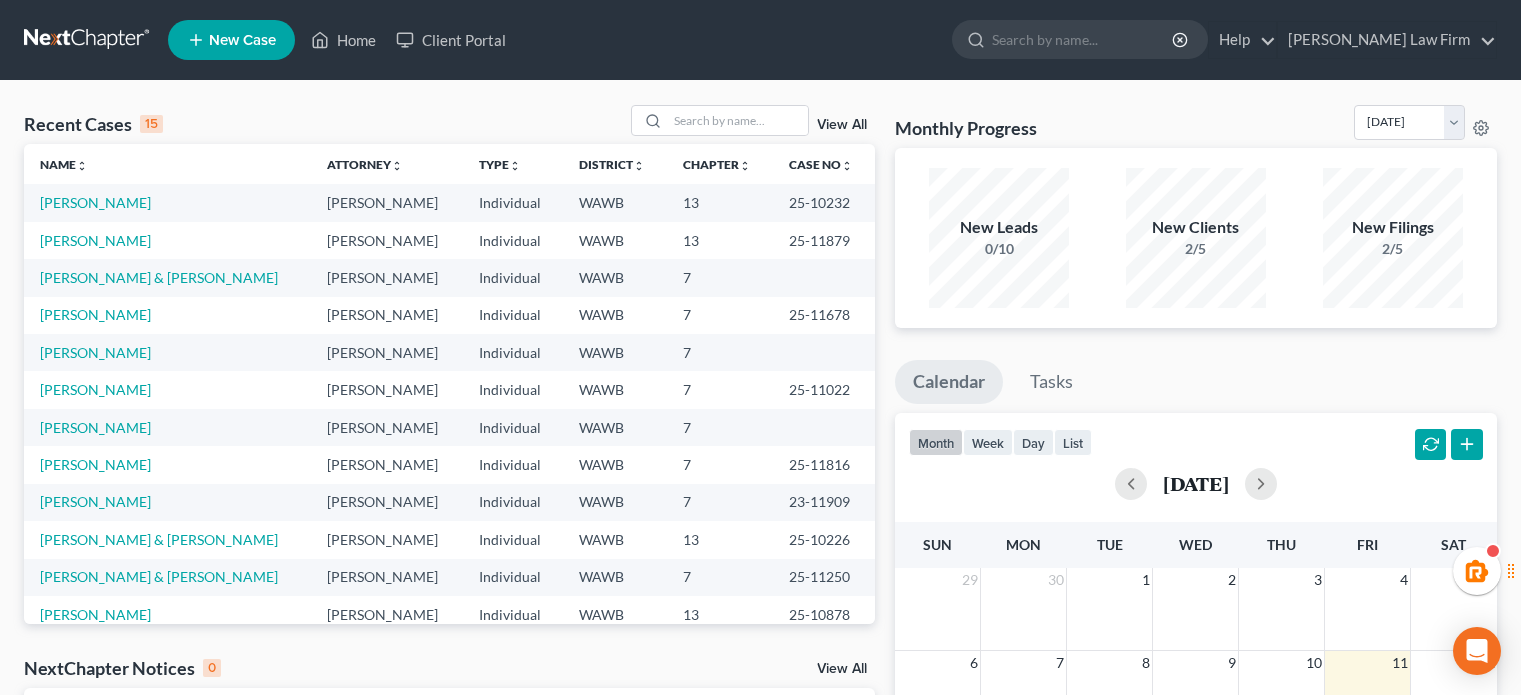 scroll, scrollTop: 0, scrollLeft: 0, axis: both 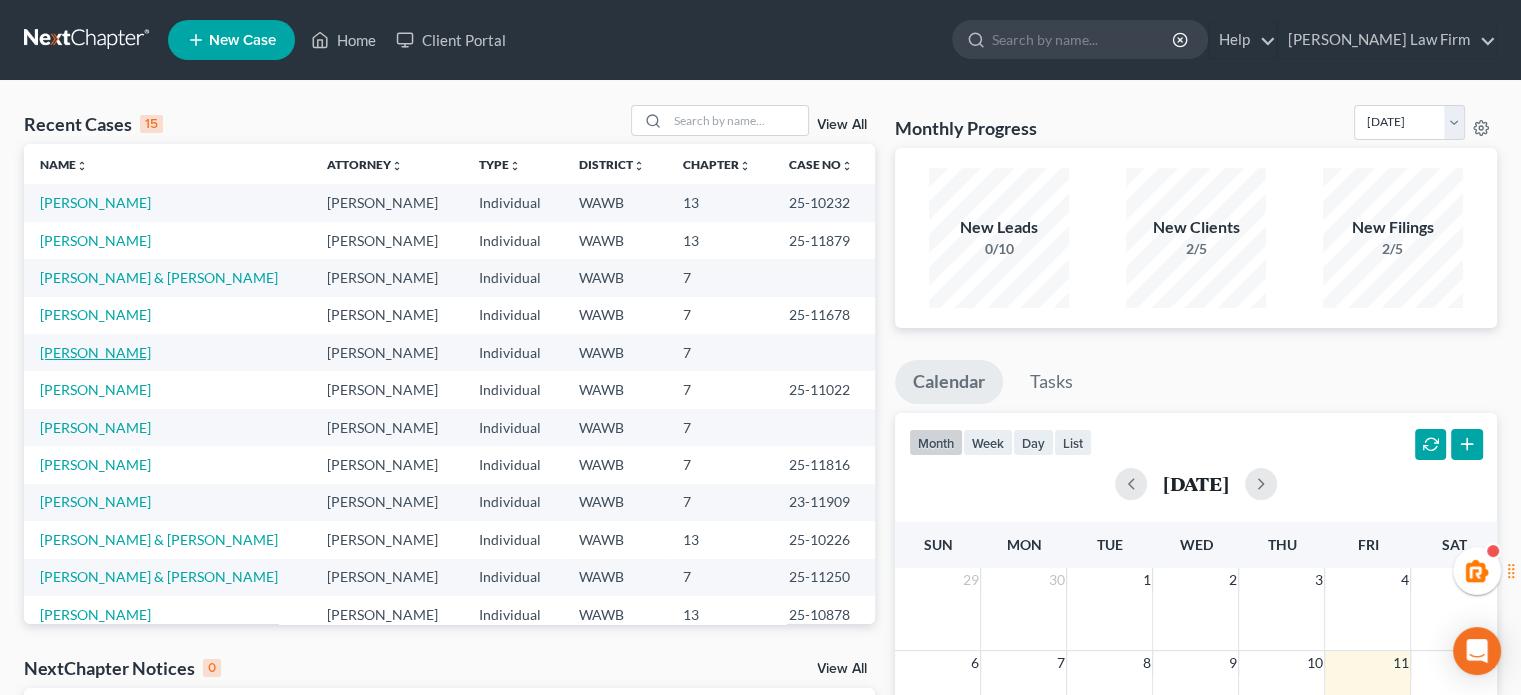 click on "Tounkep, Fabiola" at bounding box center [95, 352] 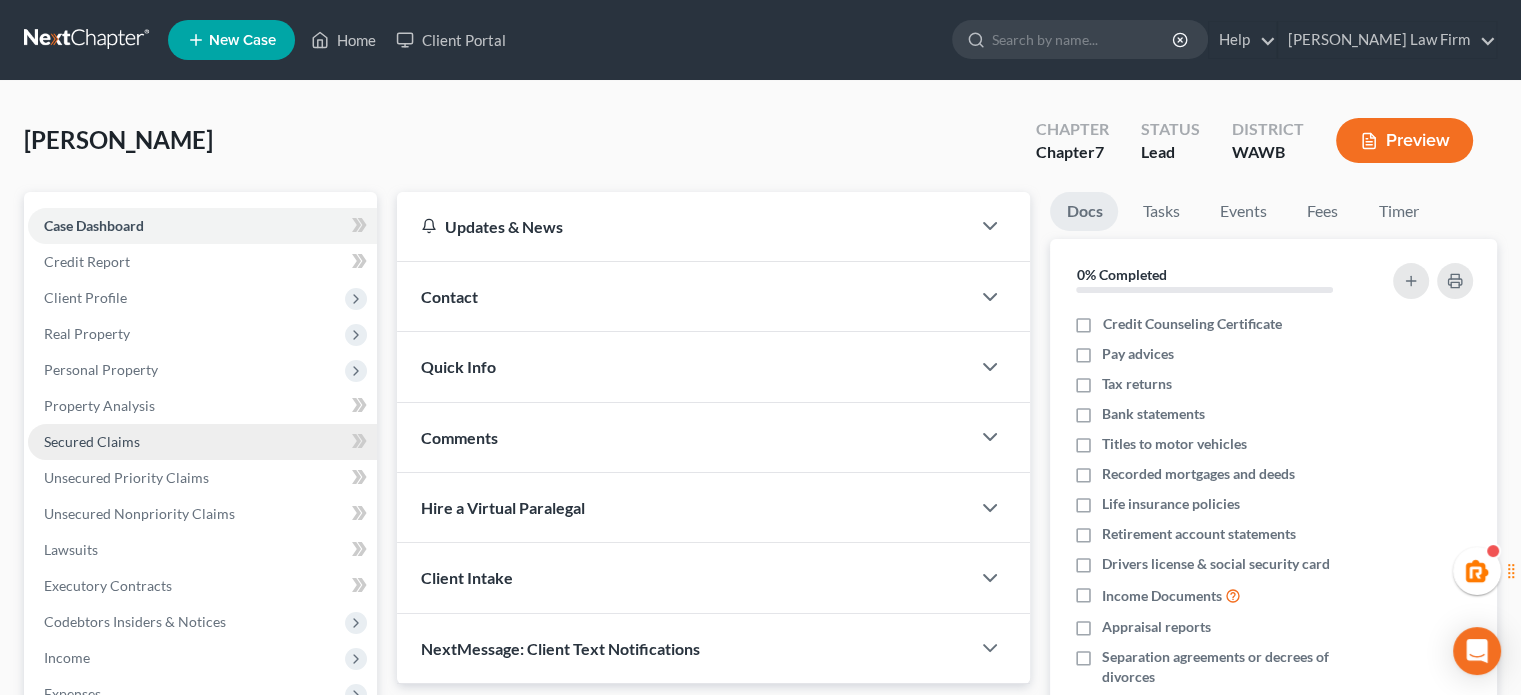 scroll, scrollTop: 333, scrollLeft: 0, axis: vertical 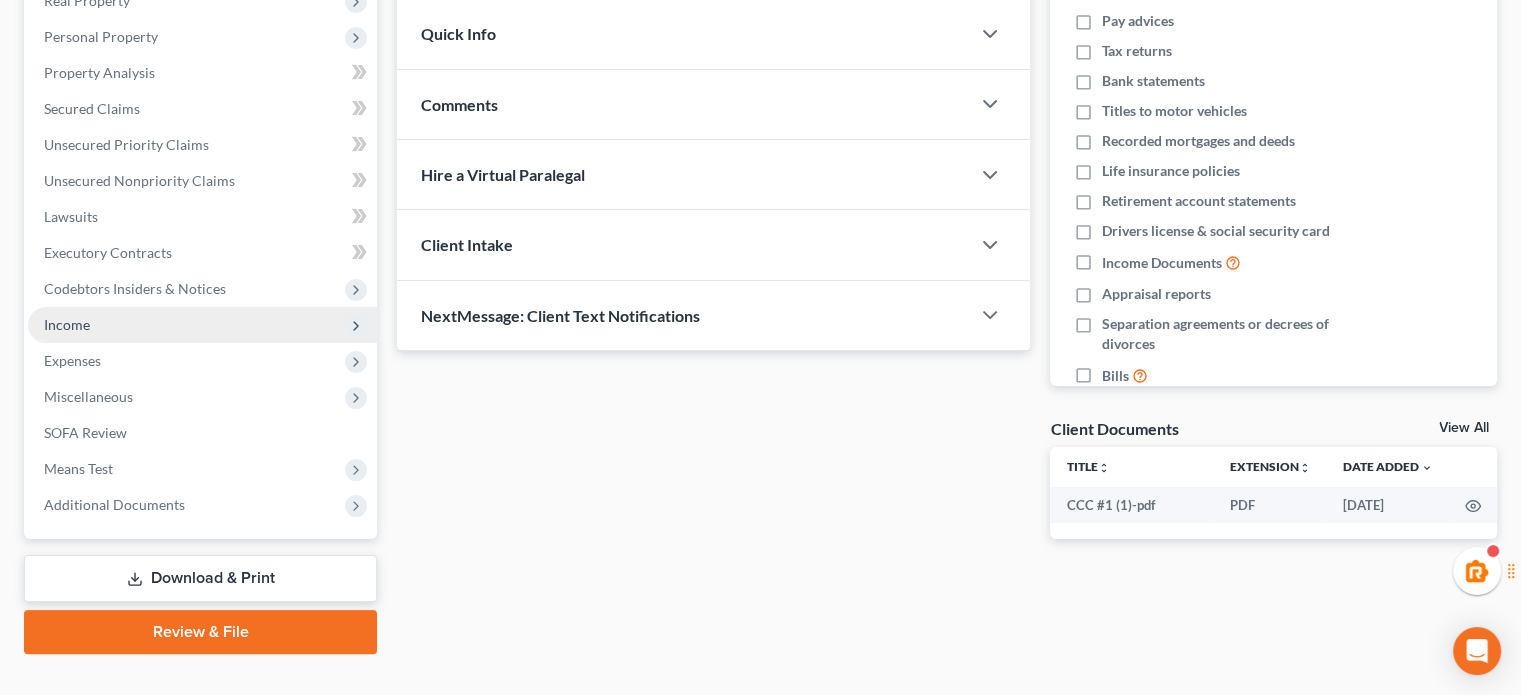 click on "Income" at bounding box center [202, 325] 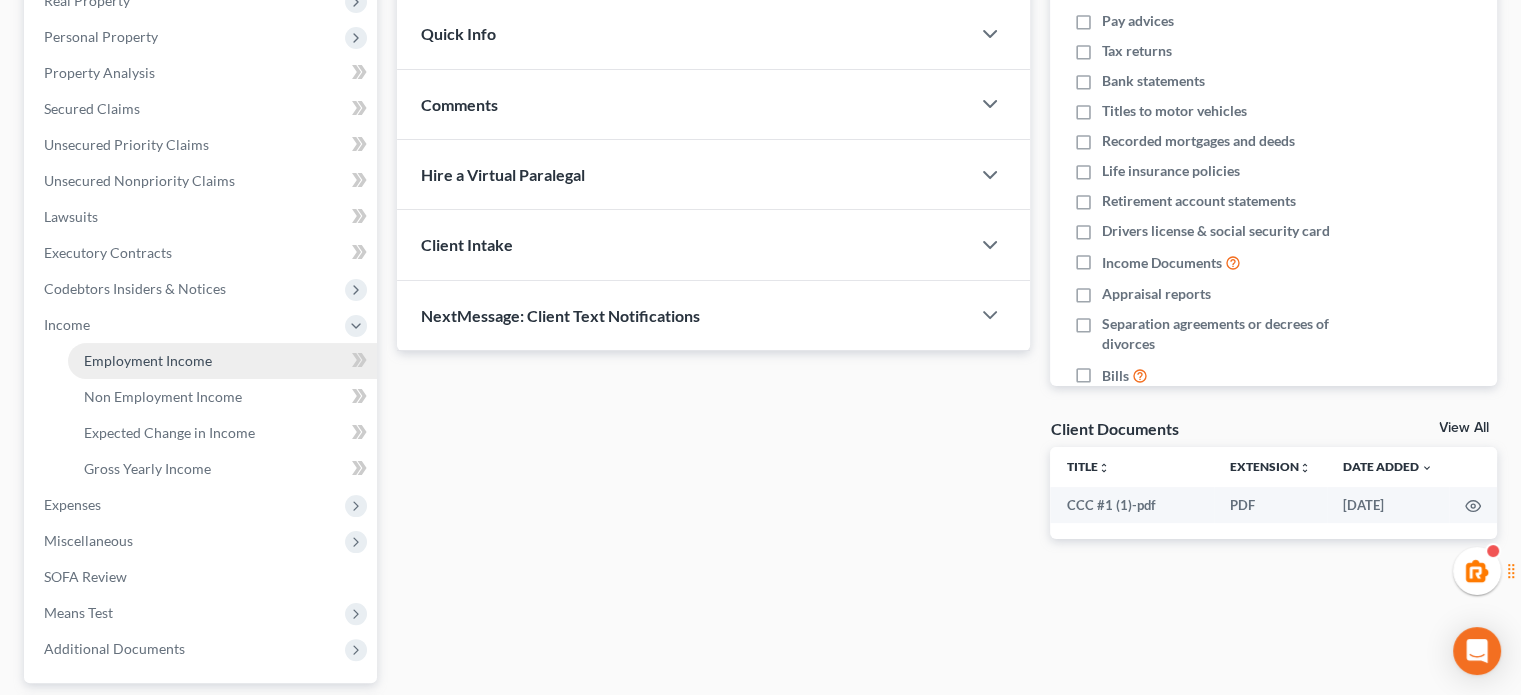click on "Employment Income" at bounding box center [148, 360] 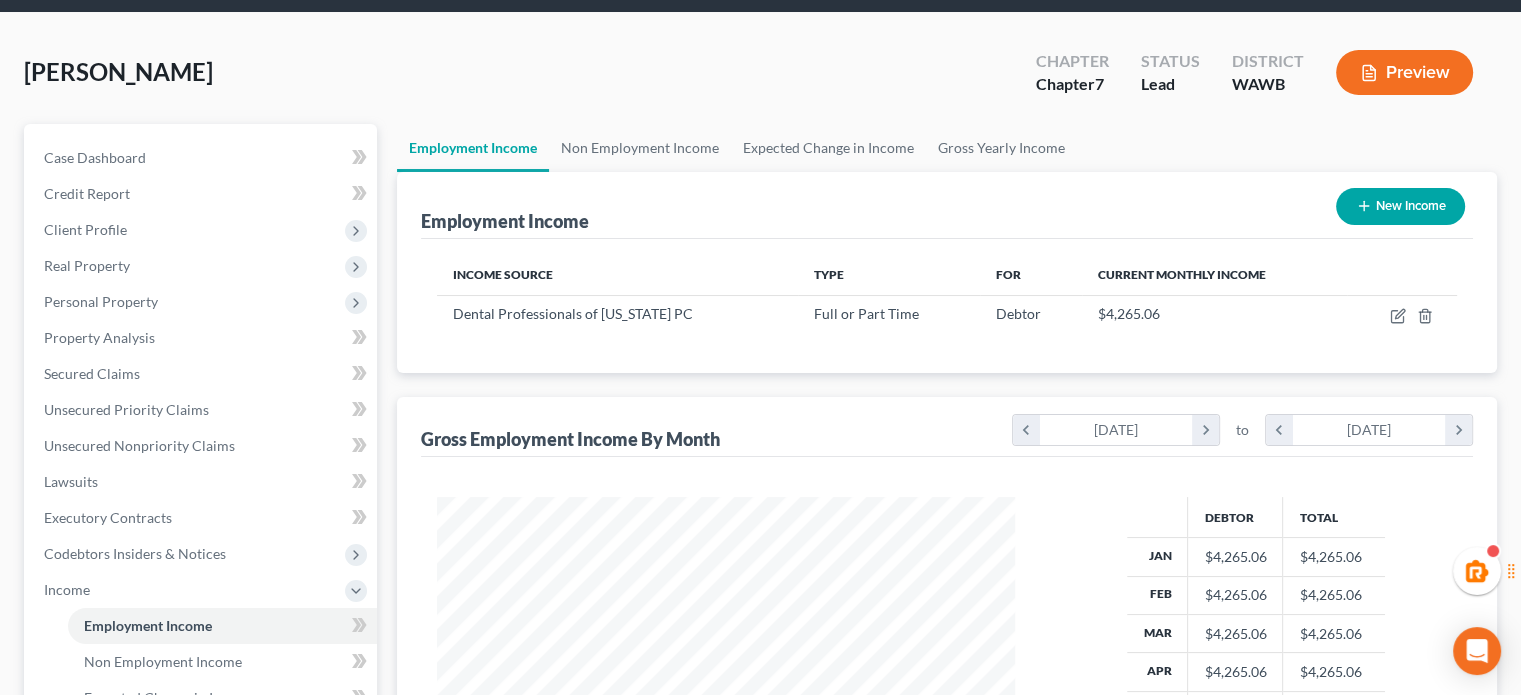 scroll, scrollTop: 0, scrollLeft: 0, axis: both 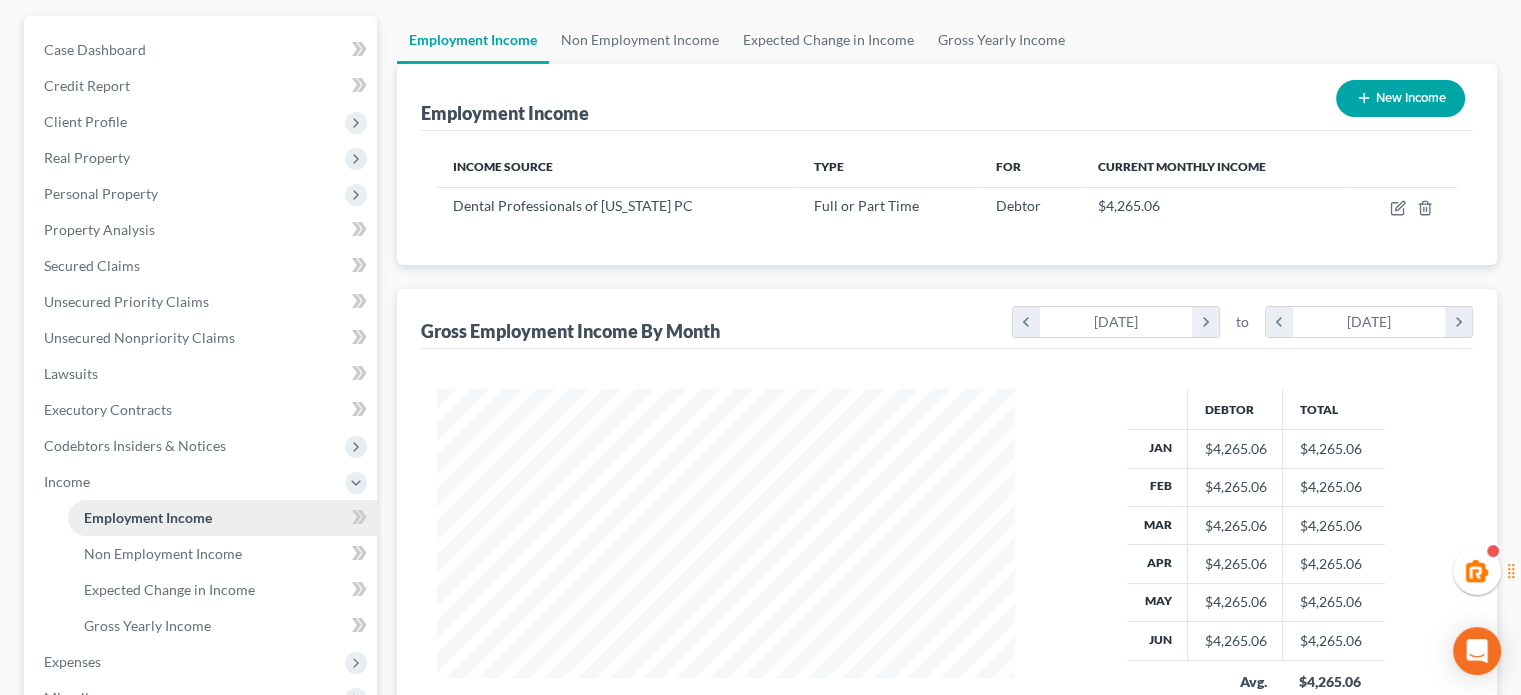 click on "Employment Income" at bounding box center [222, 518] 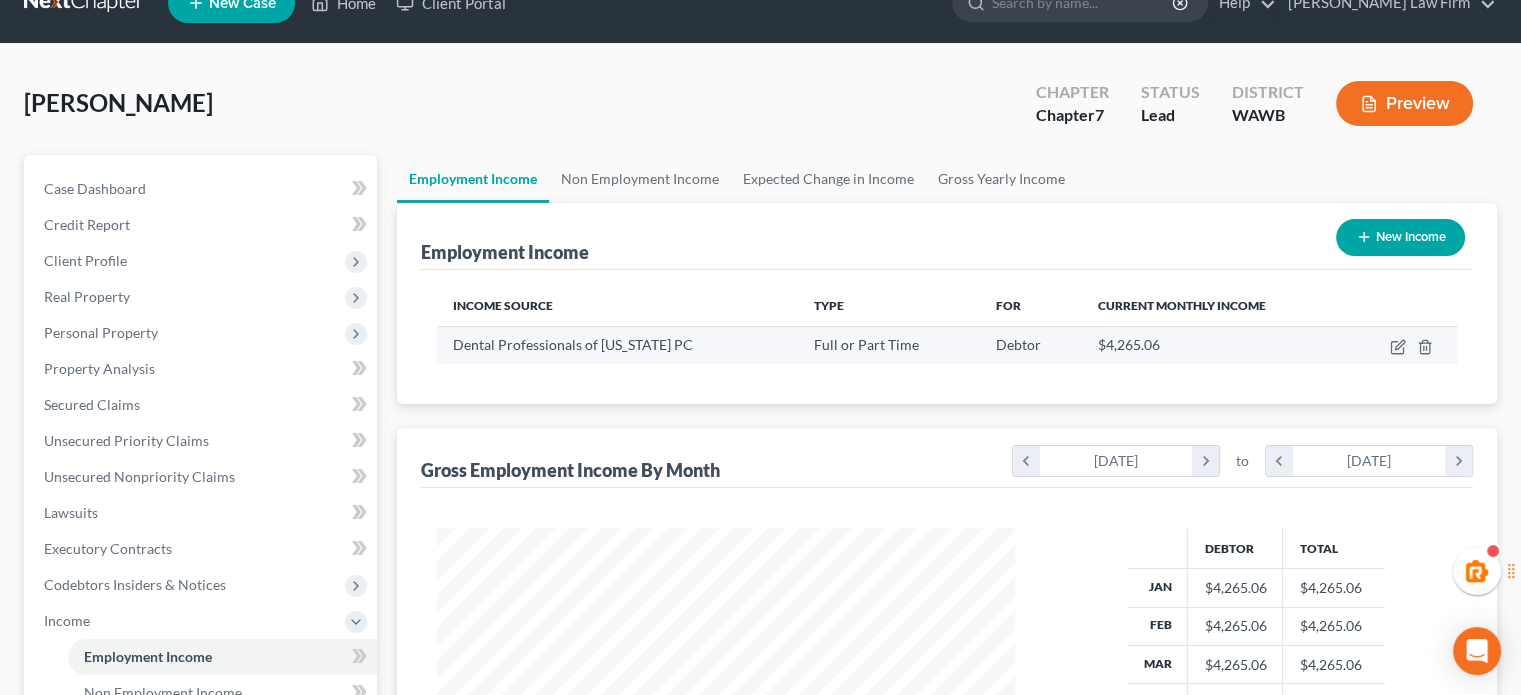 scroll, scrollTop: 0, scrollLeft: 0, axis: both 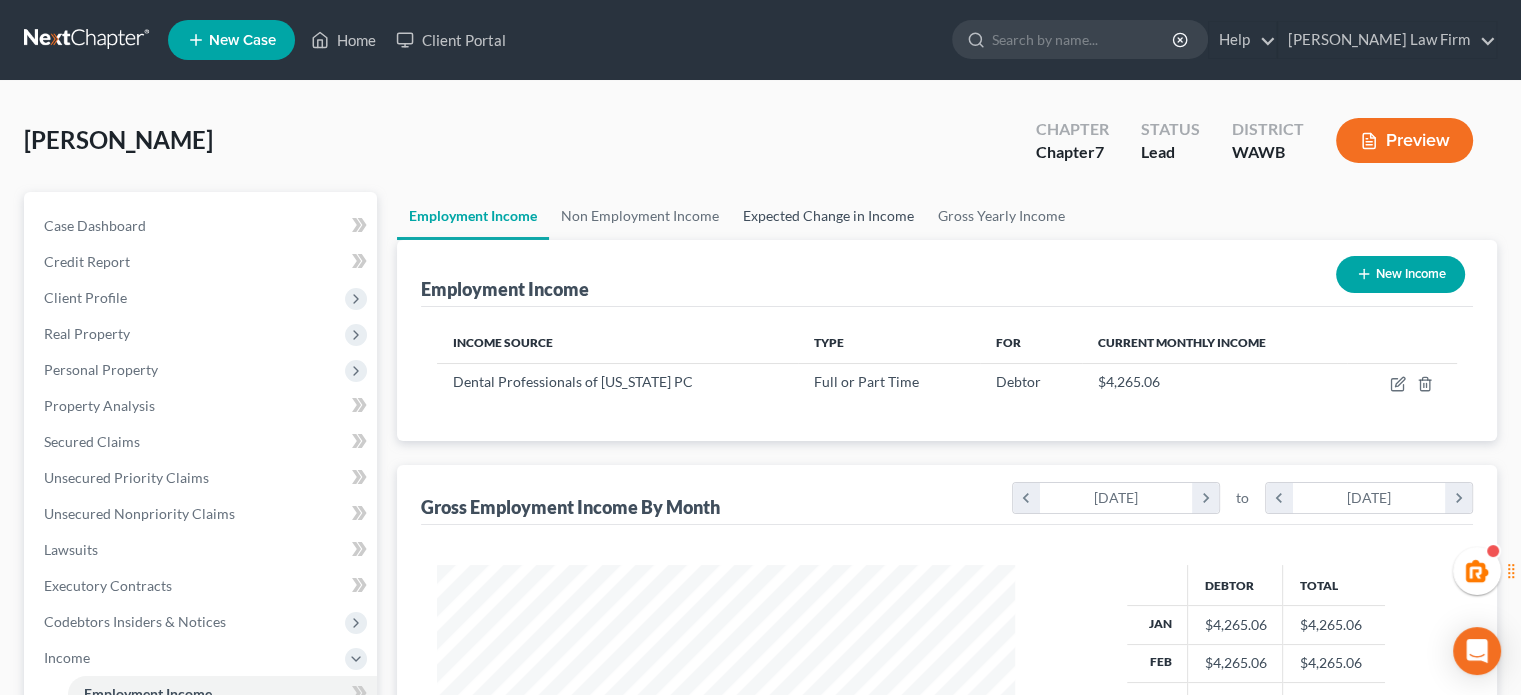 click on "Expected Change in Income" at bounding box center [828, 216] 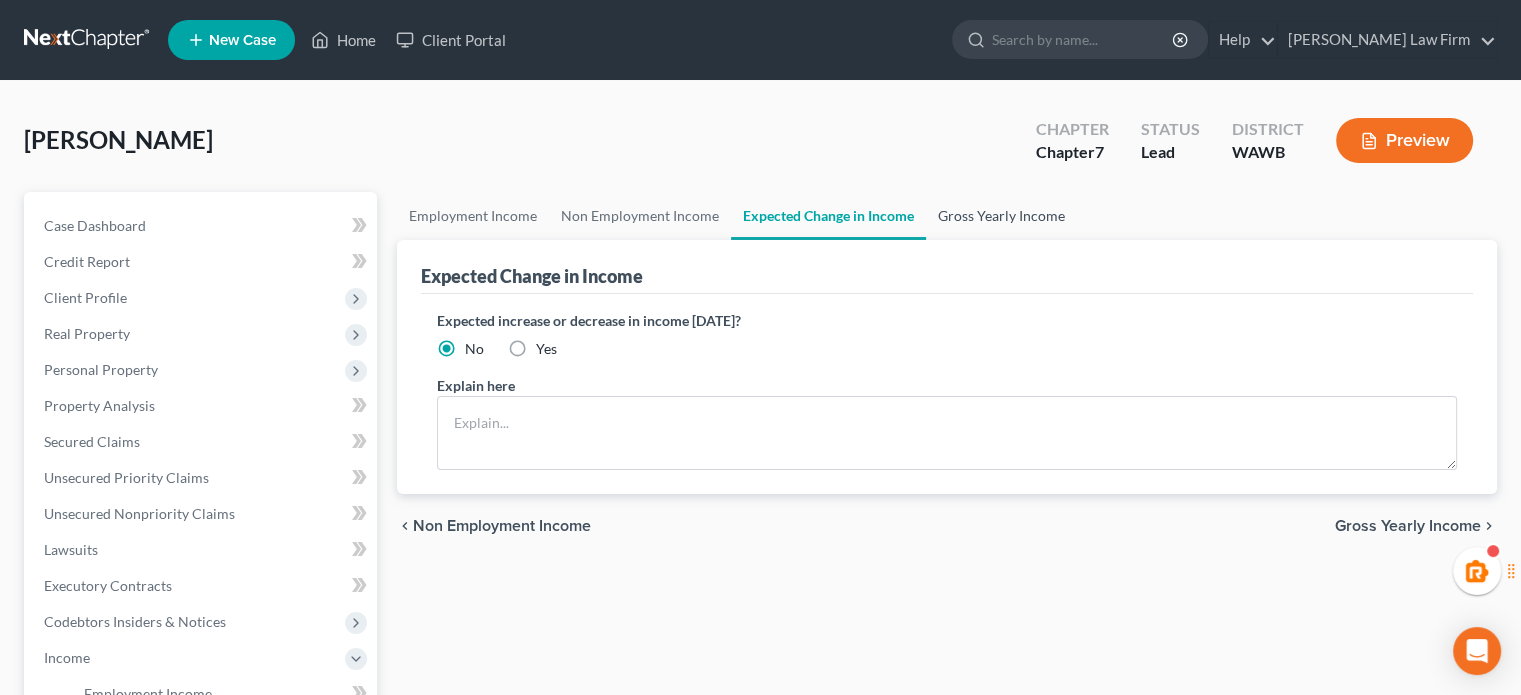 click on "Gross Yearly Income" at bounding box center (1001, 216) 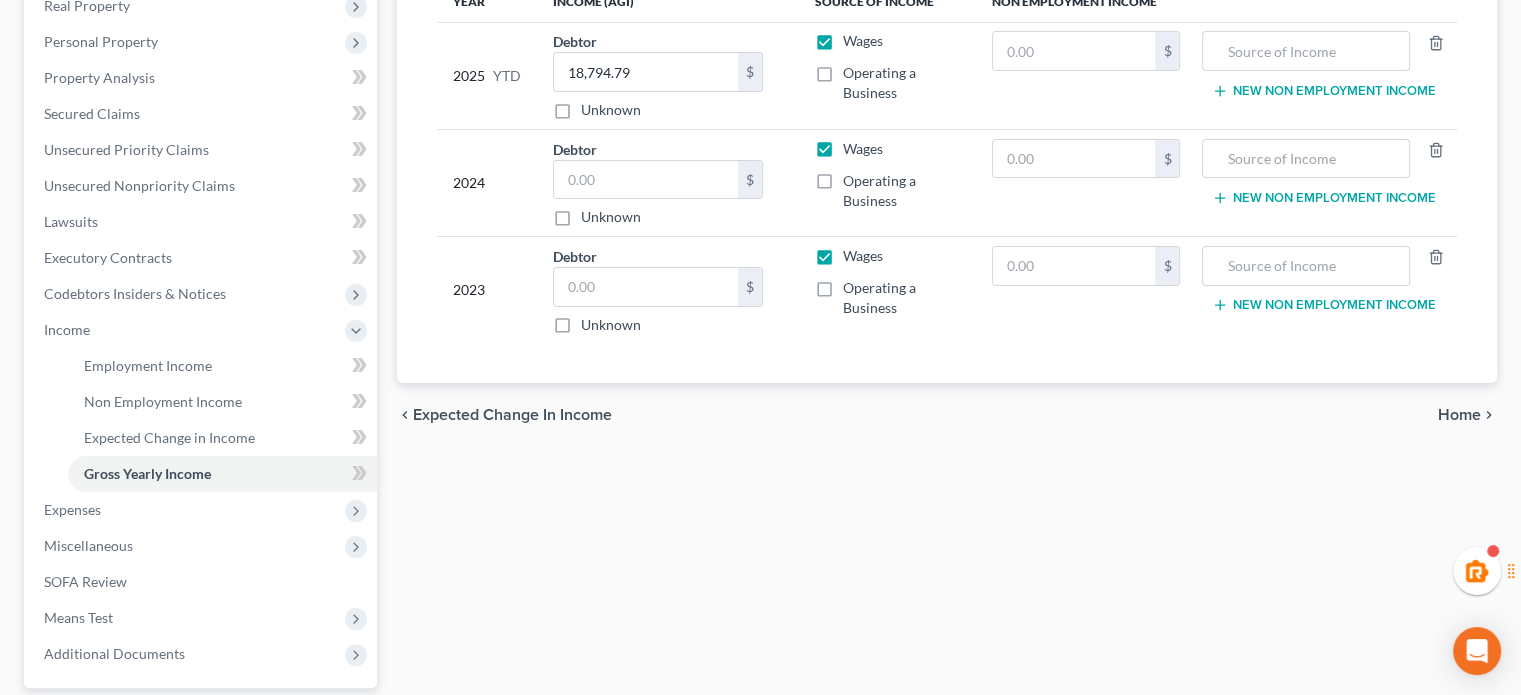 scroll, scrollTop: 333, scrollLeft: 0, axis: vertical 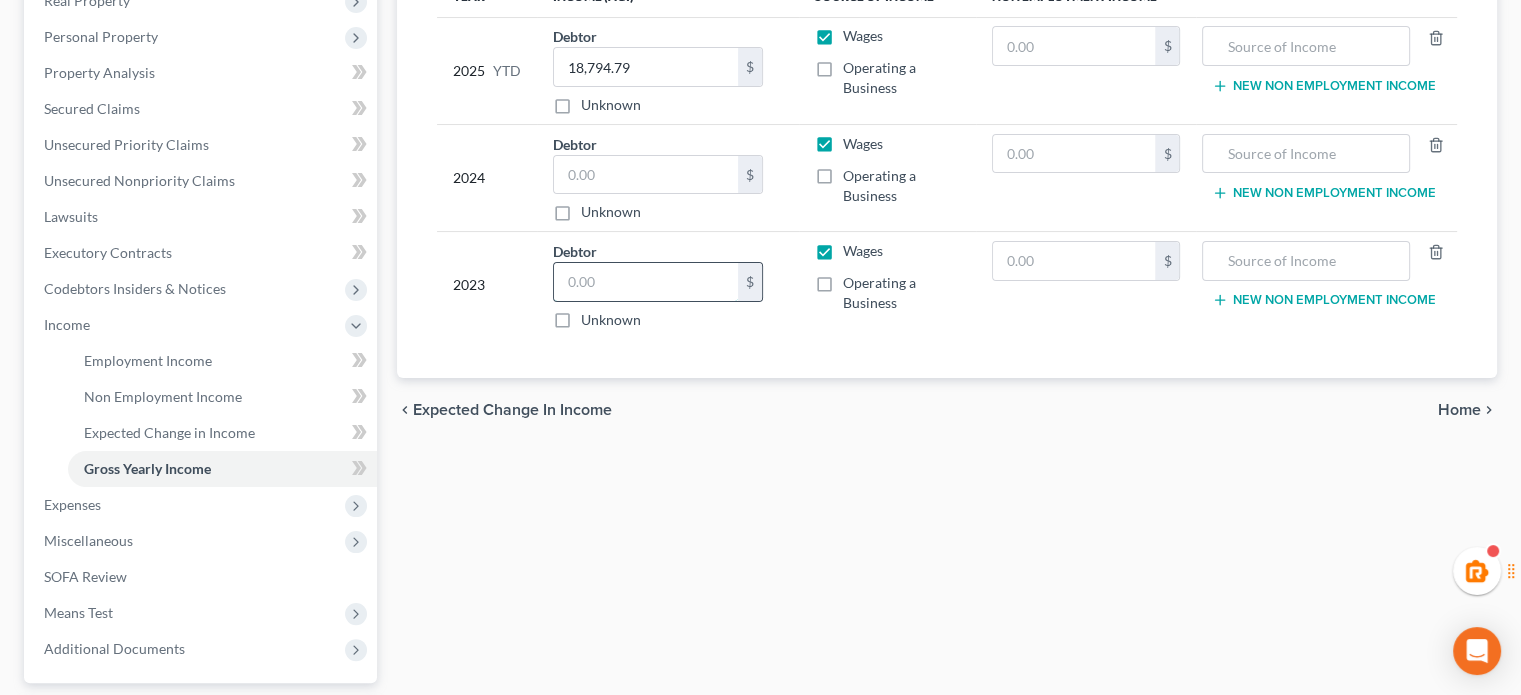 click at bounding box center [646, 282] 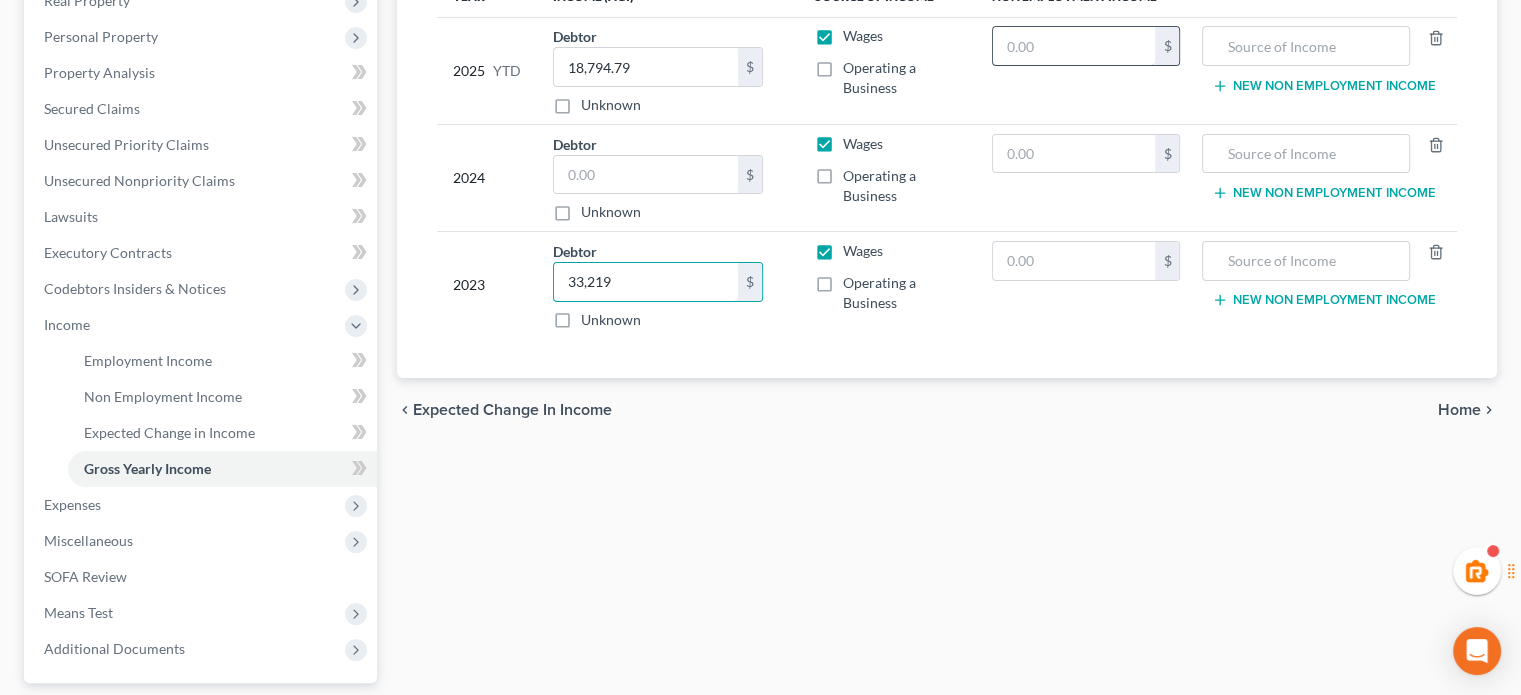 type on "33,219" 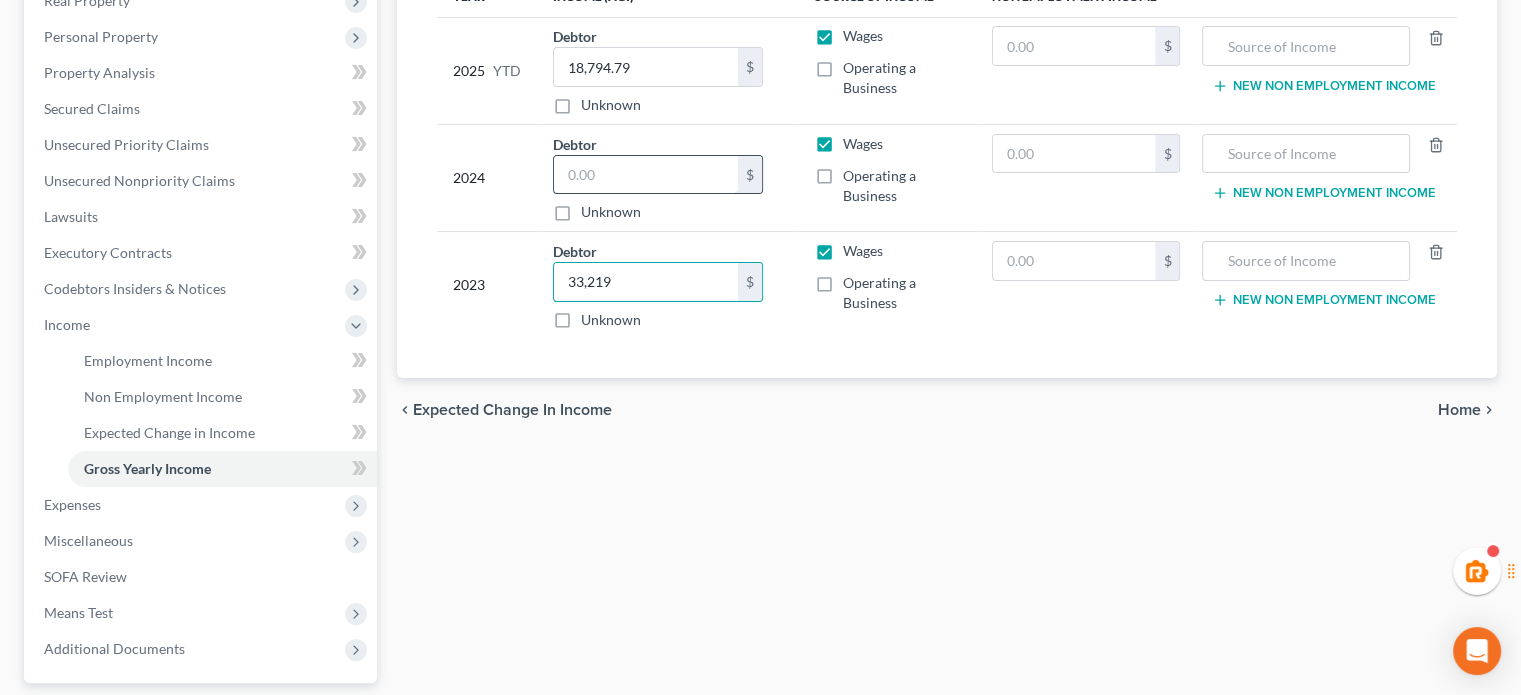 click at bounding box center (646, 175) 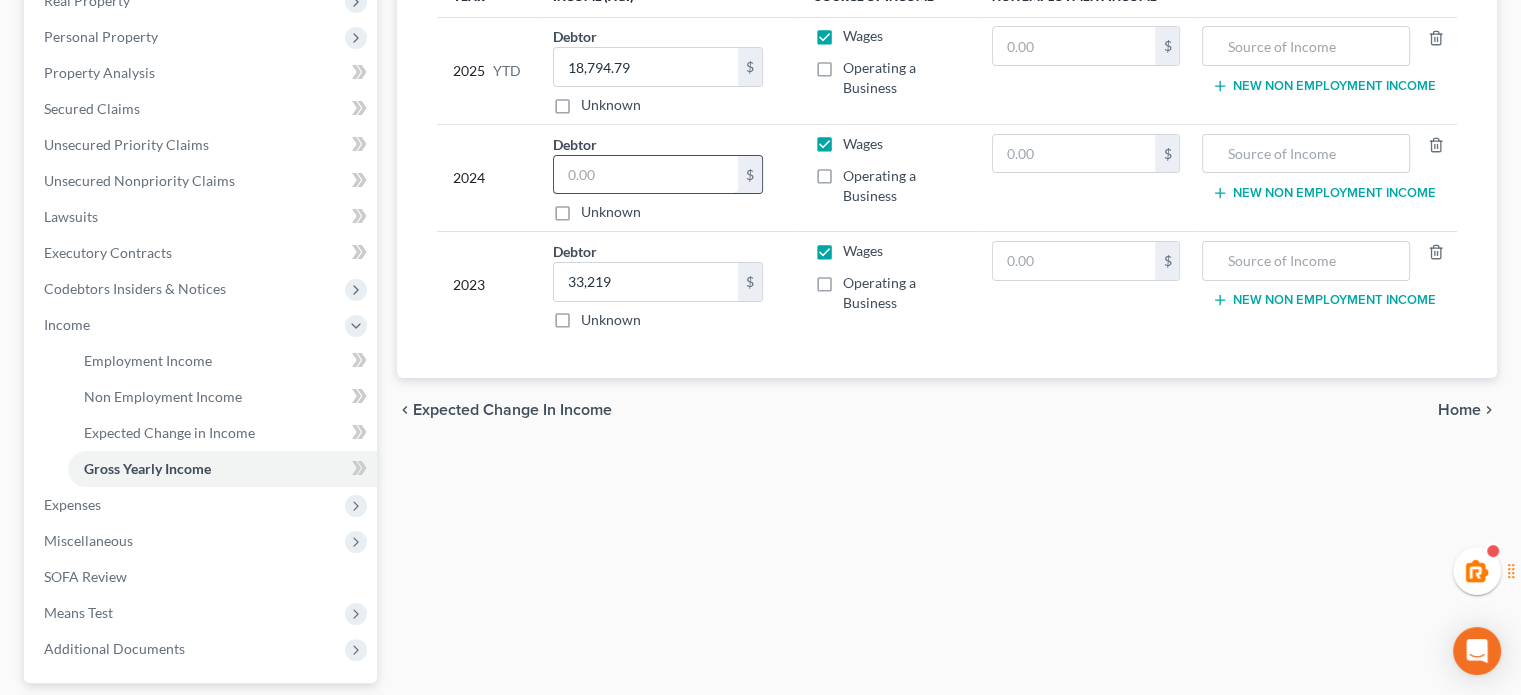 paste on "43,174" 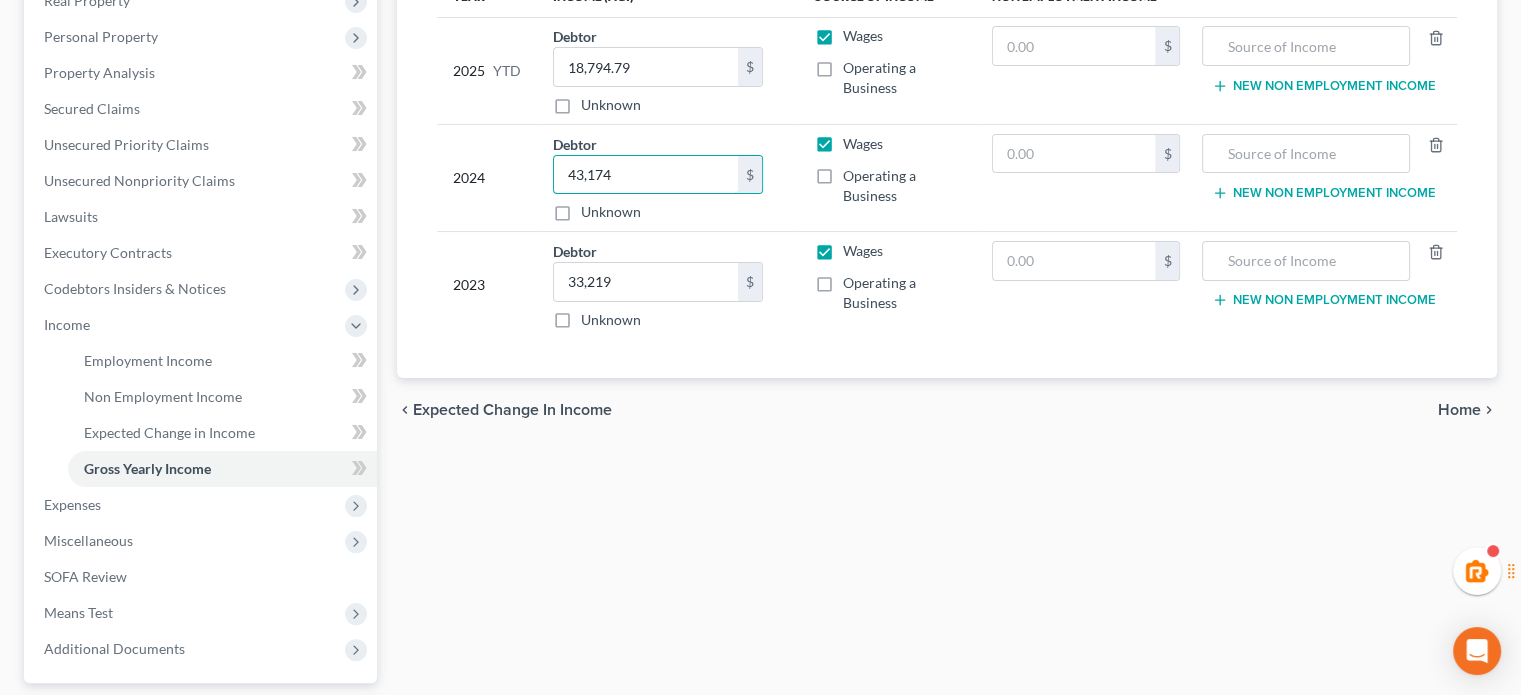 type on "43,174" 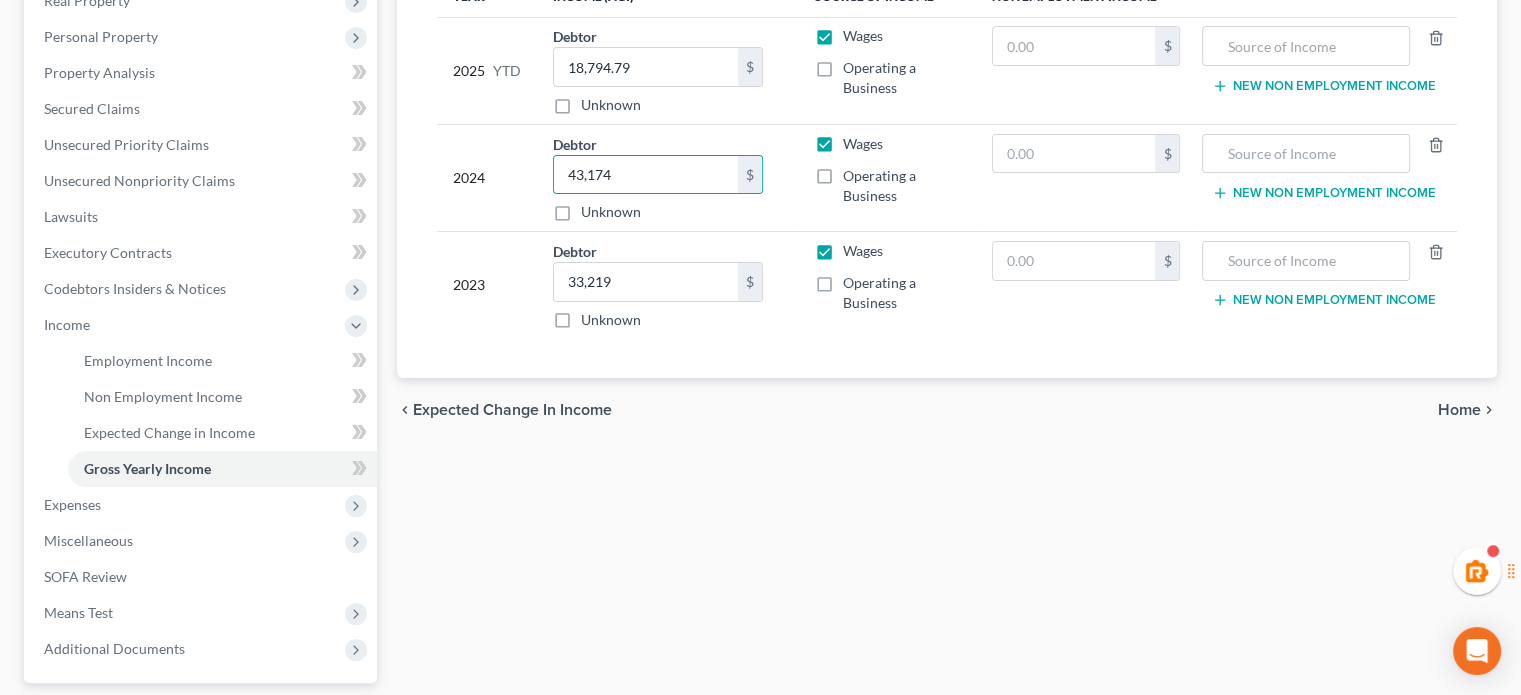 click on "Employment Income
Non Employment Income
Expected Change in Income
Gross Yearly Income
Gross Yearly Income
Year Income (AGI) Source of Income Non Employment Income 2025  YTD Debtor
18,794.79 $
Unknown
Balance Undetermined
18,794.79 $
Unknown
Wages Operating a Business $ New Non Employment Income 2024 Debtor
43,174.00 $
Unknown
Balance Undetermined
43,174 $
Unknown
Wages Operating a Business $ New Non Employment Income 2023 Debtor
33,219.00 $
Unknown
Balance Undetermined
33,219 $
Unknown
Wages Operating a Business $ New Non Employment Income
chevron_left
Expected Change in Income
Home" at bounding box center (947, 328) 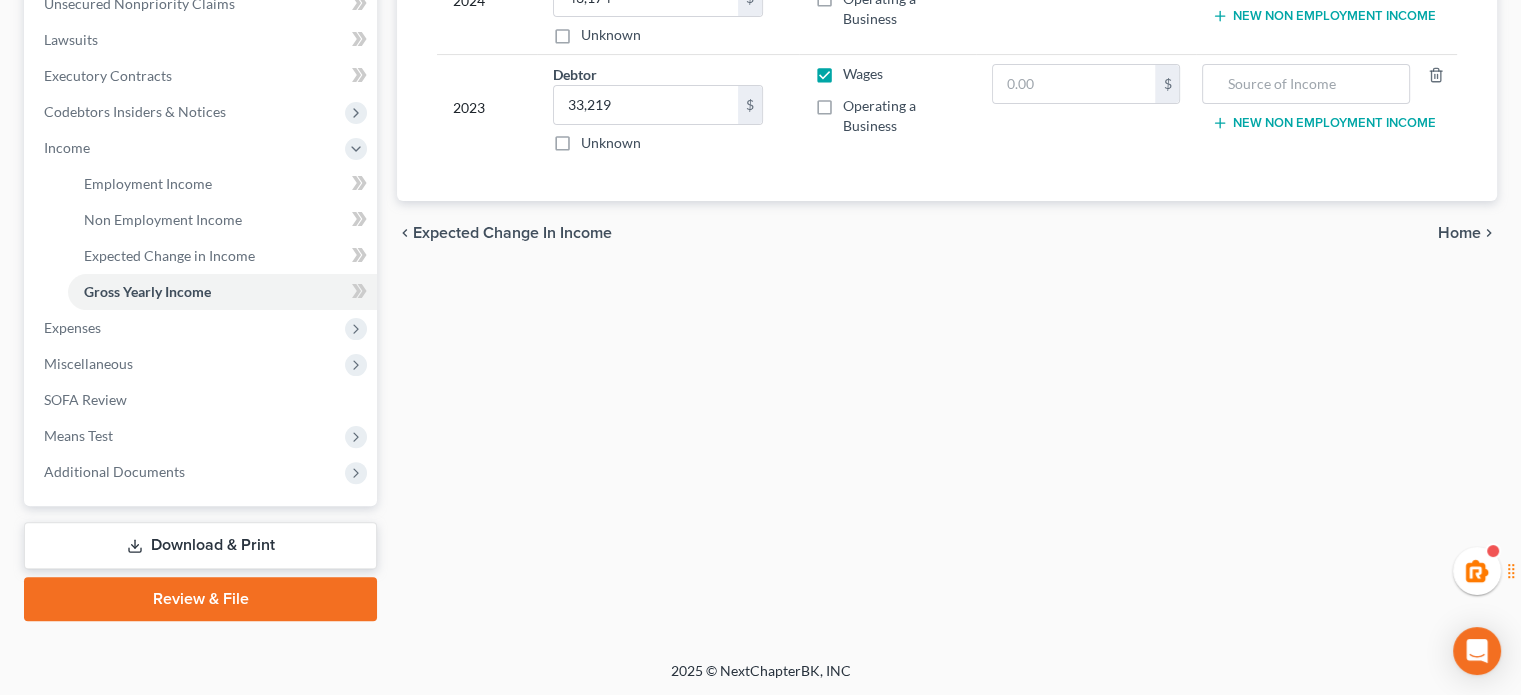 scroll, scrollTop: 0, scrollLeft: 0, axis: both 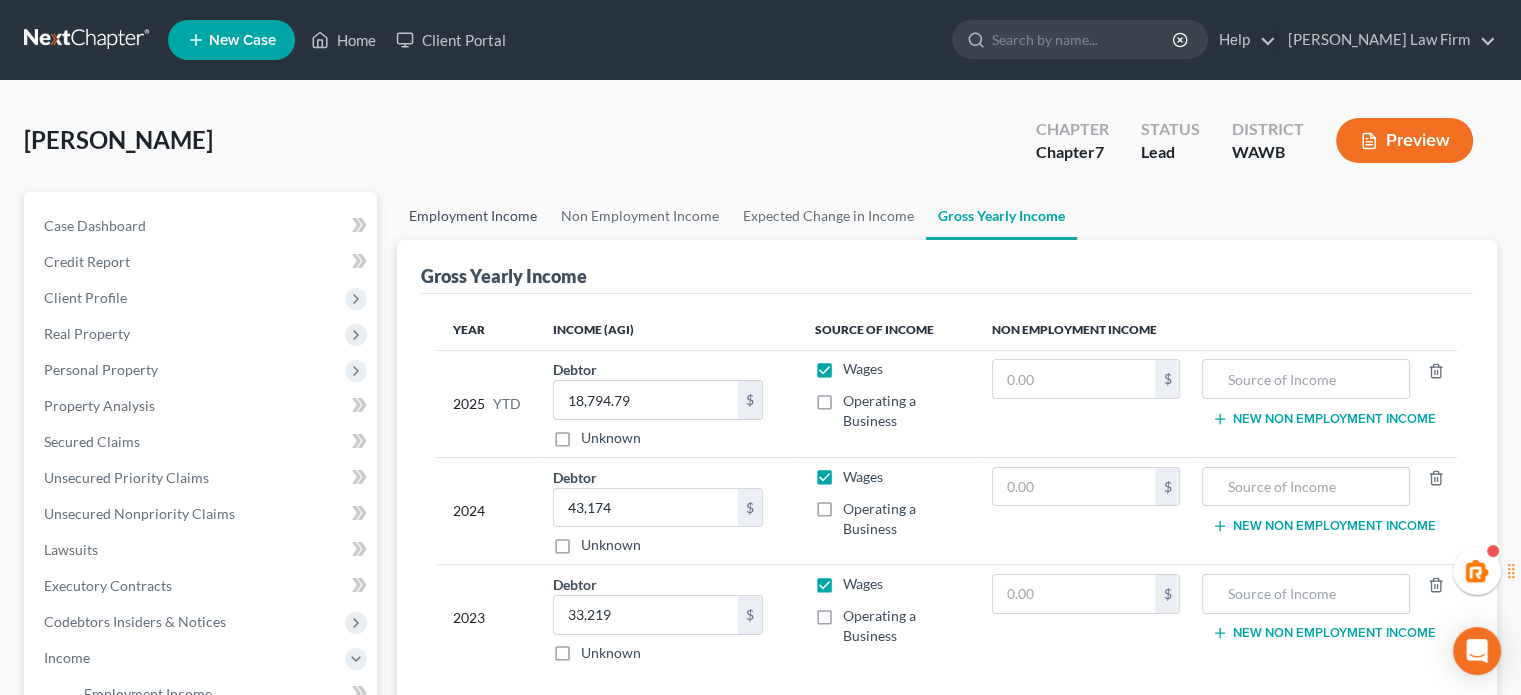click on "Employment Income" at bounding box center (473, 216) 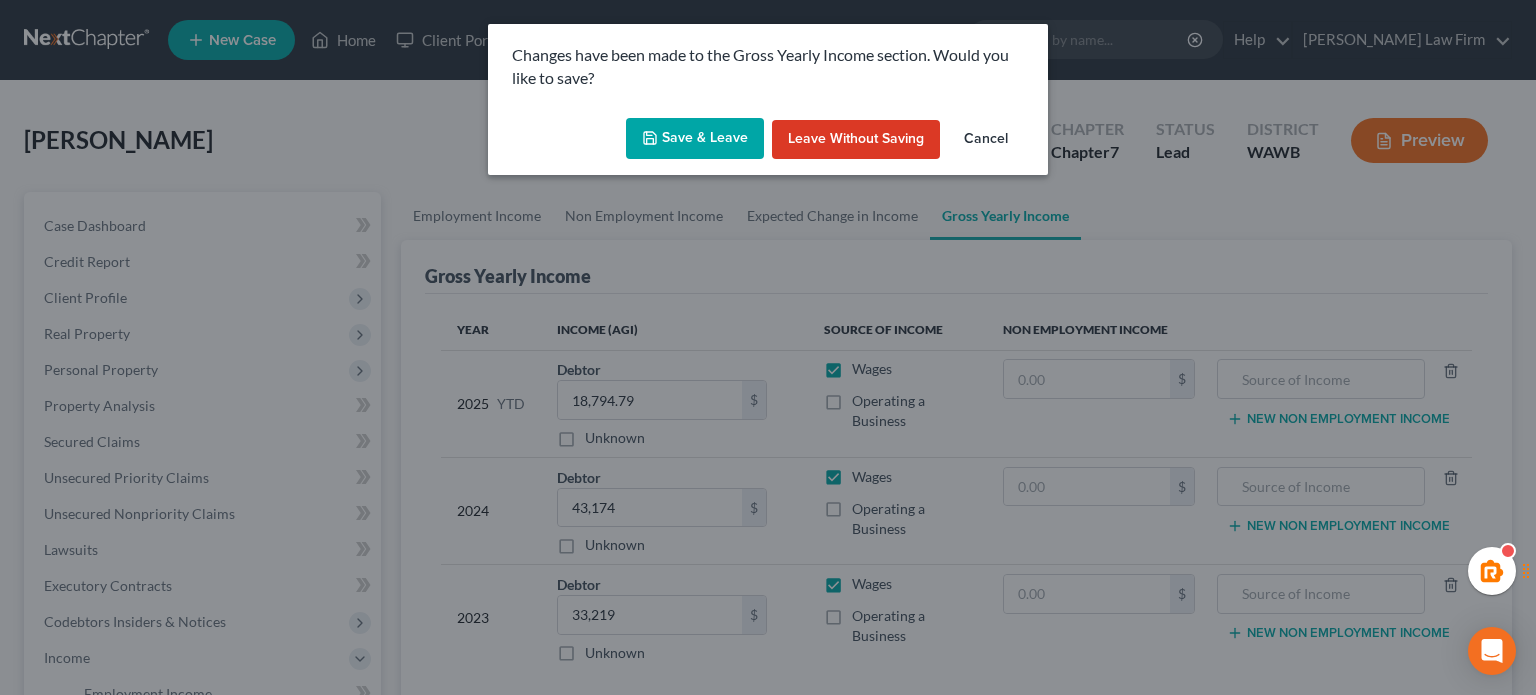 click on "Save & Leave" at bounding box center [695, 139] 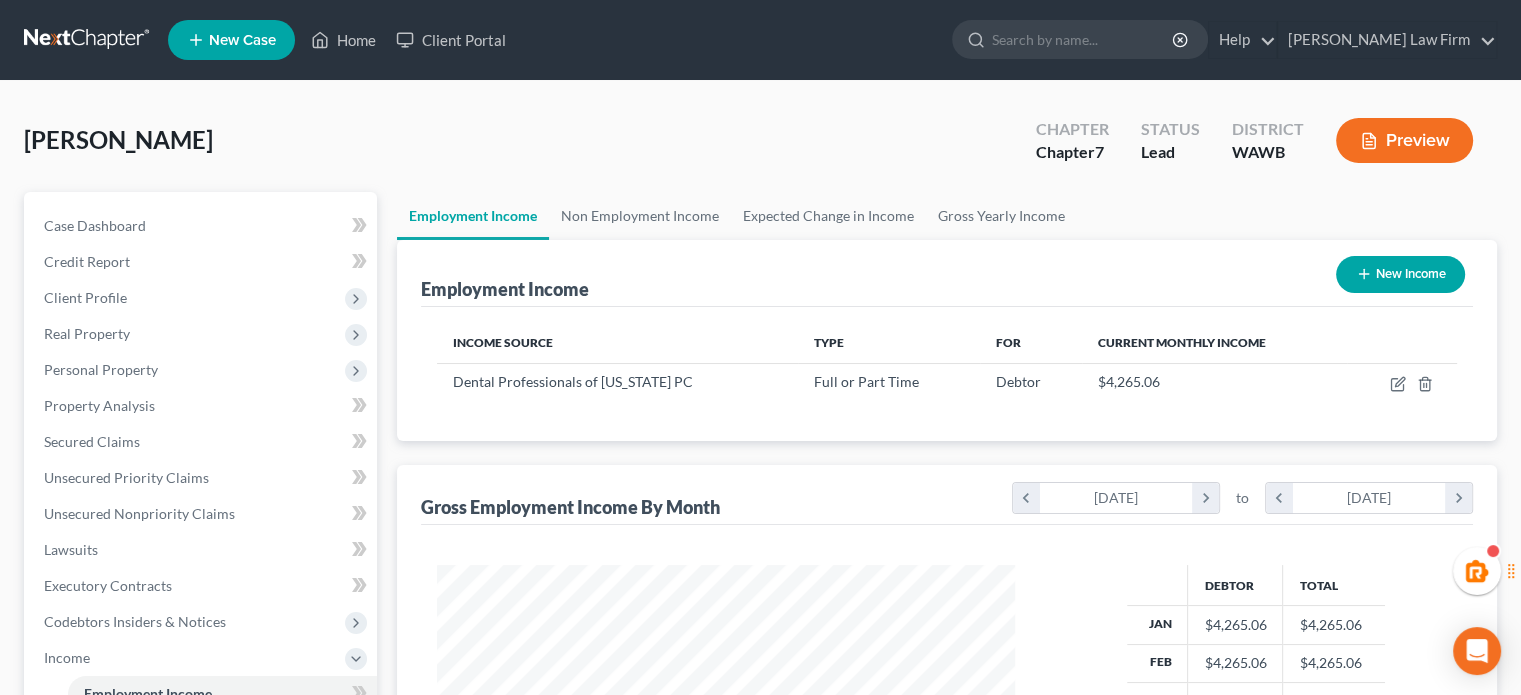 scroll, scrollTop: 999643, scrollLeft: 999381, axis: both 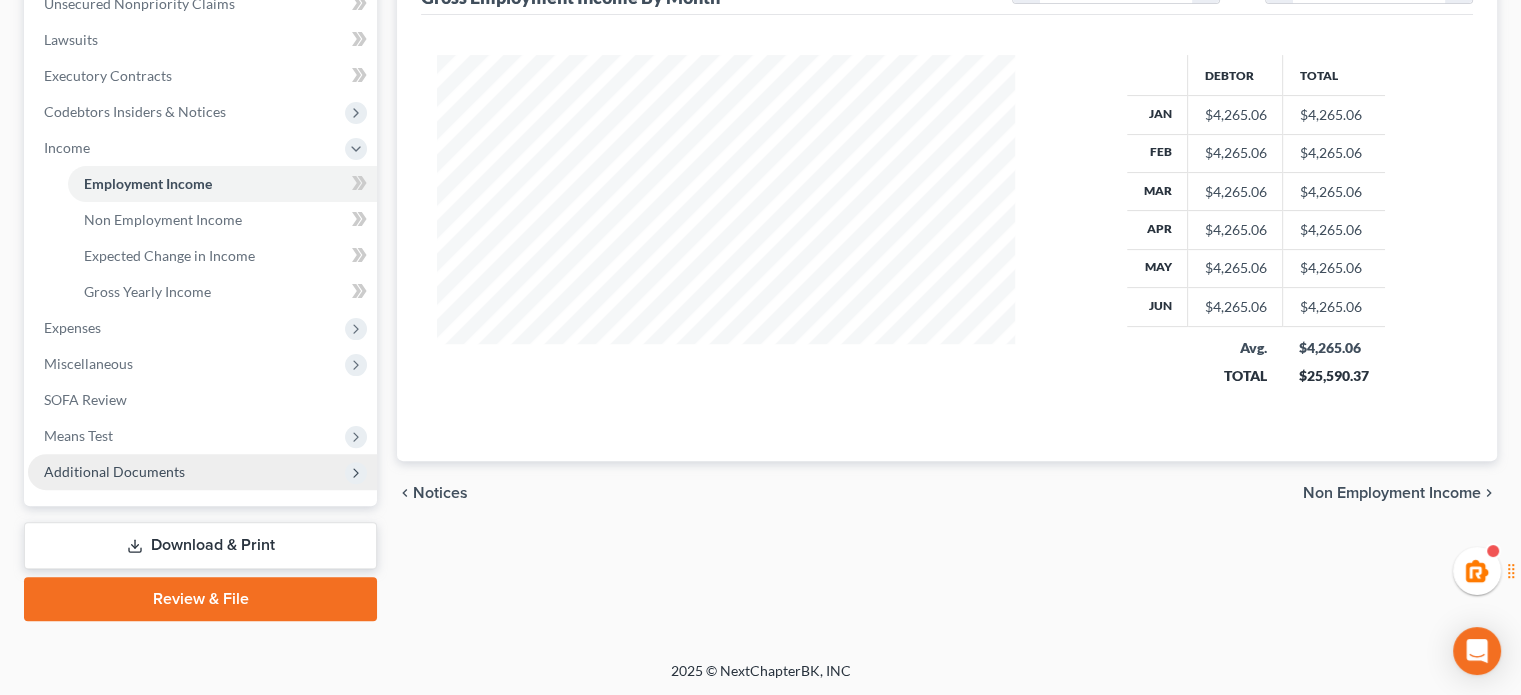 click on "Additional Documents" at bounding box center [202, 472] 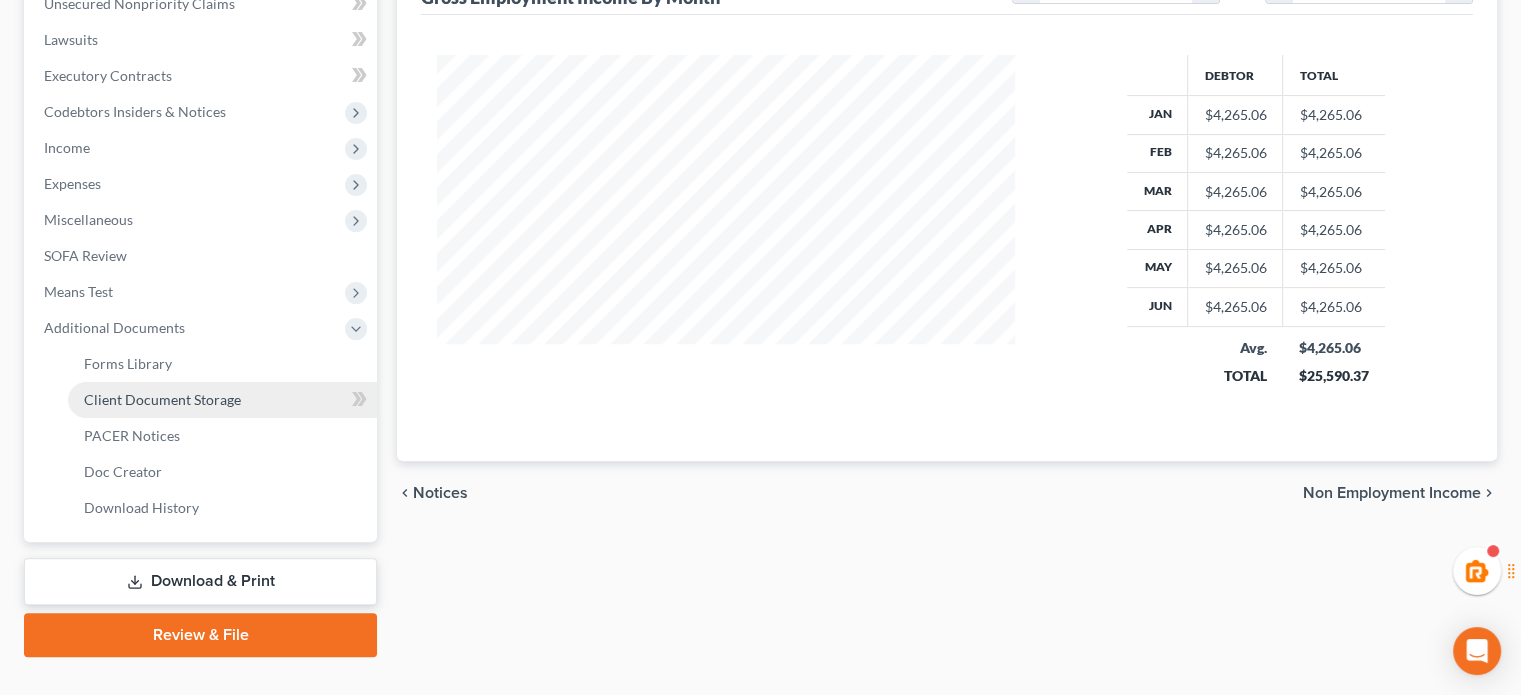 click on "Client Document Storage" at bounding box center (162, 399) 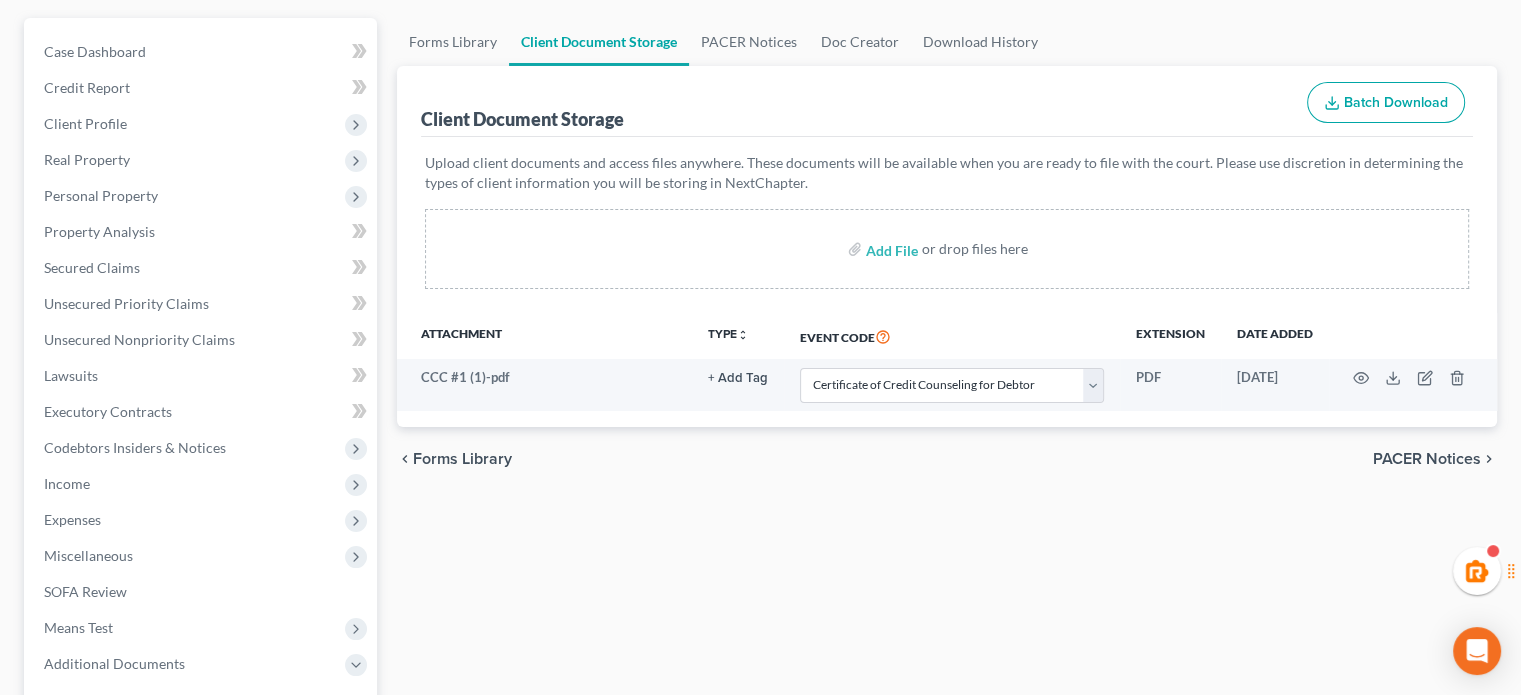 scroll, scrollTop: 0, scrollLeft: 0, axis: both 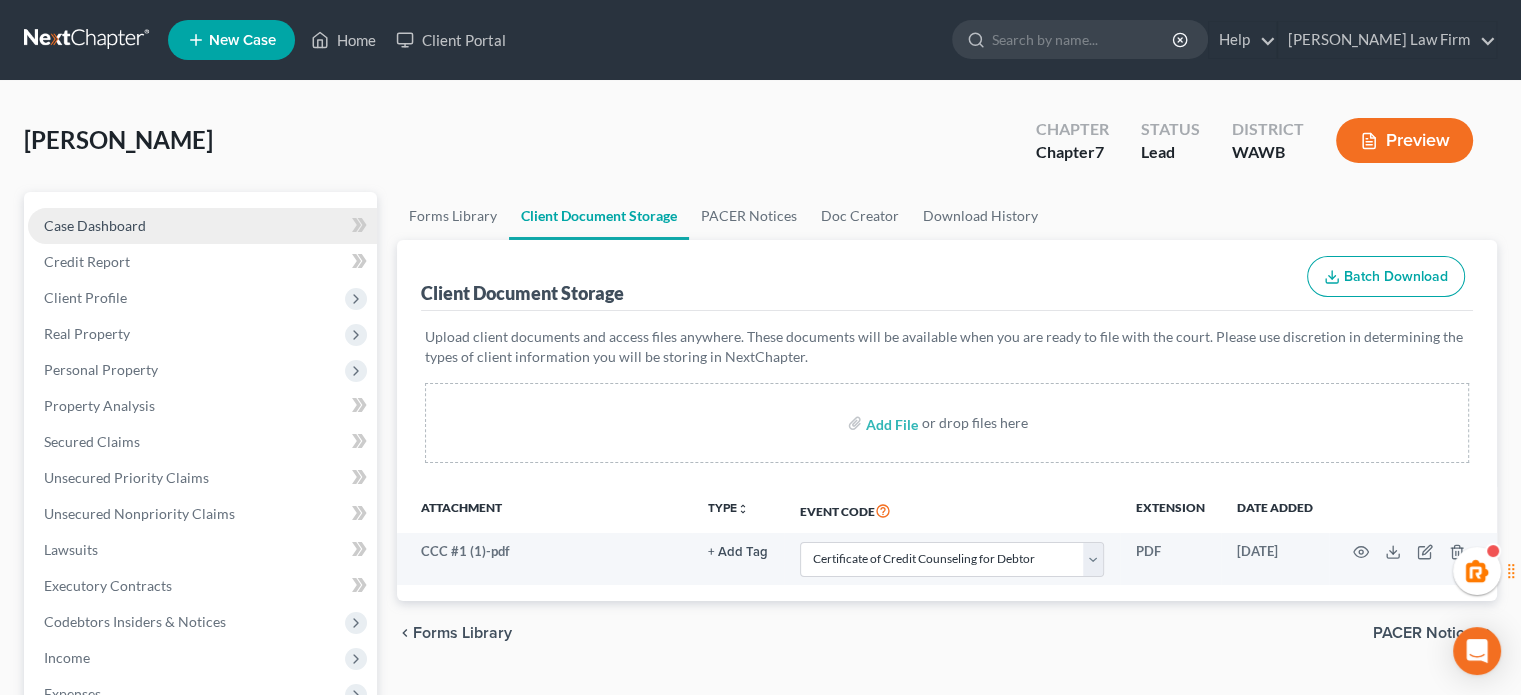click on "Case Dashboard" at bounding box center (95, 225) 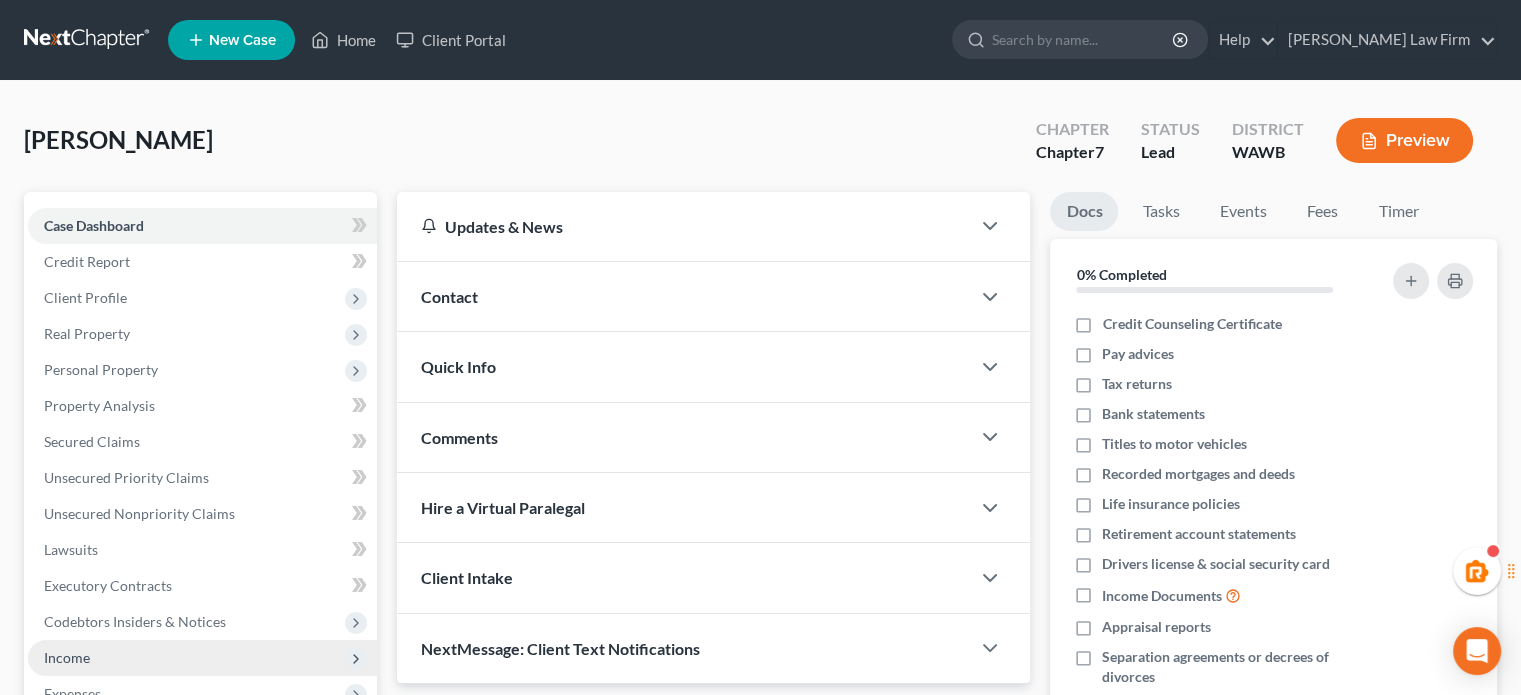 click on "Income" at bounding box center (202, 658) 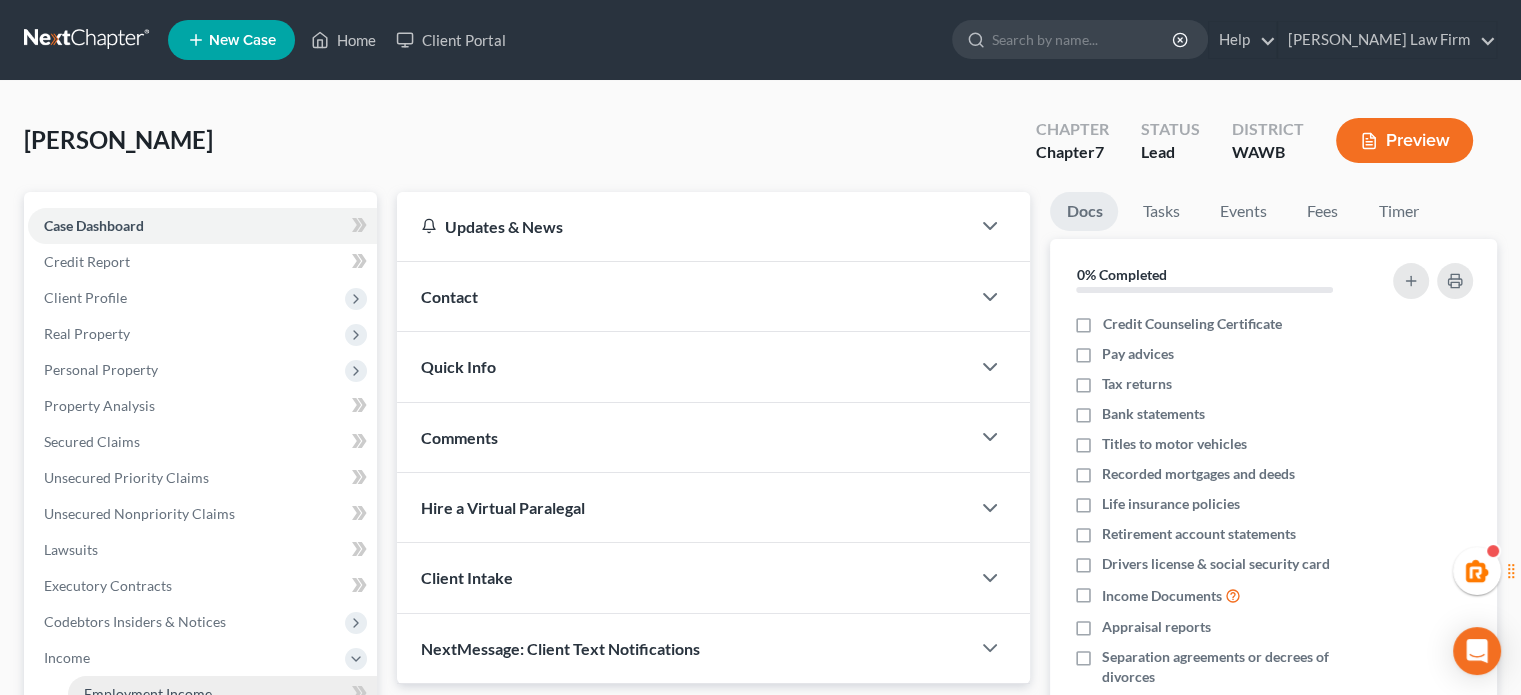 click on "Employment Income" at bounding box center (222, 694) 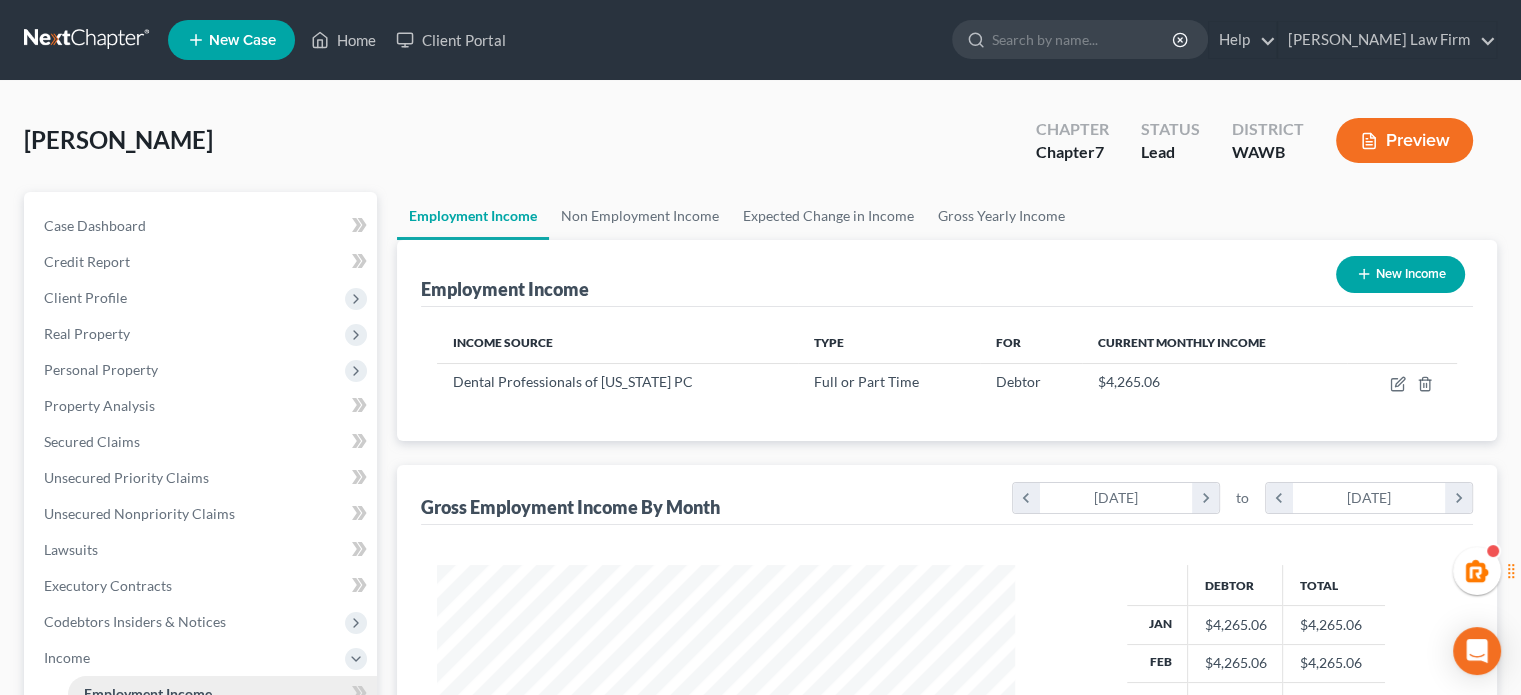 scroll, scrollTop: 999643, scrollLeft: 999381, axis: both 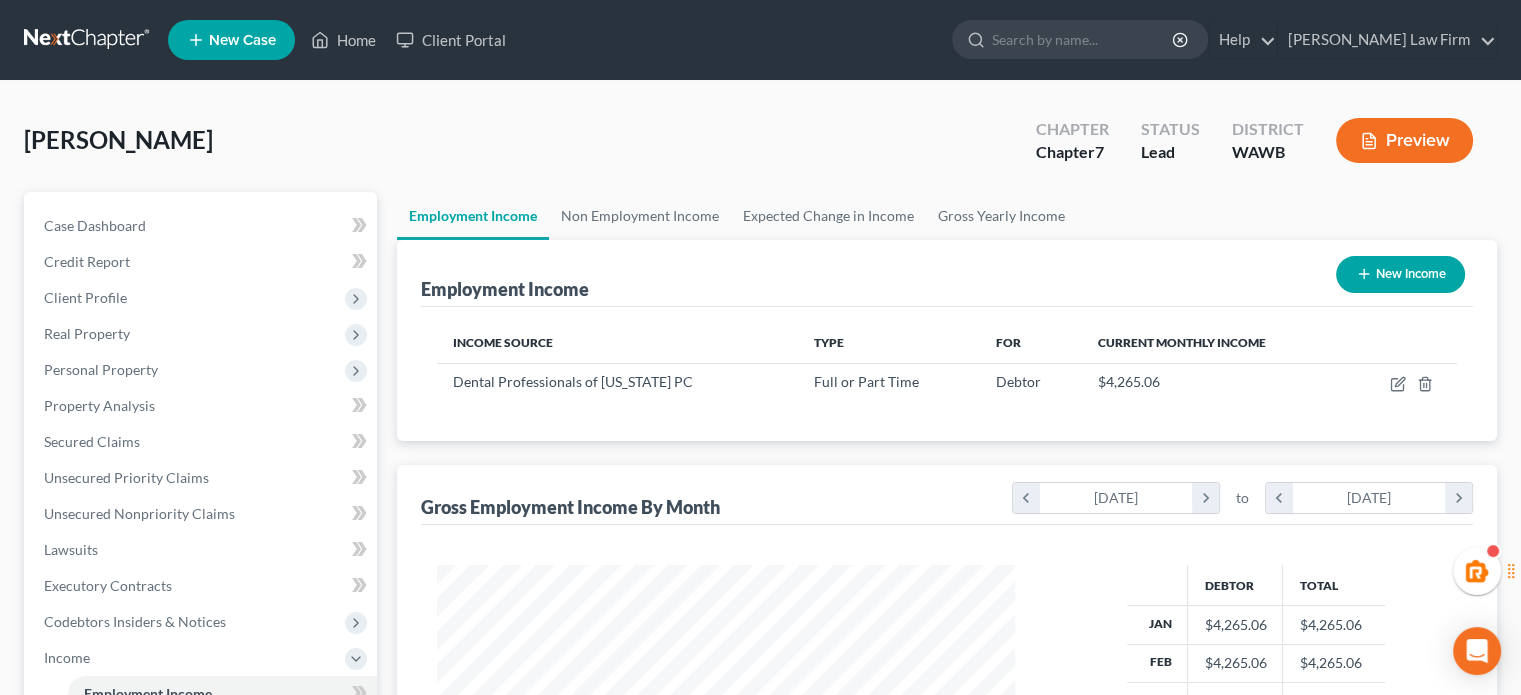 click on "Employment Income New Income" at bounding box center [947, 273] 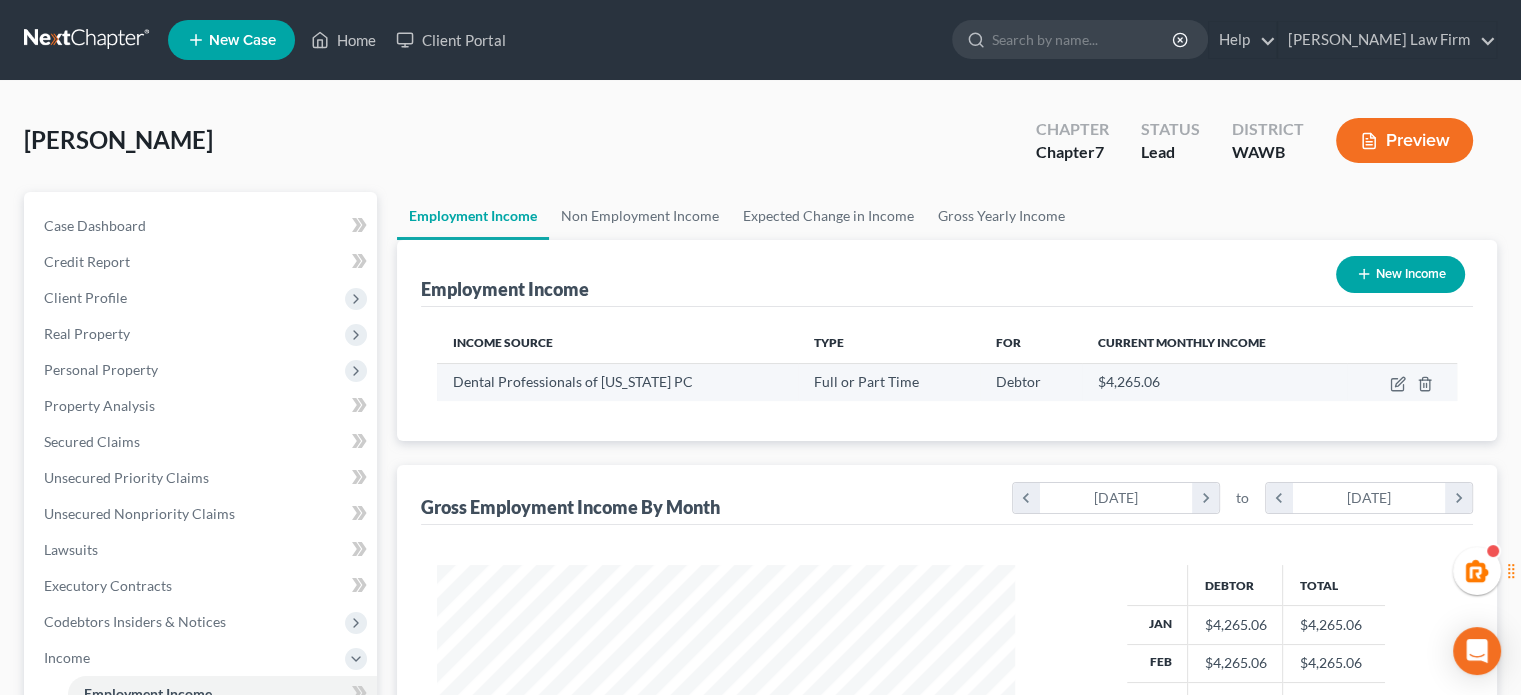 click at bounding box center (1402, 382) 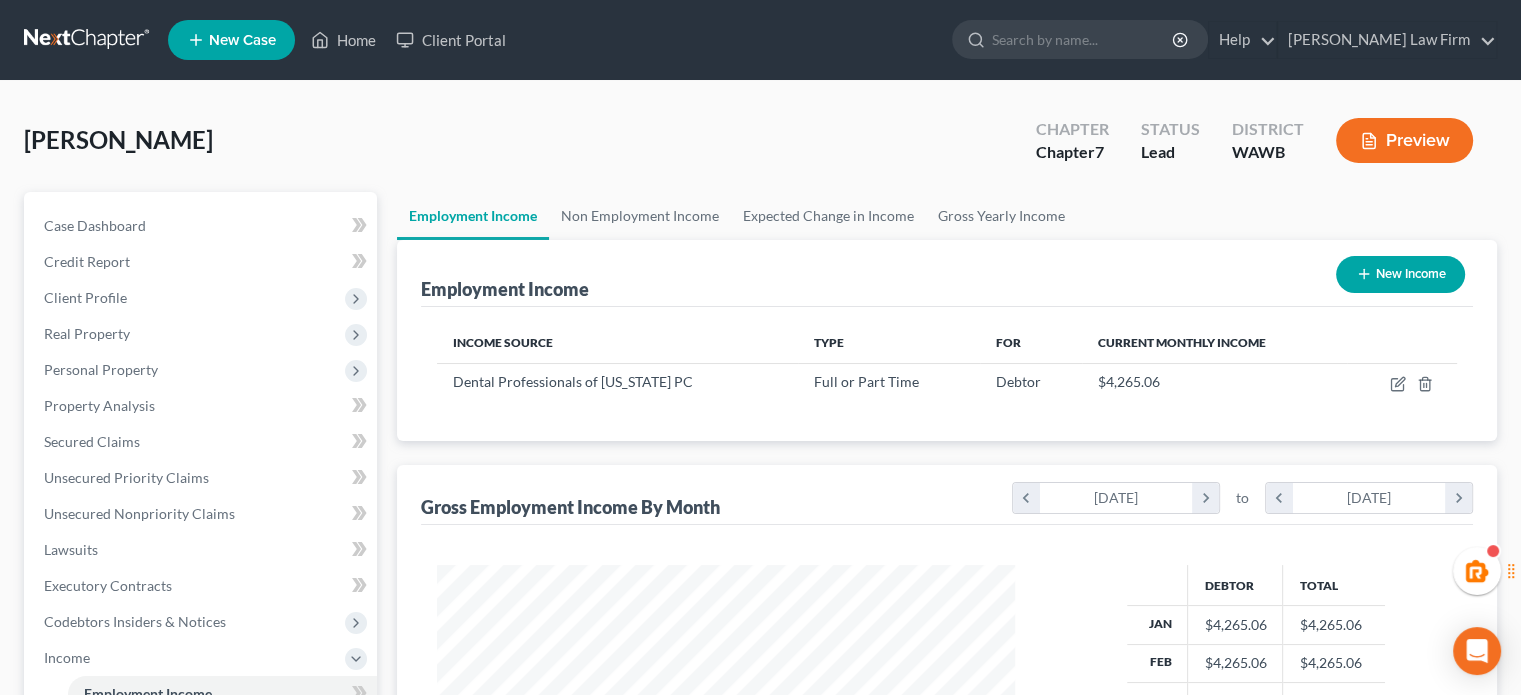 click on "Income Source
Type
For
Current Monthly Income
Dental Professionals of Washington PC
Full or Part Time
Debtor
$4,265.06
Sorting..." at bounding box center [947, 374] 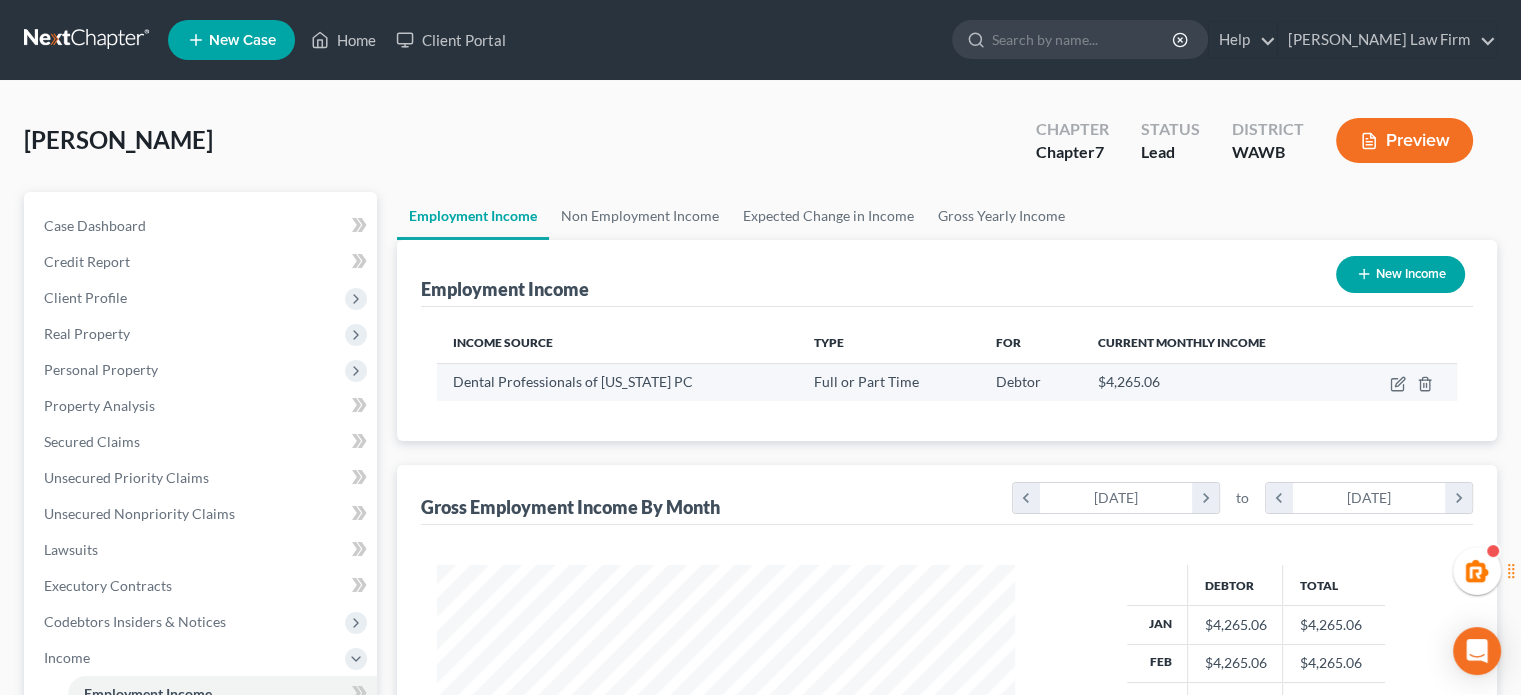 click at bounding box center [1402, 382] 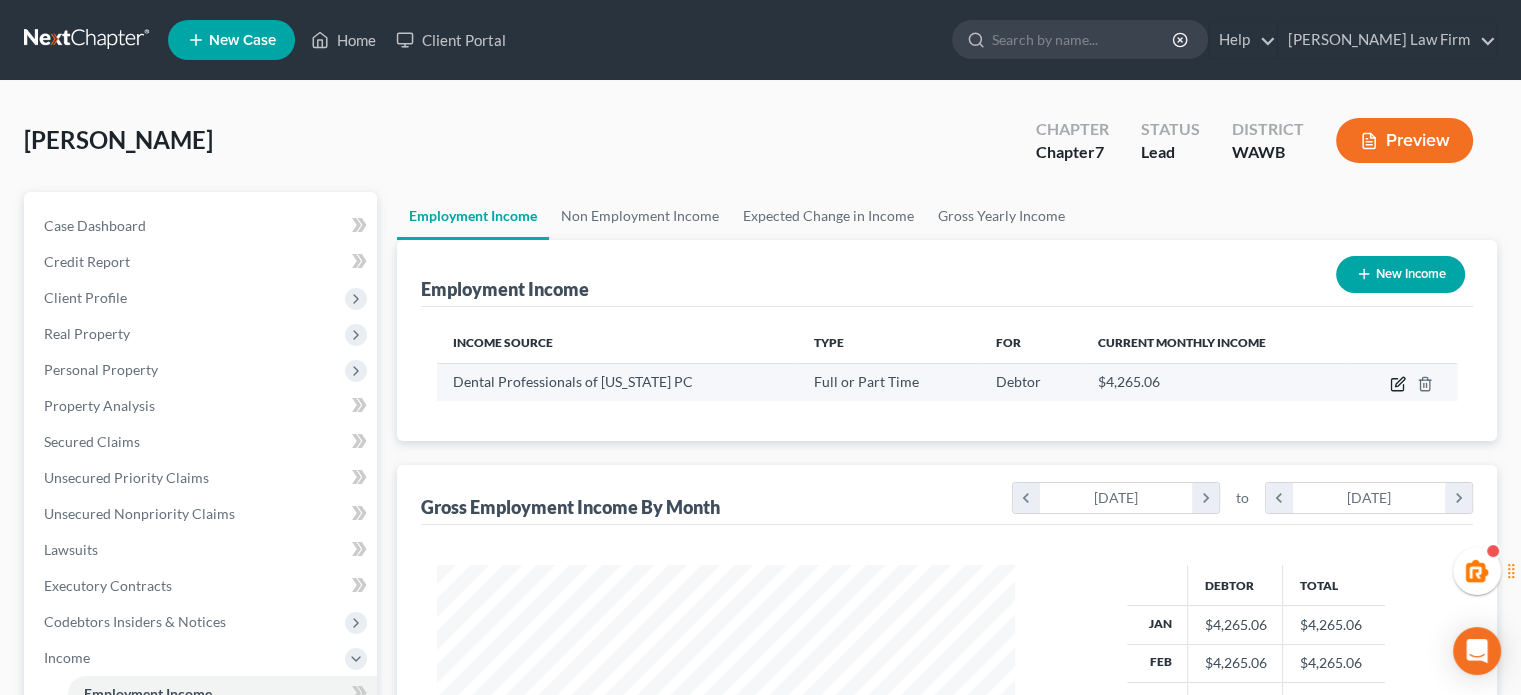 click 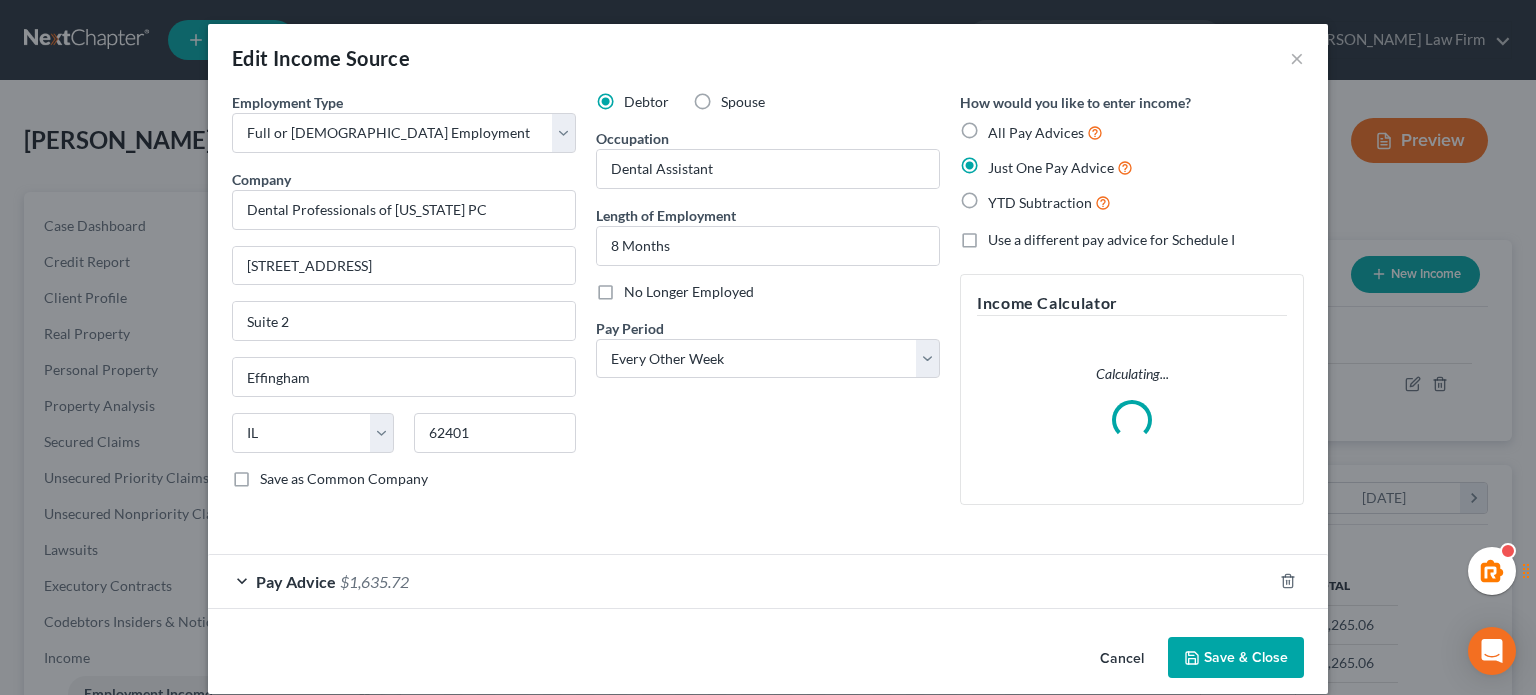 scroll, scrollTop: 999643, scrollLeft: 999375, axis: both 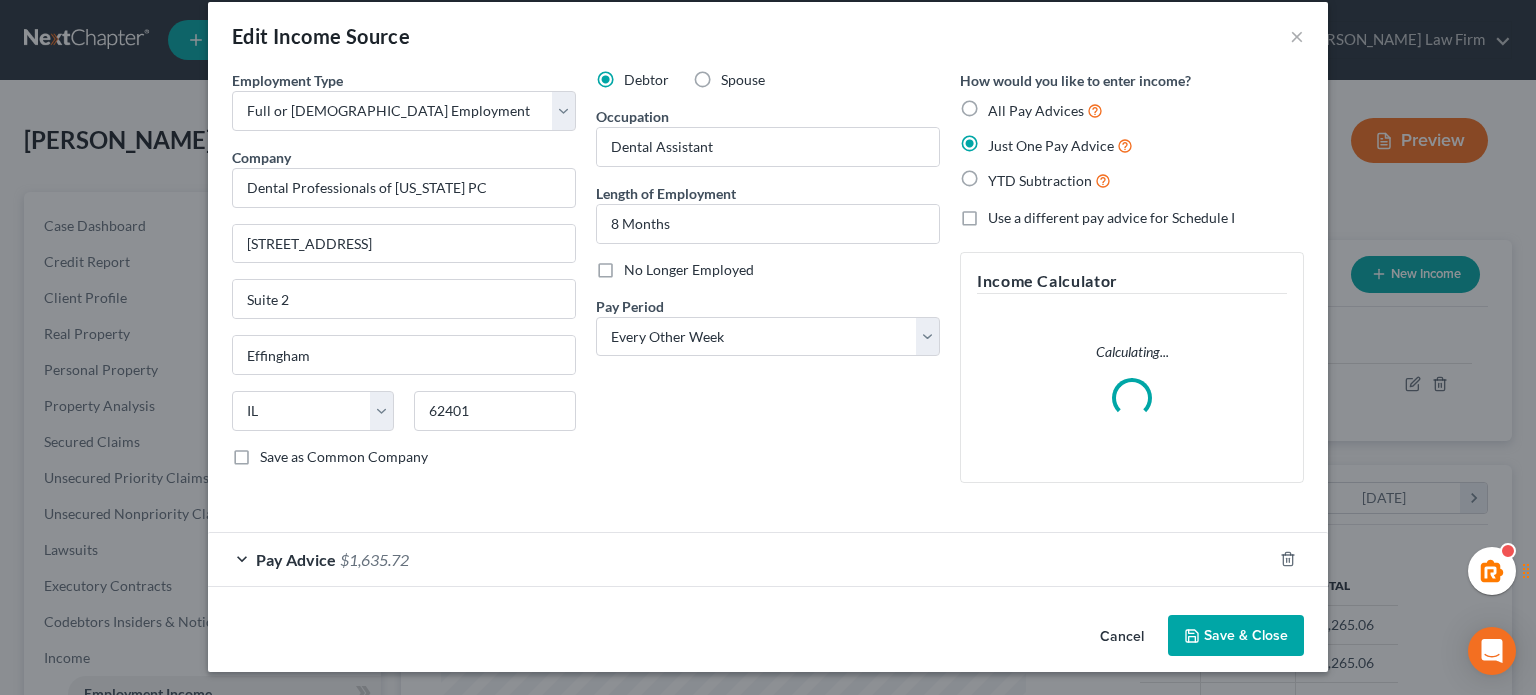 click on "Pay Advice $1,635.72" at bounding box center [740, 559] 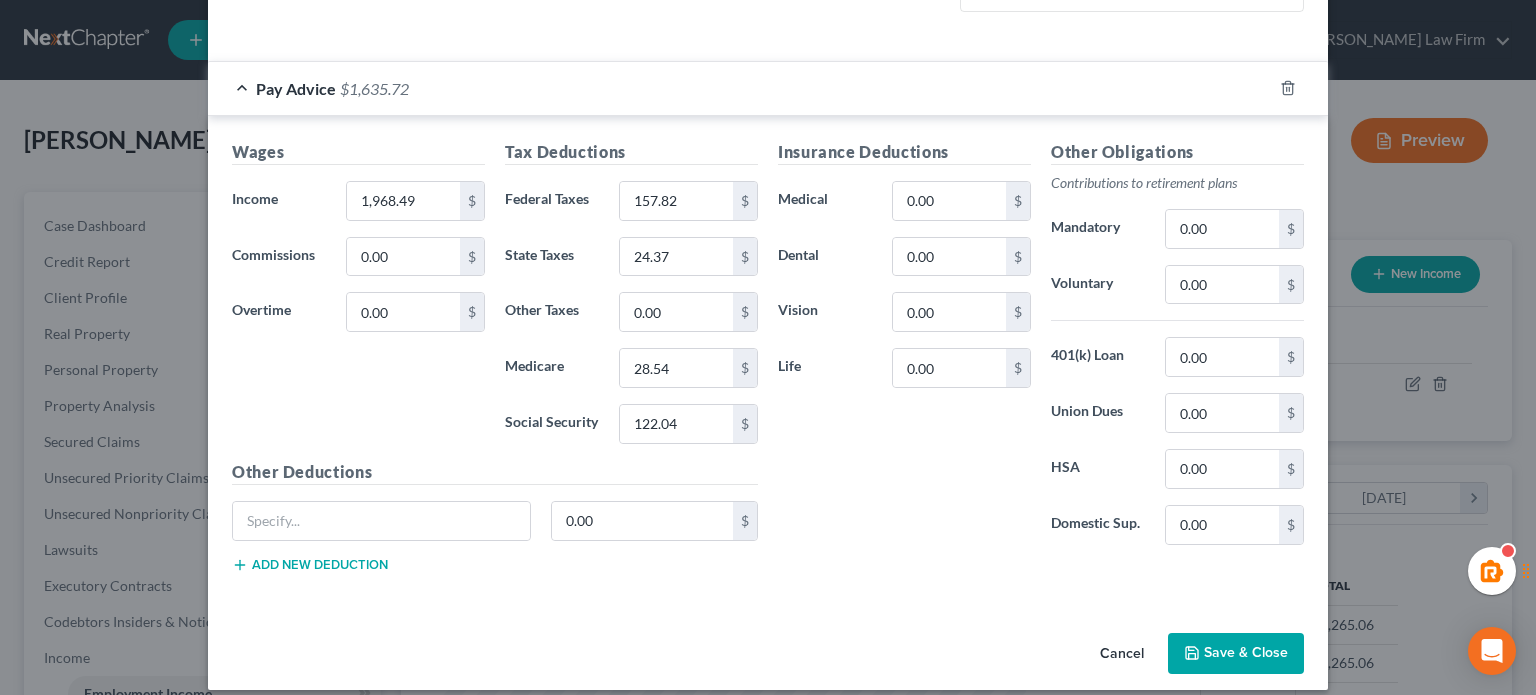 scroll, scrollTop: 508, scrollLeft: 0, axis: vertical 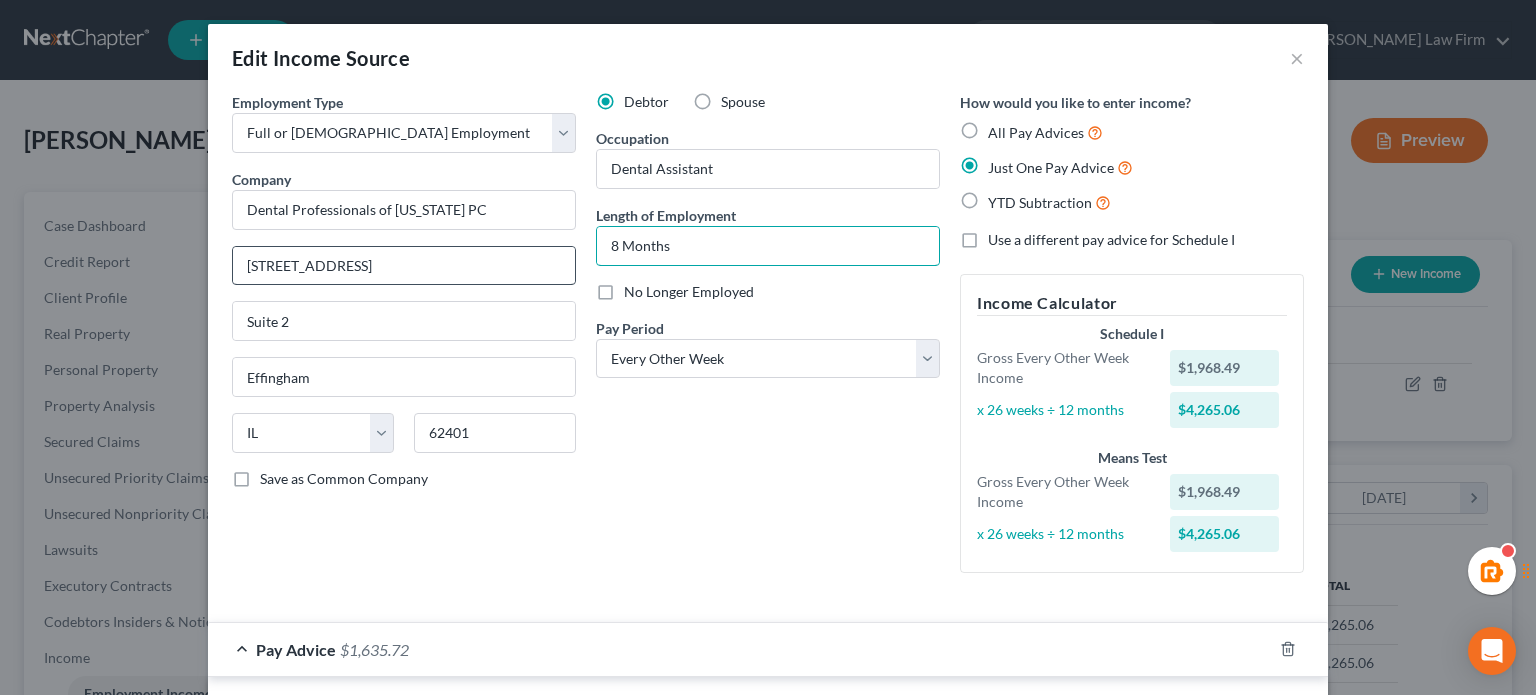 drag, startPoint x: 720, startPoint y: 247, endPoint x: 437, endPoint y: 247, distance: 283 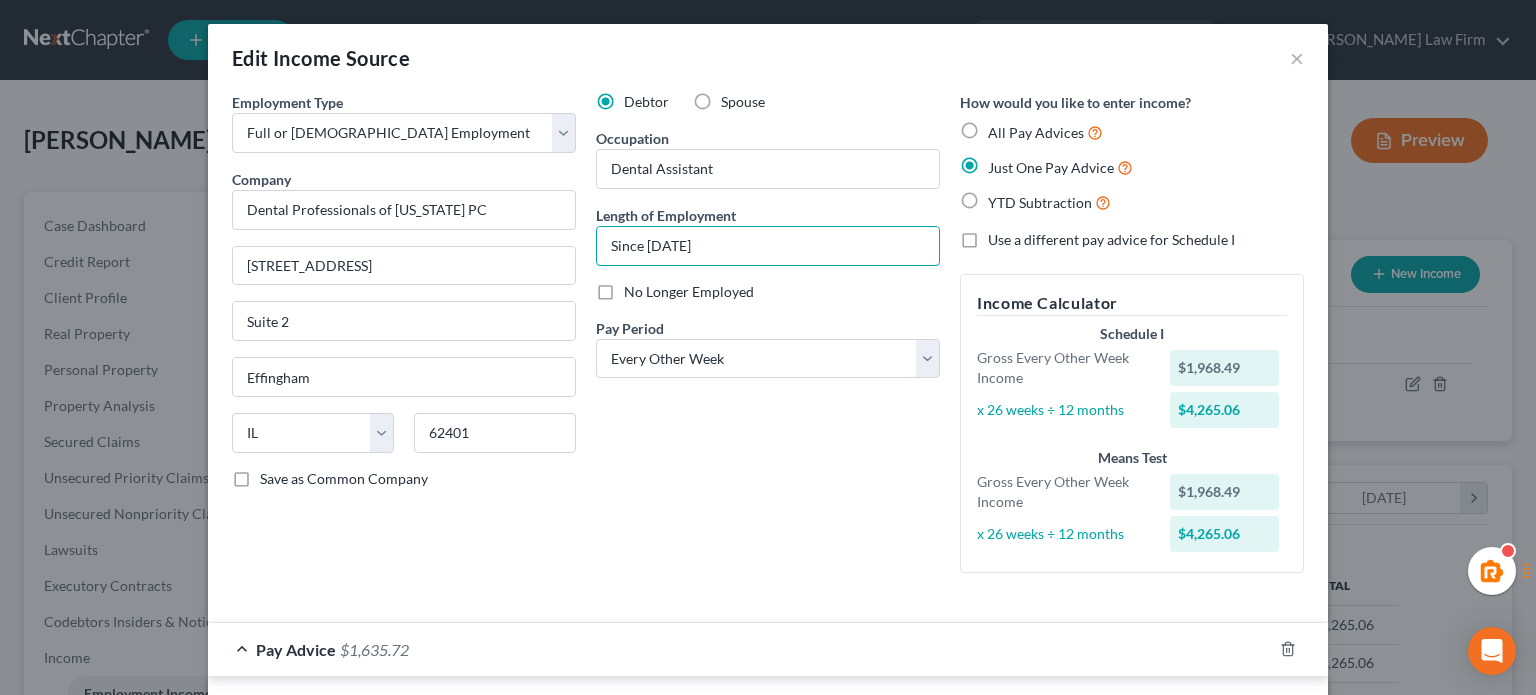 type on "Since June 2025" 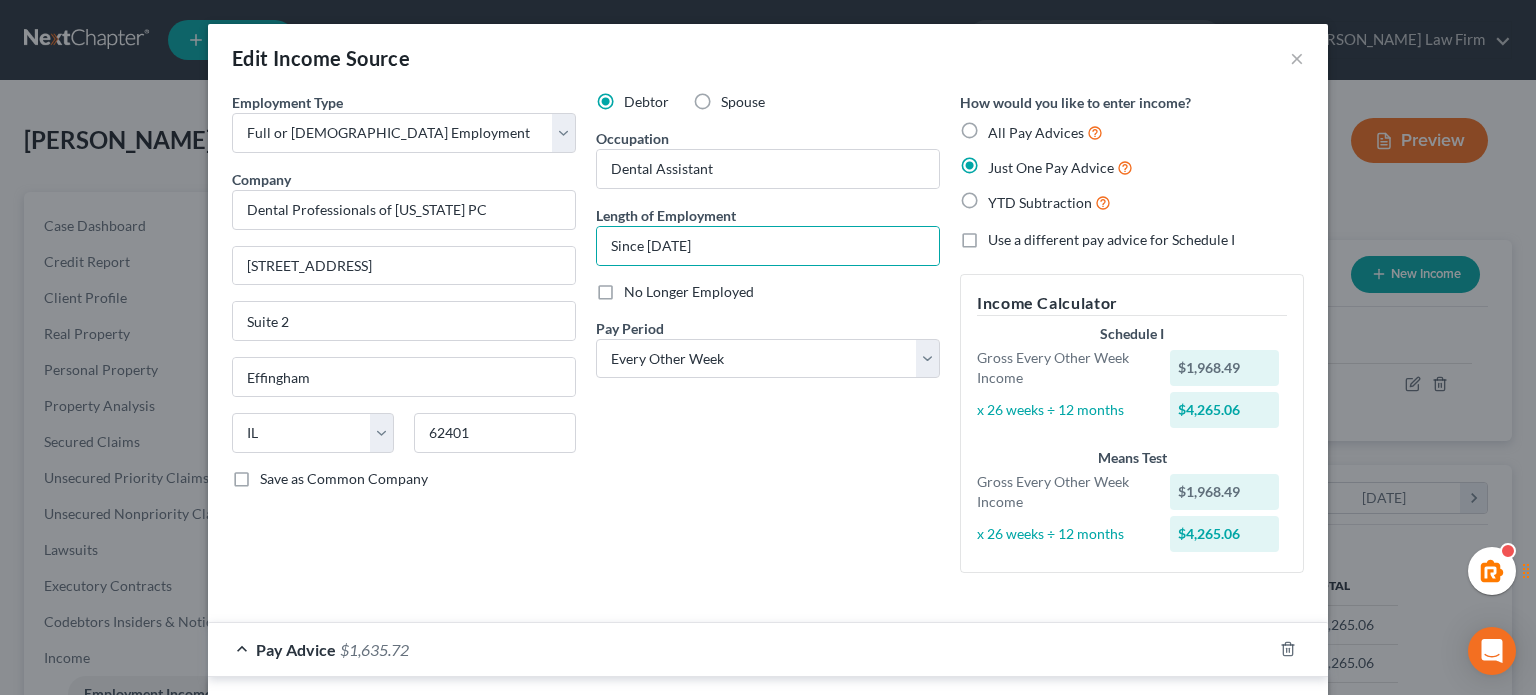 click on "Debtor Spouse Occupation Dental Assistant Length of Employment Since June 2025 No Longer Employed
Pay Period
*
Select Monthly Twice Monthly Every Other Week Weekly" at bounding box center [768, 340] 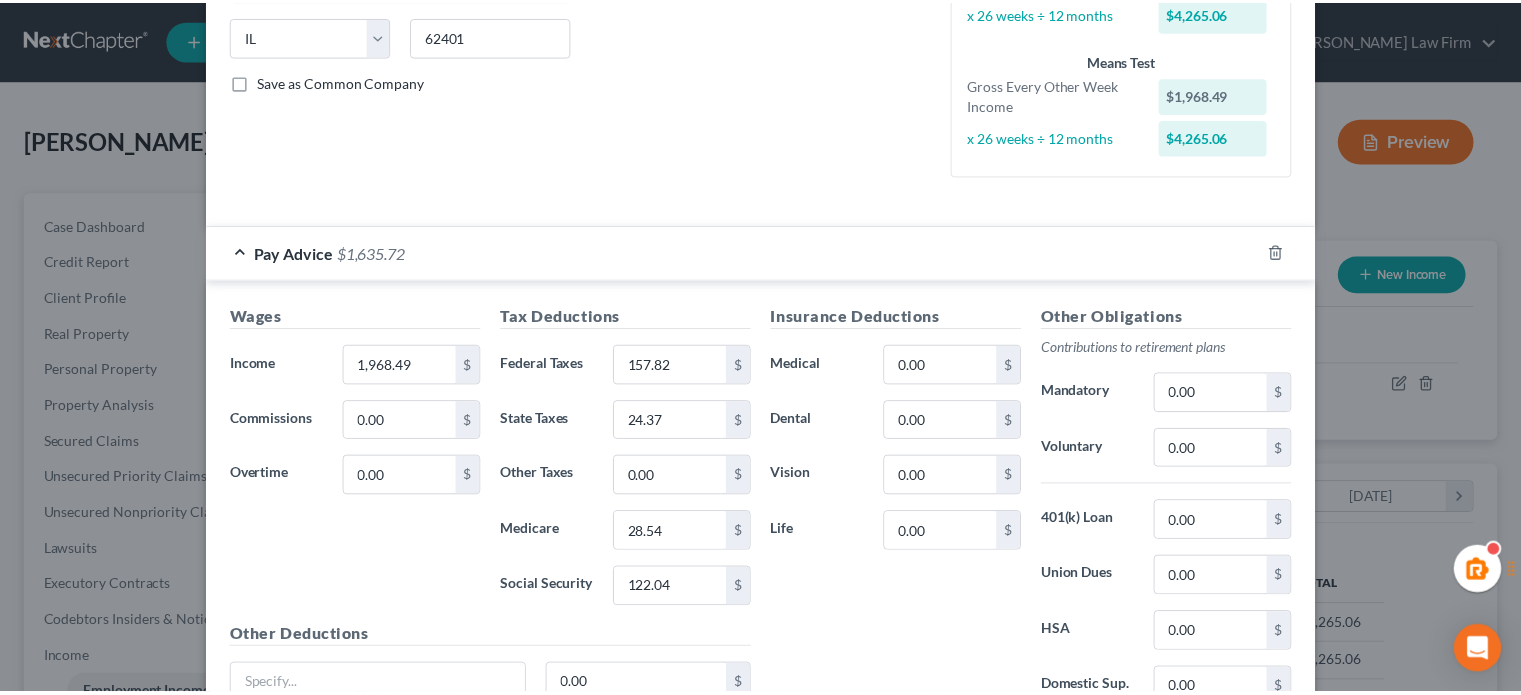 scroll, scrollTop: 576, scrollLeft: 0, axis: vertical 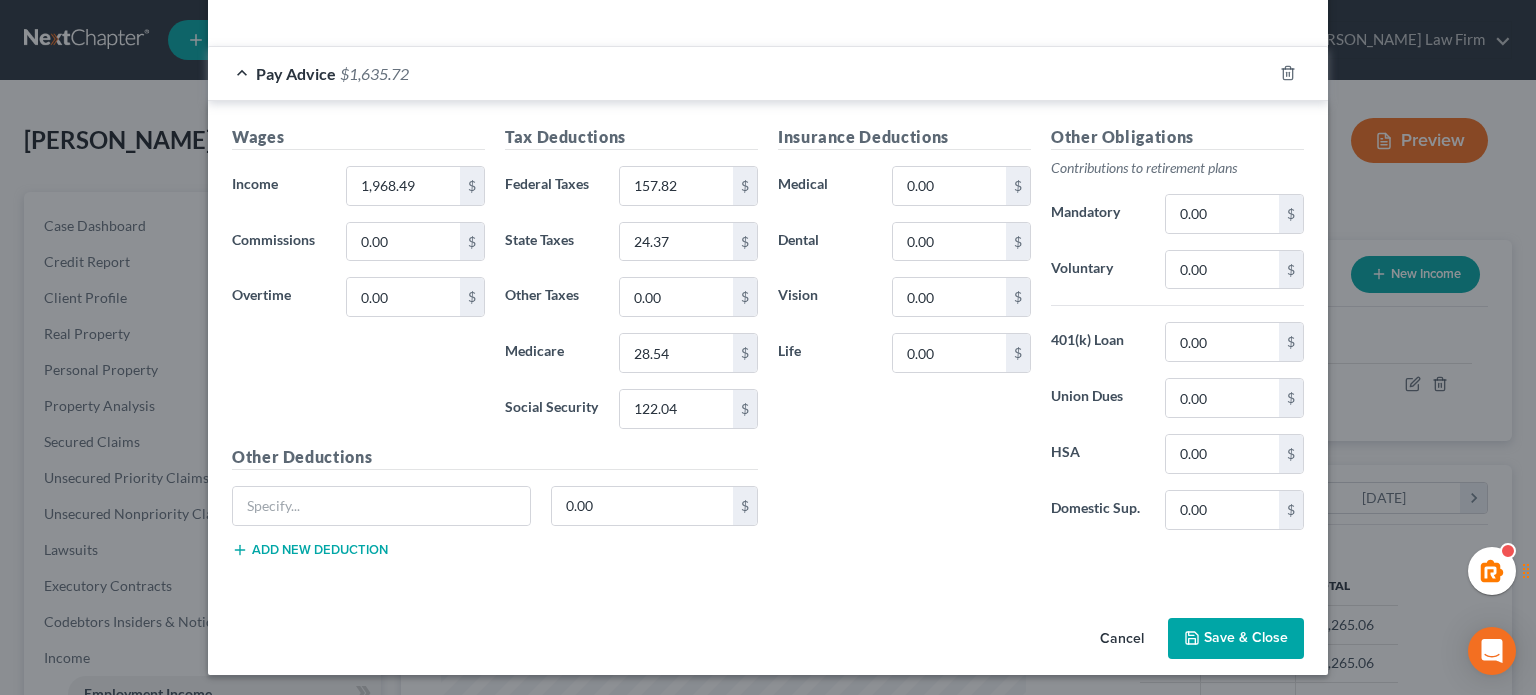 click on "Save & Close" at bounding box center [1236, 639] 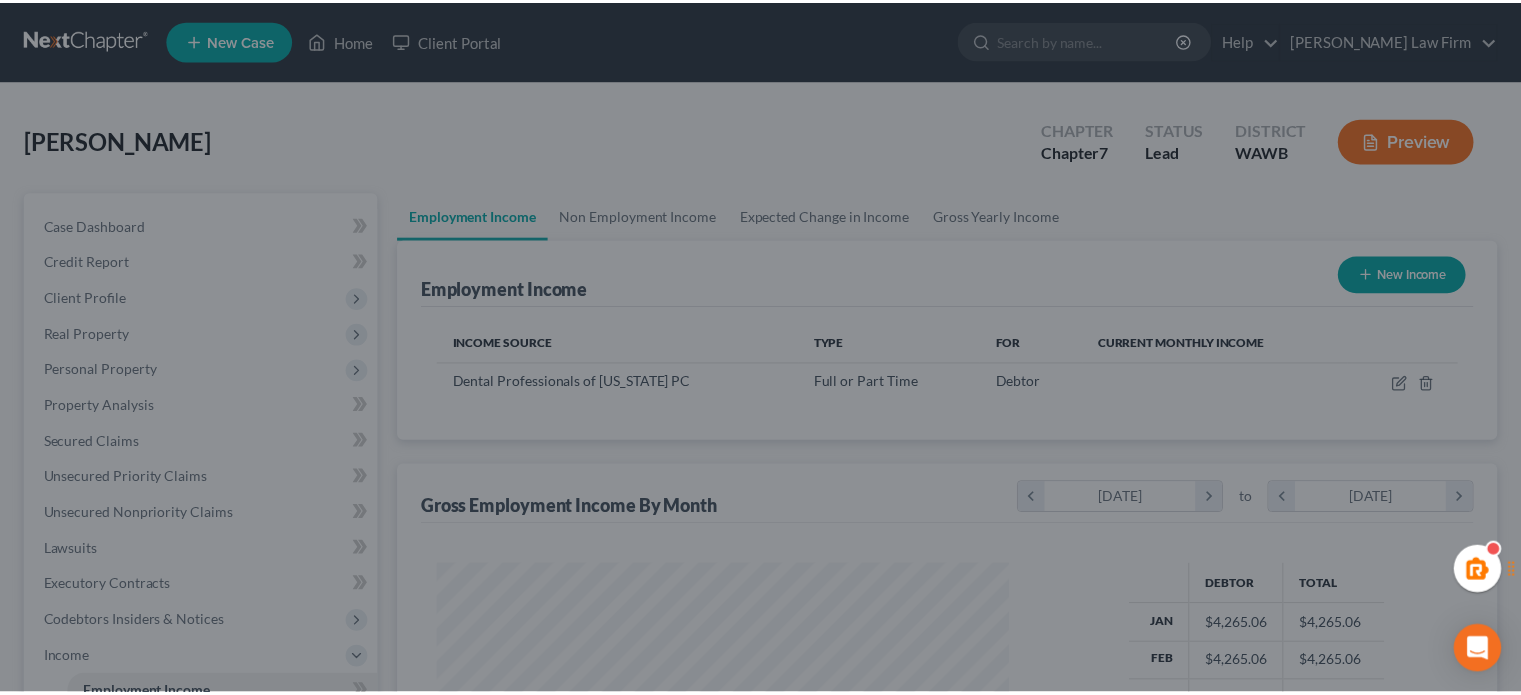 scroll, scrollTop: 356, scrollLeft: 617, axis: both 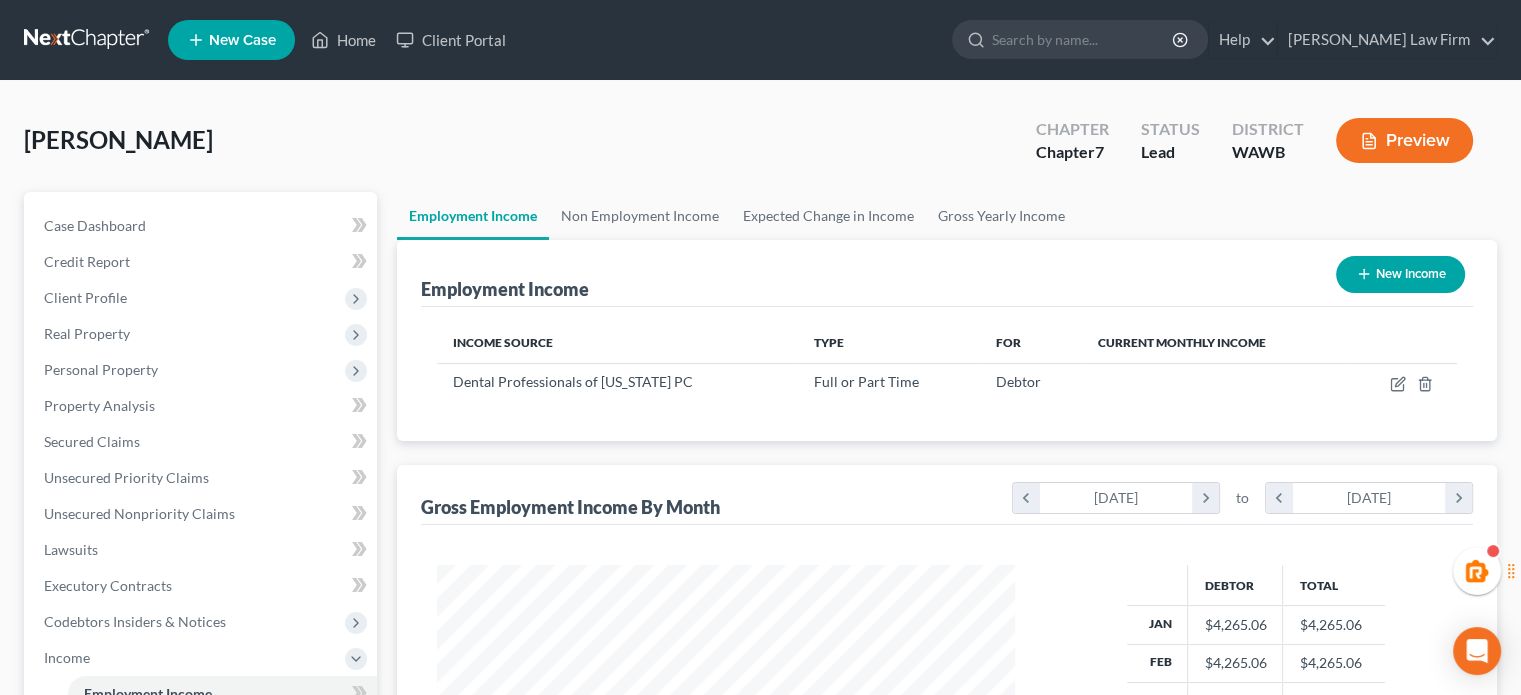 click on "Tounkep, Fabiola Upgraded Chapter Chapter  7 Status Lead District WAWB Preview" at bounding box center (760, 148) 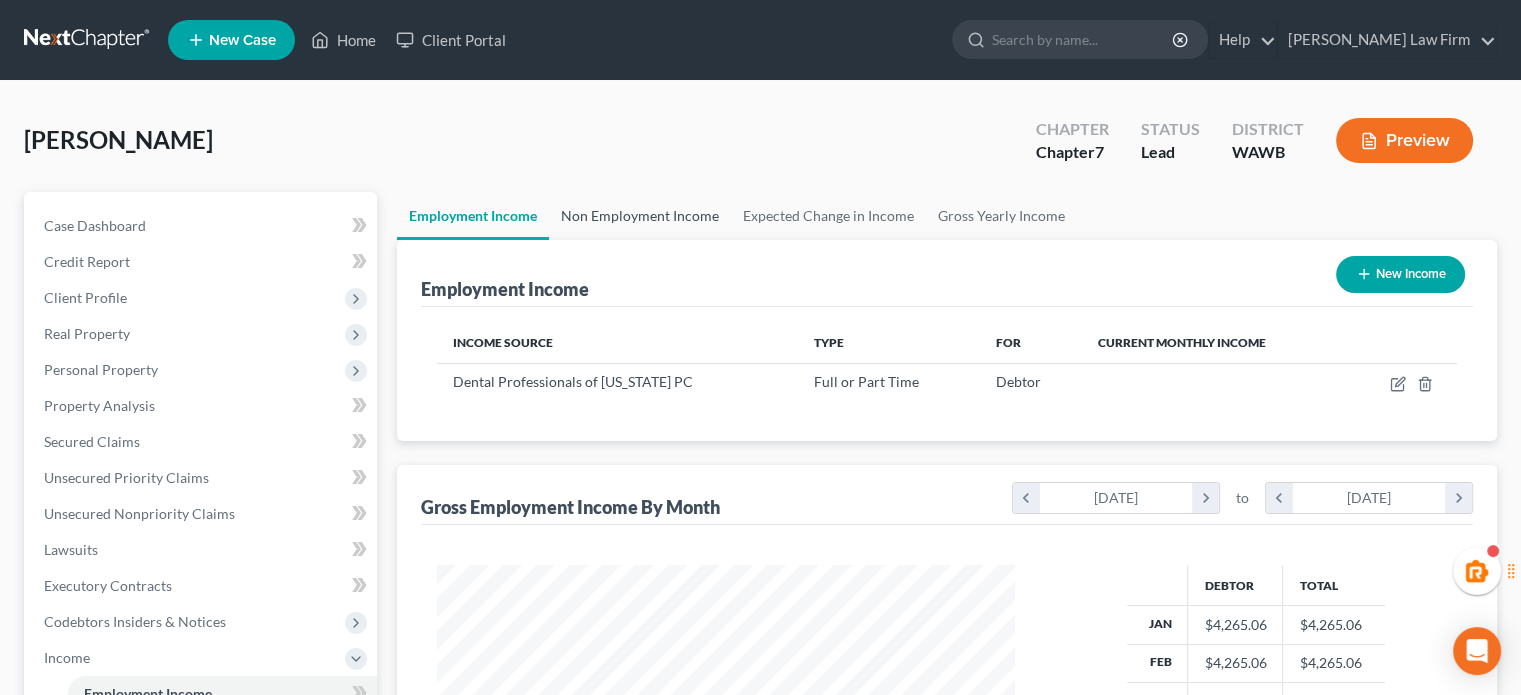 click on "Non Employment Income" at bounding box center (640, 216) 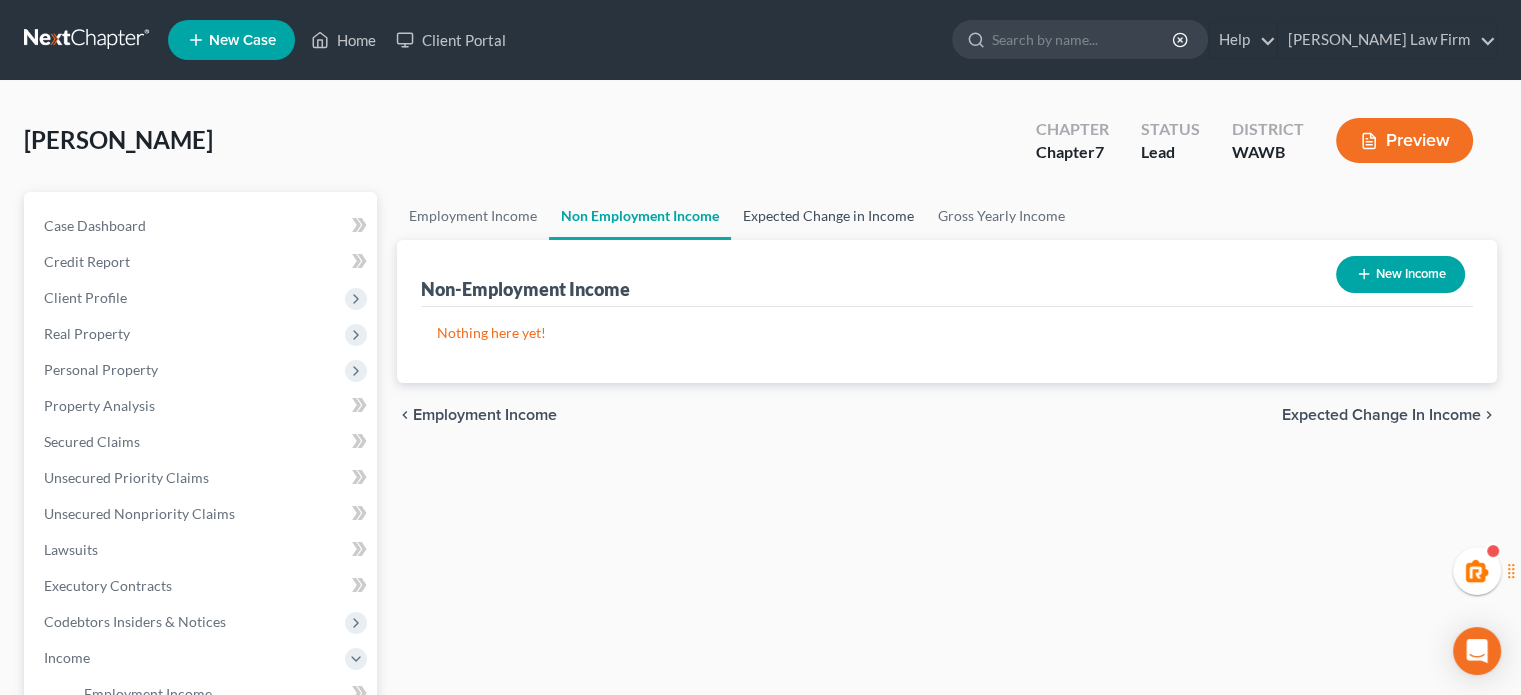 click on "Expected Change in Income" at bounding box center [828, 216] 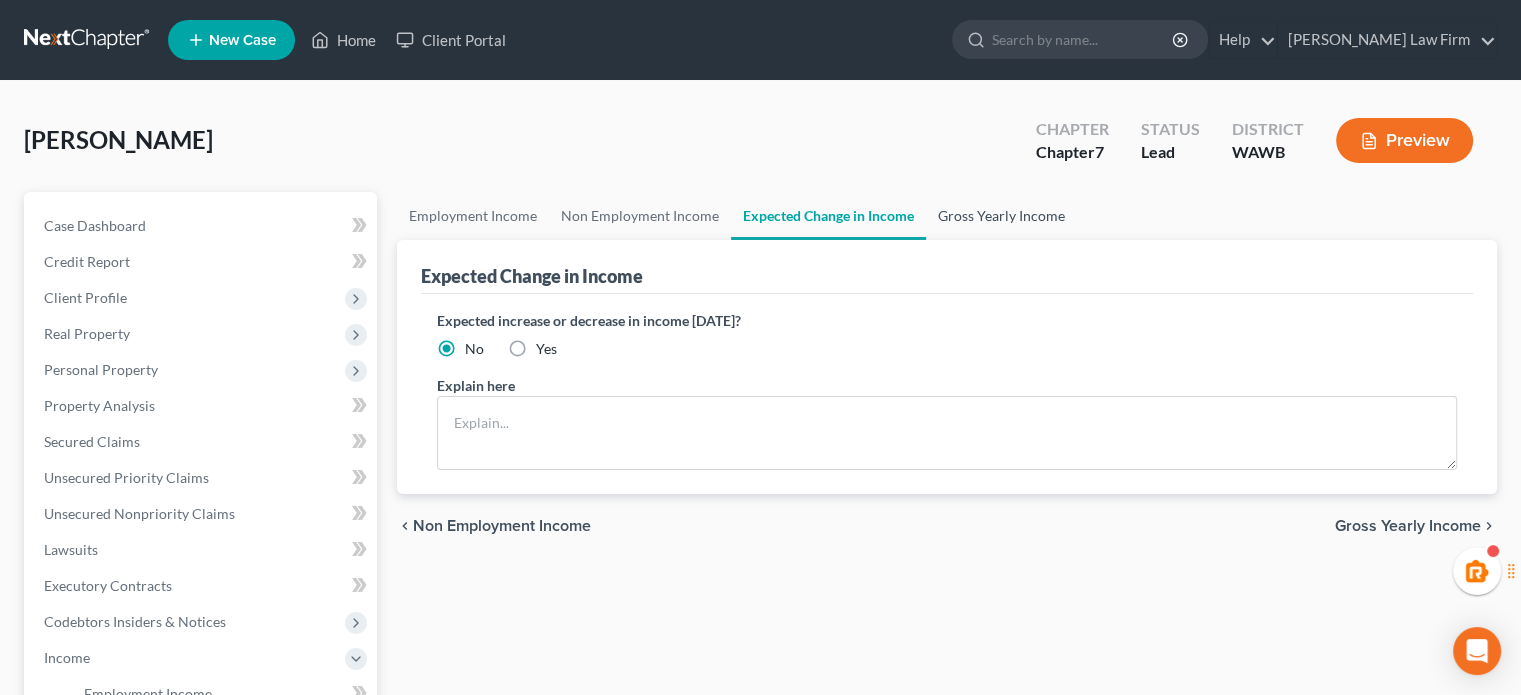 click on "Gross Yearly Income" at bounding box center [1001, 216] 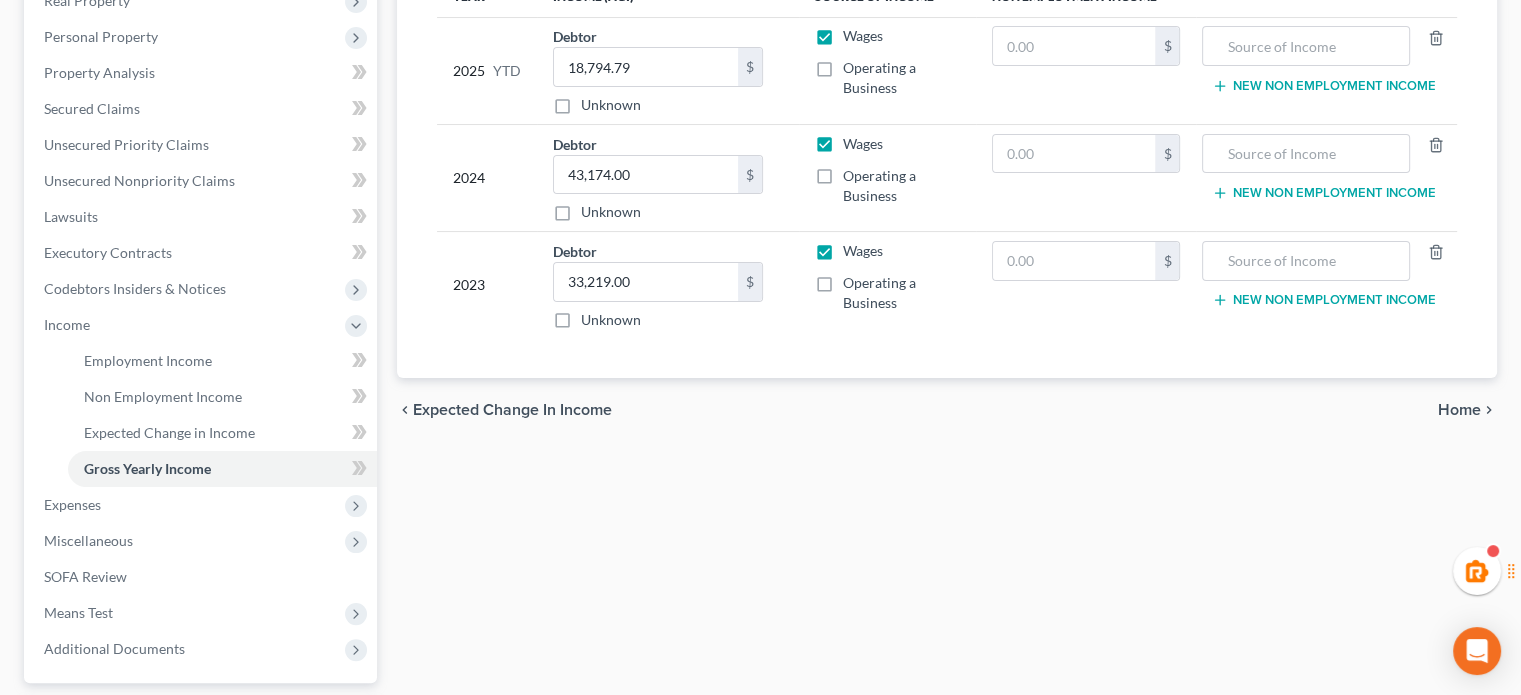 scroll, scrollTop: 0, scrollLeft: 0, axis: both 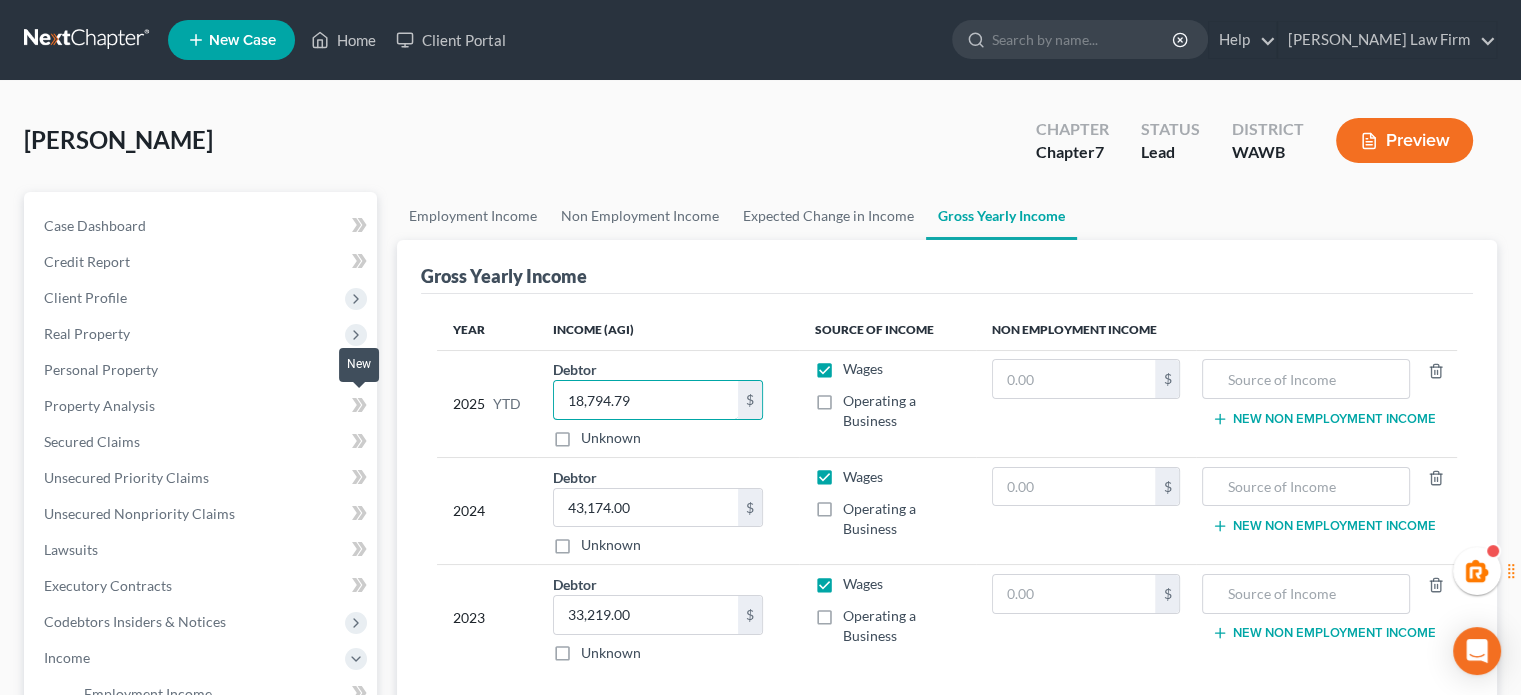 paste on "20,845.5" 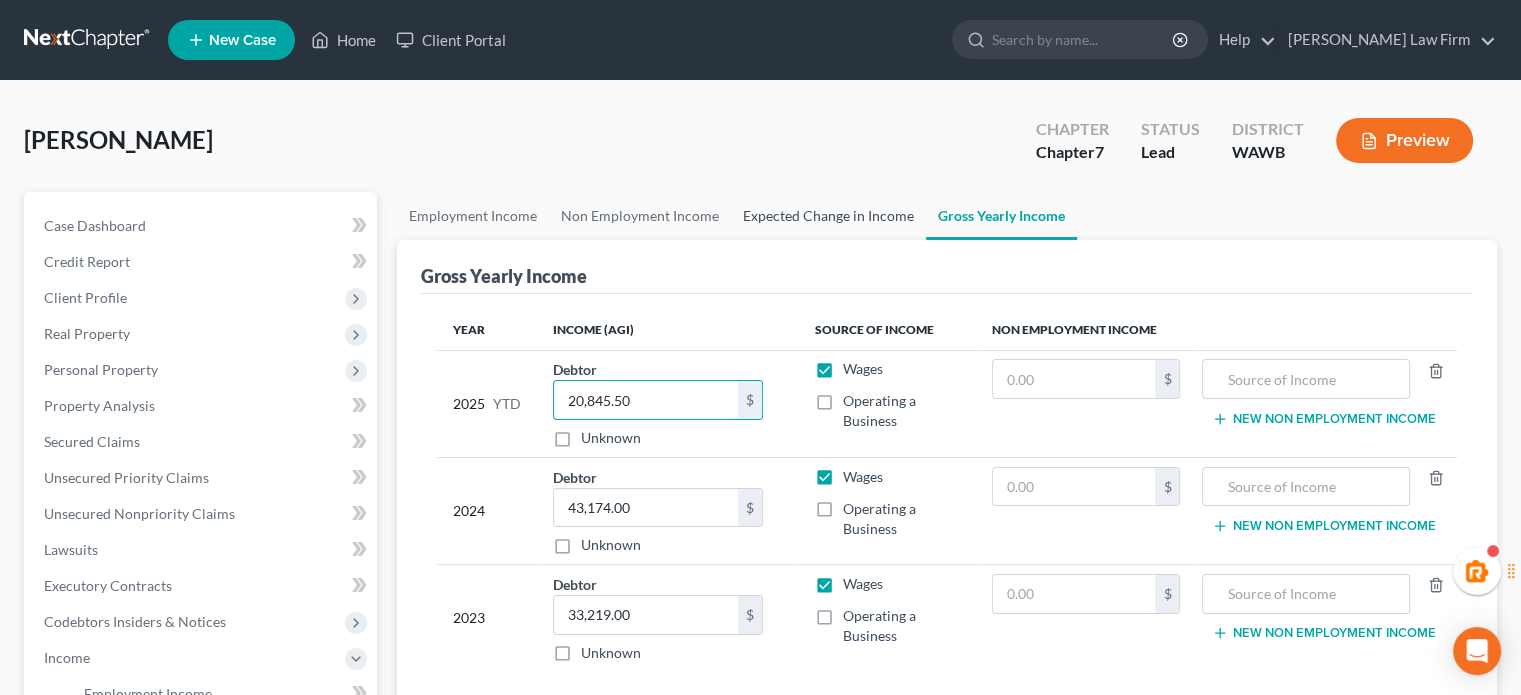 type on "20,845.50" 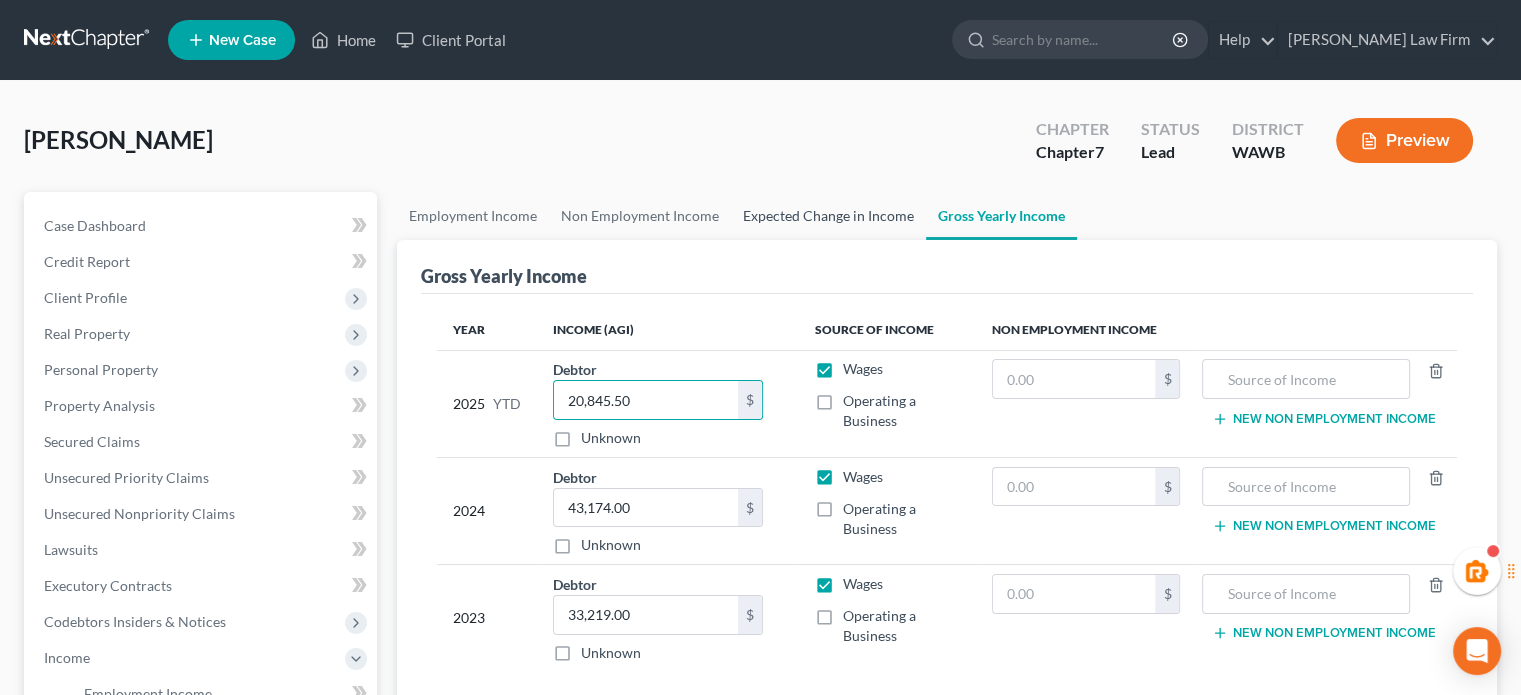 click on "Expected Change in Income" at bounding box center [828, 216] 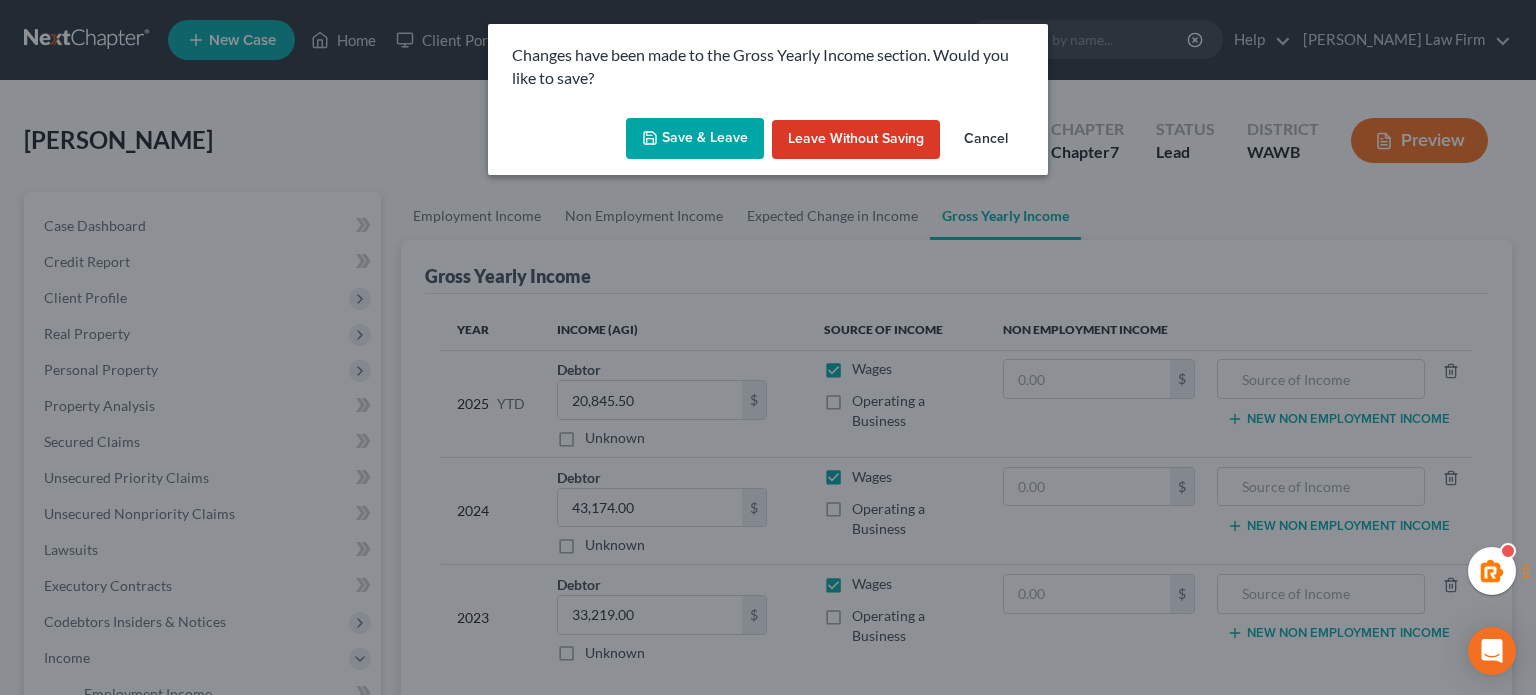 click on "Changes have been made to the Gross Yearly Income section. Would you like to save? Save & Leave Leave without Saving Cancel" at bounding box center (768, 347) 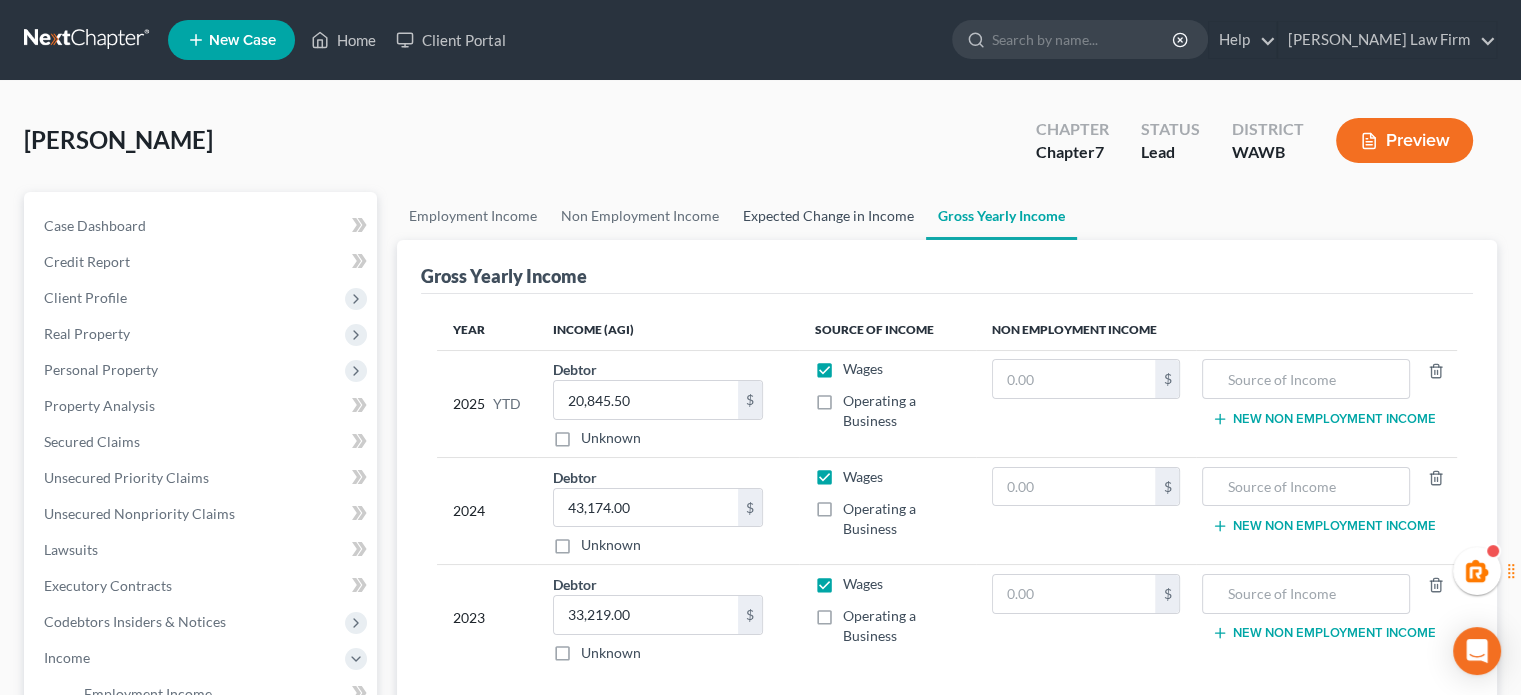 click on "Expected Change in Income" at bounding box center [828, 216] 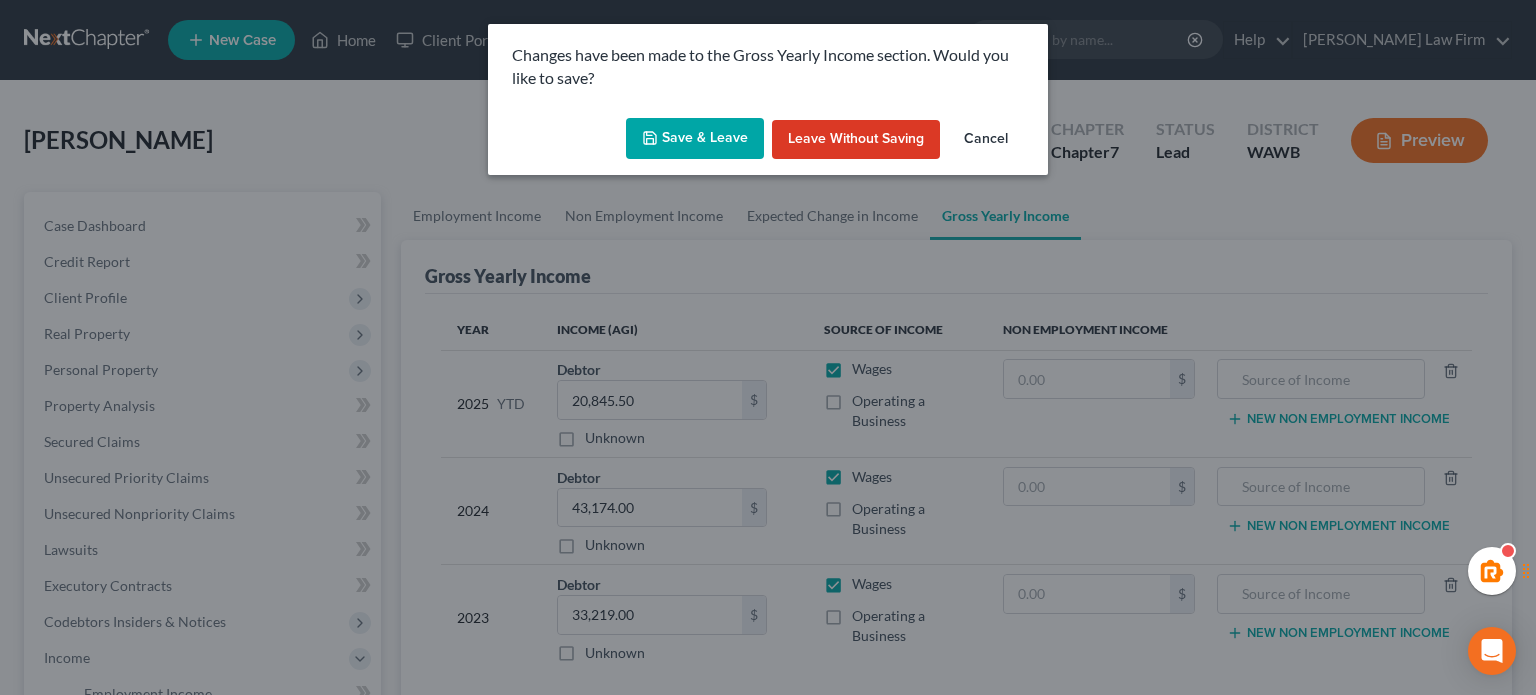 click on "Save & Leave" at bounding box center [695, 139] 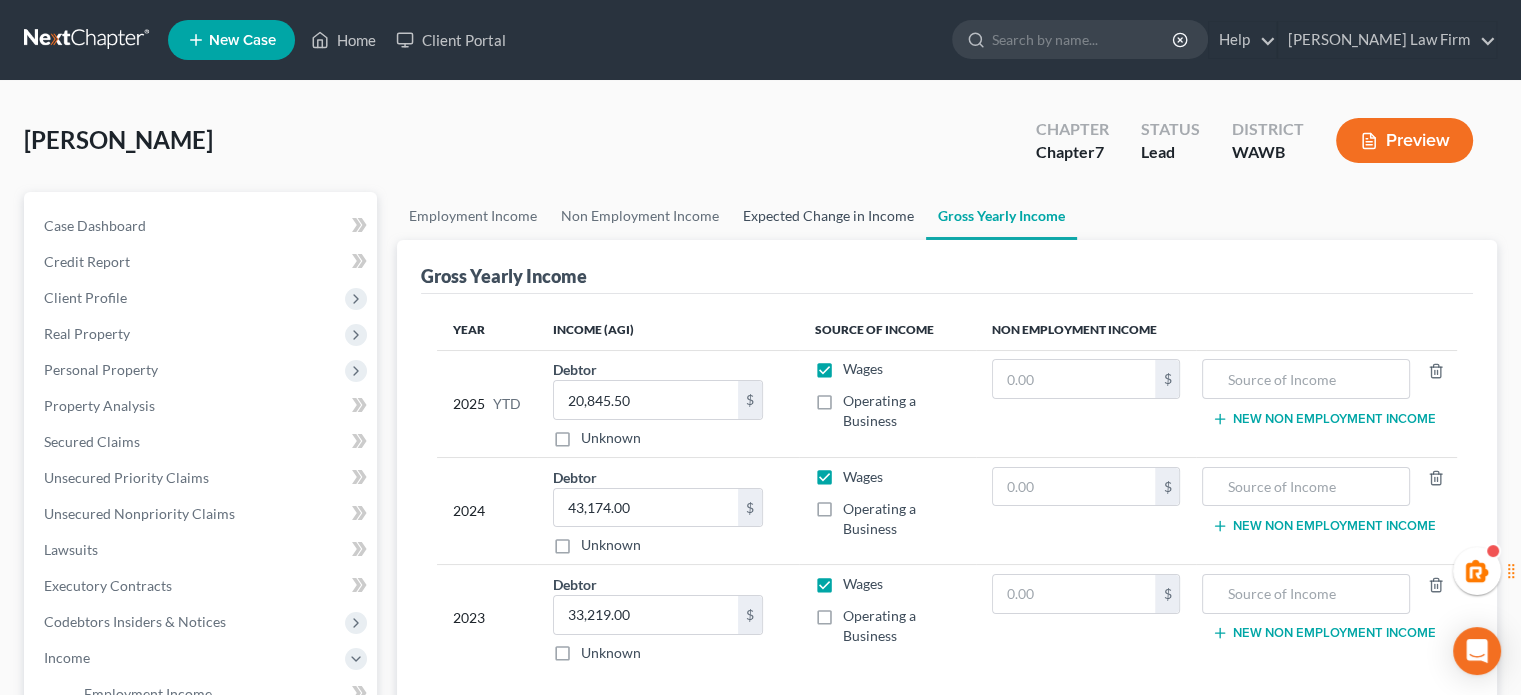 click on "Expected Change in Income" at bounding box center [828, 216] 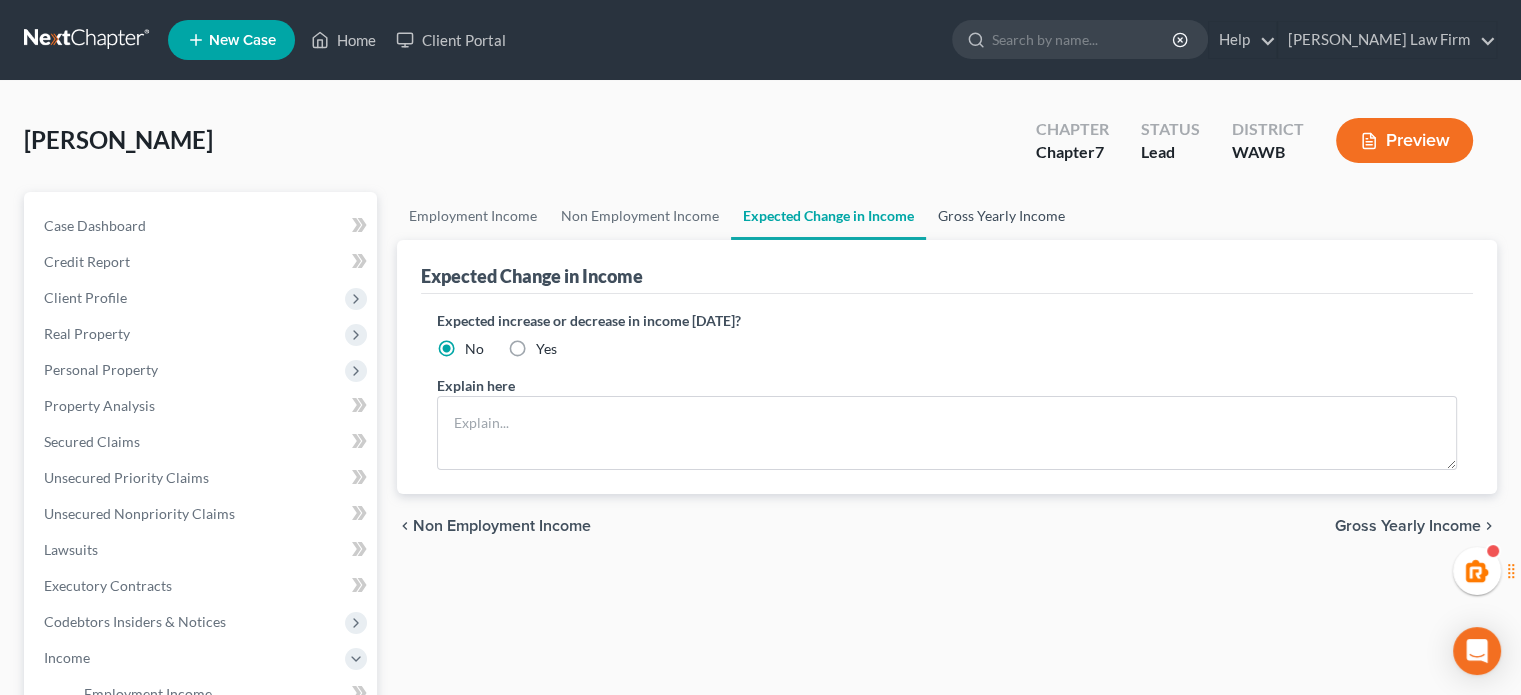 click on "Gross Yearly Income" at bounding box center [1001, 216] 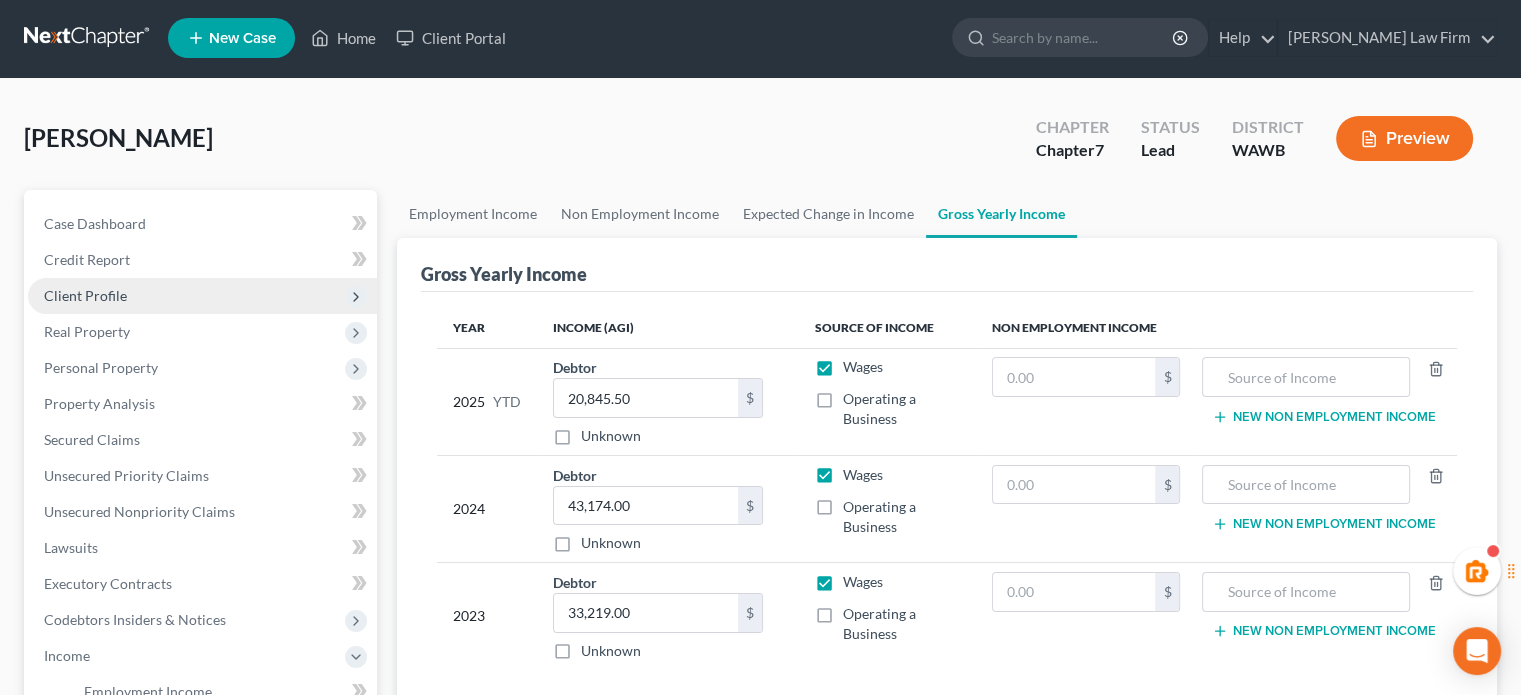scroll, scrollTop: 0, scrollLeft: 0, axis: both 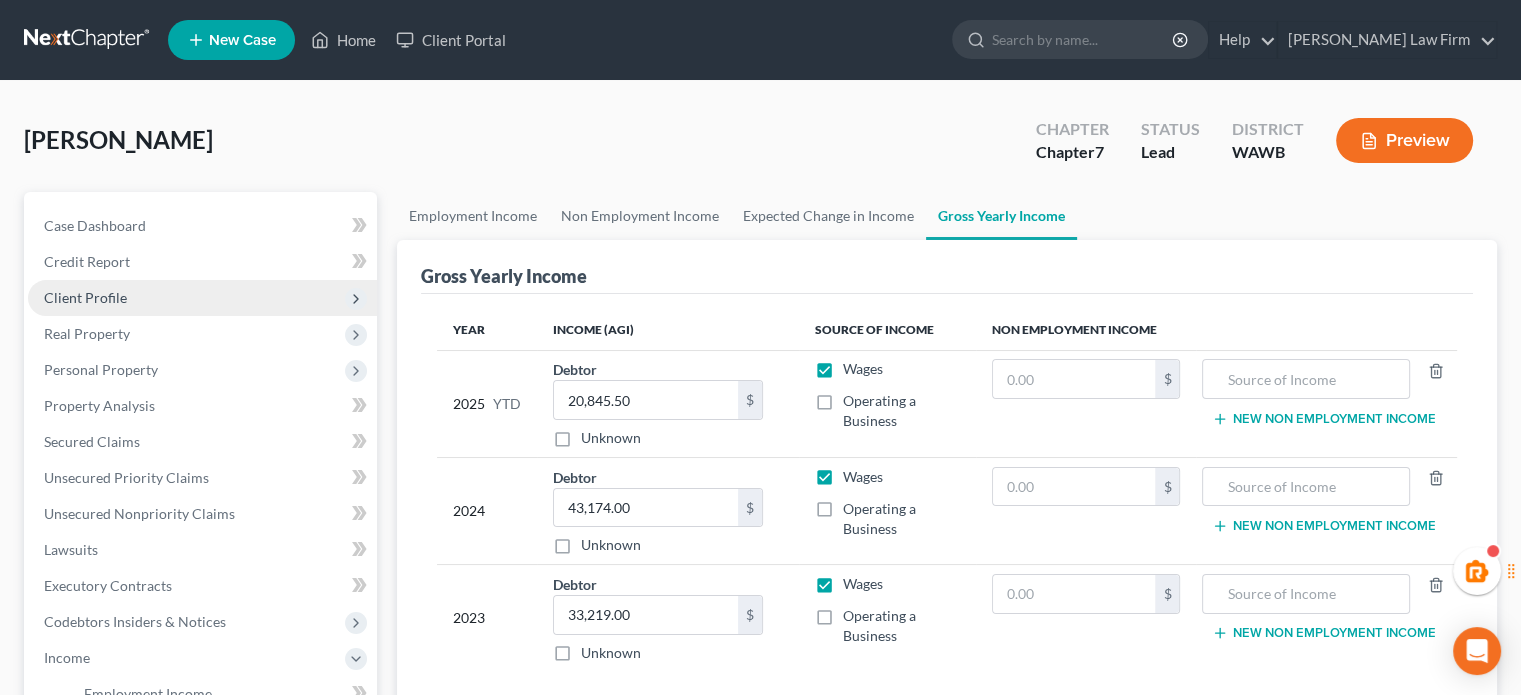 click on "Client Profile" at bounding box center (85, 297) 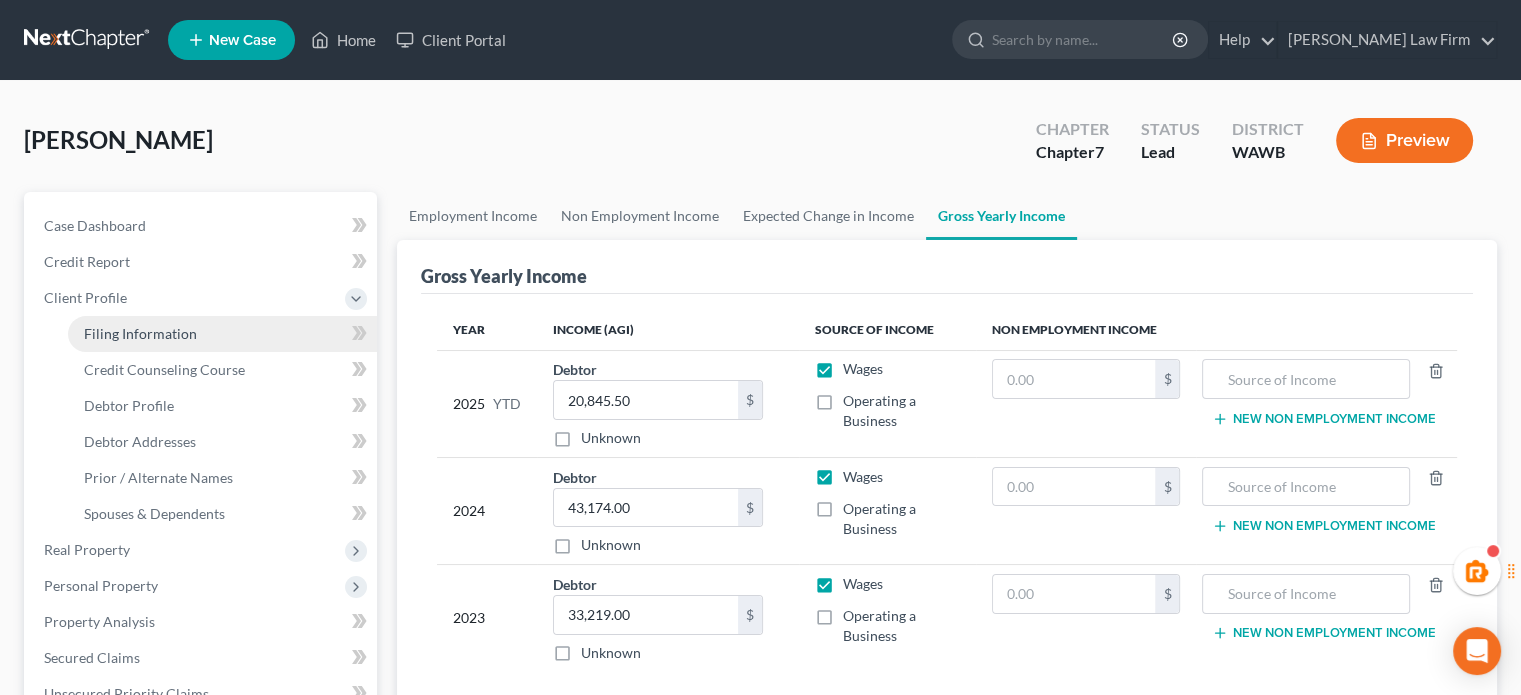 click on "Filing Information" at bounding box center [140, 333] 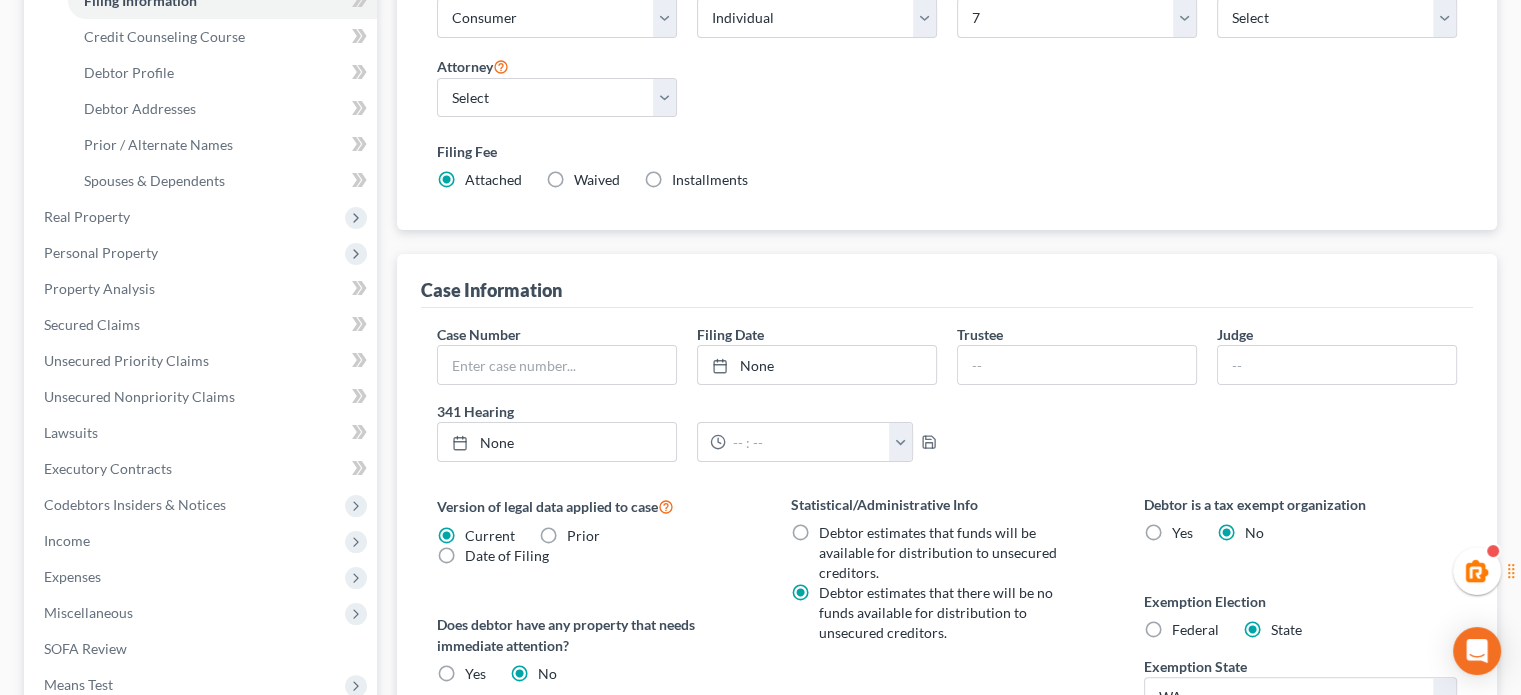 scroll, scrollTop: 666, scrollLeft: 0, axis: vertical 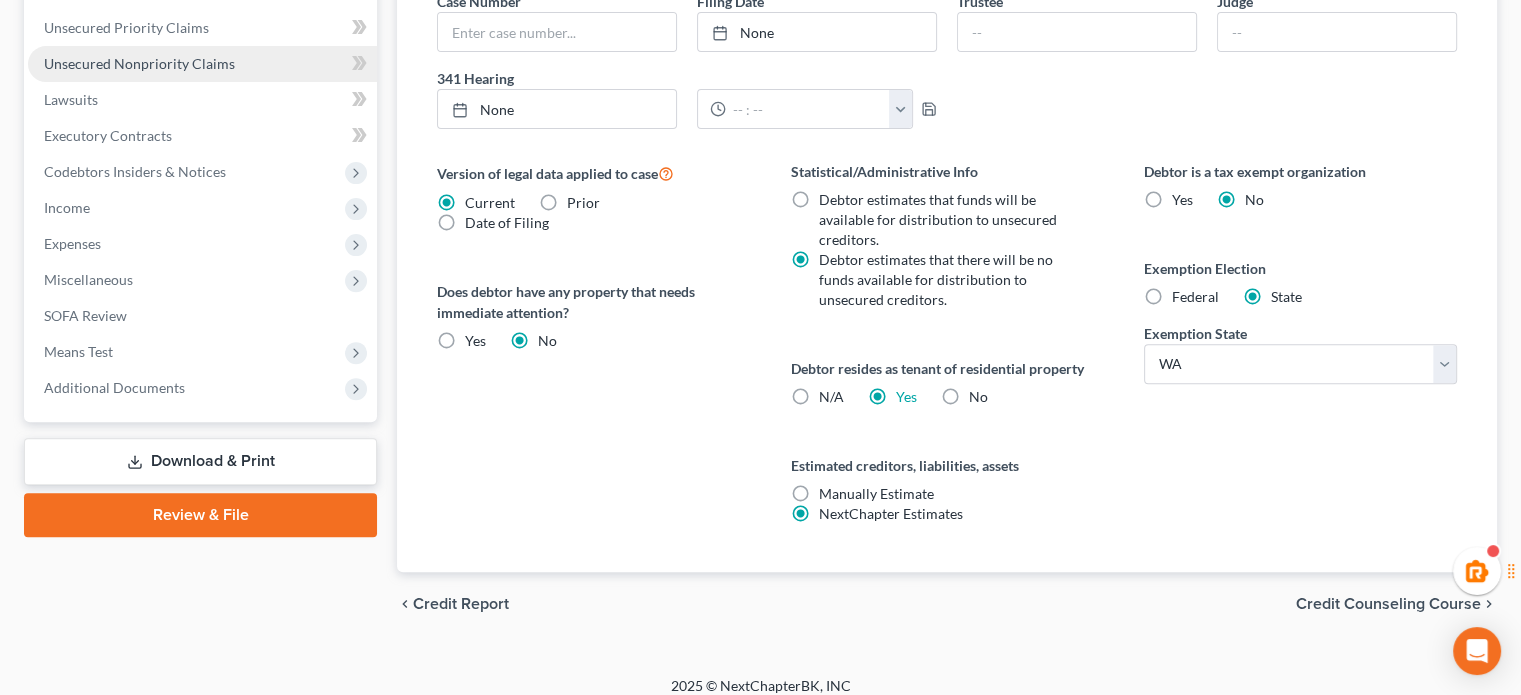 click on "Unsecured Nonpriority Claims" at bounding box center [202, 64] 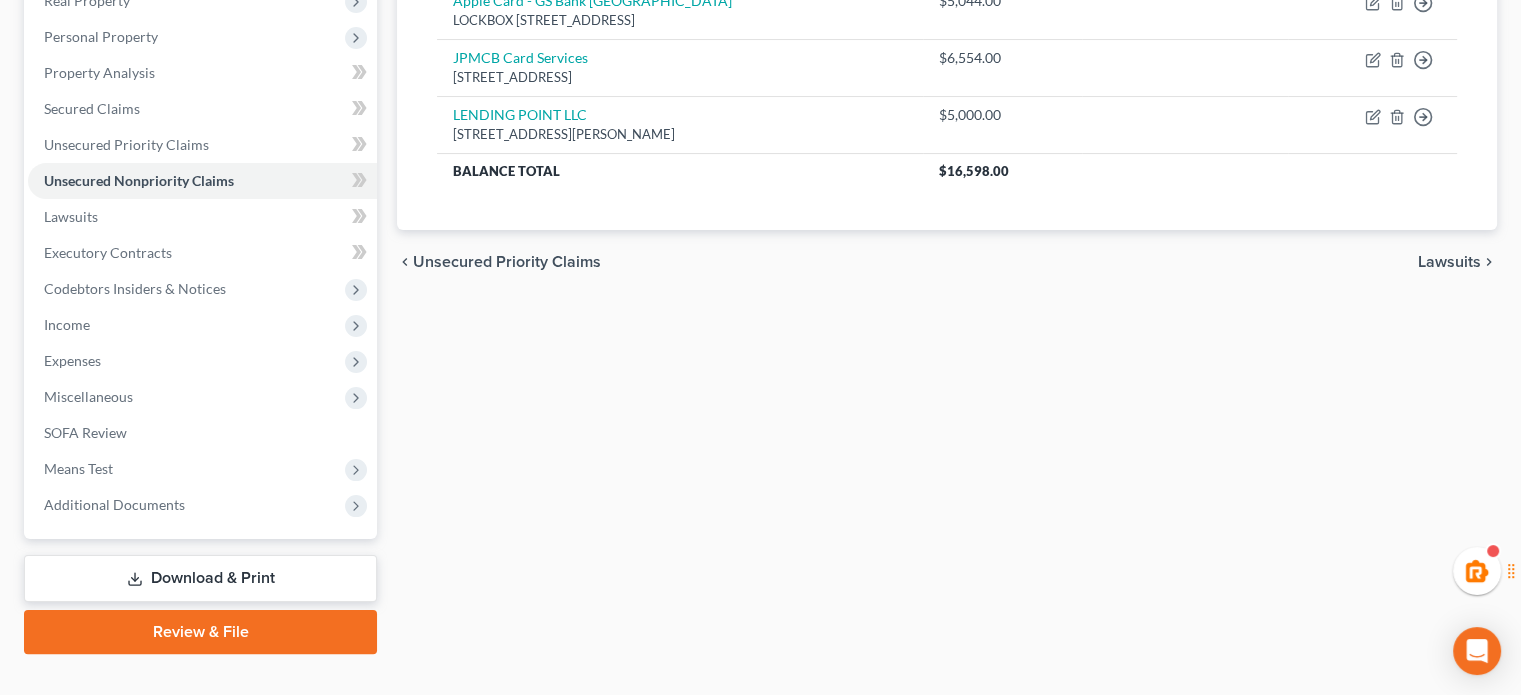 scroll, scrollTop: 0, scrollLeft: 0, axis: both 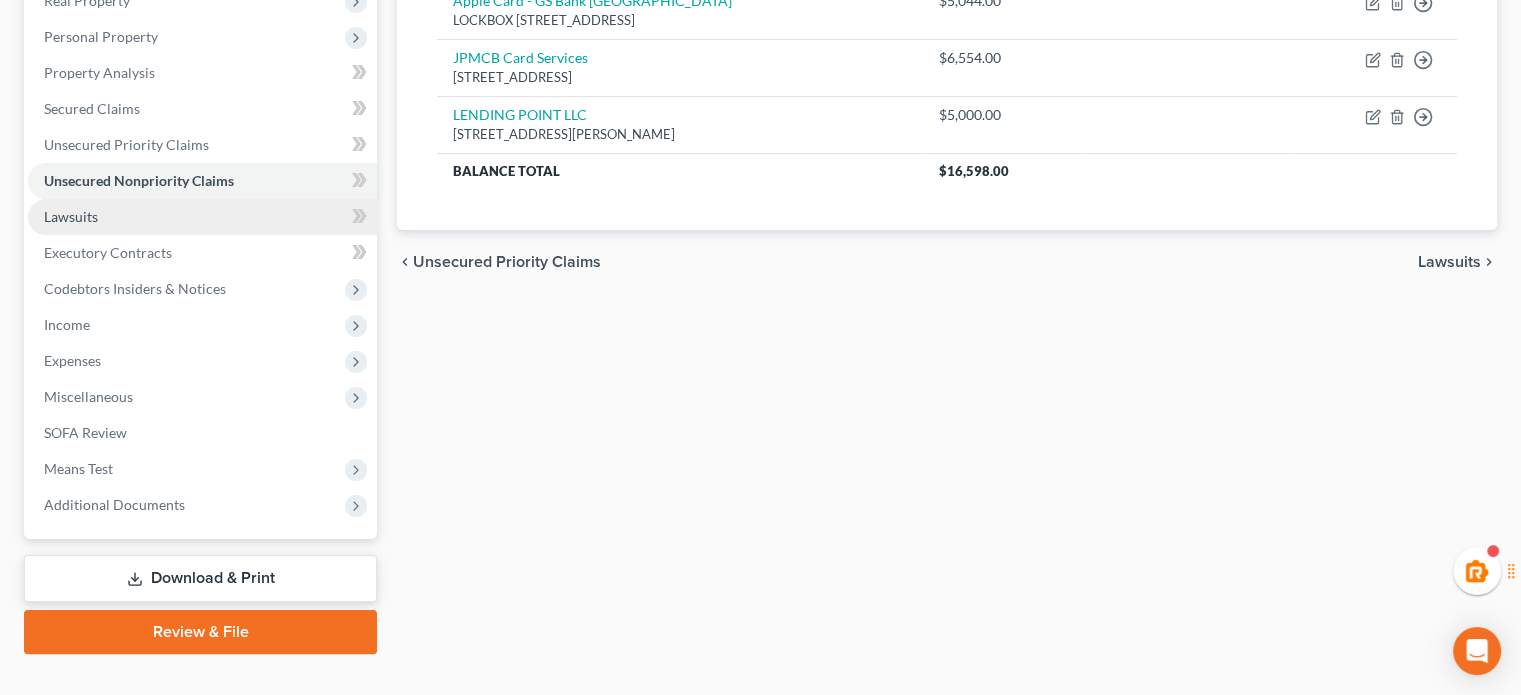 click on "Lawsuits" at bounding box center [202, 217] 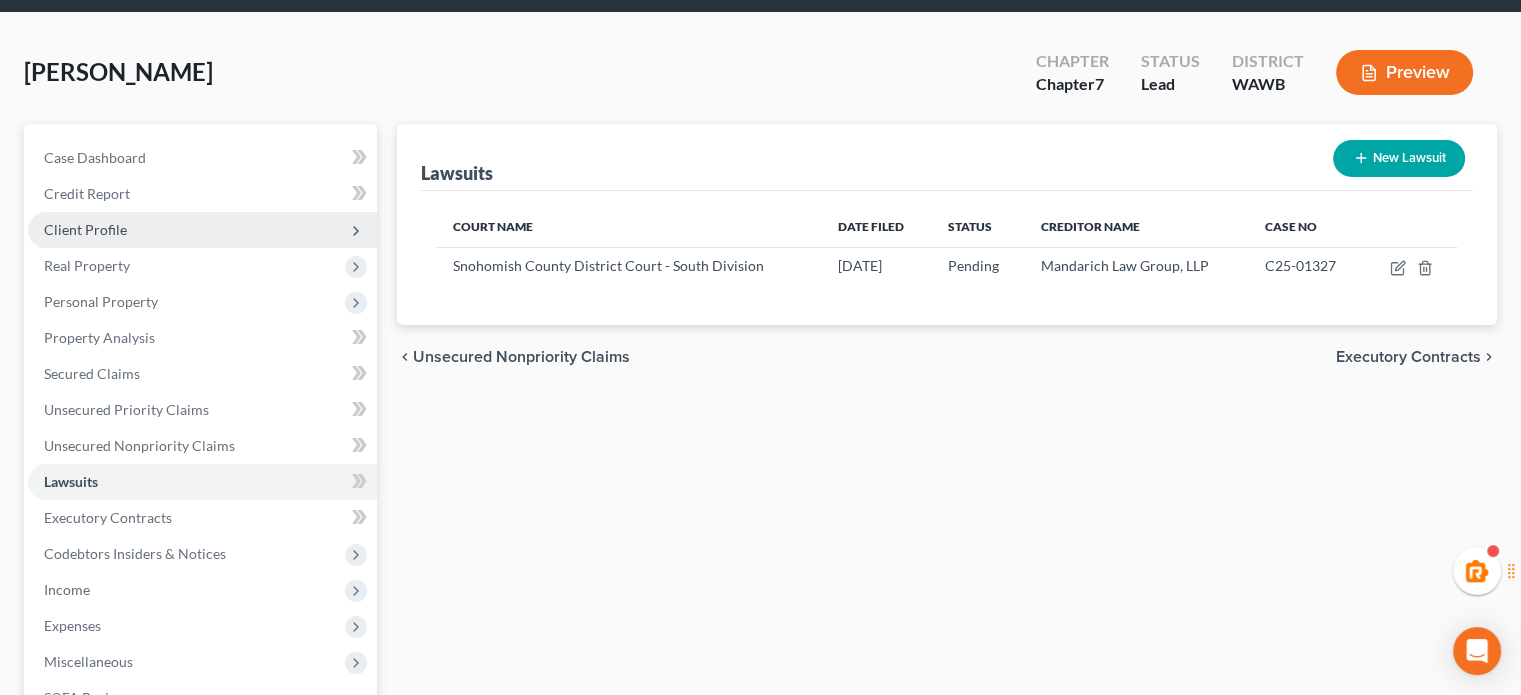 scroll, scrollTop: 0, scrollLeft: 0, axis: both 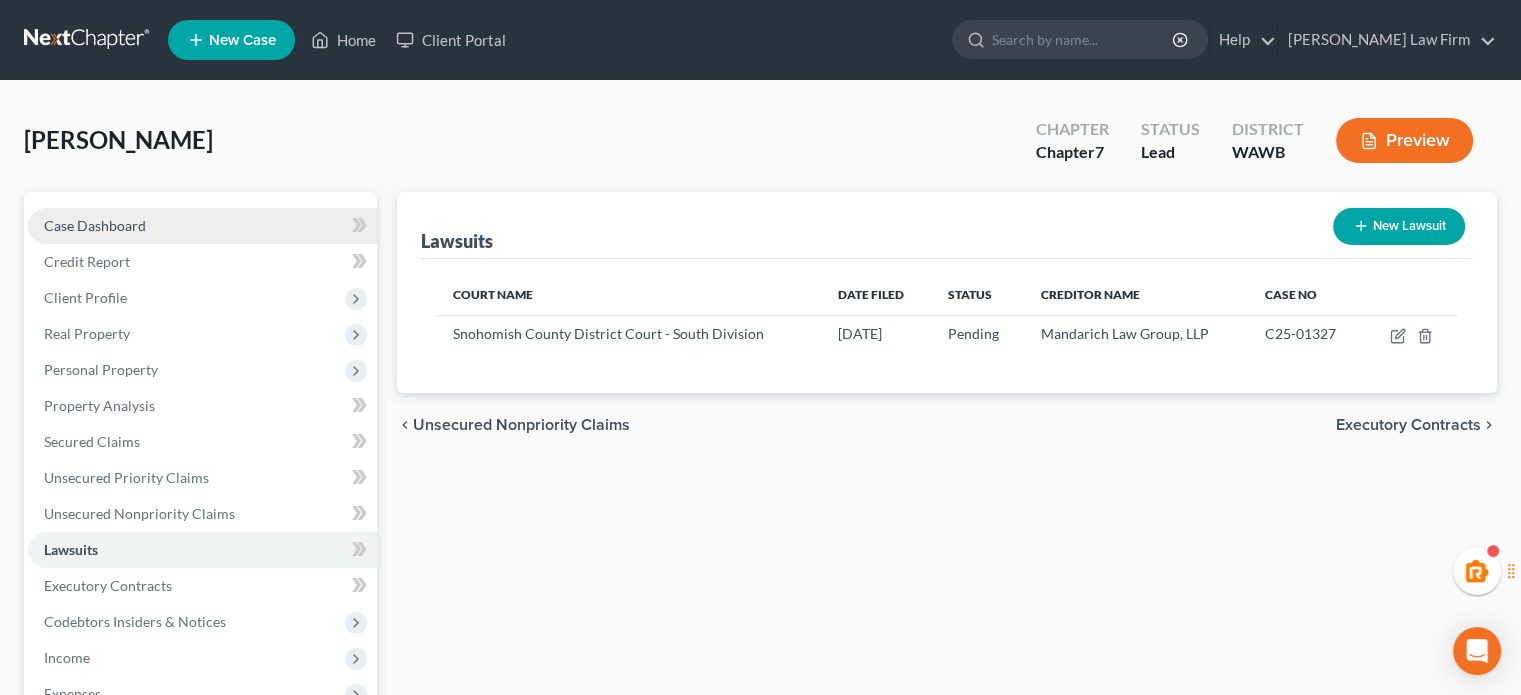 click on "Case Dashboard" at bounding box center (202, 226) 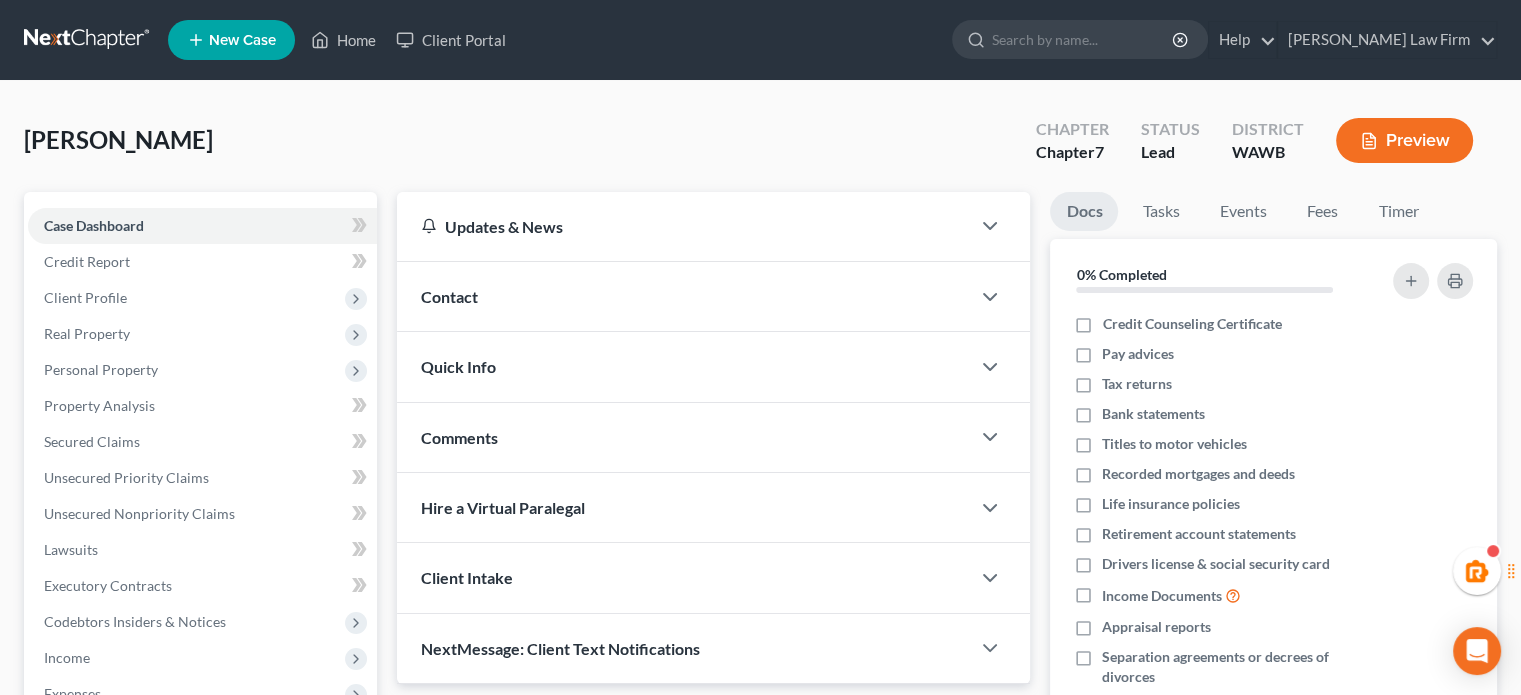 click at bounding box center [88, 40] 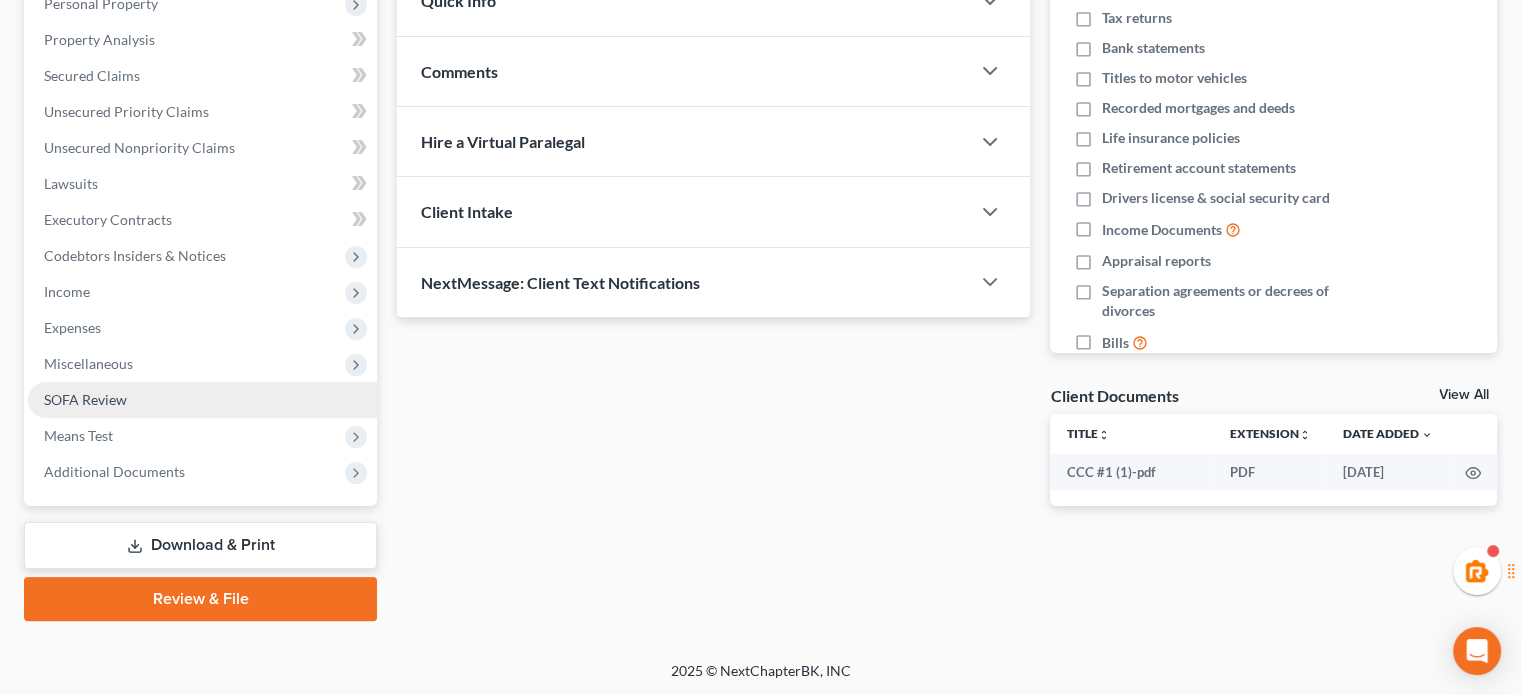 scroll, scrollTop: 32, scrollLeft: 0, axis: vertical 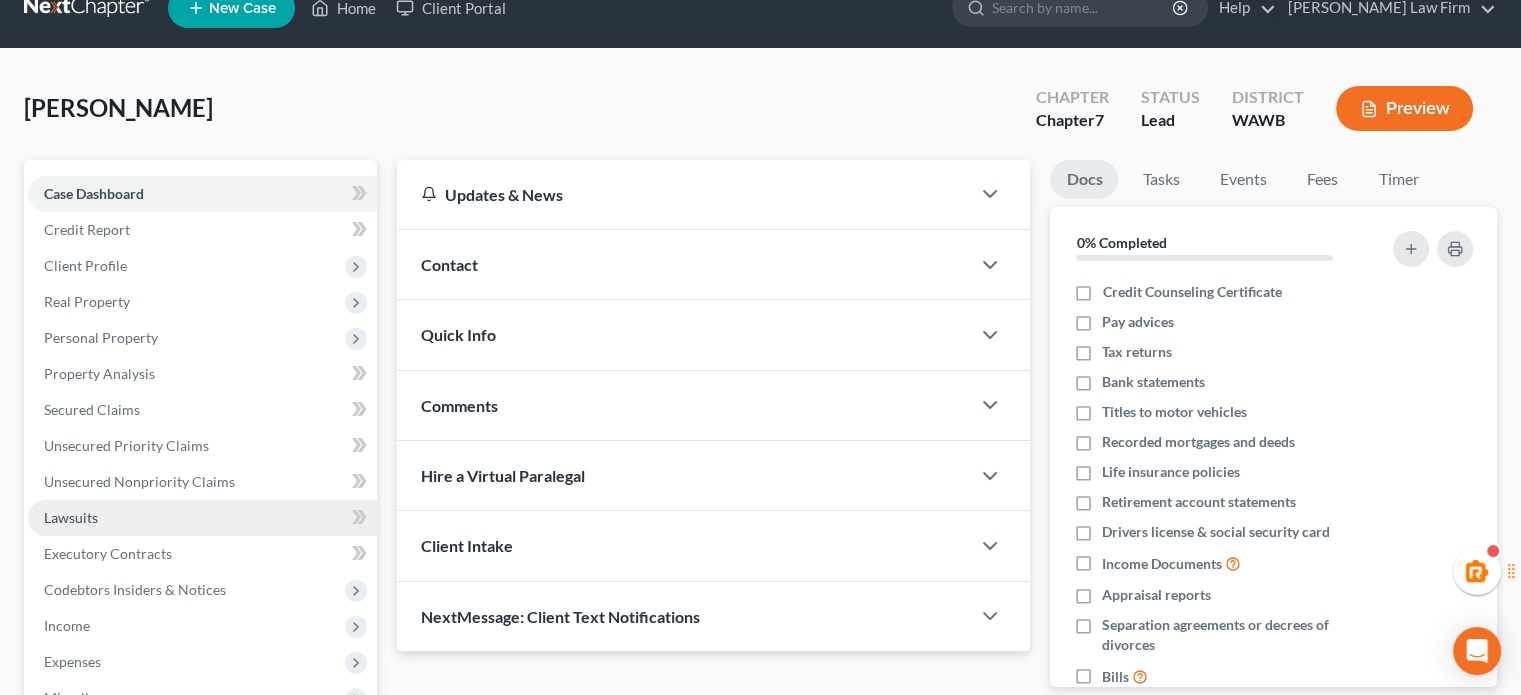 click on "Lawsuits" at bounding box center [202, 518] 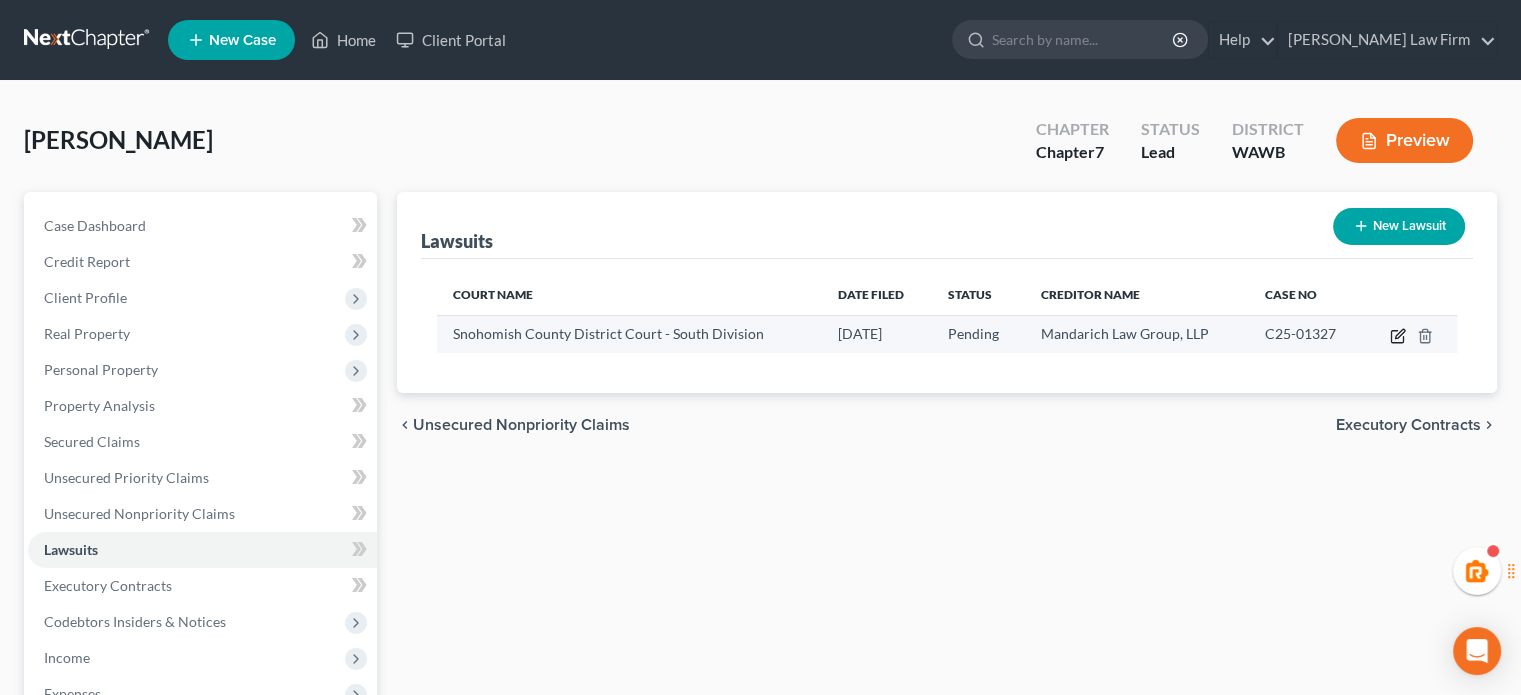 click 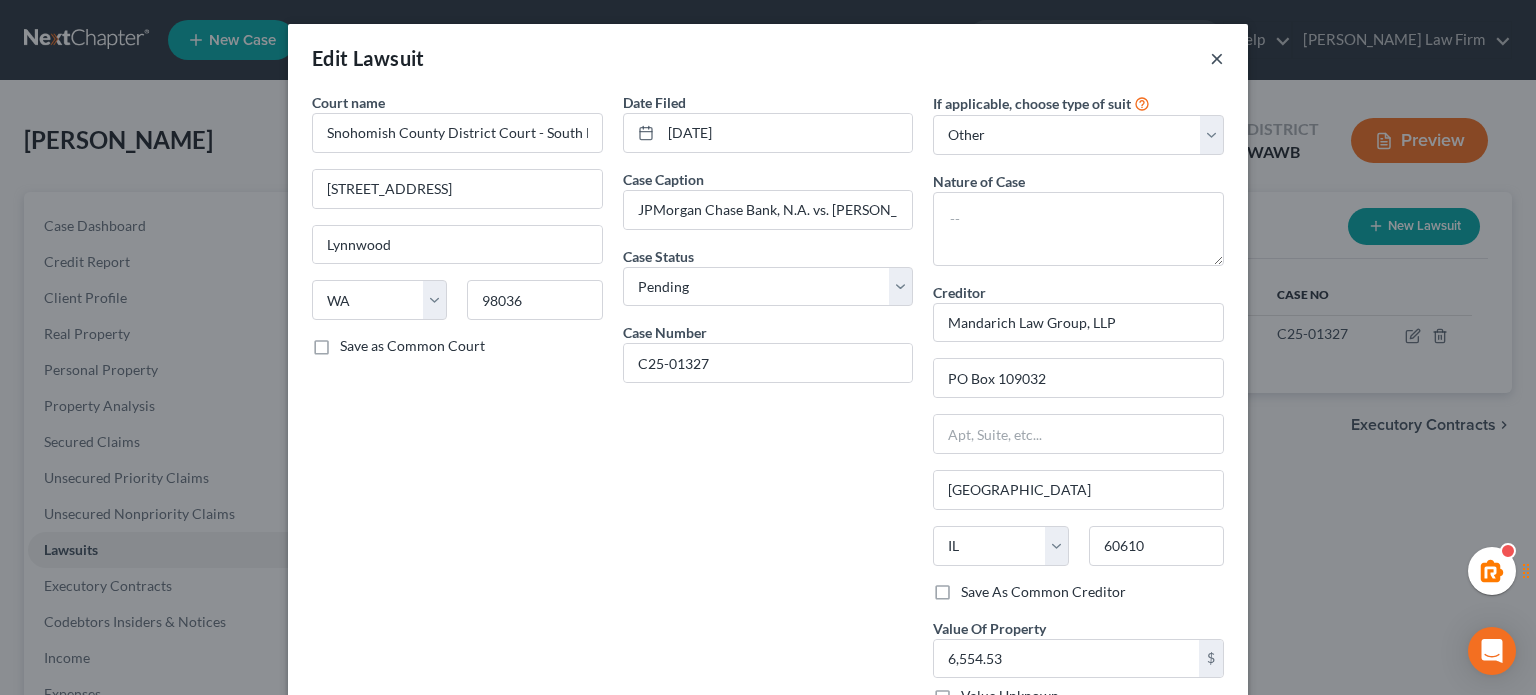 click on "×" at bounding box center (1217, 58) 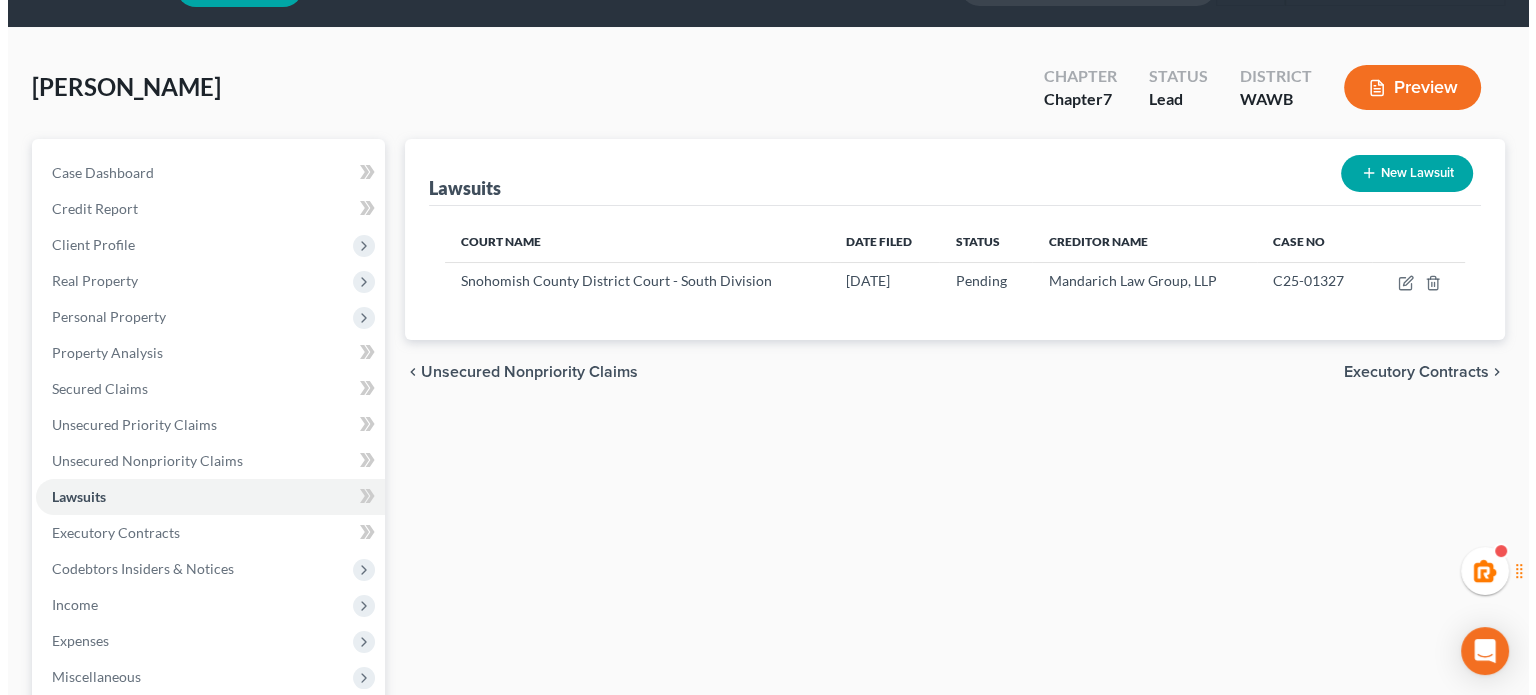 scroll, scrollTop: 0, scrollLeft: 0, axis: both 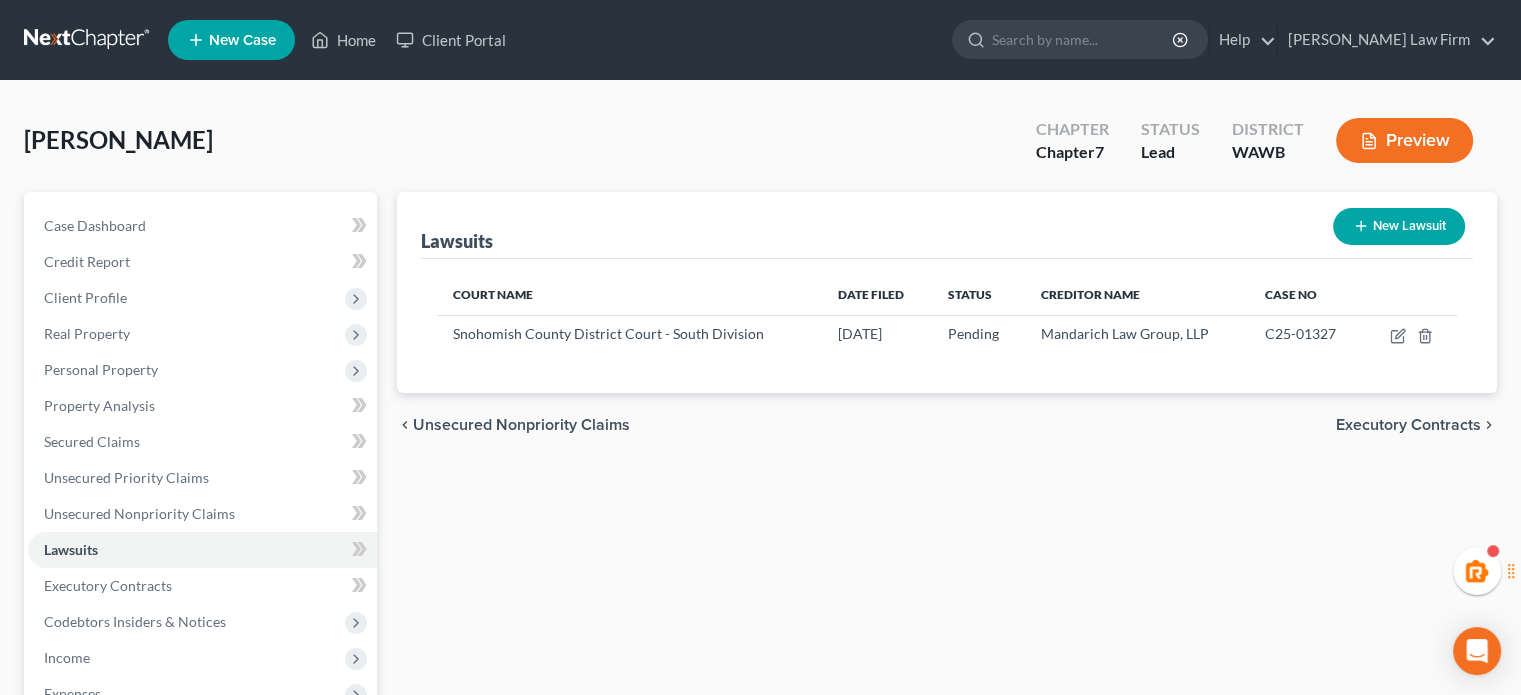 click on "Preview" at bounding box center [1404, 140] 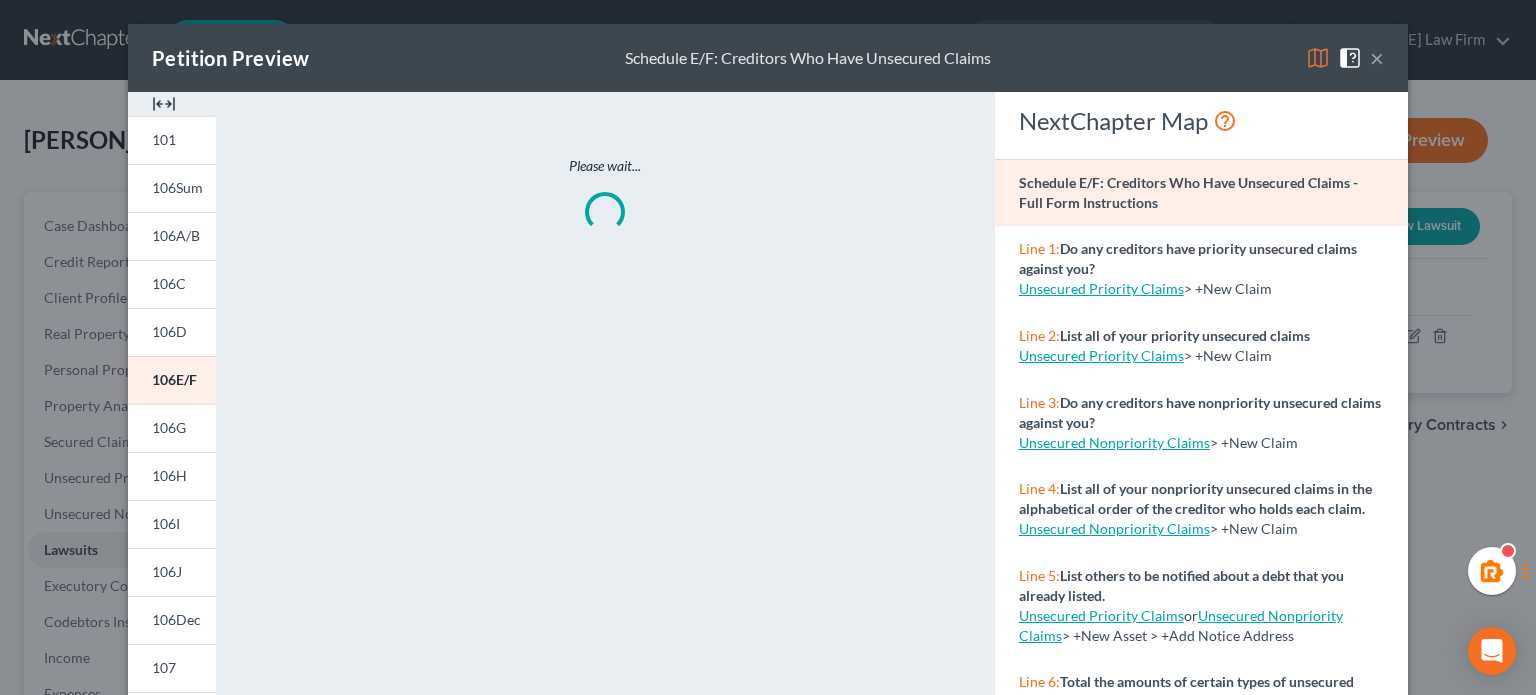 scroll, scrollTop: 413, scrollLeft: 0, axis: vertical 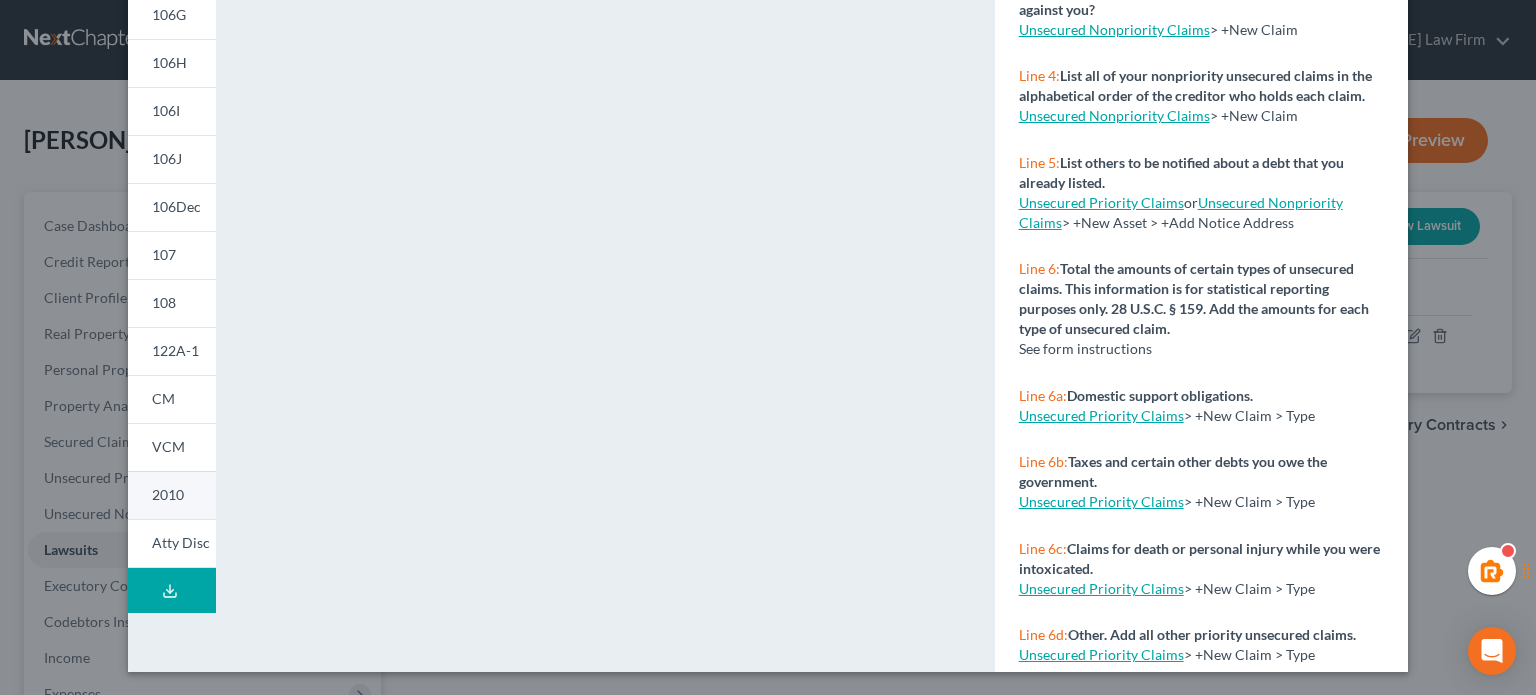 click on "2010" at bounding box center [172, 495] 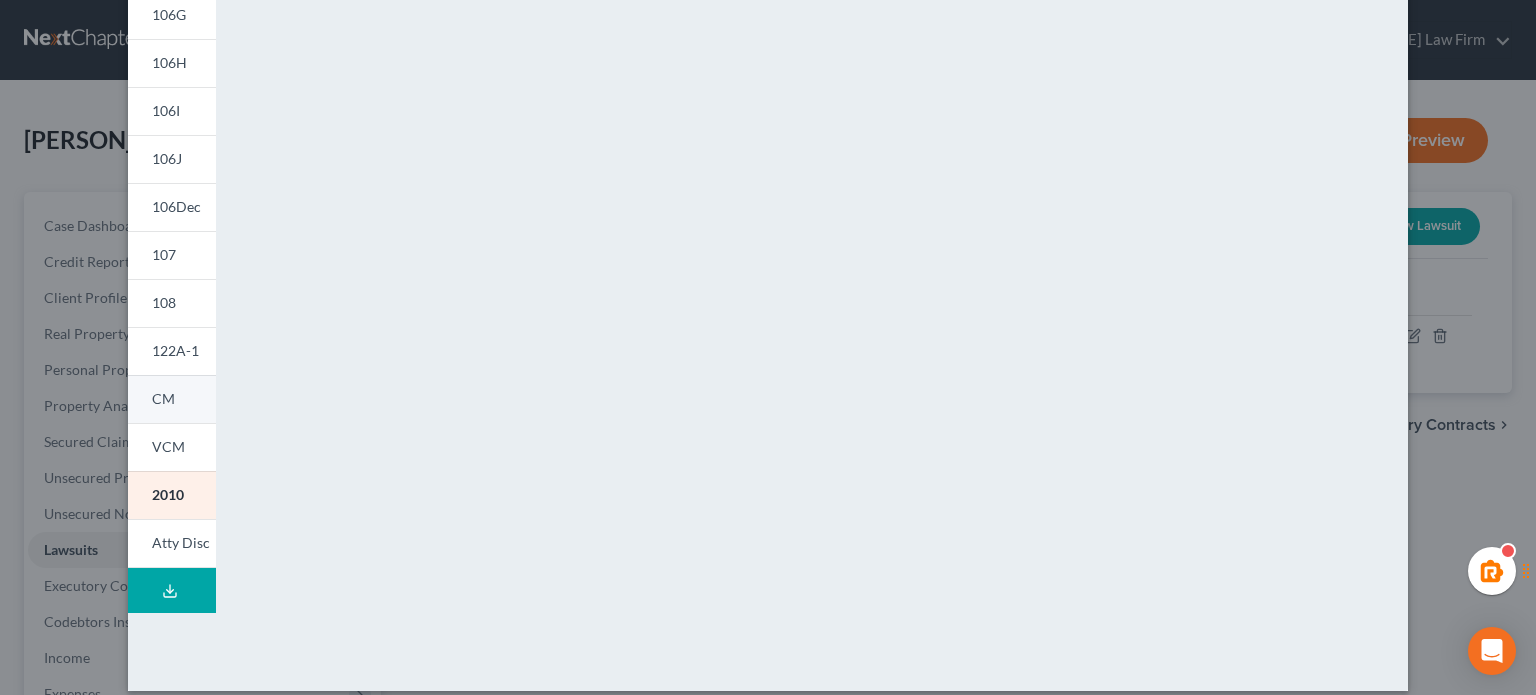 click on "CM" at bounding box center [172, 399] 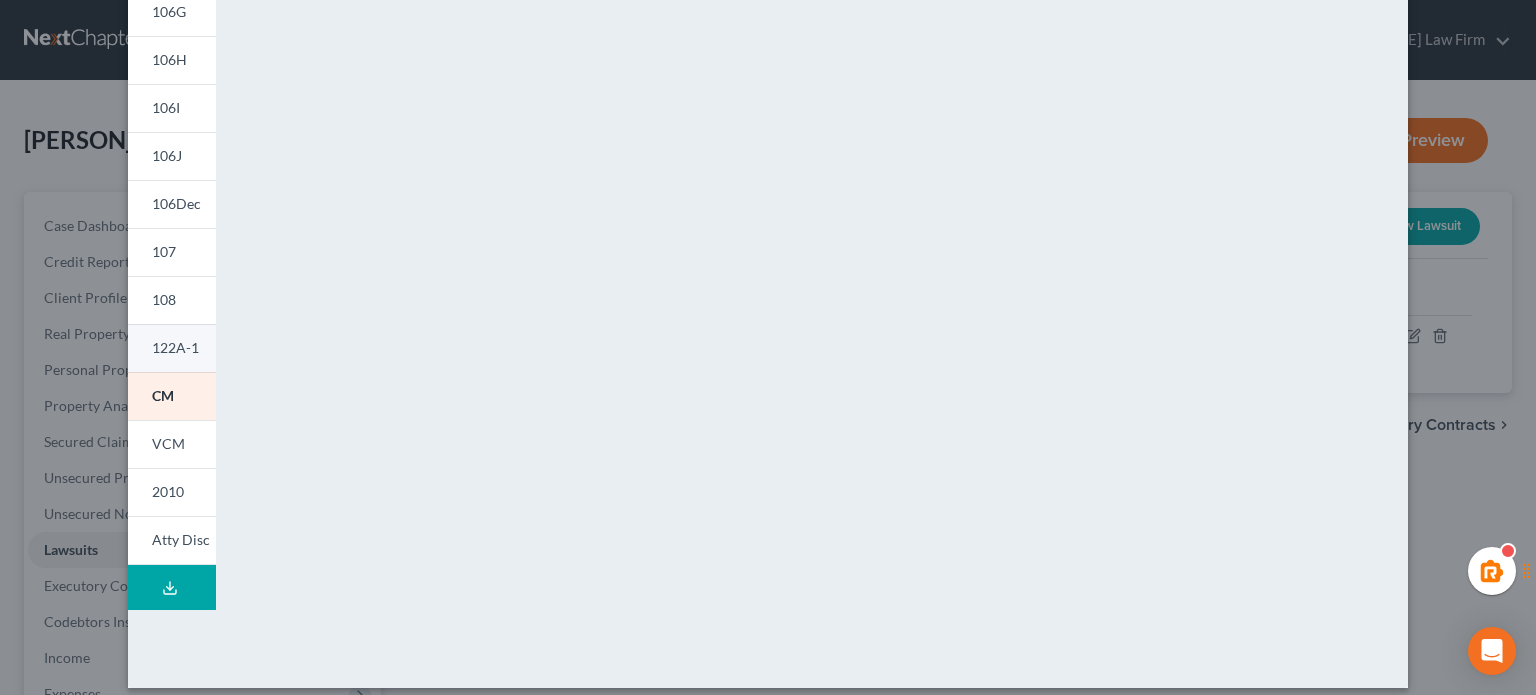 scroll, scrollTop: 432, scrollLeft: 0, axis: vertical 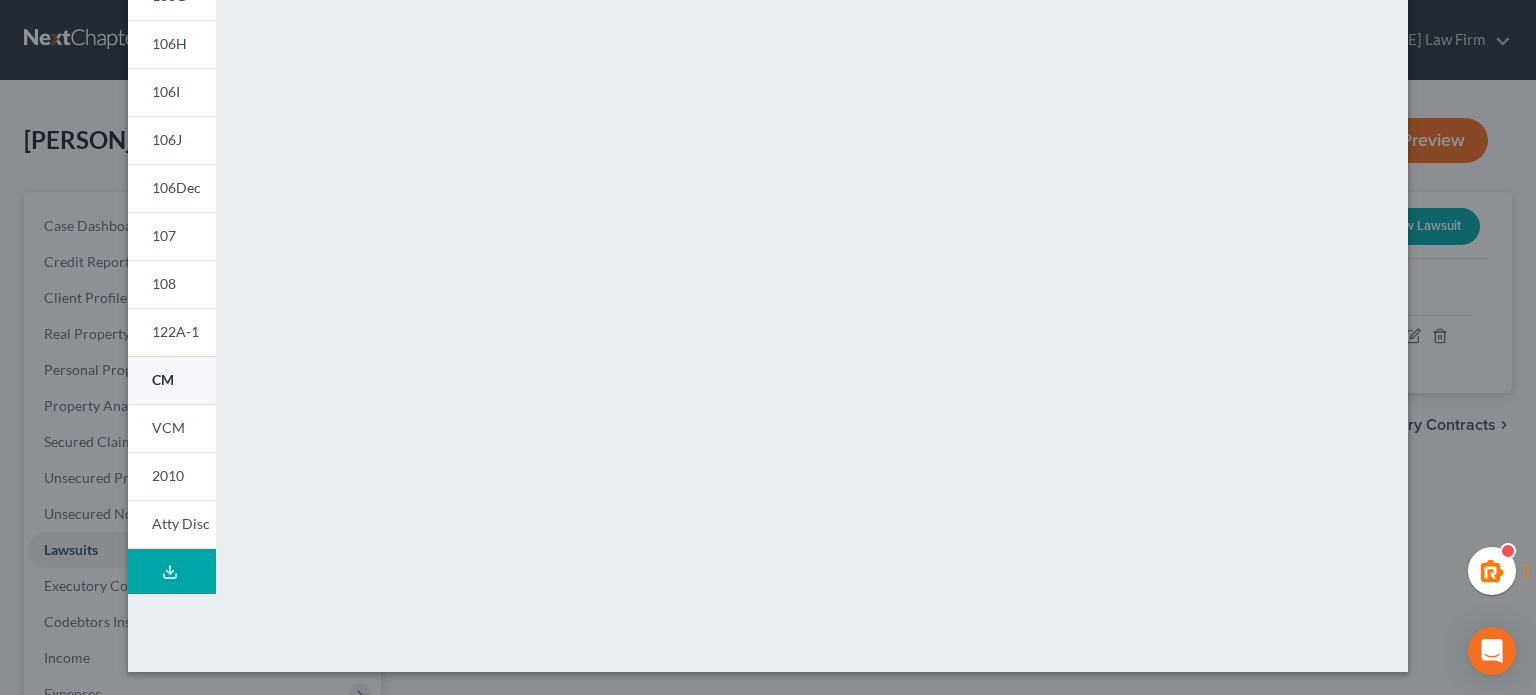 click on "CM" at bounding box center [163, 379] 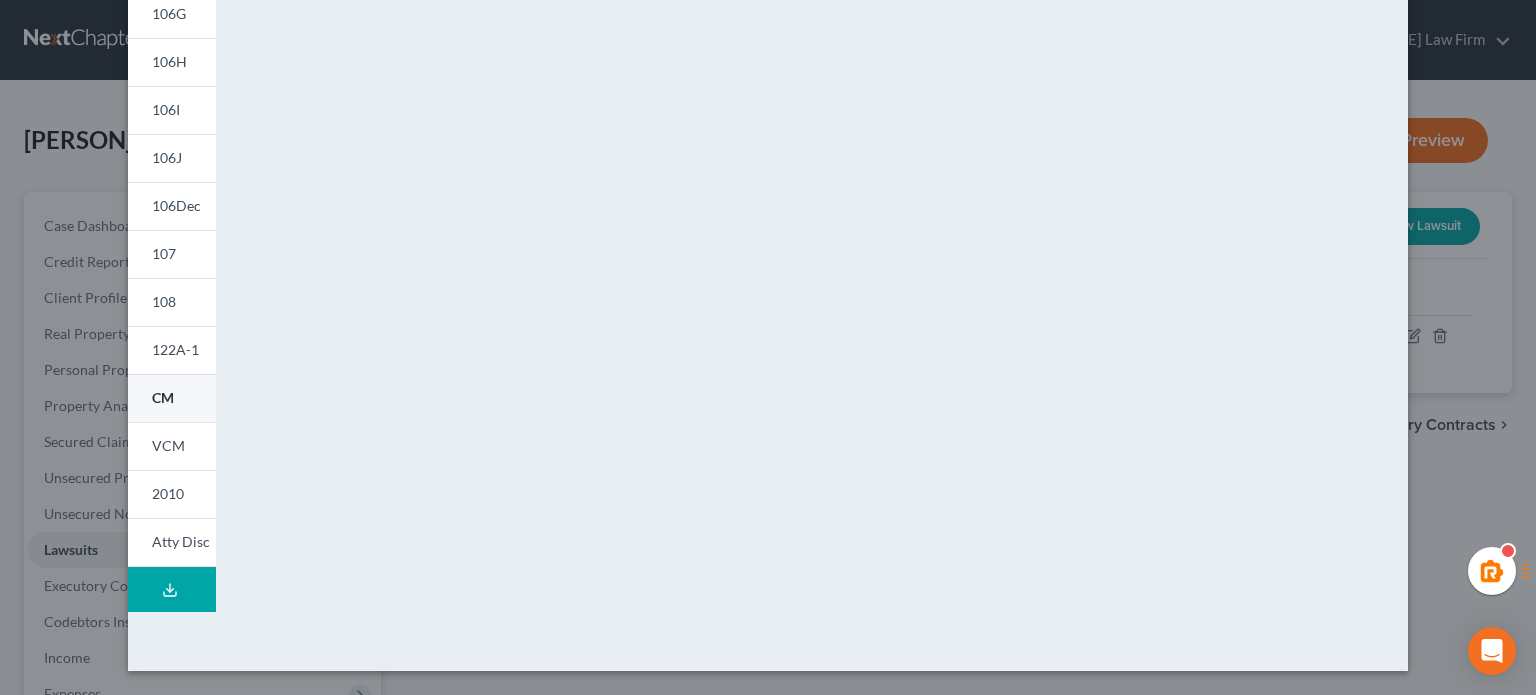 scroll, scrollTop: 413, scrollLeft: 0, axis: vertical 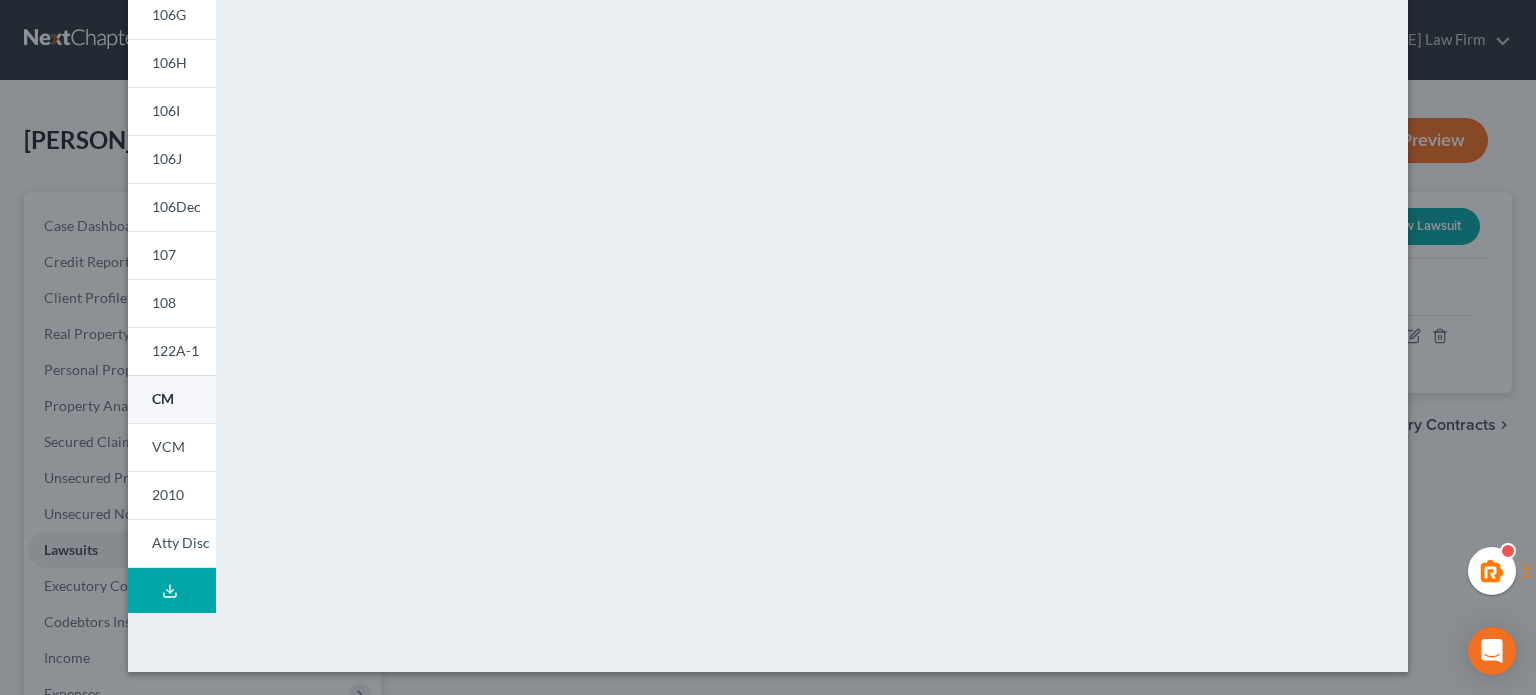 click on "CM" at bounding box center [163, 398] 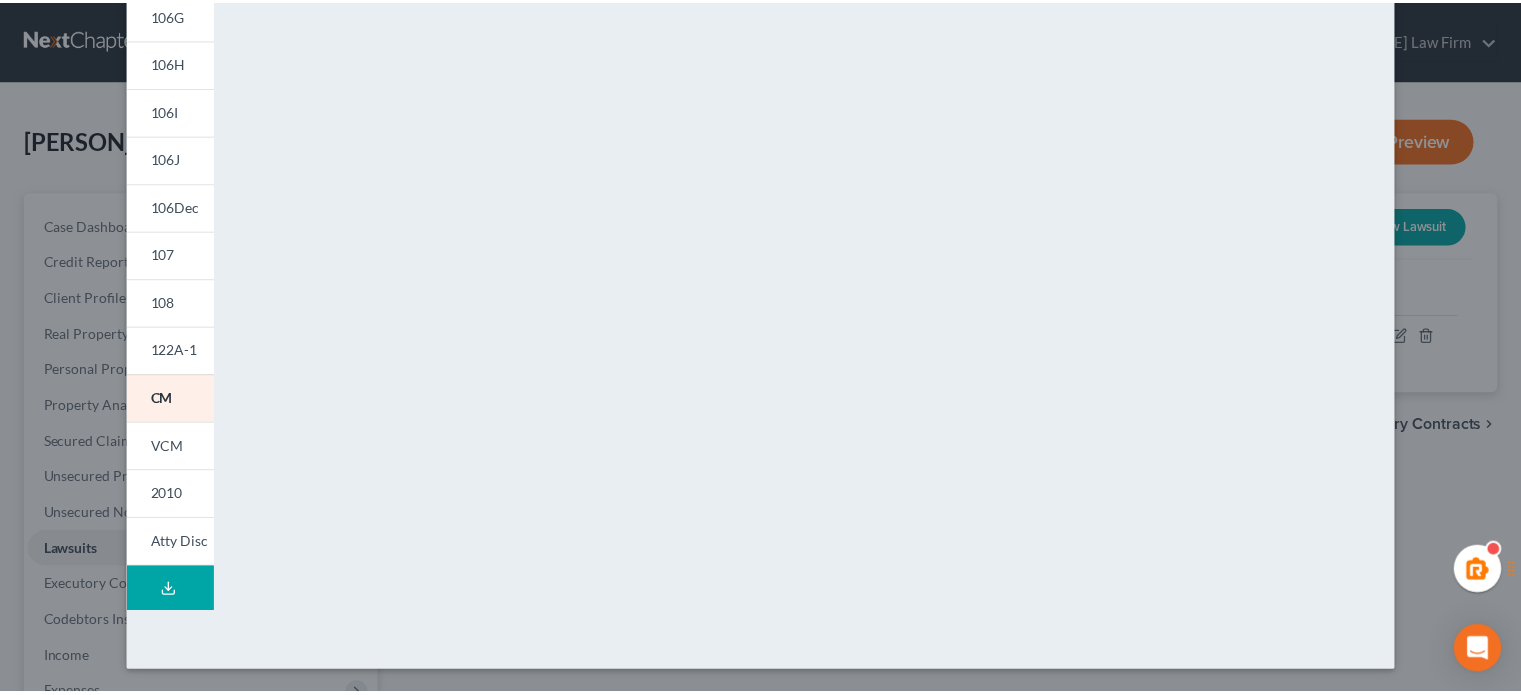 scroll, scrollTop: 0, scrollLeft: 0, axis: both 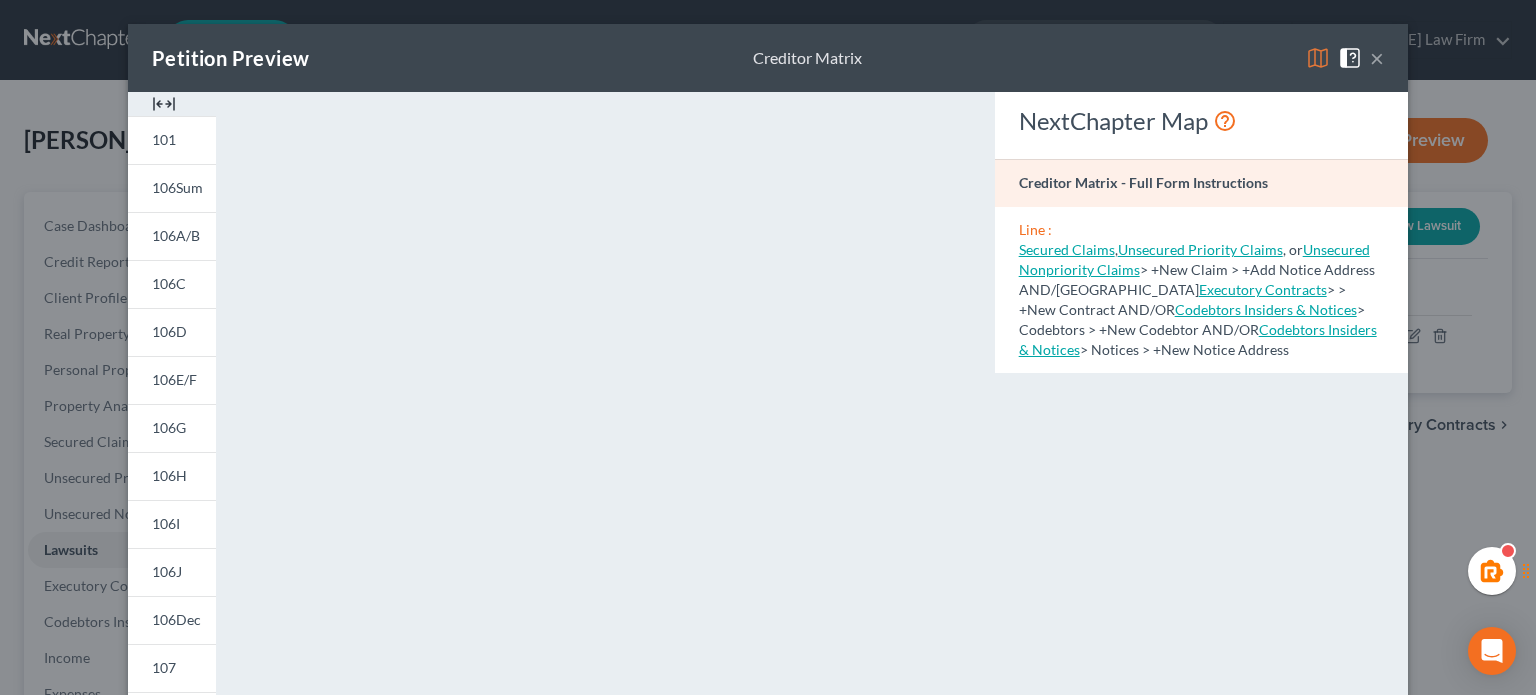click on "×" at bounding box center (1377, 58) 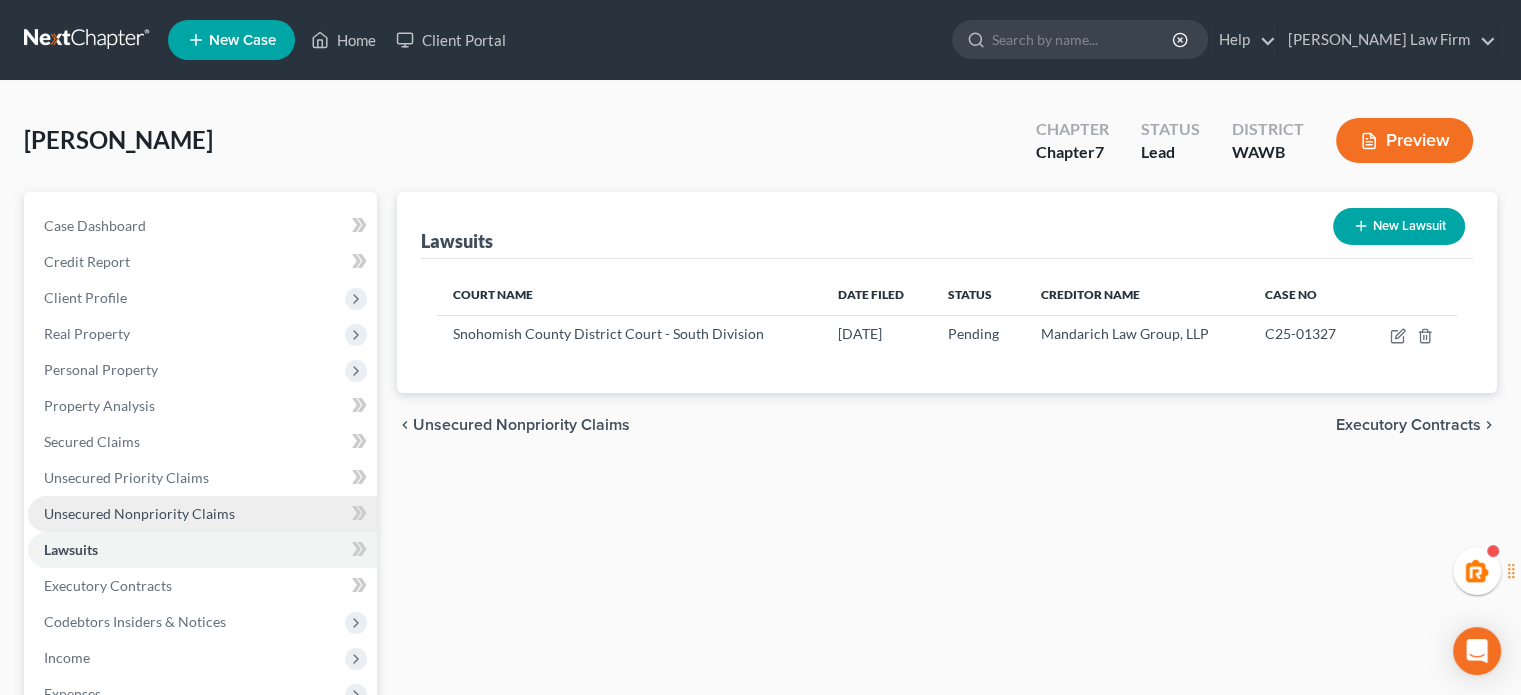 click on "Unsecured Nonpriority Claims" at bounding box center [202, 514] 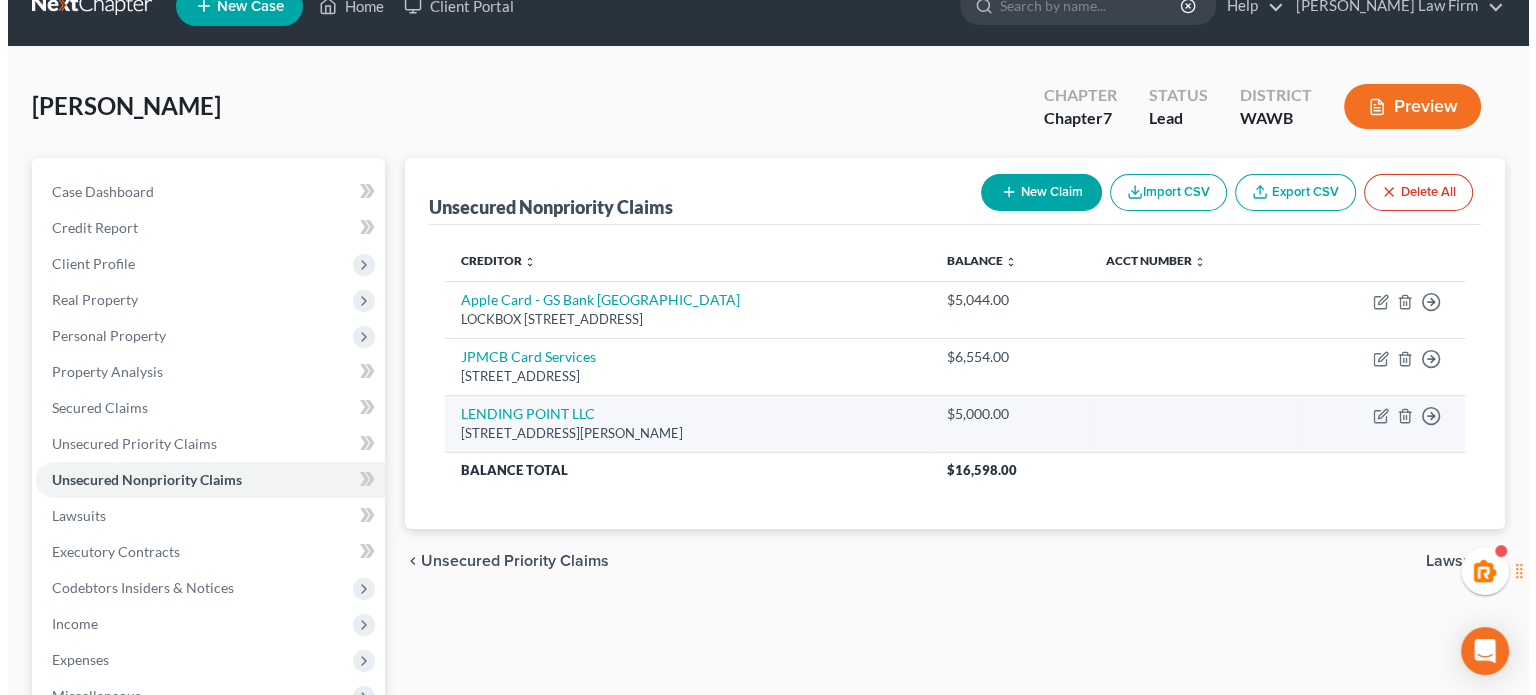 scroll, scrollTop: 0, scrollLeft: 0, axis: both 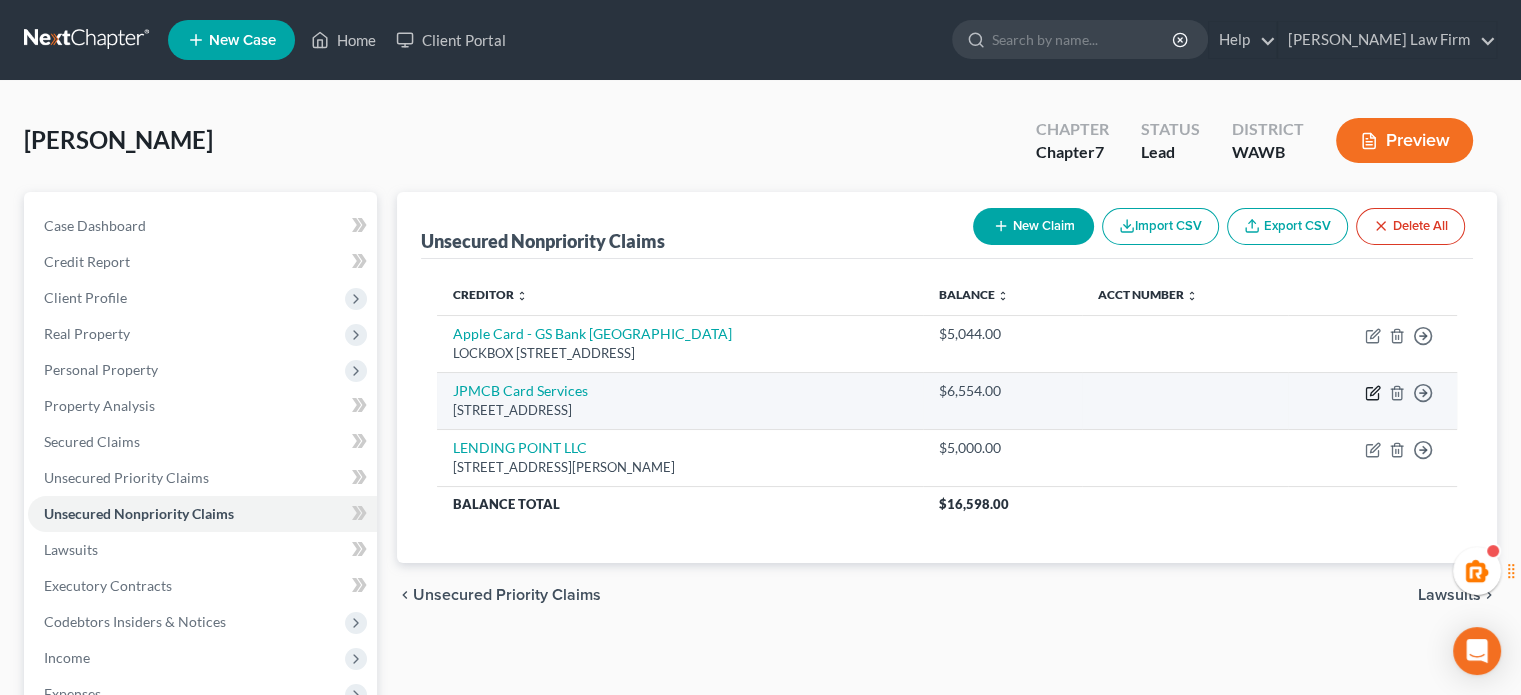 click 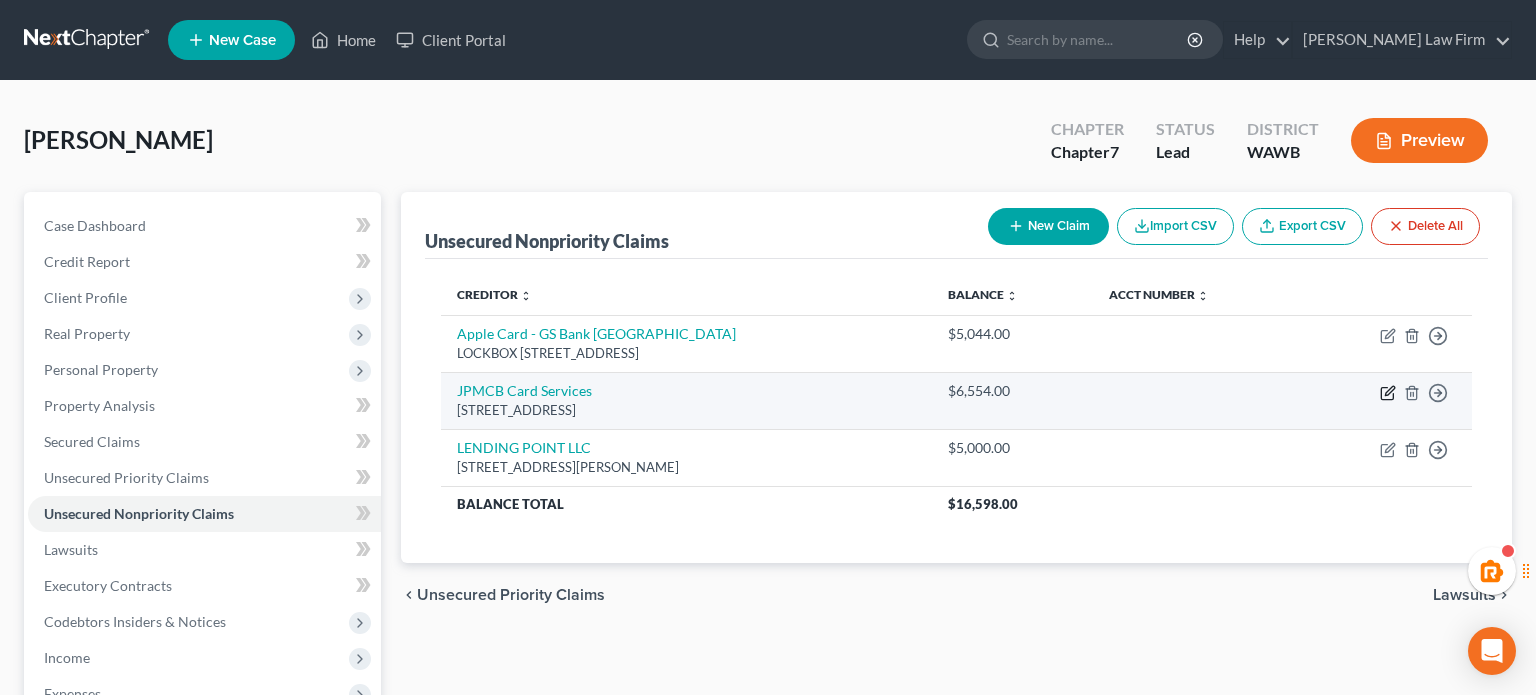 select on "7" 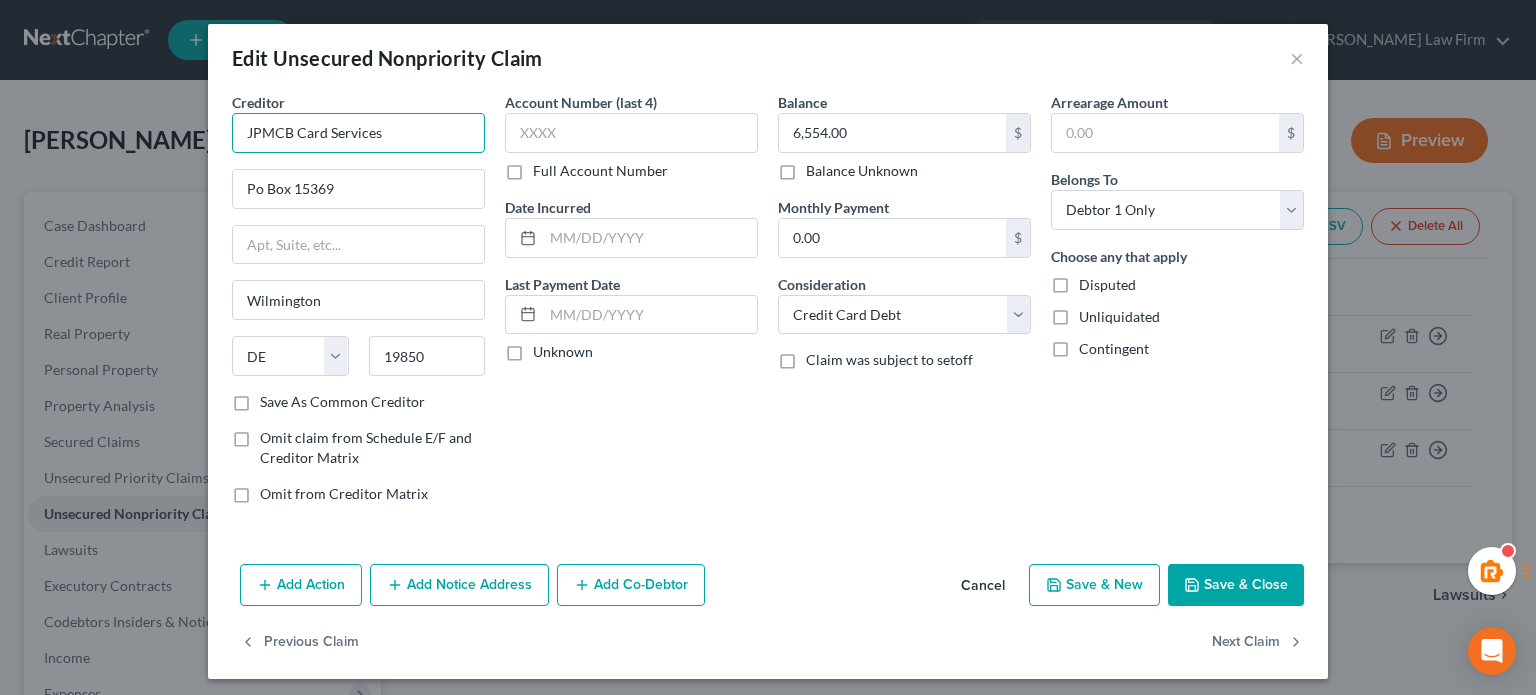 click on "JPMCB Card Services" at bounding box center [358, 133] 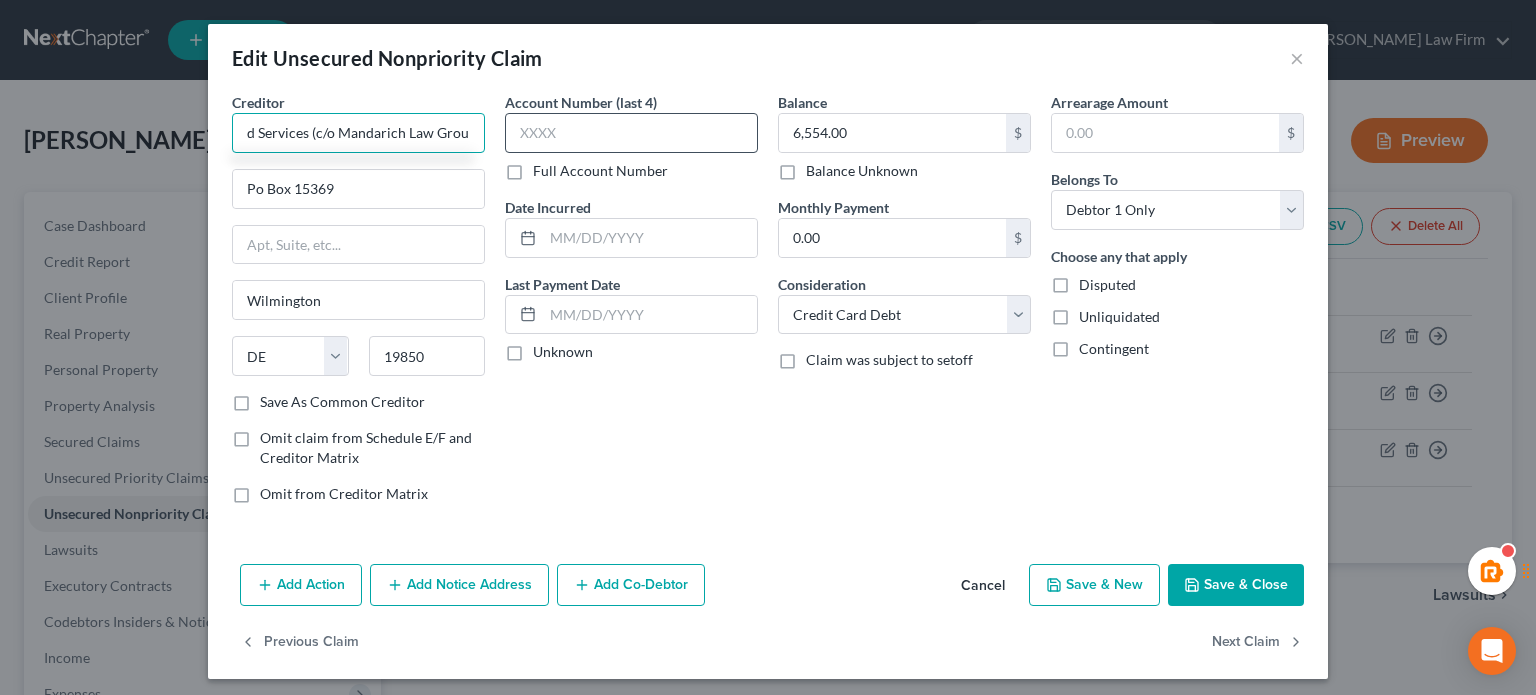 scroll, scrollTop: 0, scrollLeft: 77, axis: horizontal 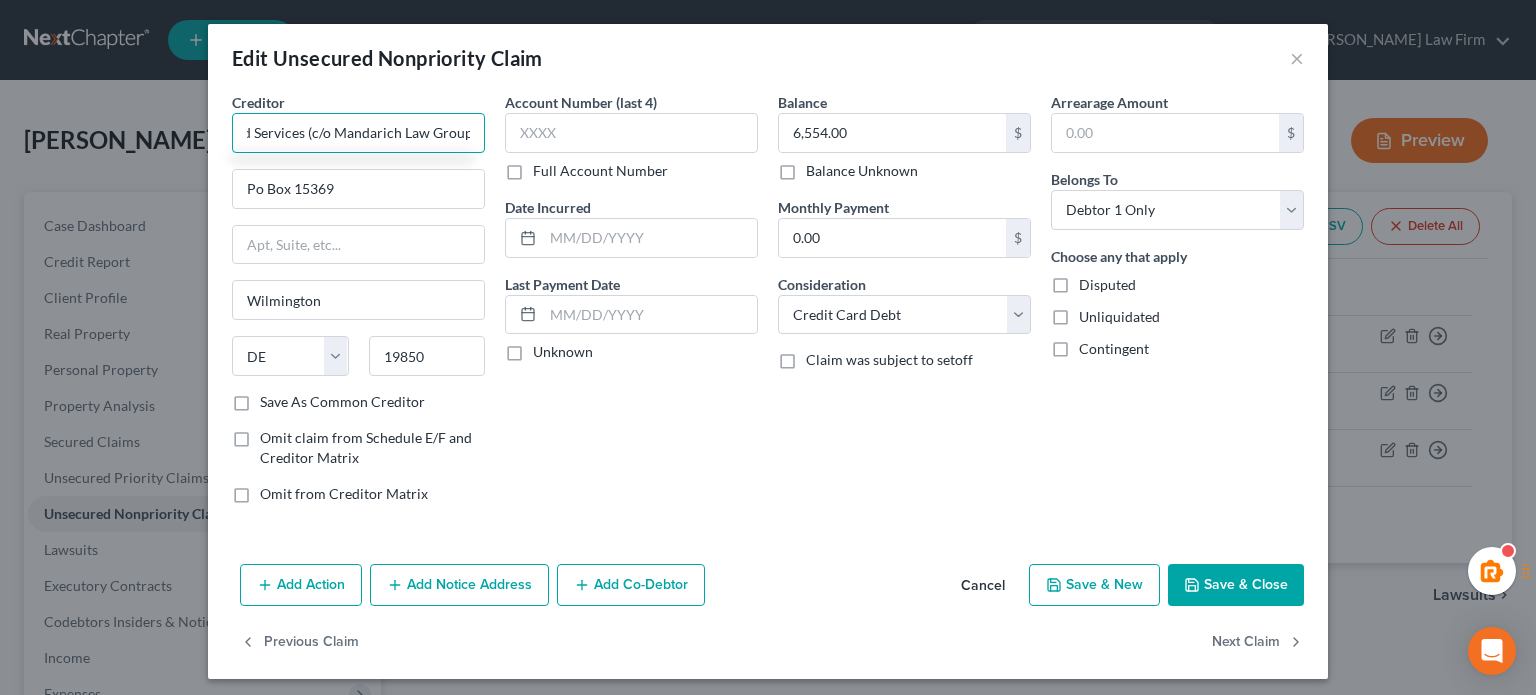 type on "JPMCB Card Services (c/o Mandarich Law Group)" 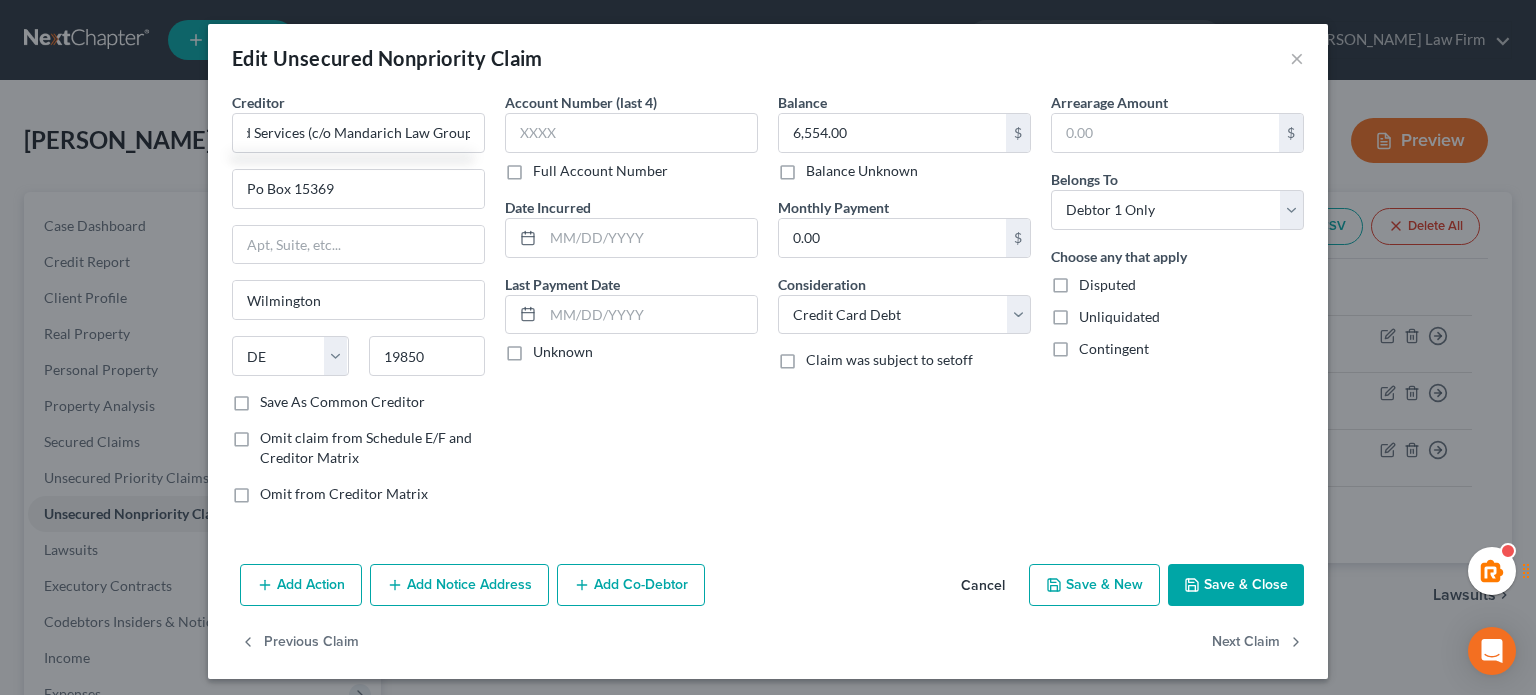 click on "Save & Close" at bounding box center [1236, 585] 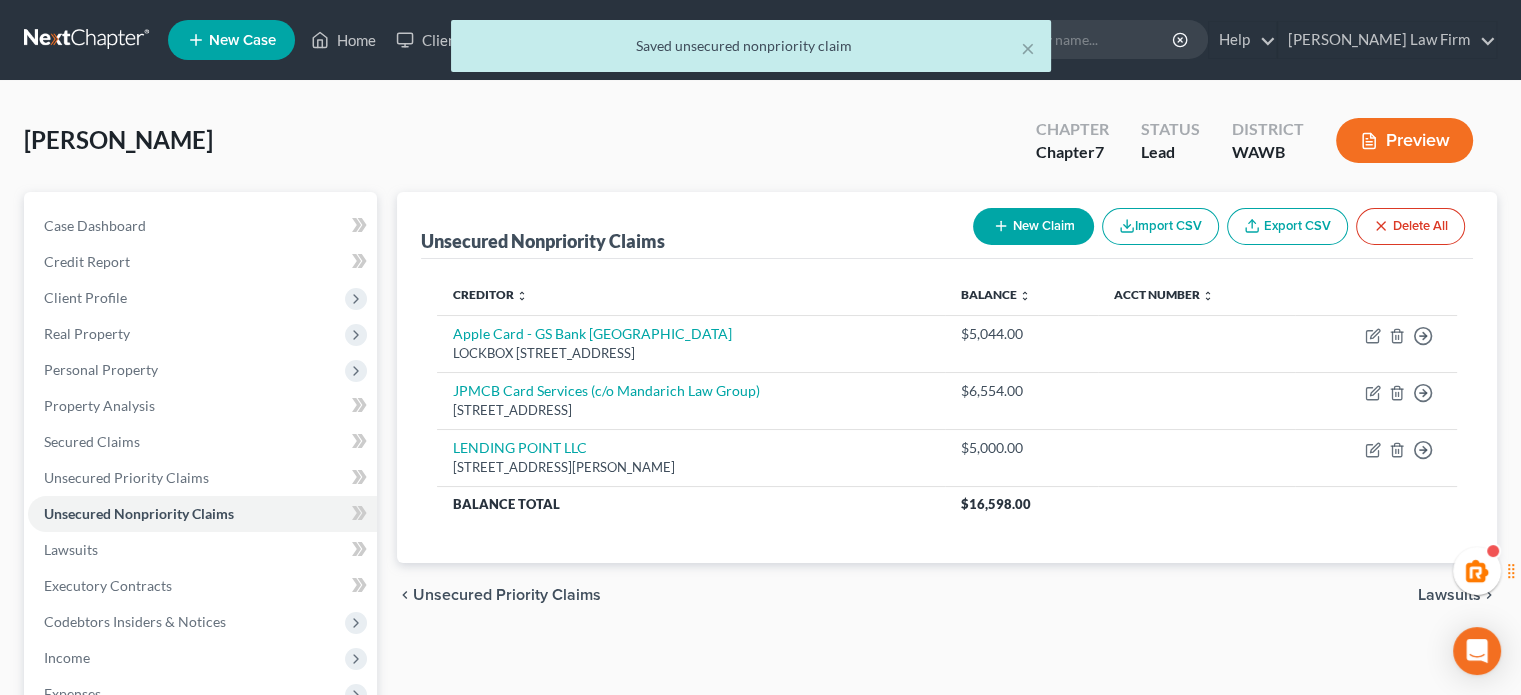 click on "chevron_left
Unsecured Priority Claims
Lawsuits
chevron_right" at bounding box center [947, 595] 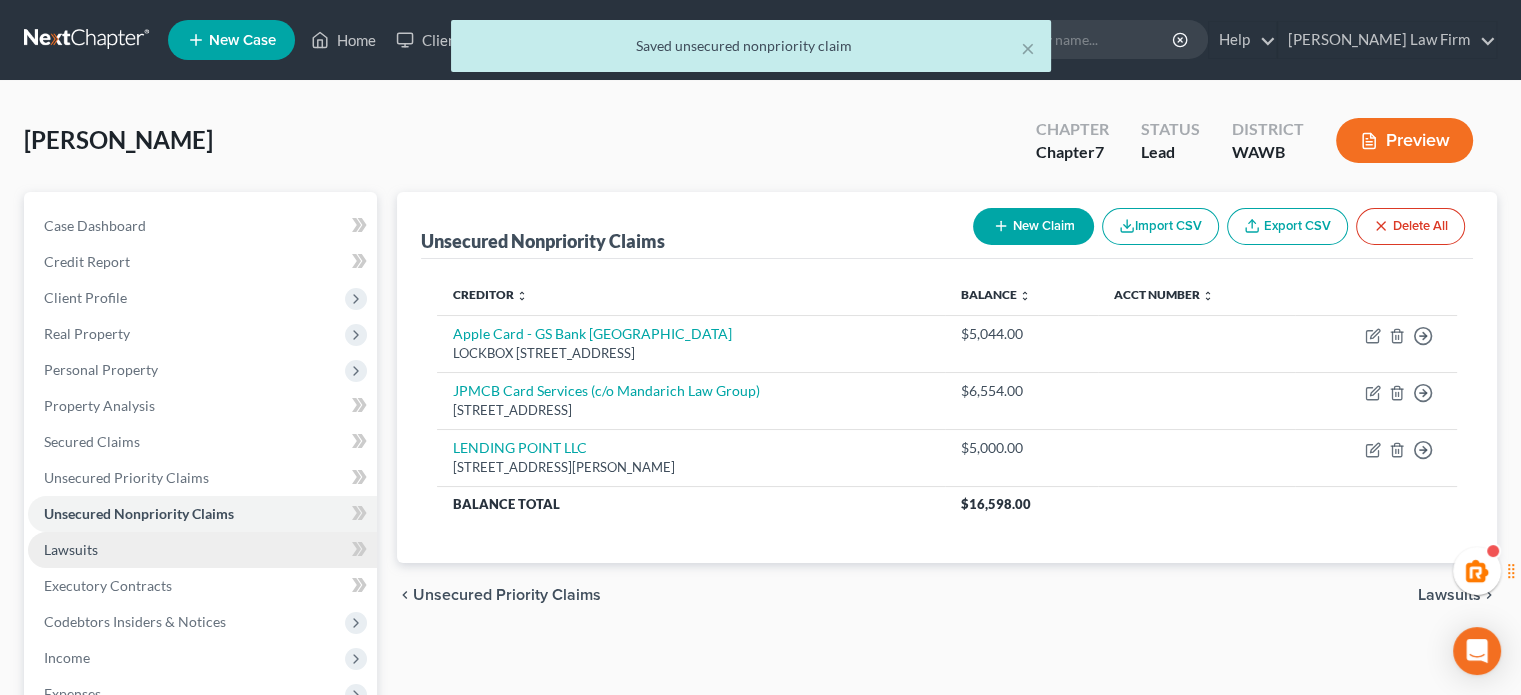 click on "Lawsuits" at bounding box center [202, 550] 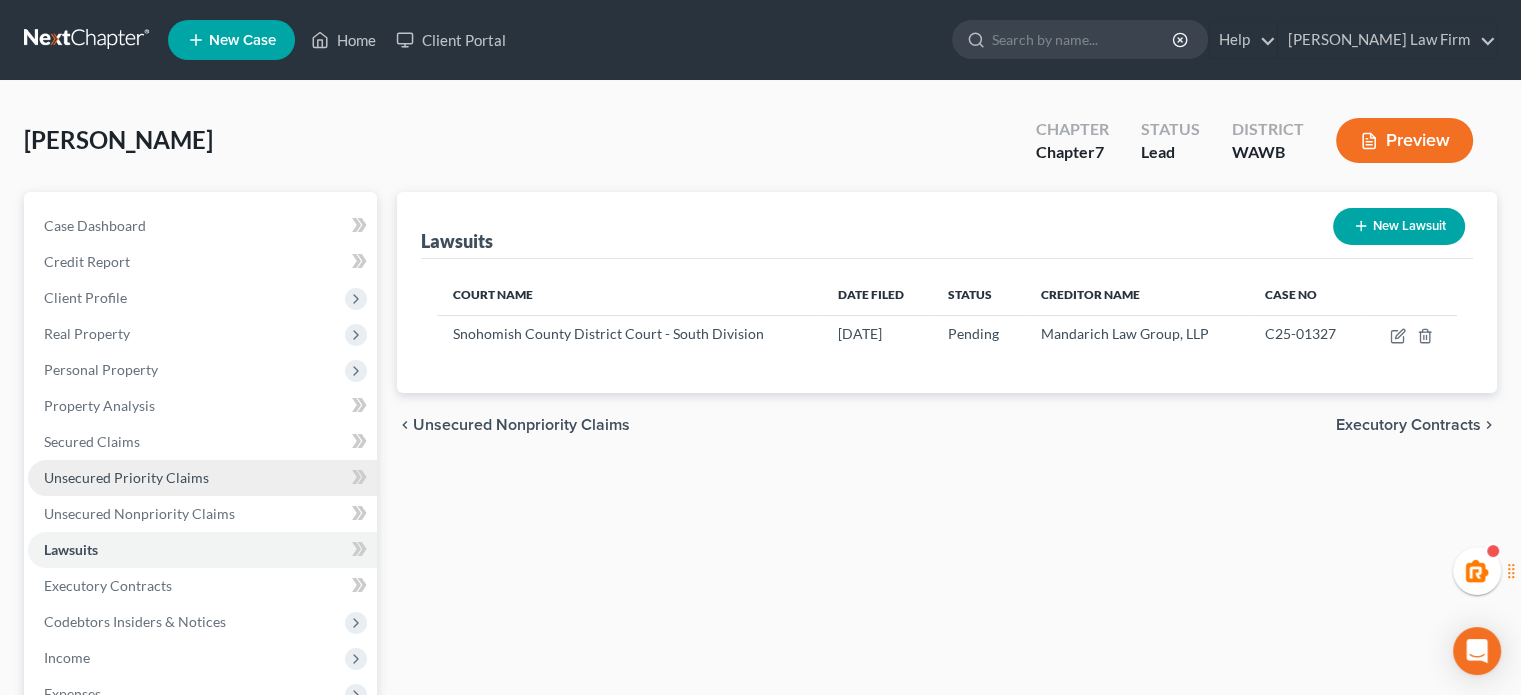 click on "Unsecured Priority Claims" at bounding box center [126, 477] 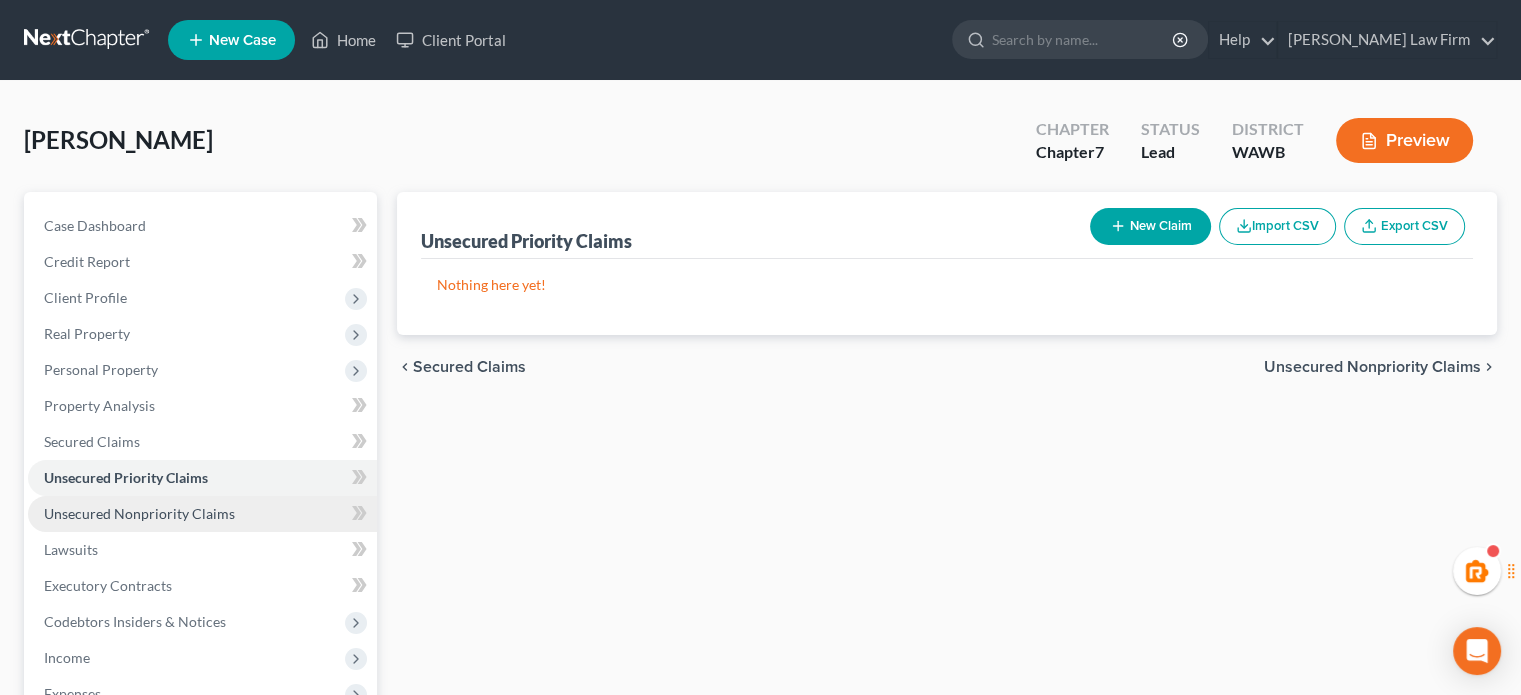 click on "Unsecured Nonpriority Claims" at bounding box center [139, 513] 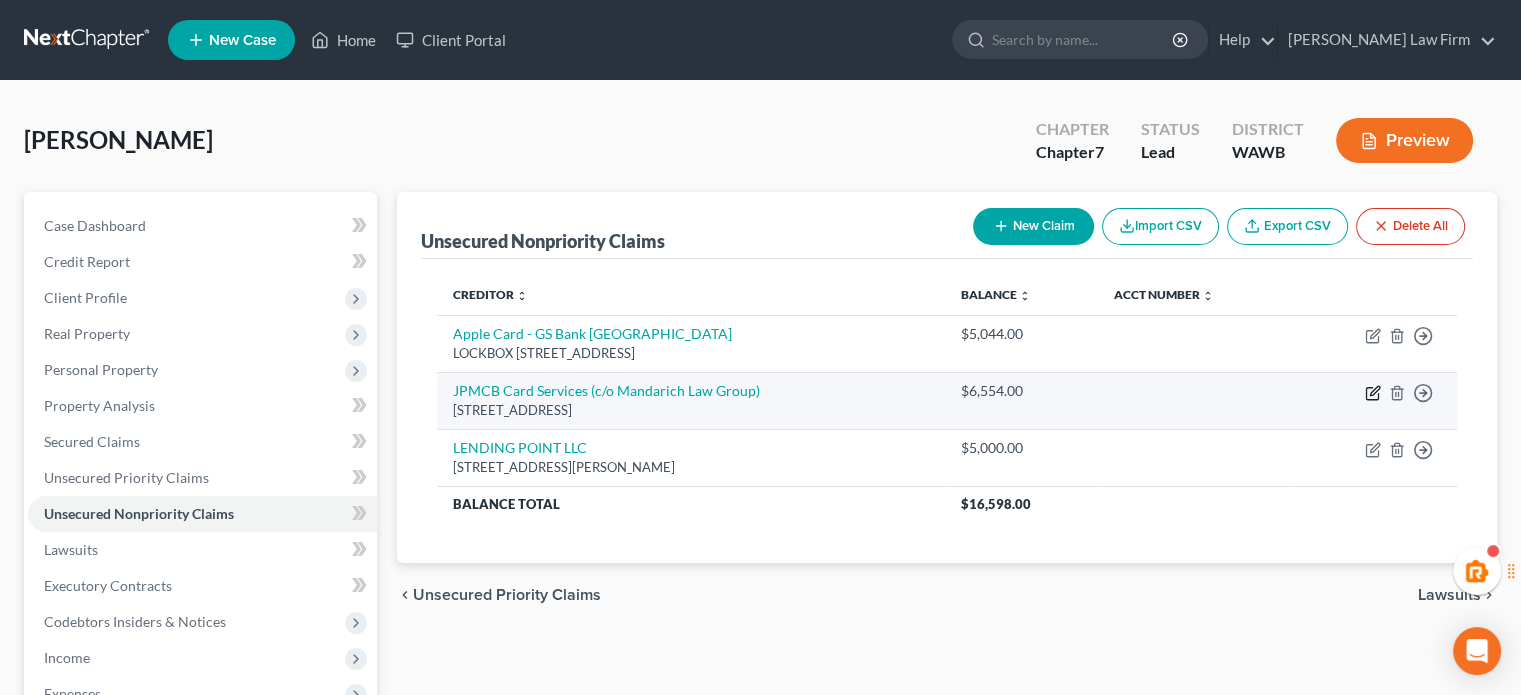 click 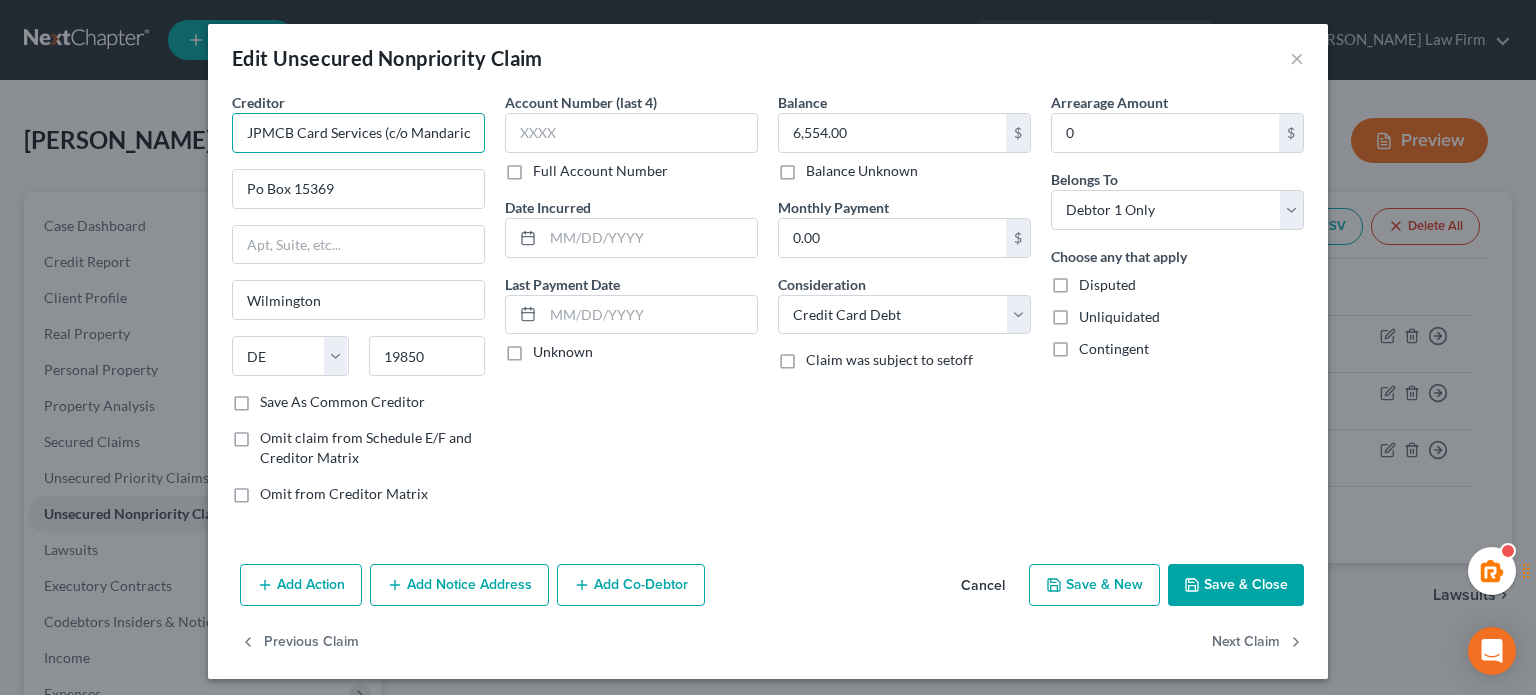 click on "JPMCB Card Services (c/o Mandarich Law Group)" at bounding box center [358, 133] 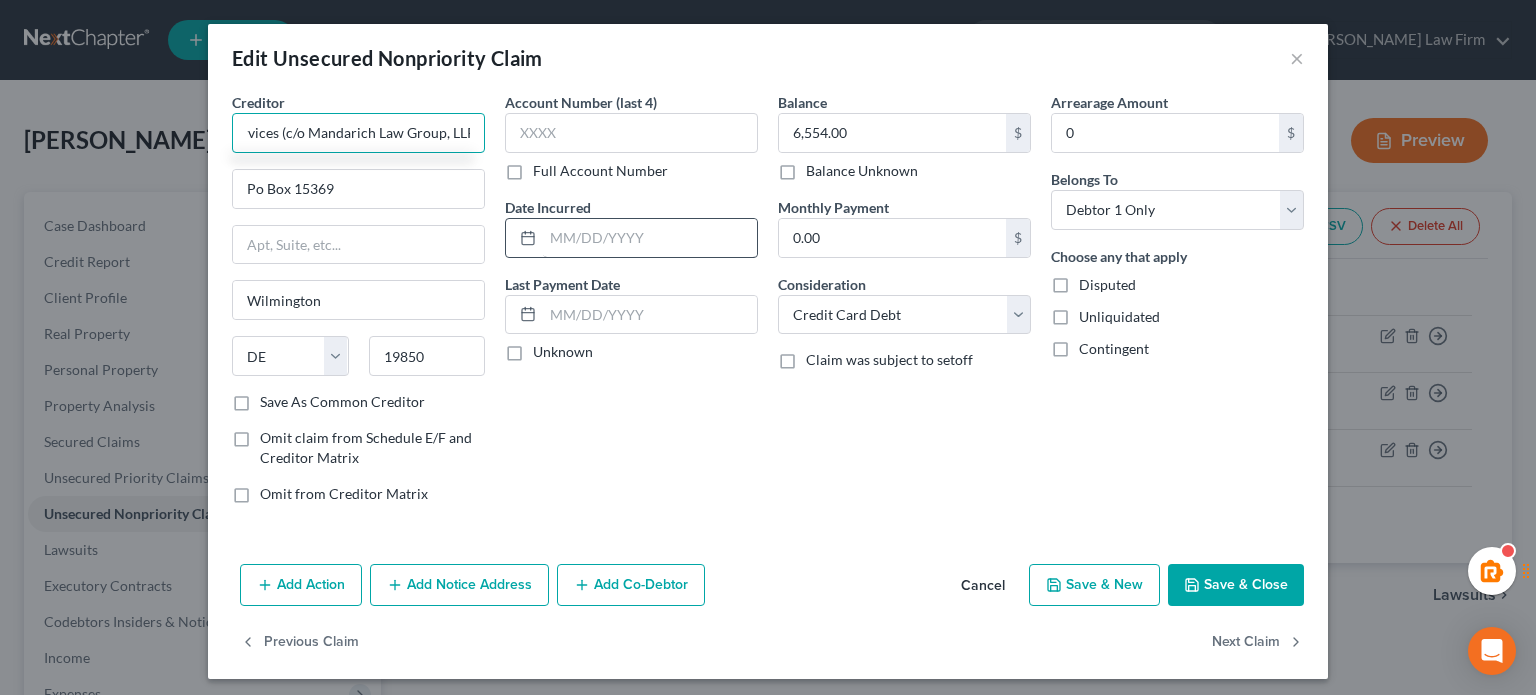 scroll, scrollTop: 0, scrollLeft: 106, axis: horizontal 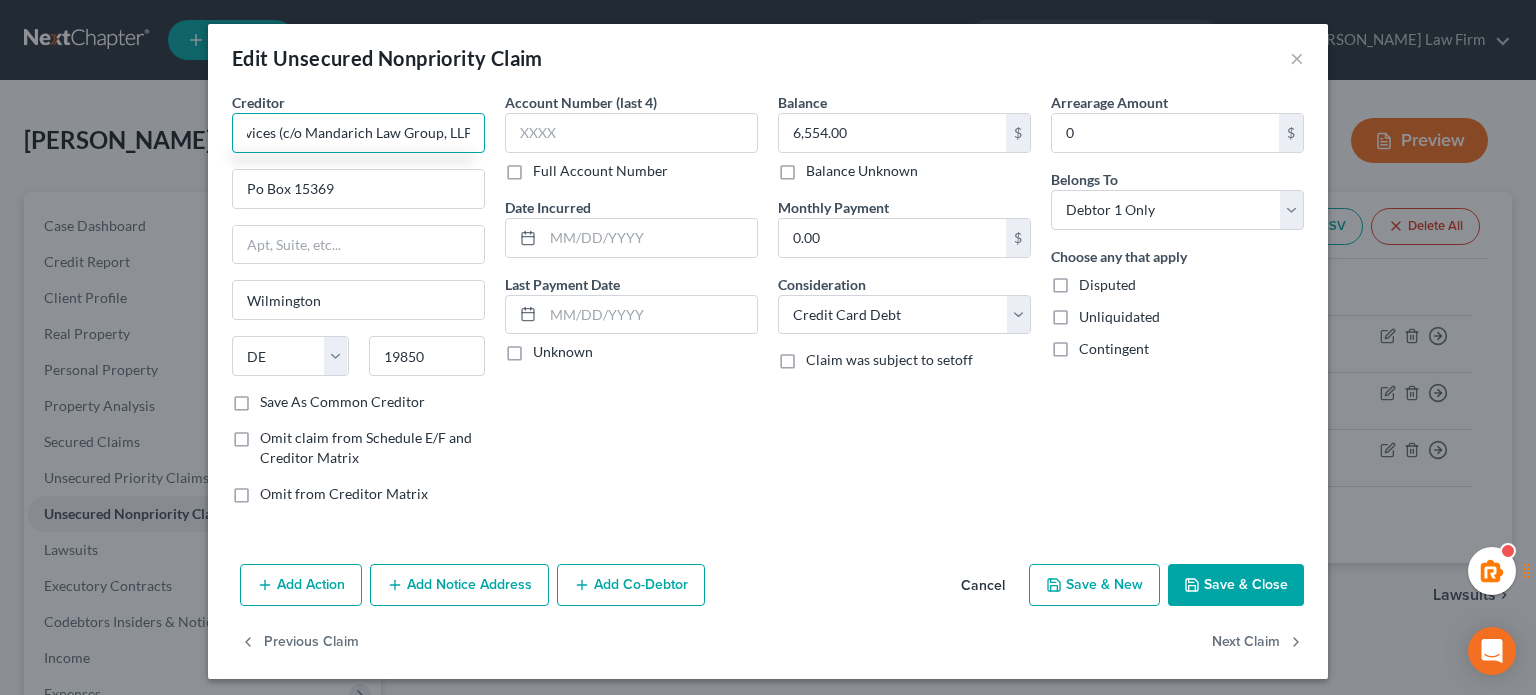 type on "JPMCB Card Services (c/o Mandarich Law Group, LLP)" 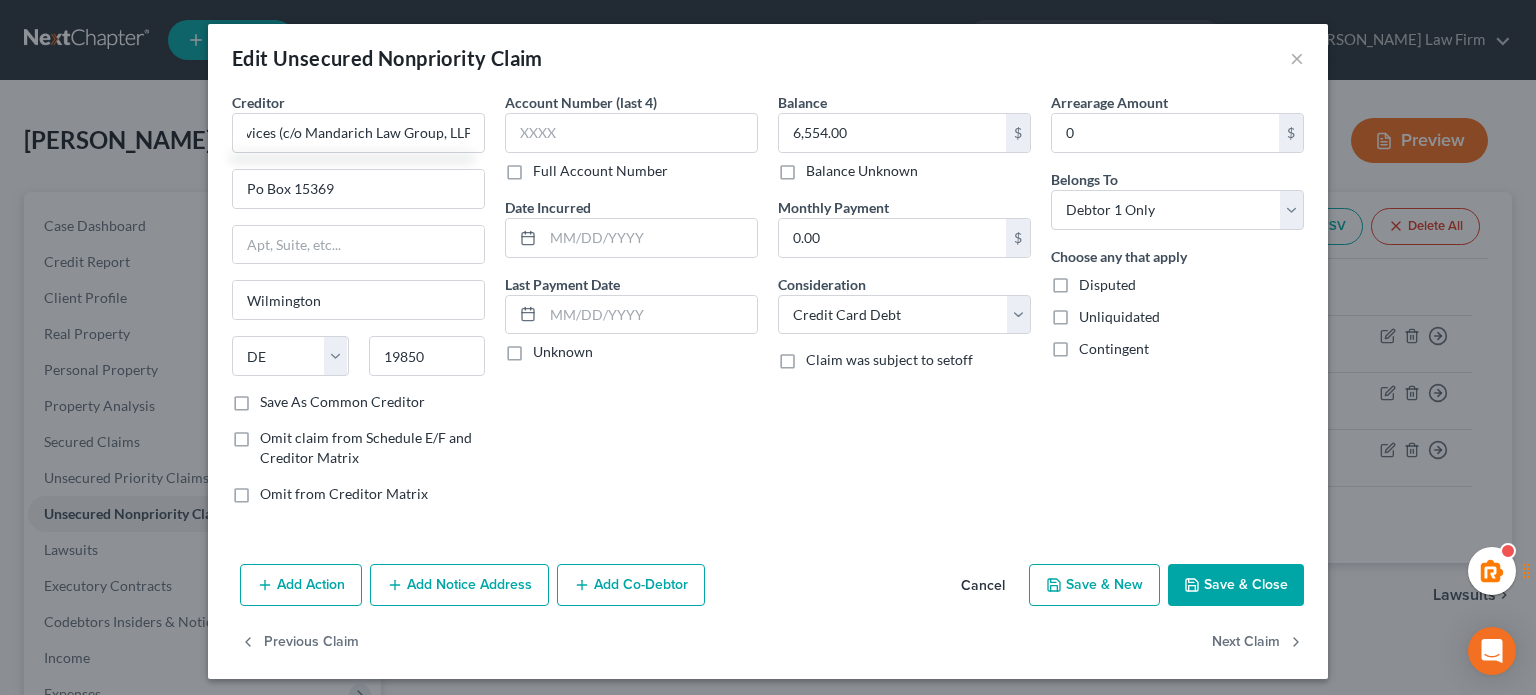 click on "Save & Close" at bounding box center [1236, 585] 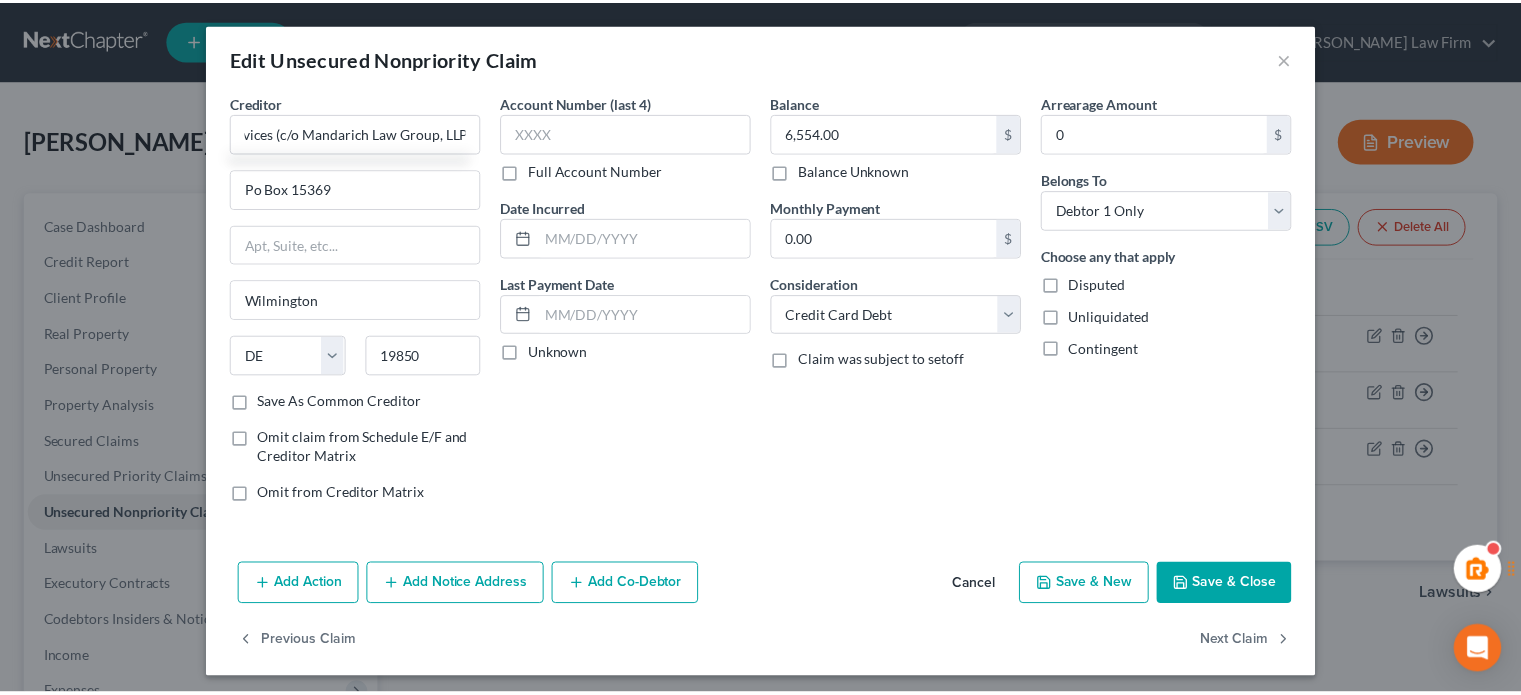 scroll, scrollTop: 0, scrollLeft: 0, axis: both 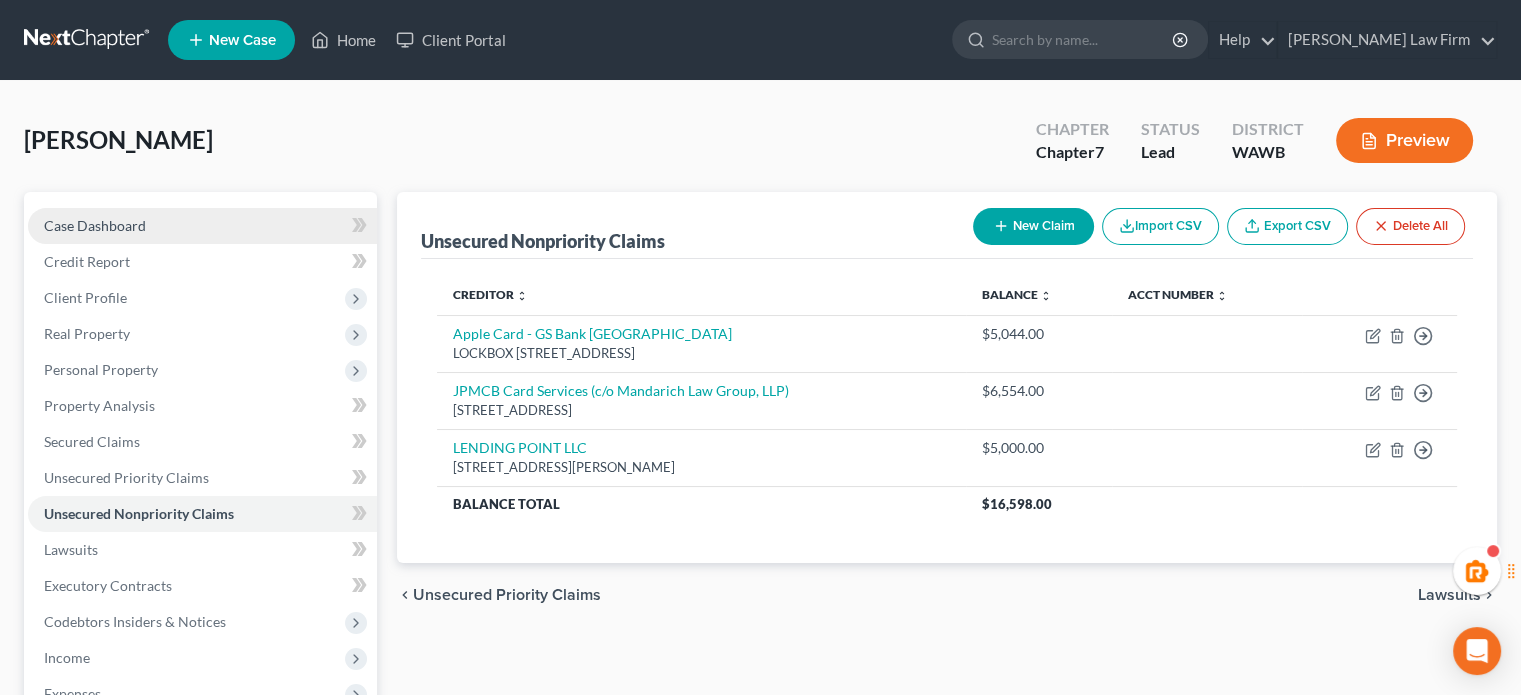 click on "Case Dashboard" at bounding box center [202, 226] 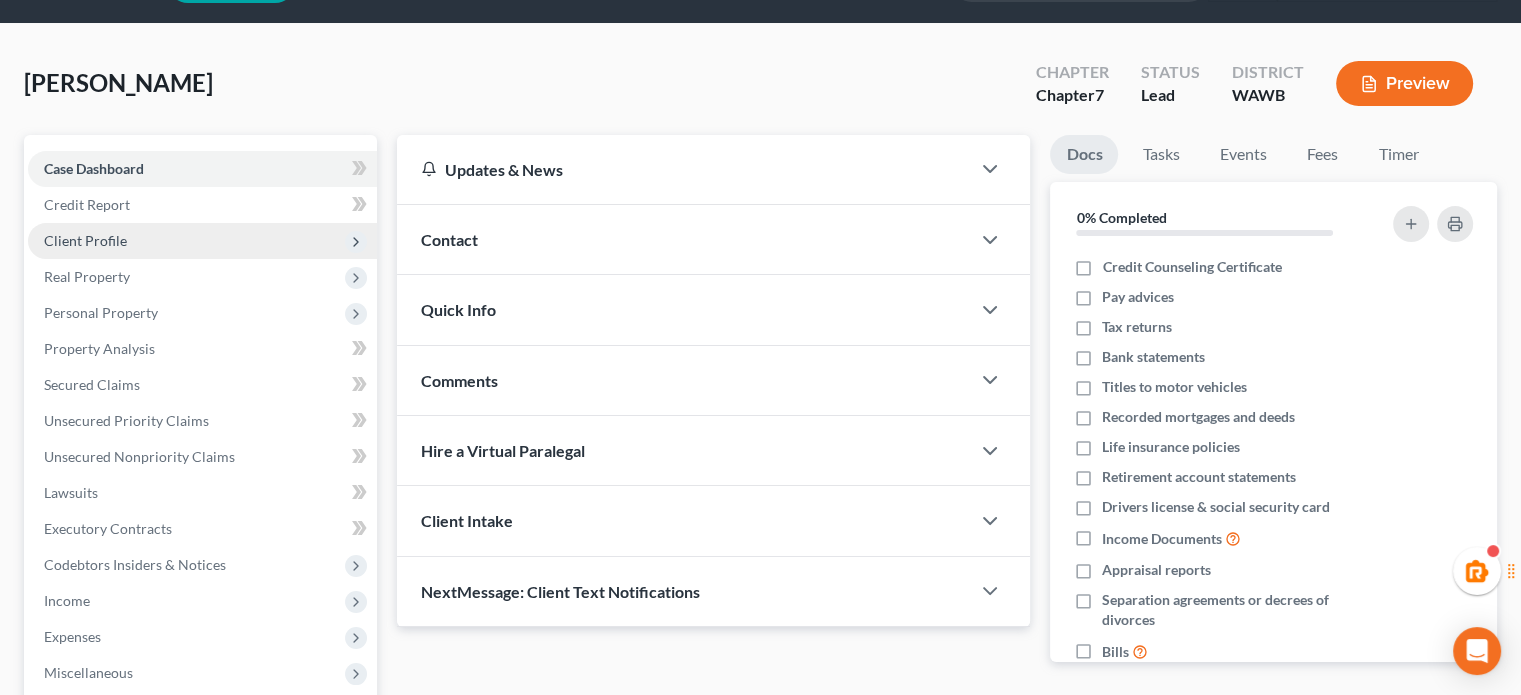 scroll, scrollTop: 0, scrollLeft: 0, axis: both 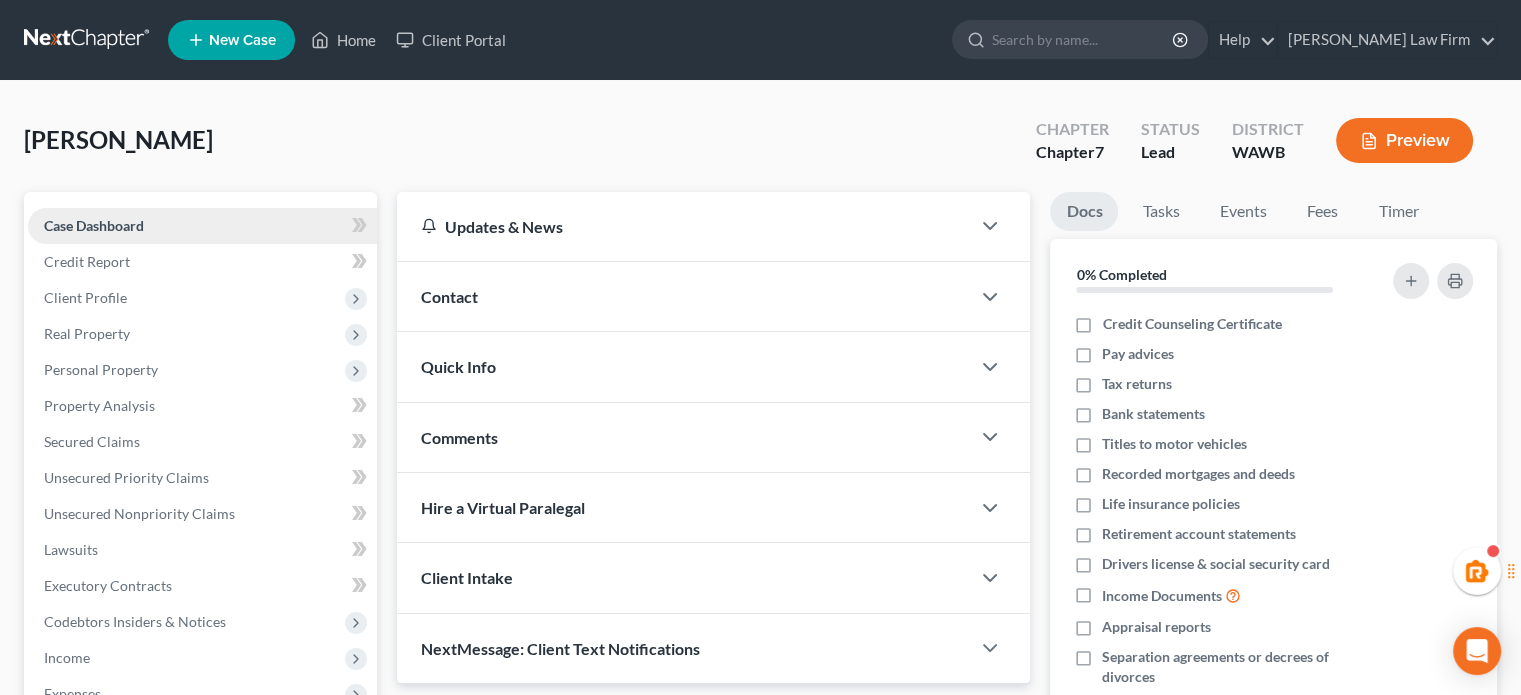 click on "Case Dashboard" at bounding box center [94, 225] 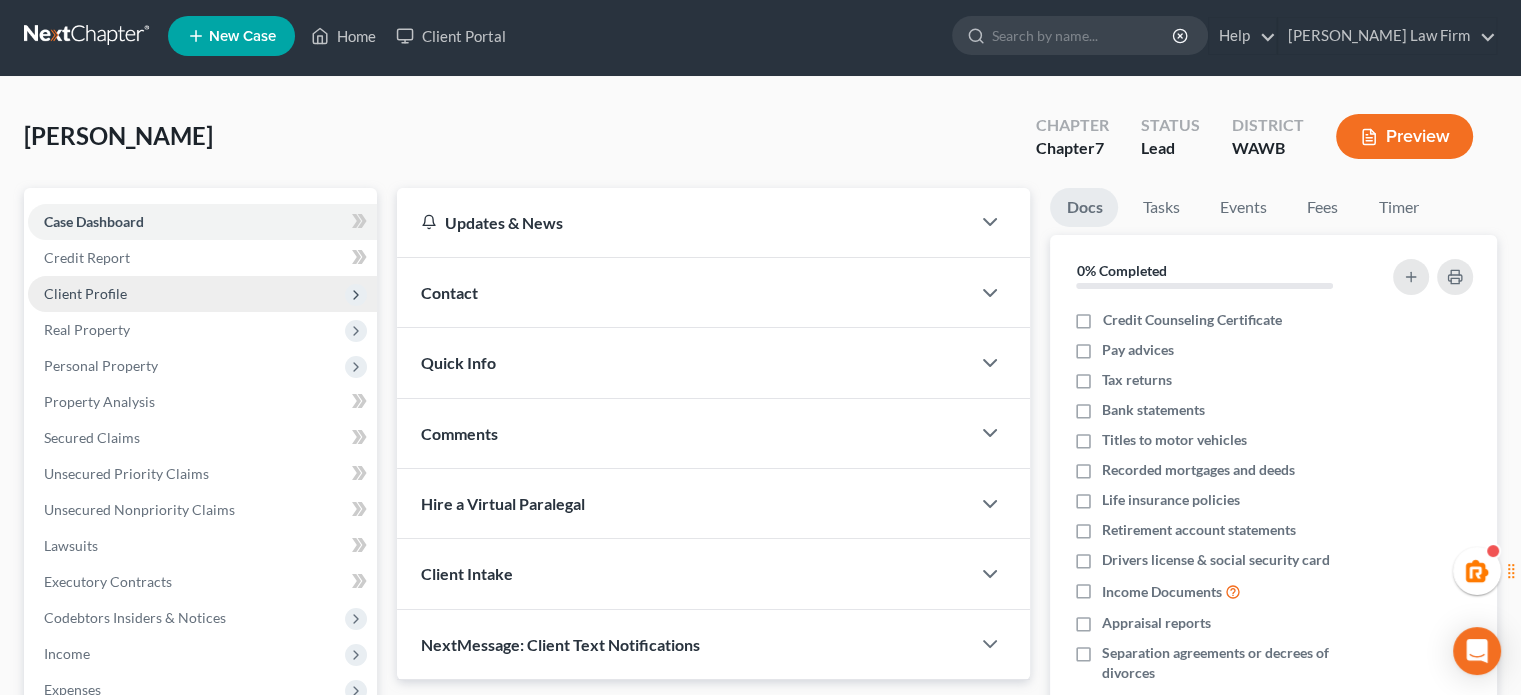 scroll, scrollTop: 0, scrollLeft: 0, axis: both 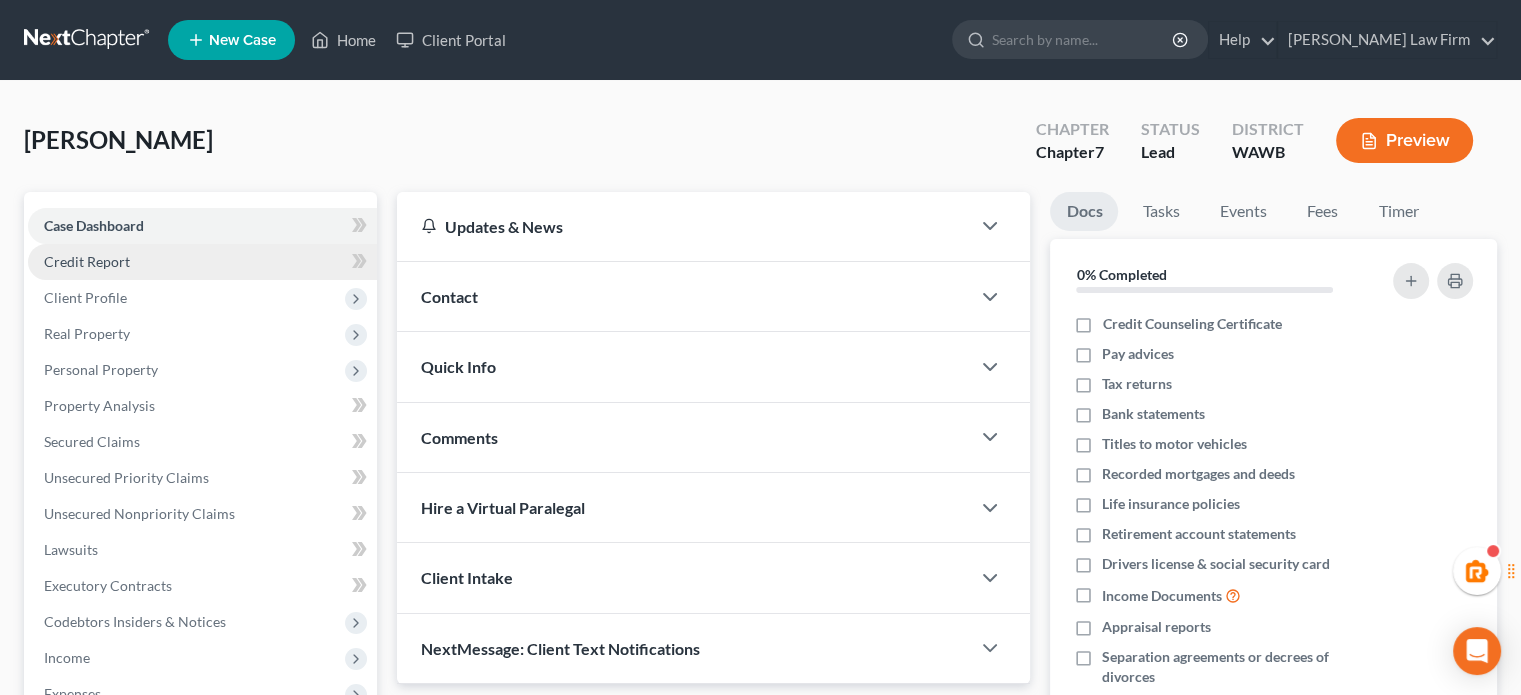 click on "Credit Report" at bounding box center (202, 262) 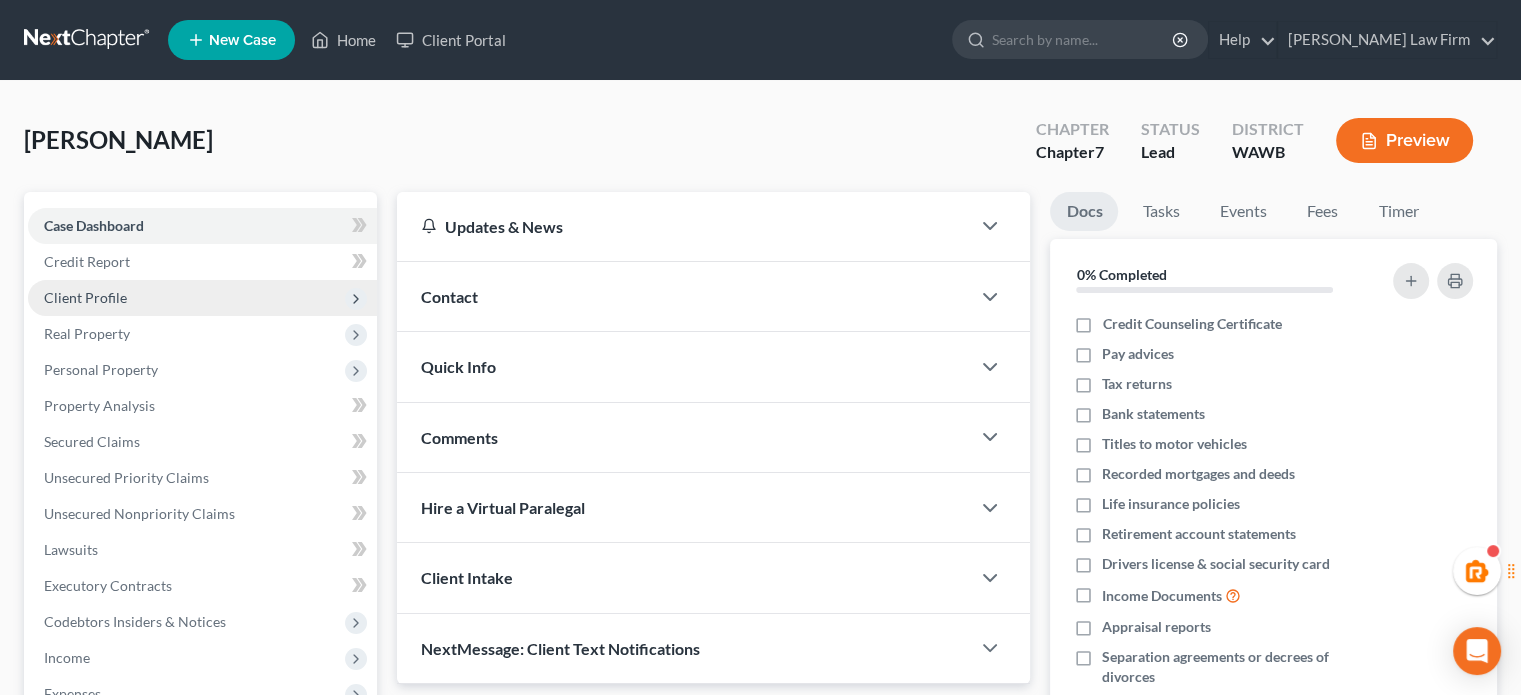 click on "Client Profile" at bounding box center (202, 298) 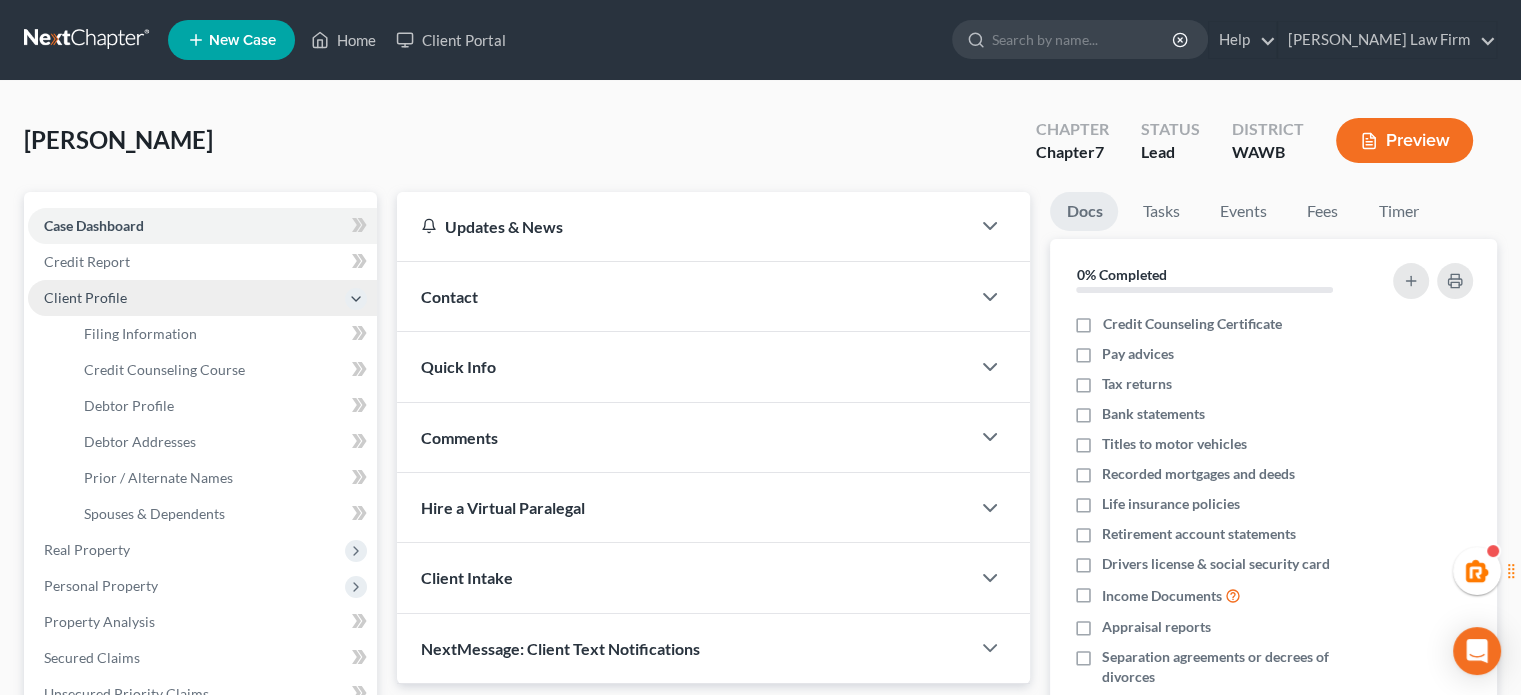 click on "Client Profile" at bounding box center [202, 298] 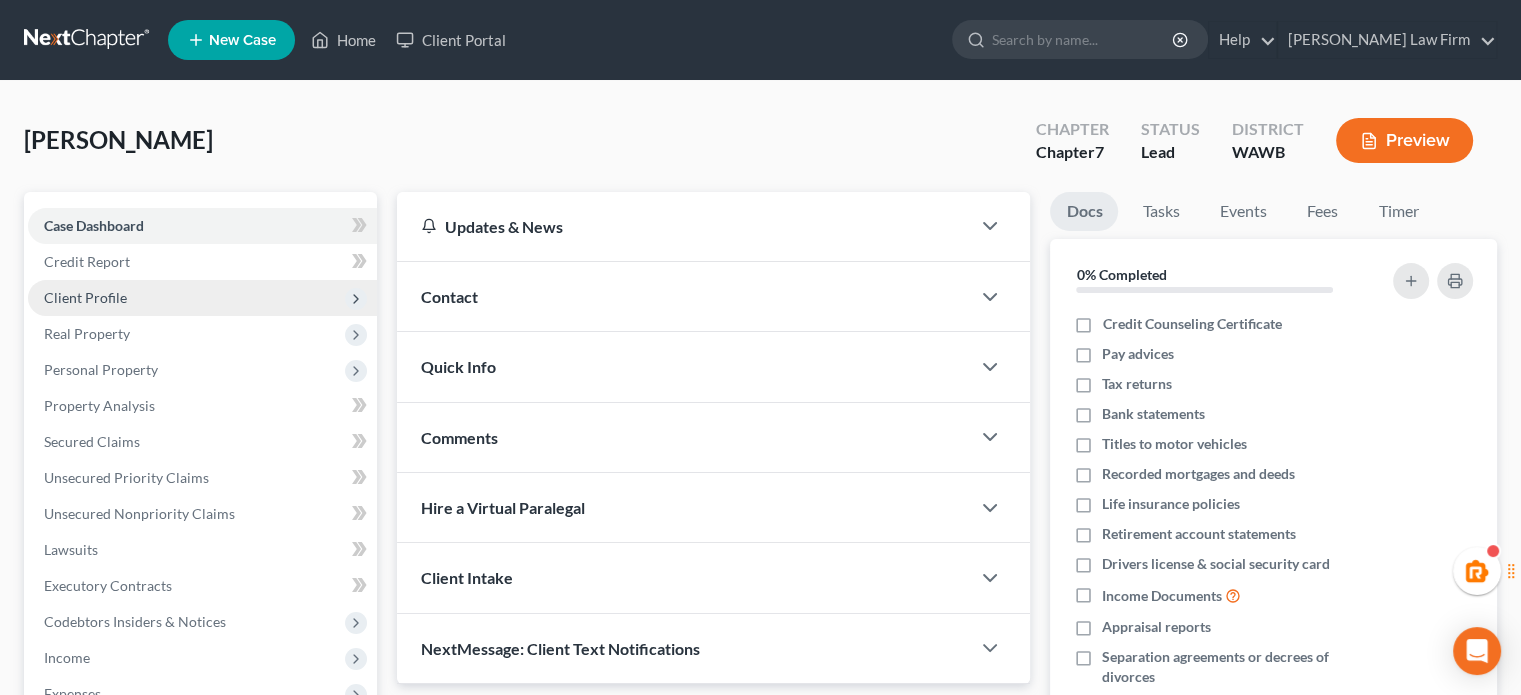 click on "Client Profile" at bounding box center (202, 298) 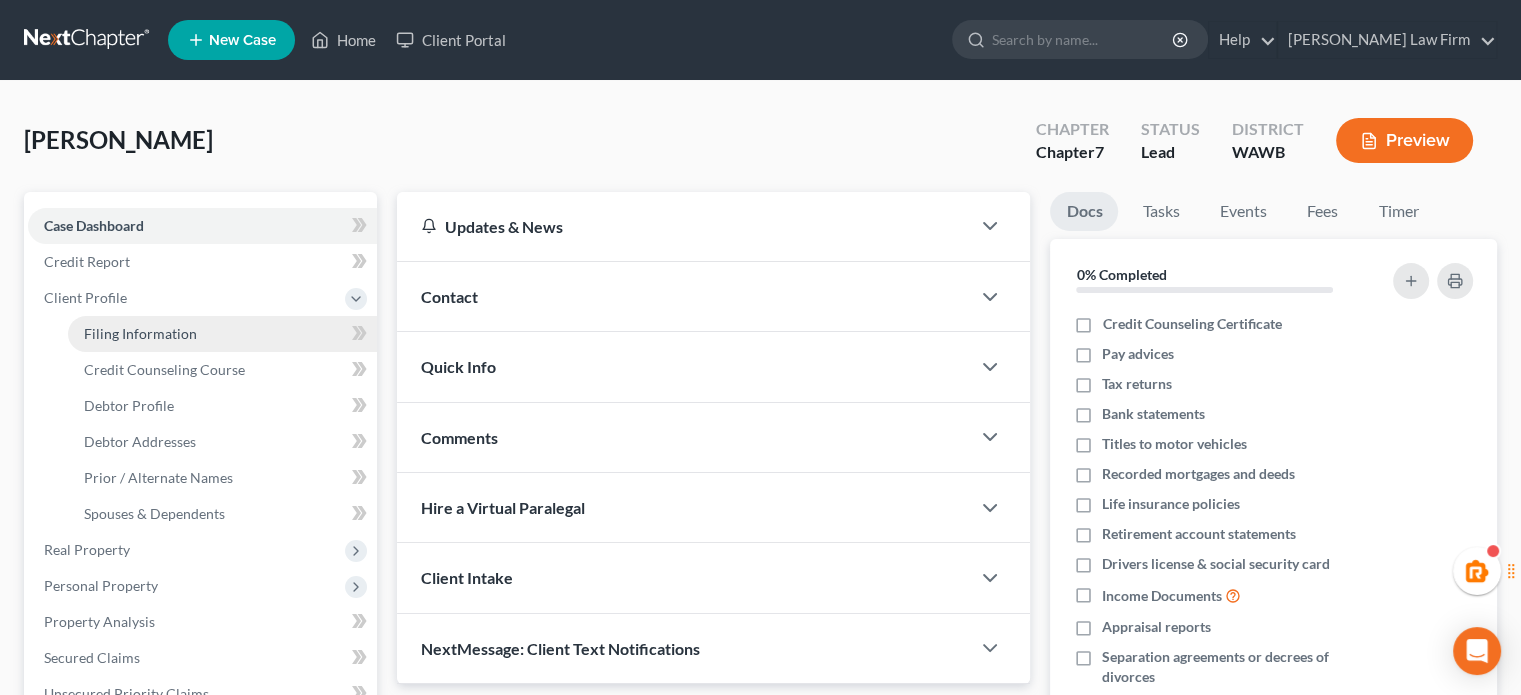 click on "Filing Information" at bounding box center [140, 333] 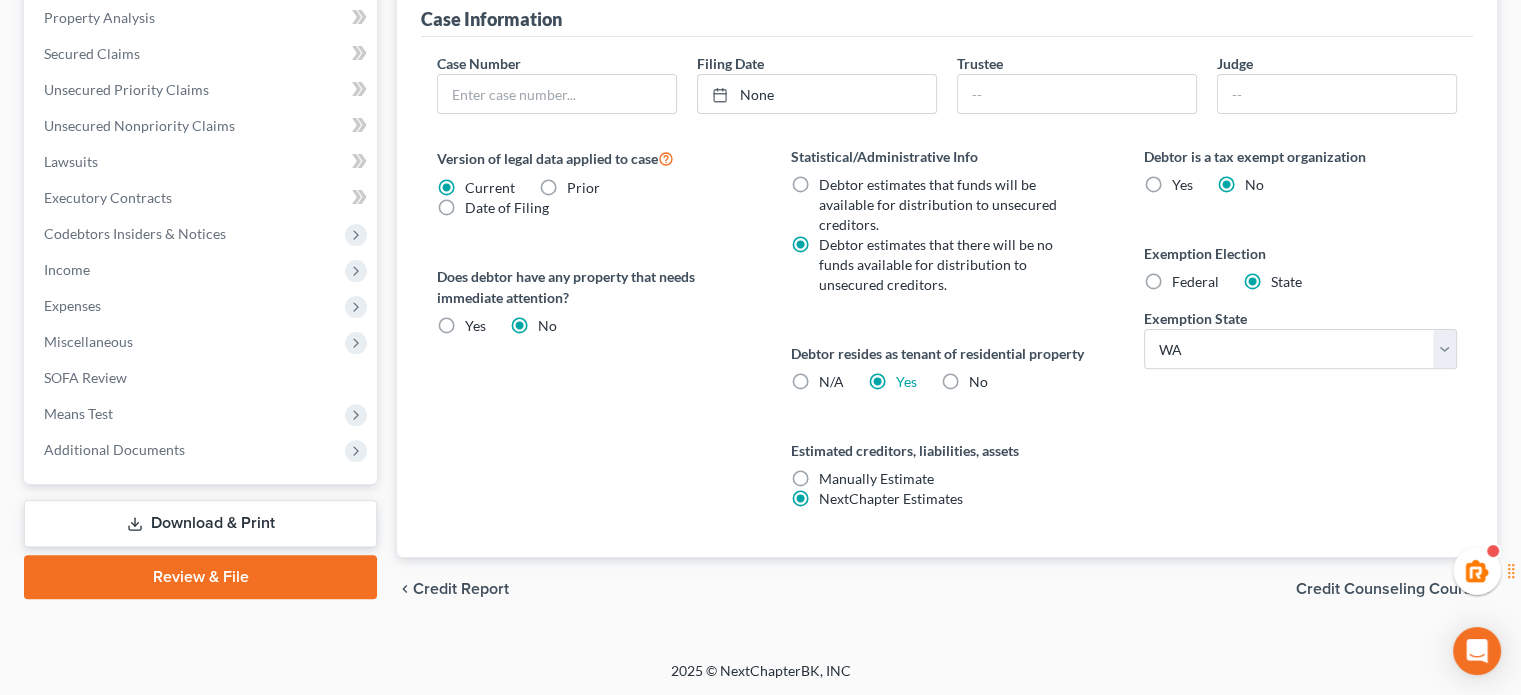 scroll, scrollTop: 0, scrollLeft: 0, axis: both 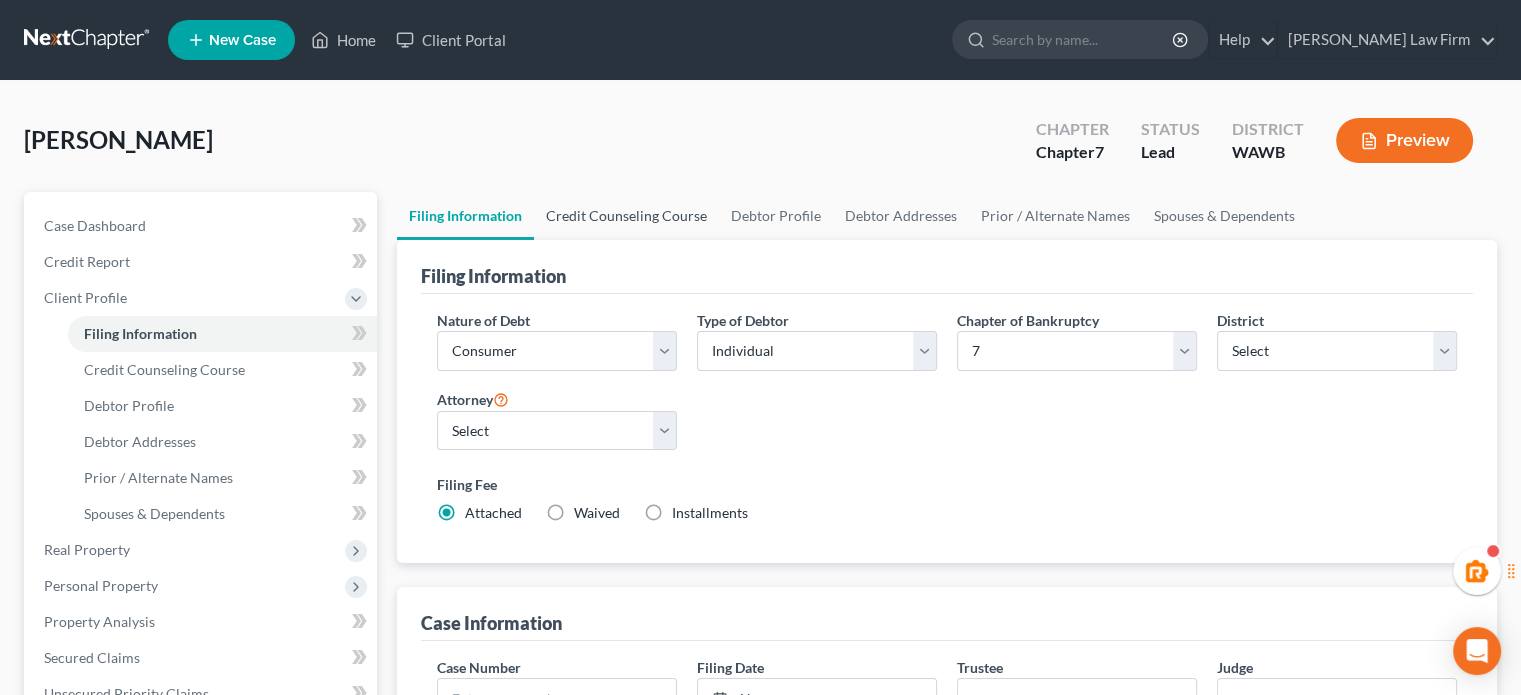 click on "Credit Counseling Course" at bounding box center [626, 216] 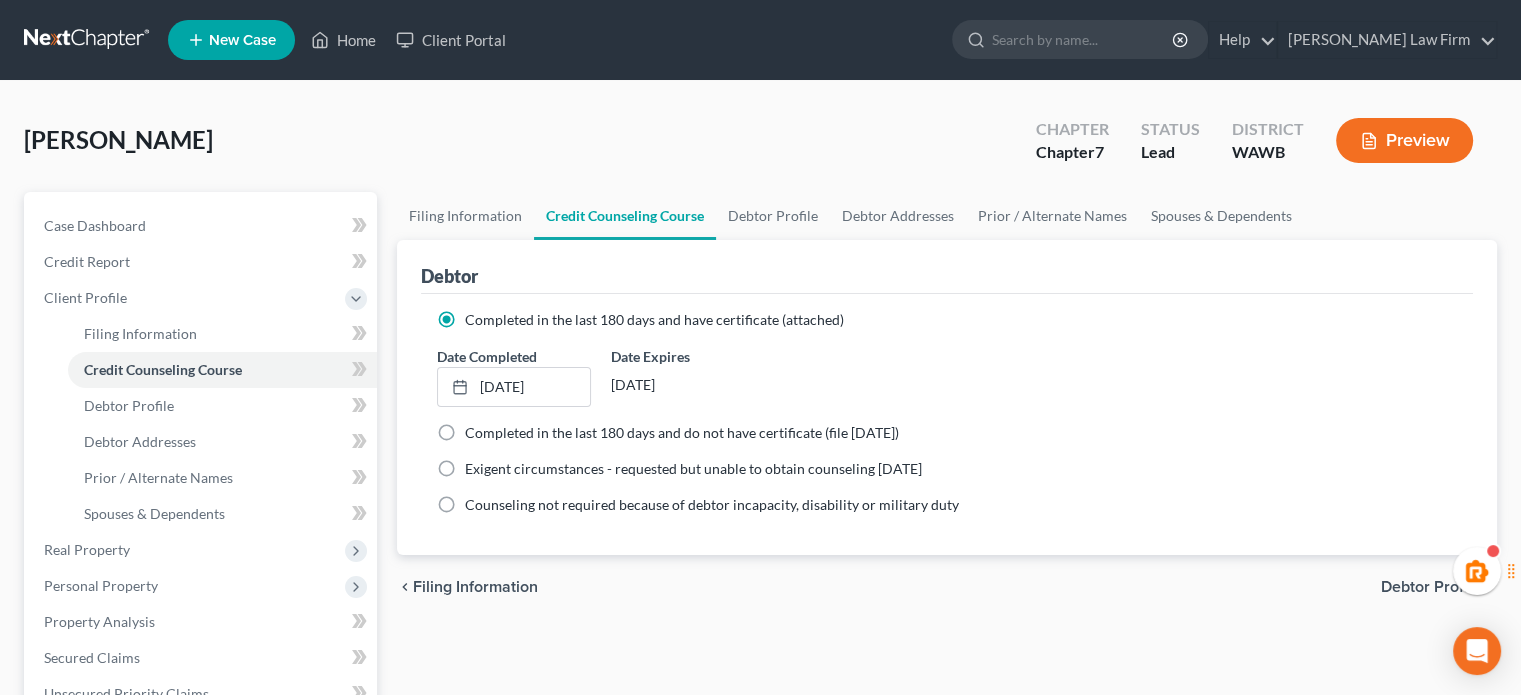 click on "Tounkep, Fabiola Upgraded Chapter Chapter  7 Status Lead District WAWB Preview" at bounding box center (760, 148) 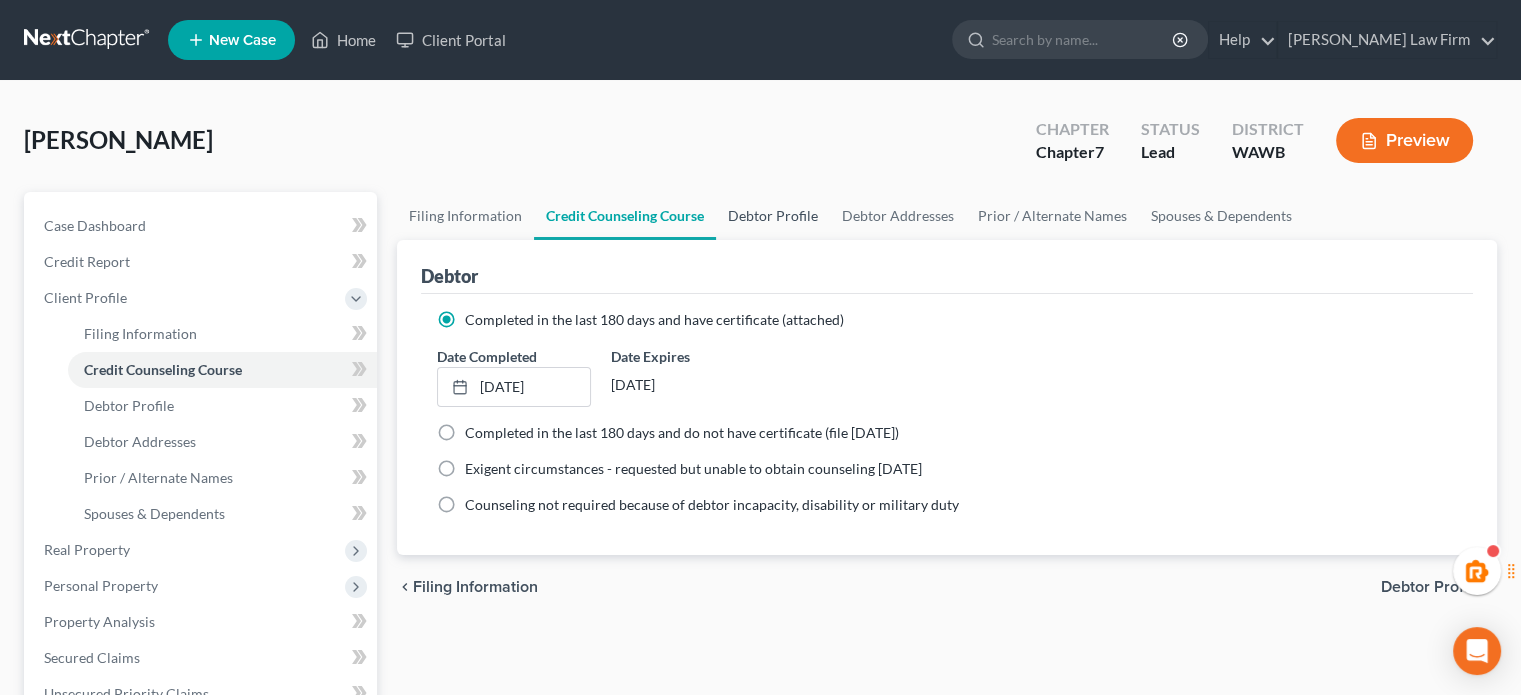 click on "Debtor Profile" at bounding box center [773, 216] 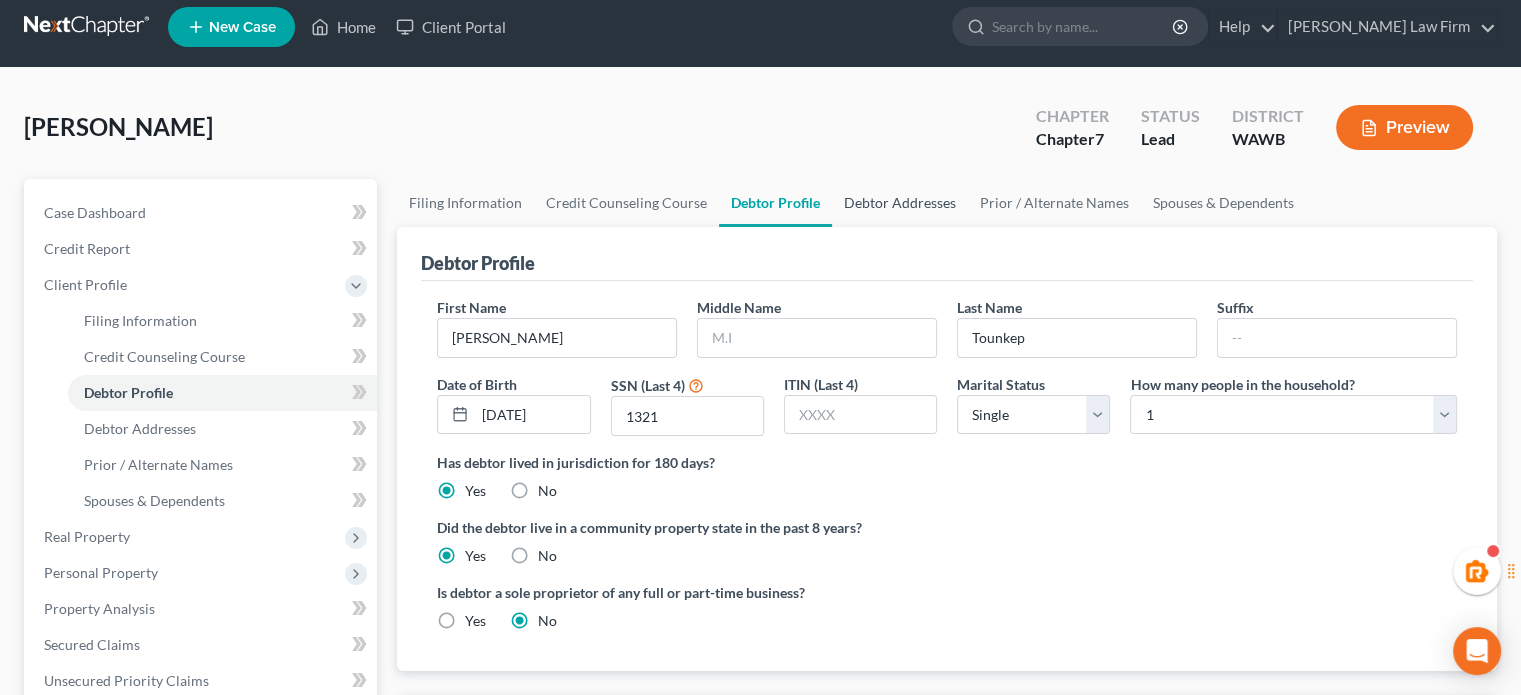 scroll, scrollTop: 0, scrollLeft: 0, axis: both 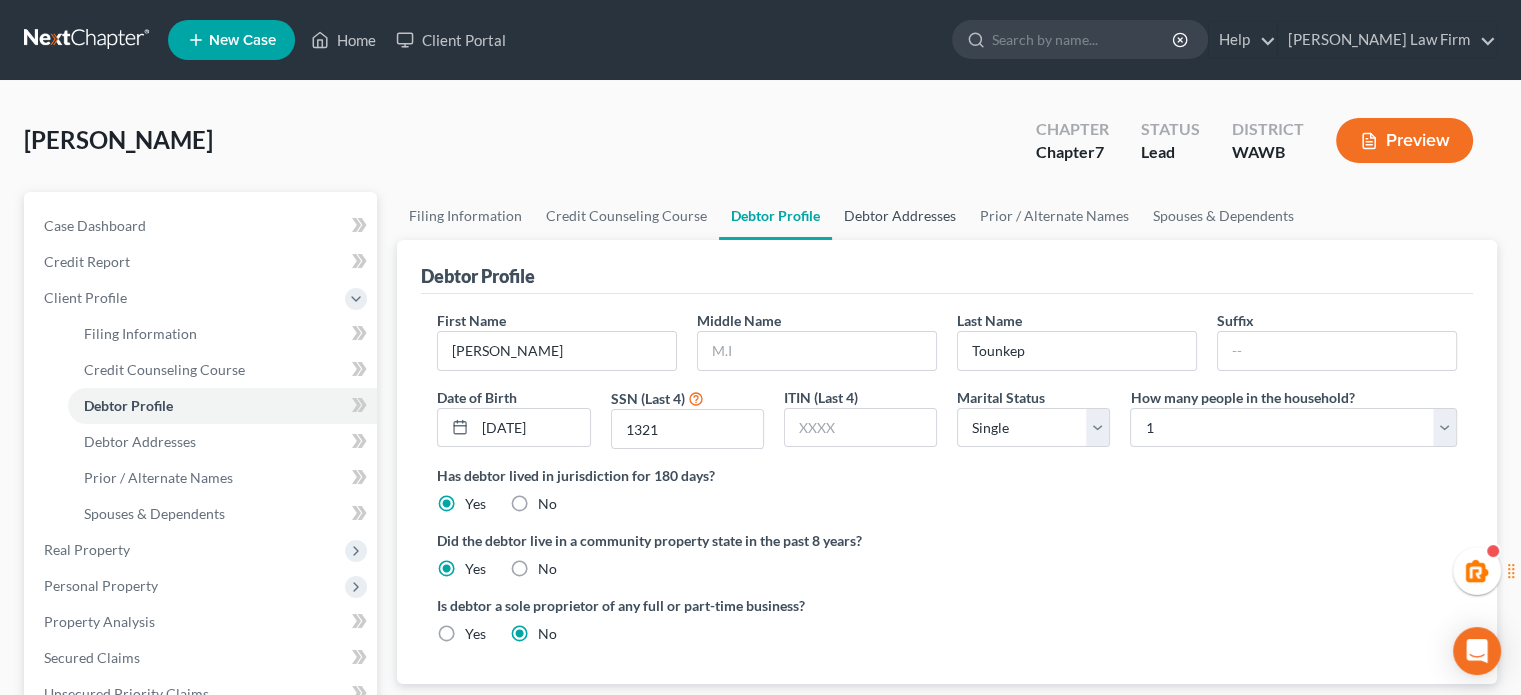 click on "Debtor Addresses" at bounding box center (900, 216) 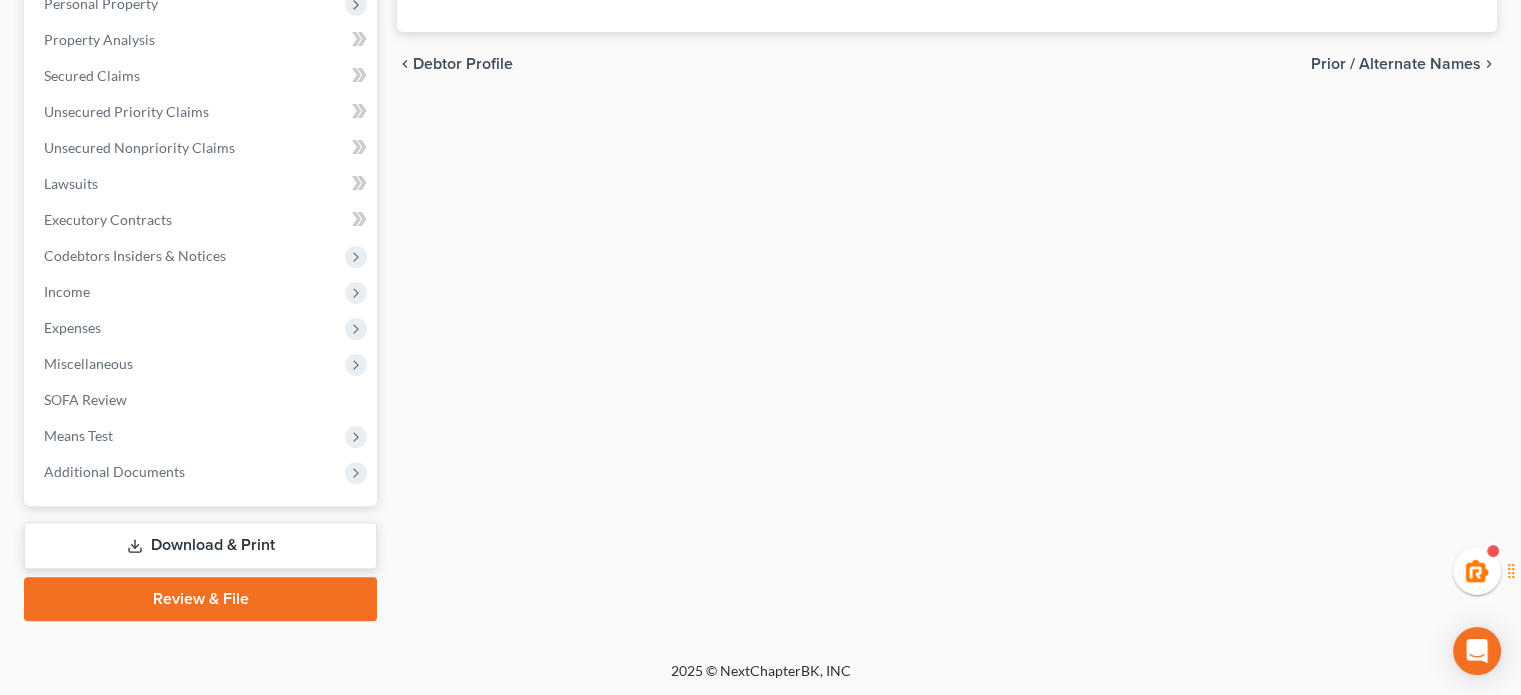 scroll, scrollTop: 0, scrollLeft: 0, axis: both 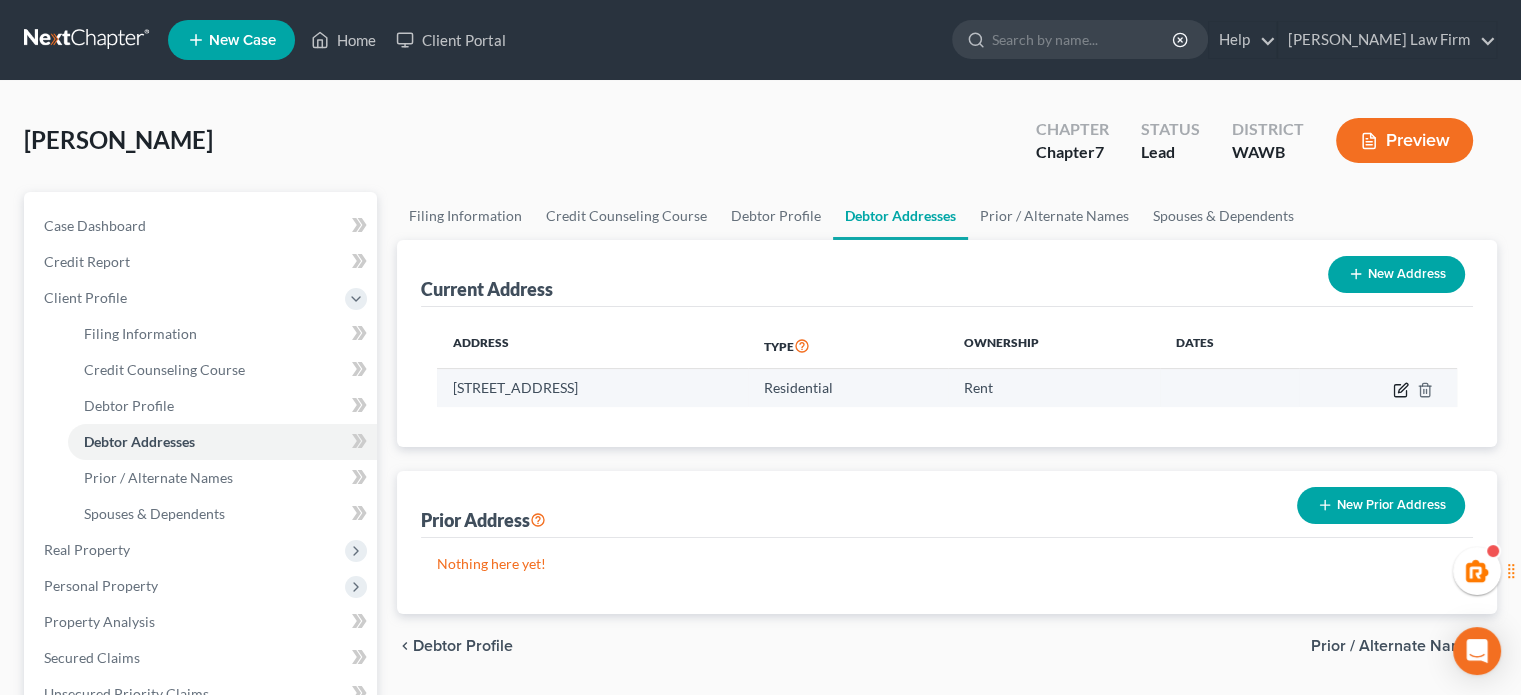 click 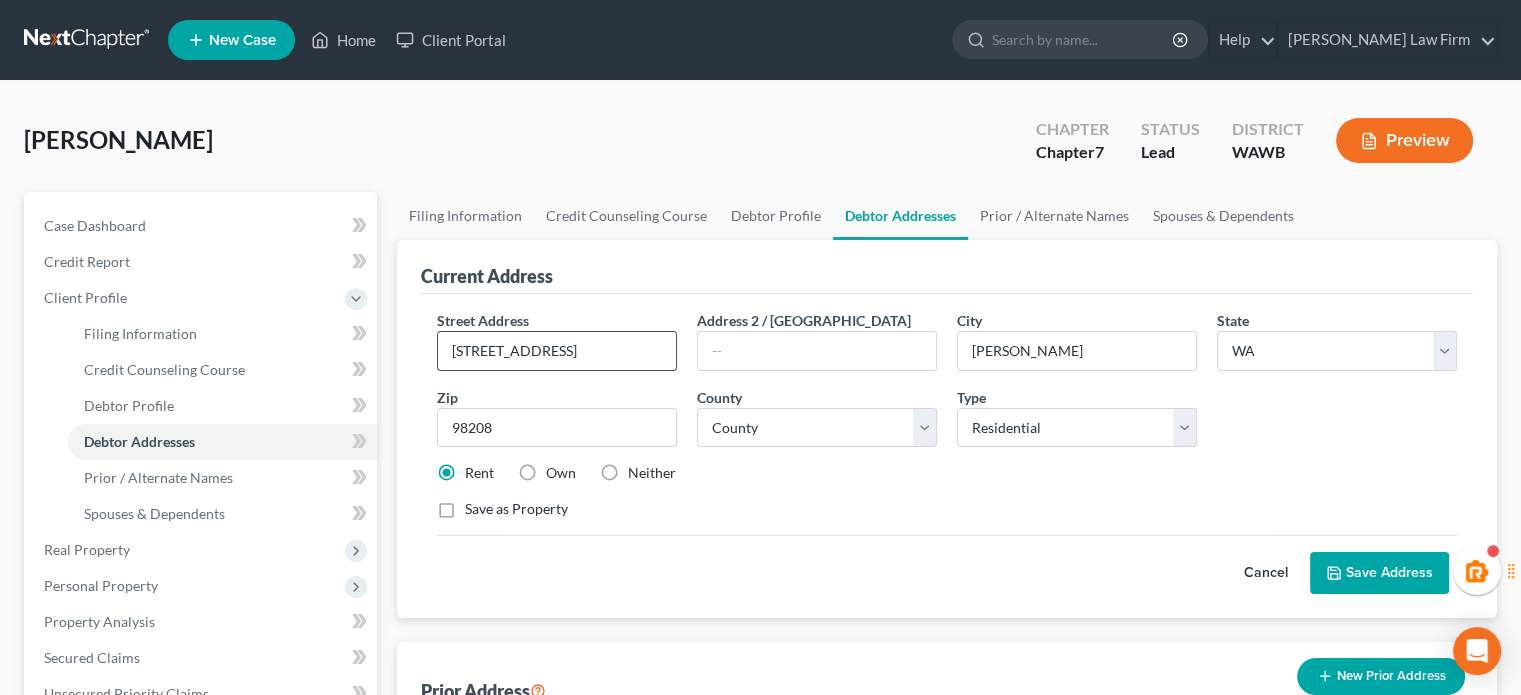 click on "128 127th St. SE" at bounding box center (557, 351) 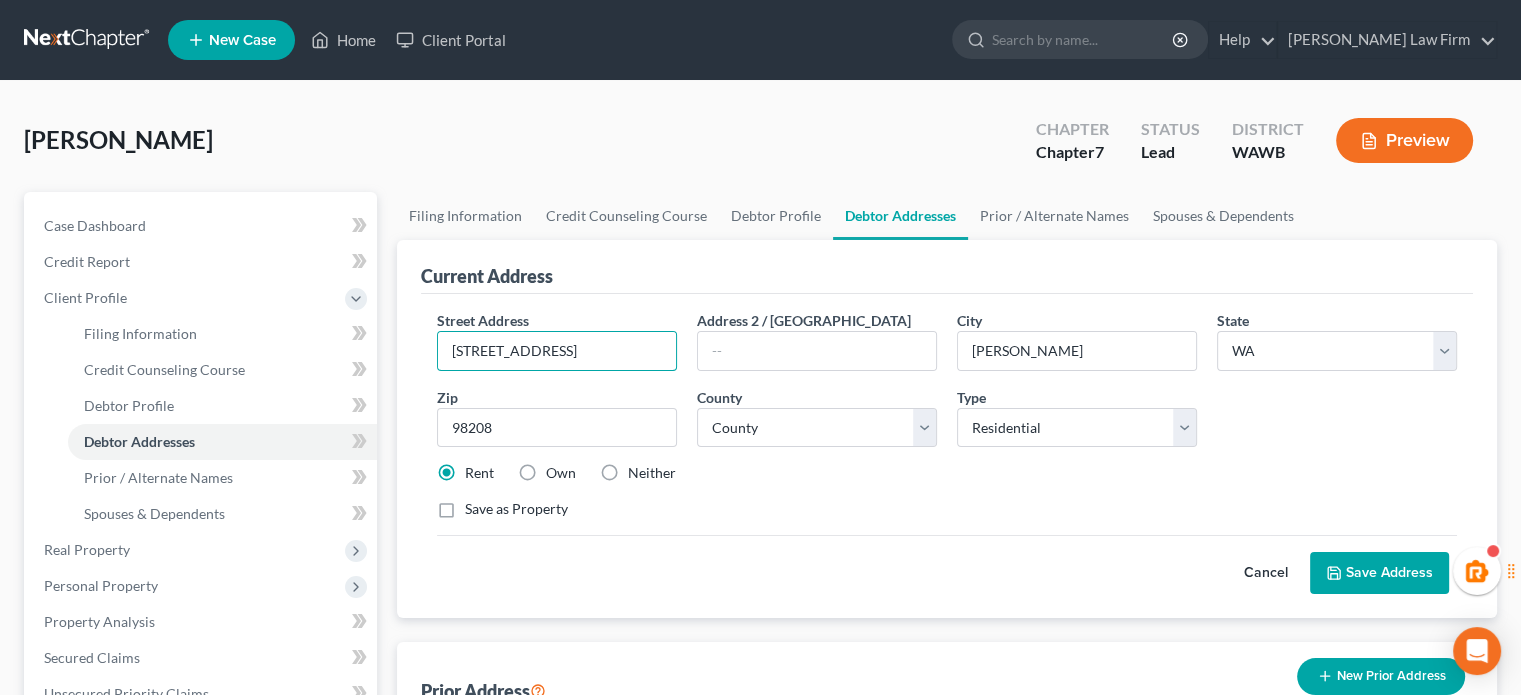 type on "128 127th St SE" 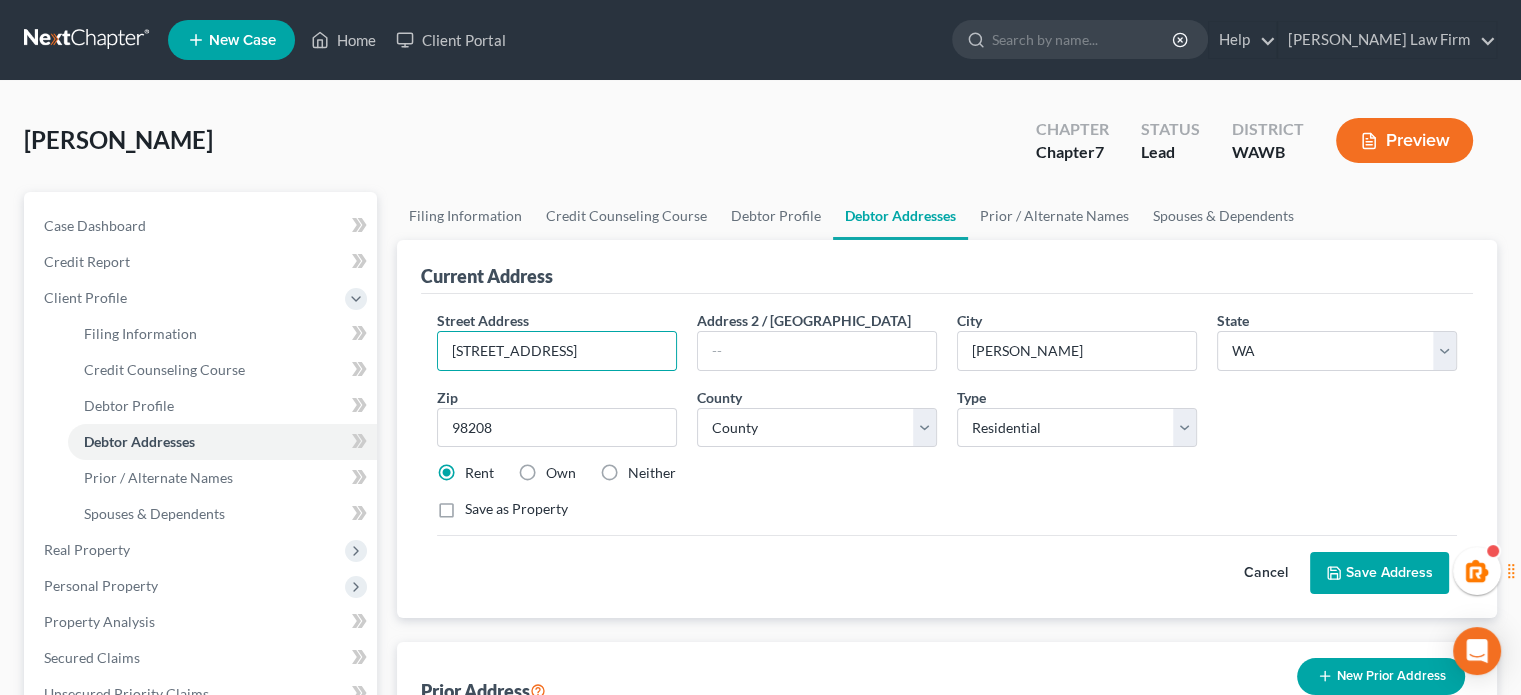 click on "Save Address" at bounding box center (1379, 573) 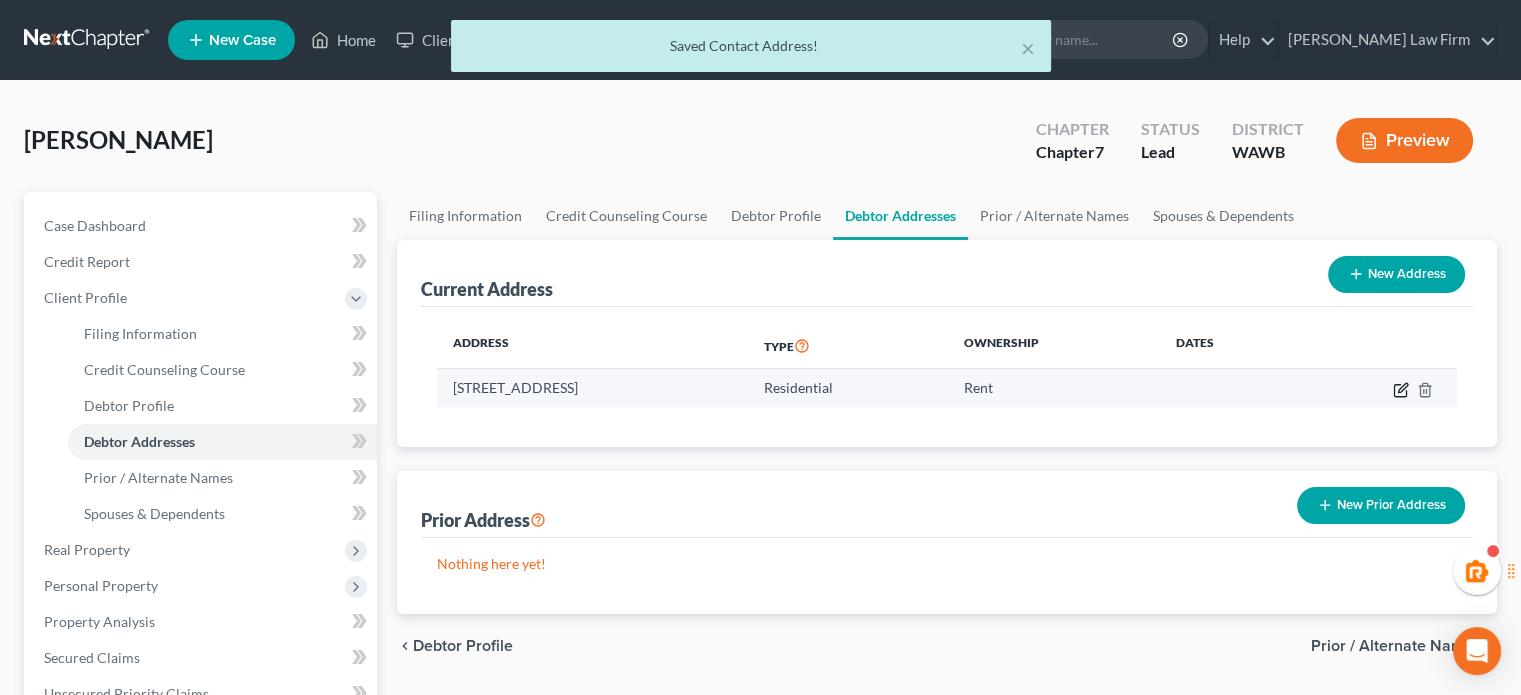 click 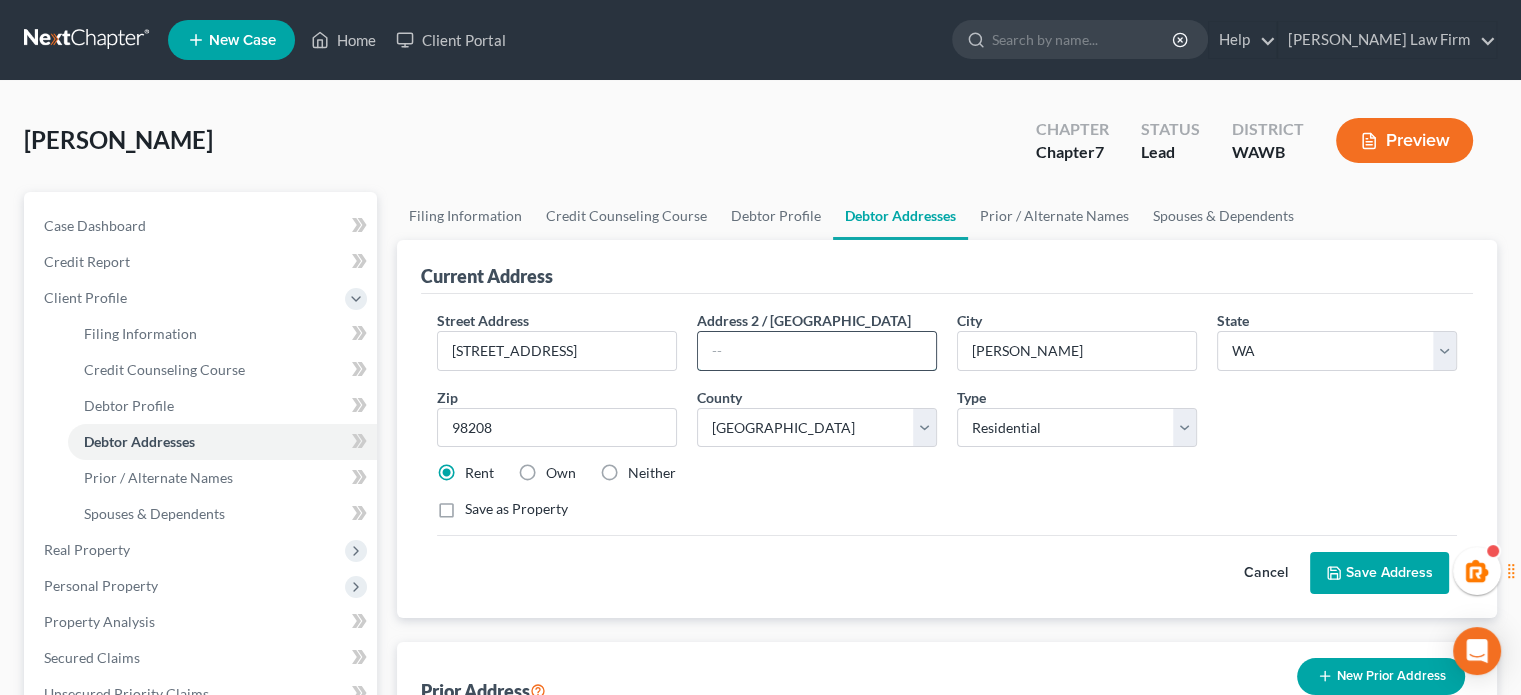 click at bounding box center [817, 351] 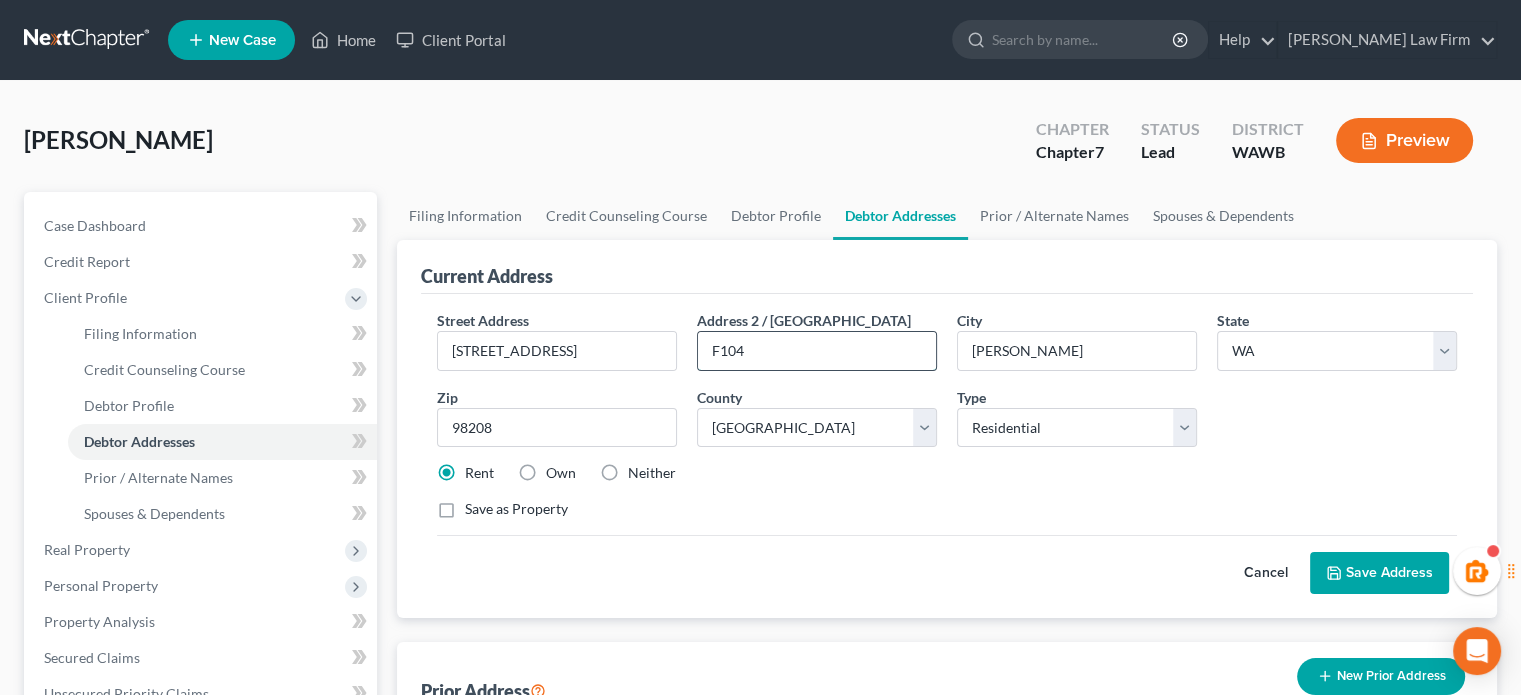 click on "F104" at bounding box center (817, 351) 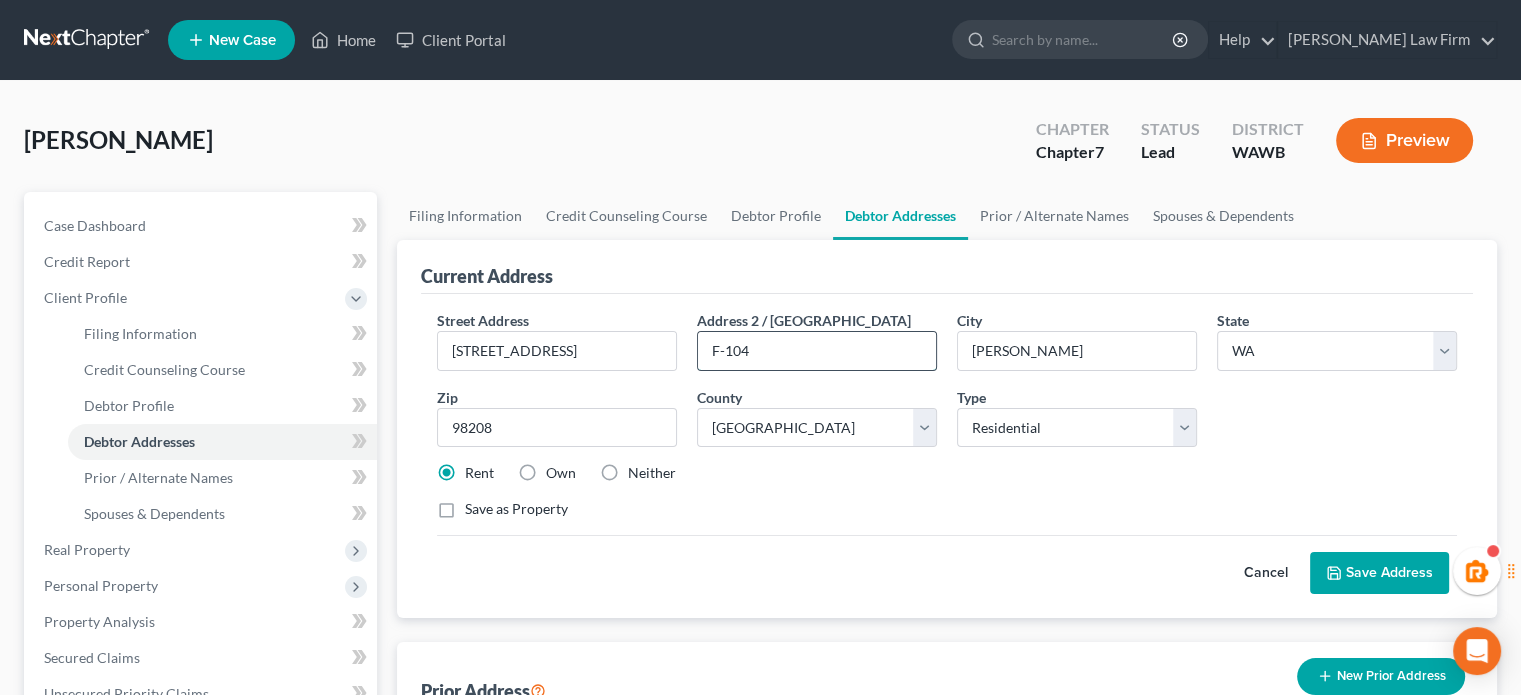 click on "F-104" at bounding box center [817, 351] 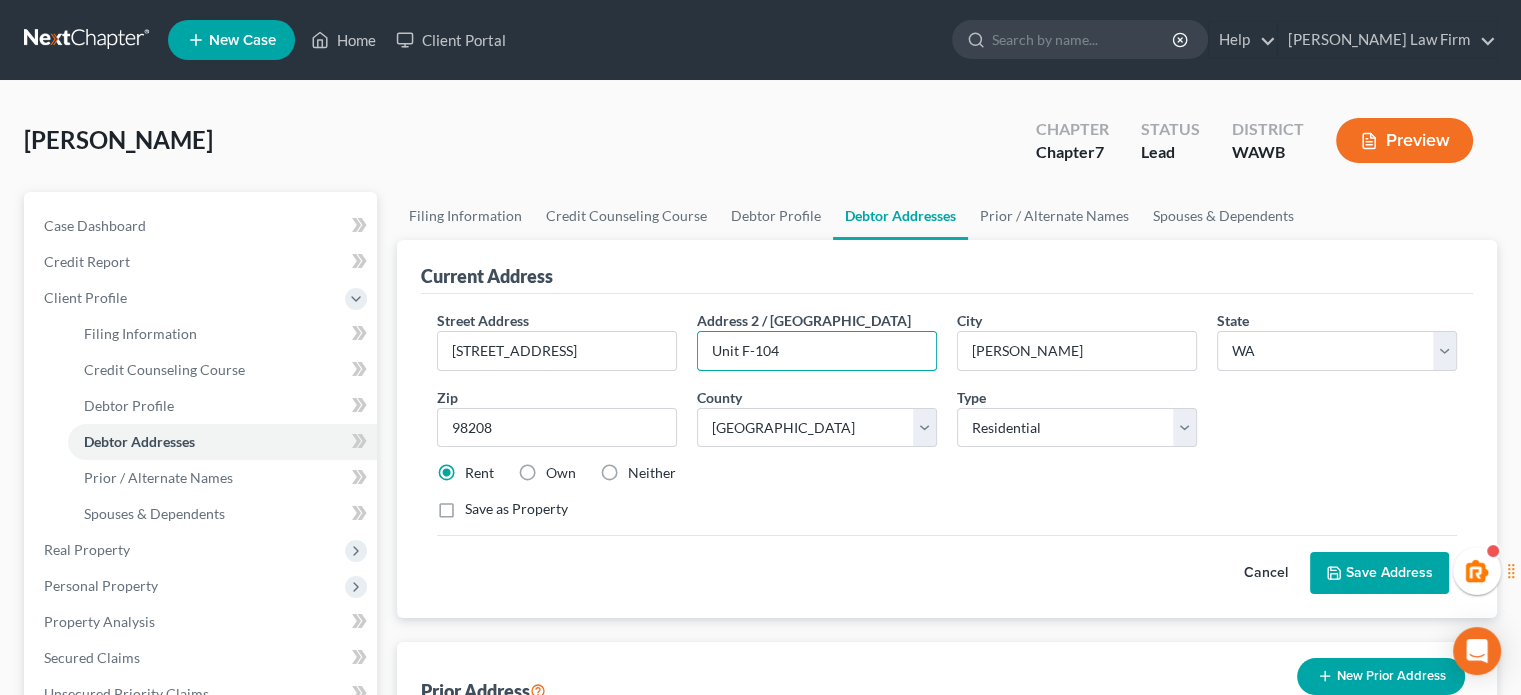 type on "Unit F-104" 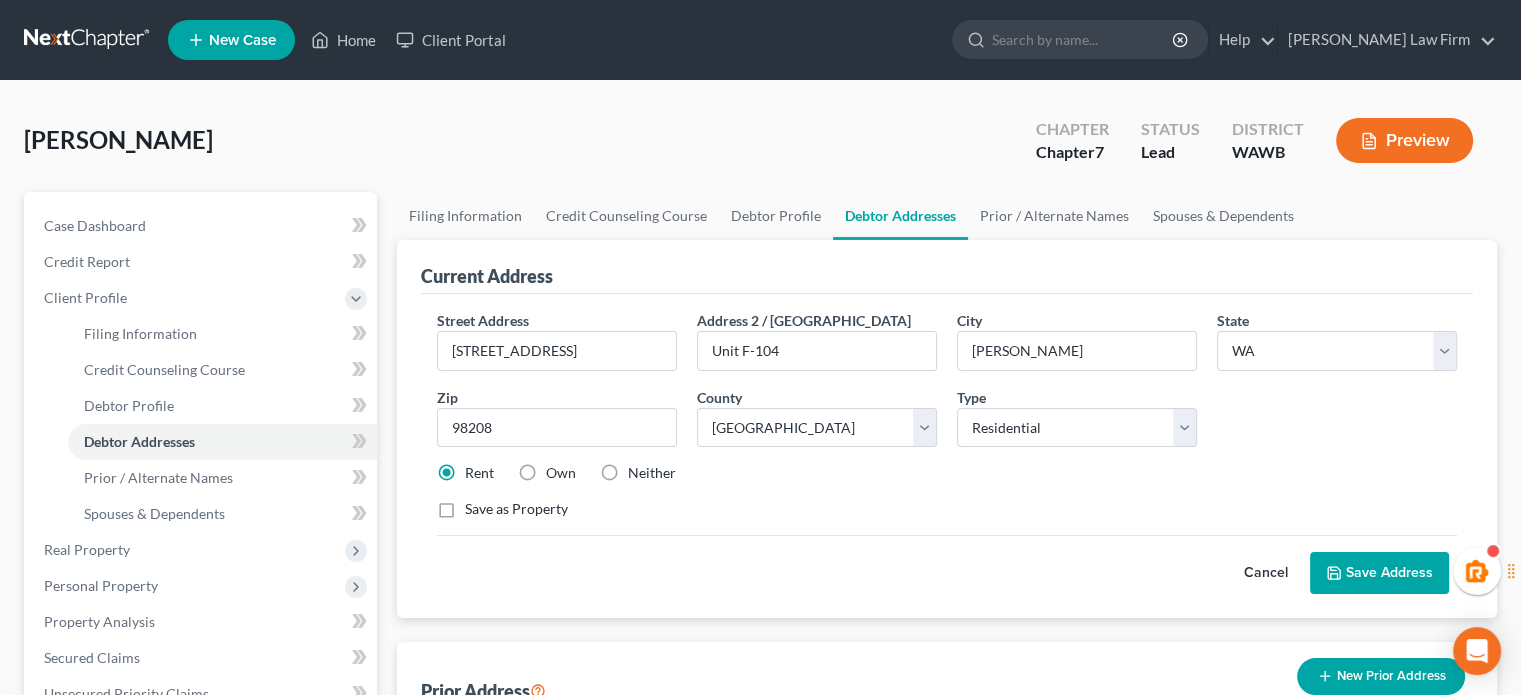 click 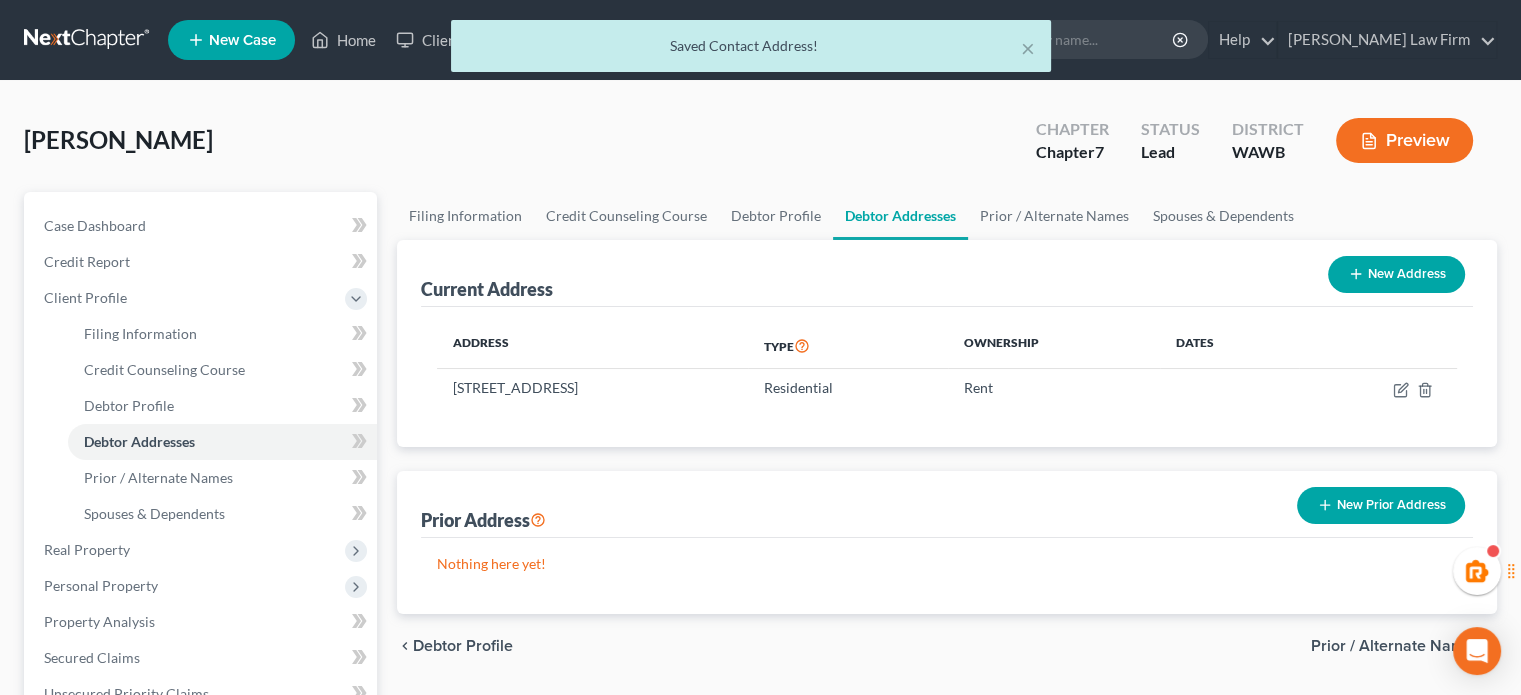 click on "Tounkep, Fabiola Upgraded Chapter Chapter  7 Status Lead District WAWB Preview" at bounding box center (760, 148) 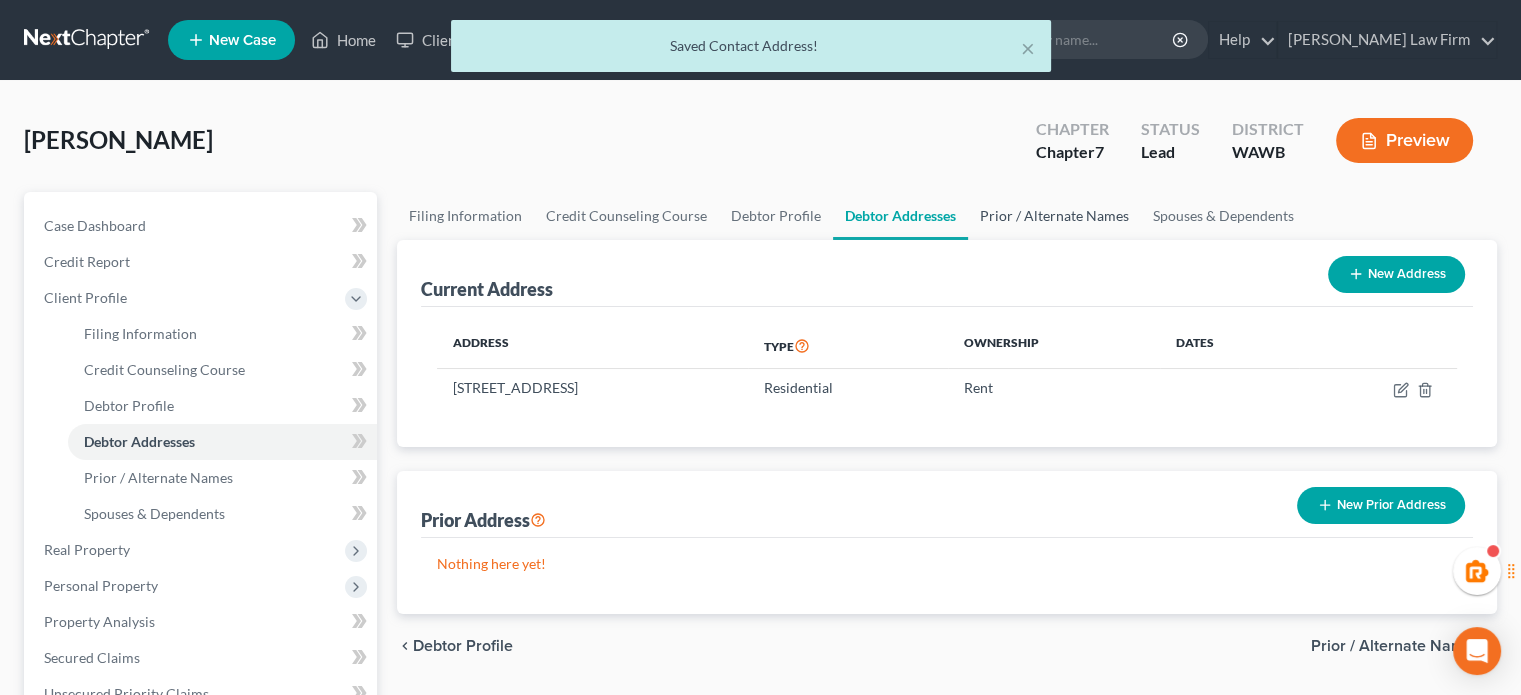 click on "Prior / Alternate Names" at bounding box center (1054, 216) 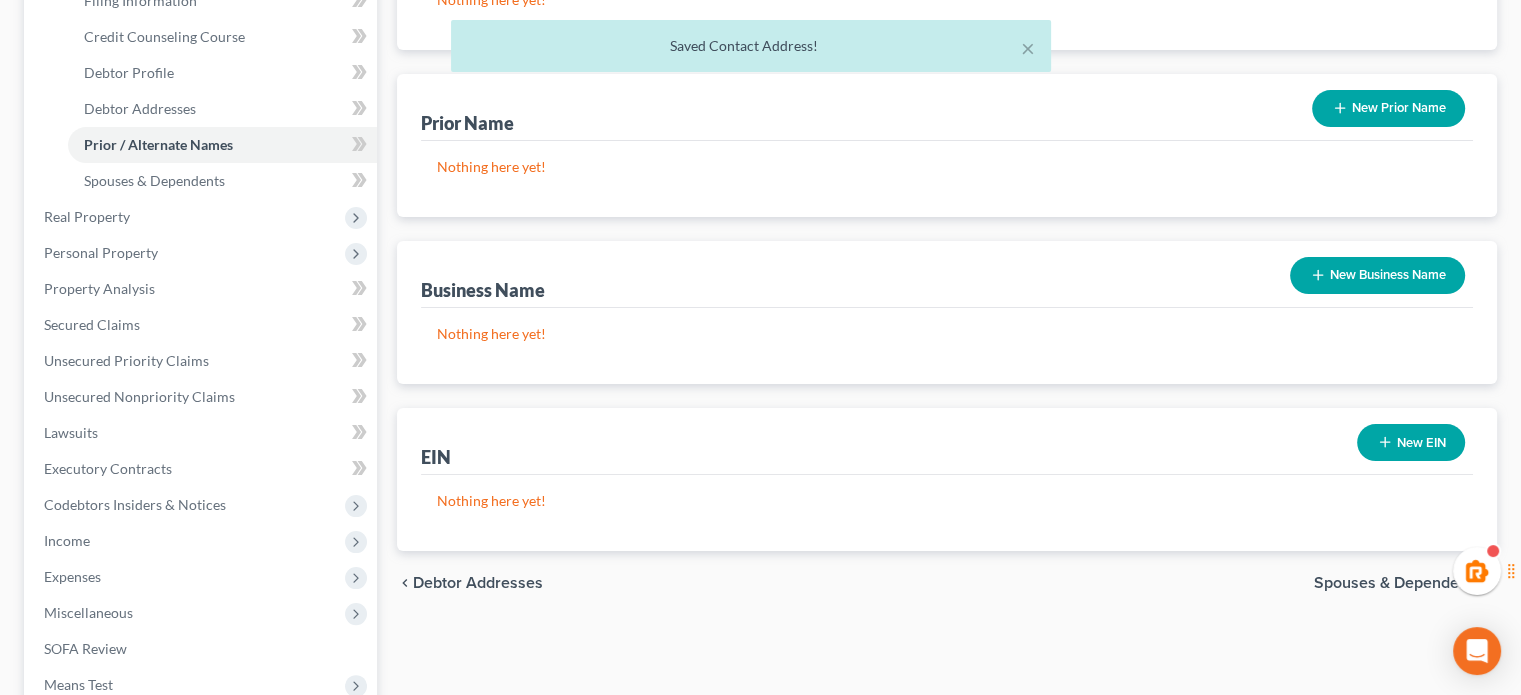 scroll, scrollTop: 0, scrollLeft: 0, axis: both 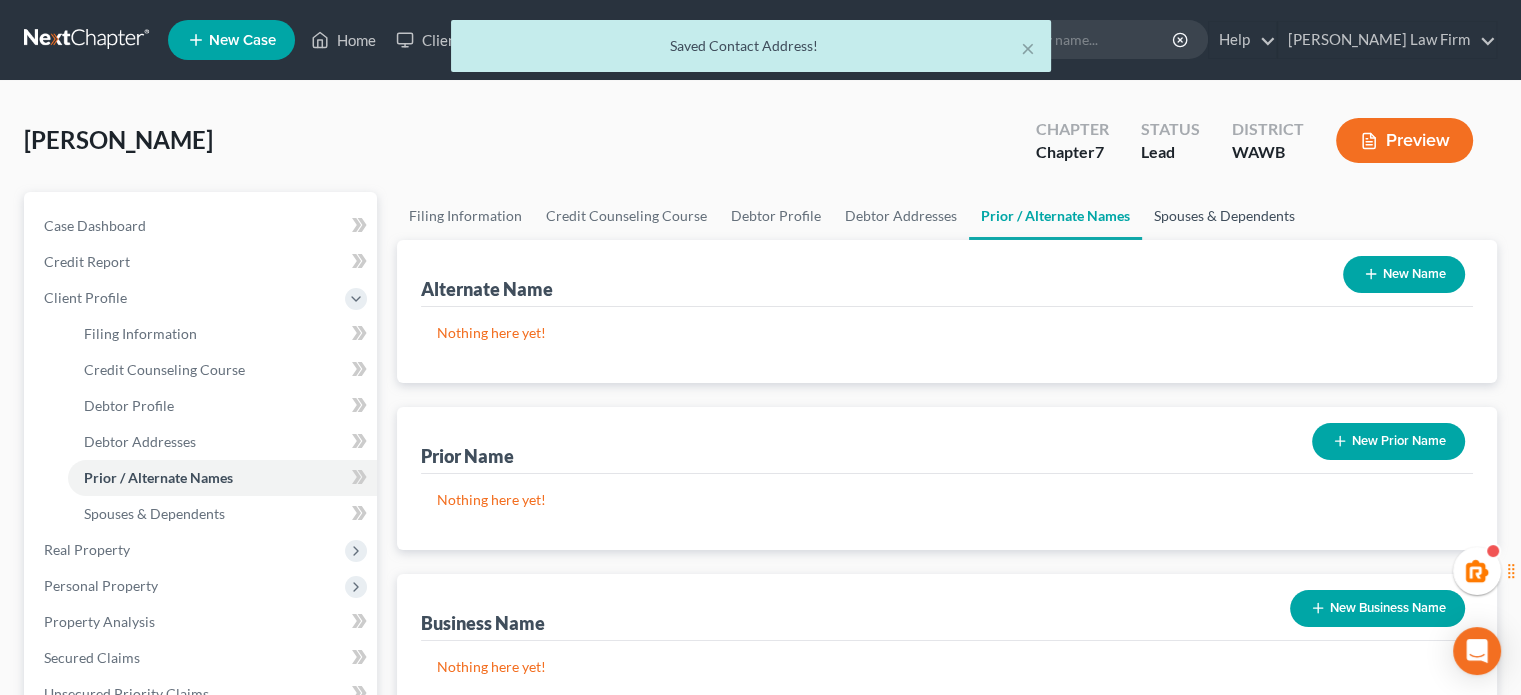 click on "Spouses & Dependents" at bounding box center (1224, 216) 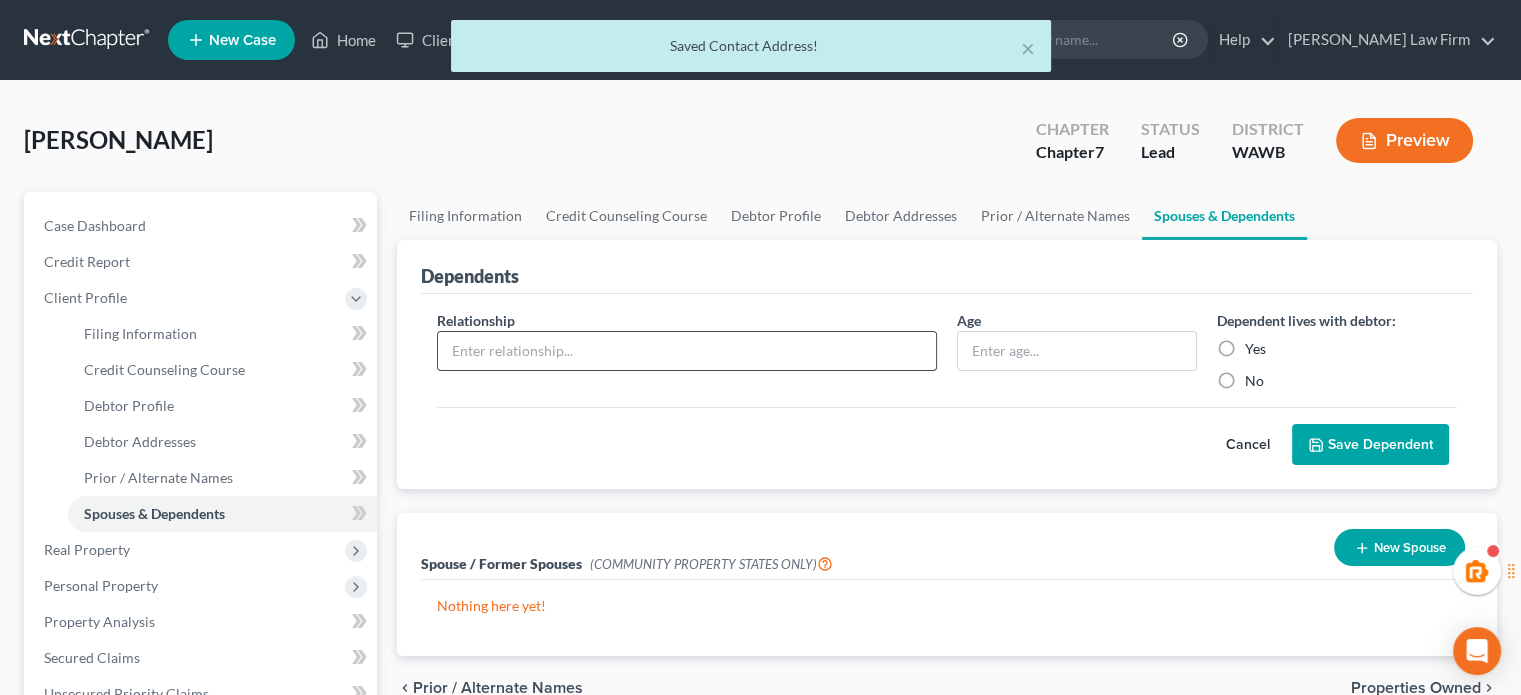 scroll, scrollTop: 333, scrollLeft: 0, axis: vertical 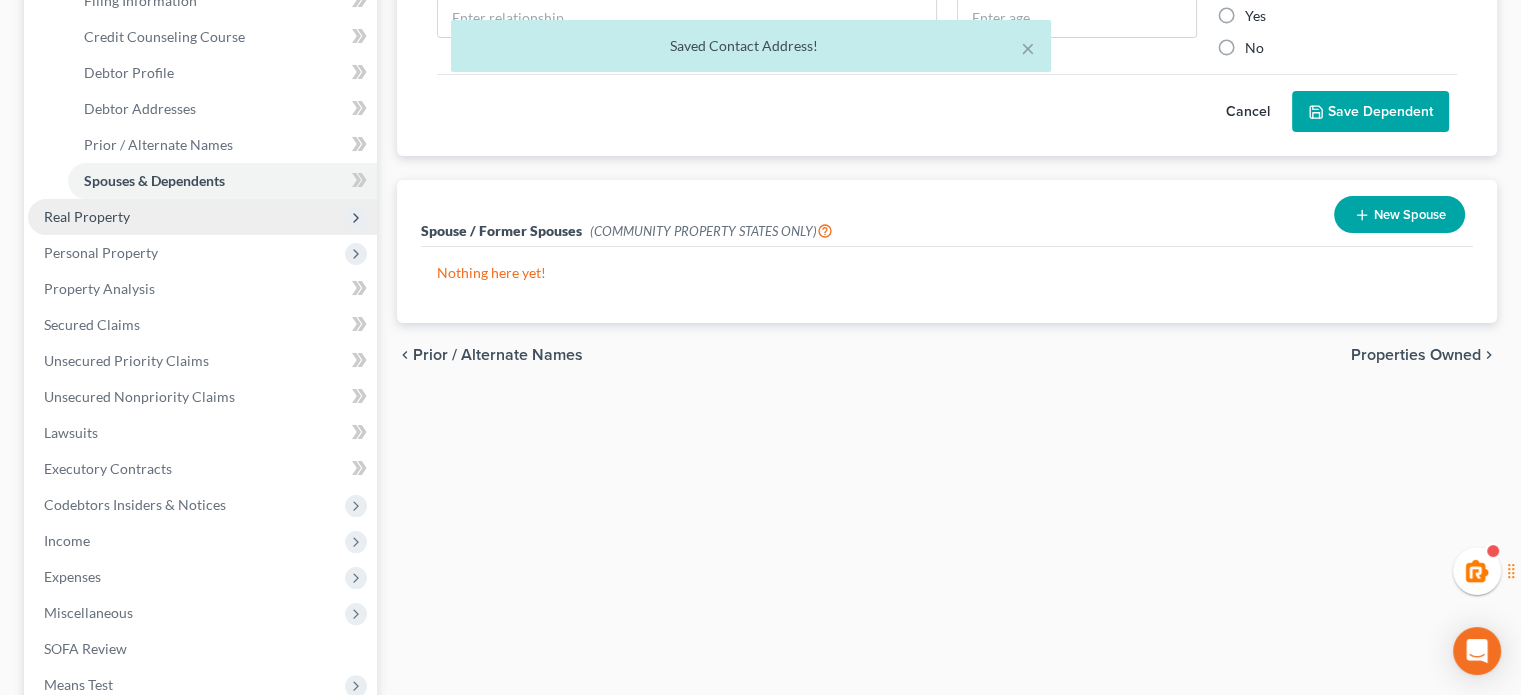 click on "Real Property" at bounding box center (87, 216) 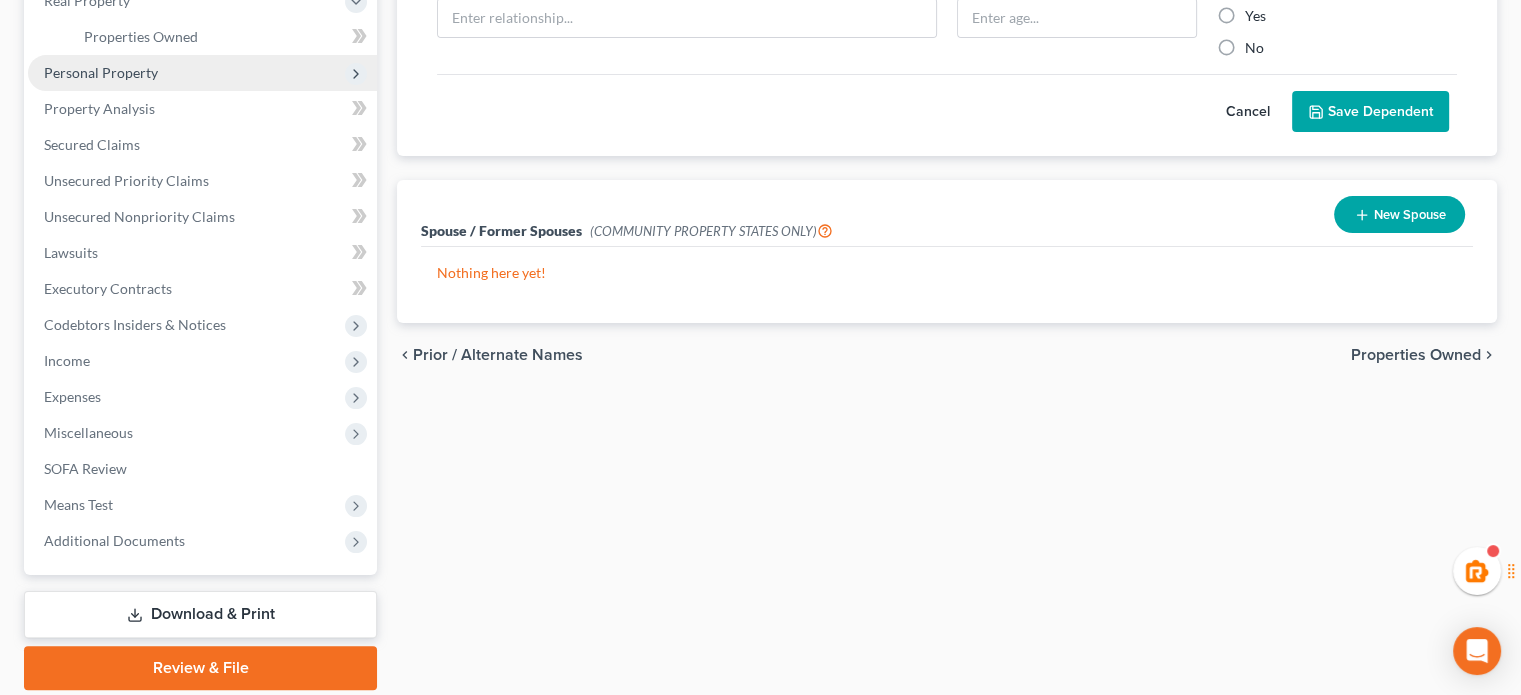 click on "Personal Property" at bounding box center [101, 72] 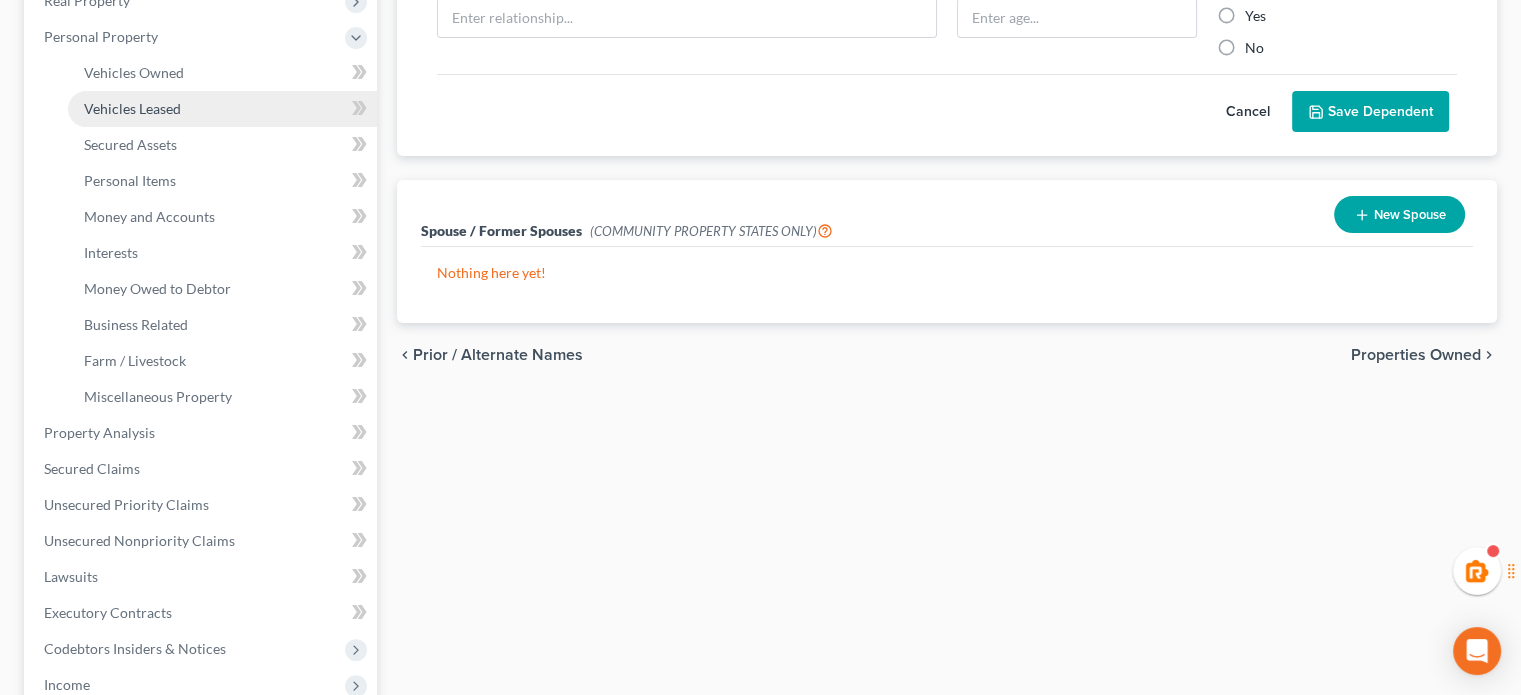 click on "Vehicles Leased" at bounding box center (132, 108) 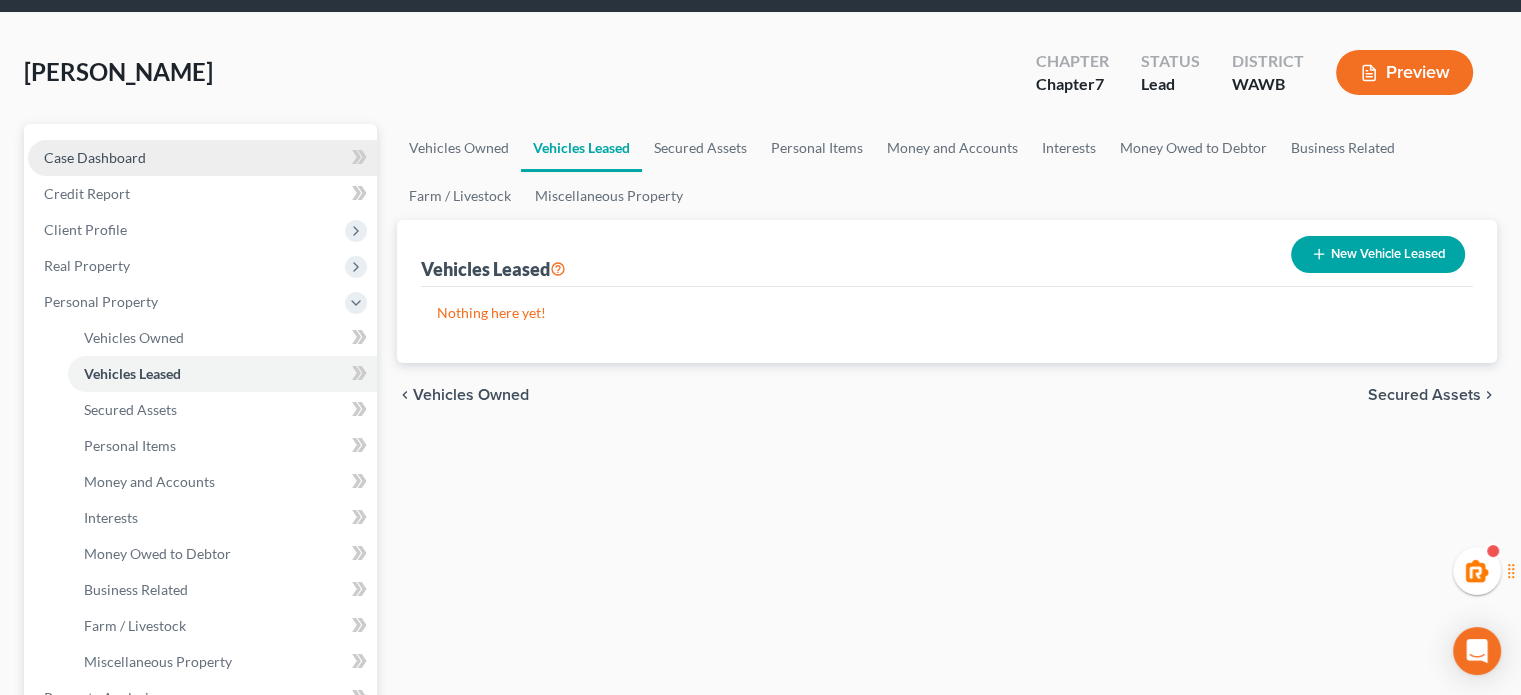 scroll, scrollTop: 0, scrollLeft: 0, axis: both 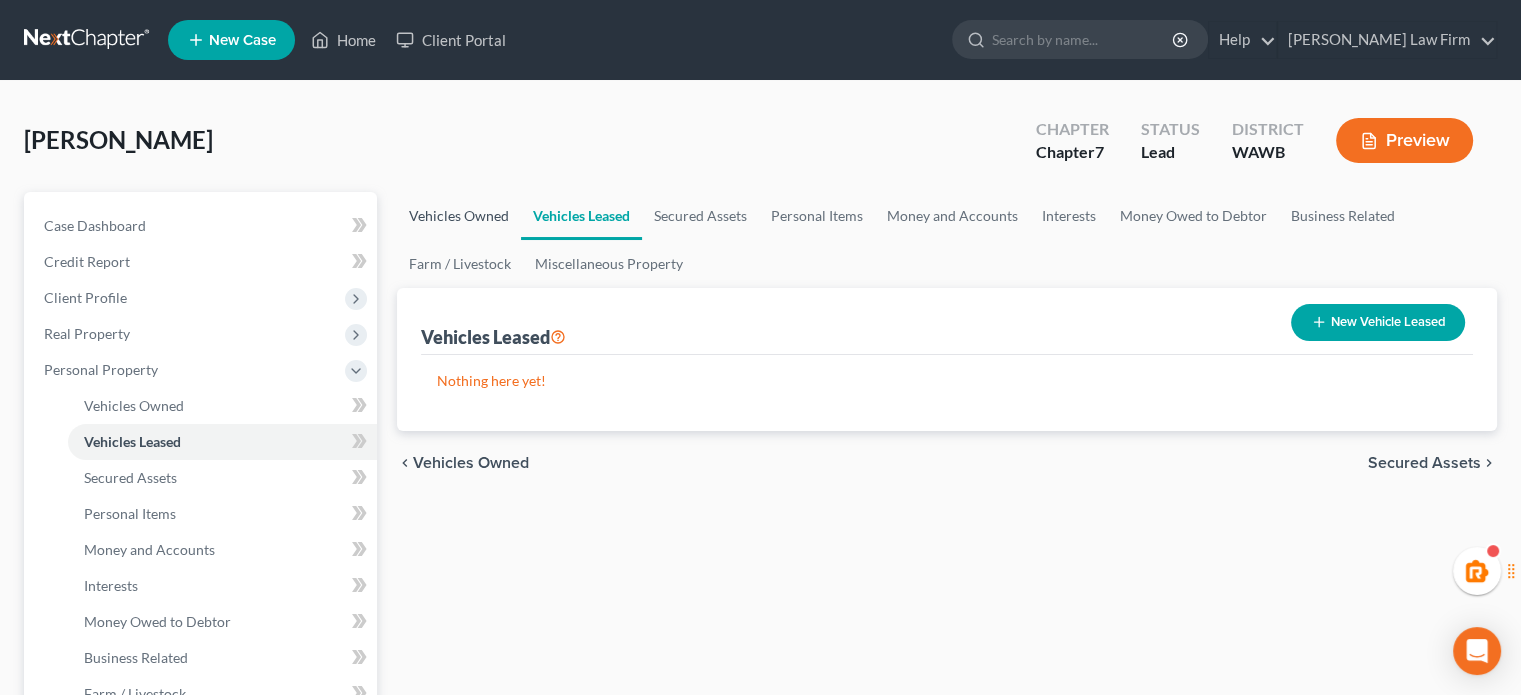 click on "Vehicles Owned" at bounding box center (459, 216) 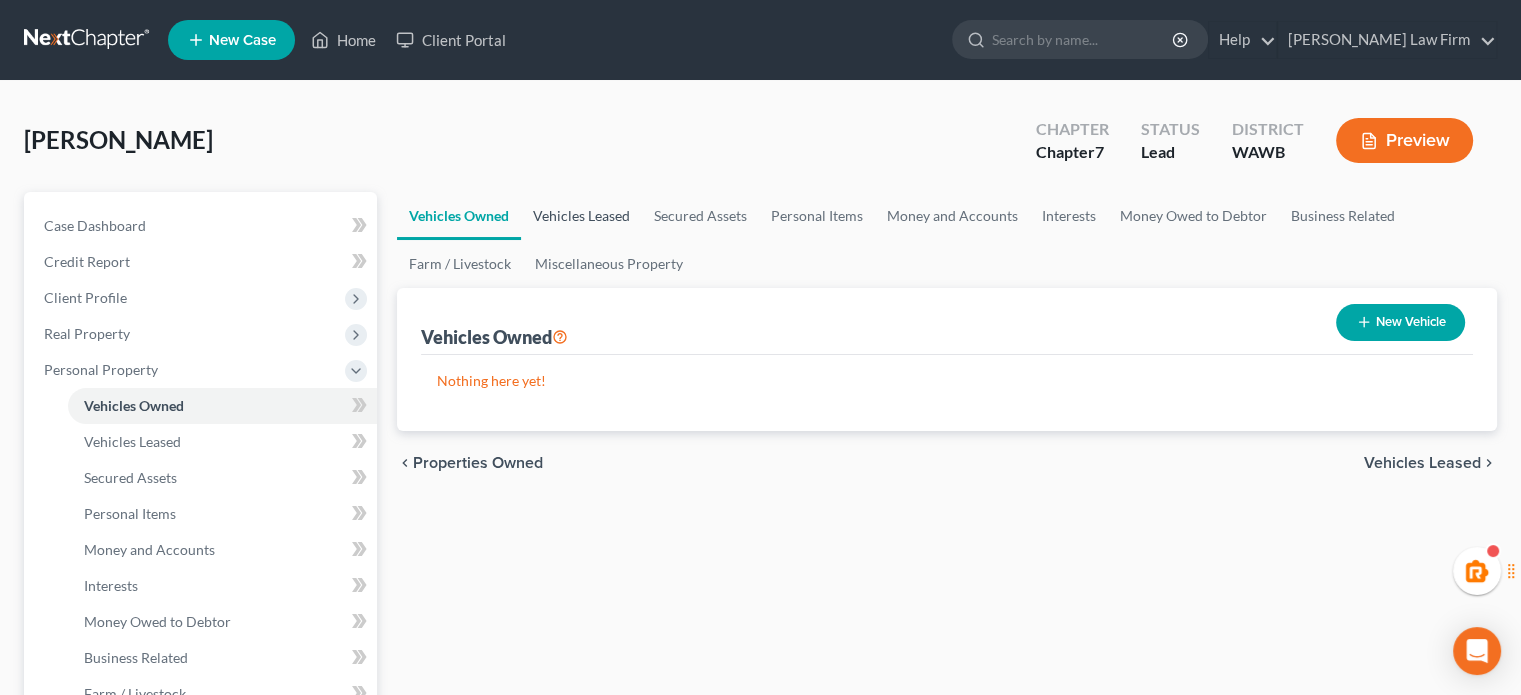 click on "Vehicles Leased" at bounding box center [581, 216] 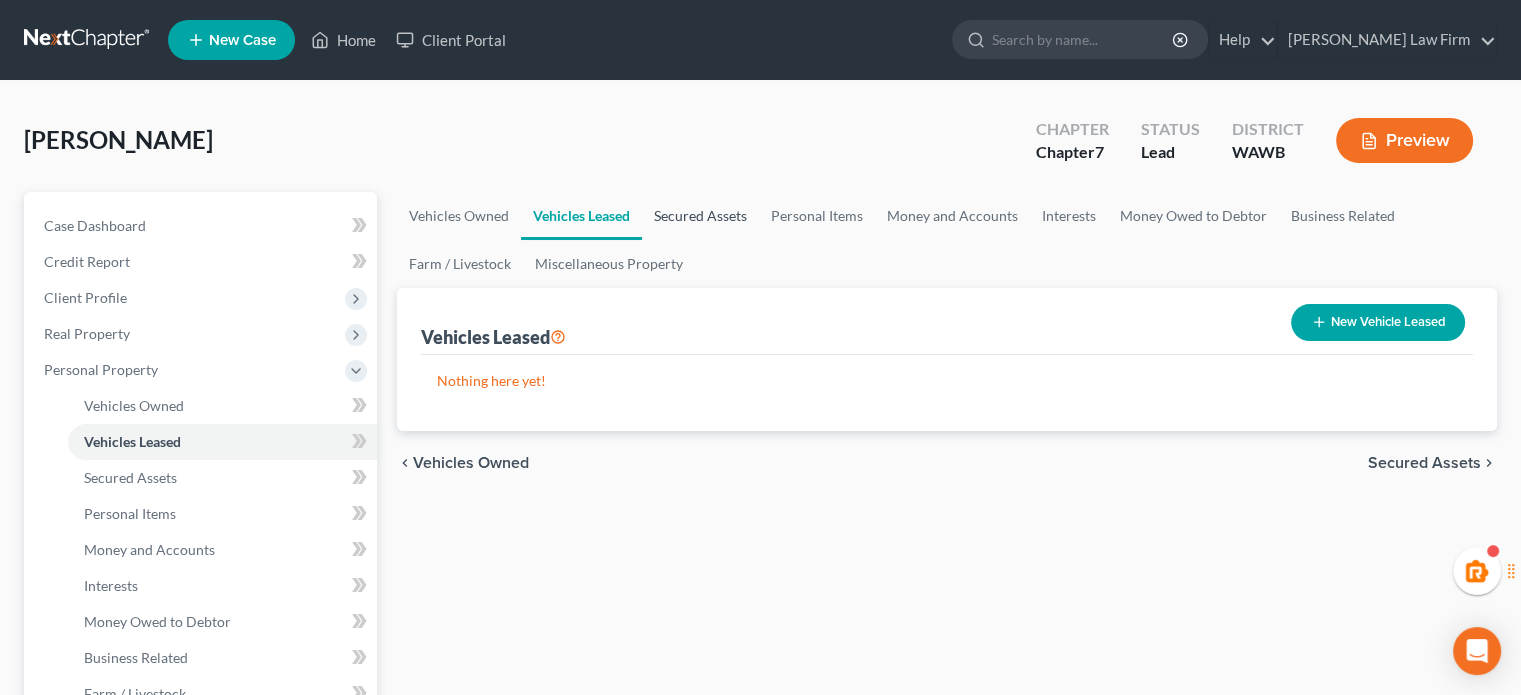 click on "Secured Assets" at bounding box center (700, 216) 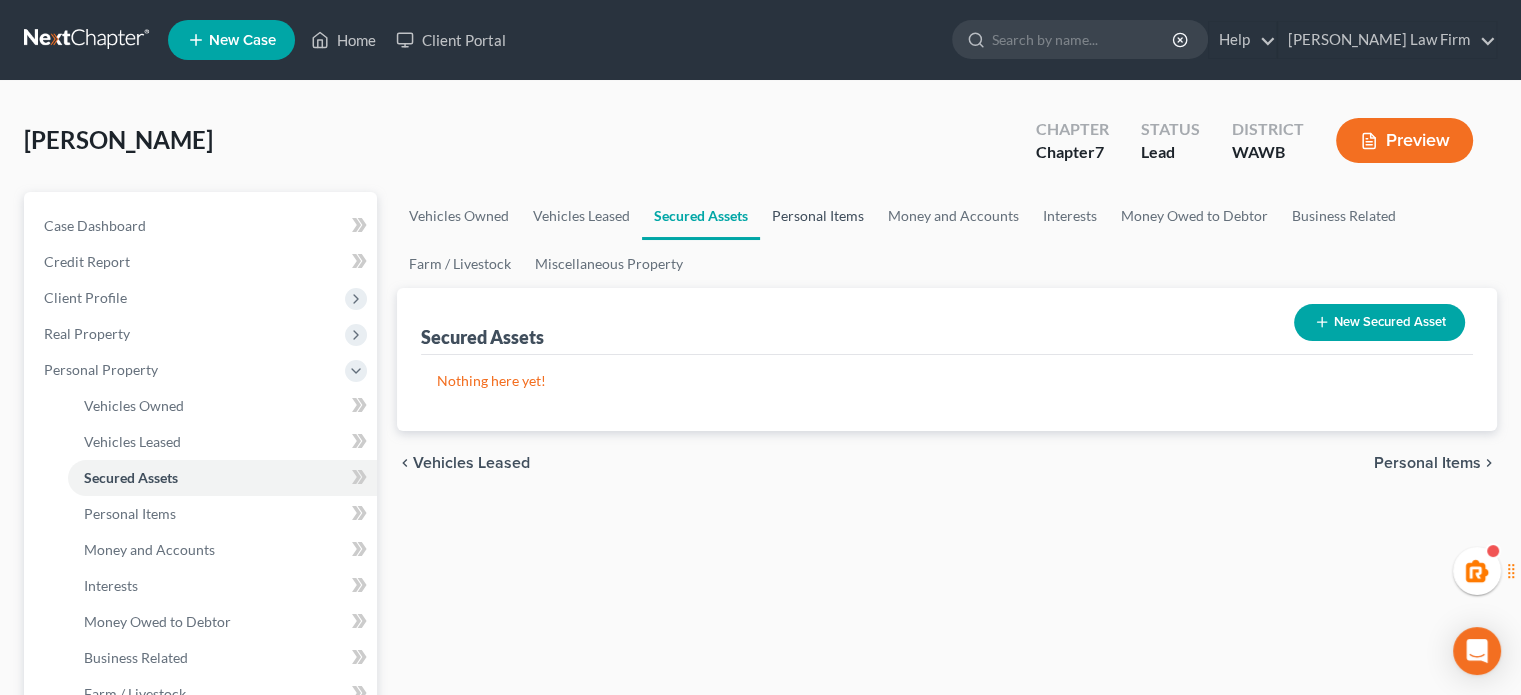 click on "Personal Items" at bounding box center [818, 216] 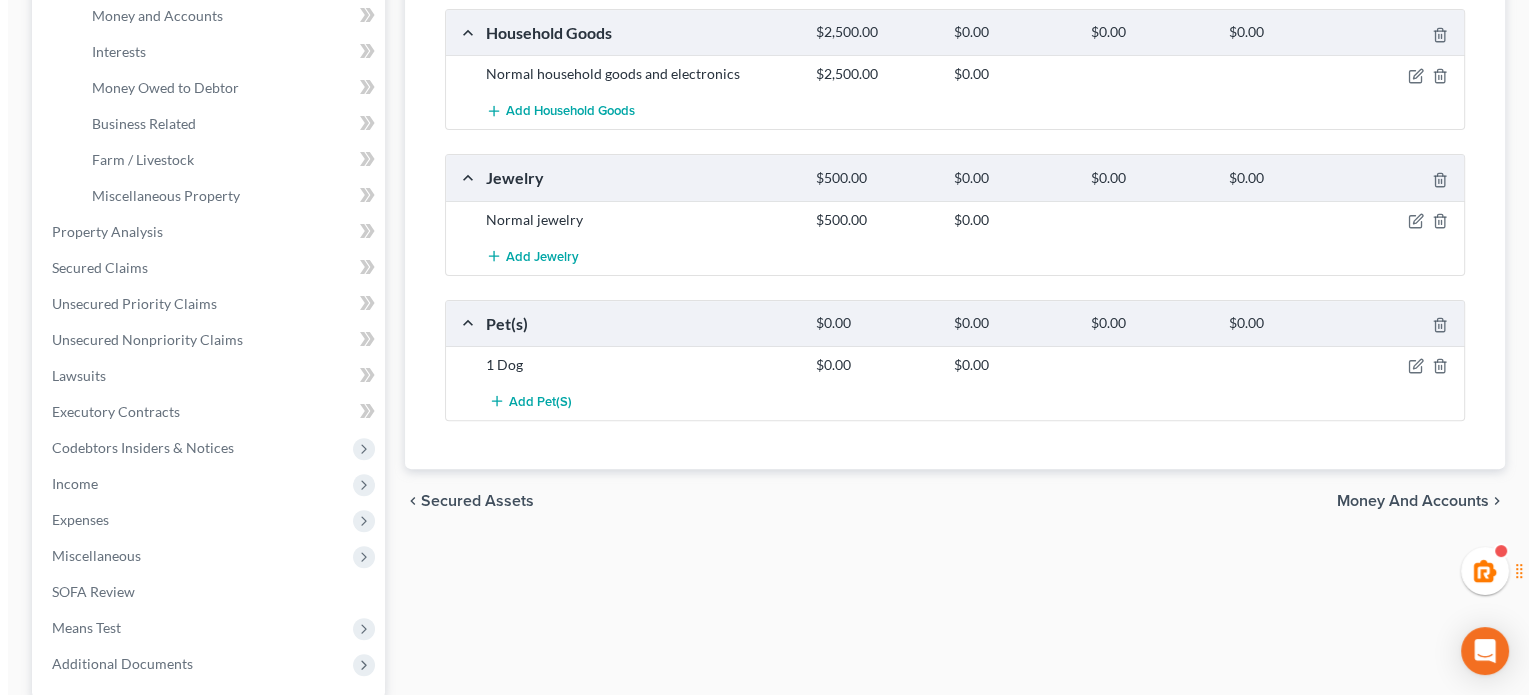 scroll, scrollTop: 0, scrollLeft: 0, axis: both 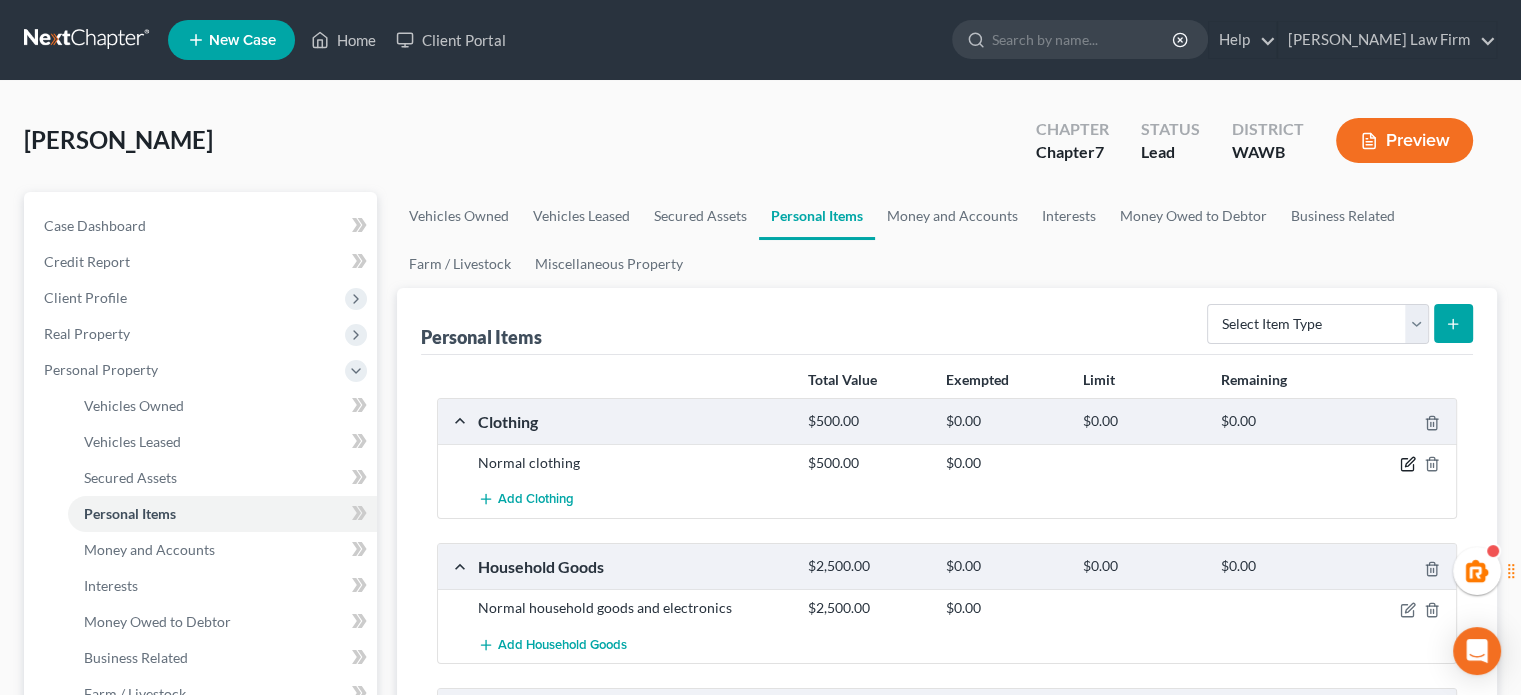 click 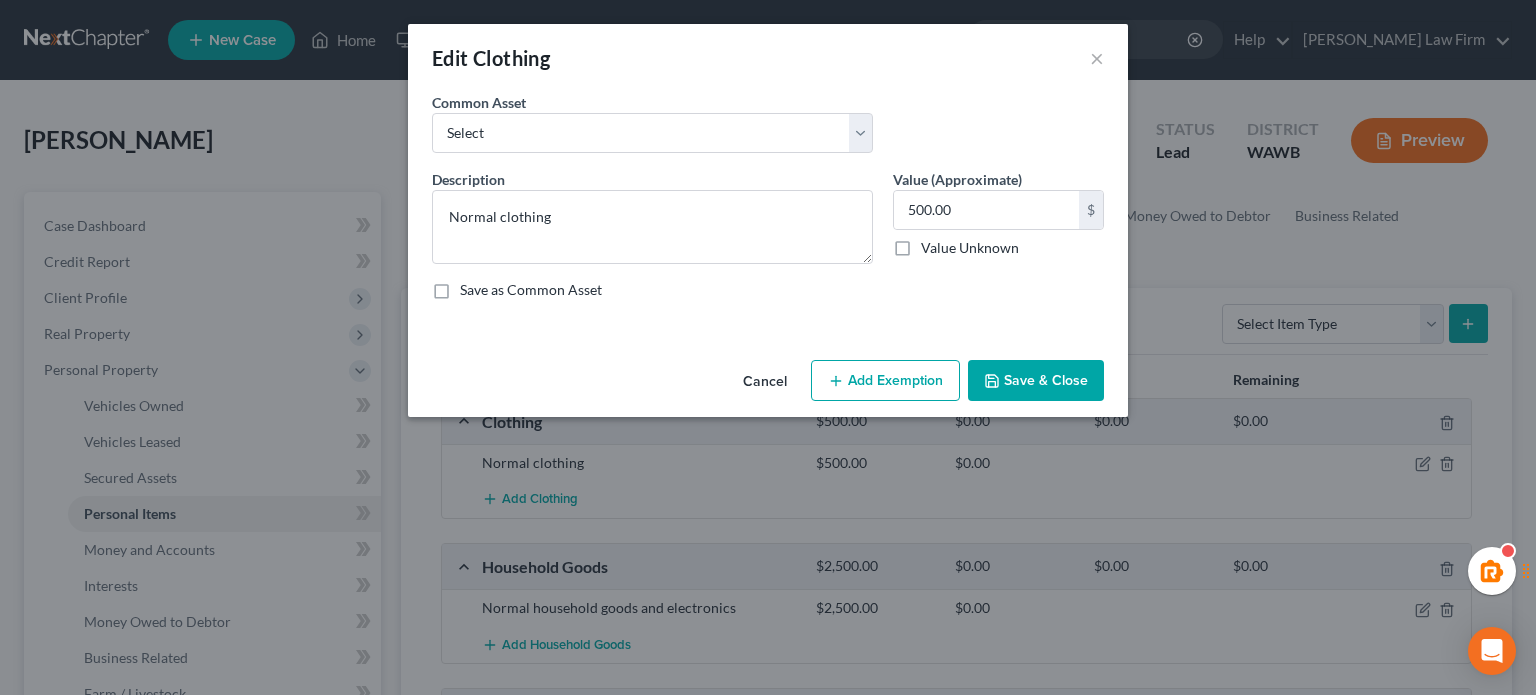 click on "Add Exemption" at bounding box center [885, 381] 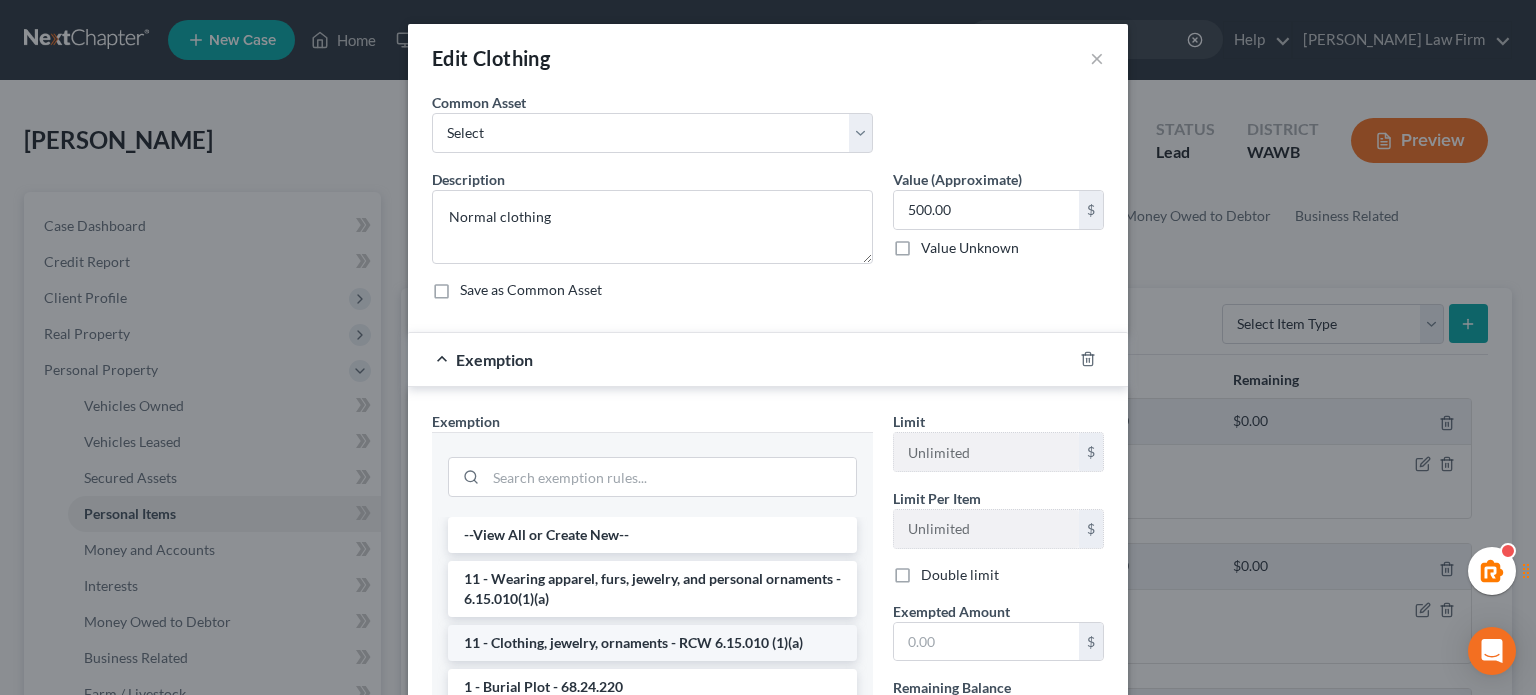 click on "11 - Clothing, jewelry, ornaments - RCW 6.15.010 (1)(a)" at bounding box center (652, 643) 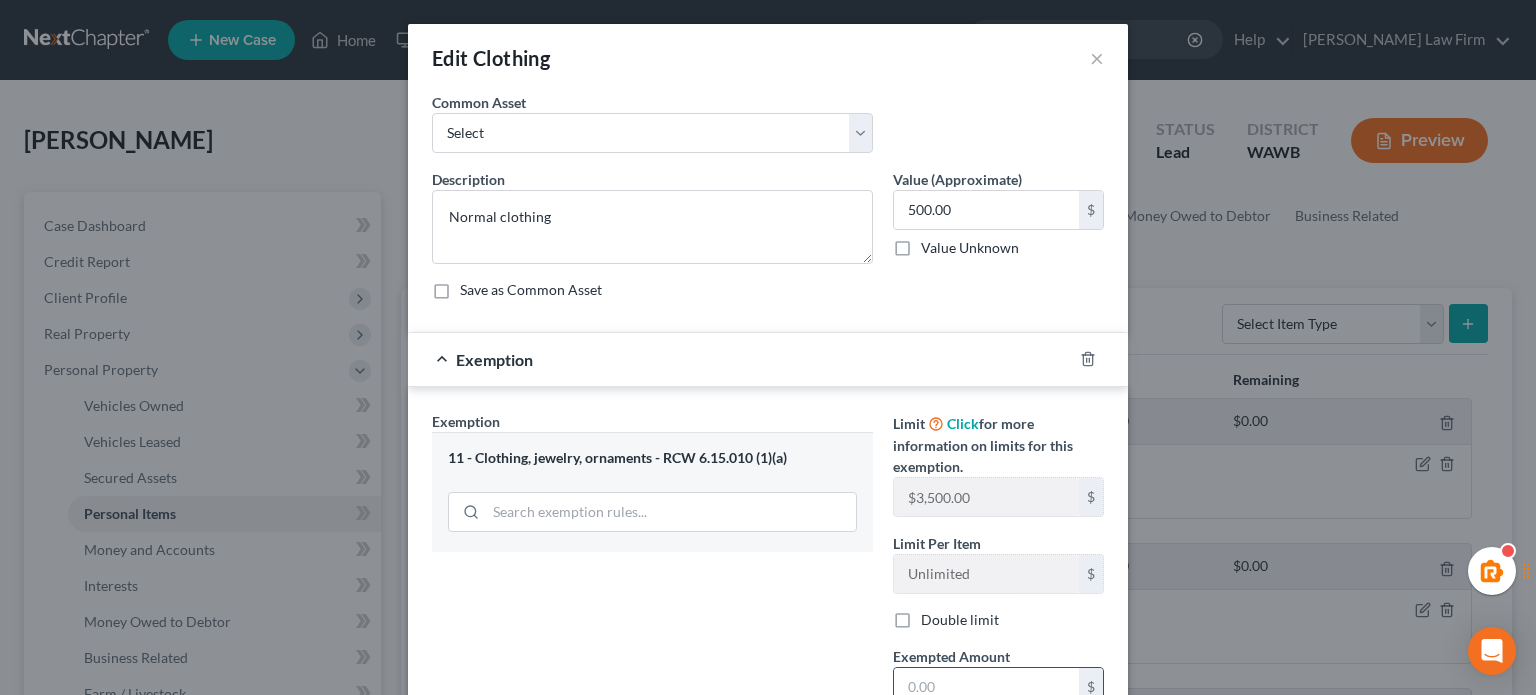 click at bounding box center (986, 687) 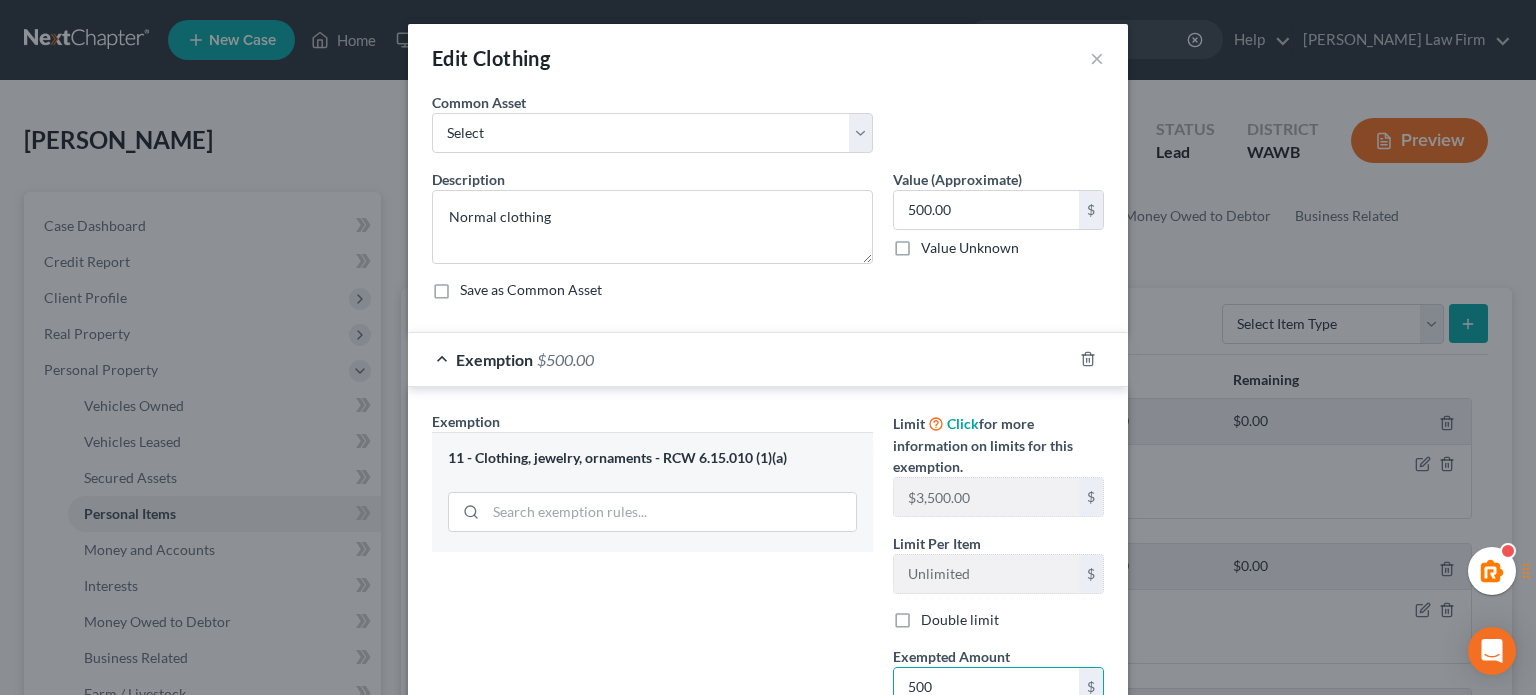 type on "500" 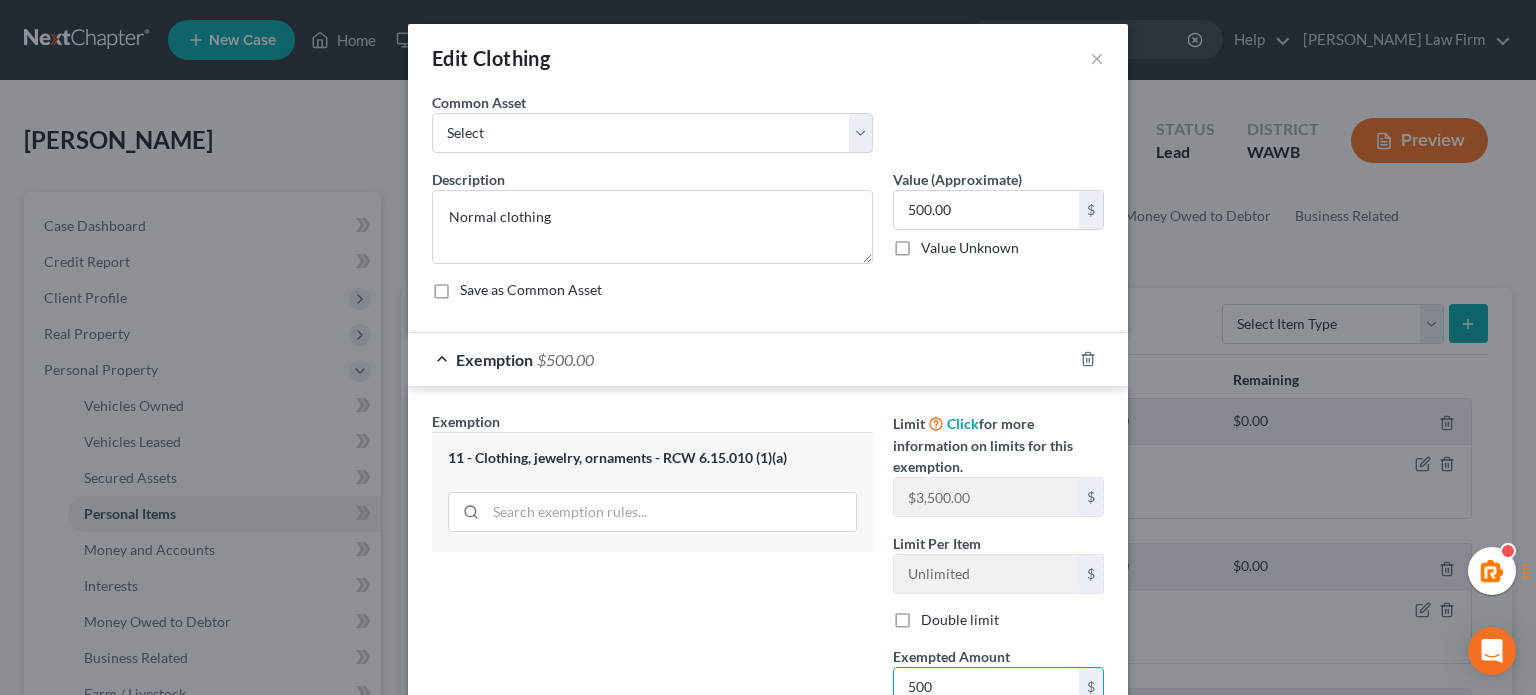 click on "Exemption Set must be selected for CA.
Exemption
*
11 - Clothing, jewelry, ornaments - RCW 6.15.010 (1)(a)" at bounding box center (652, 605) 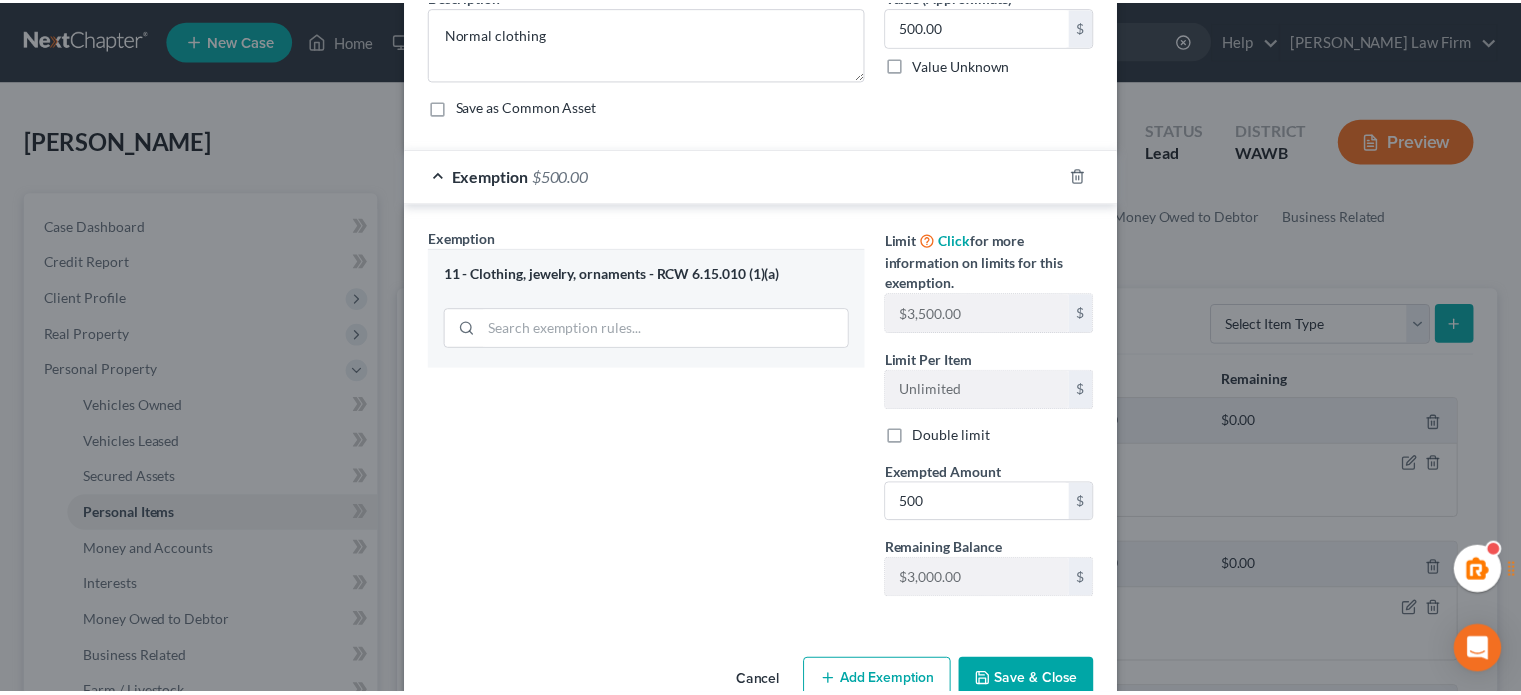 scroll, scrollTop: 228, scrollLeft: 0, axis: vertical 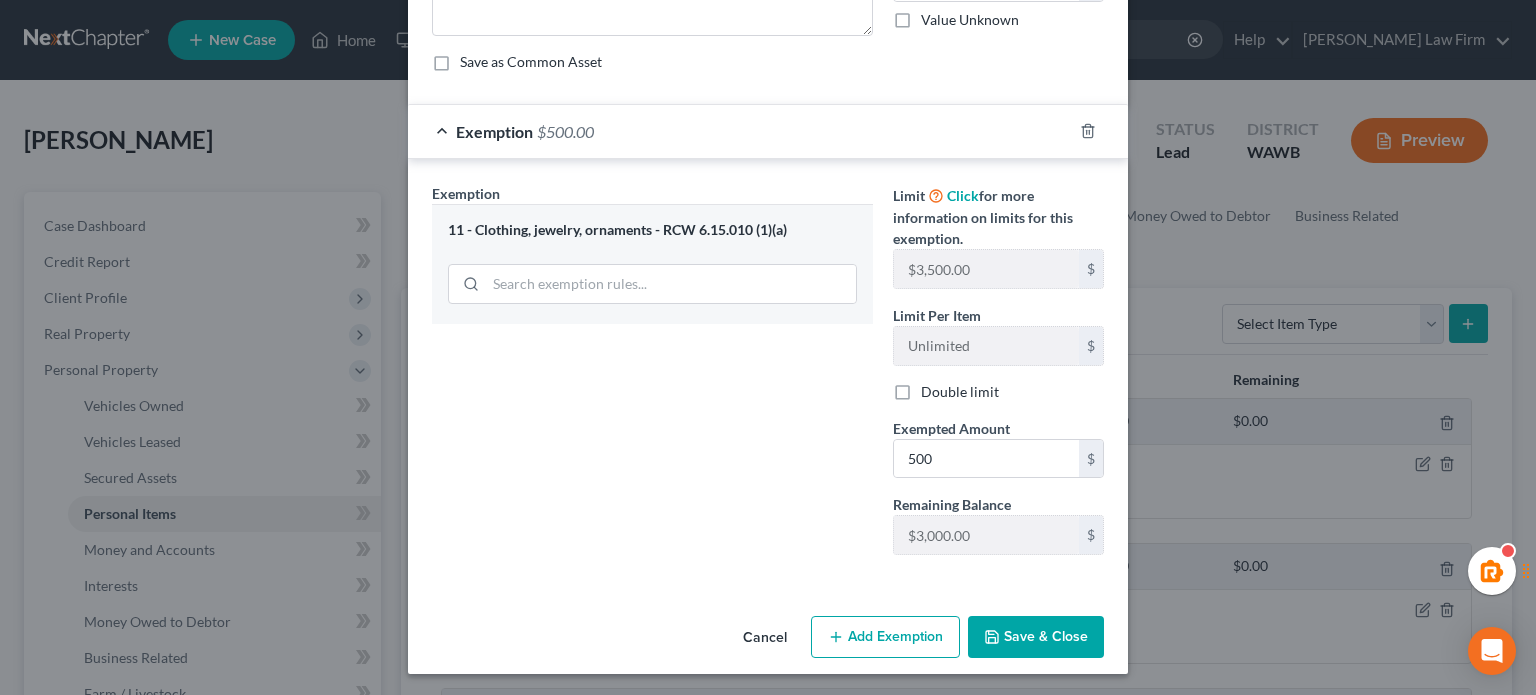 click on "Save & Close" at bounding box center (1036, 637) 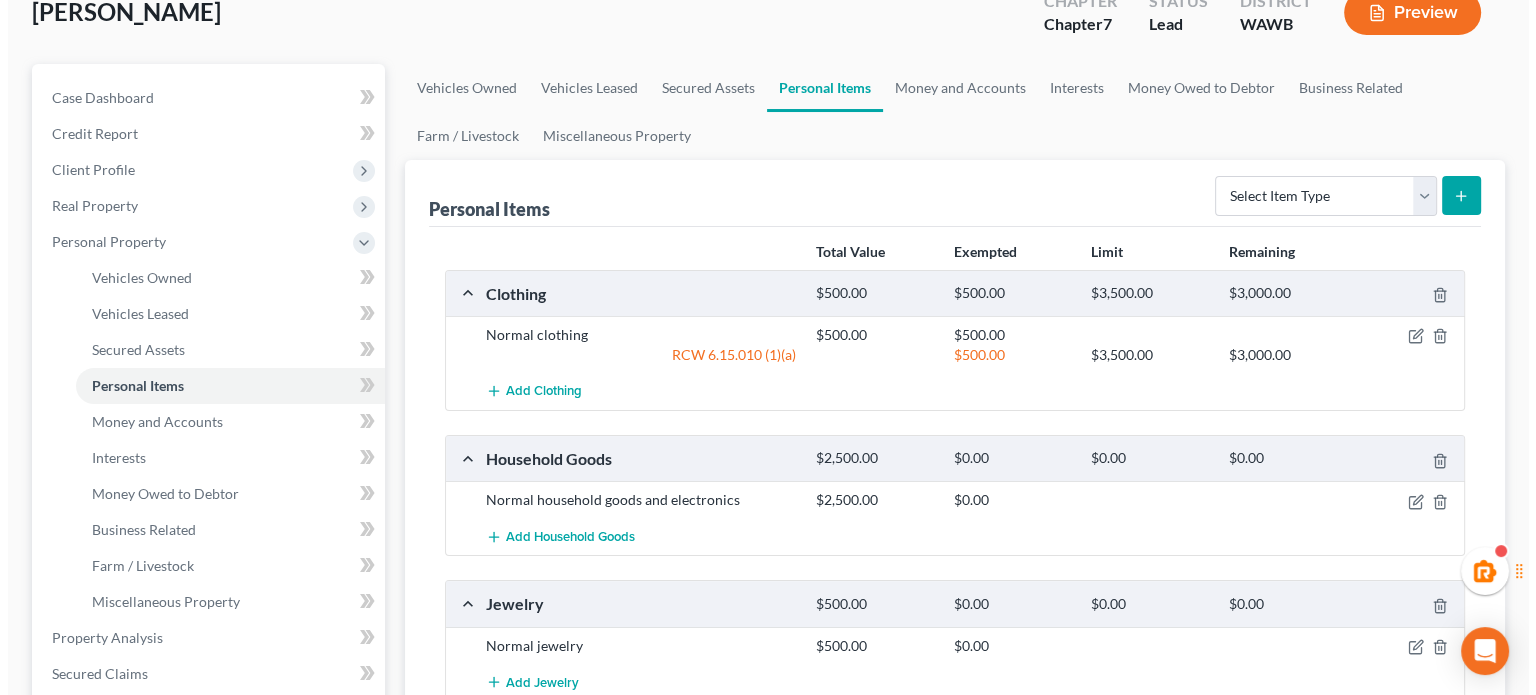 scroll, scrollTop: 333, scrollLeft: 0, axis: vertical 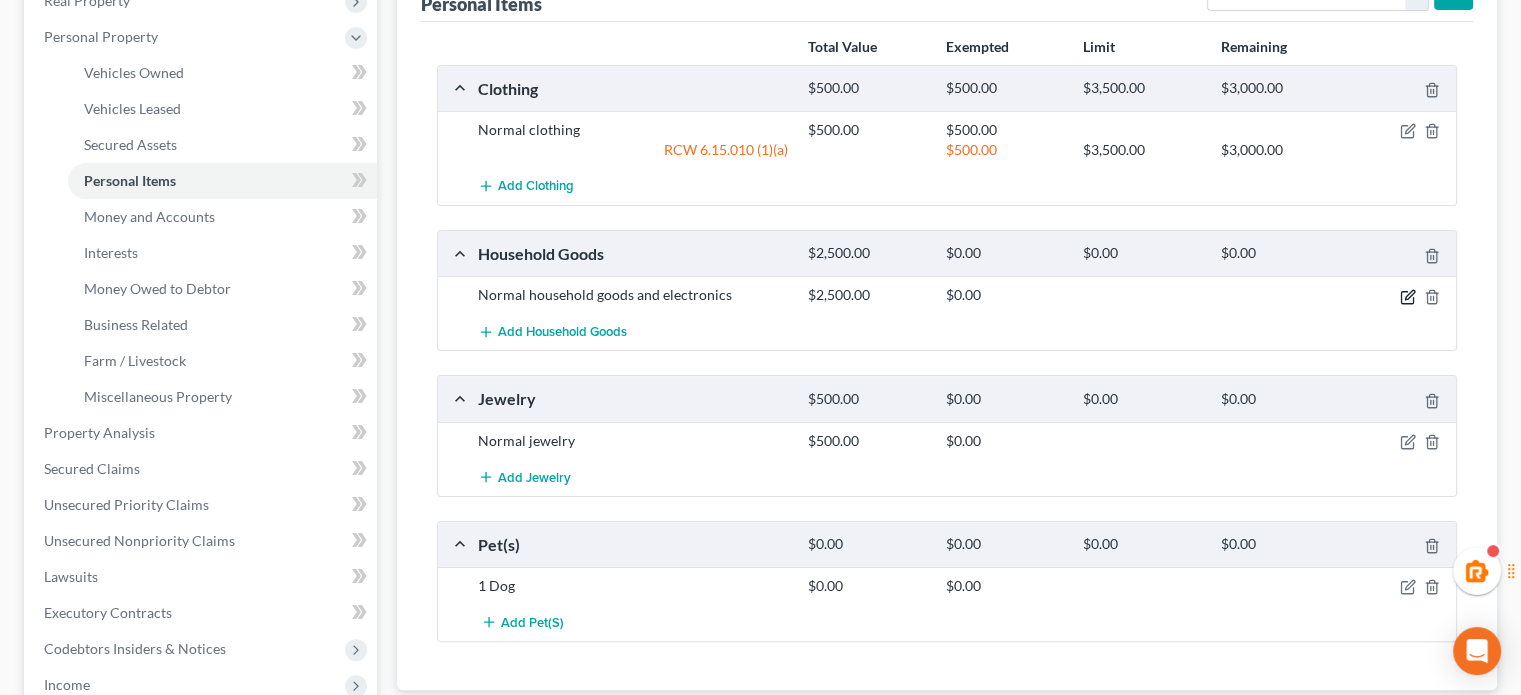 click 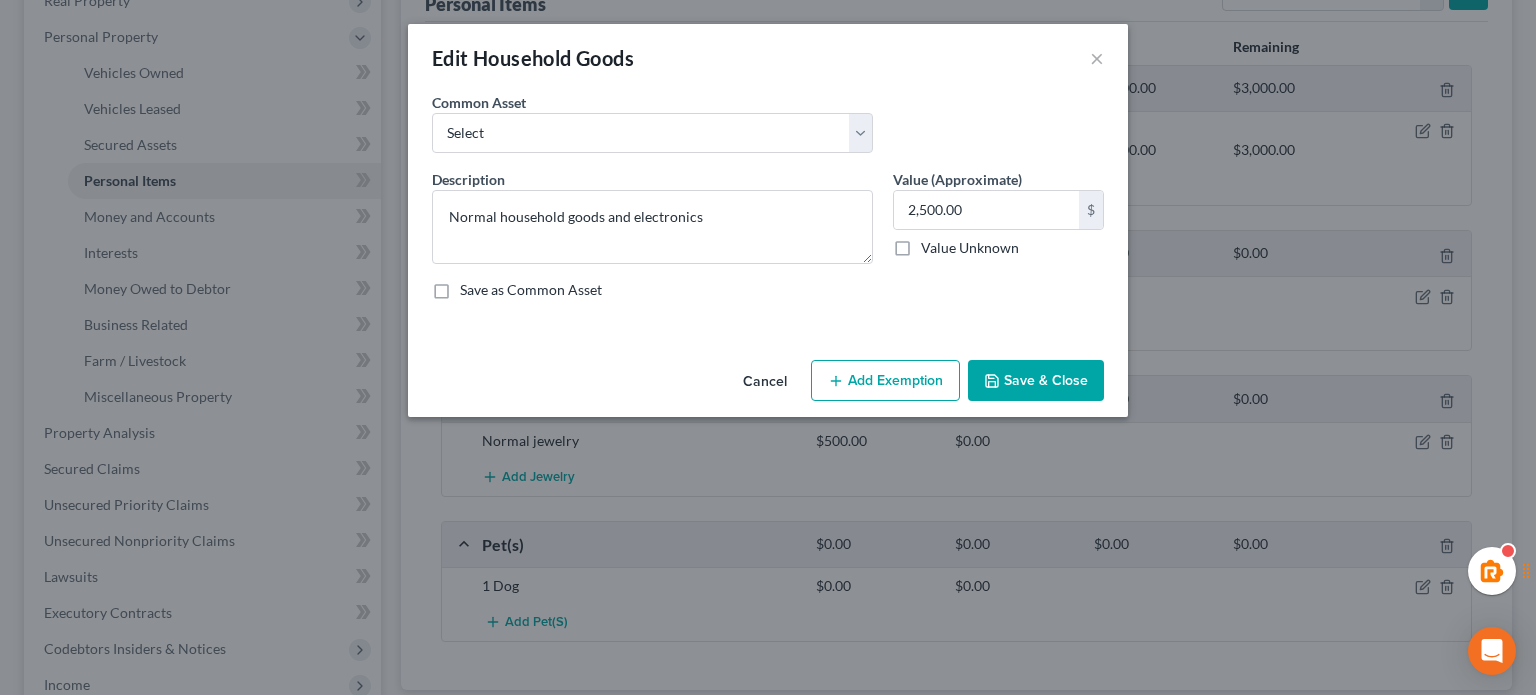 click on "Add Exemption" at bounding box center (885, 381) 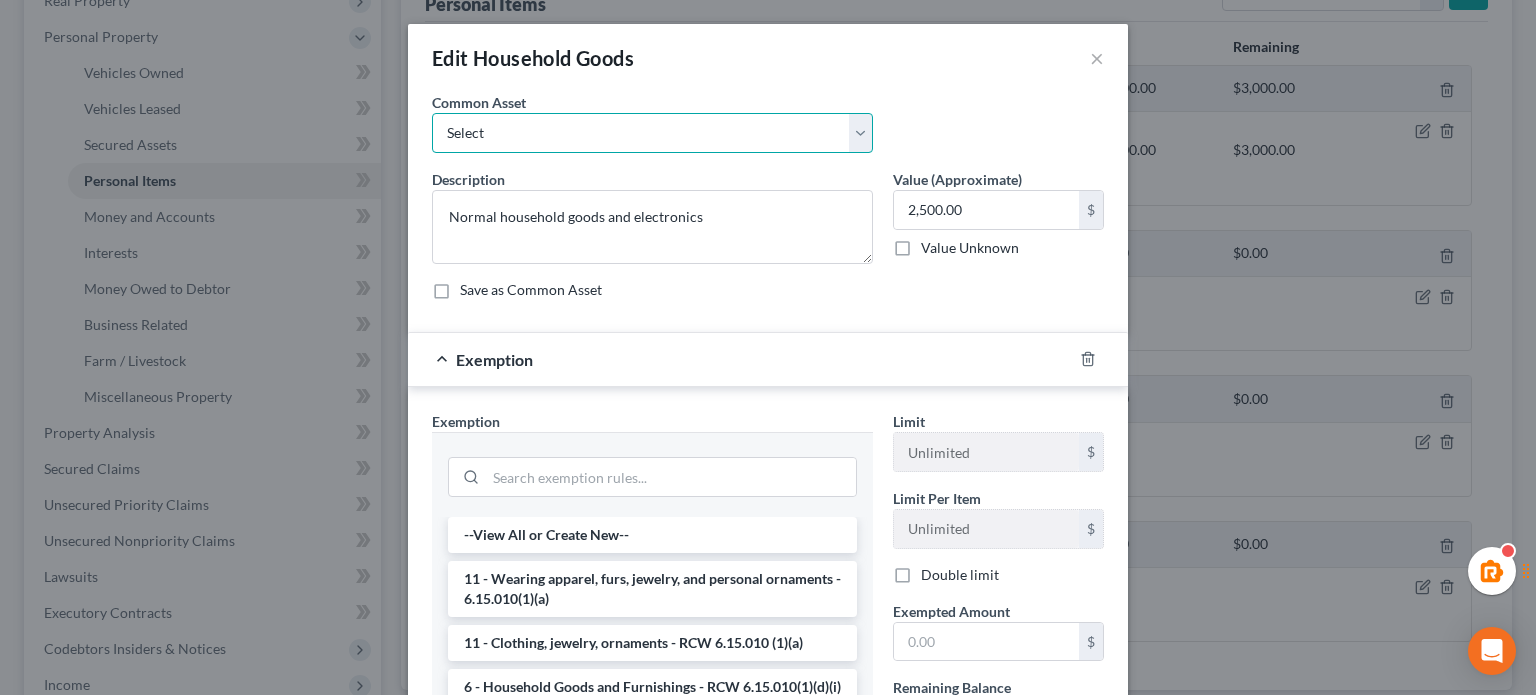 click on "Select Normal household goods and electronics Normal household goods and electronics" at bounding box center [652, 133] 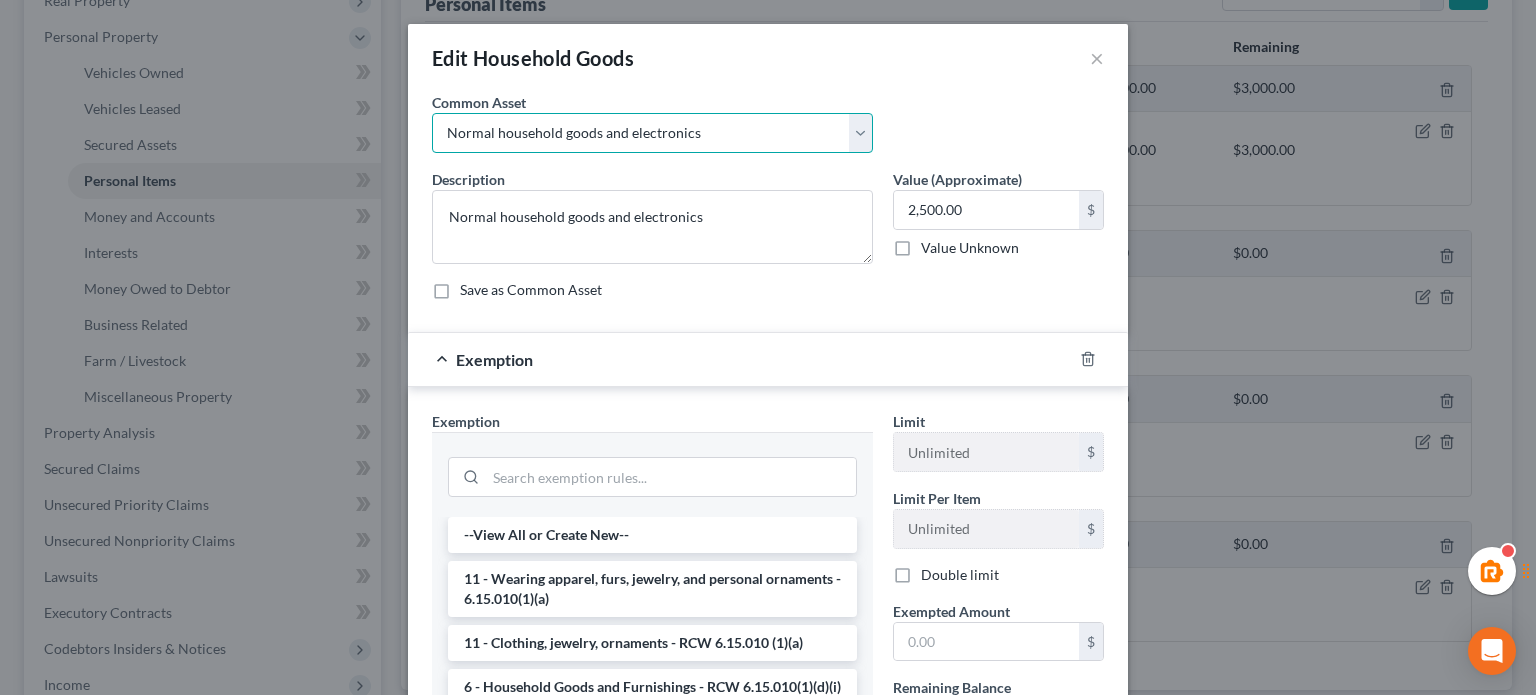 click on "Select Normal household goods and electronics Normal household goods and electronics" at bounding box center [652, 133] 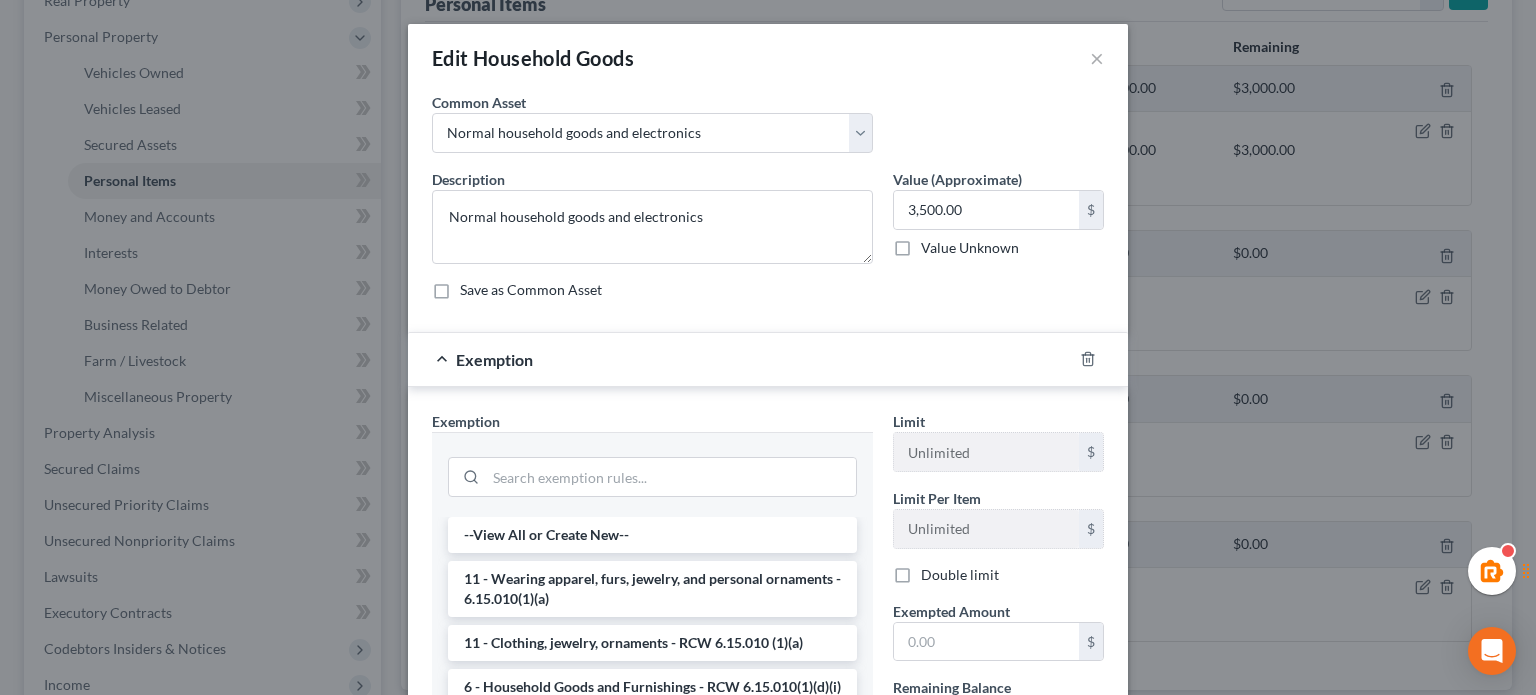 click on "Edit Household Goods  ×" at bounding box center (768, 58) 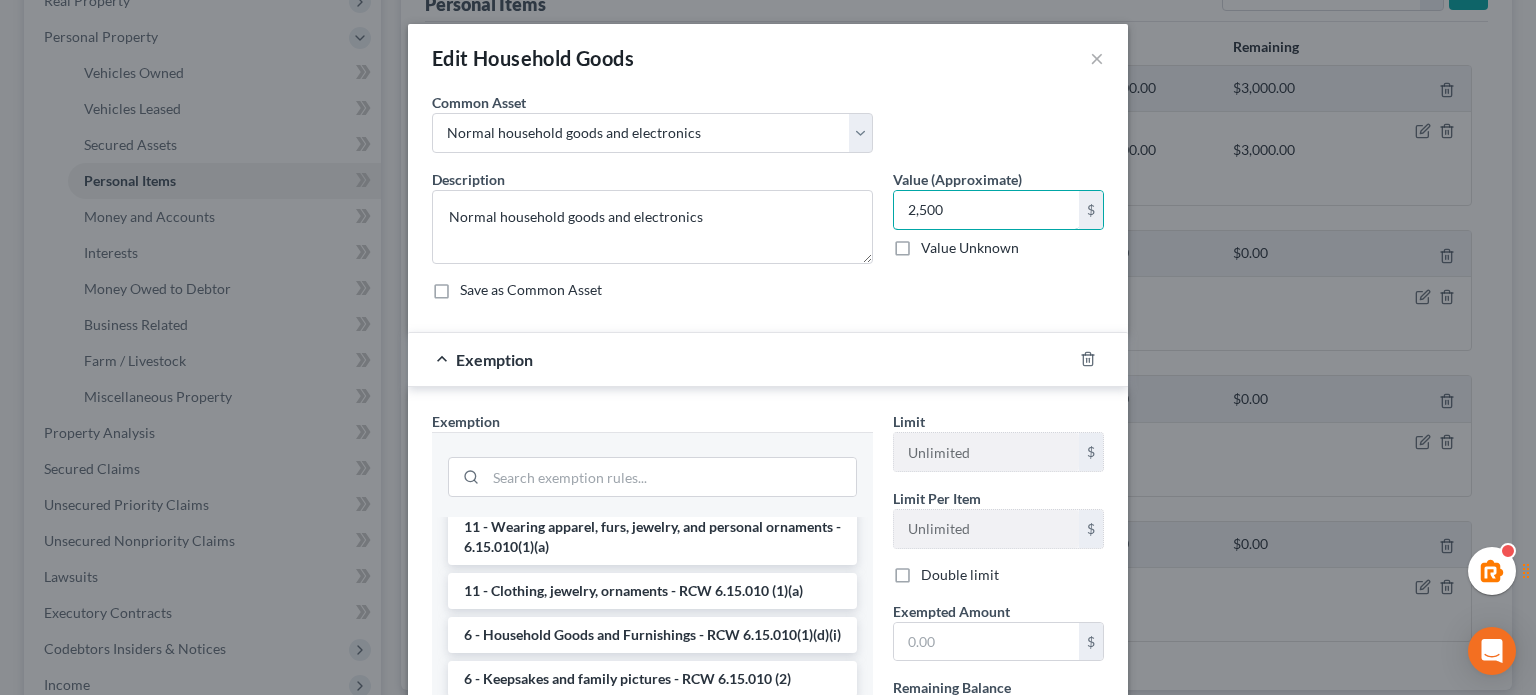 scroll, scrollTop: 0, scrollLeft: 0, axis: both 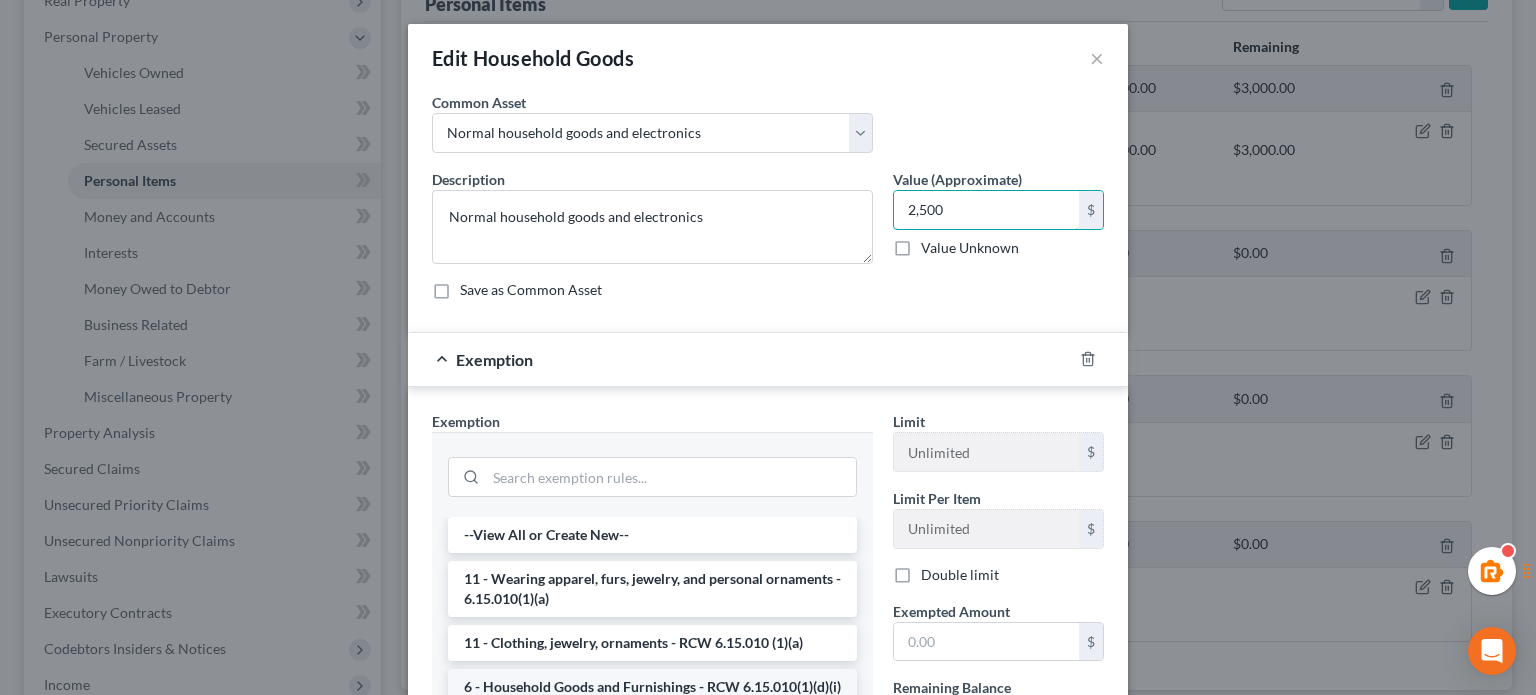 type on "2,500" 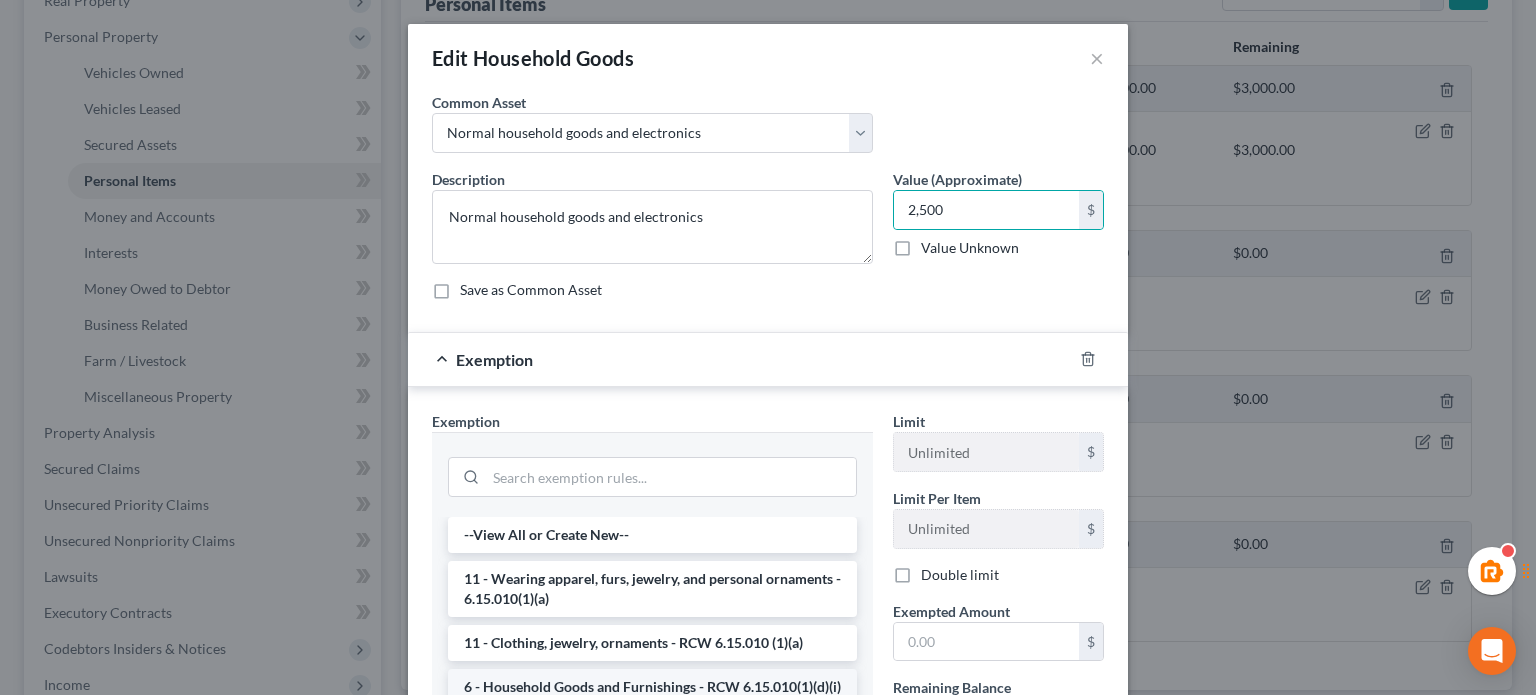 click on "6 - Household Goods and Furnishings - RCW 6.15.010(1)(d)(i)" at bounding box center [652, 687] 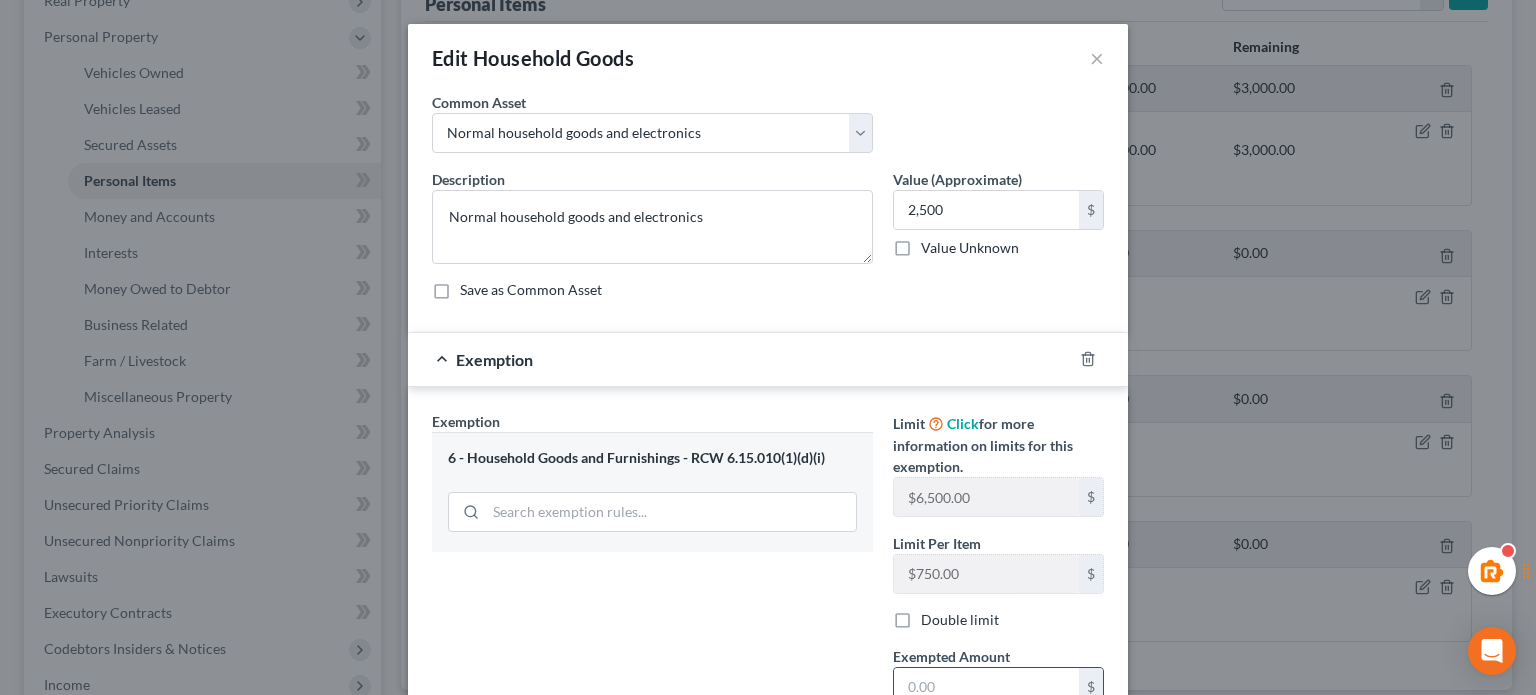 click at bounding box center [986, 687] 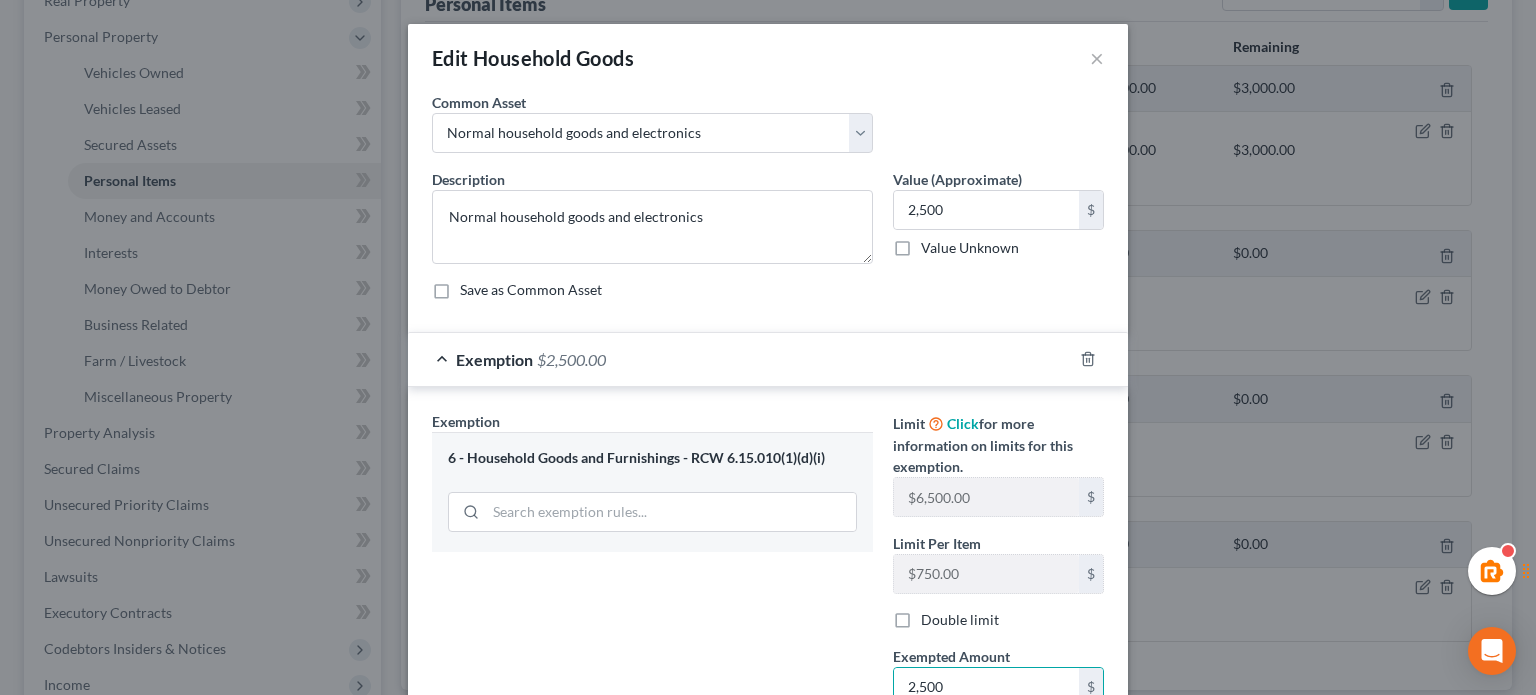 type on "2,500" 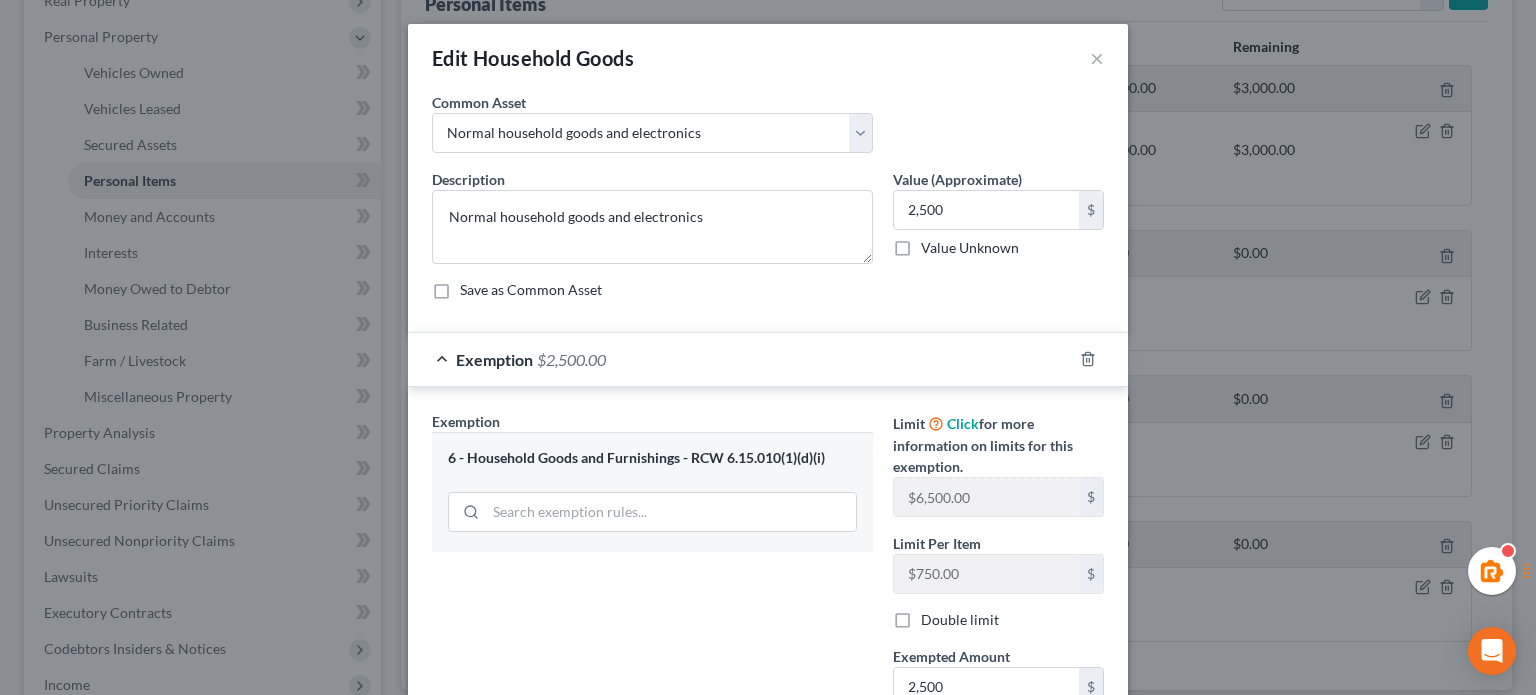 click on "Exemption Set must be selected for CA.
Exemption
*
6 - Household Goods and Furnishings - RCW 6.15.010(1)(d)(i)" at bounding box center (652, 605) 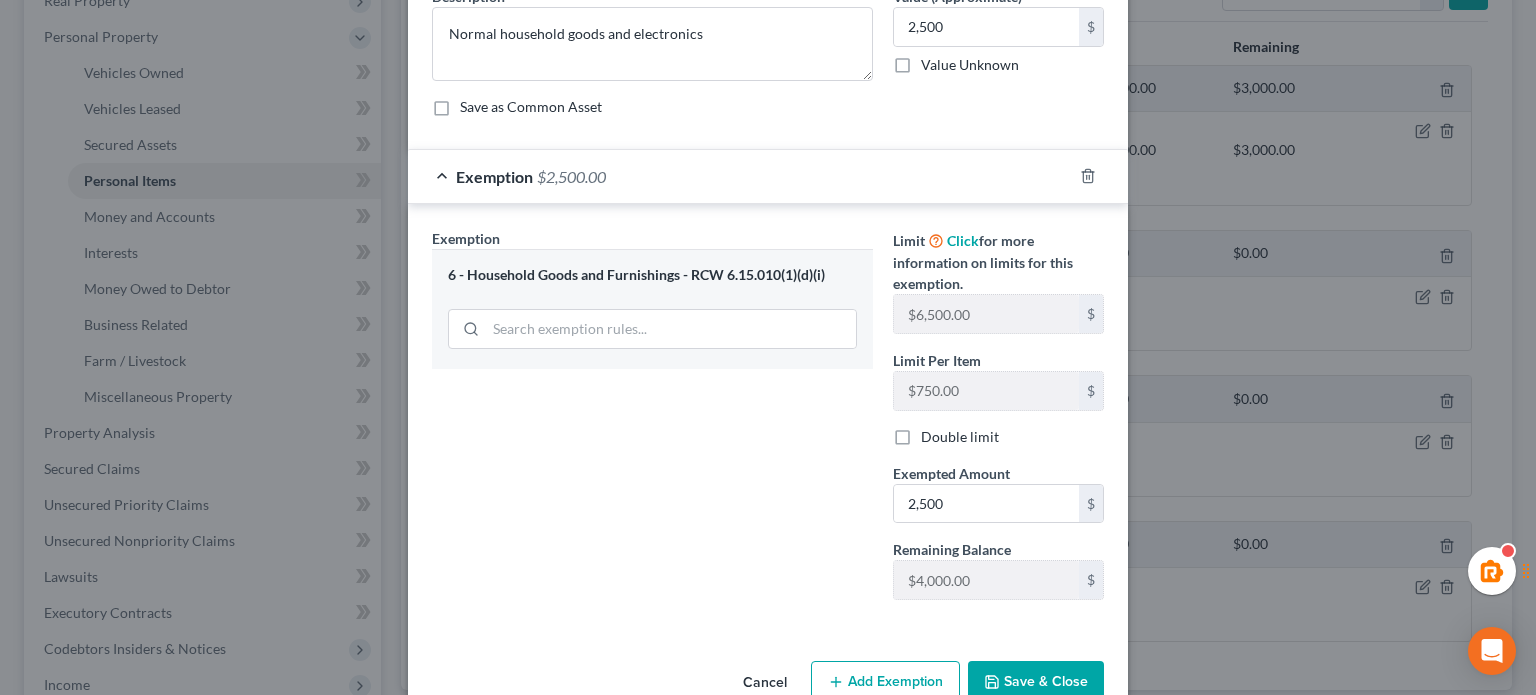 scroll, scrollTop: 228, scrollLeft: 0, axis: vertical 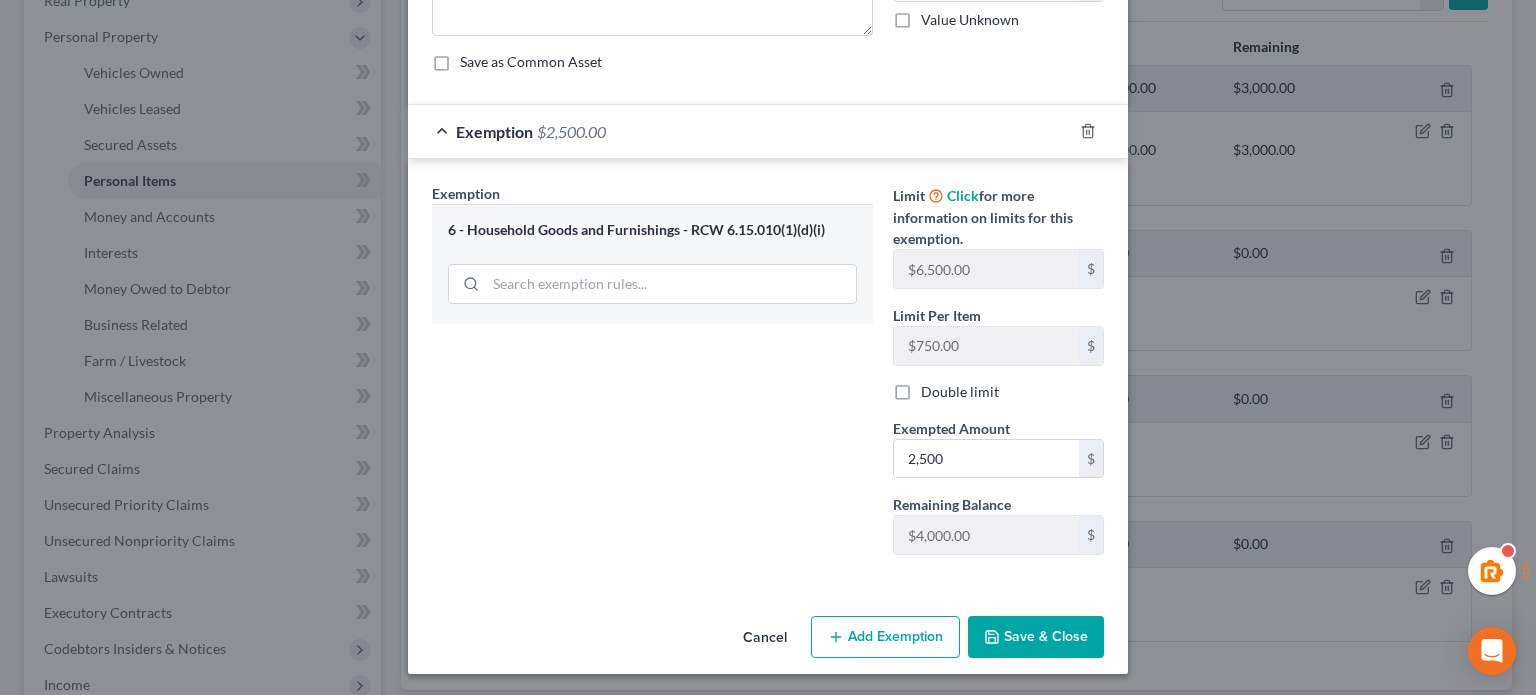 click on "Save & Close" at bounding box center [1036, 637] 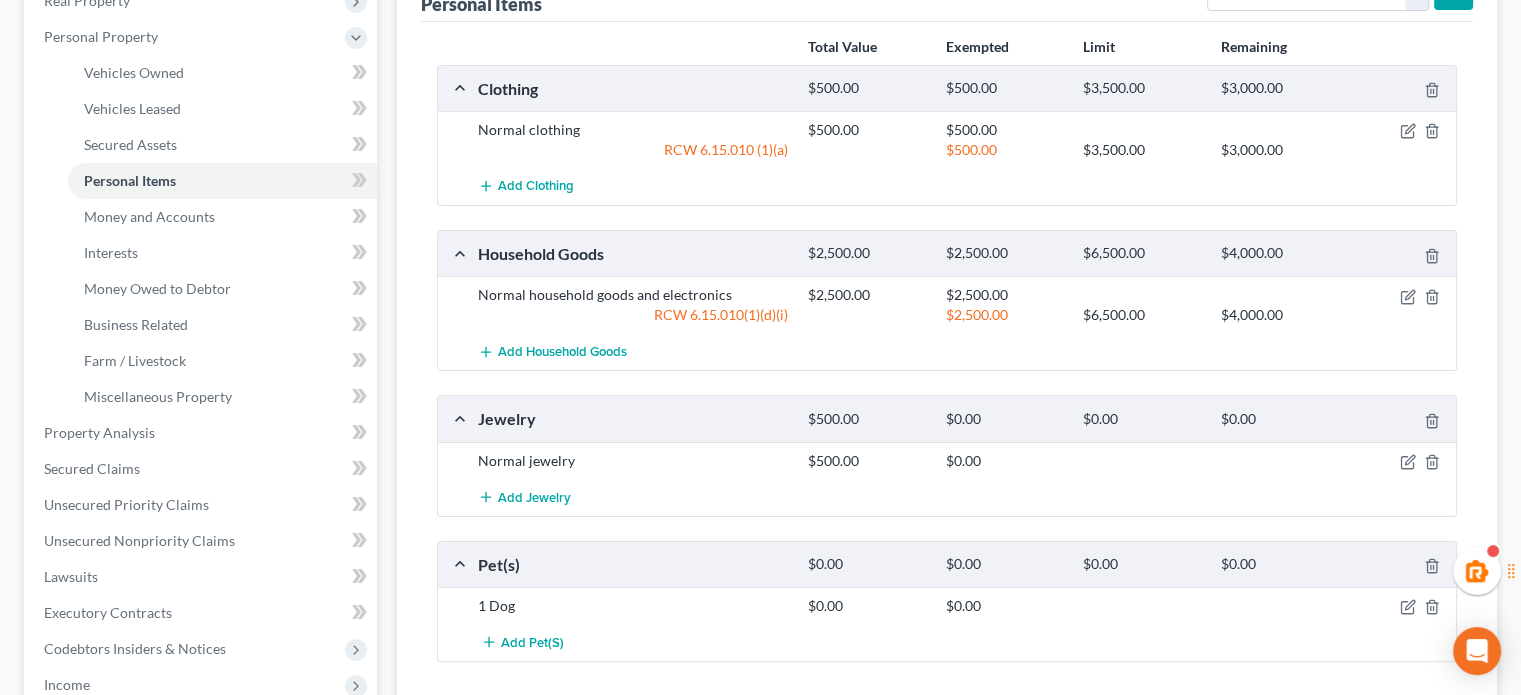 click at bounding box center [1403, 461] 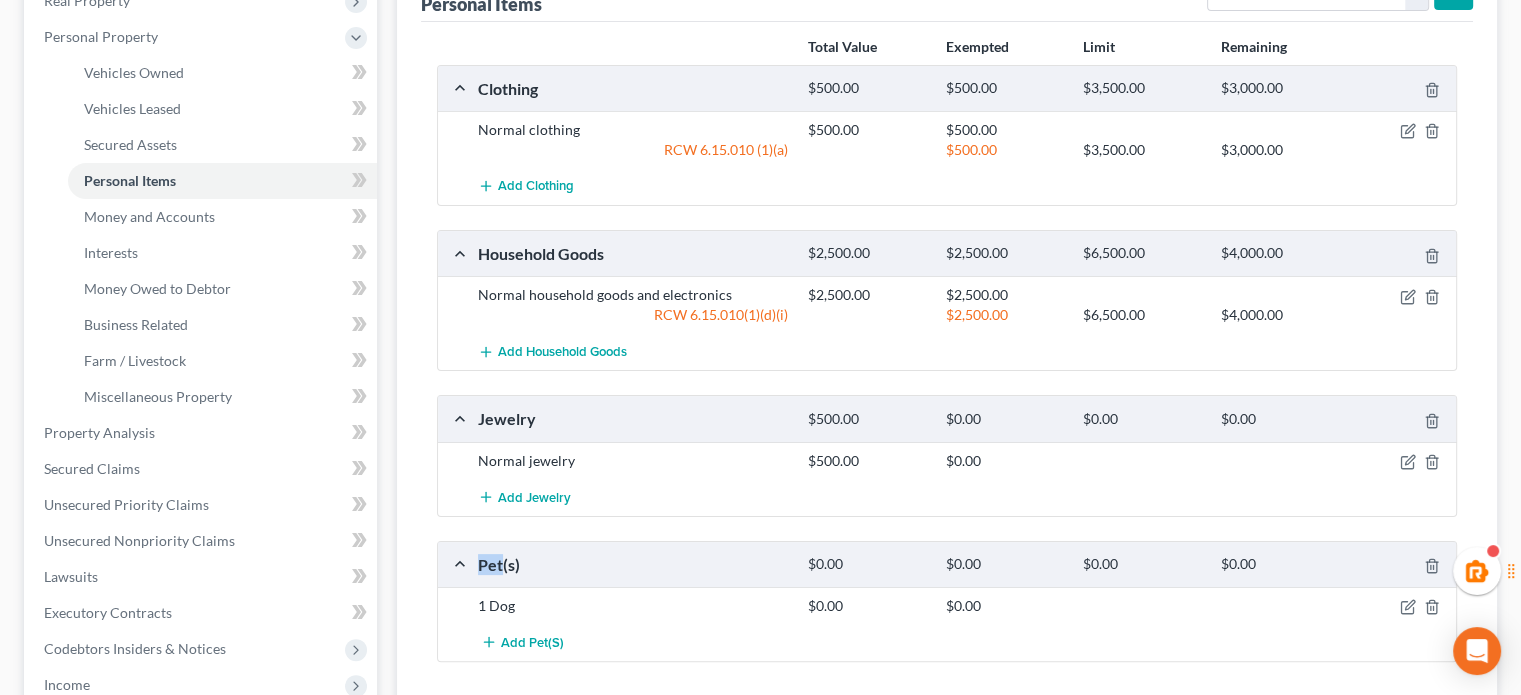 click at bounding box center (1403, 461) 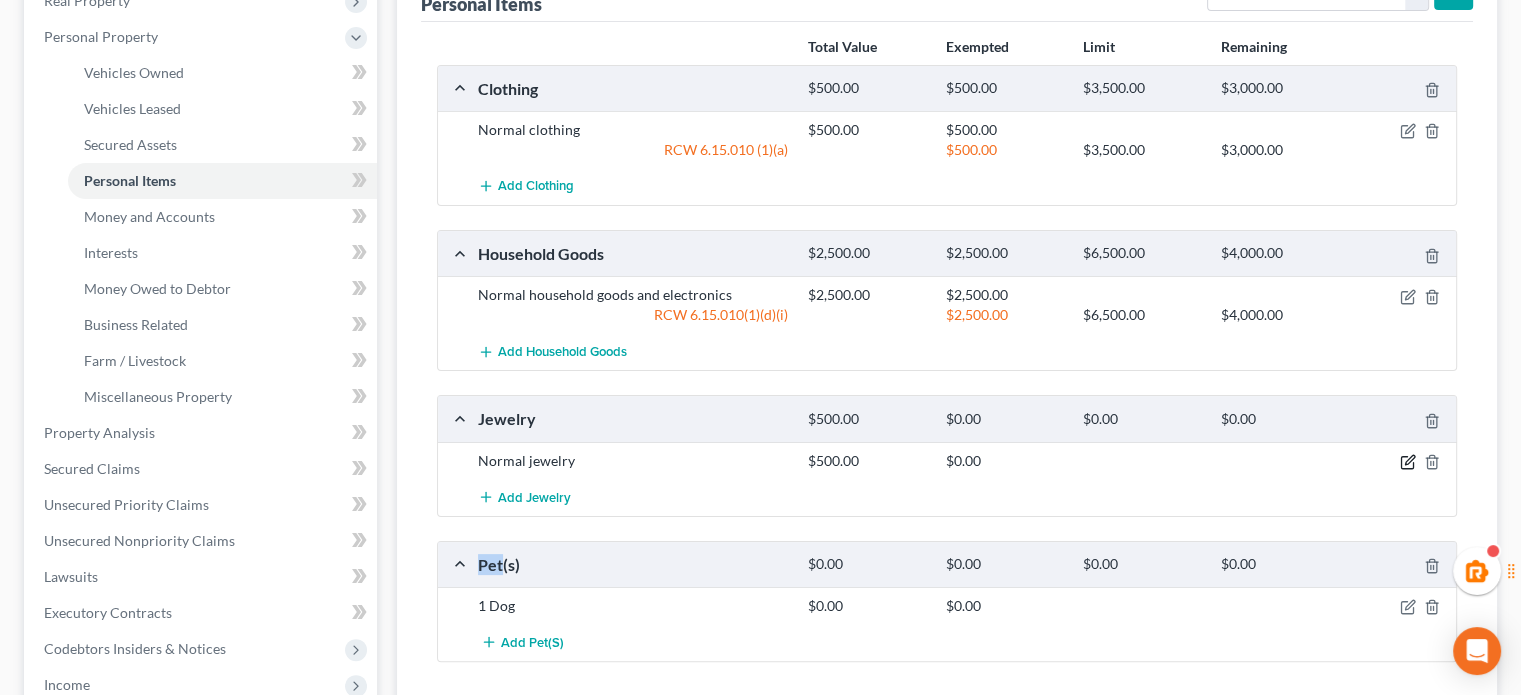 click 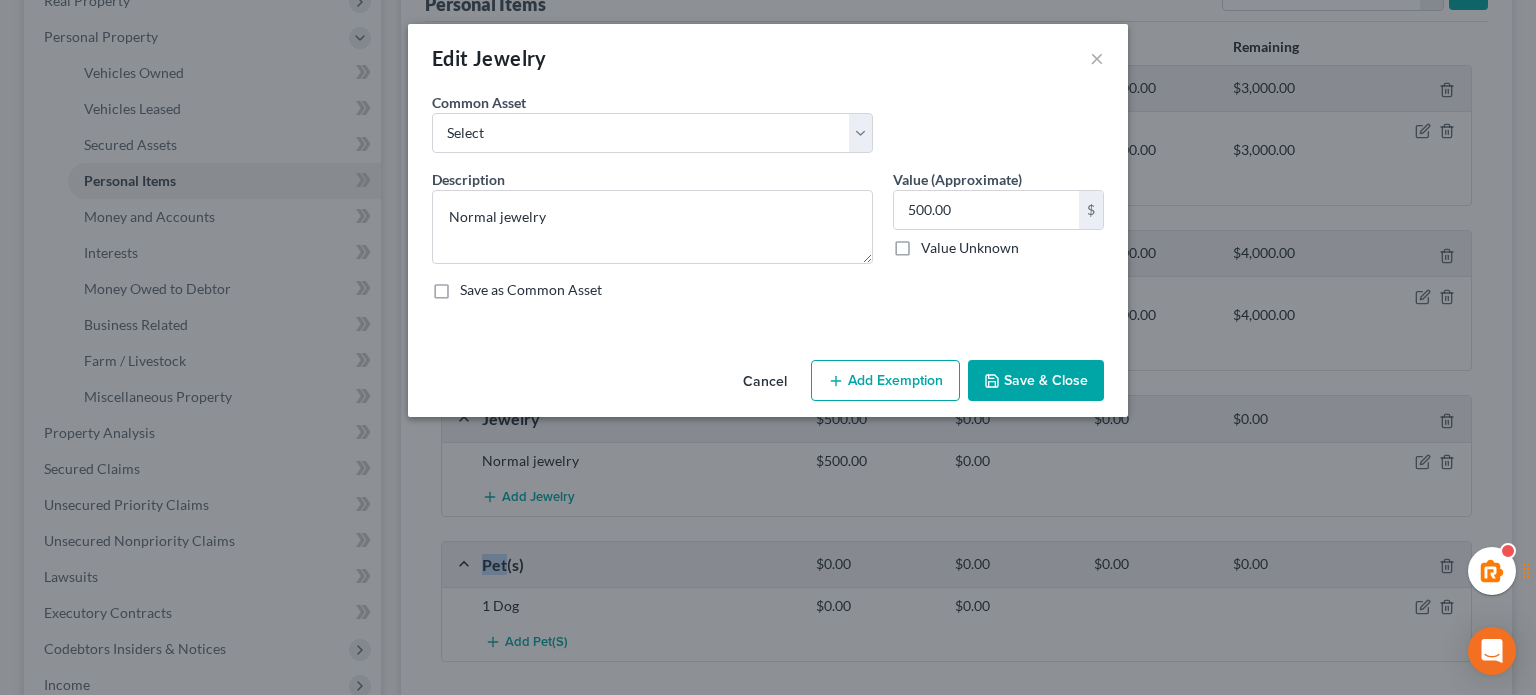 click on "Add Exemption" at bounding box center (885, 381) 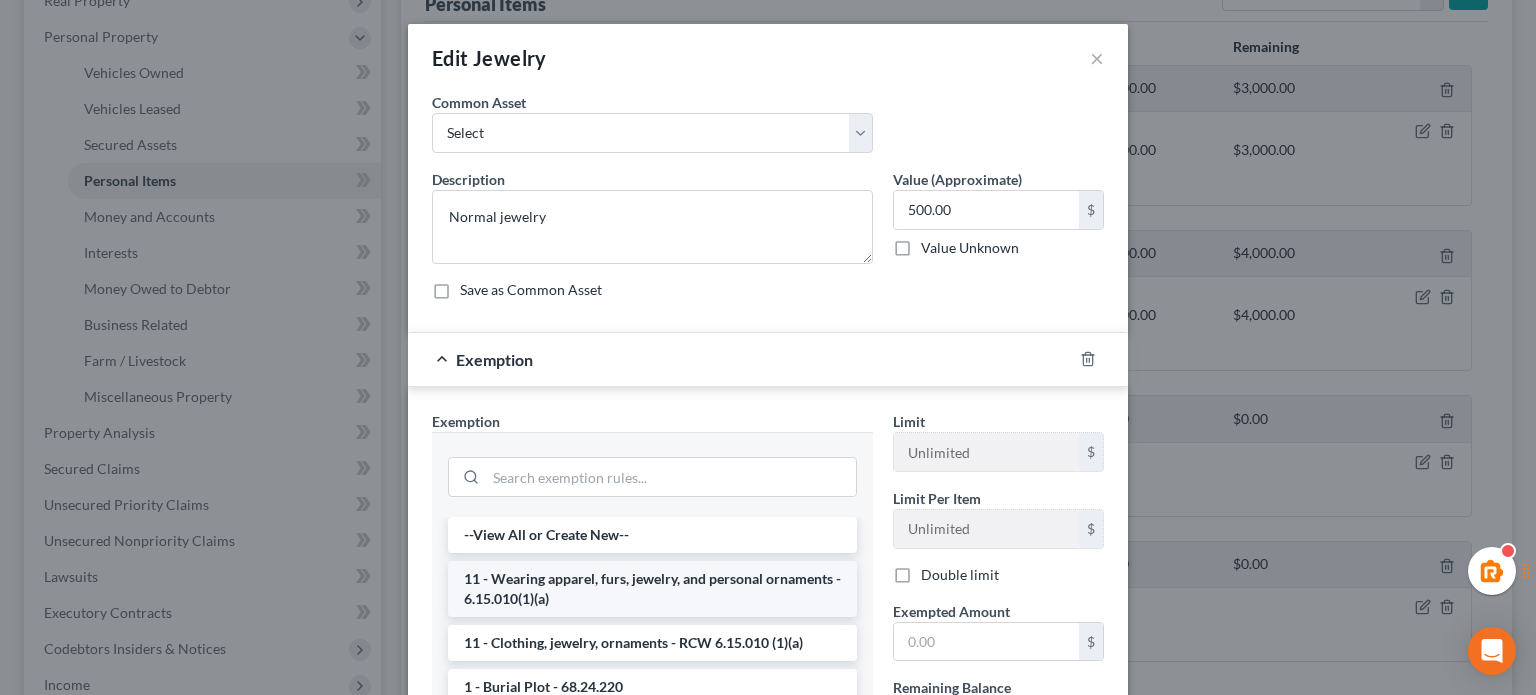click on "11 - Wearing apparel, furs, jewelry, and personal ornaments - 6.15.010(1)(a)" at bounding box center (652, 589) 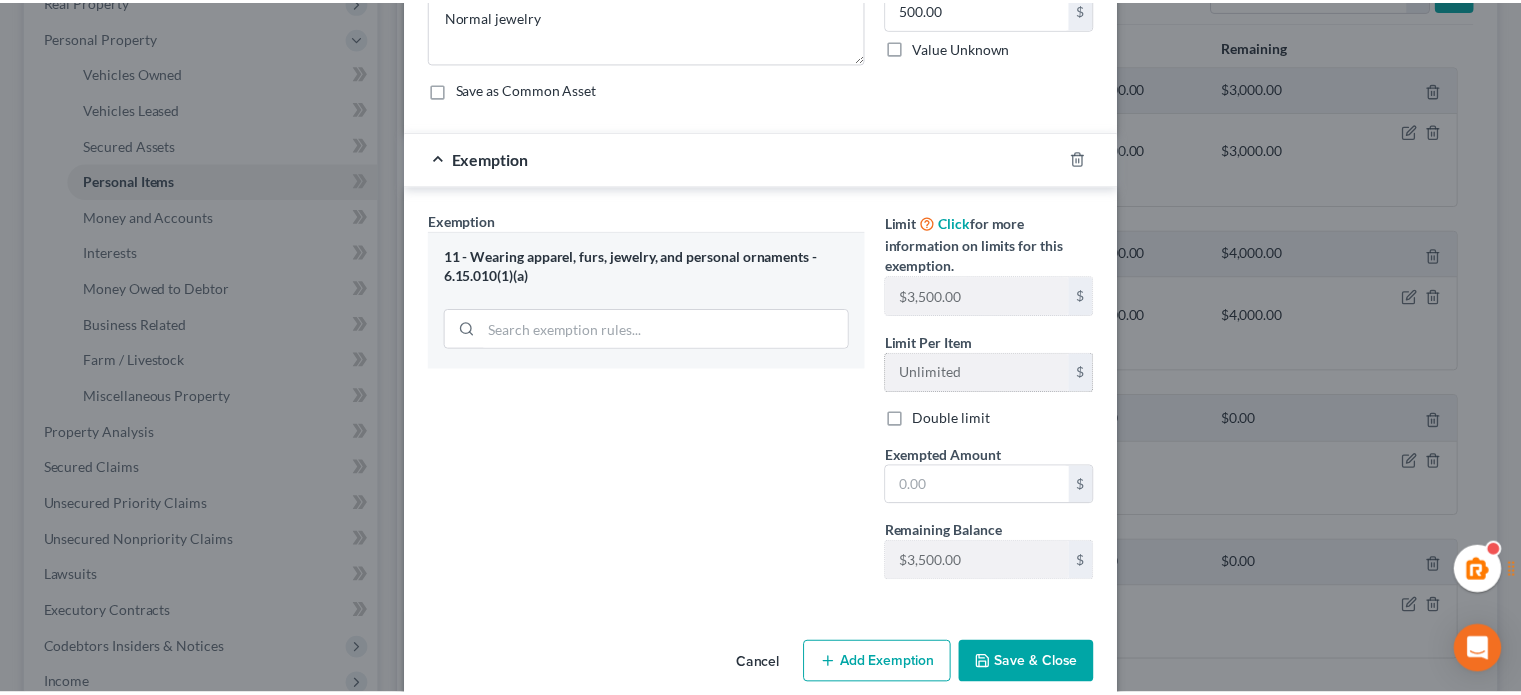 scroll, scrollTop: 228, scrollLeft: 0, axis: vertical 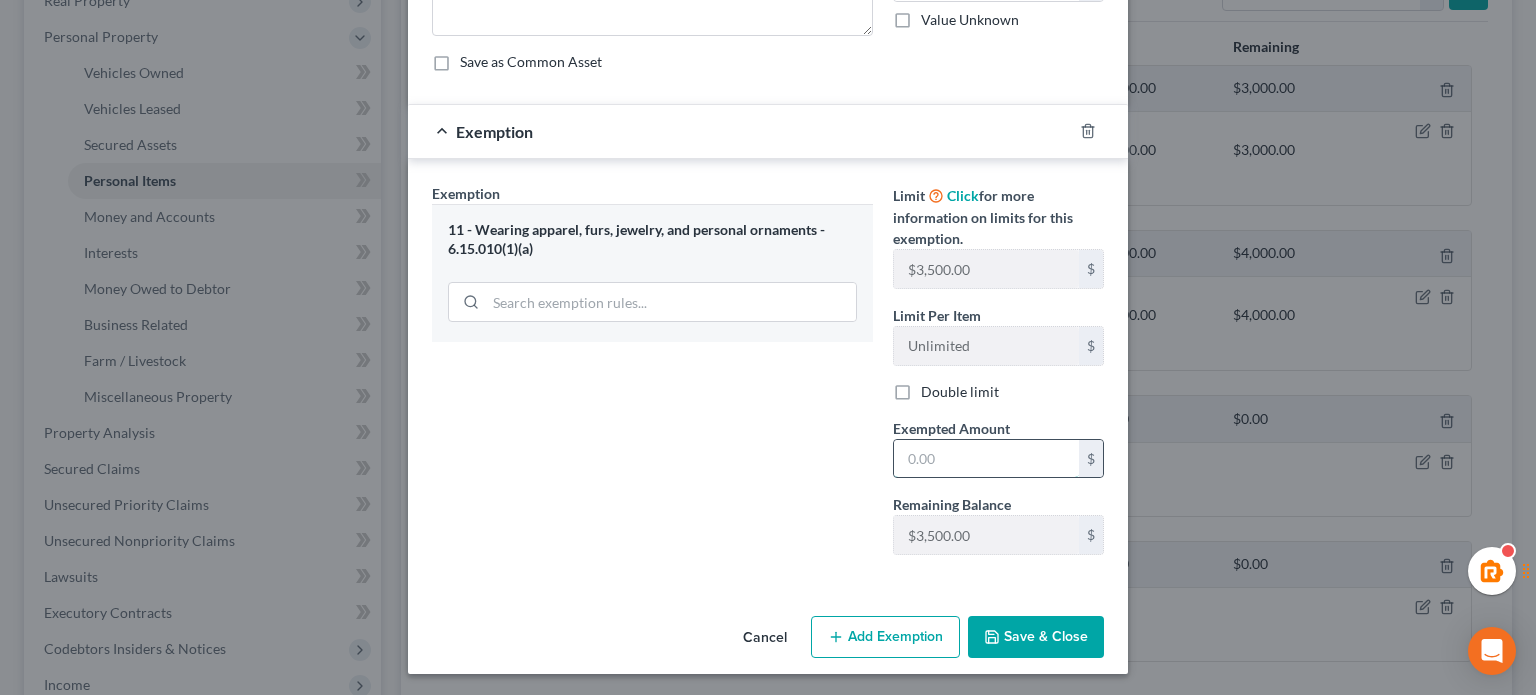 drag, startPoint x: 984, startPoint y: 451, endPoint x: 1003, endPoint y: 449, distance: 19.104973 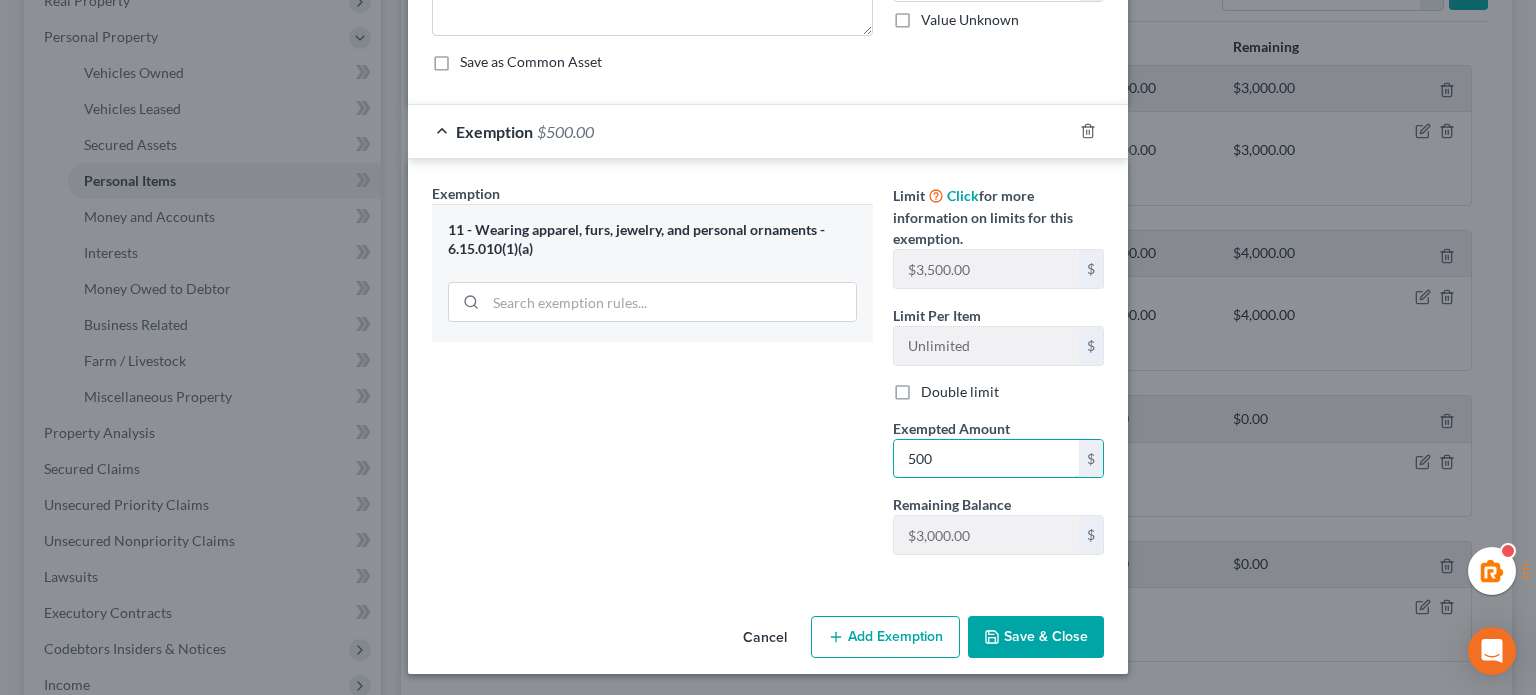 type on "500" 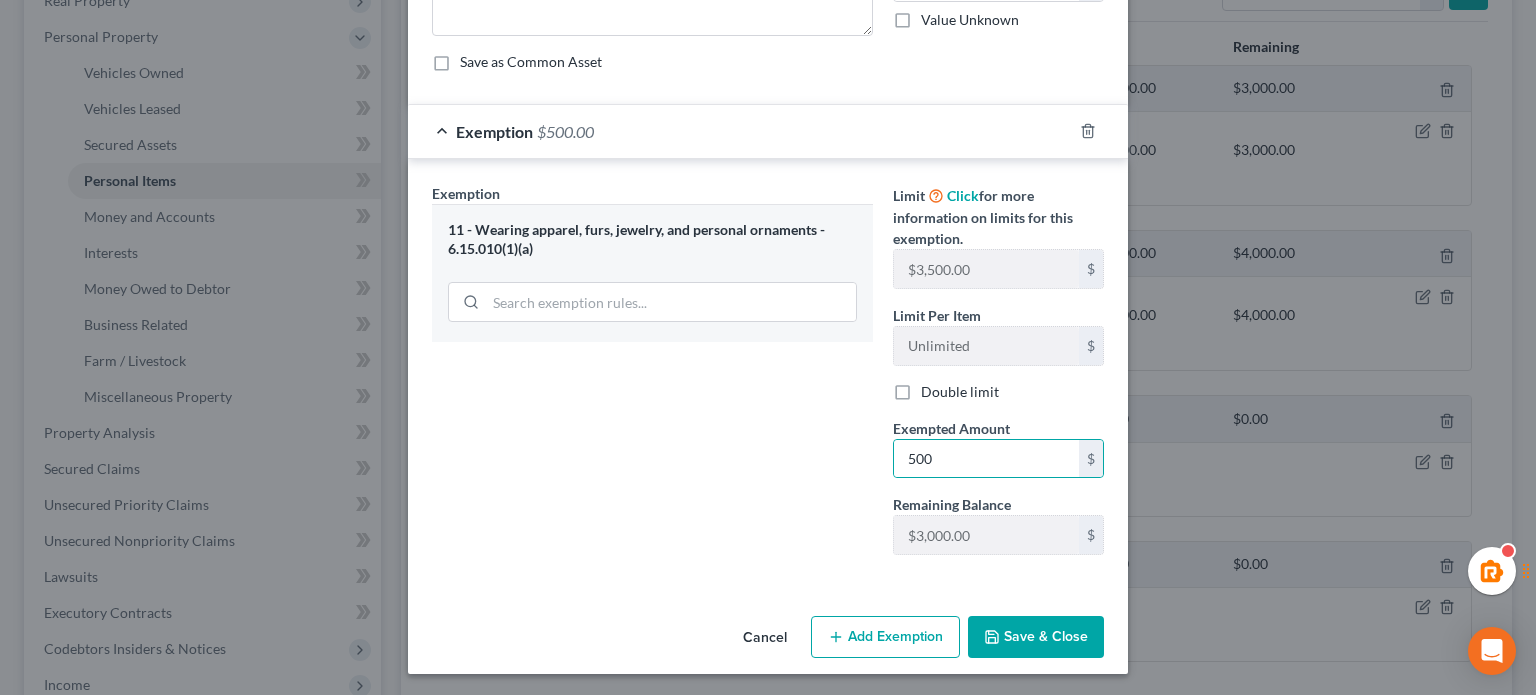 click on "Exemption Set must be selected for CA.
Exemption
*
11 - Wearing apparel, furs, jewelry, and personal ornaments - 6.15.010(1)(a)" at bounding box center [652, 377] 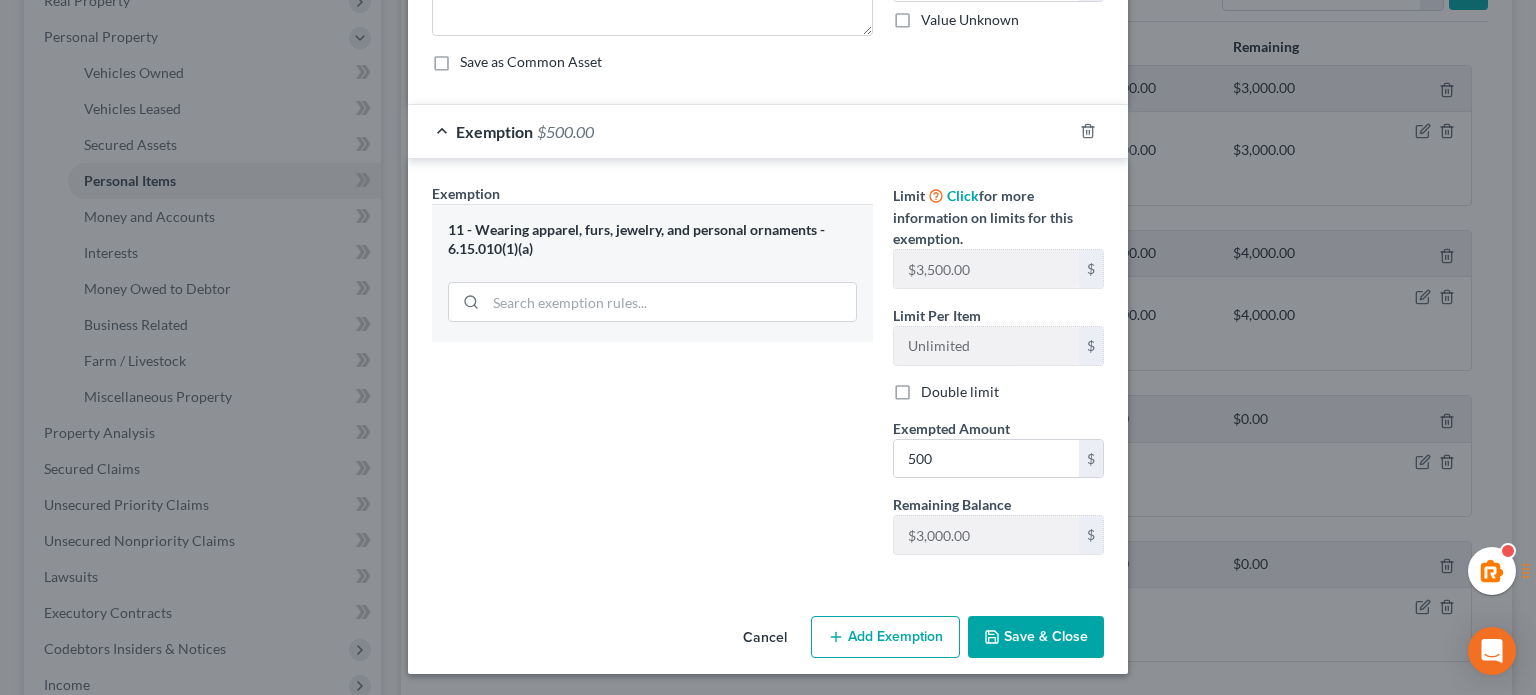 click on "Save & Close" at bounding box center [1036, 637] 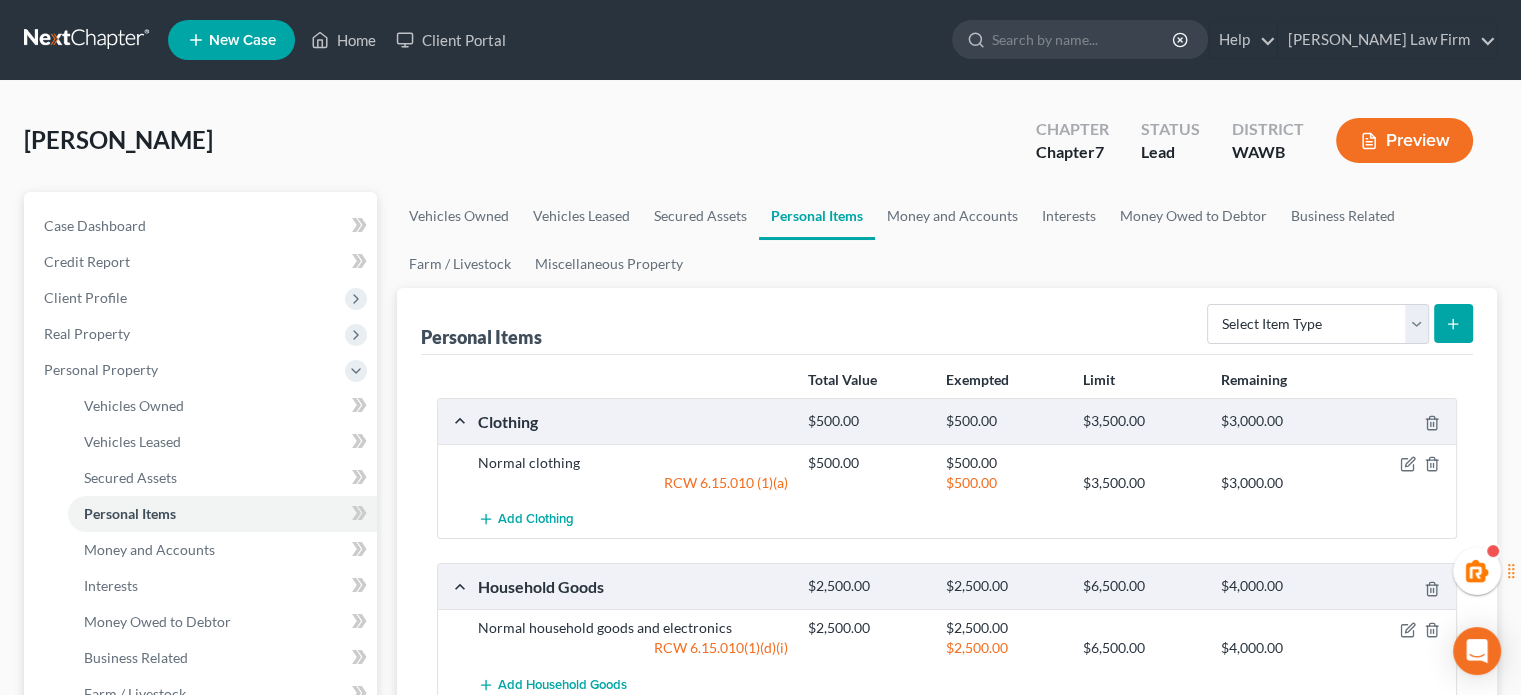 scroll, scrollTop: 666, scrollLeft: 0, axis: vertical 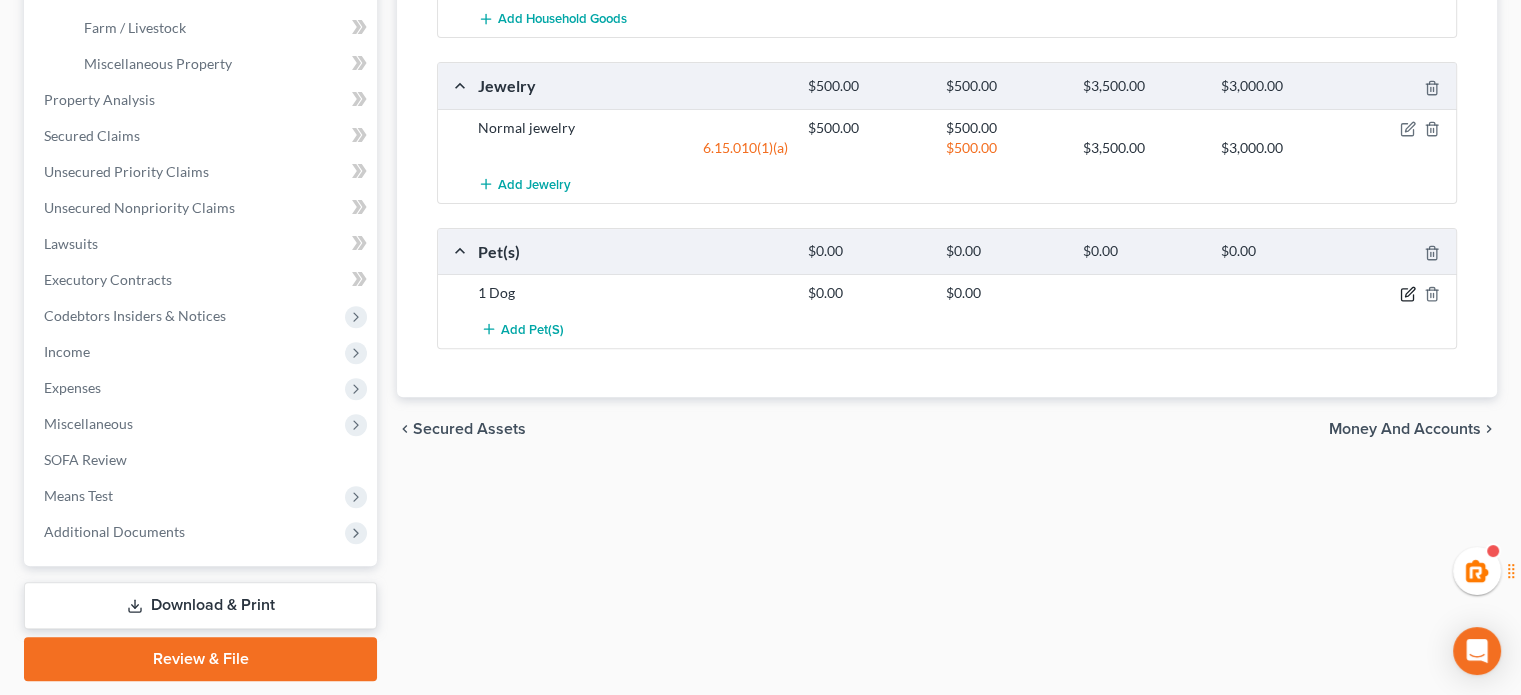 click 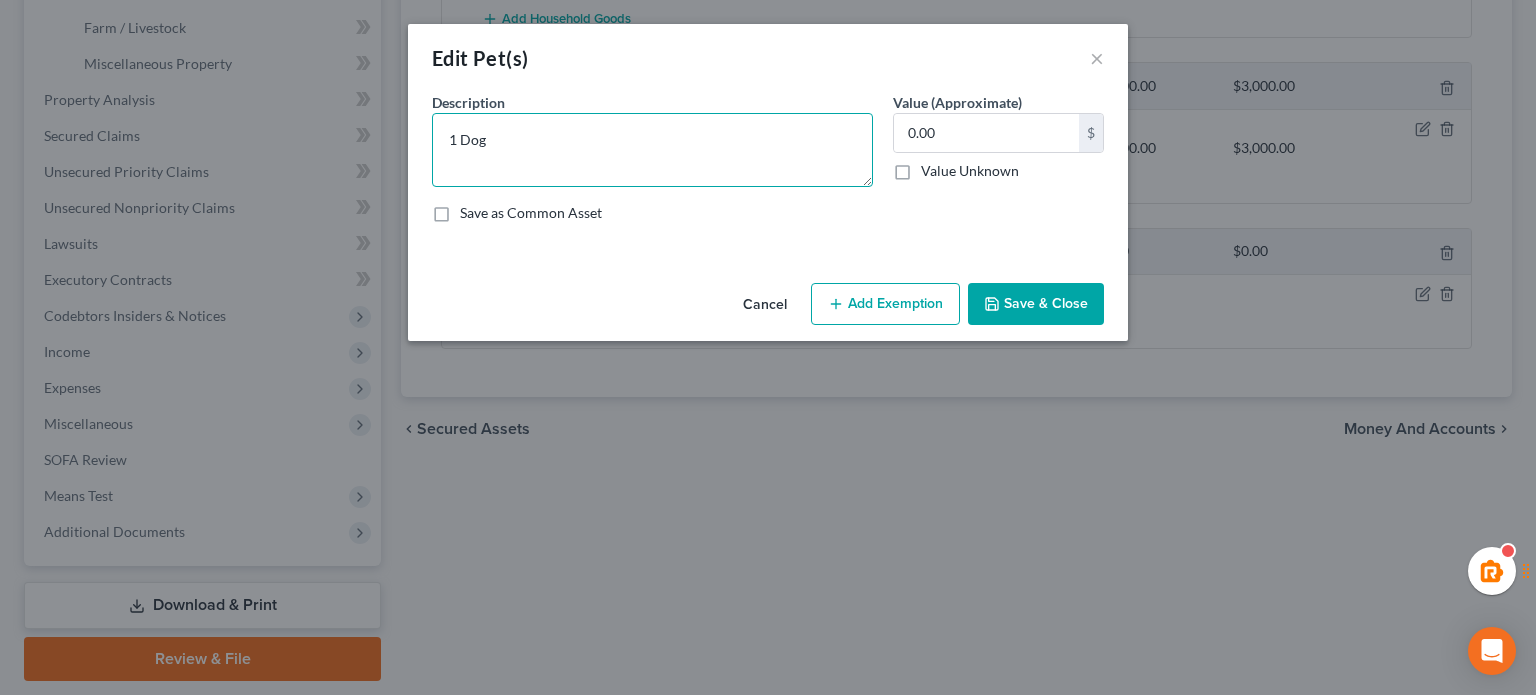 click on "1 Dog" at bounding box center (652, 150) 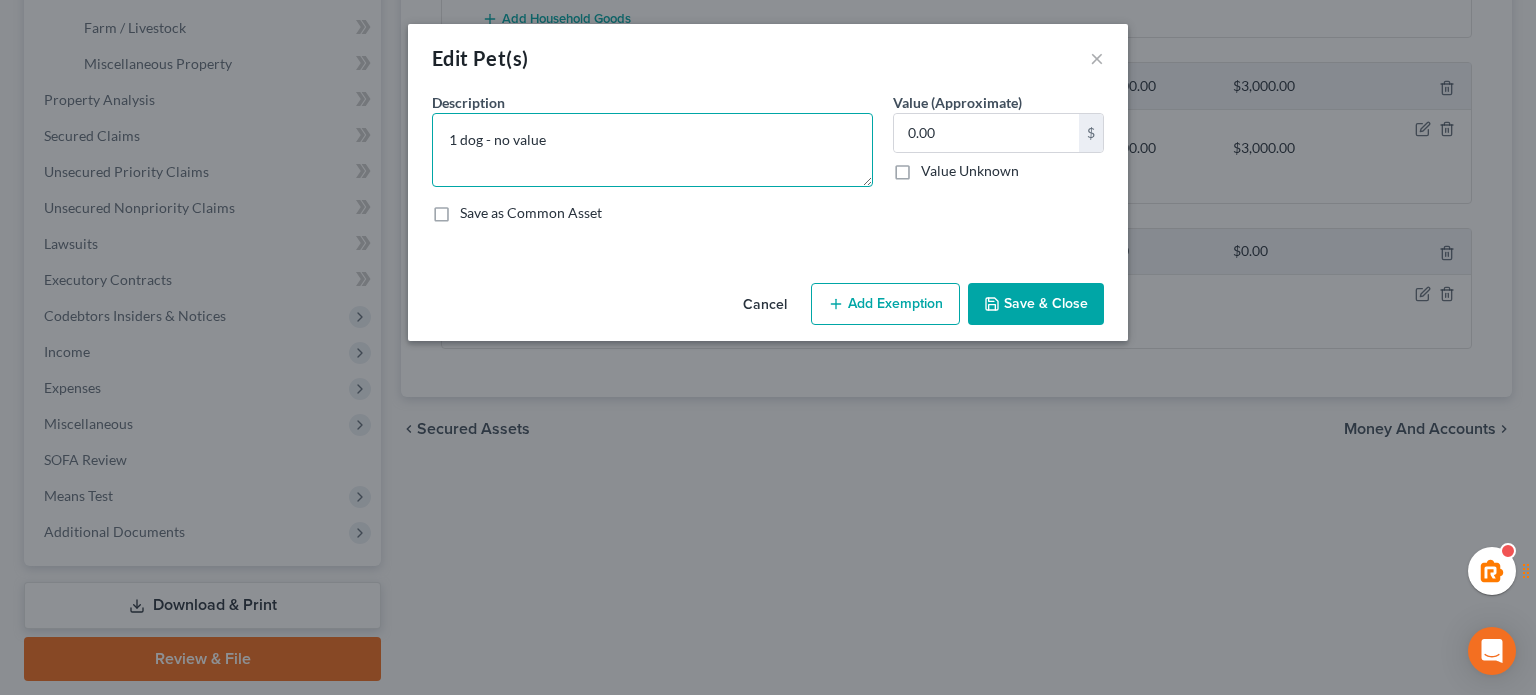 type on "1 dog - no value" 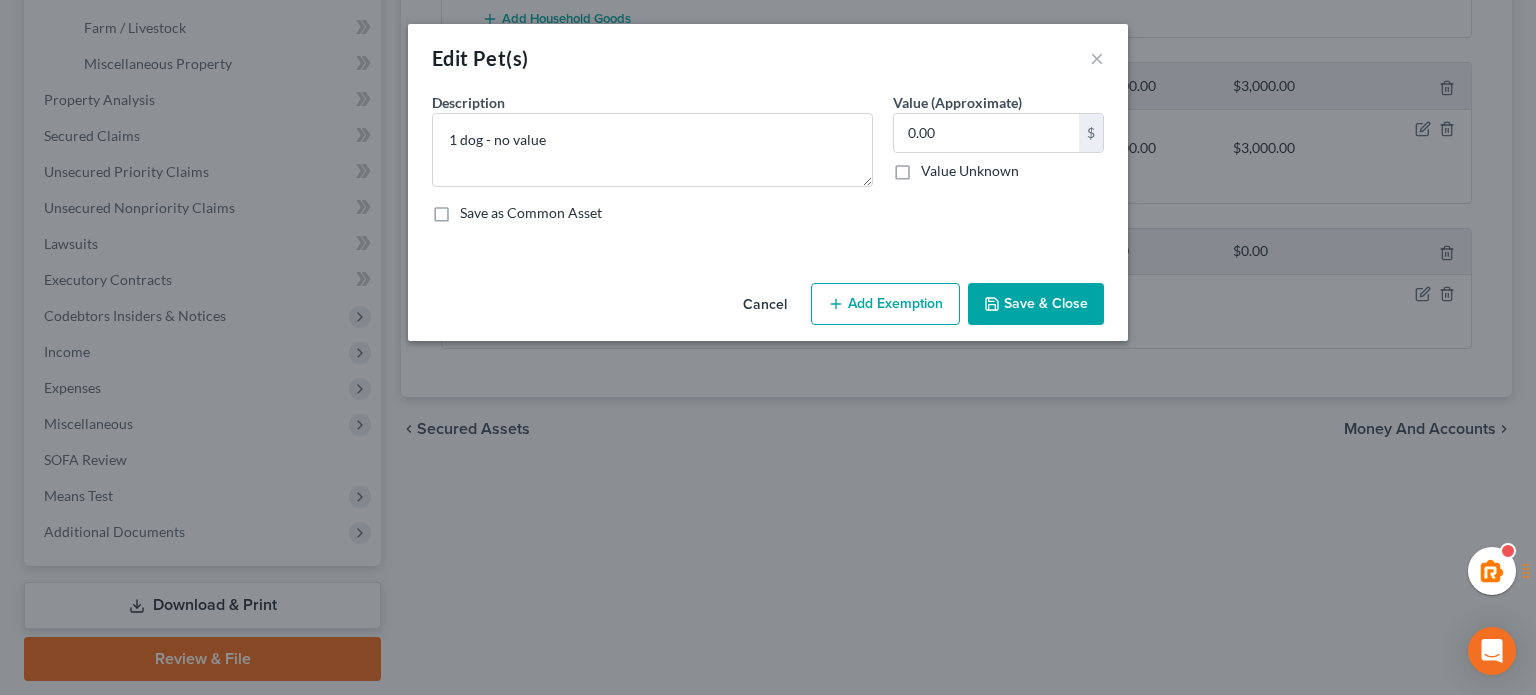 click on "Save & Close" at bounding box center (1036, 304) 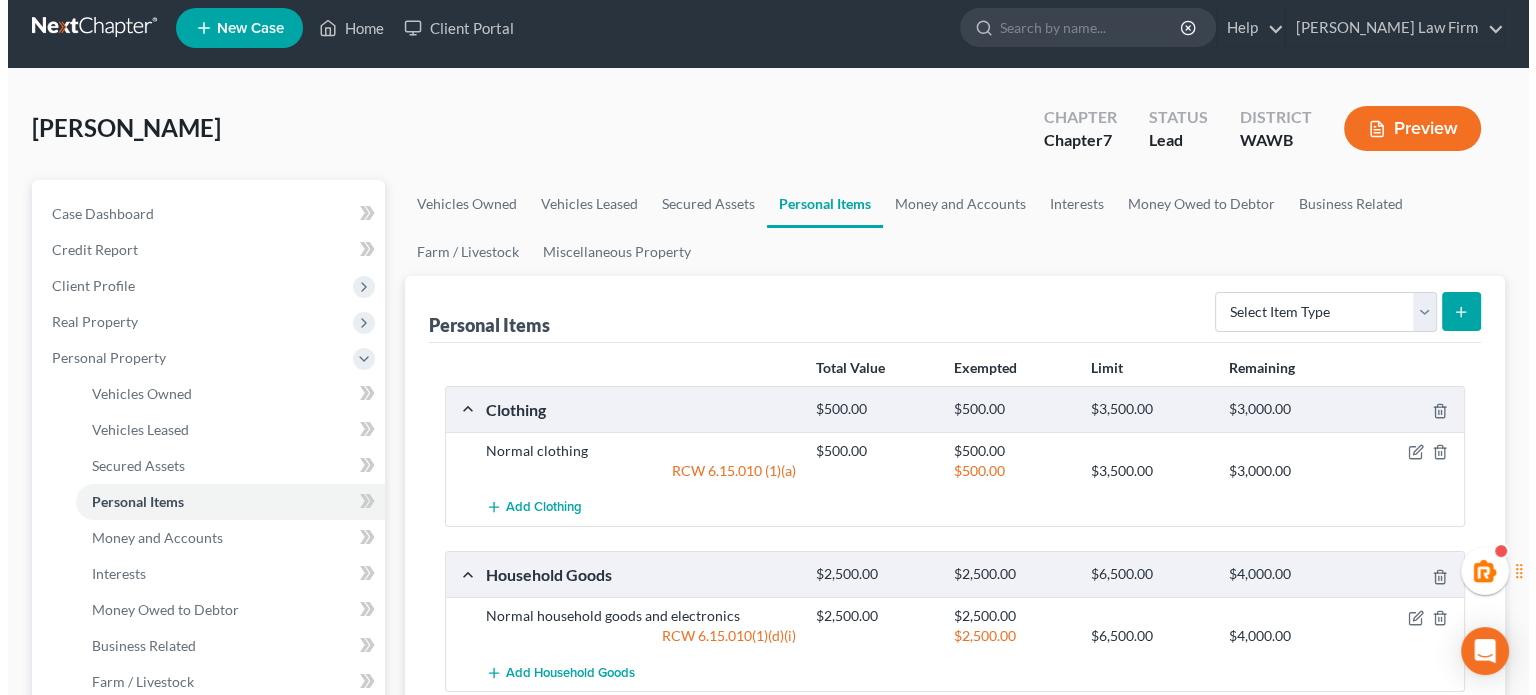 scroll, scrollTop: 0, scrollLeft: 0, axis: both 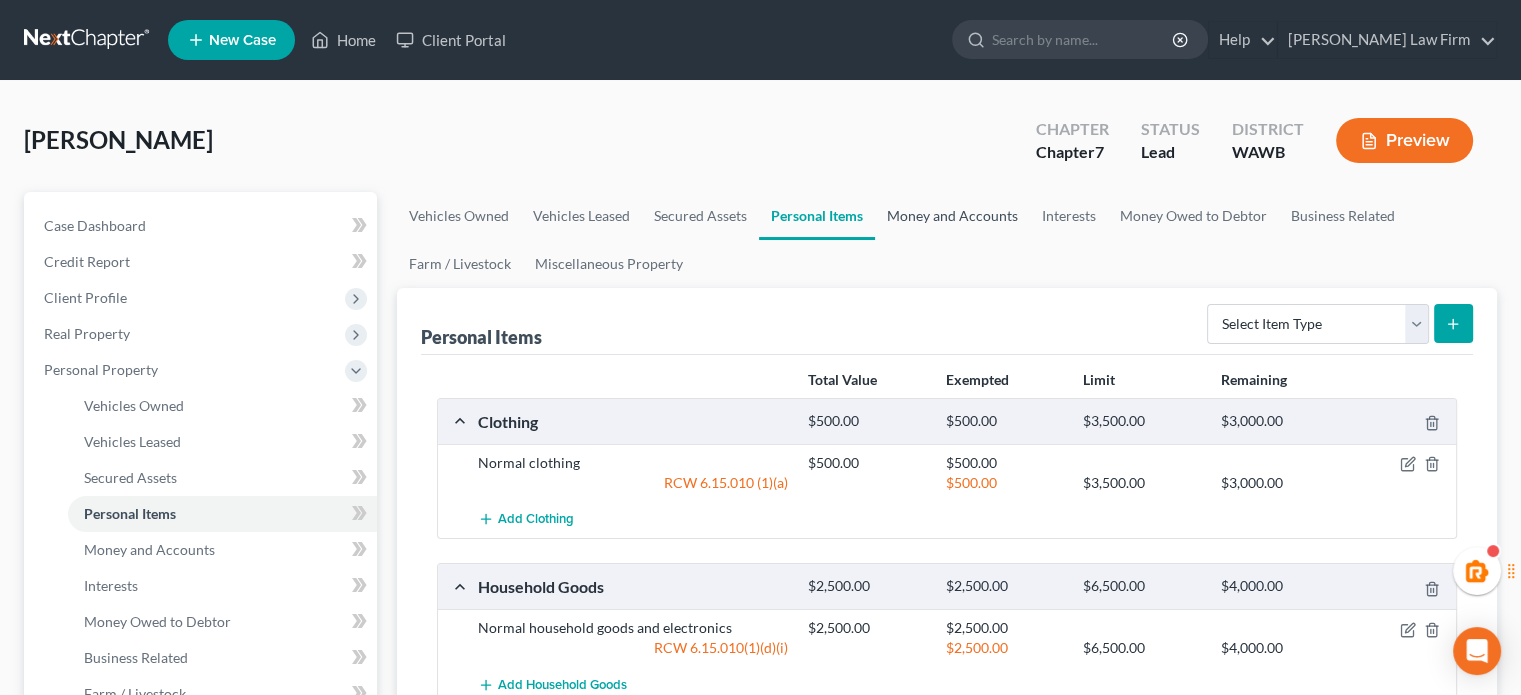 click on "Money and Accounts" at bounding box center (952, 216) 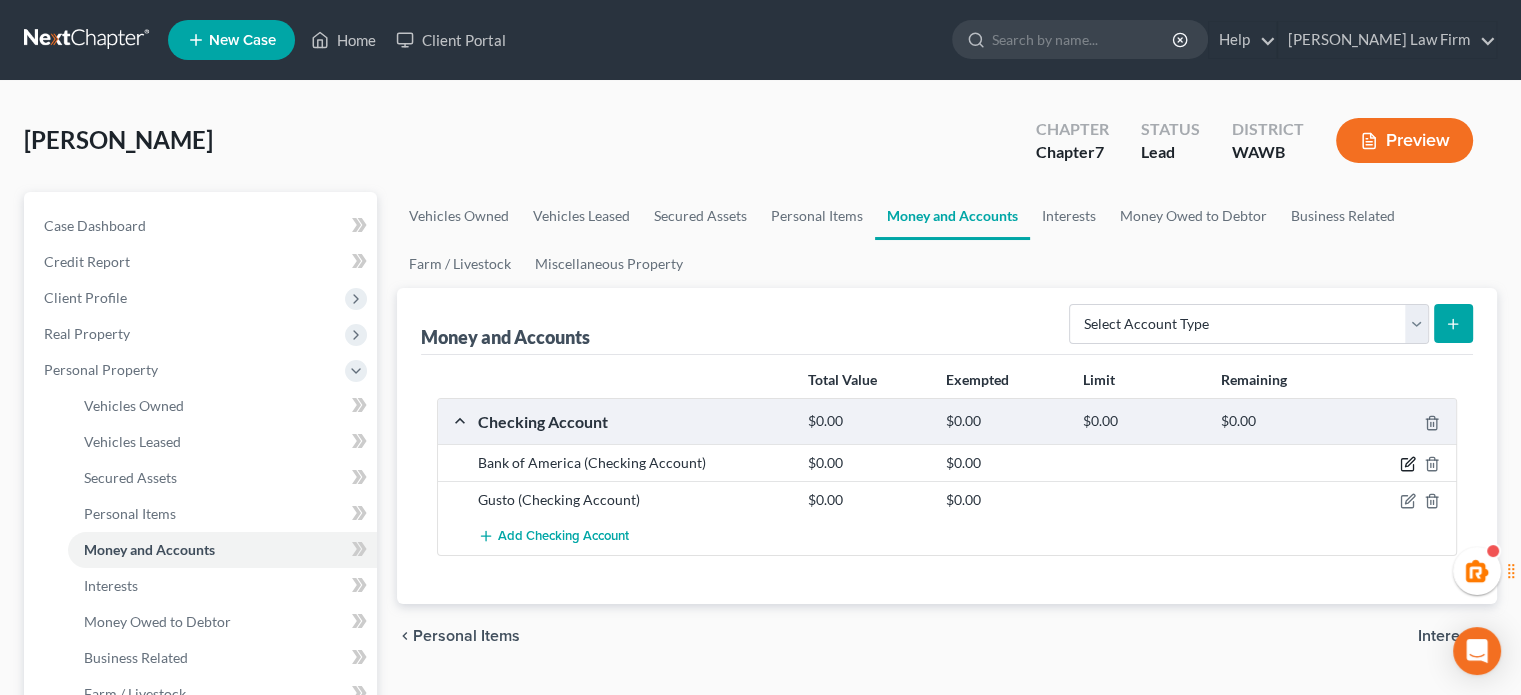 click 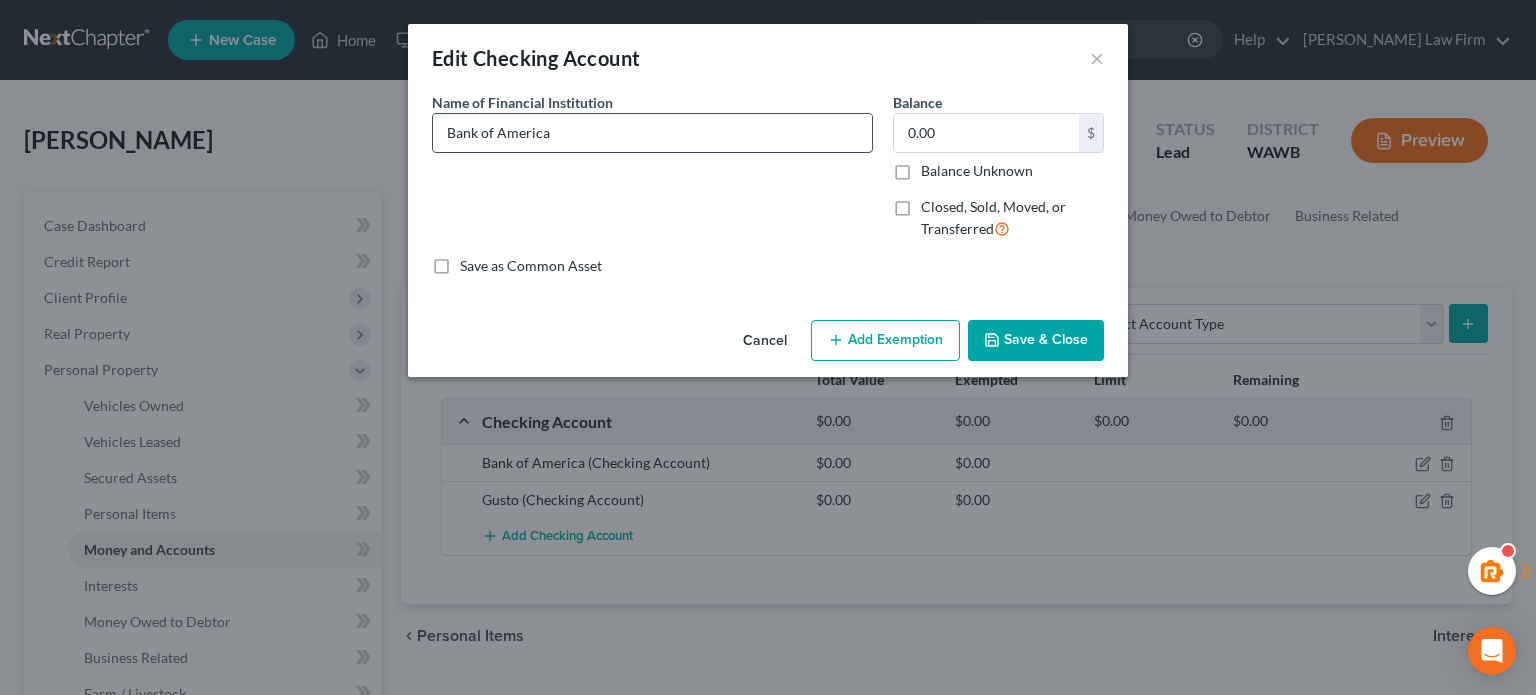 click on "Bank of America" at bounding box center [652, 133] 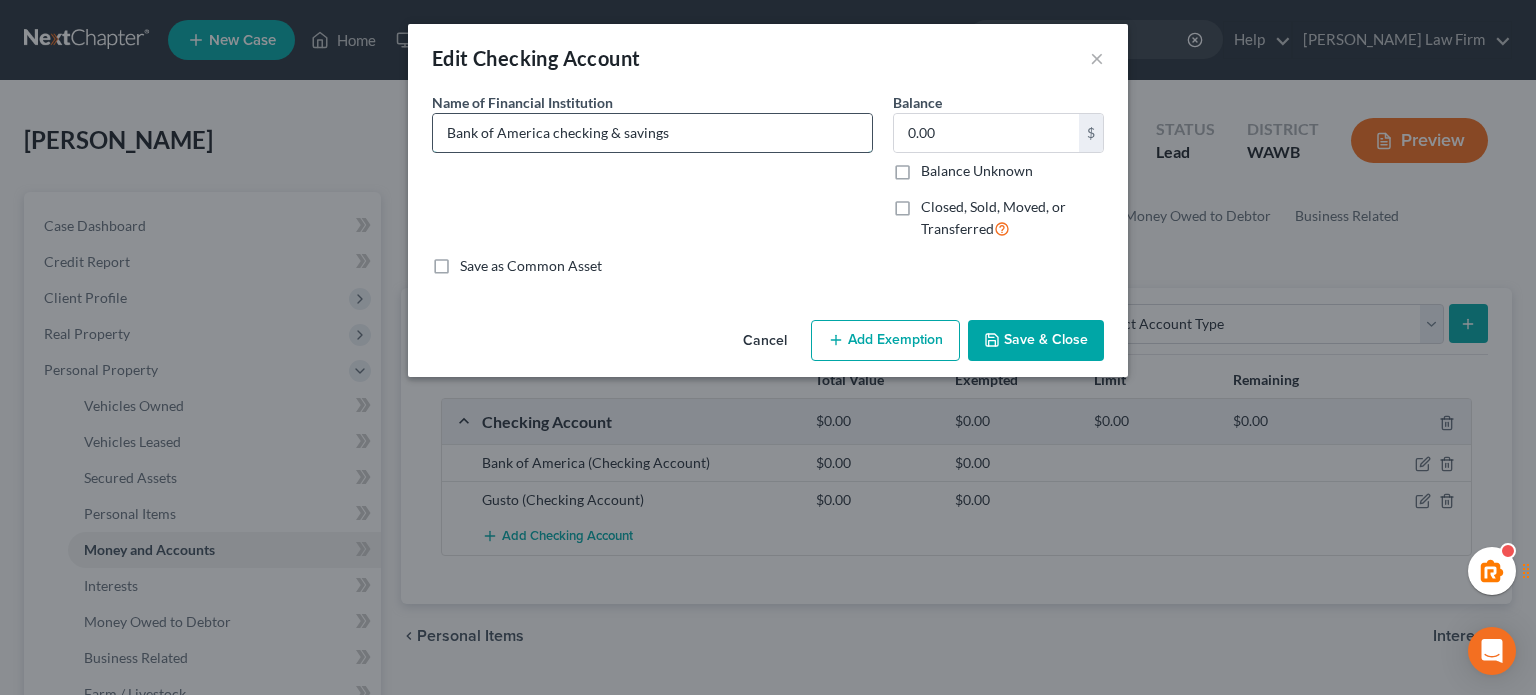 type on "Bank of America checking & savings" 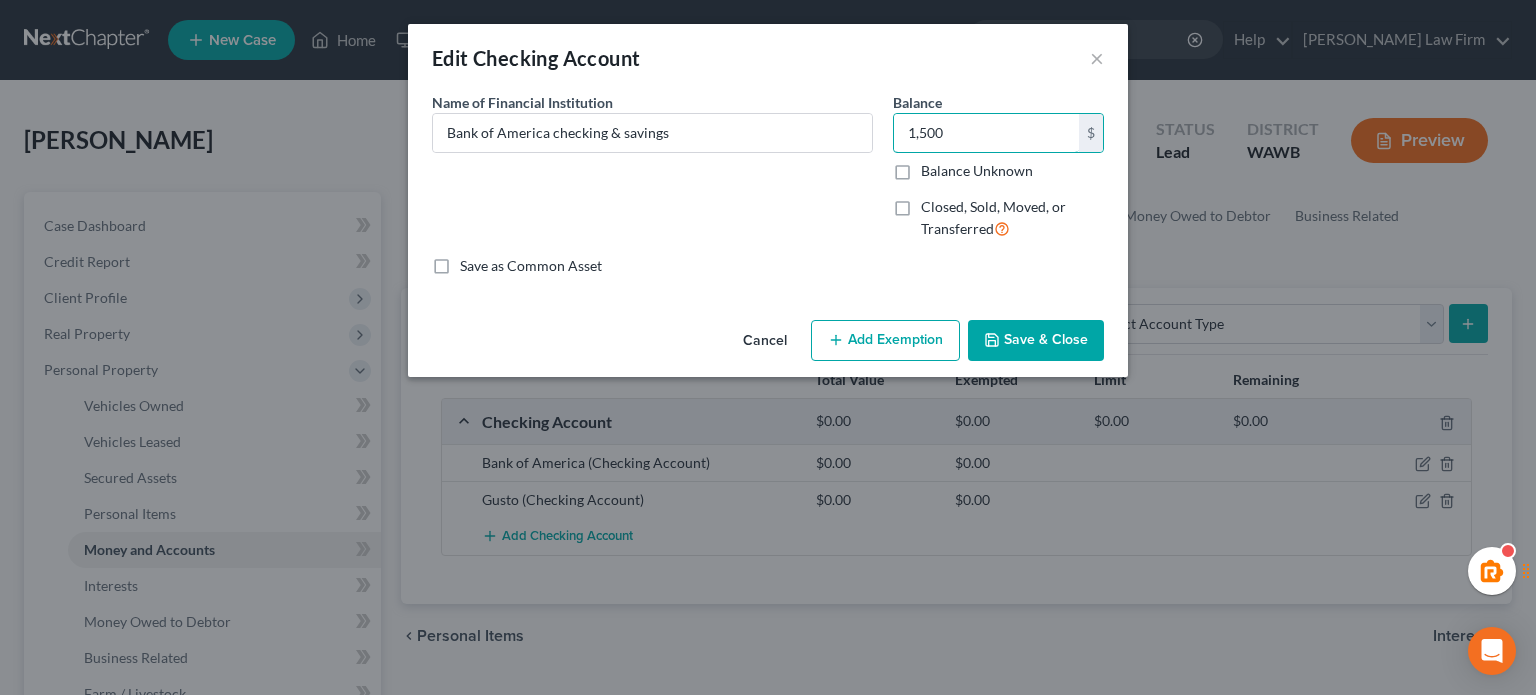 type on "1,500" 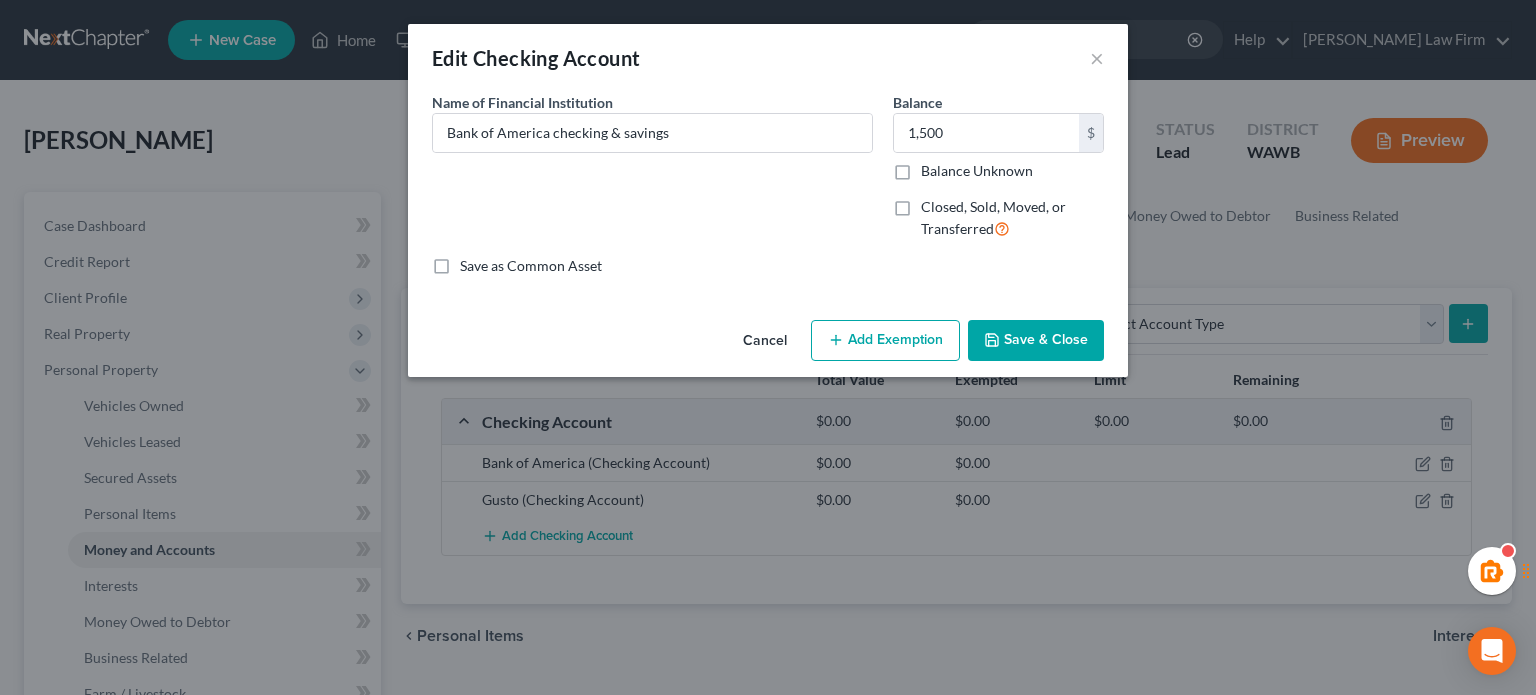 click on "Add Exemption" at bounding box center [885, 341] 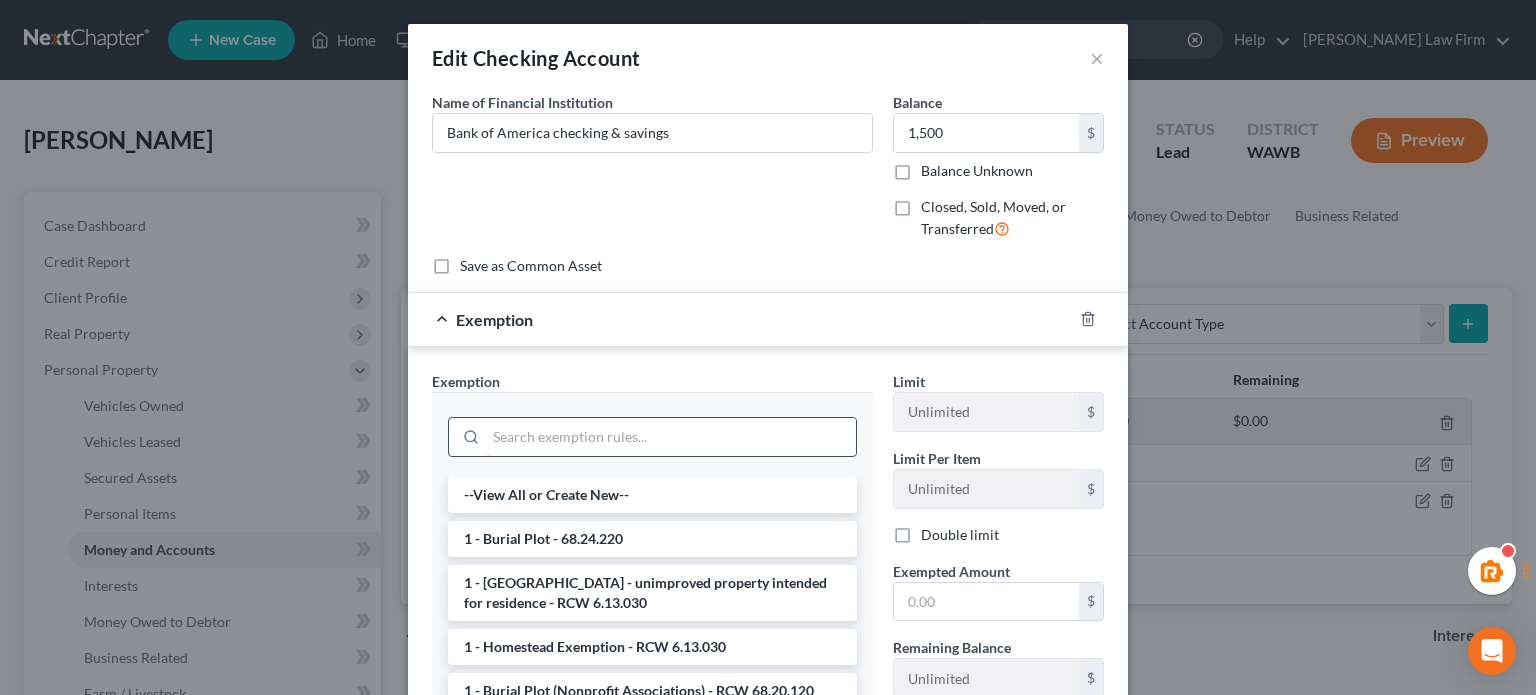 click at bounding box center [671, 437] 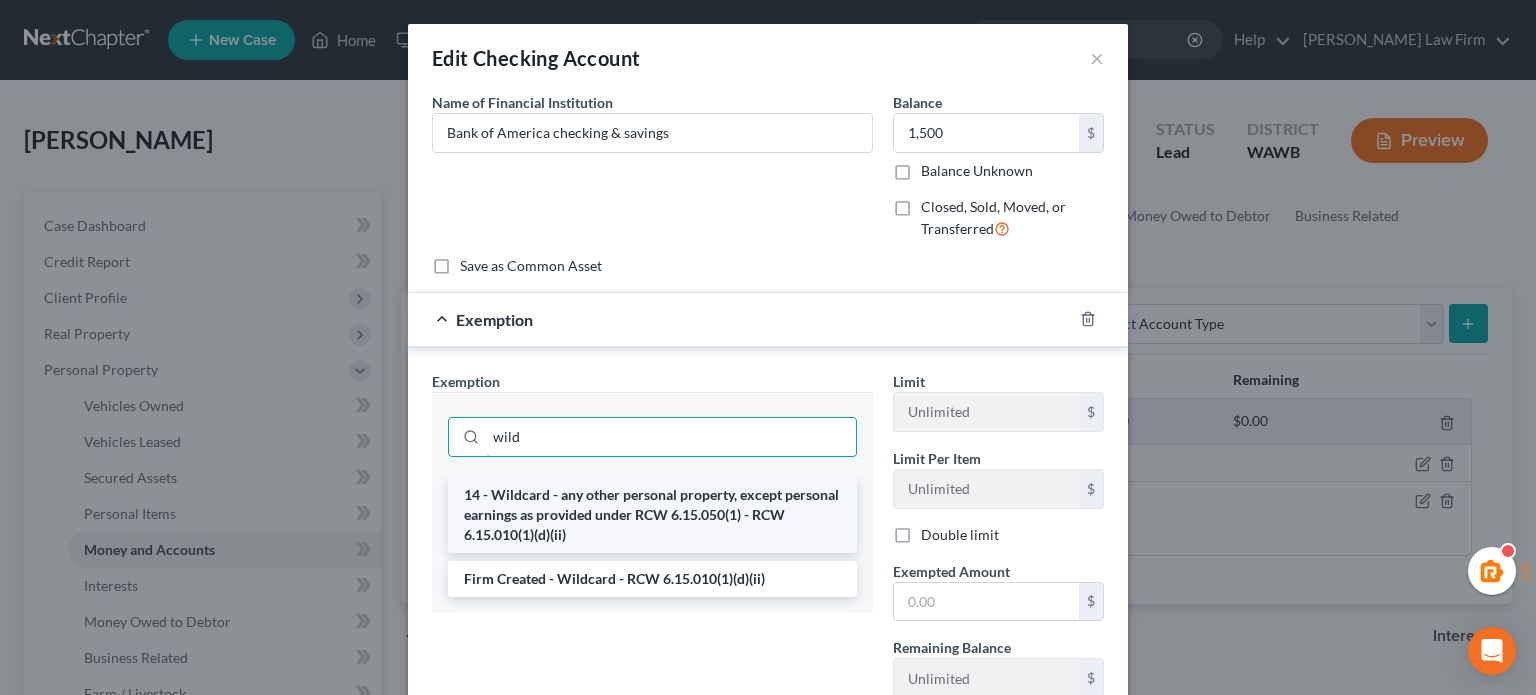 type on "wild" 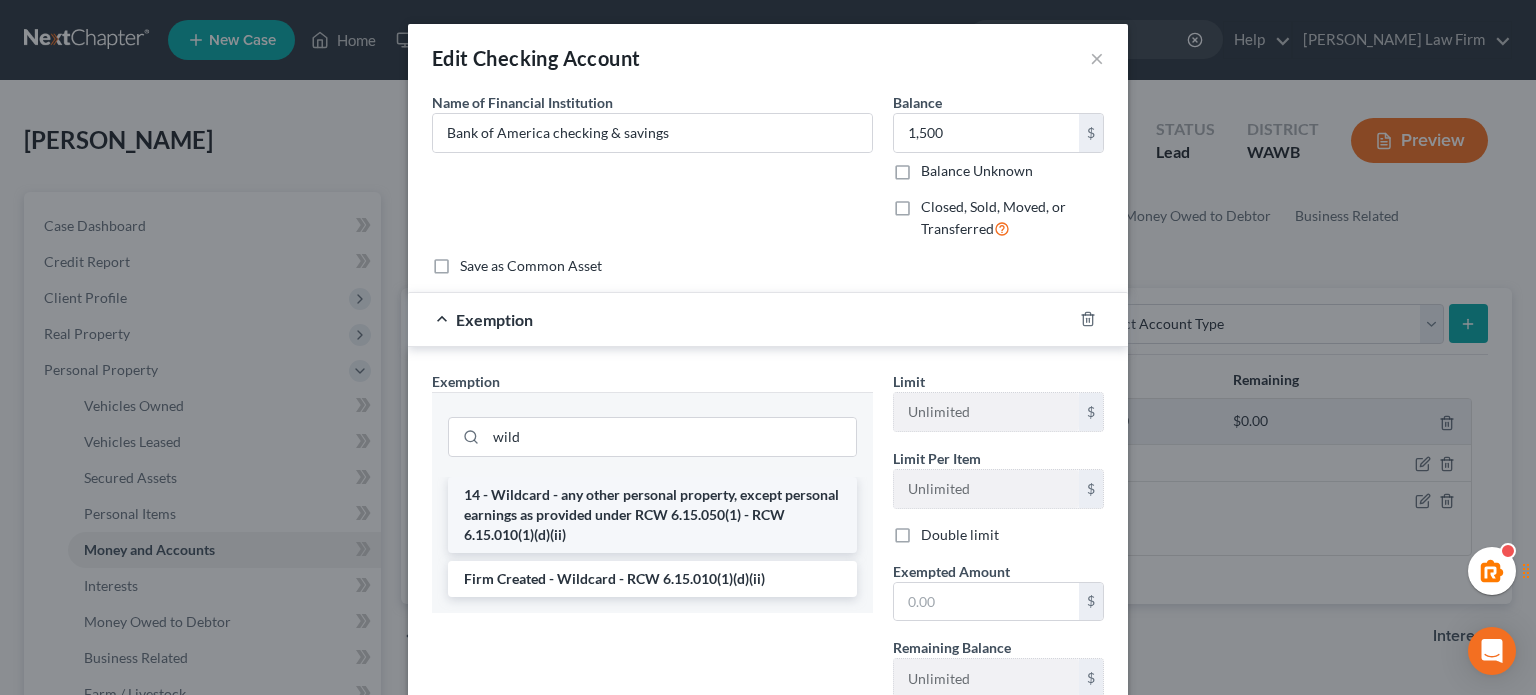 click on "14 - Wildcard - any other personal property, except personal earnings as provided under RCW 6.15.050(1) - RCW 6.15.010(1)(d)(ii)" at bounding box center (652, 515) 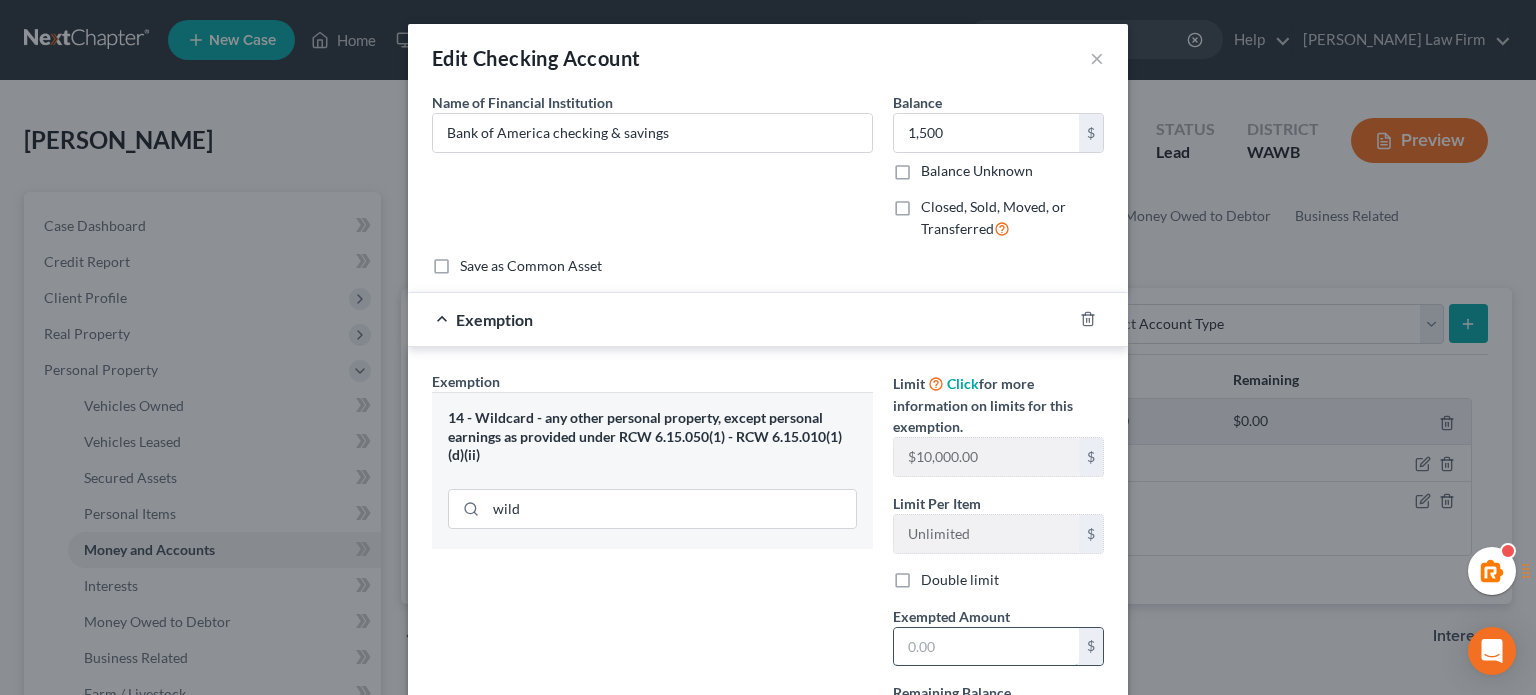 click at bounding box center [986, 647] 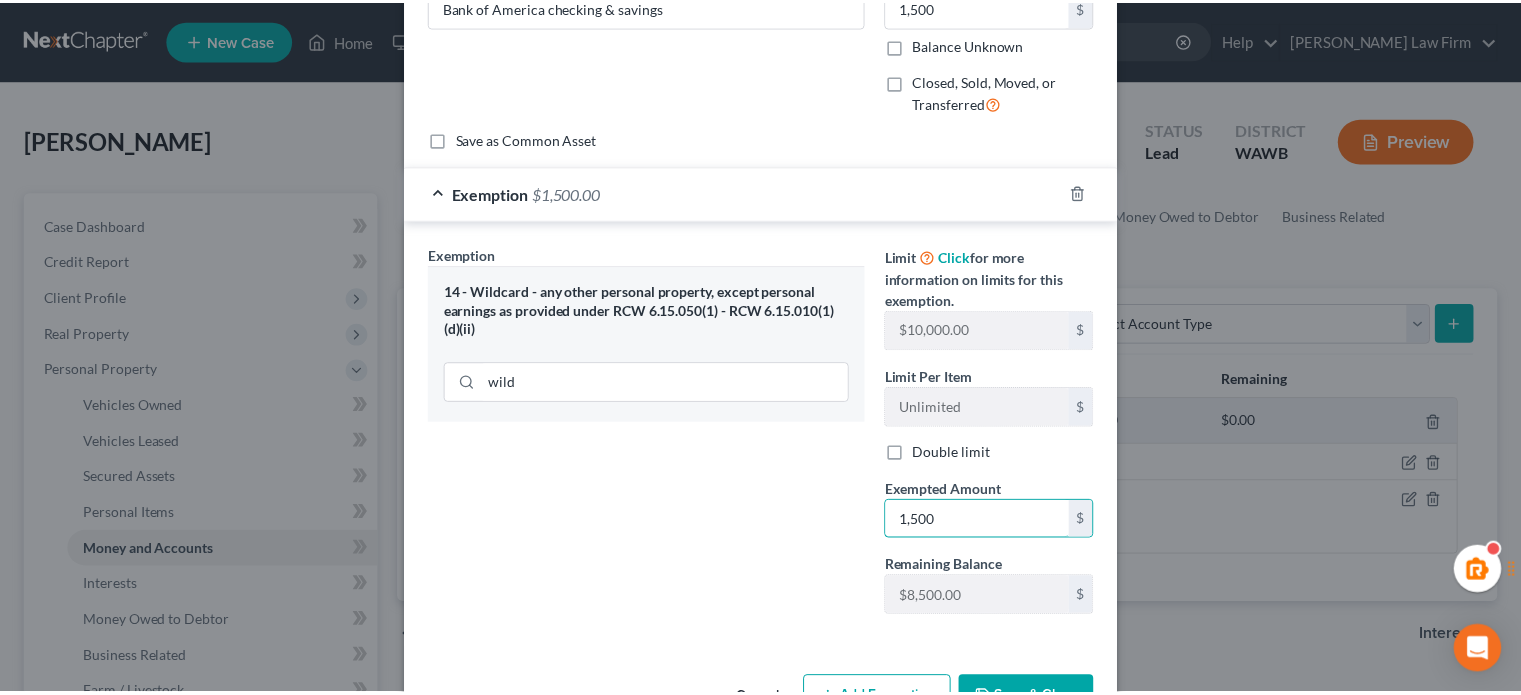 scroll, scrollTop: 188, scrollLeft: 0, axis: vertical 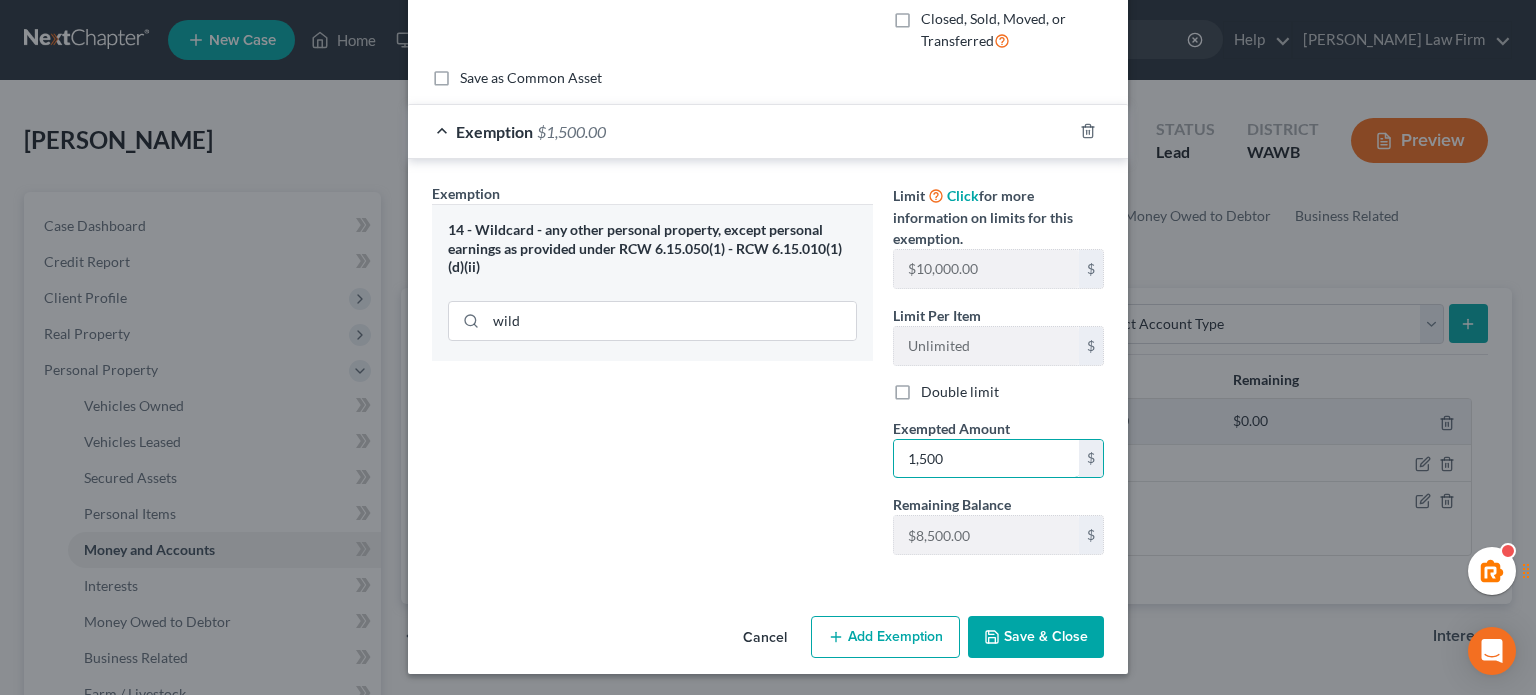 type on "1,500" 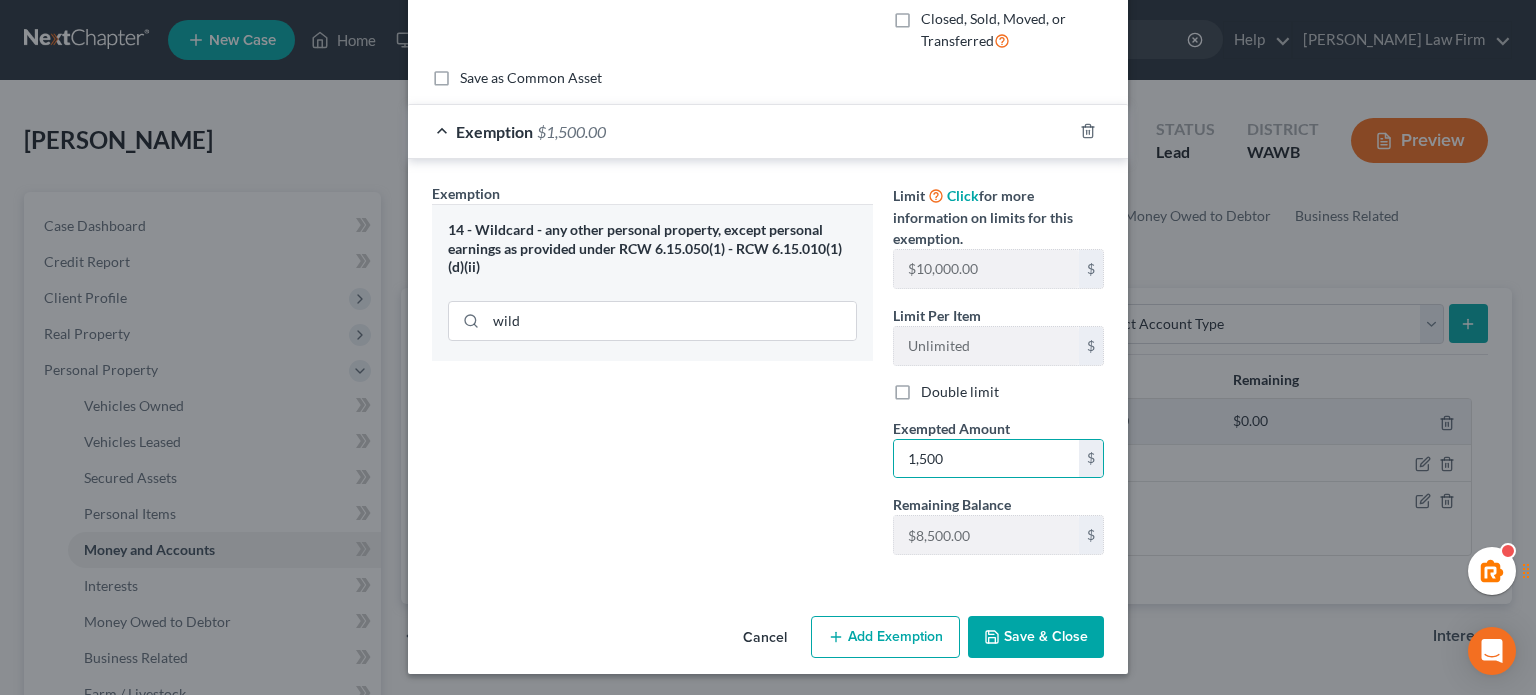 click on "Exemption Set must be selected for CA.
Exemption
*
14 - Wildcard - any other personal property, except personal earnings as provided under RCW 6.15.050(1) - RCW 6.15.010(1)(d)(ii)         wild" at bounding box center (652, 377) 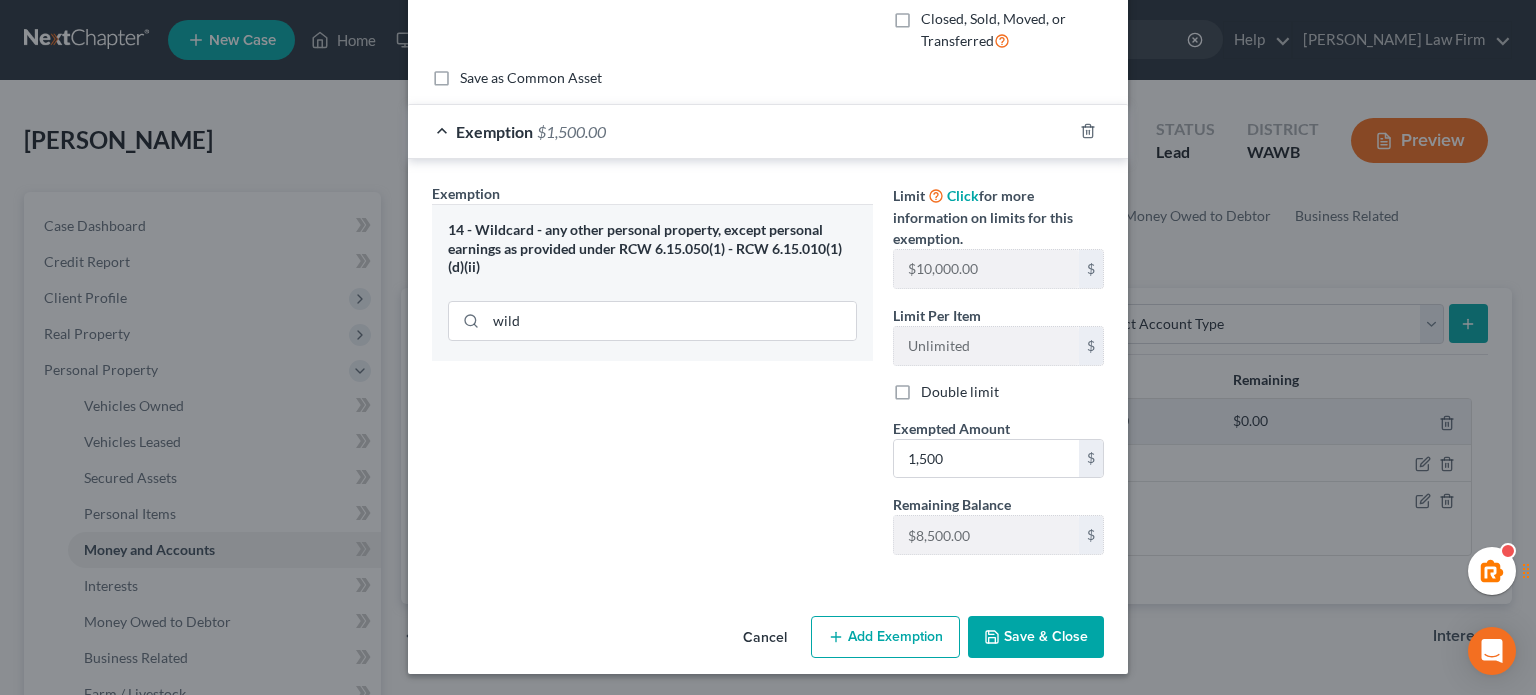 click on "Save & Close" at bounding box center (1036, 637) 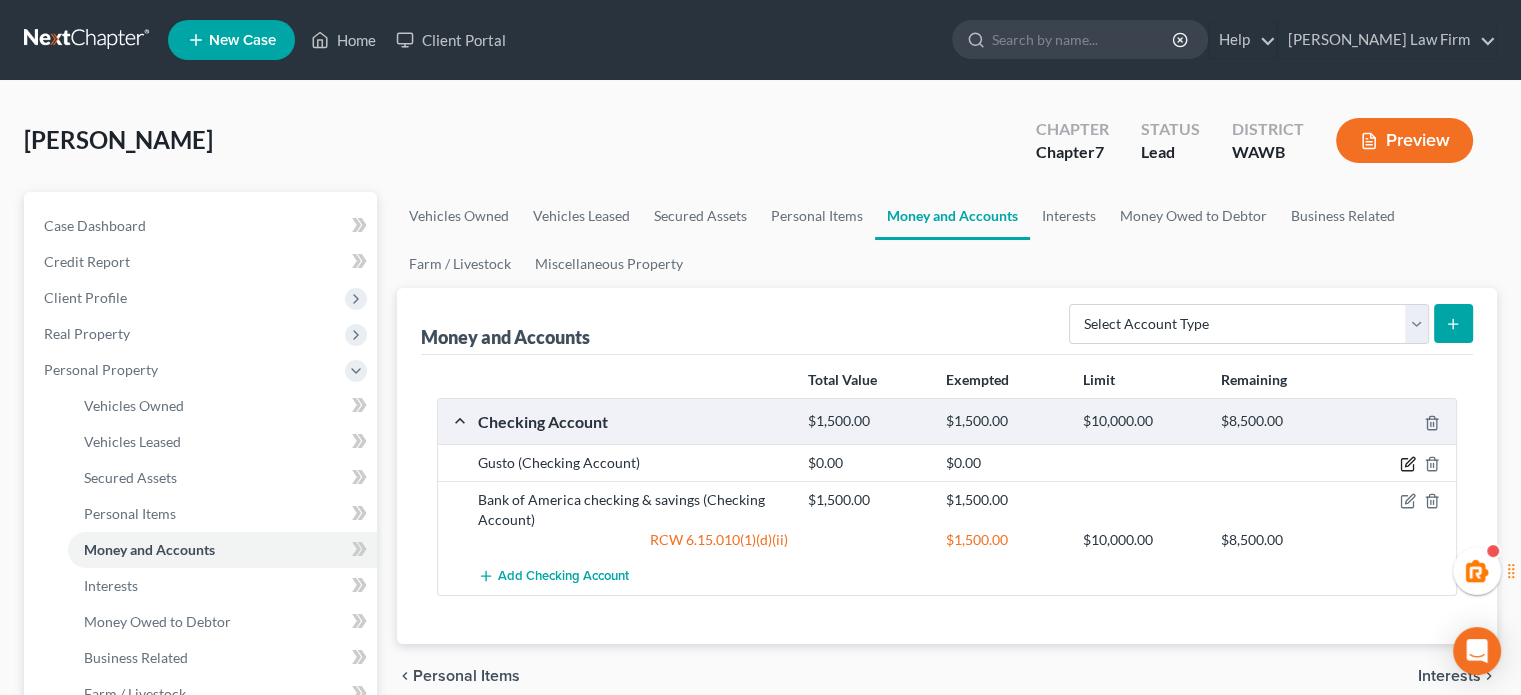 click 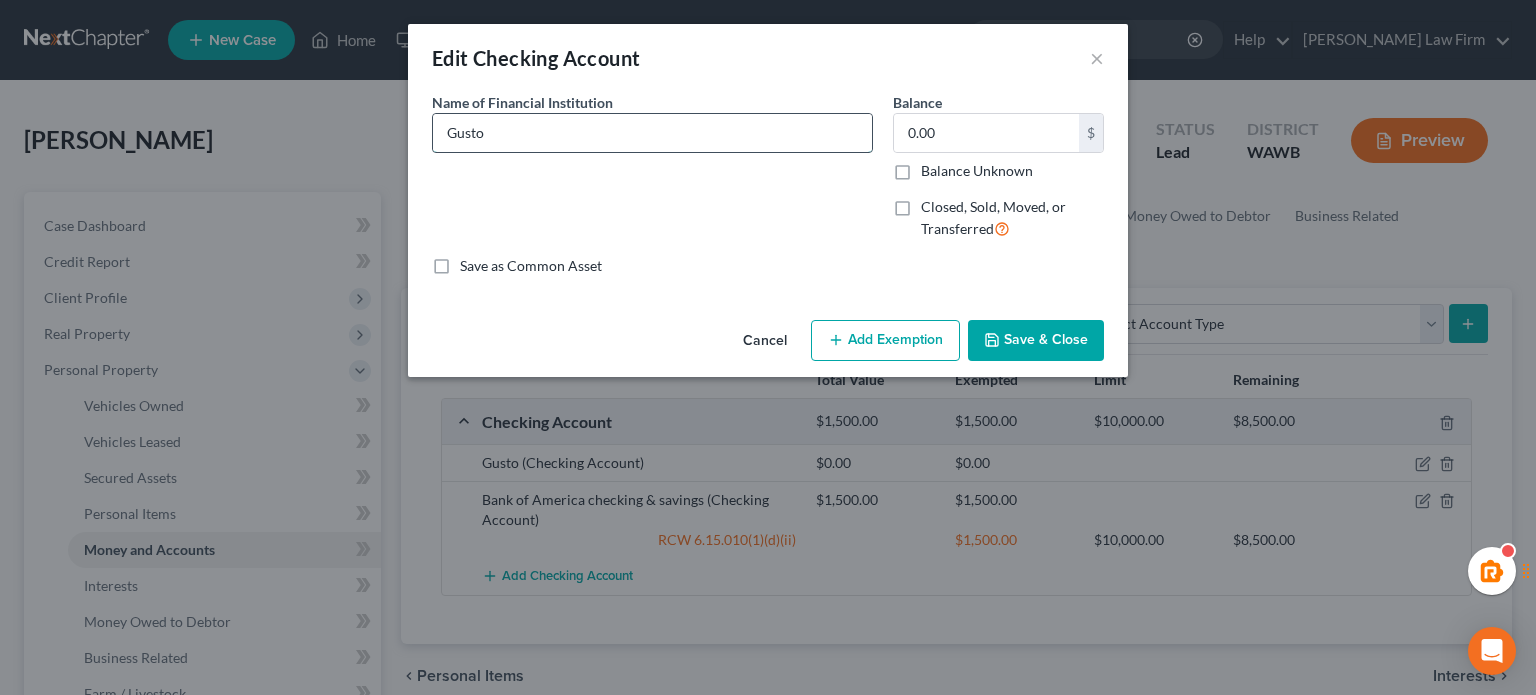 click on "Gusto" at bounding box center (652, 133) 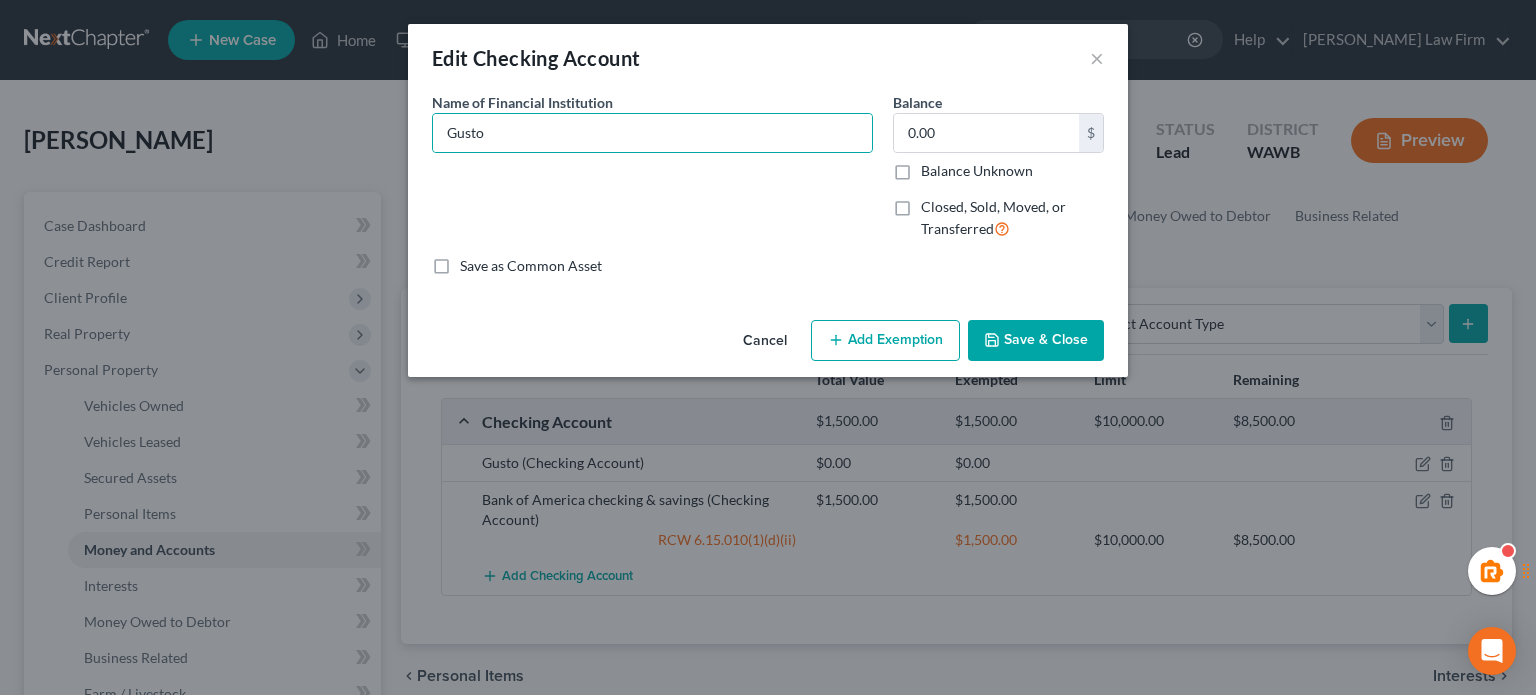click on "Edit Checking Account  ×" at bounding box center [768, 58] 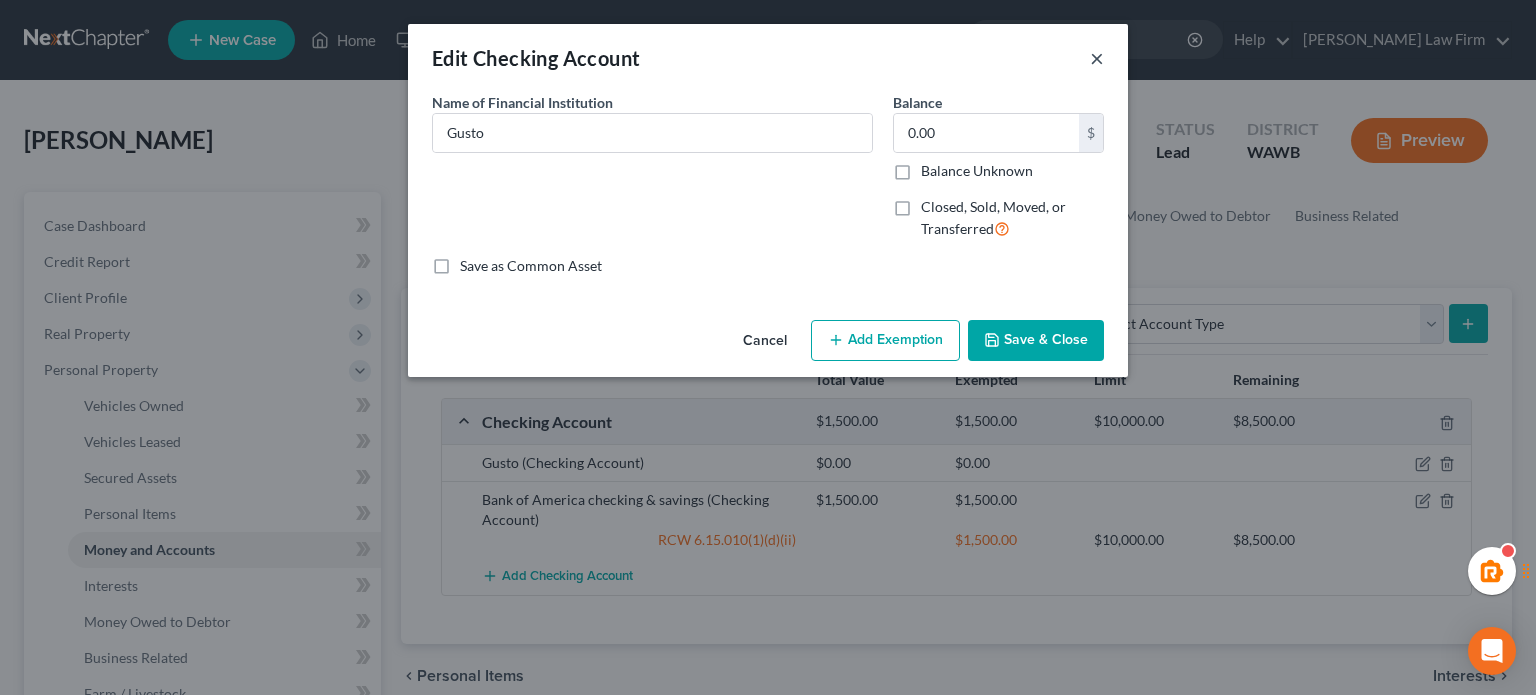 click on "×" at bounding box center (1097, 58) 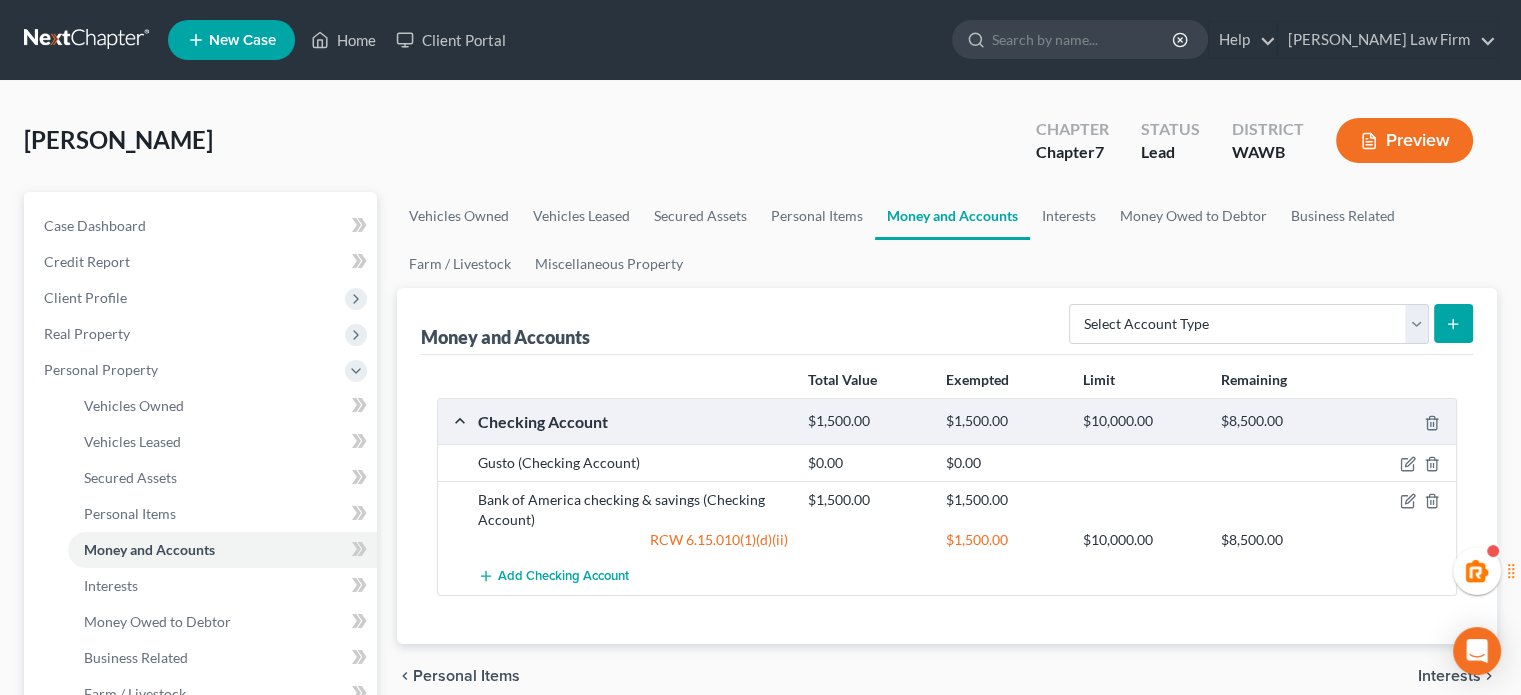 click at bounding box center (1403, 463) 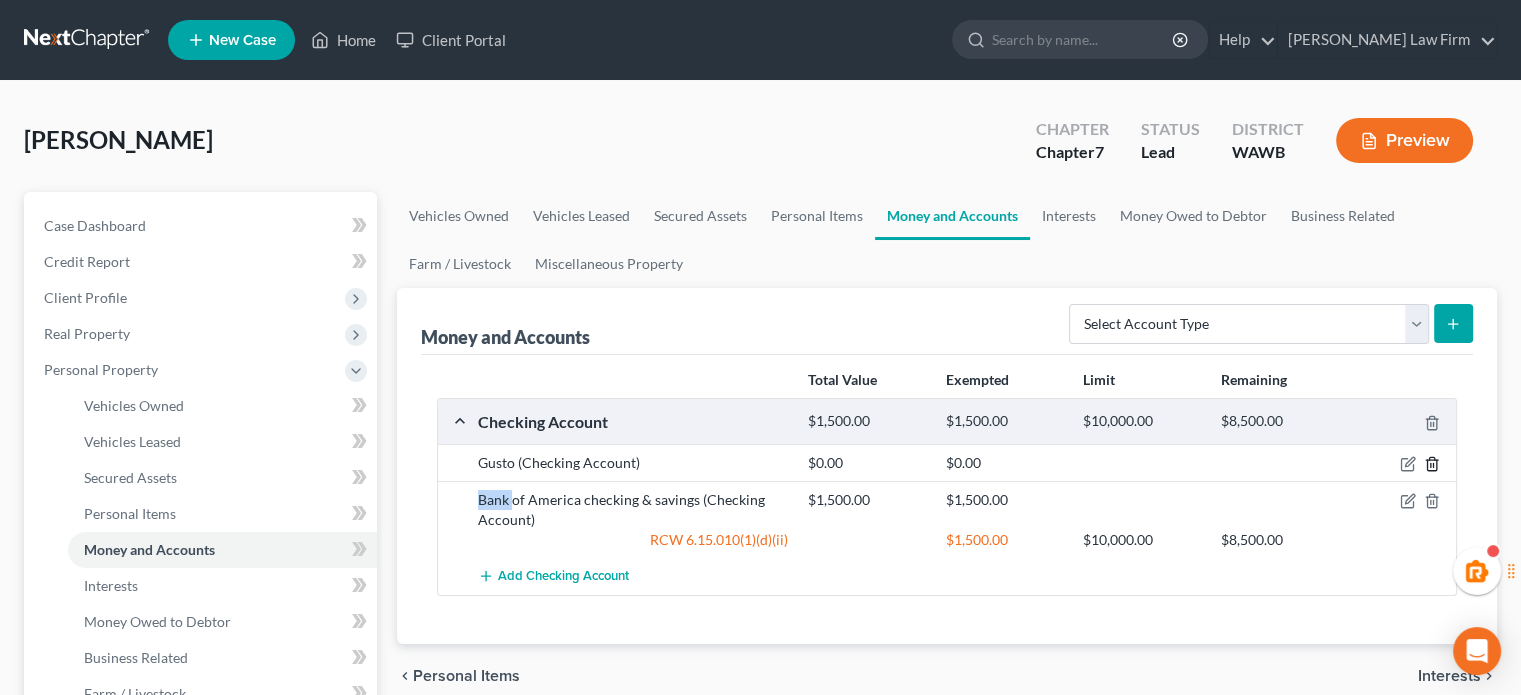 click 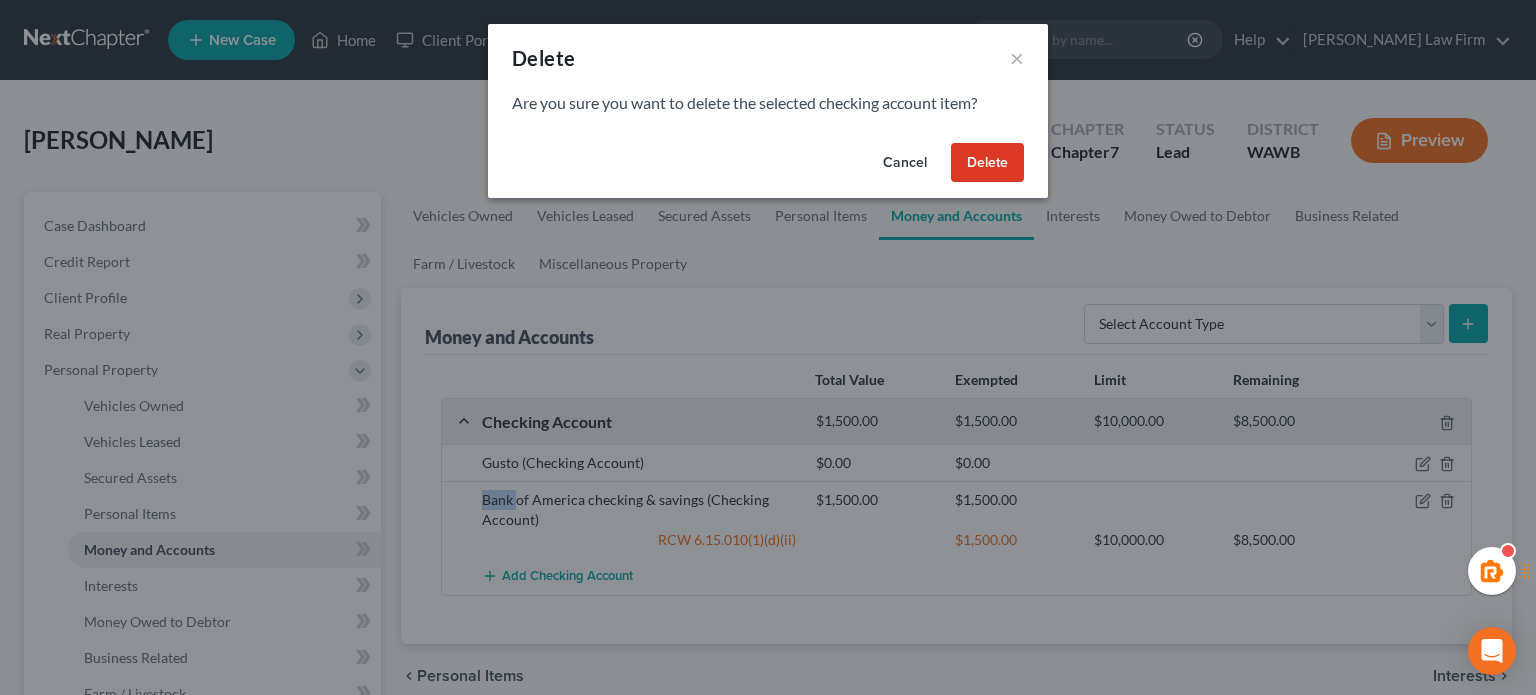 click on "Delete" at bounding box center (987, 163) 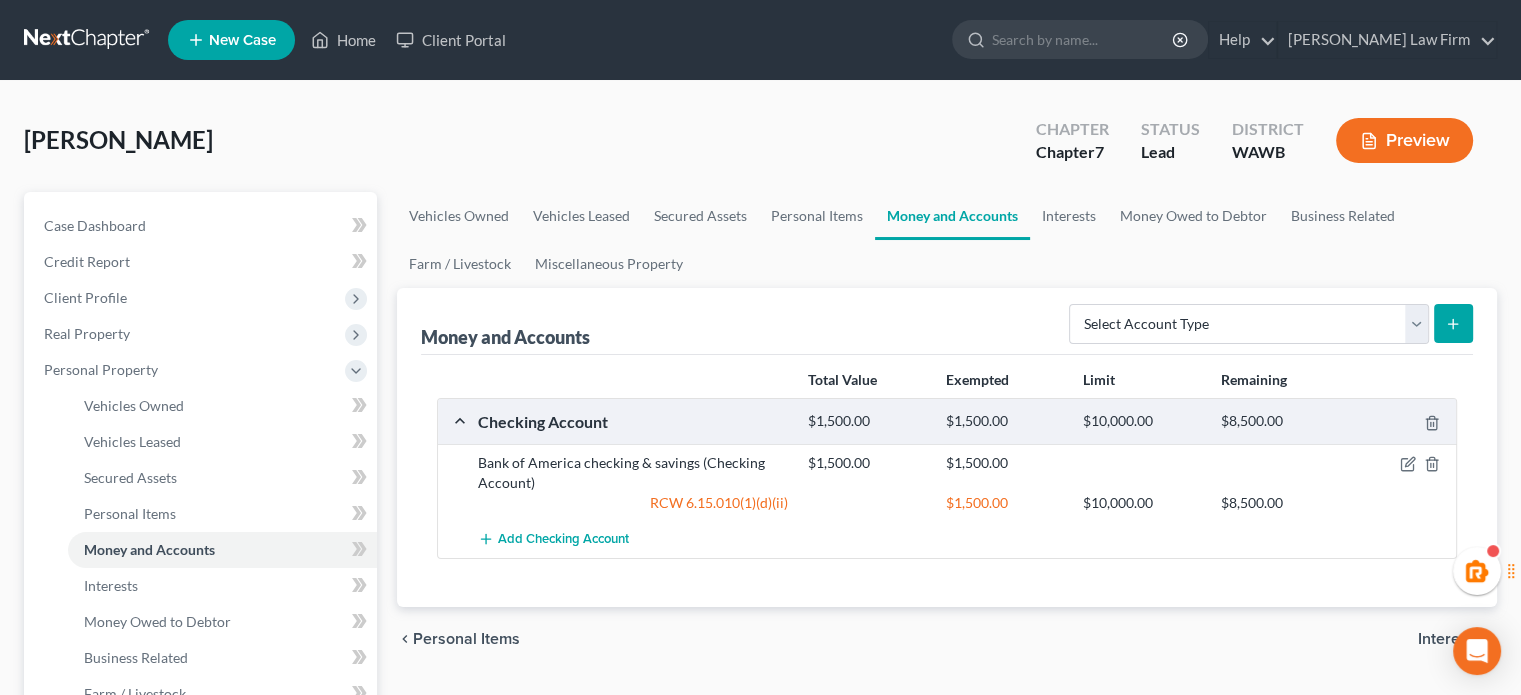 click on "Total Value Exempted Limit Remaining
Checking Account $1,500.00 $1,500.00 $10,000.00 $8,500.00
Bank of America checking & savings (Checking Account) $1,500.00 $1,500.00 RCW 6.15.010(1)(d)(ii) $1,500.00 $10,000.00 $8,500.00 Add Checking Account" at bounding box center [947, 481] 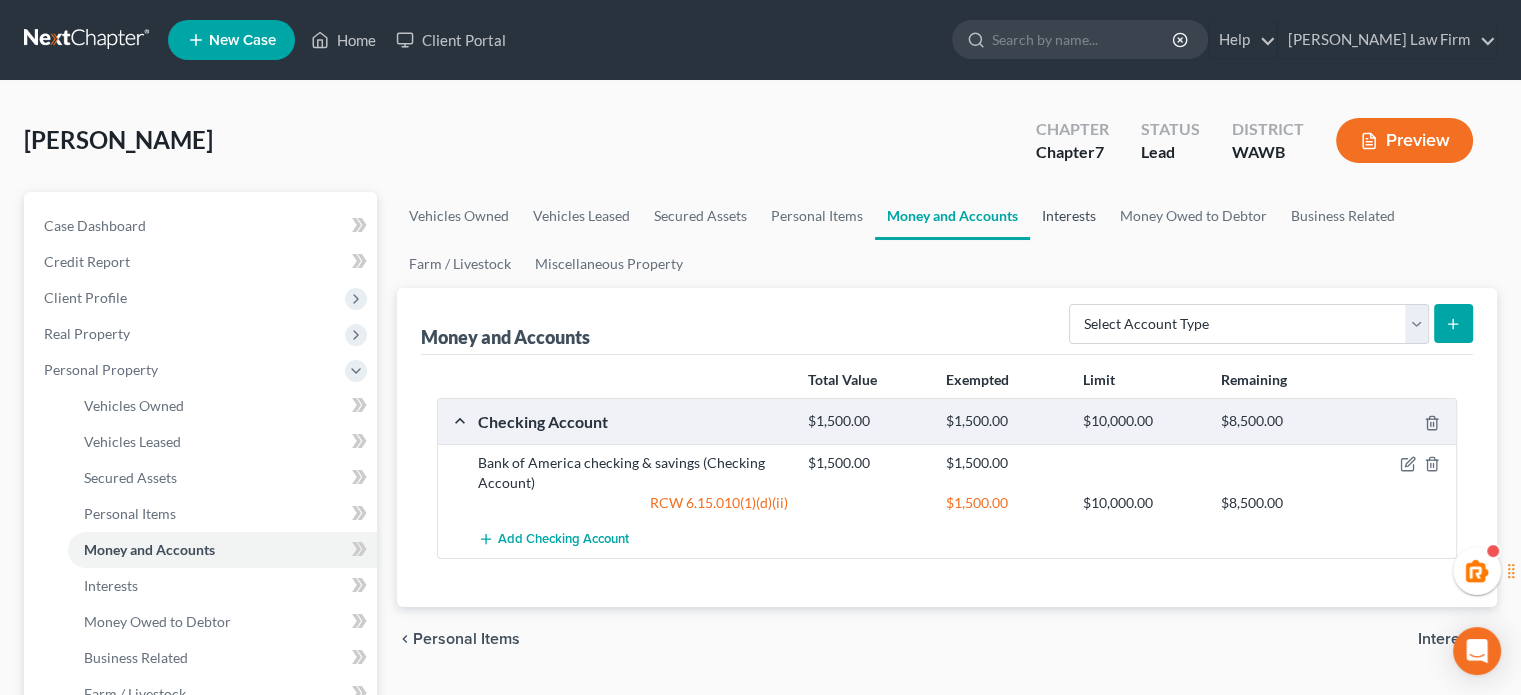click on "Interests" at bounding box center (1069, 216) 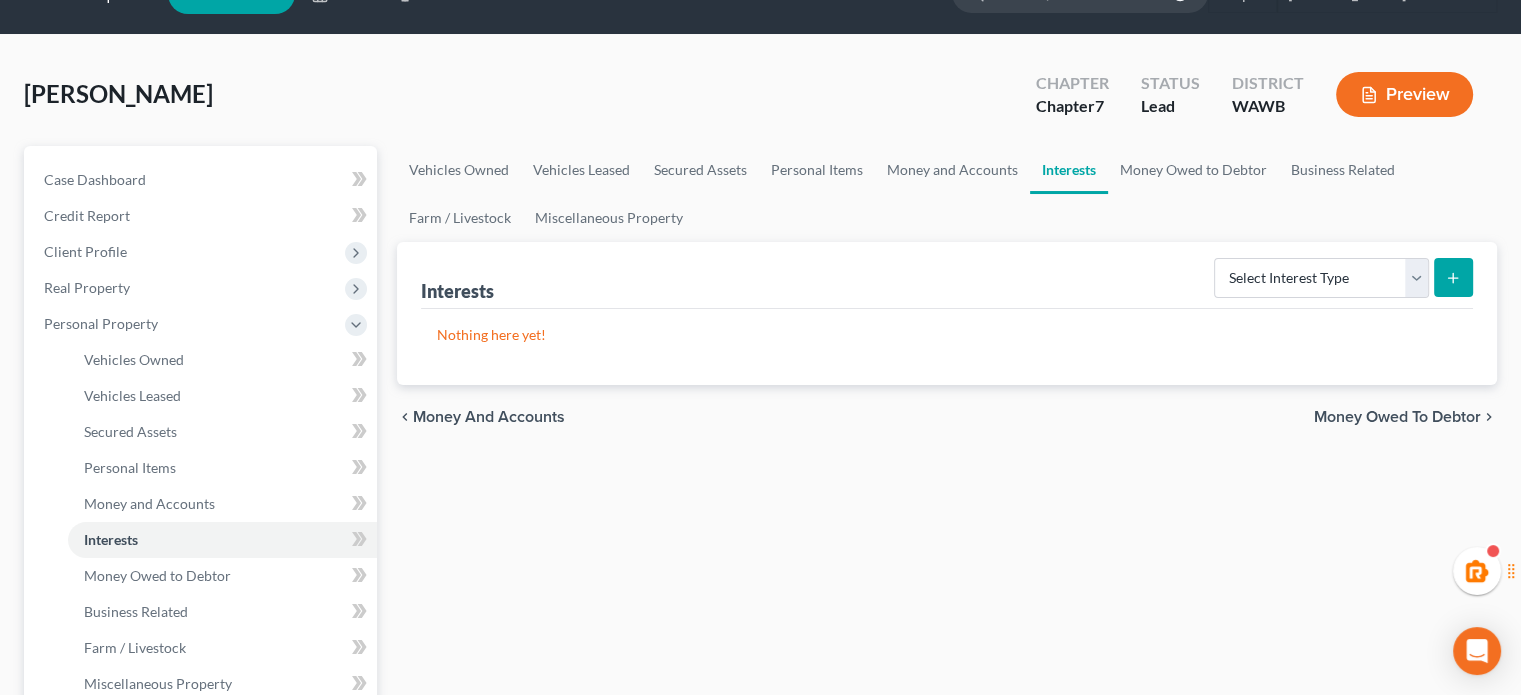 scroll, scrollTop: 0, scrollLeft: 0, axis: both 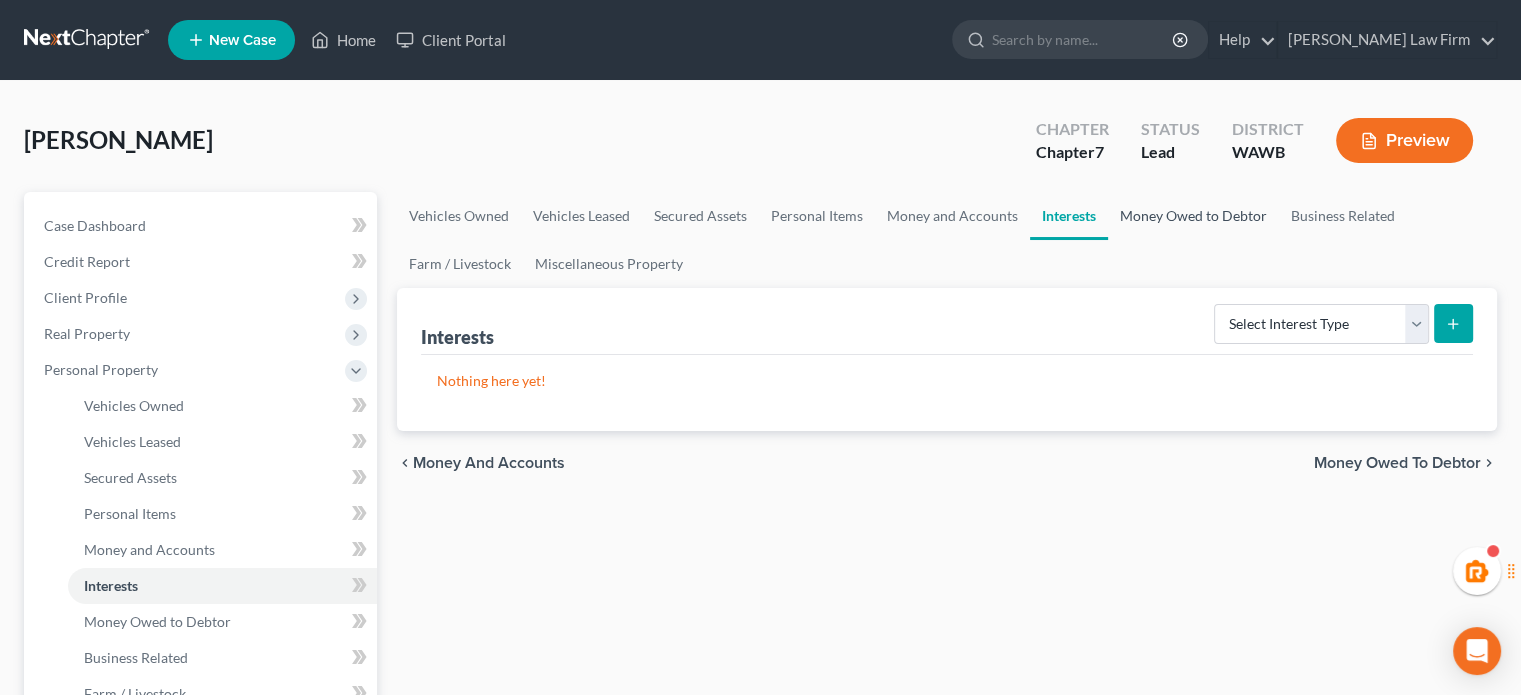 click on "Money Owed to Debtor" at bounding box center [1193, 216] 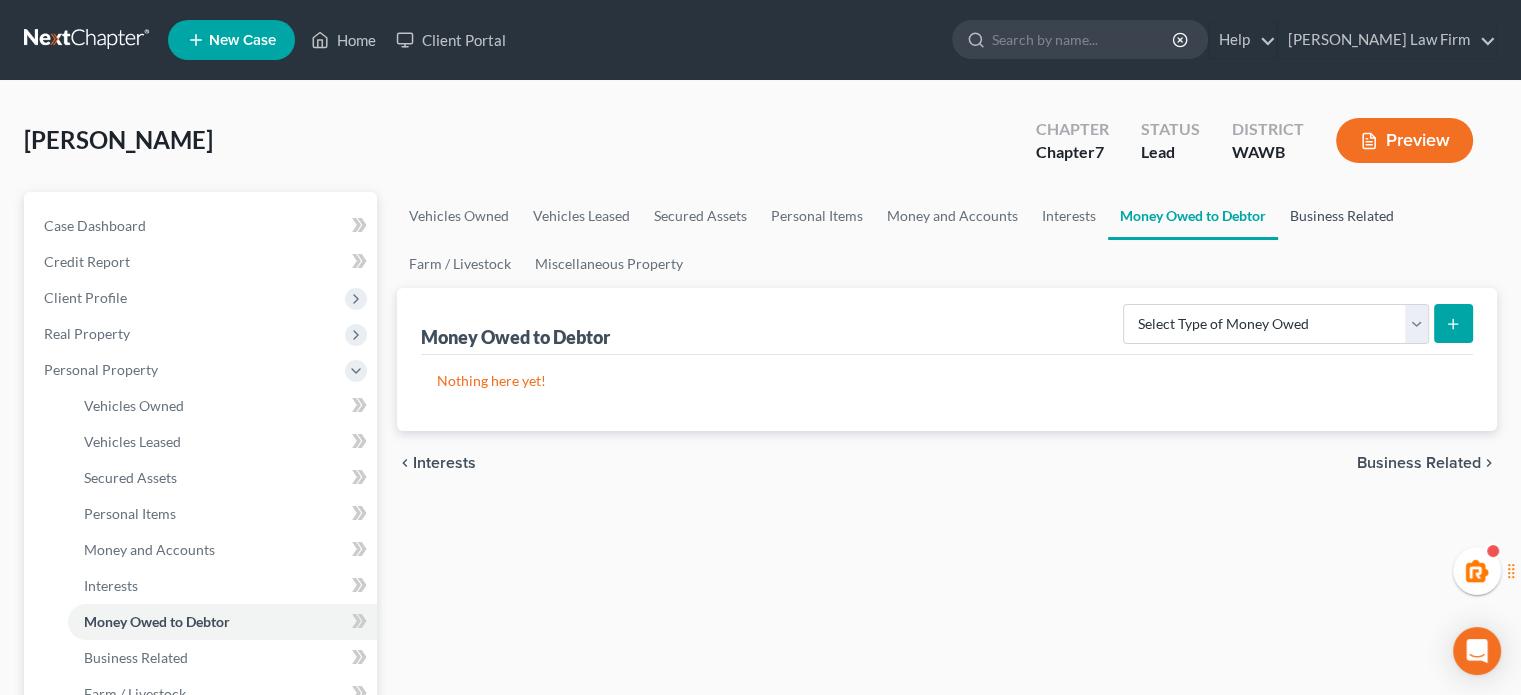 click on "Business Related" at bounding box center (1342, 216) 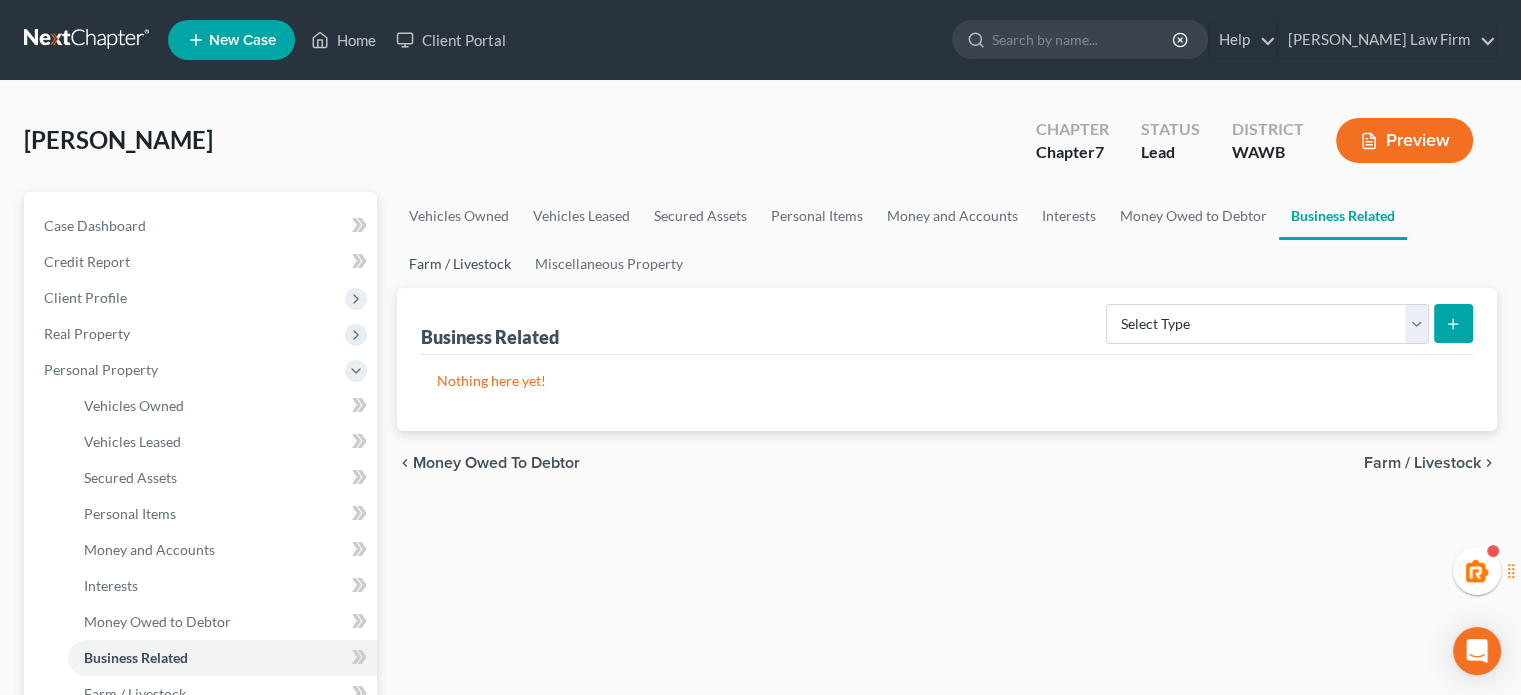 click on "Farm / Livestock" at bounding box center (460, 264) 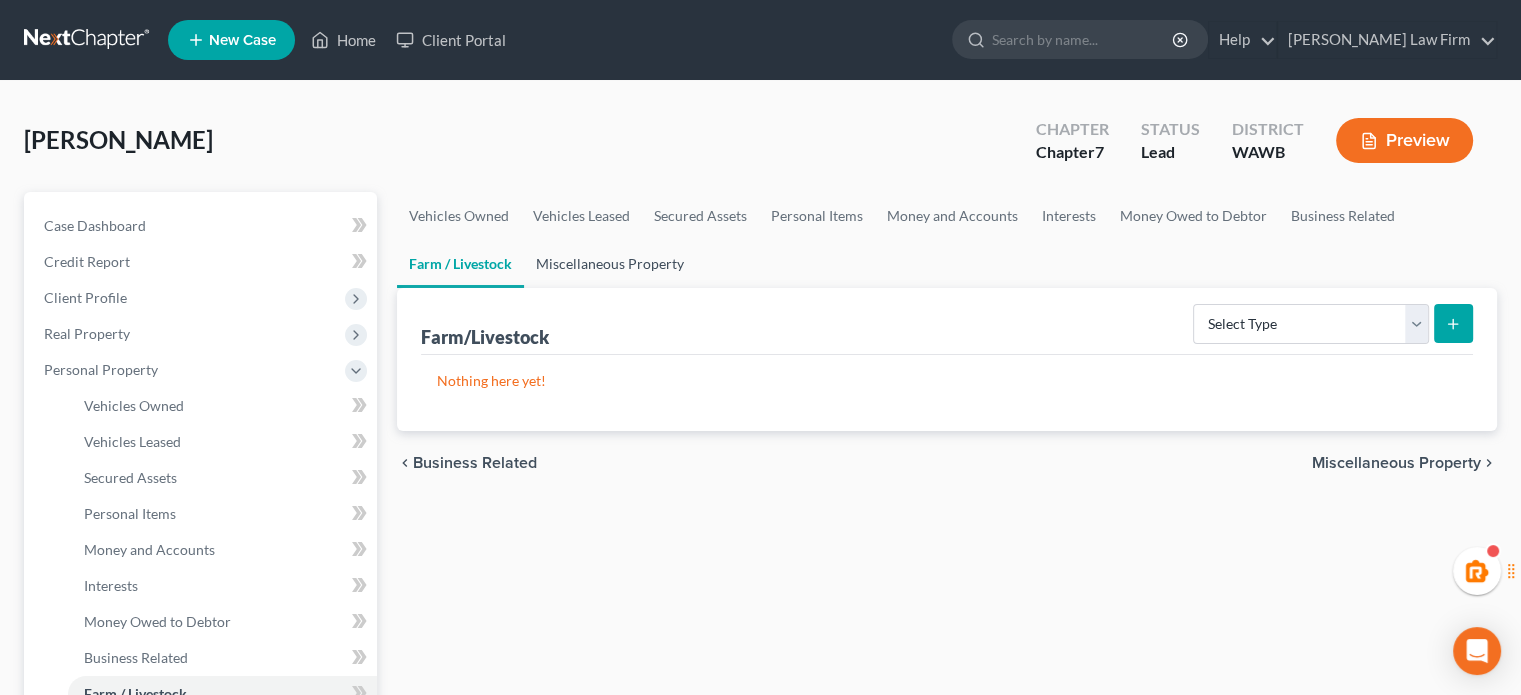click on "Miscellaneous Property" at bounding box center [610, 264] 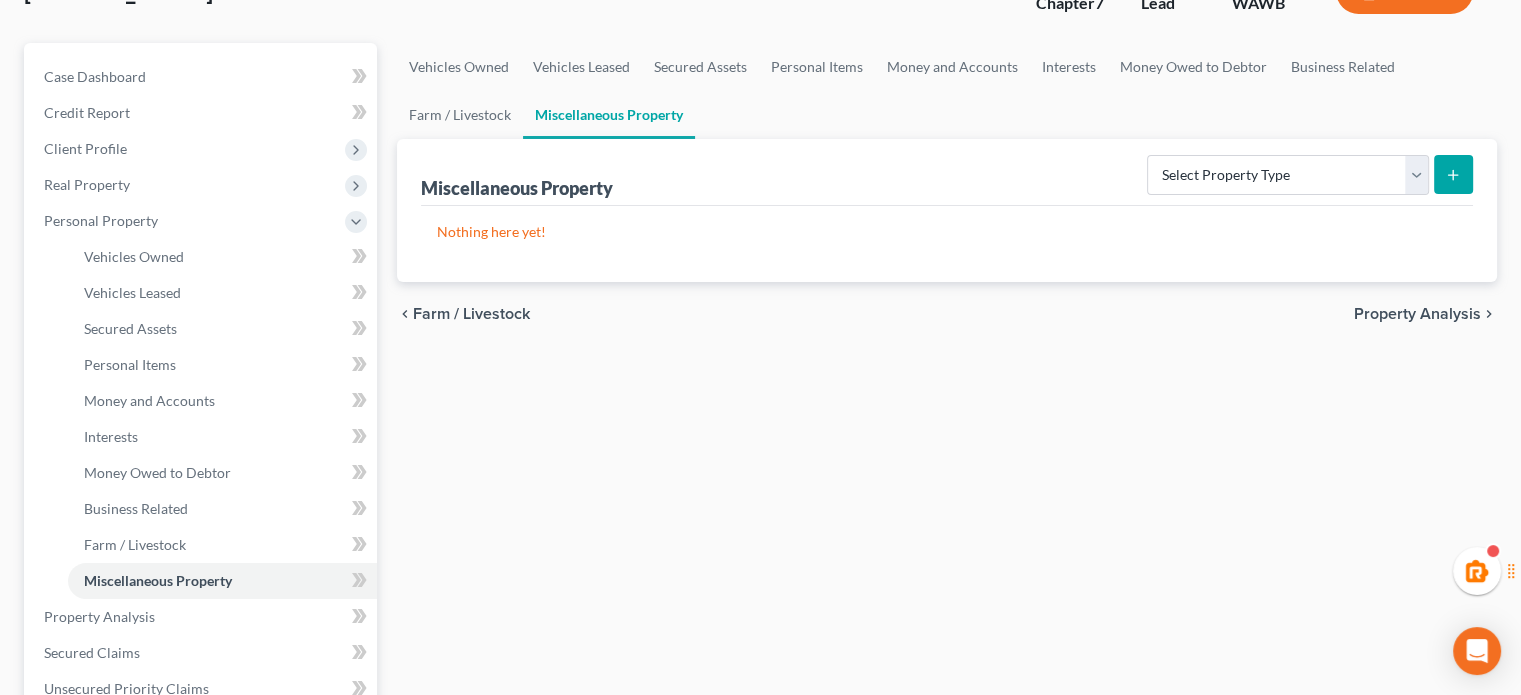 scroll, scrollTop: 163, scrollLeft: 0, axis: vertical 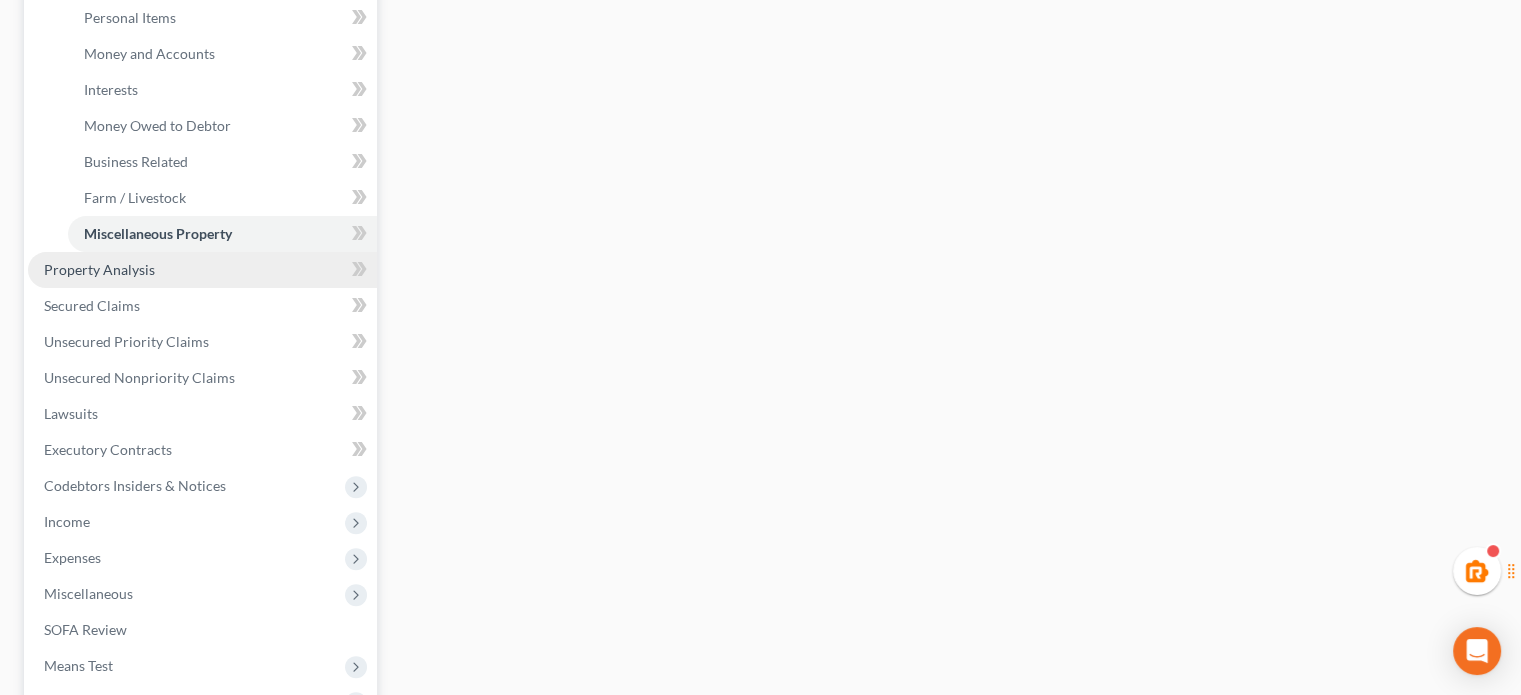 click on "Property Analysis" at bounding box center (202, 270) 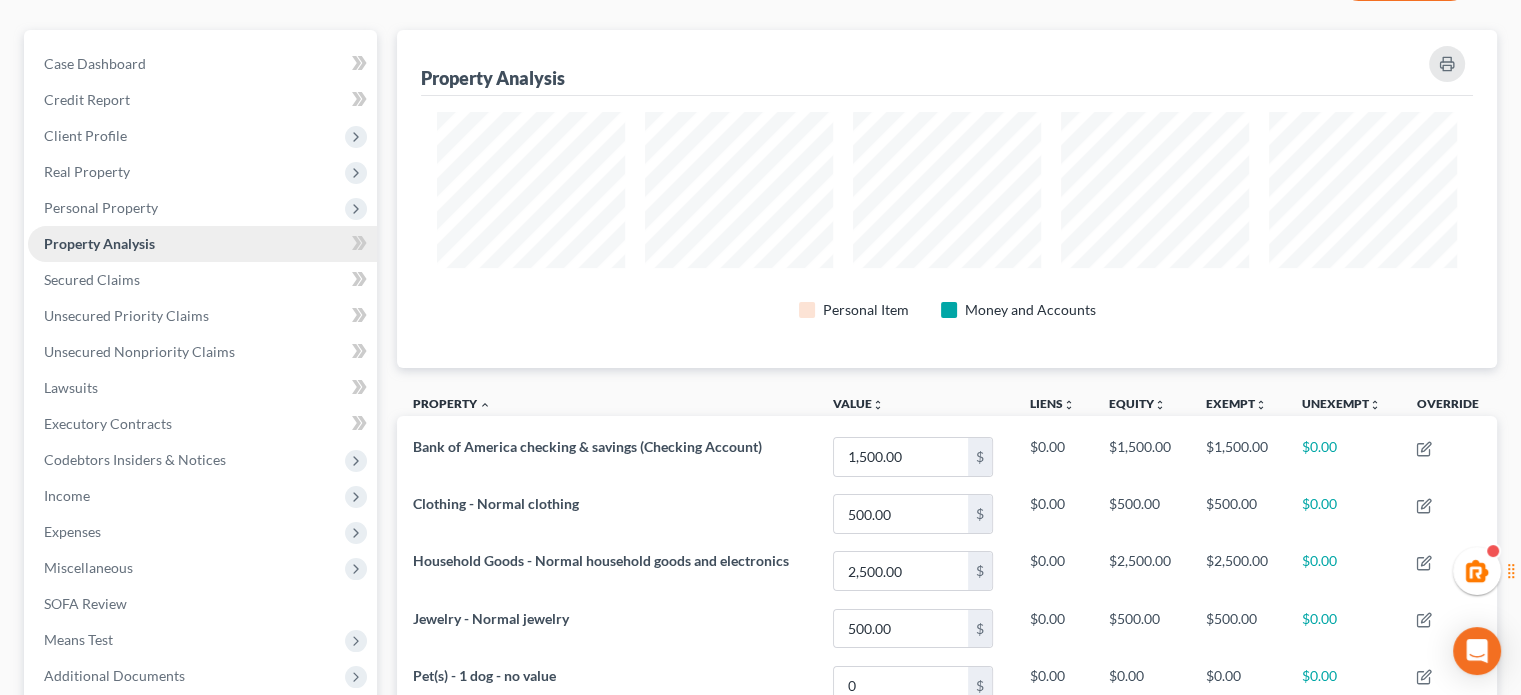 scroll, scrollTop: 5, scrollLeft: 0, axis: vertical 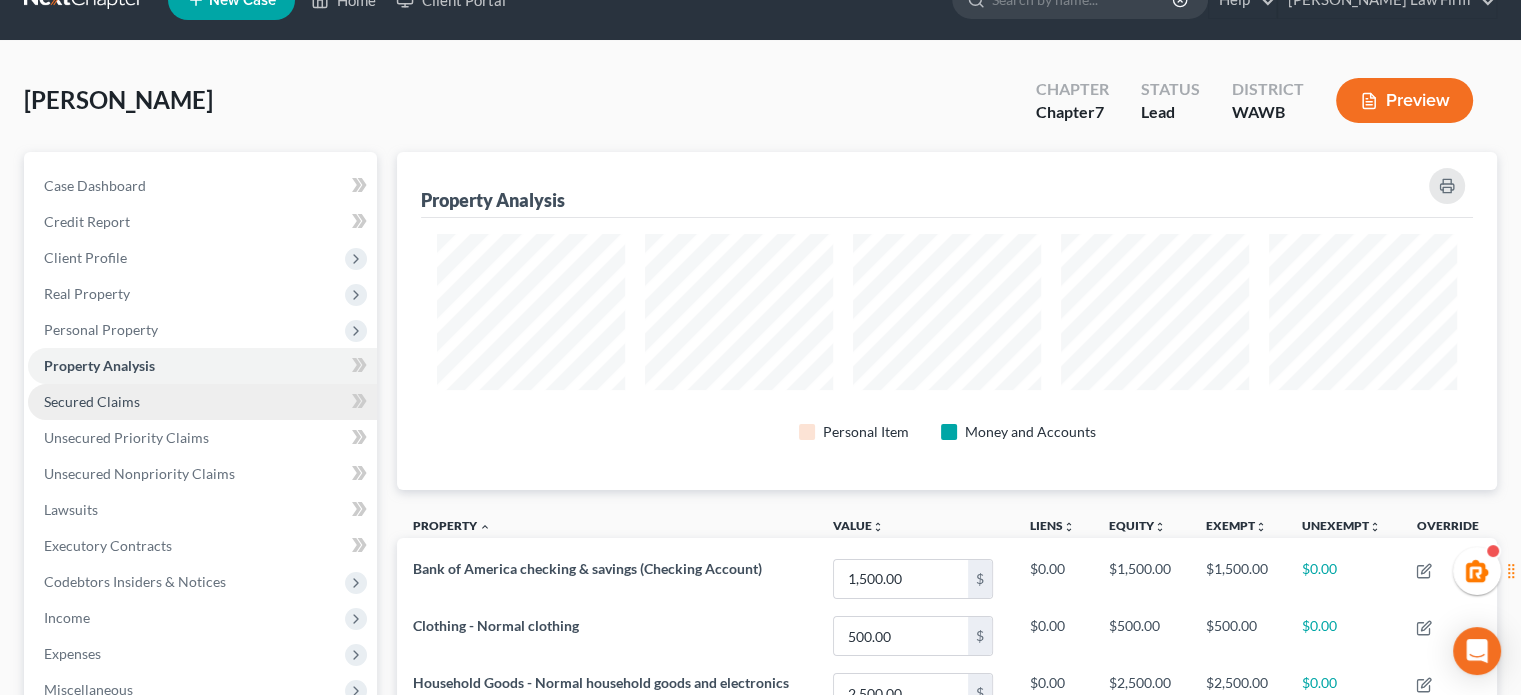 click on "Secured Claims" at bounding box center (202, 402) 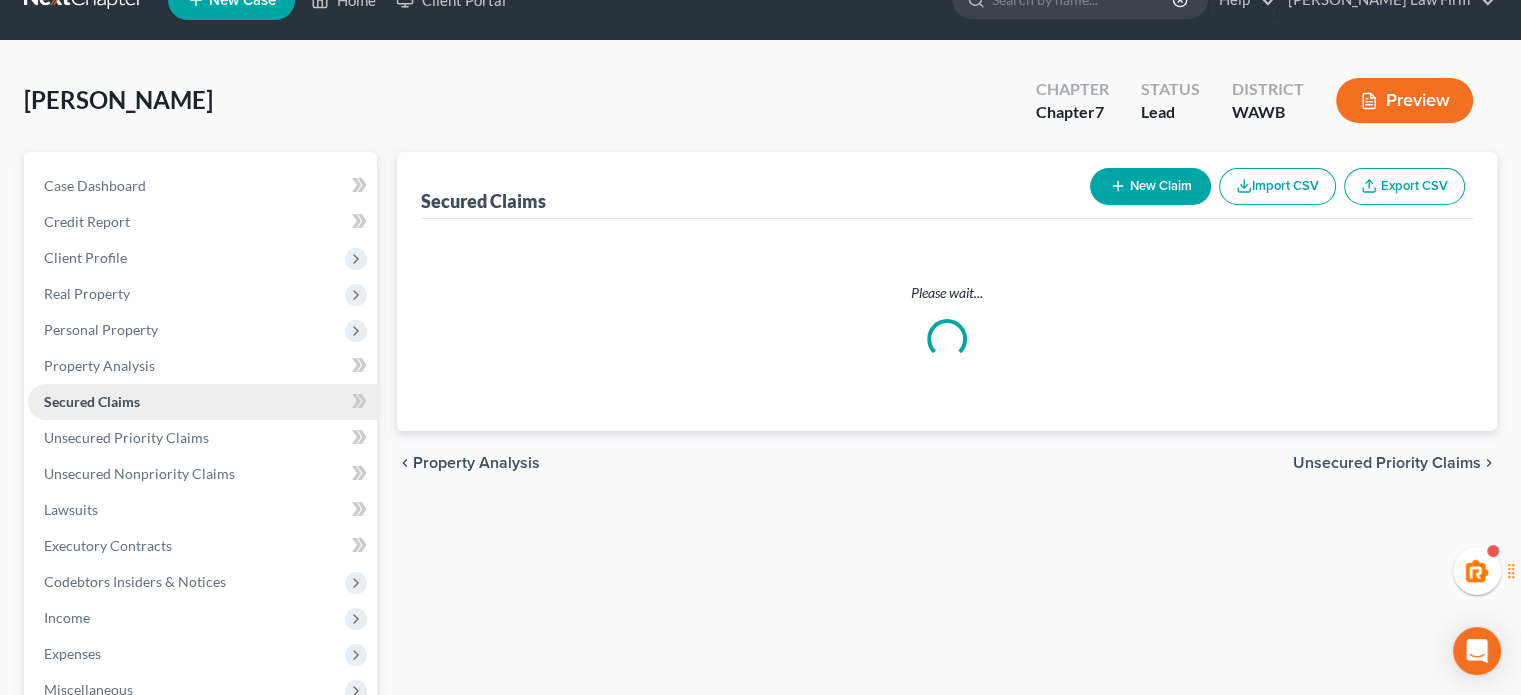 scroll, scrollTop: 0, scrollLeft: 0, axis: both 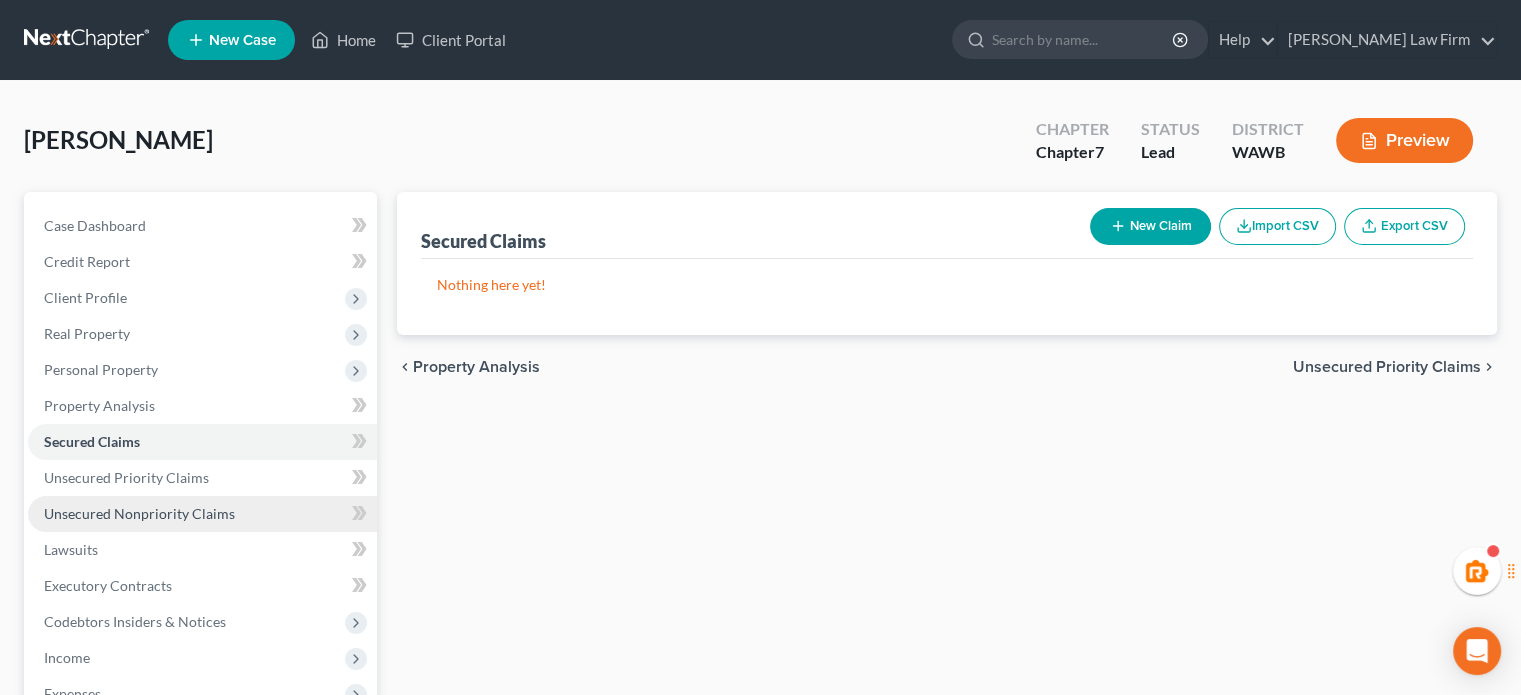 click on "Unsecured Nonpriority Claims" at bounding box center [202, 514] 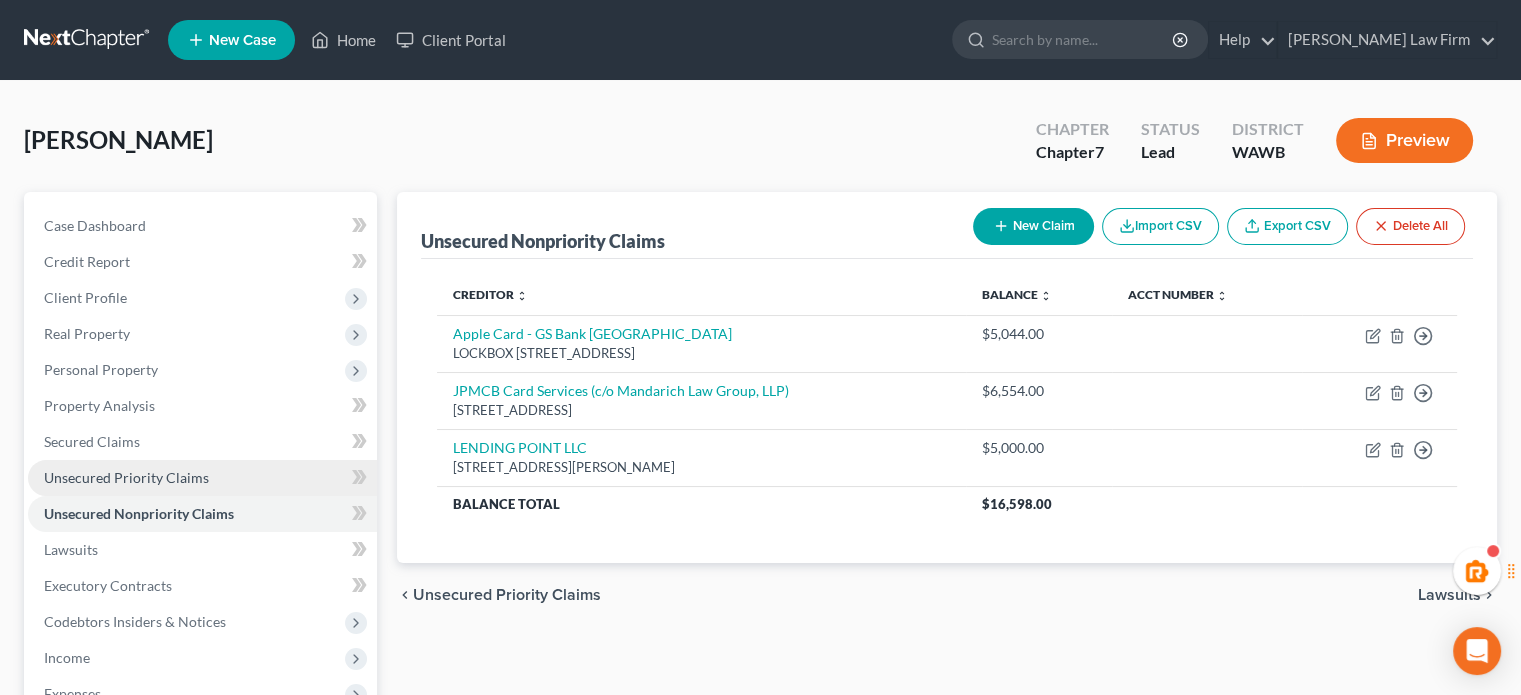 click on "Unsecured Priority Claims" at bounding box center [126, 477] 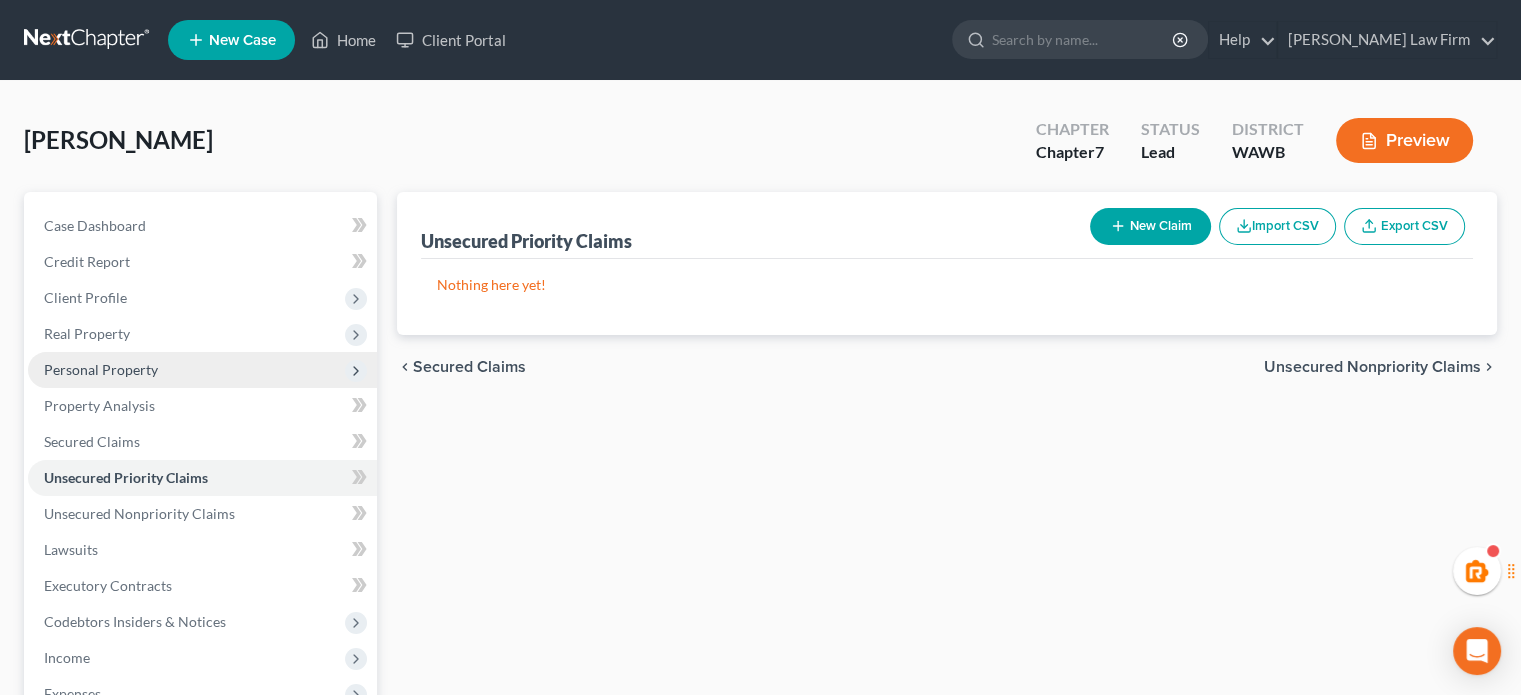 click on "Personal Property" at bounding box center [101, 369] 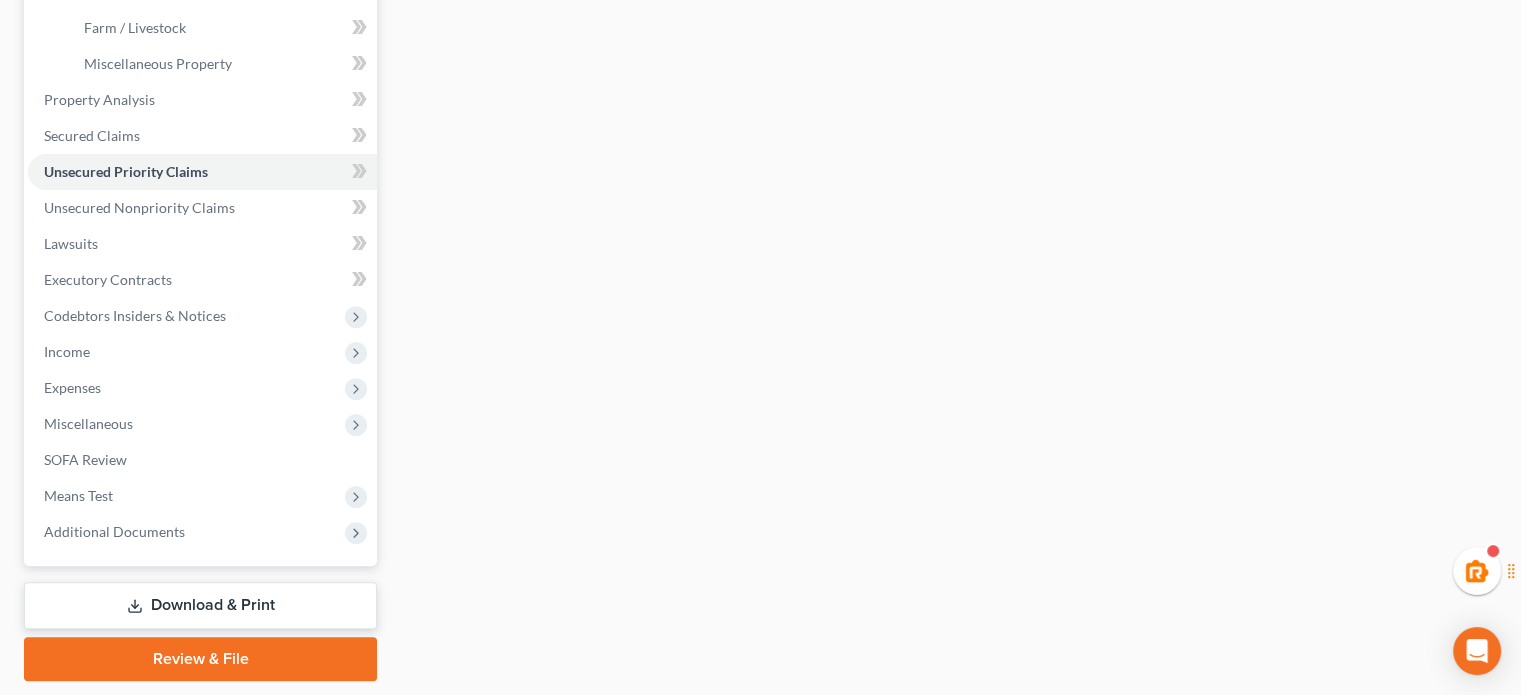 scroll, scrollTop: 333, scrollLeft: 0, axis: vertical 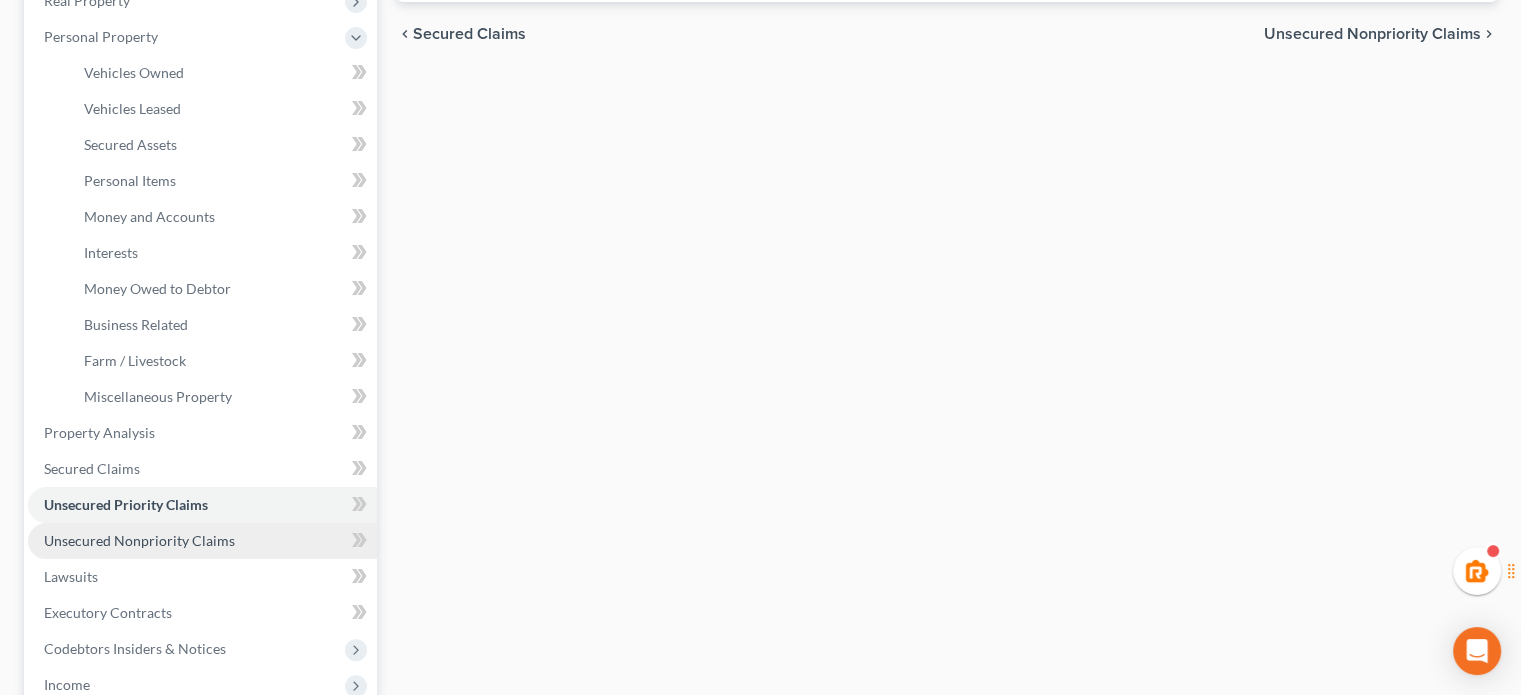 click on "Unsecured Nonpriority Claims" at bounding box center (139, 540) 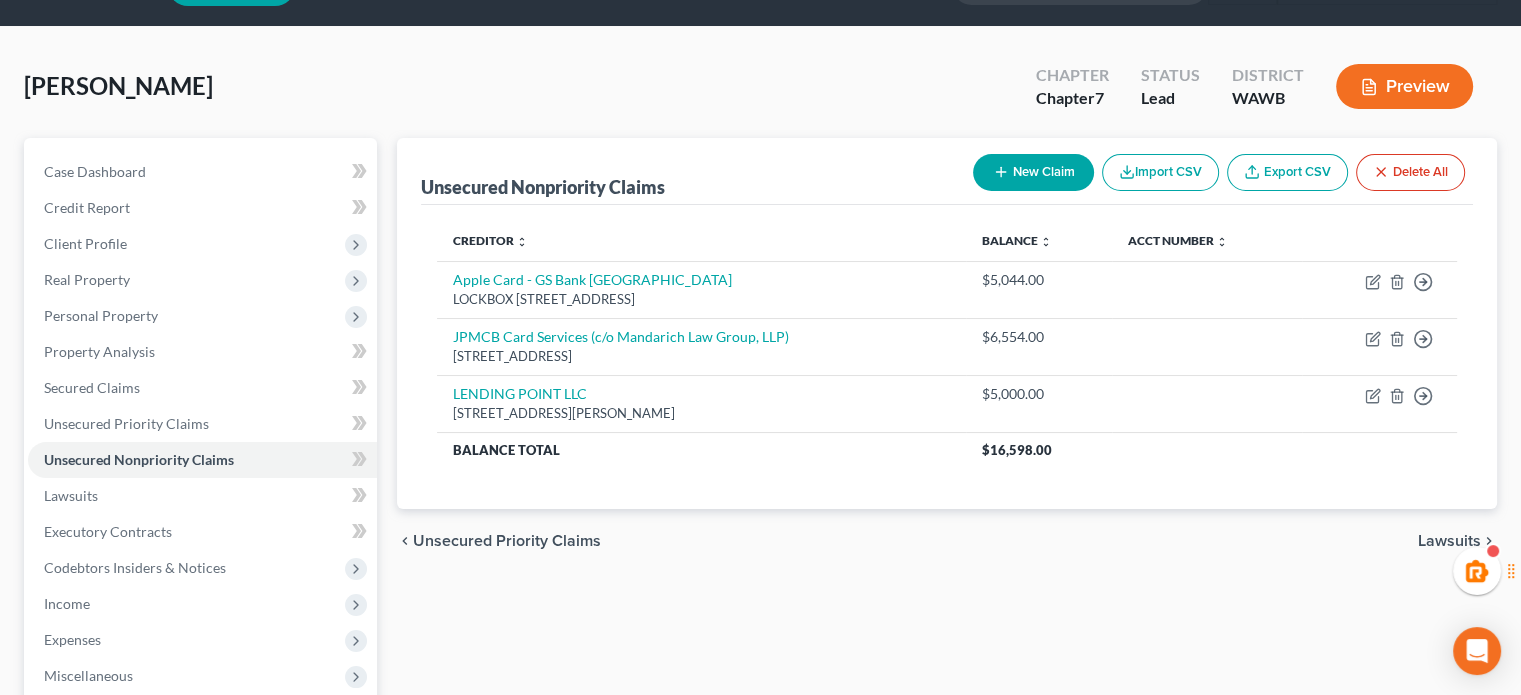 scroll, scrollTop: 56, scrollLeft: 0, axis: vertical 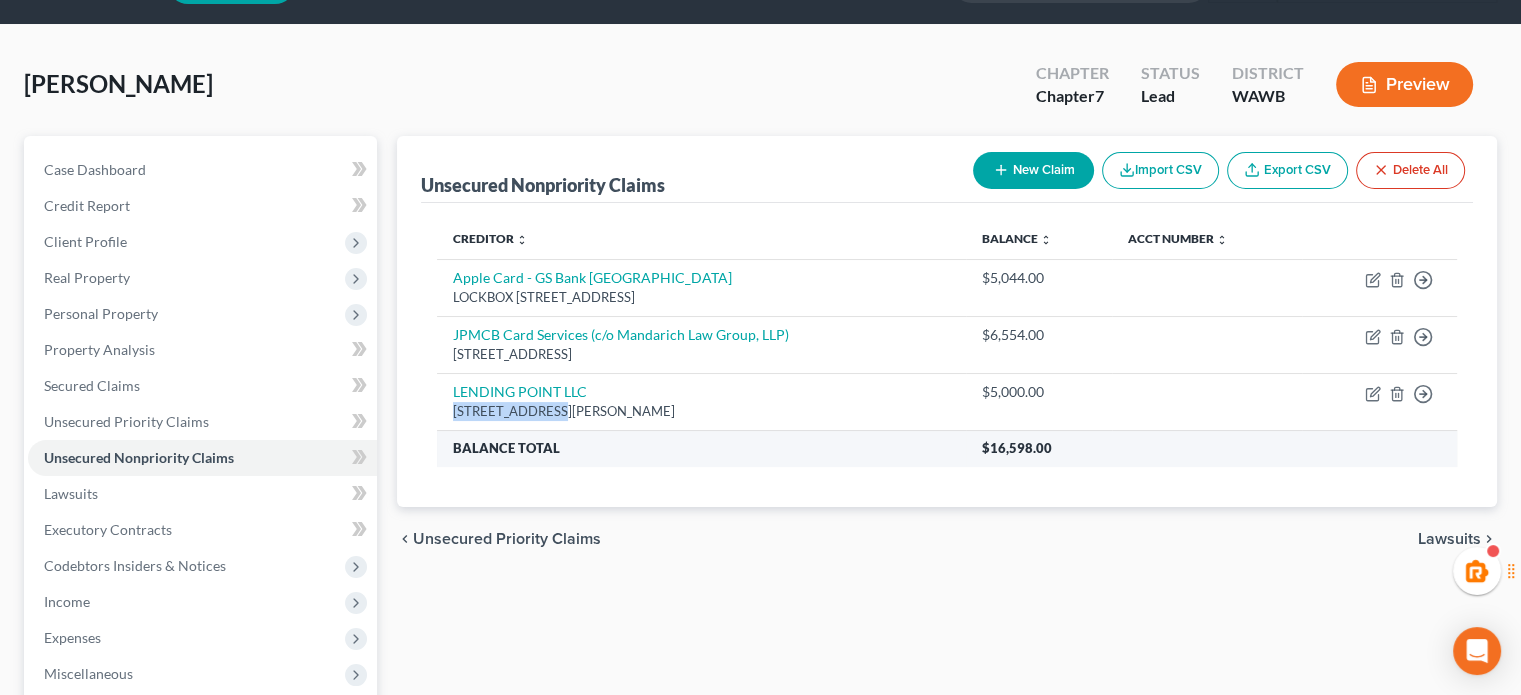 drag, startPoint x: 613, startPoint y: 395, endPoint x: 720, endPoint y: 435, distance: 114.232216 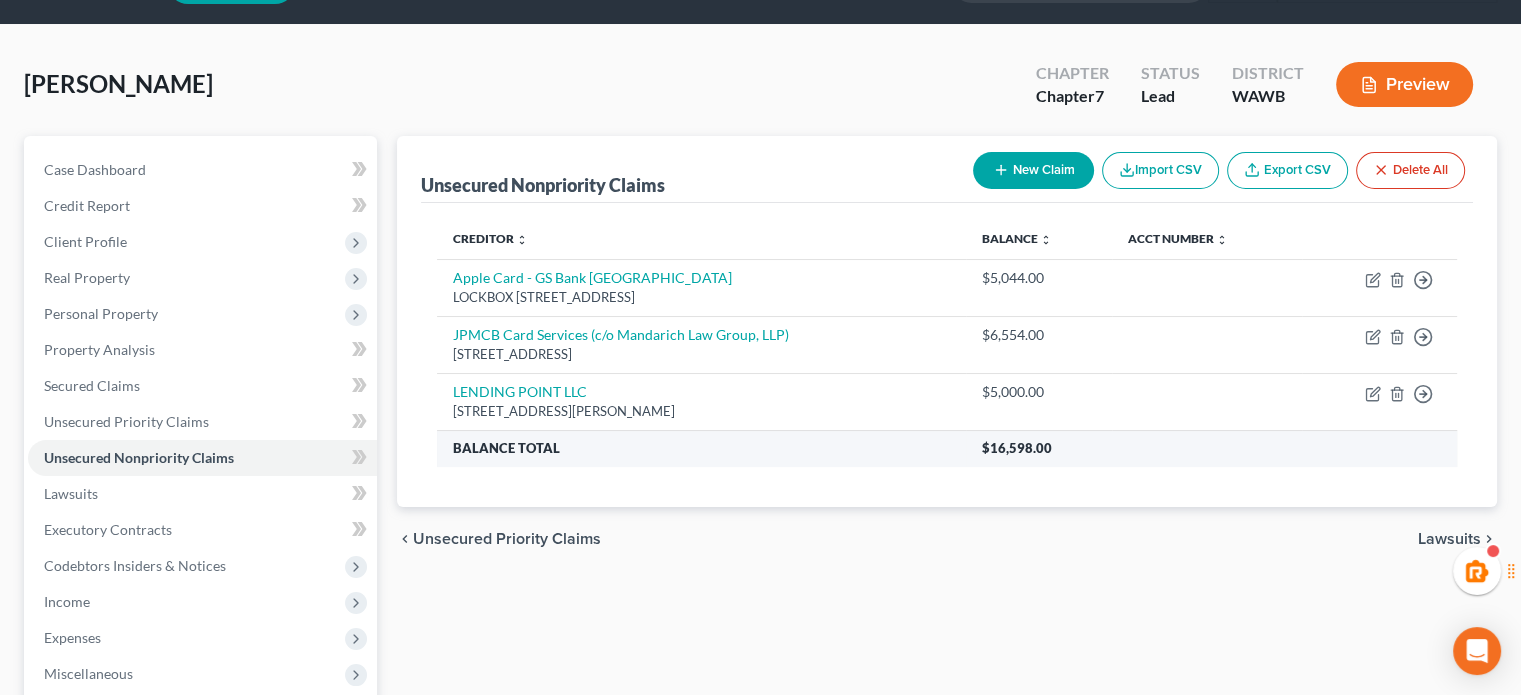 click on "Balance Total" at bounding box center (701, 448) 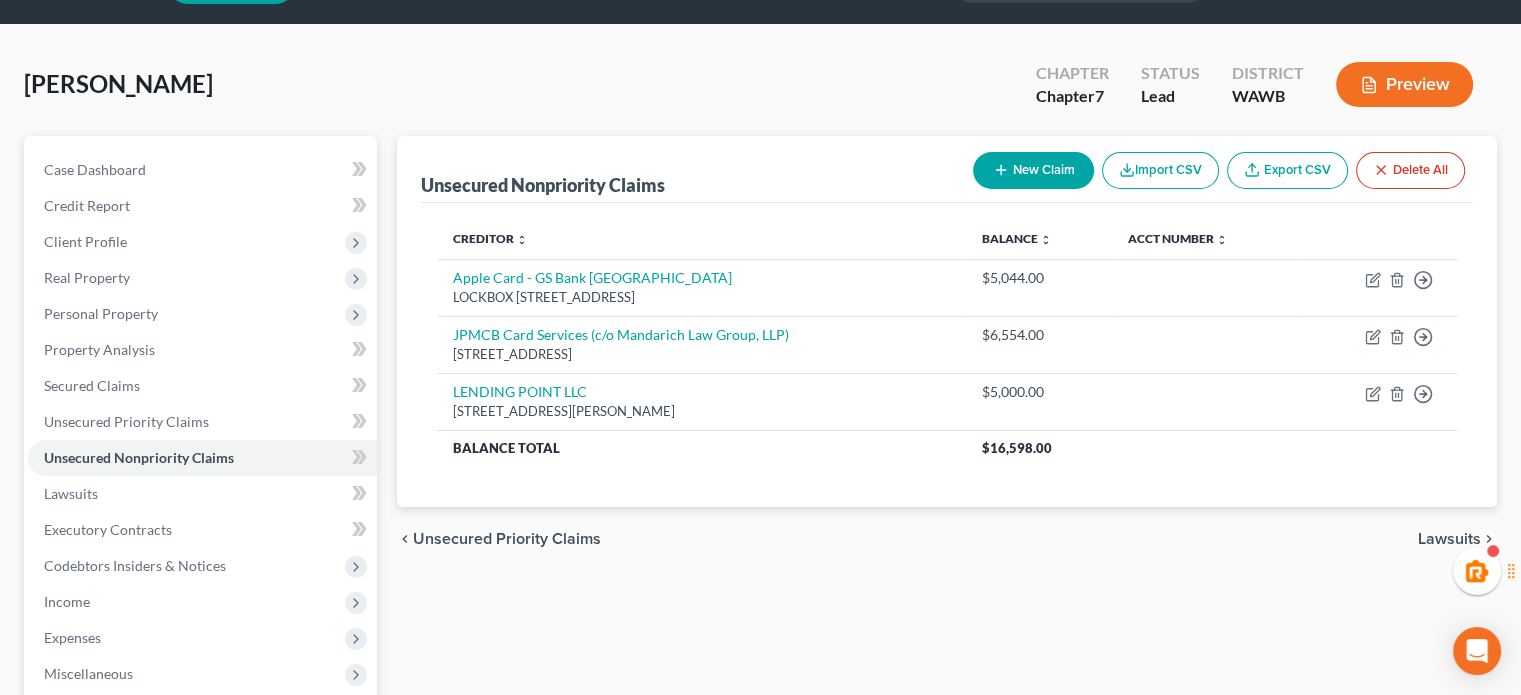 click on "New Claim" at bounding box center (1033, 170) 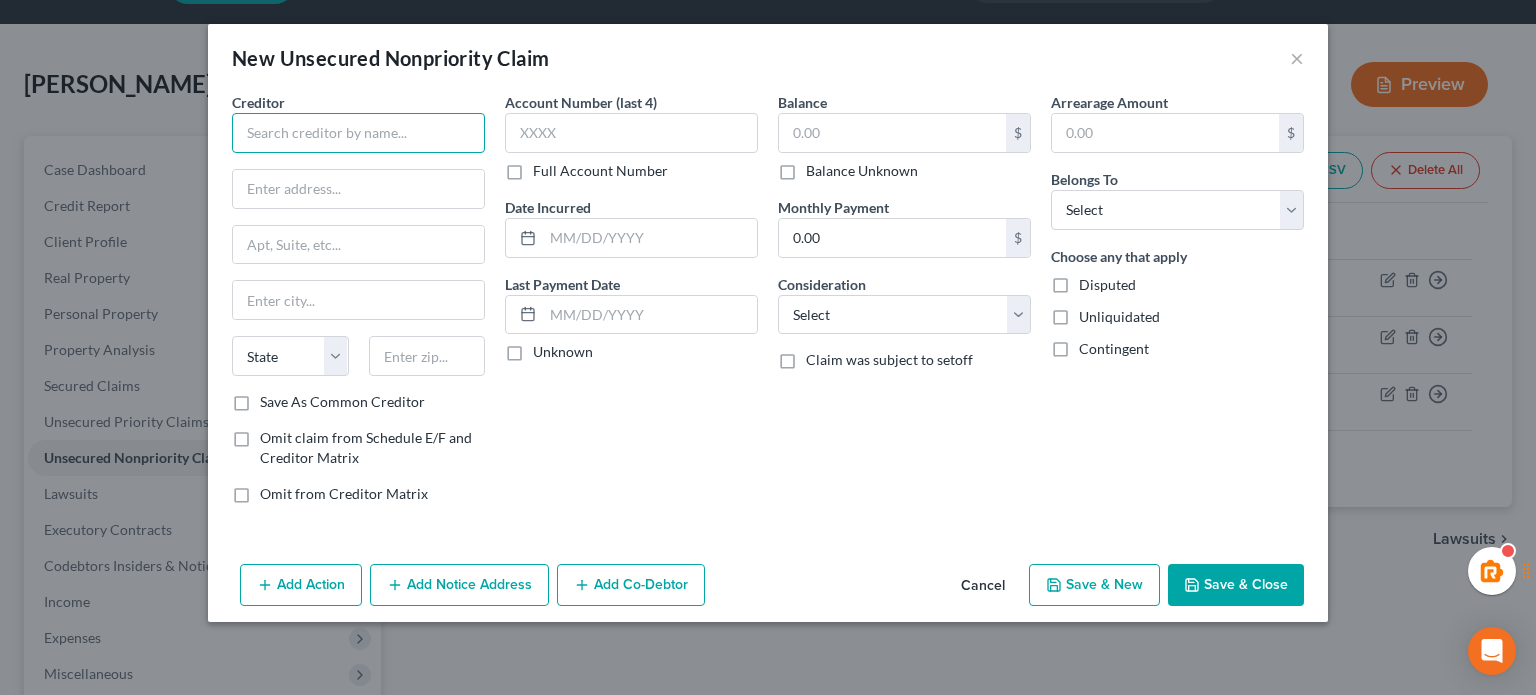 click at bounding box center [358, 133] 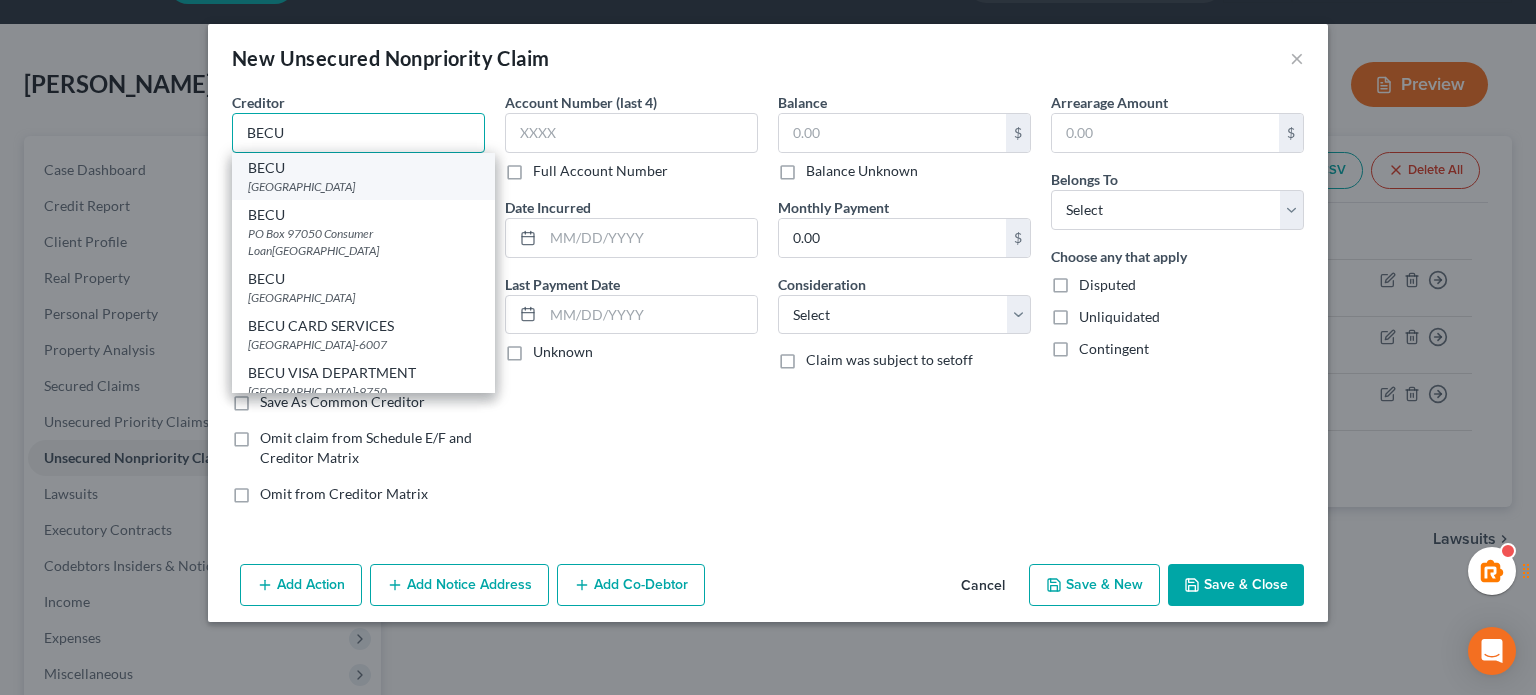 type on "BECU" 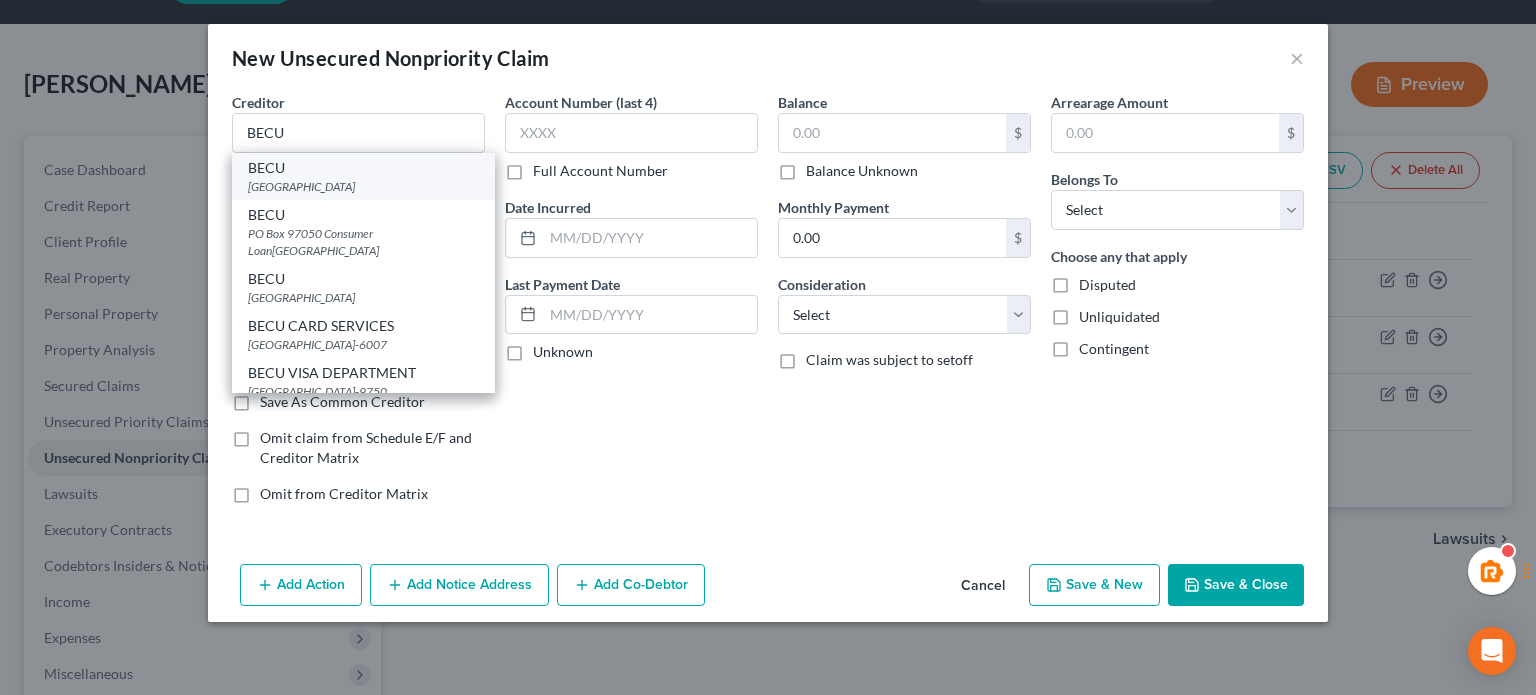 click on "BECU" at bounding box center [363, 168] 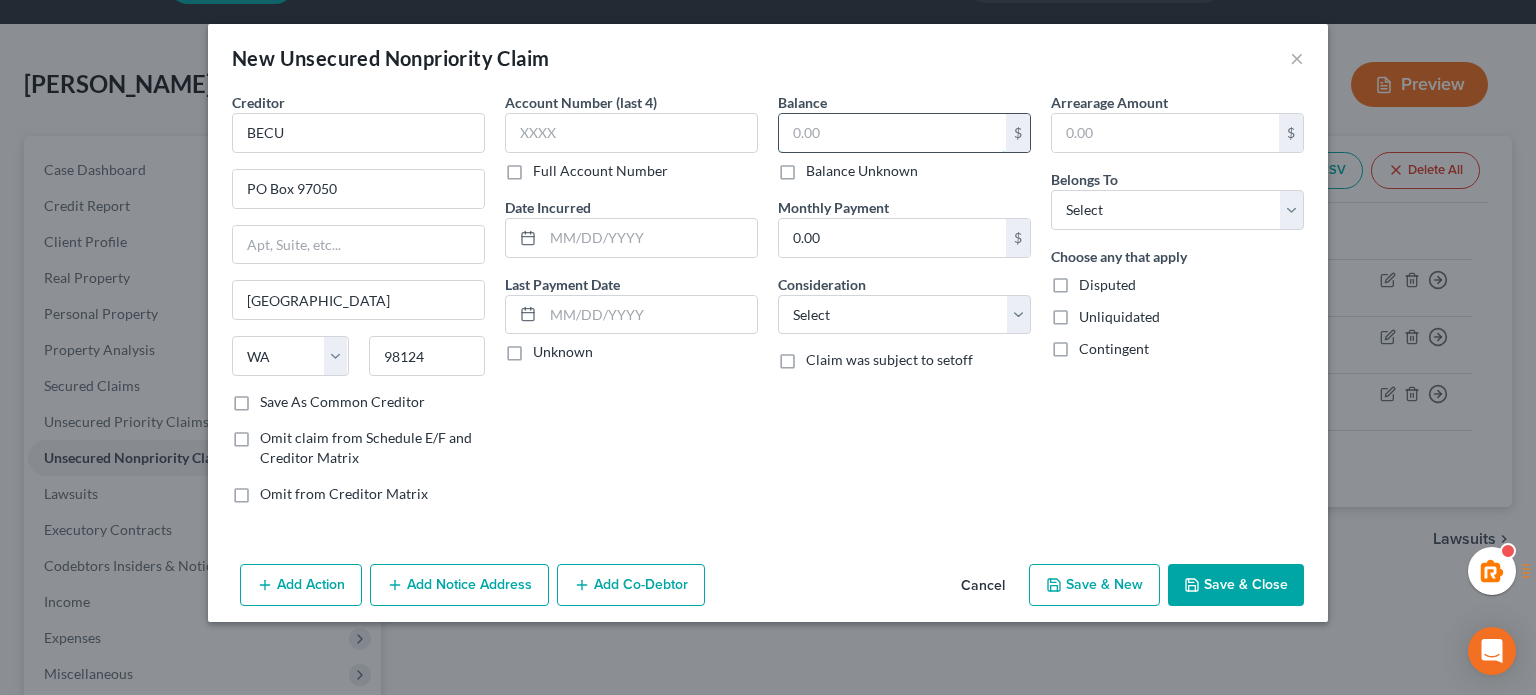 click at bounding box center [892, 133] 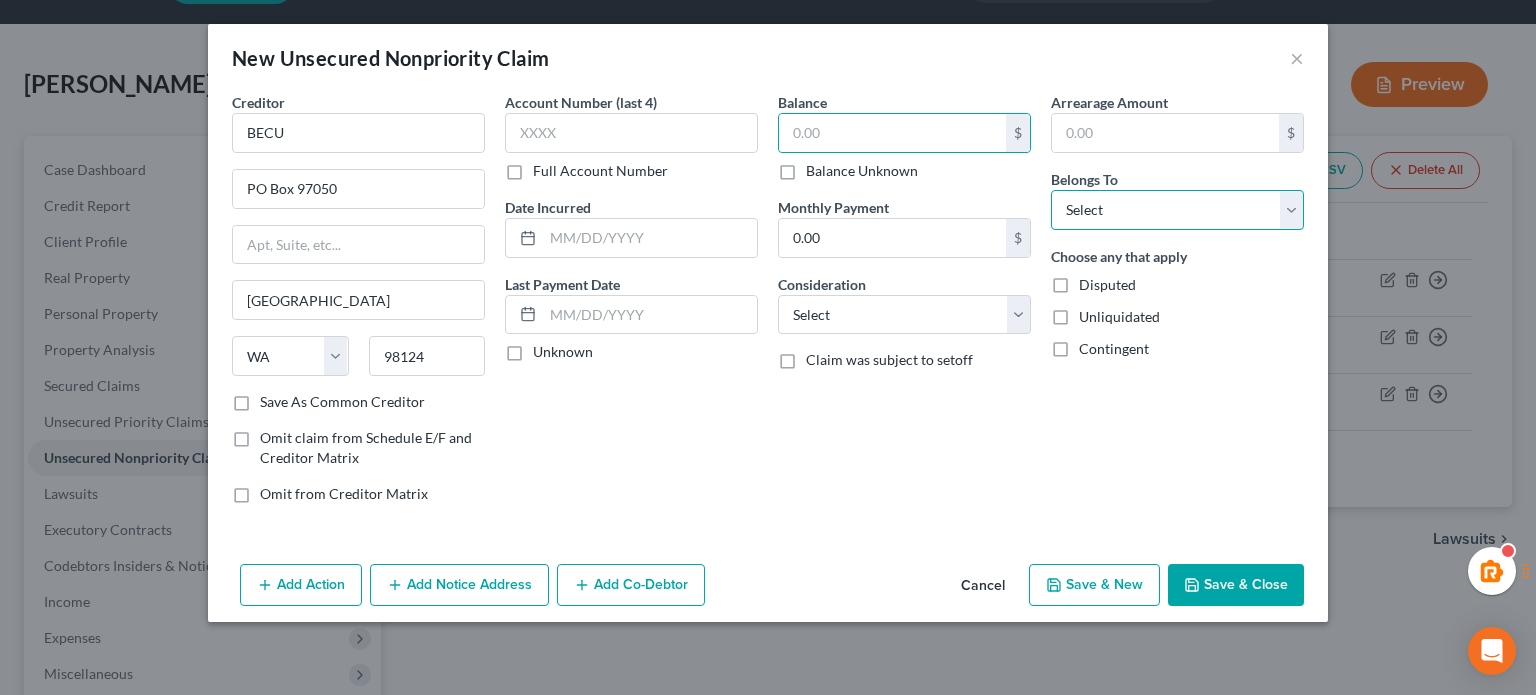 click on "Select Debtor 1 Only Debtor 2 Only Debtor 1 And Debtor 2 Only At Least One Of The Debtors And Another Community Property" at bounding box center [1177, 210] 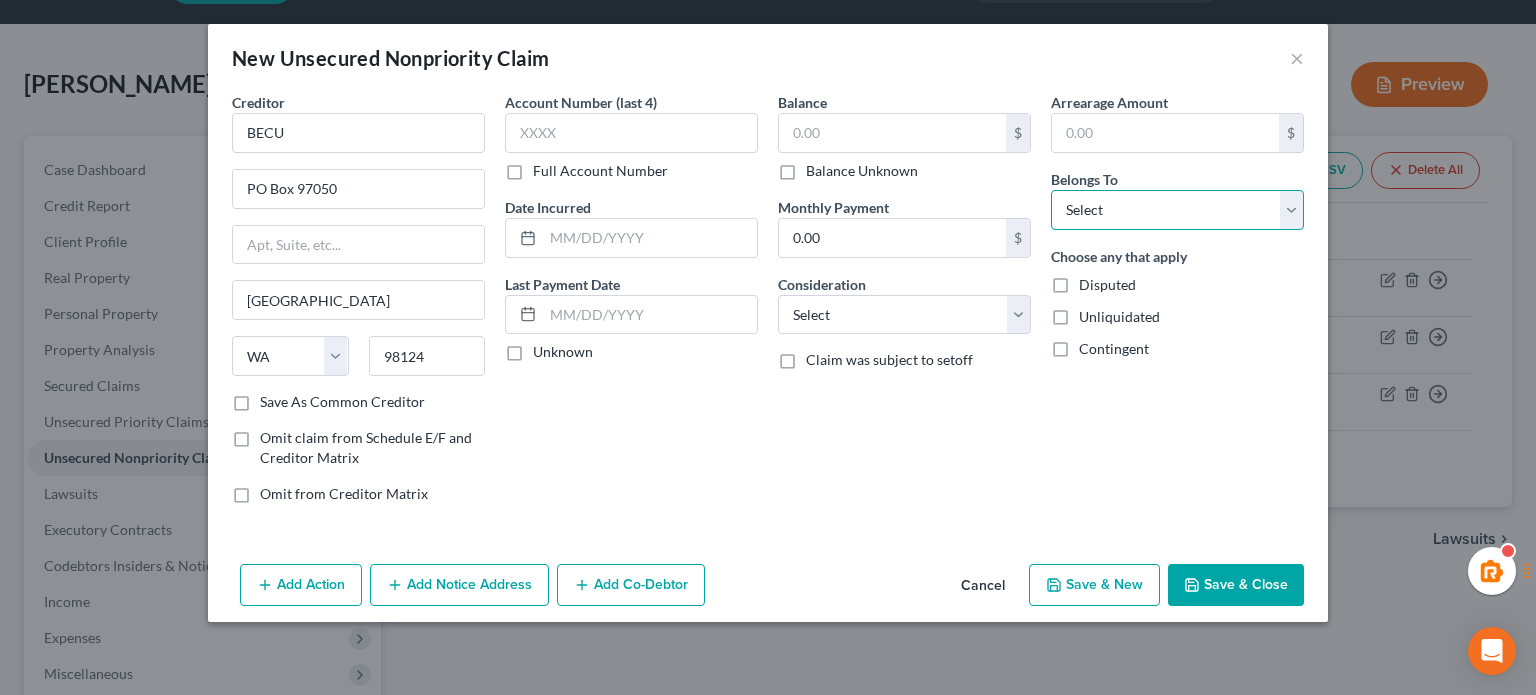 select on "0" 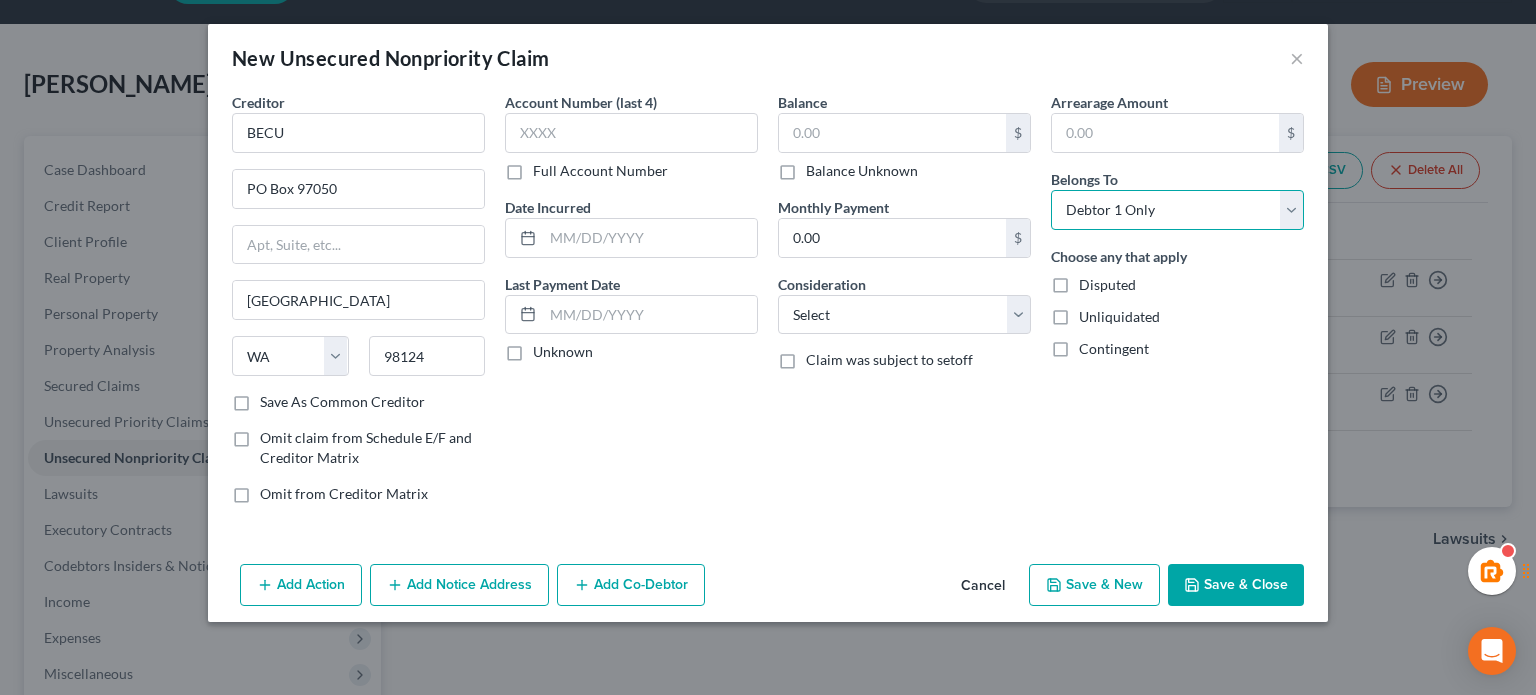 click on "Select Debtor 1 Only Debtor 2 Only Debtor 1 And Debtor 2 Only At Least One Of The Debtors And Another Community Property" at bounding box center [1177, 210] 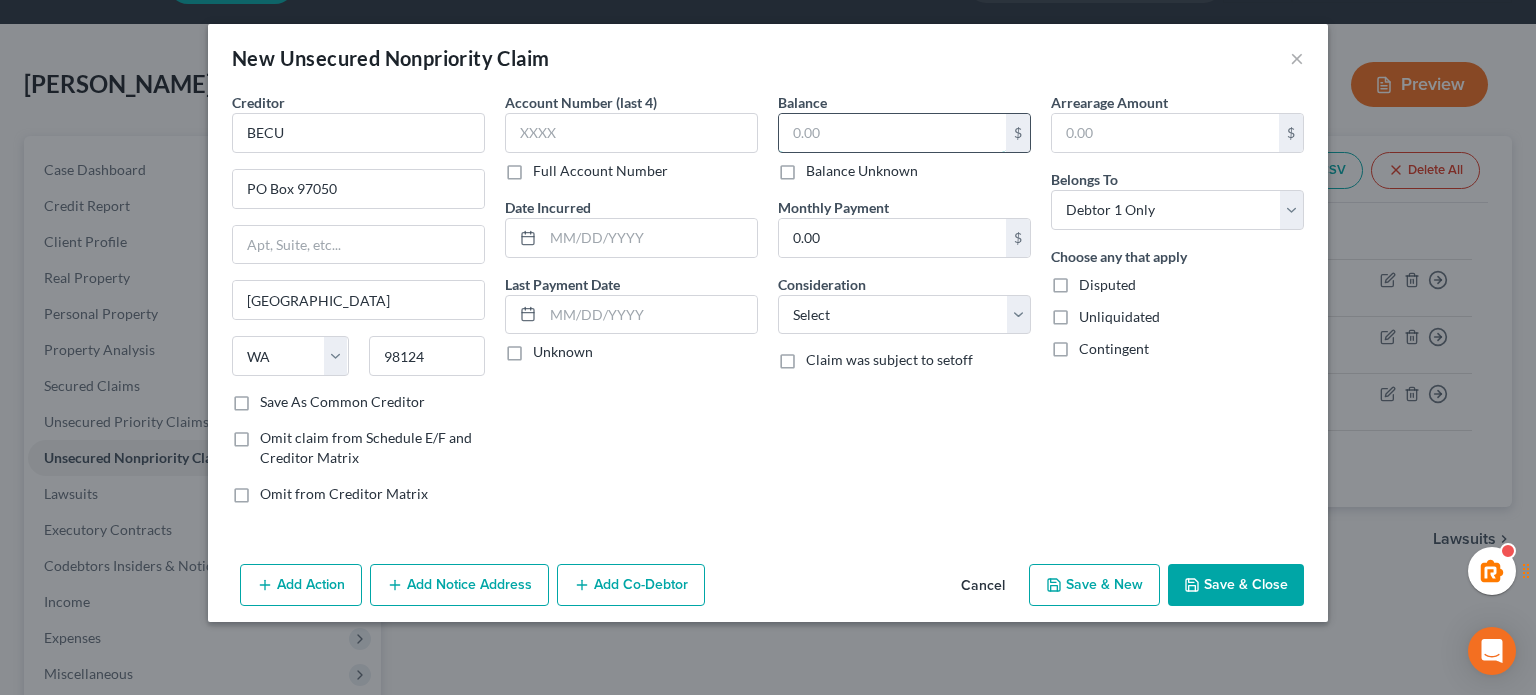 click at bounding box center (892, 133) 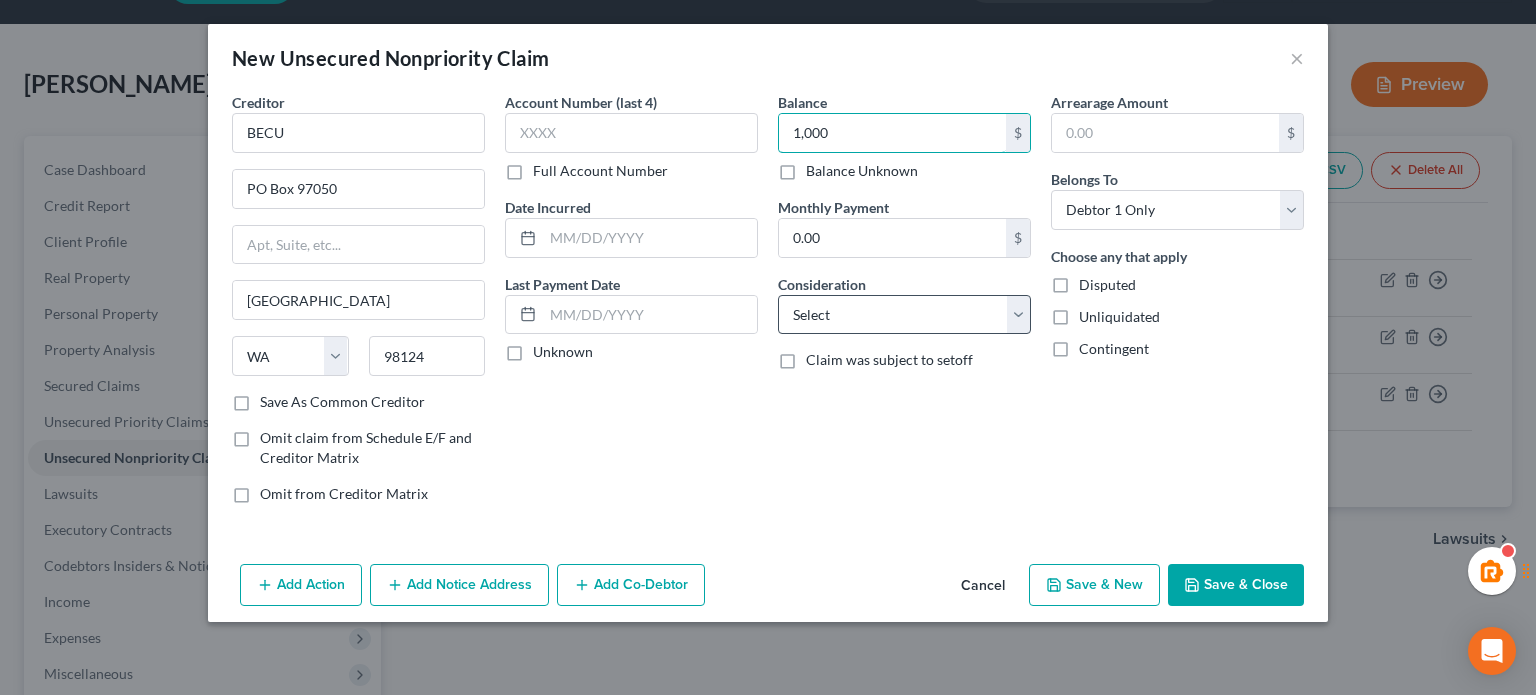 type on "1,000" 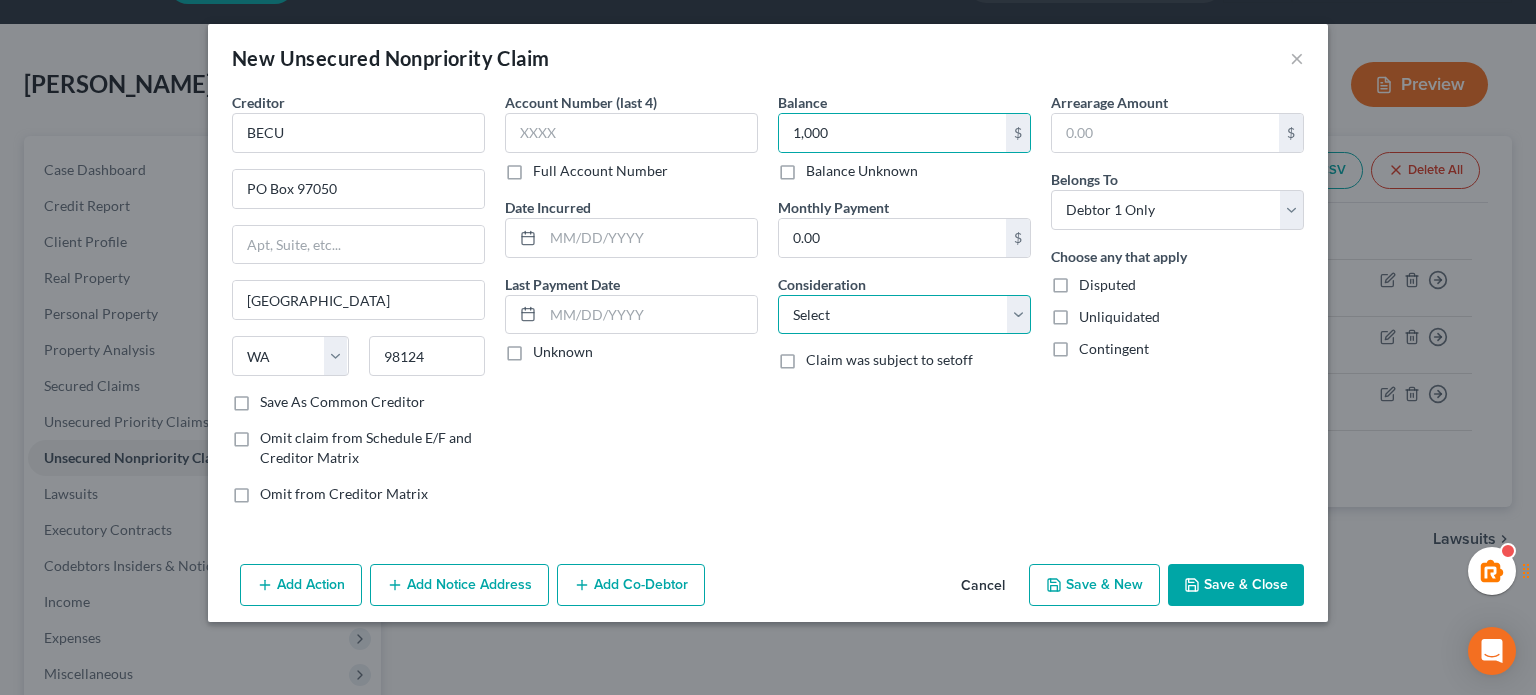 click on "Select Cable / Satellite Services Collection Agency Credit Card Debt Debt Counseling / Attorneys Deficiency Balance Domestic Support Obligations Home / Car Repairs Income Taxes Judgment Liens Medical Services Monies Loaned / Advanced Mortgage Obligation From Divorce Or Separation Obligation To Pensions Other Overdrawn Bank Account Promised To Help Pay Creditors Student Loans Suppliers And Vendors Telephone / Internet Services Utility Services" at bounding box center [904, 315] 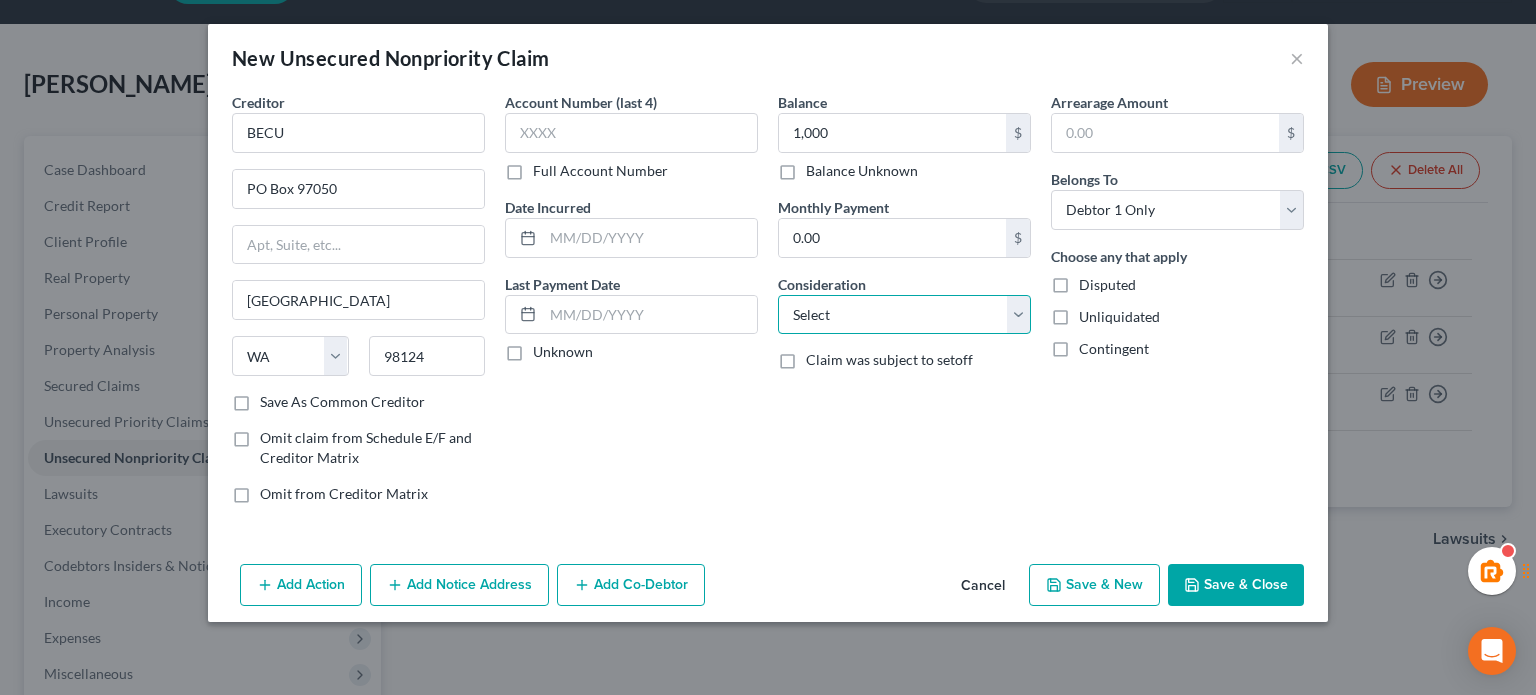 select on "2" 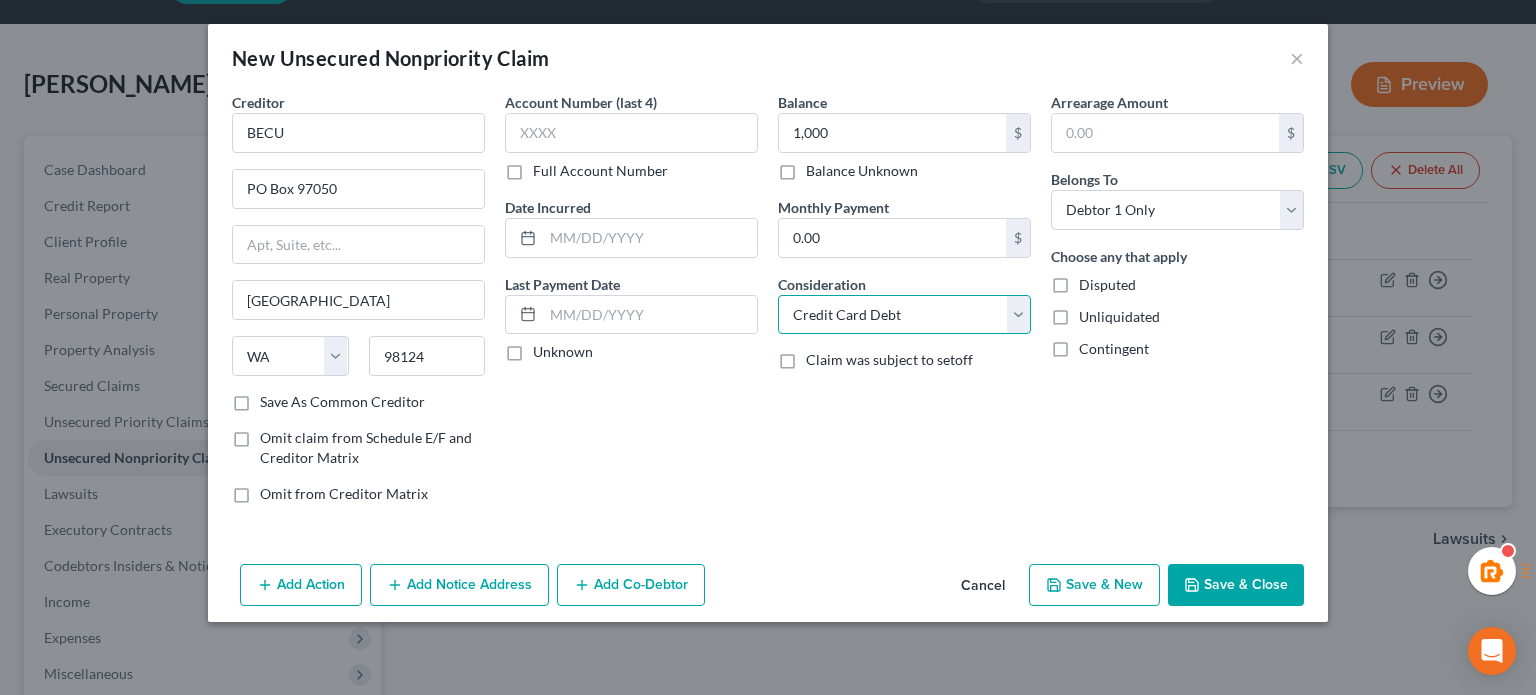 click on "Select Cable / Satellite Services Collection Agency Credit Card Debt Debt Counseling / Attorneys Deficiency Balance Domestic Support Obligations Home / Car Repairs Income Taxes Judgment Liens Medical Services Monies Loaned / Advanced Mortgage Obligation From Divorce Or Separation Obligation To Pensions Other Overdrawn Bank Account Promised To Help Pay Creditors Student Loans Suppliers And Vendors Telephone / Internet Services Utility Services" at bounding box center [904, 315] 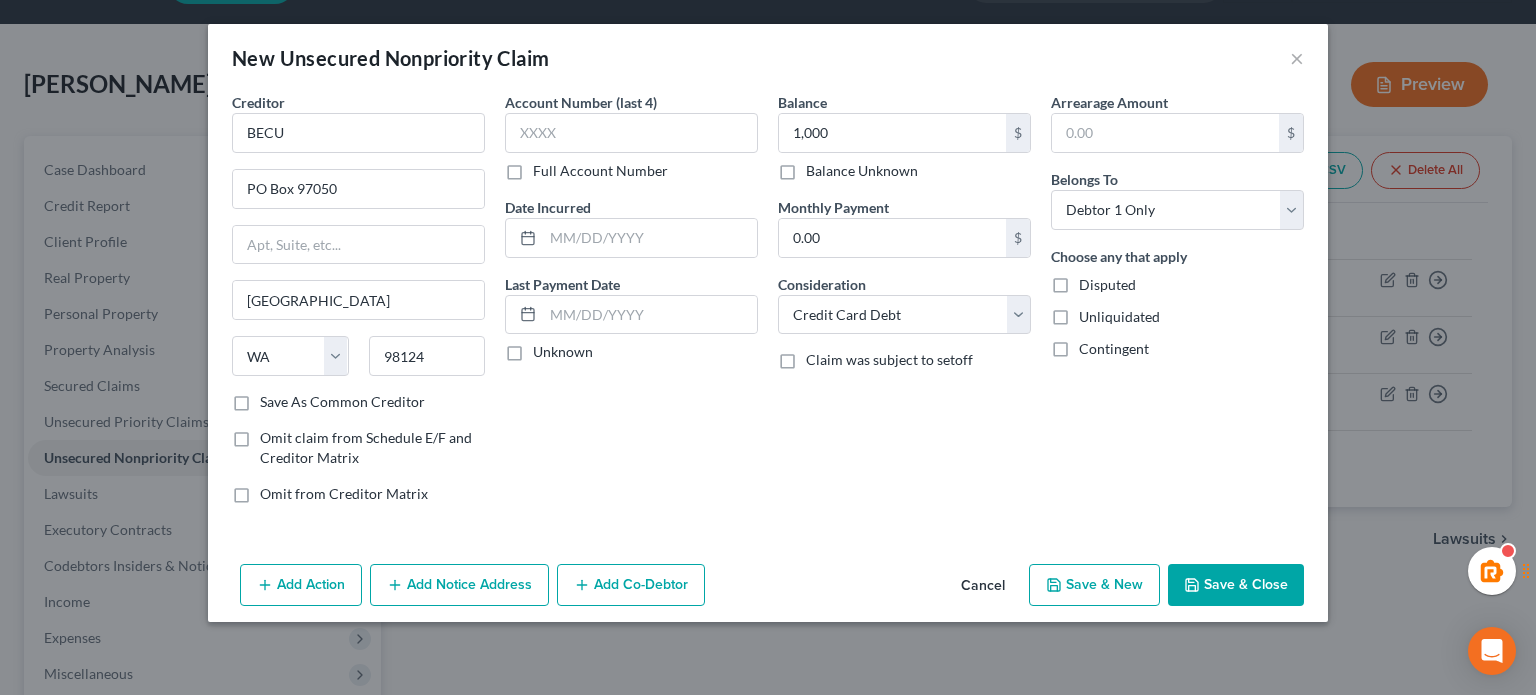 click on "Save & Close" at bounding box center [1236, 585] 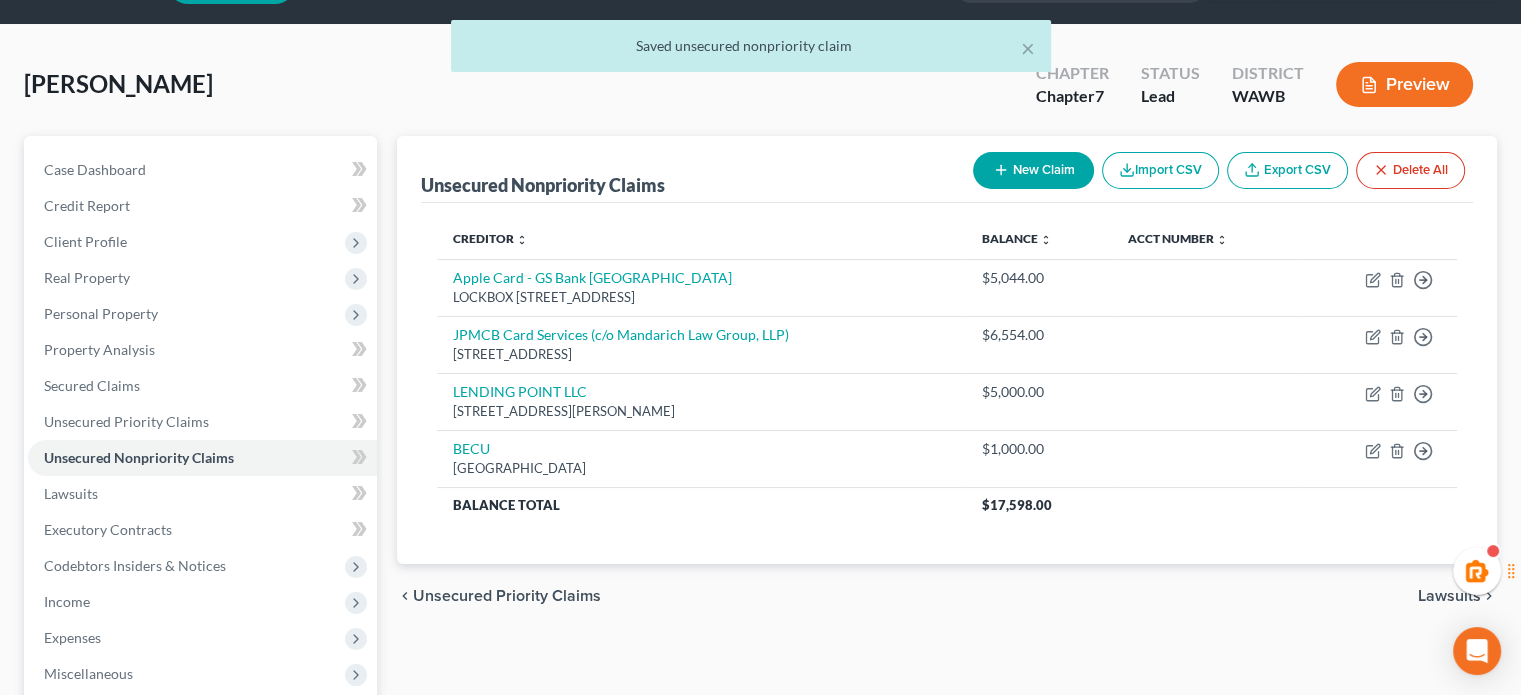 click on "Creditor  expand_more   expand_less   unfold_more Balance  expand_more   expand_less   unfold_more Acct Number  expand_more   expand_less   unfold_more Apple Card - GS Bank USA LOCKBOX 6112 PO BOX 7247, Philadelphia, PA 19170 $5,044.00 Move to D Move to E Move to G Move to Notice Only JPMCB Card Services (c/o Mandarich Law Group, LLP) Po Box 15369, Wilmington, DE 19850 $6,554.00 Move to D Move to E Move to G Move to Notice Only LENDING POINT LLC 1201 ROBERTS BLVD SUITE 200, Kennesaw, GA 30144 $5,000.00 Move to D Move to E Move to G Move to Notice Only BECU PO Box 97050, Seattle, WA 98124 $1,000.00 Move to D Move to E Move to G Move to Notice Only Balance Total $17,598.00" at bounding box center (947, 383) 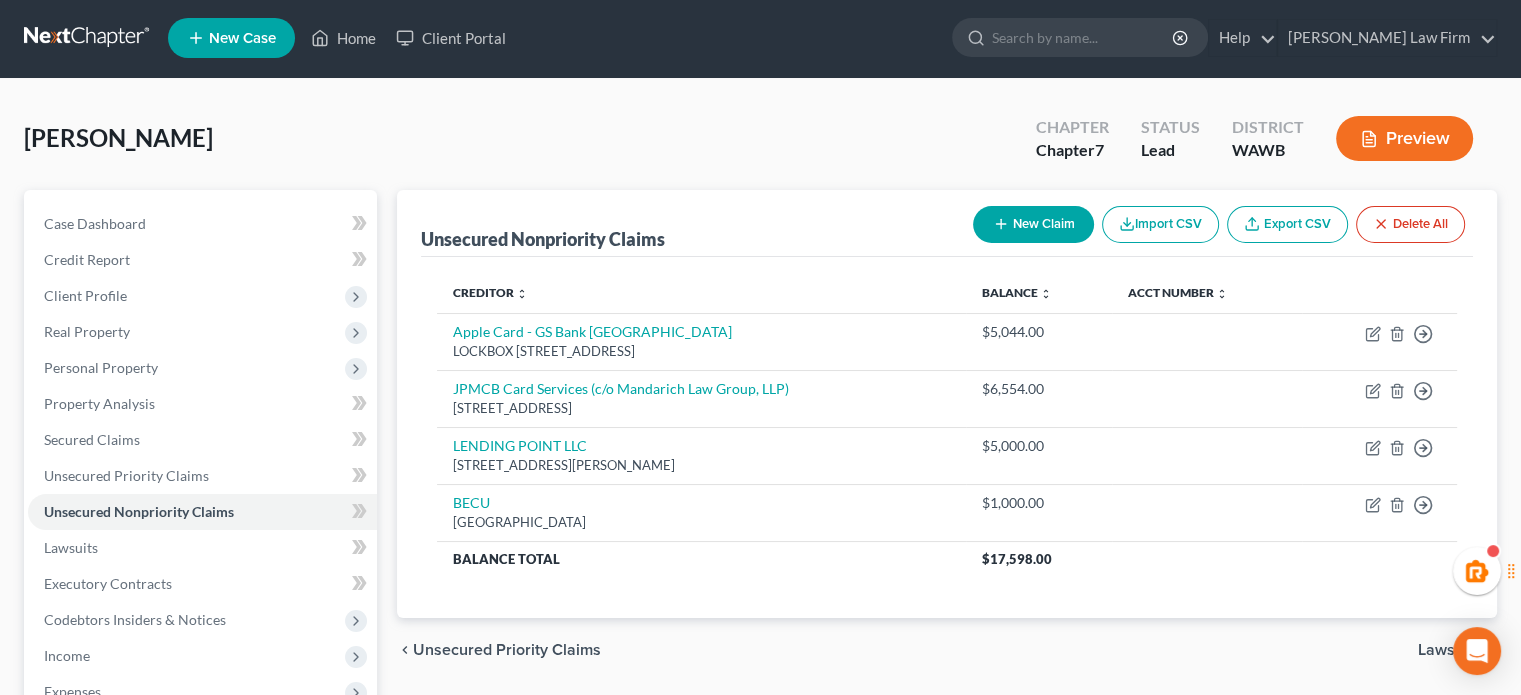 scroll, scrollTop: 0, scrollLeft: 0, axis: both 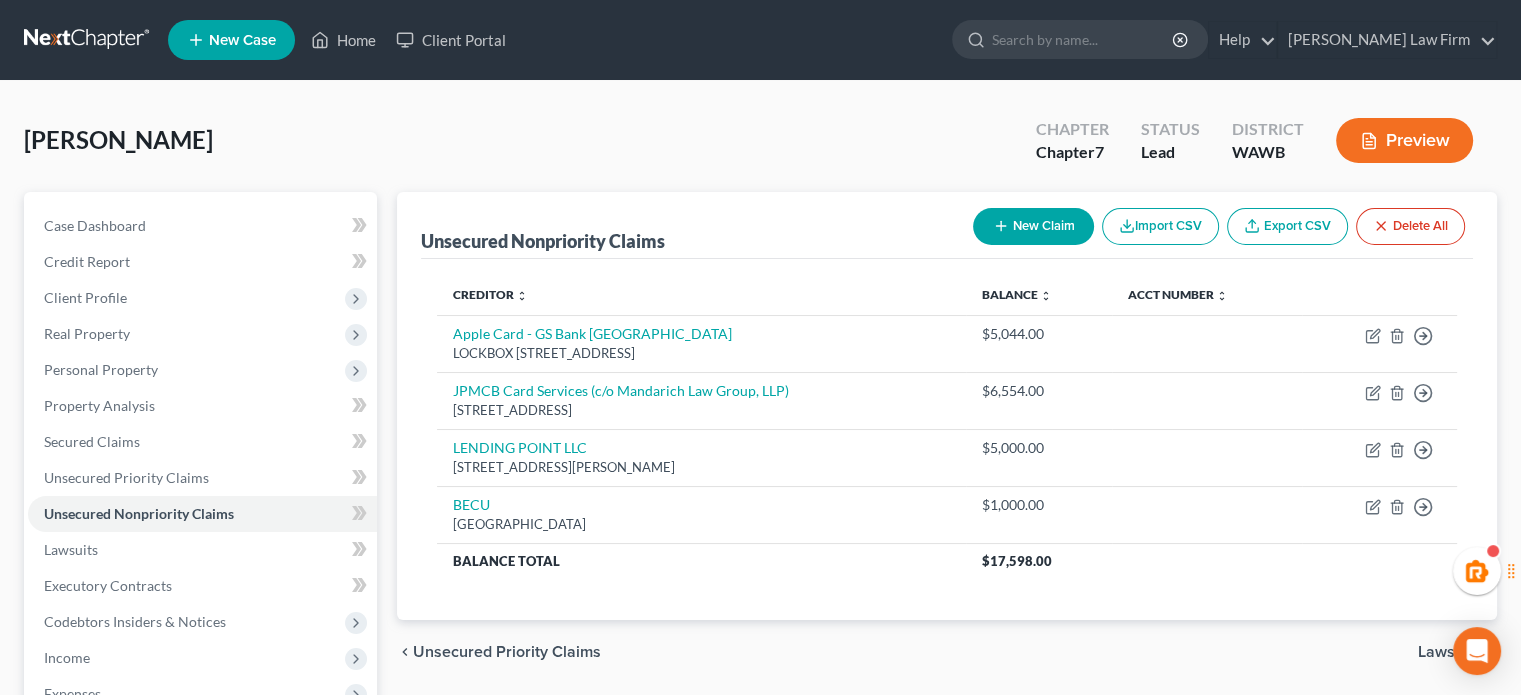 click on "Lawsuits" at bounding box center [1449, 652] 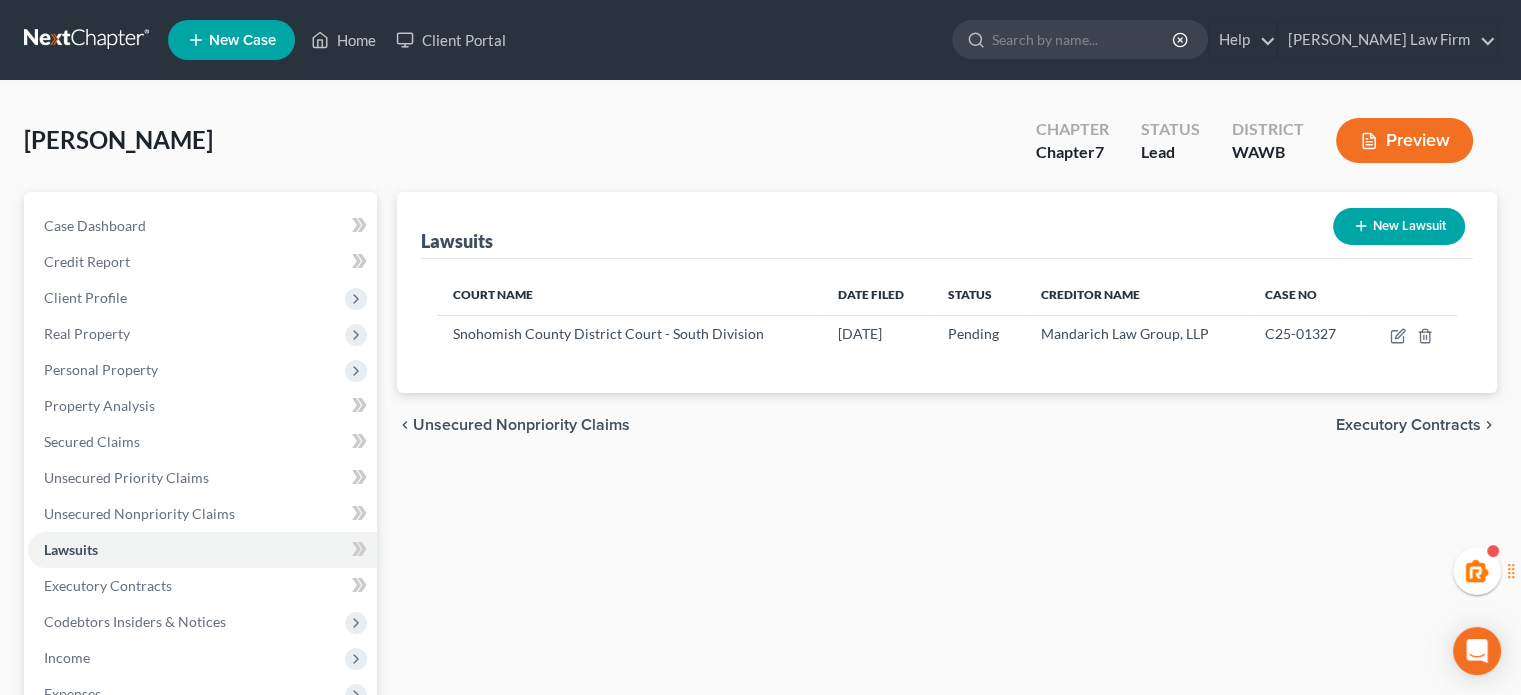 click on "Executory Contracts" at bounding box center [1408, 425] 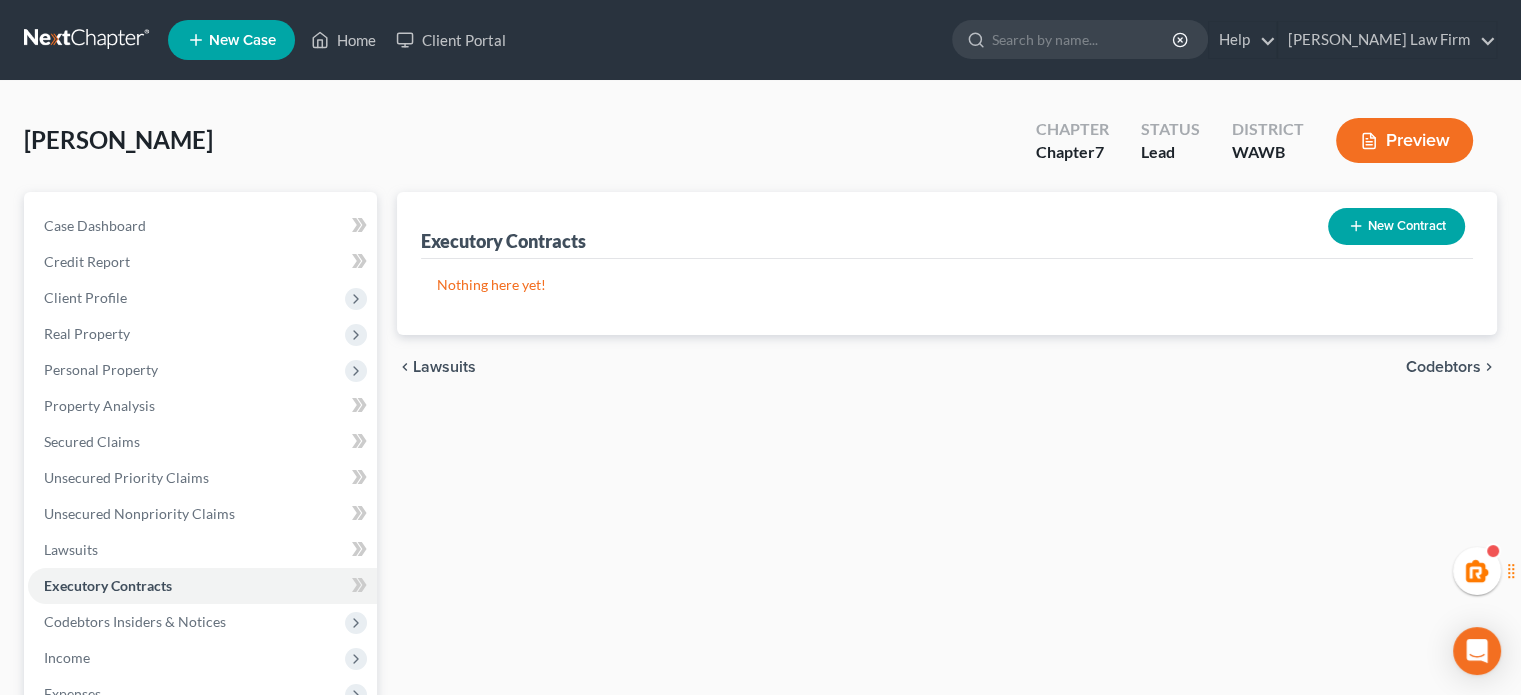 click on "Codebtors" at bounding box center [1443, 367] 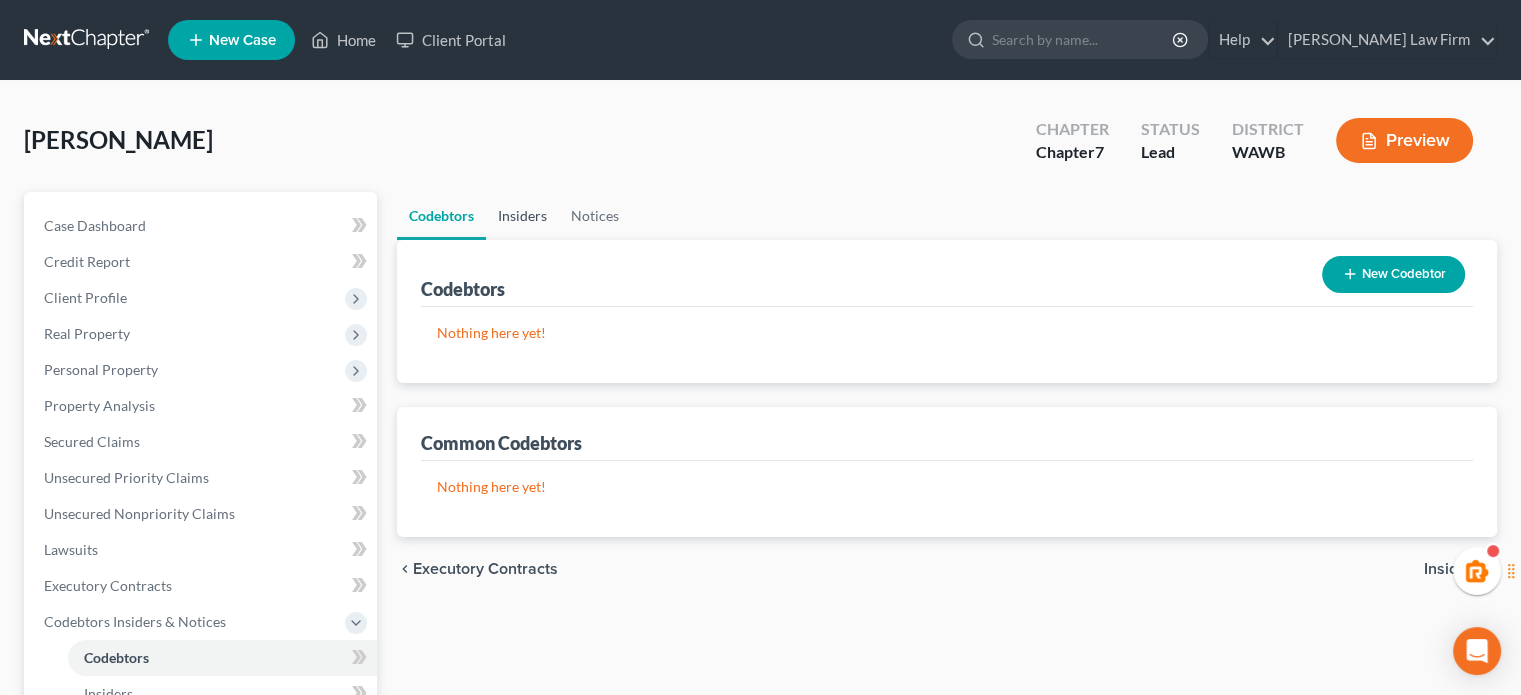 click on "Insiders" at bounding box center [522, 216] 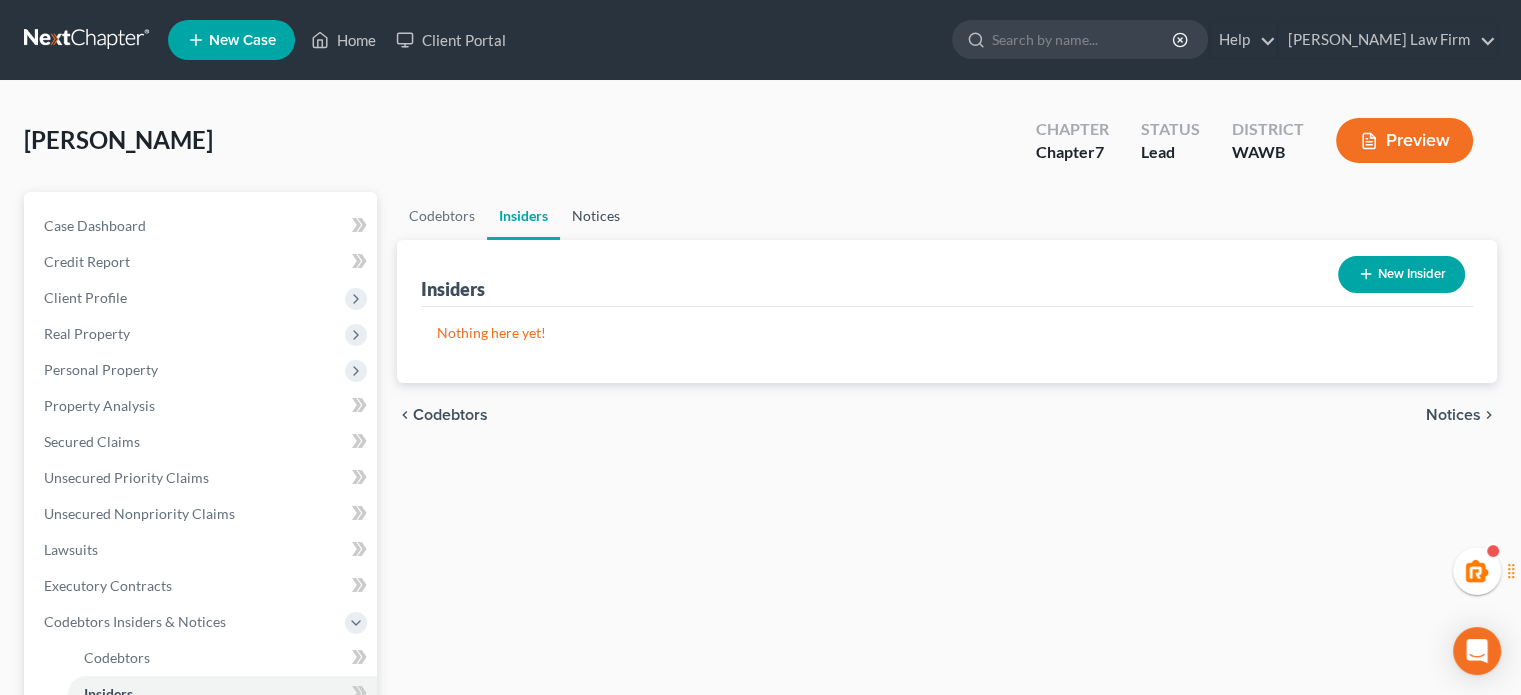 click on "Notices" at bounding box center [596, 216] 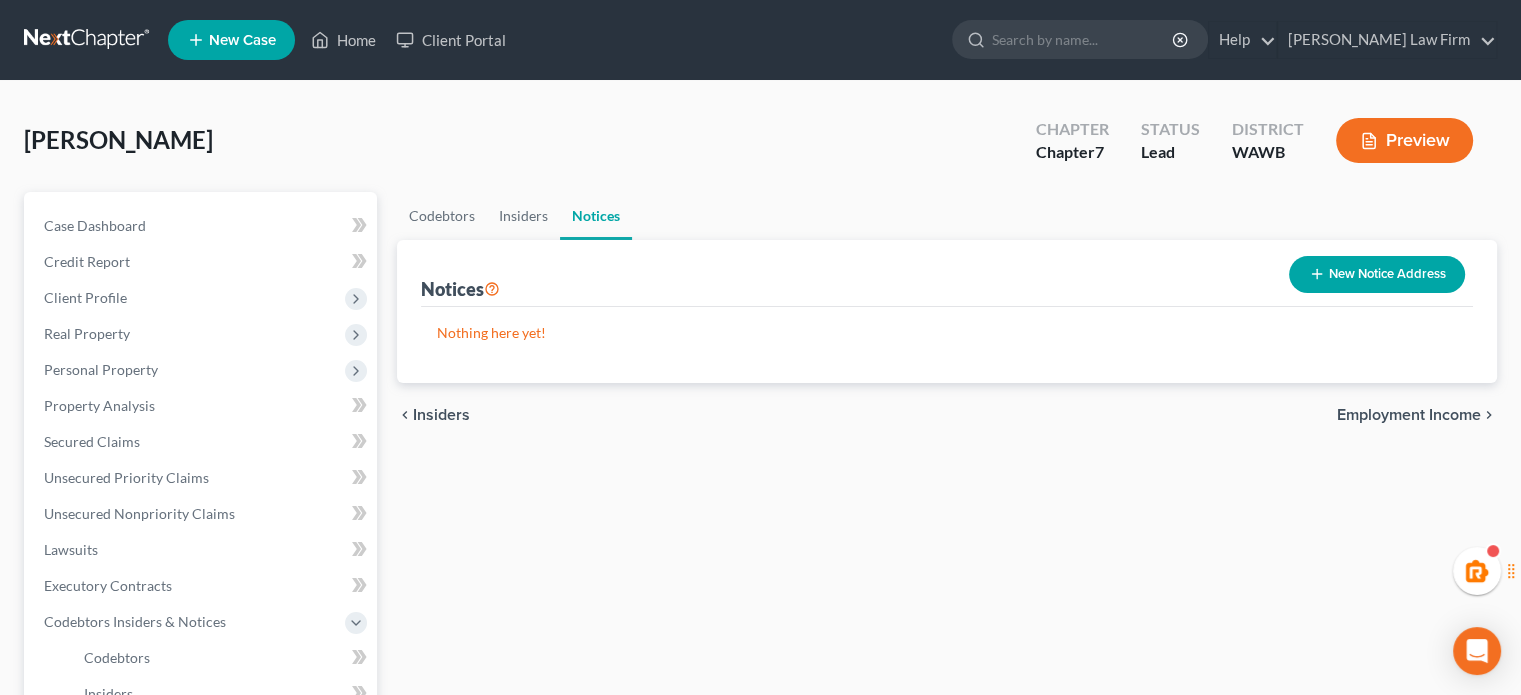click on "Employment Income" at bounding box center (1409, 415) 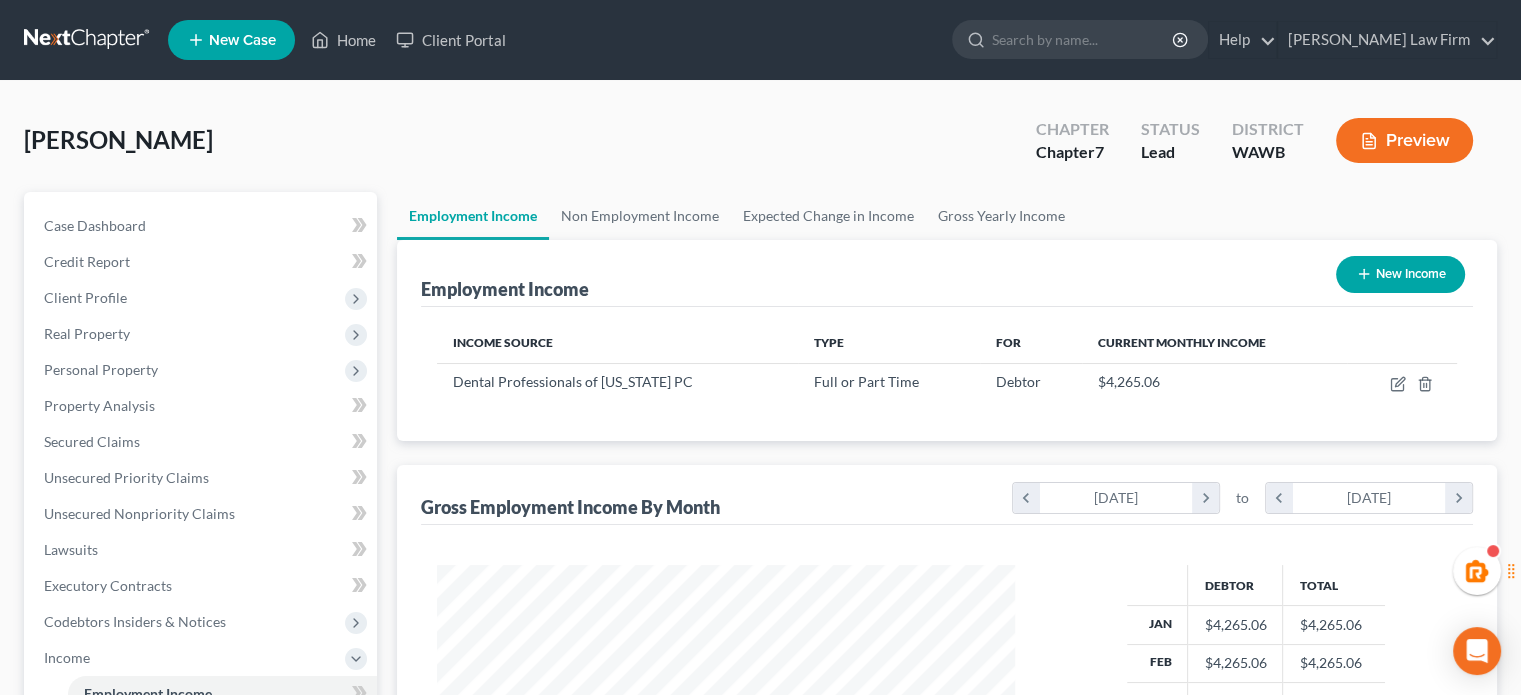 scroll, scrollTop: 999643, scrollLeft: 999381, axis: both 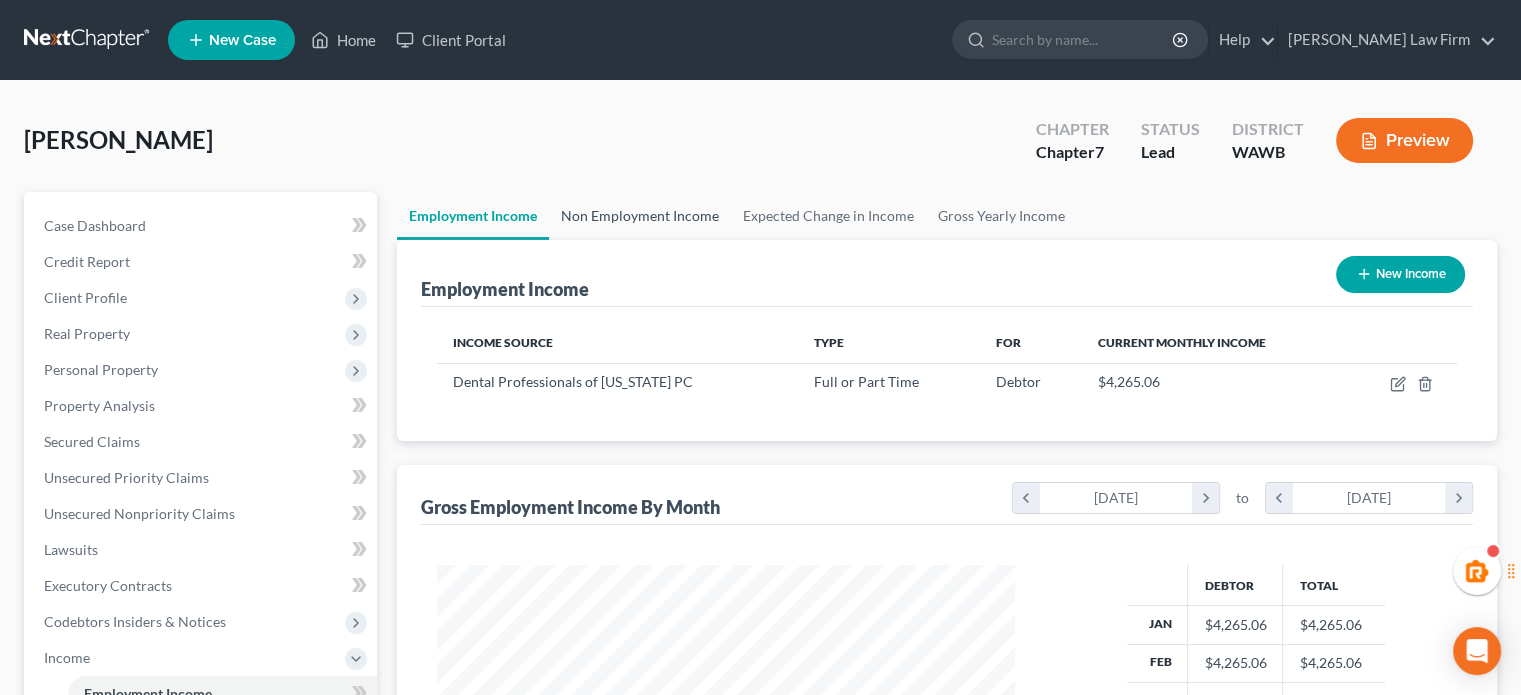 click on "Non Employment Income" at bounding box center [640, 216] 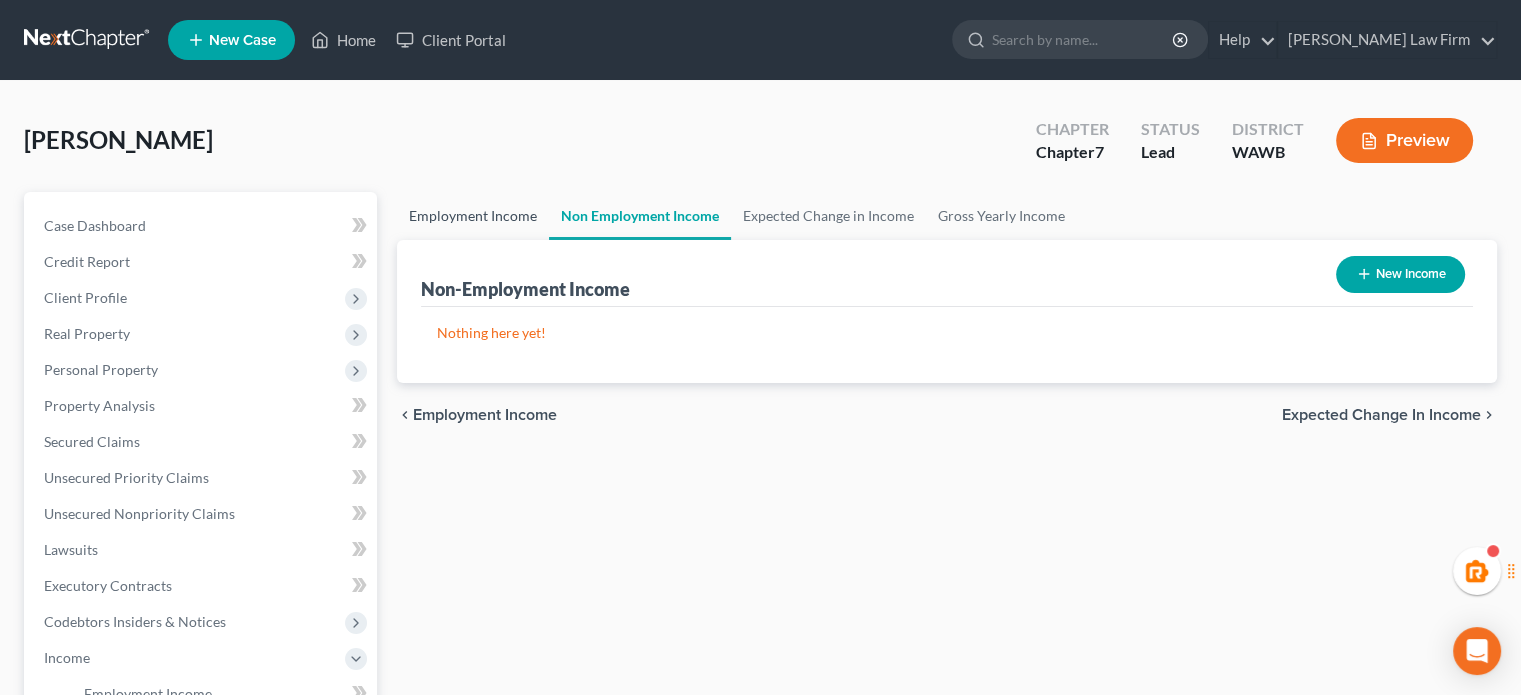 click on "Employment Income" at bounding box center (473, 216) 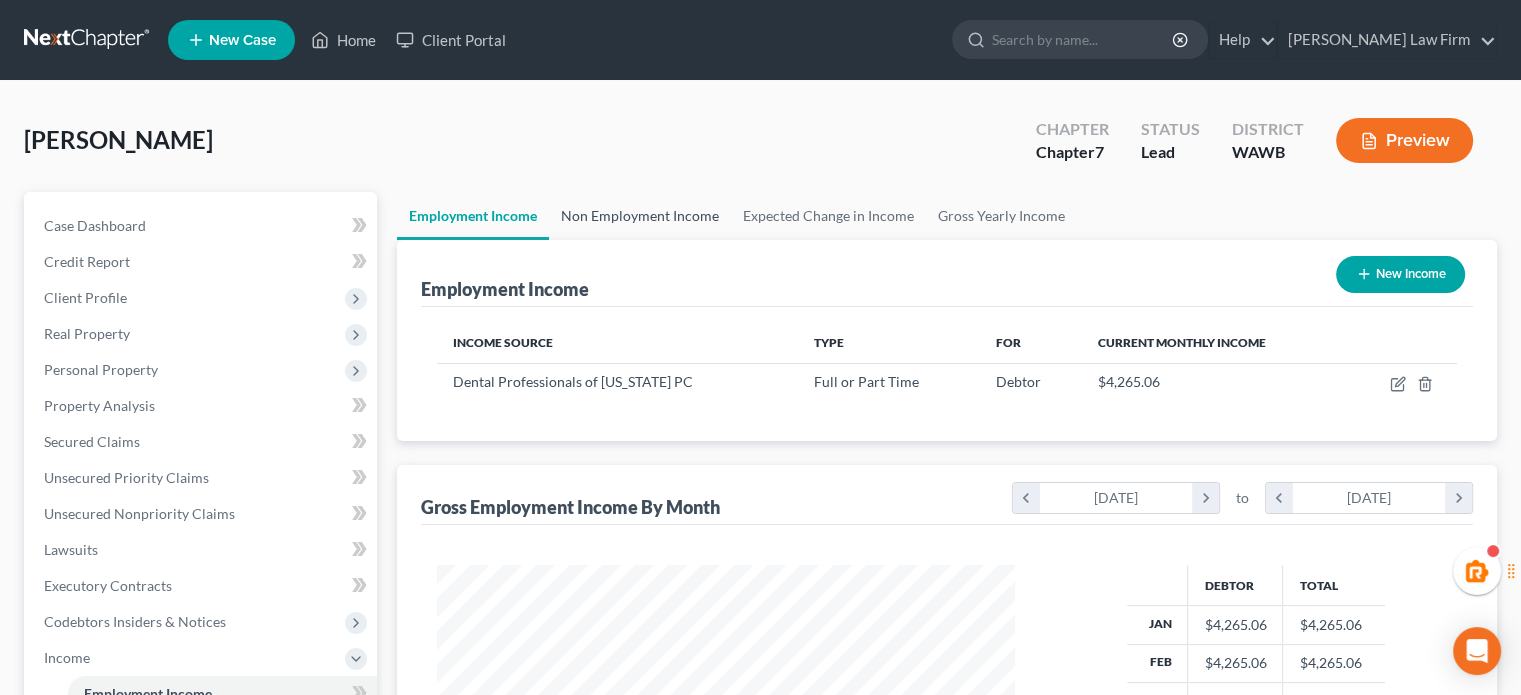 scroll, scrollTop: 999643, scrollLeft: 999381, axis: both 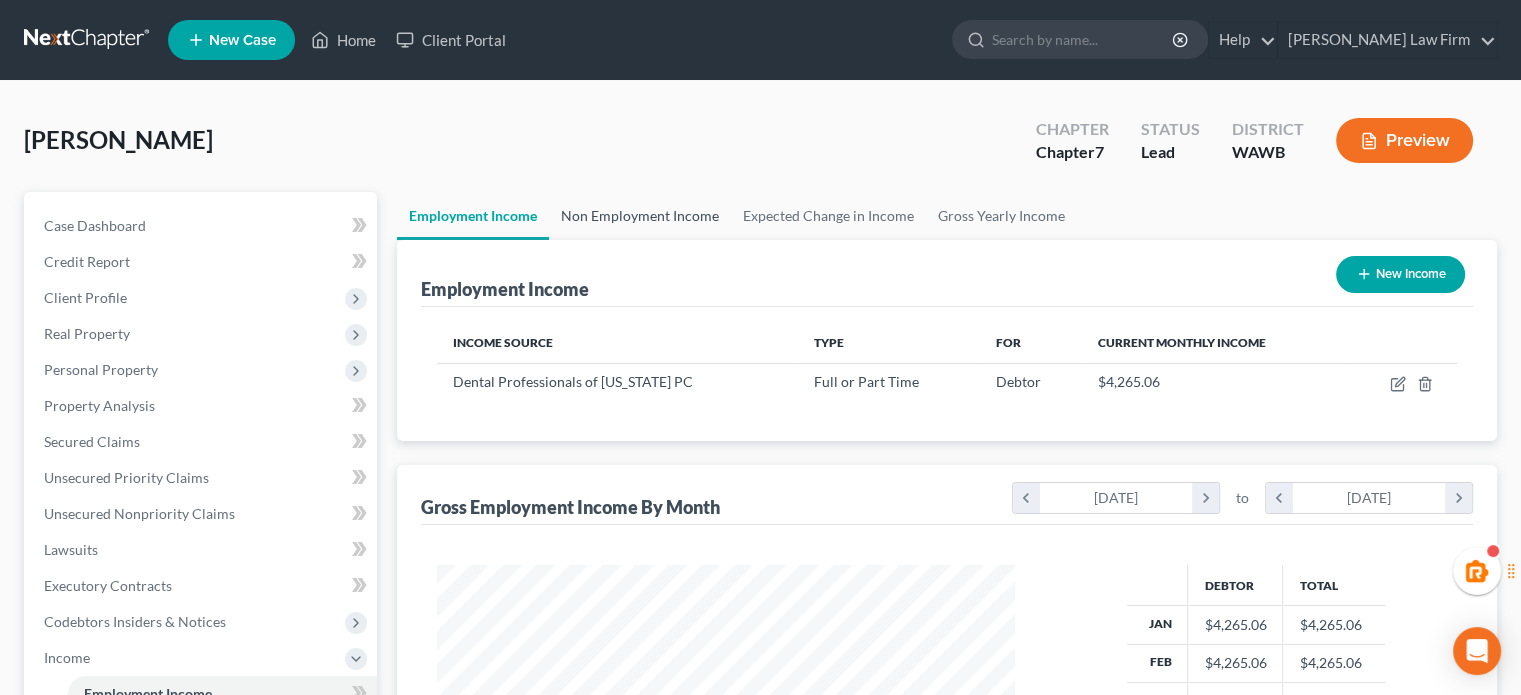 click on "Non Employment Income" at bounding box center [640, 216] 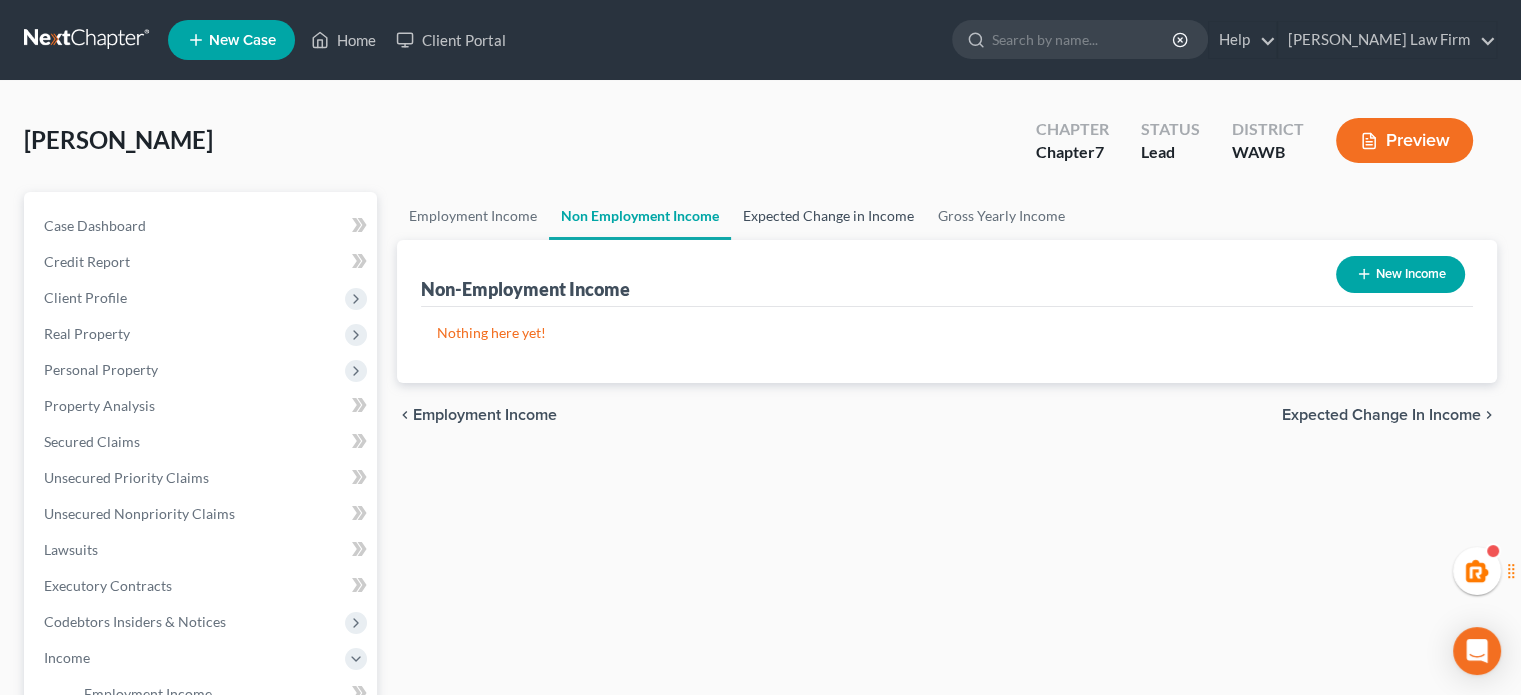 click on "Expected Change in Income" at bounding box center [828, 216] 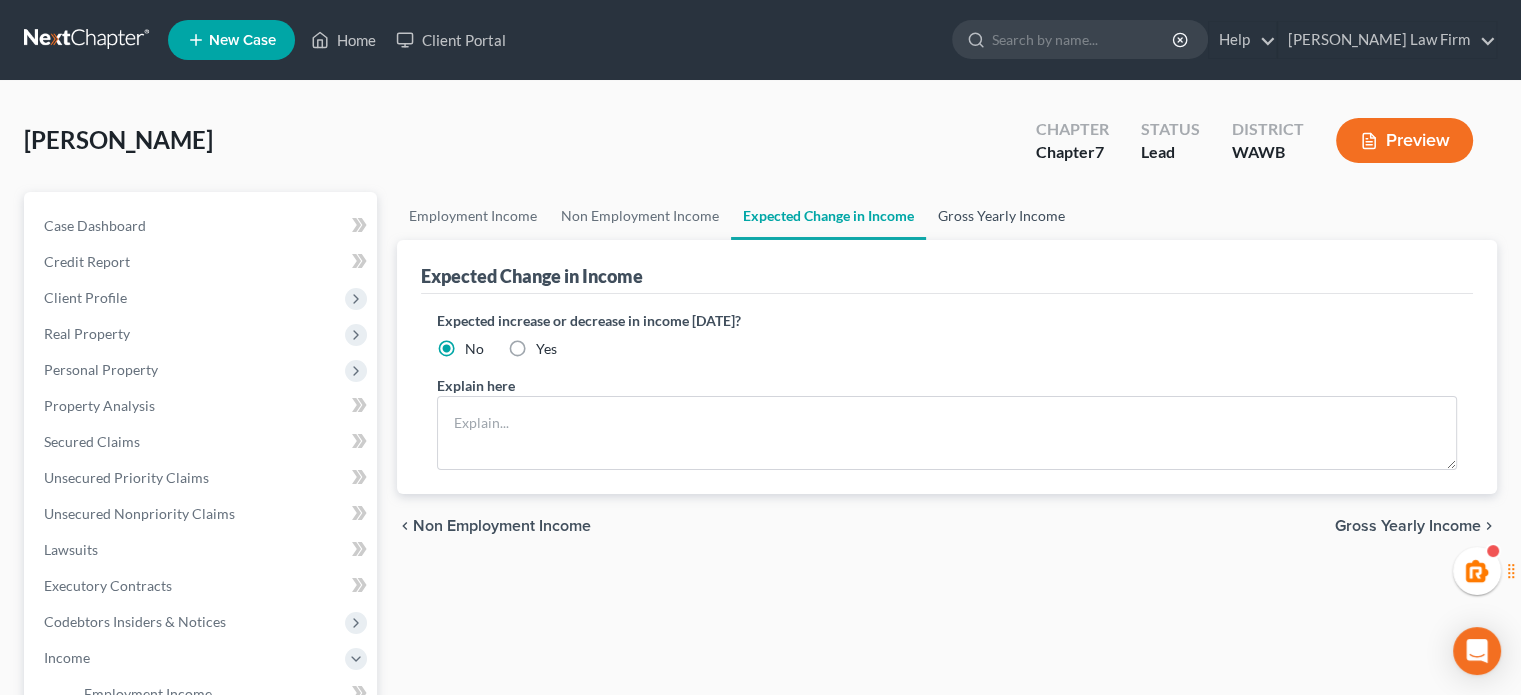 click on "Gross Yearly Income" at bounding box center (1001, 216) 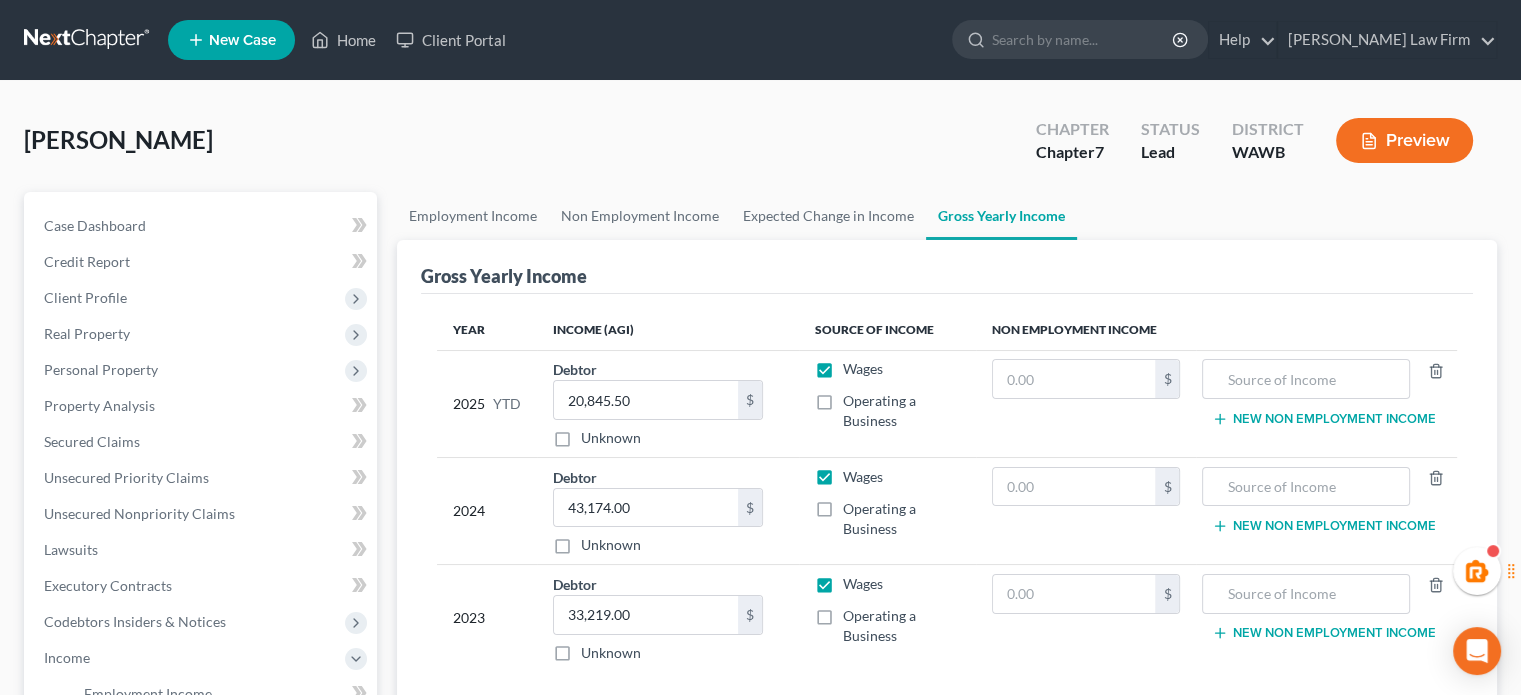 scroll, scrollTop: 333, scrollLeft: 0, axis: vertical 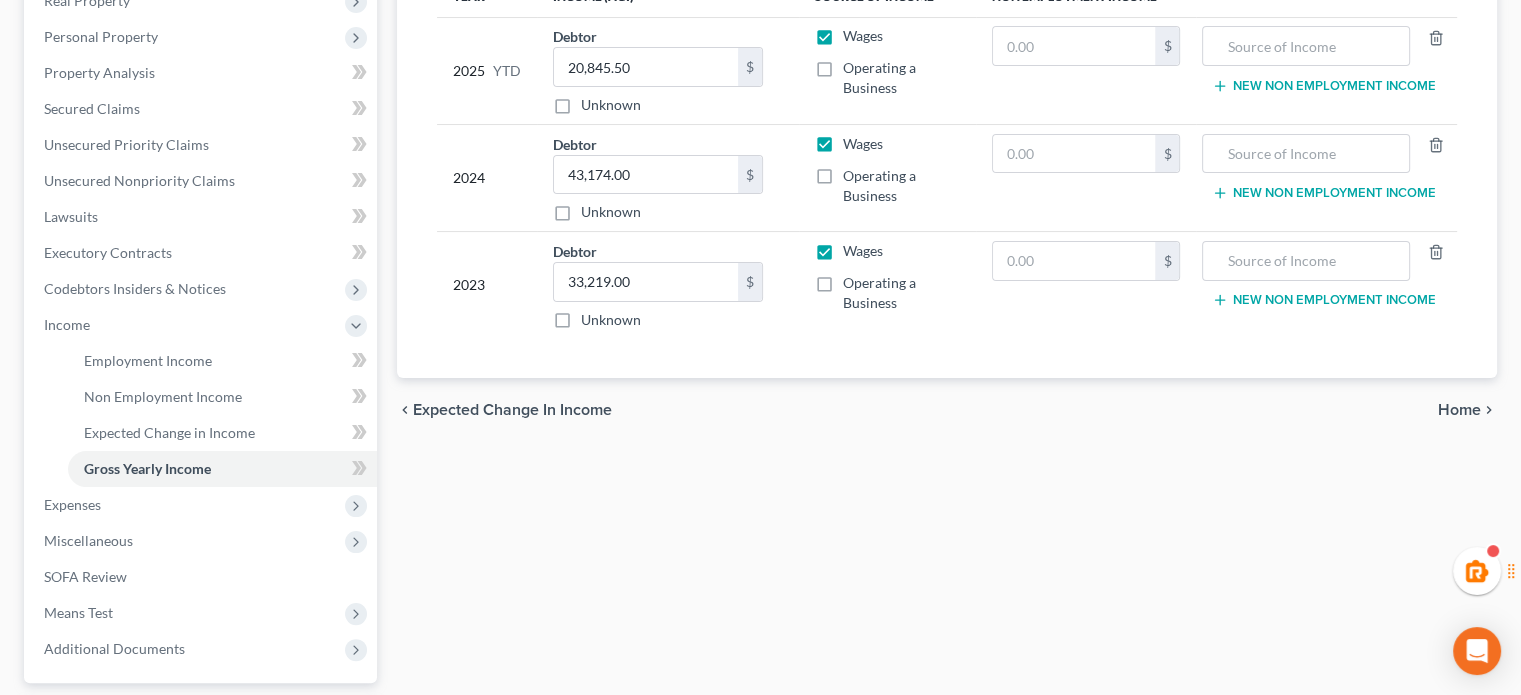 click on "Home" at bounding box center (1459, 410) 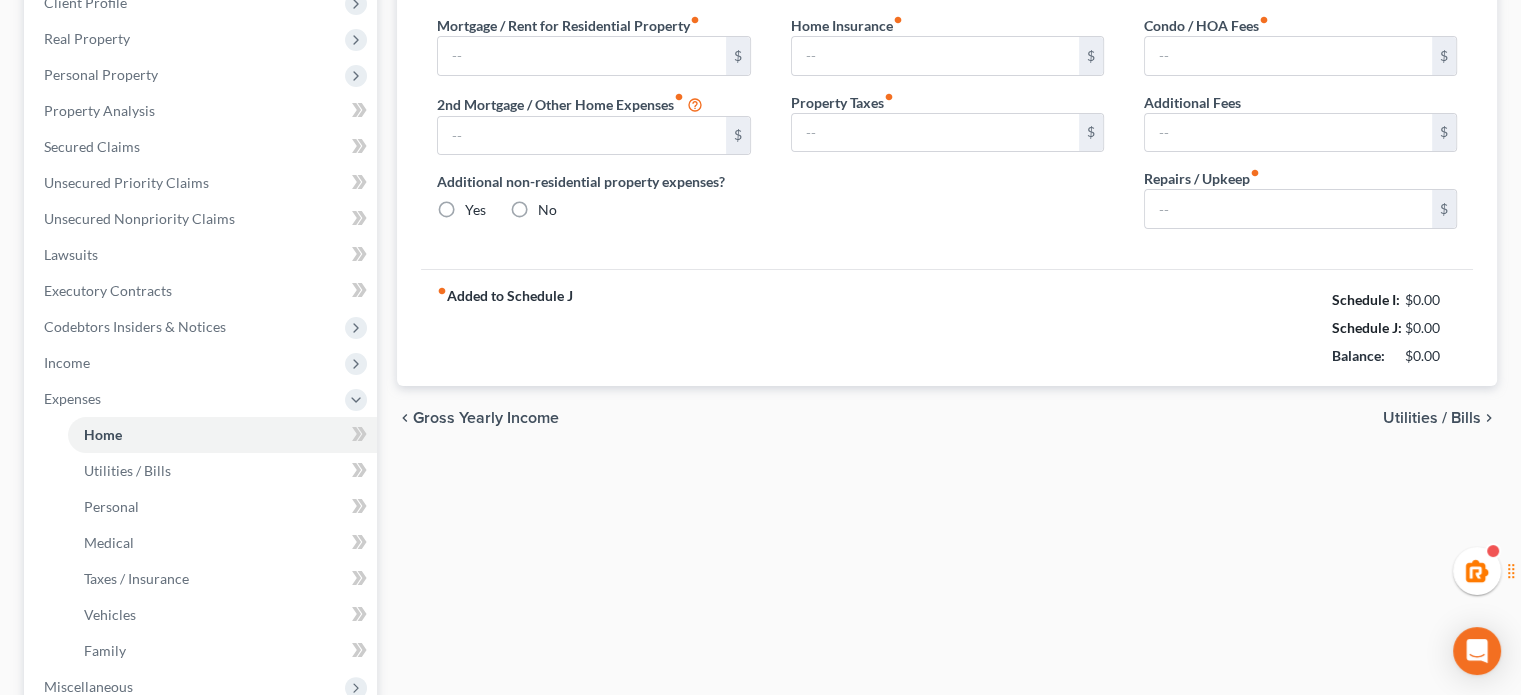 type on "2,000.00" 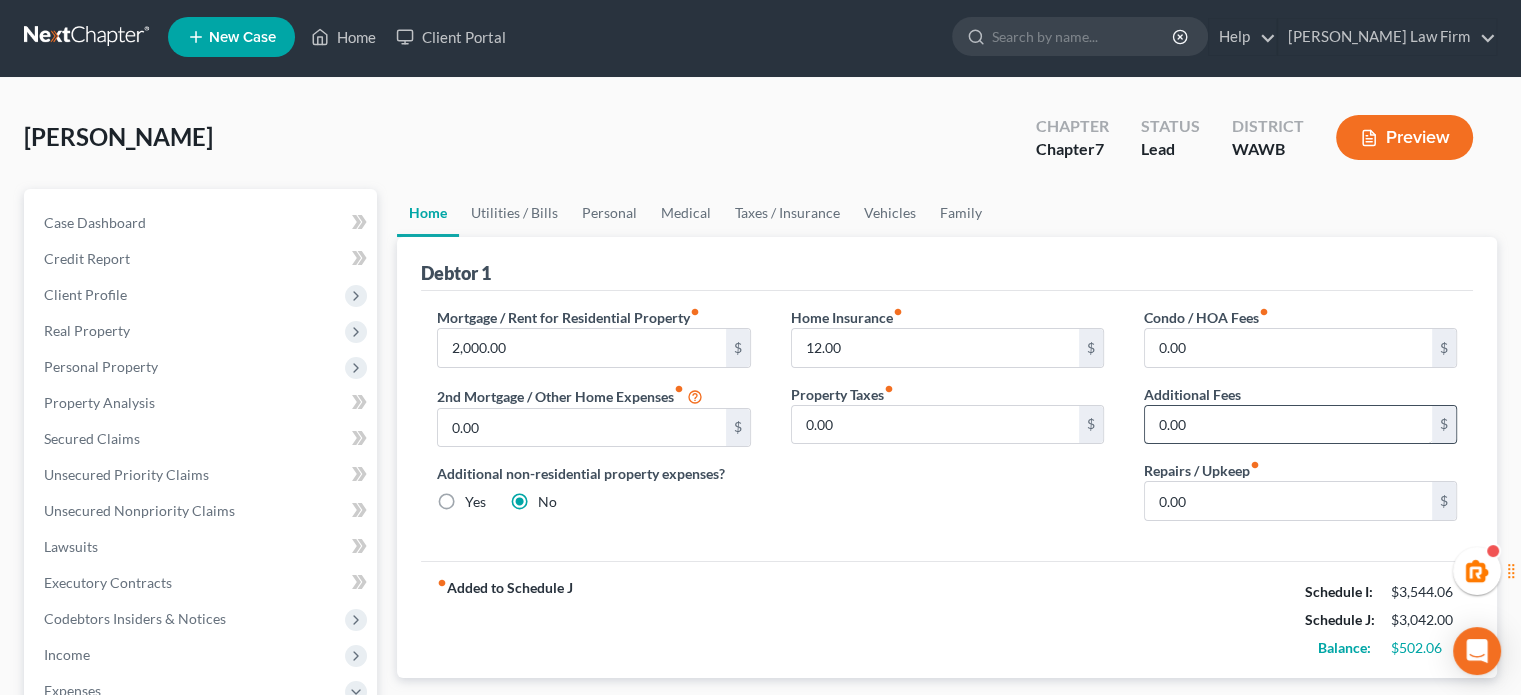 scroll, scrollTop: 0, scrollLeft: 0, axis: both 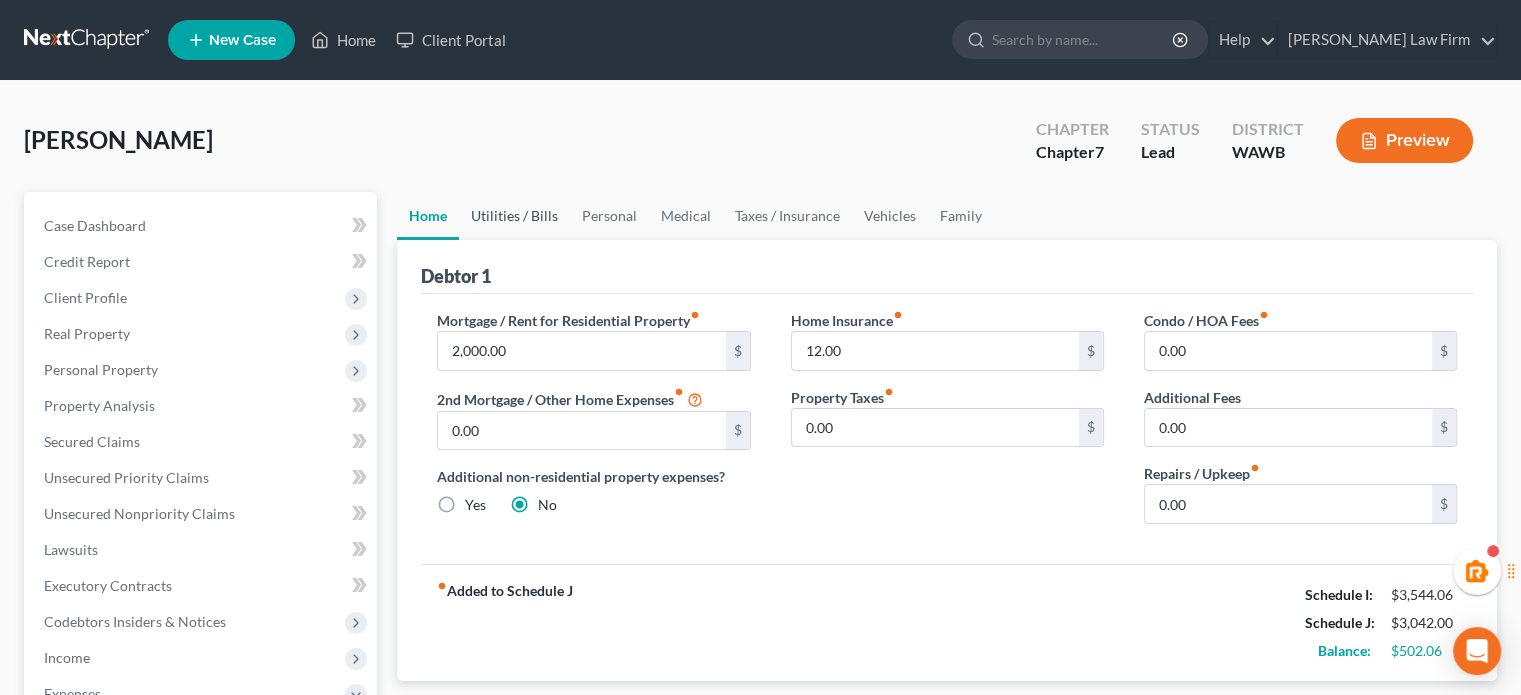 click on "Utilities / Bills" at bounding box center [514, 216] 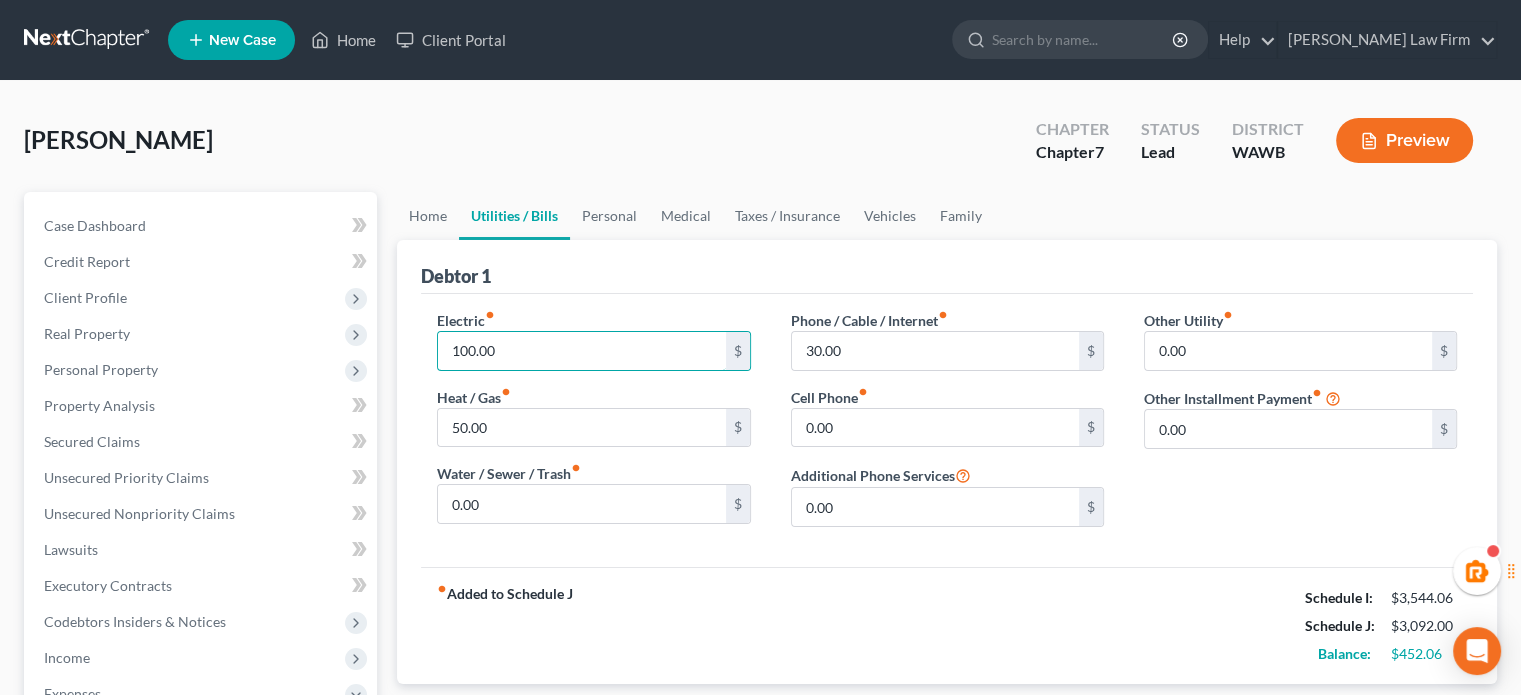type on "100.00" 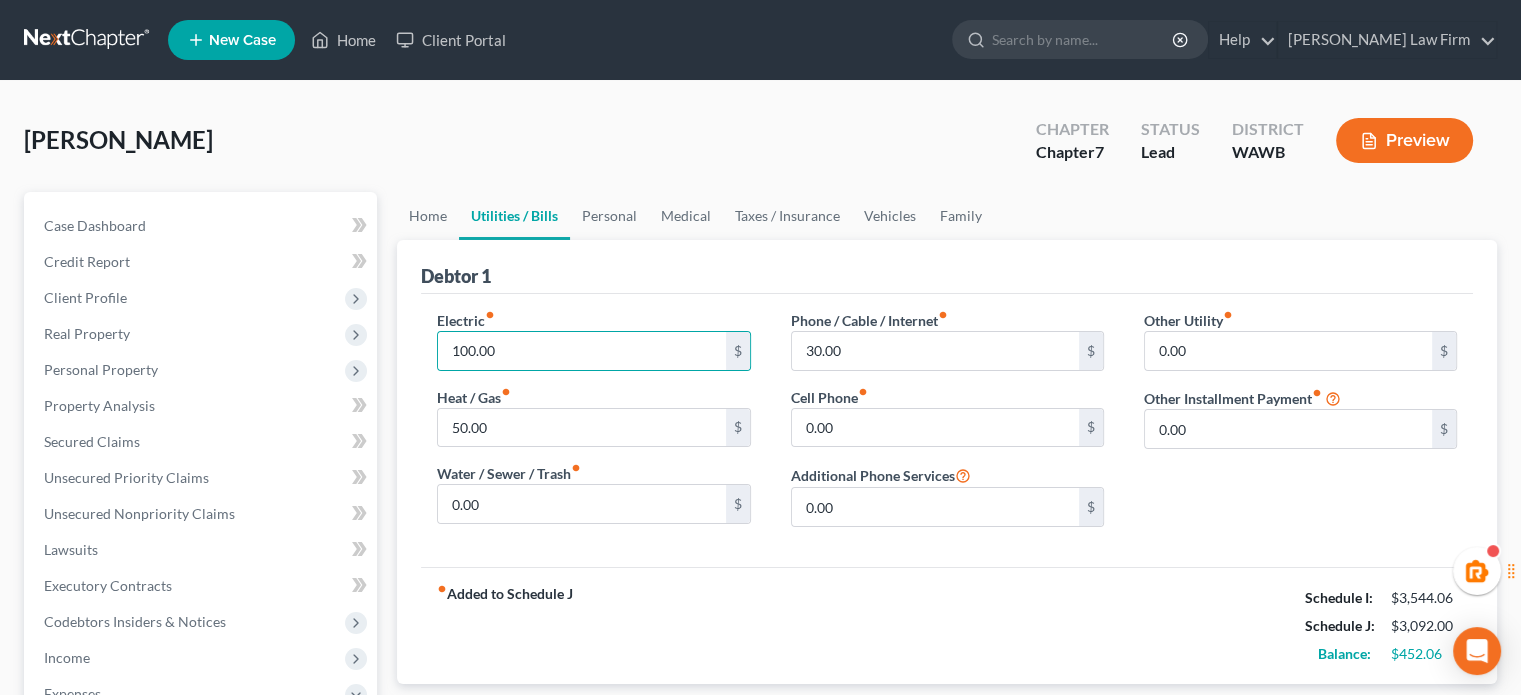 click on "Tounkep, Fabiola Upgraded Chapter Chapter  7 Status Lead District WAWB Preview" at bounding box center (760, 148) 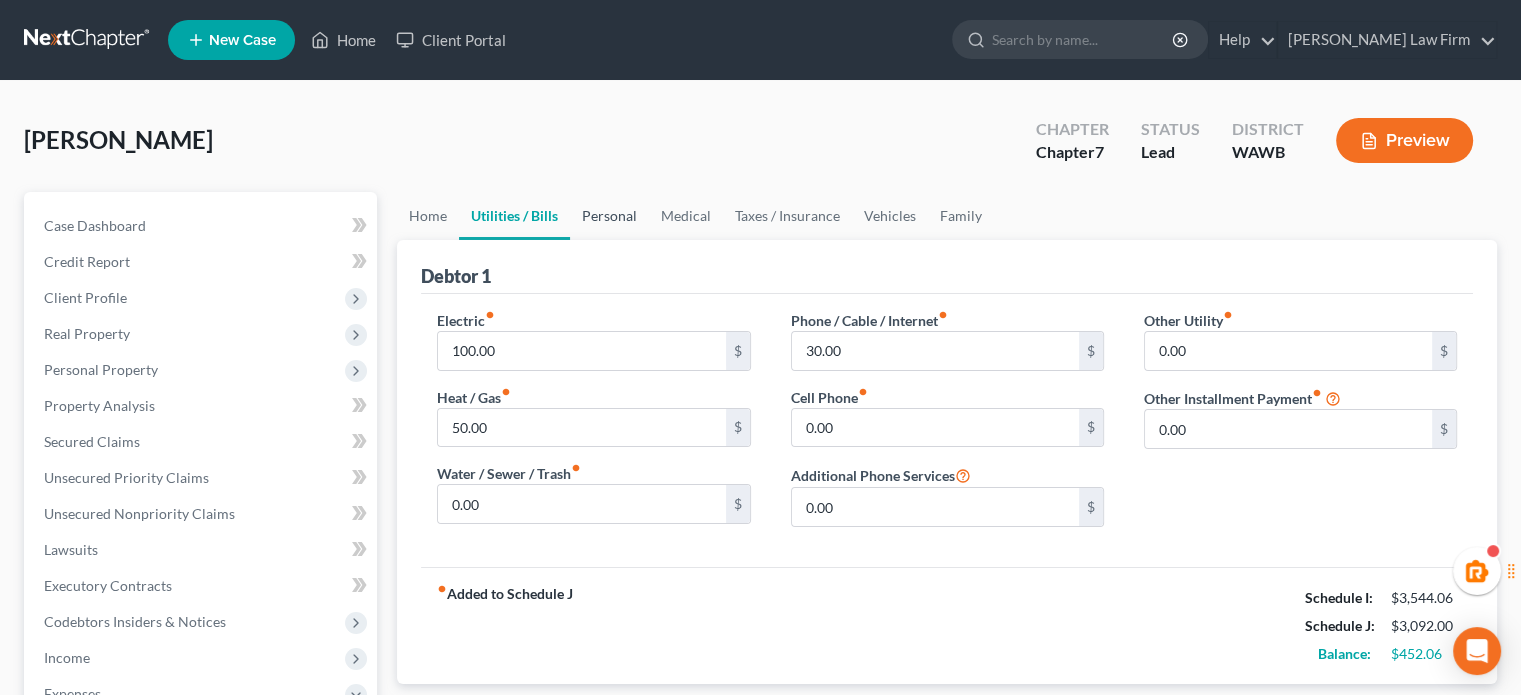 click on "Personal" at bounding box center [609, 216] 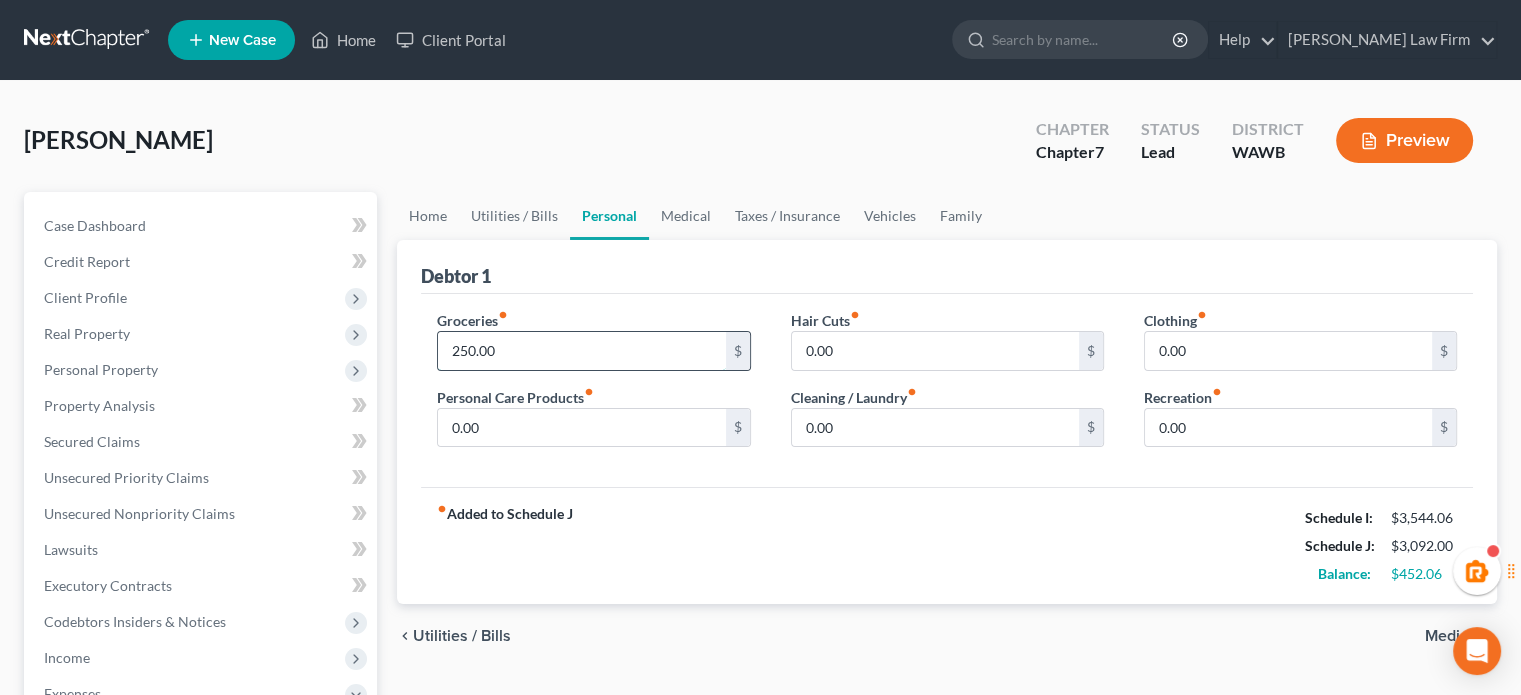 click on "250.00" at bounding box center [581, 351] 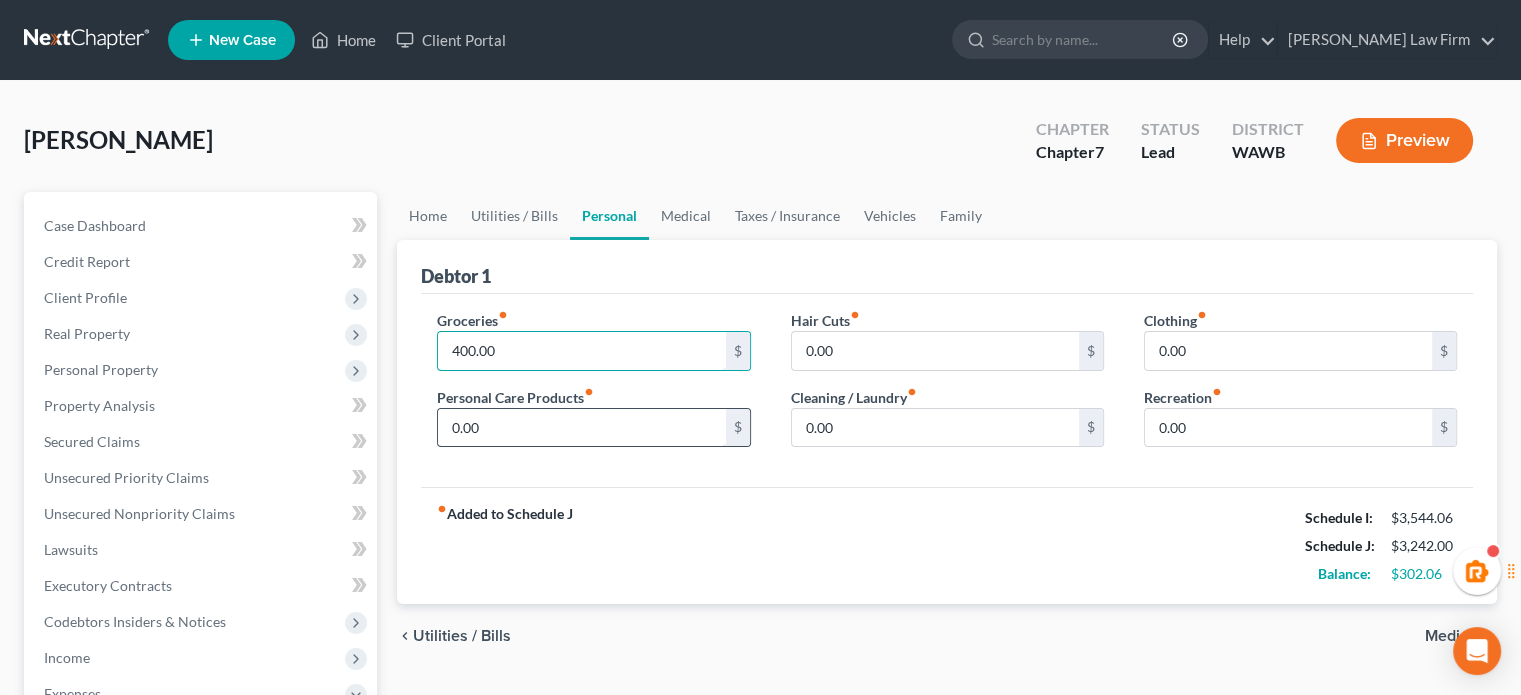 type on "400.00" 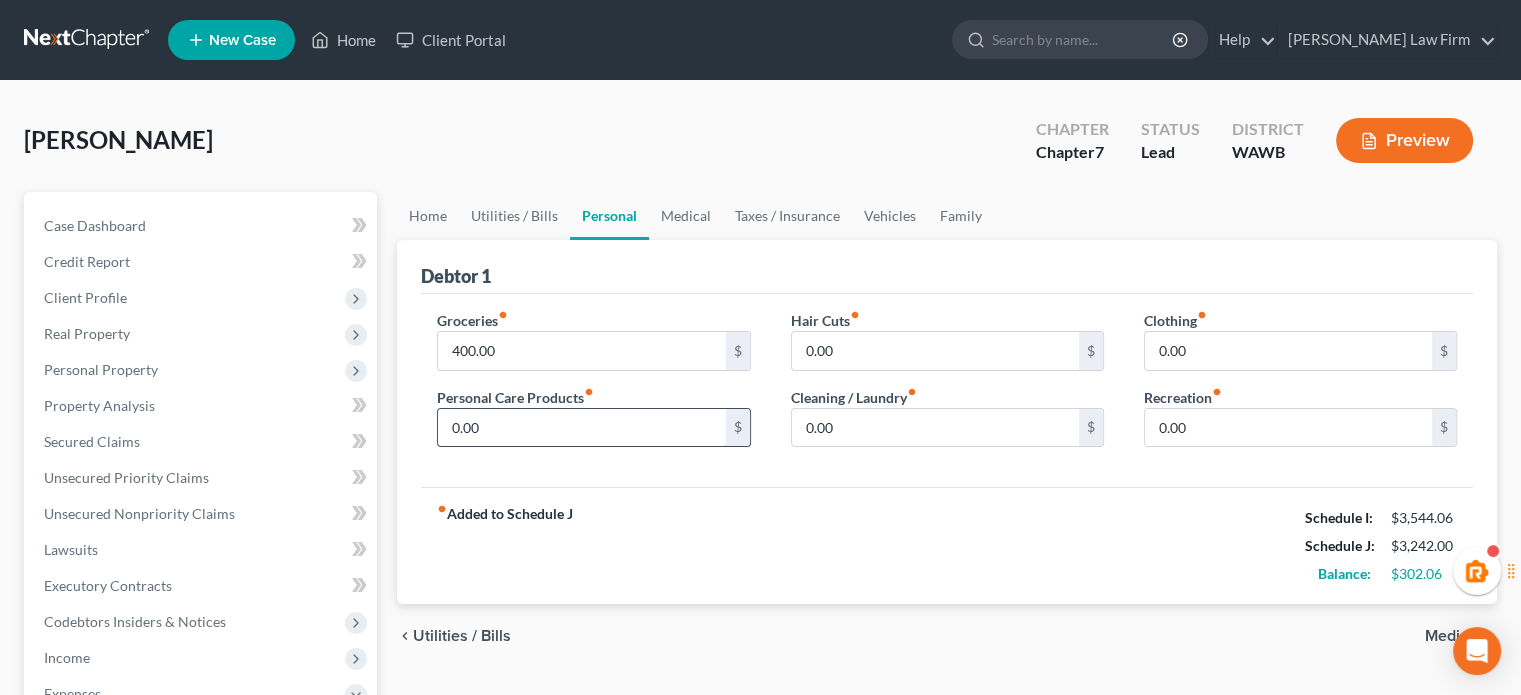 click on "0.00" at bounding box center (581, 428) 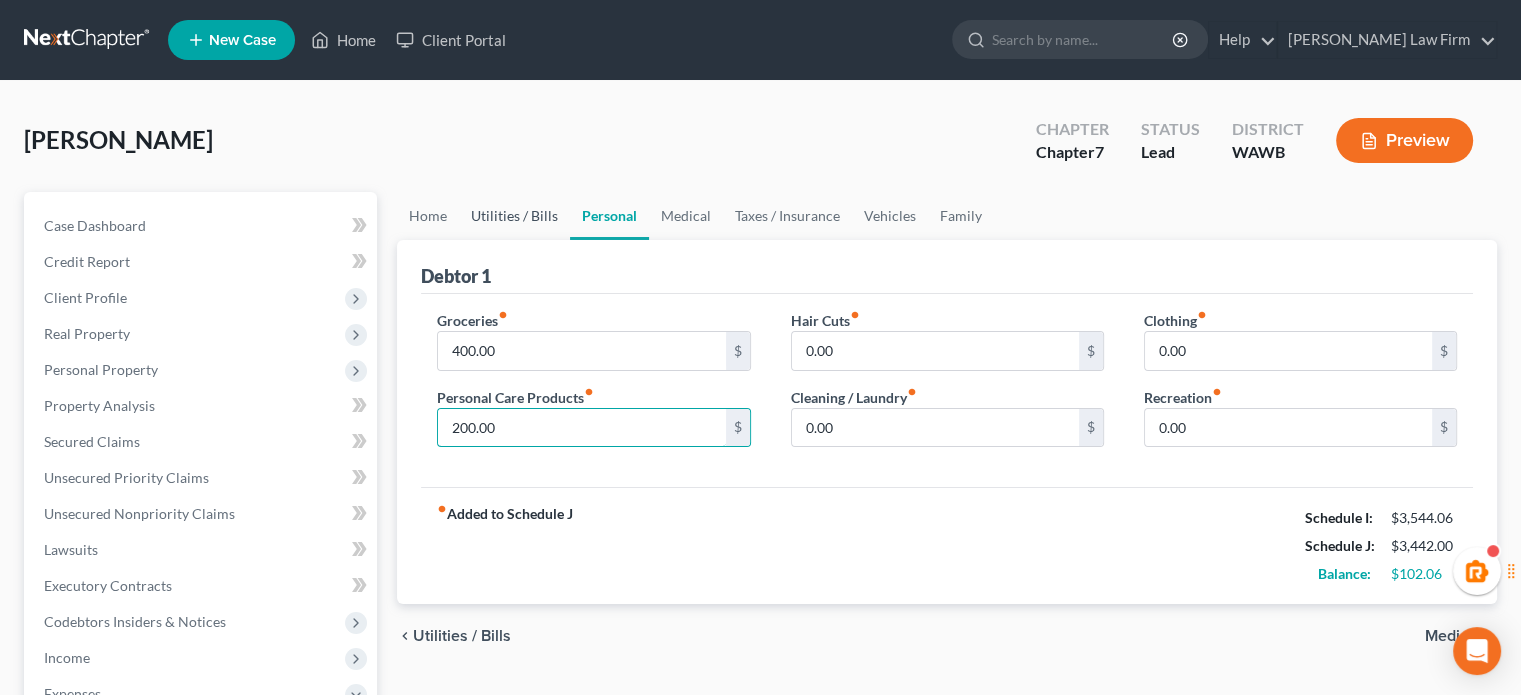 type on "200.00" 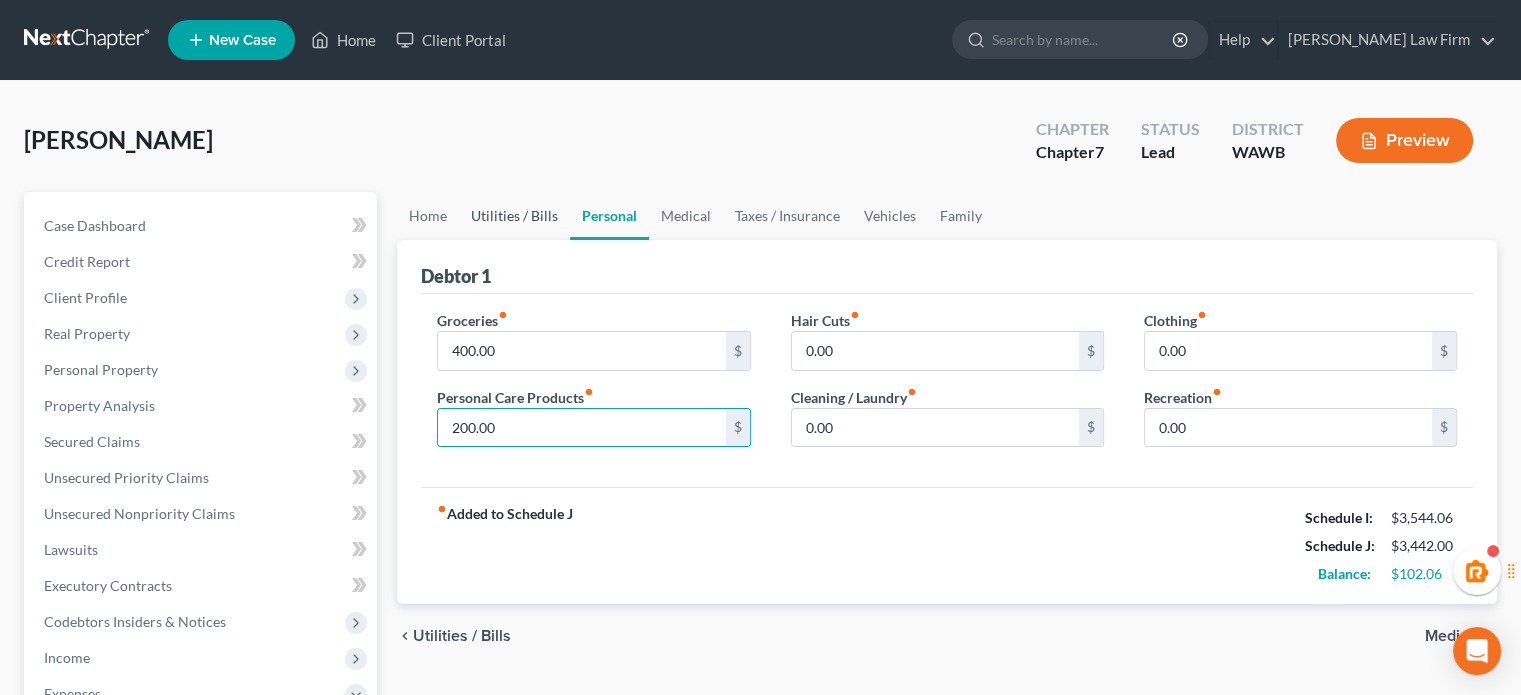 click on "Utilities / Bills" at bounding box center (514, 216) 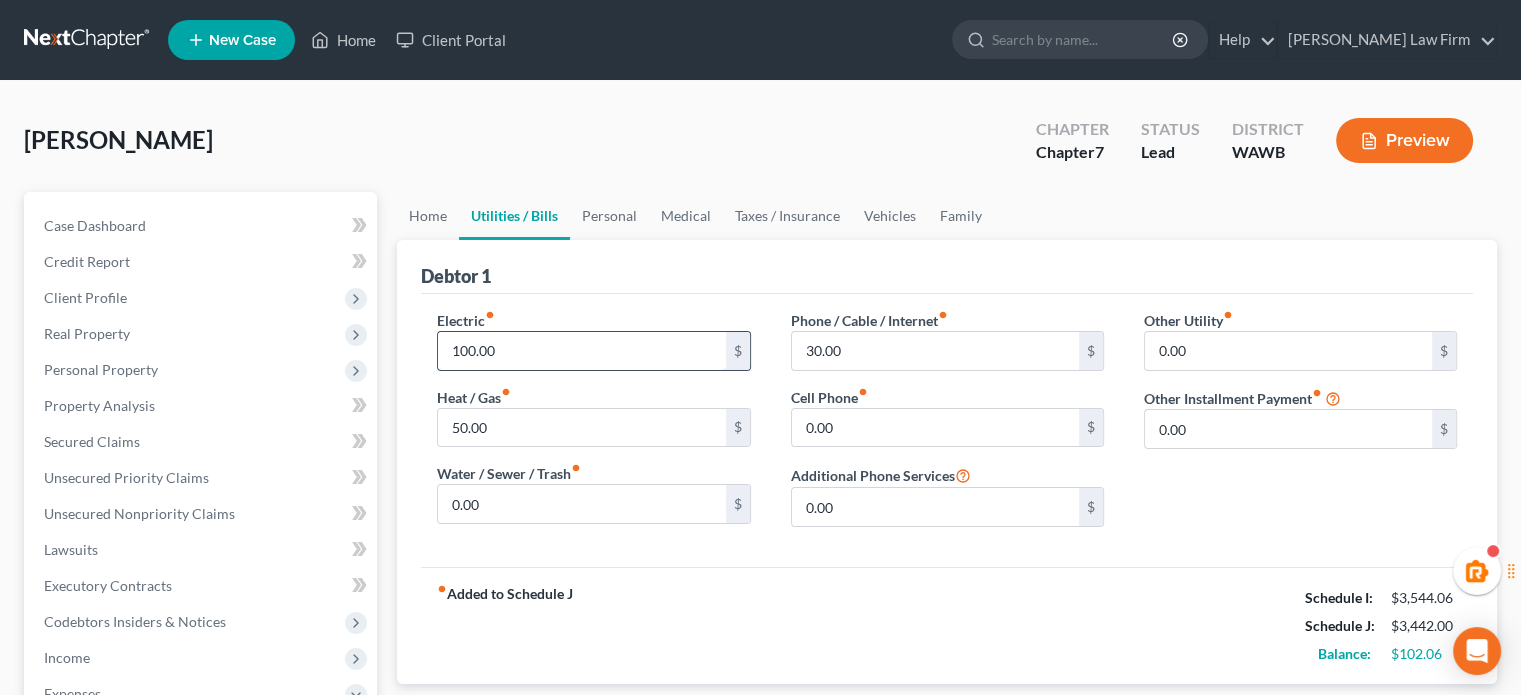 click on "100.00" at bounding box center (581, 351) 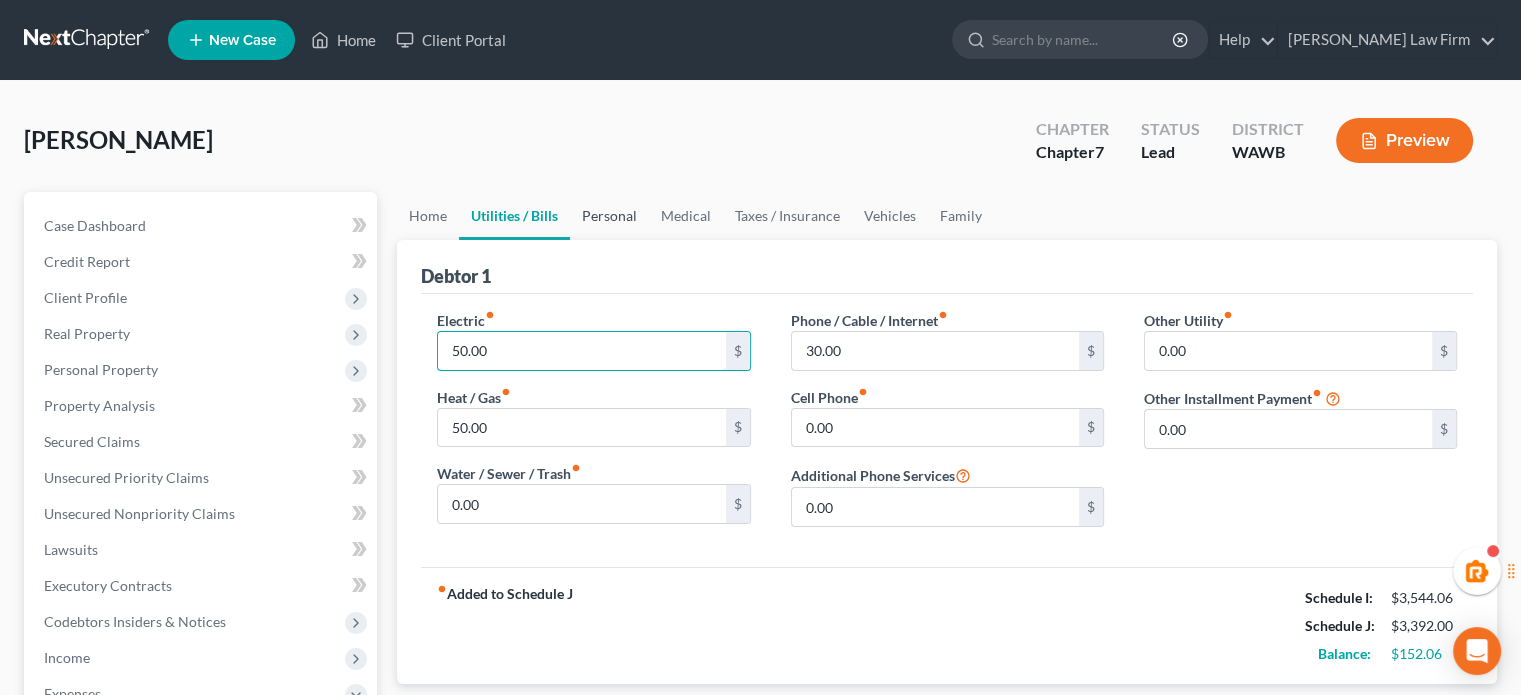 type on "50.00" 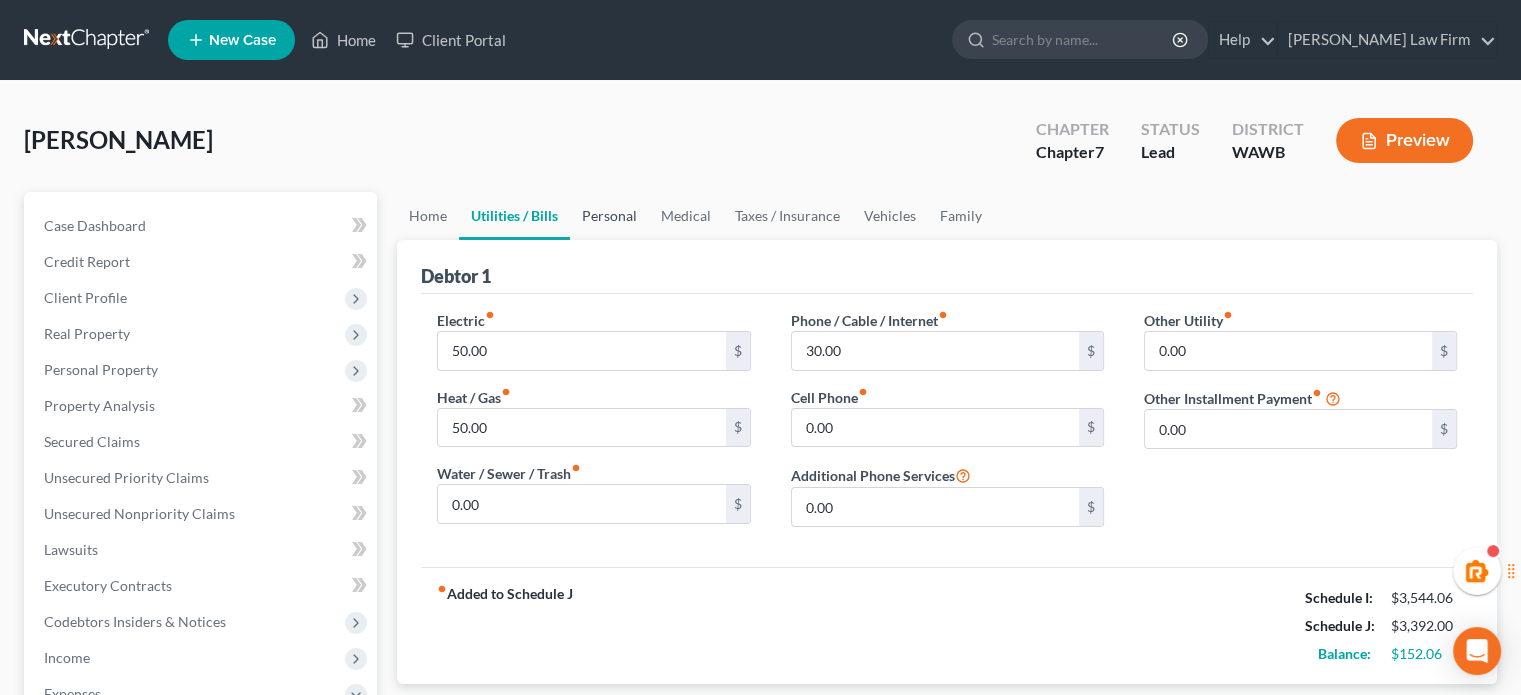 click on "Personal" at bounding box center (609, 216) 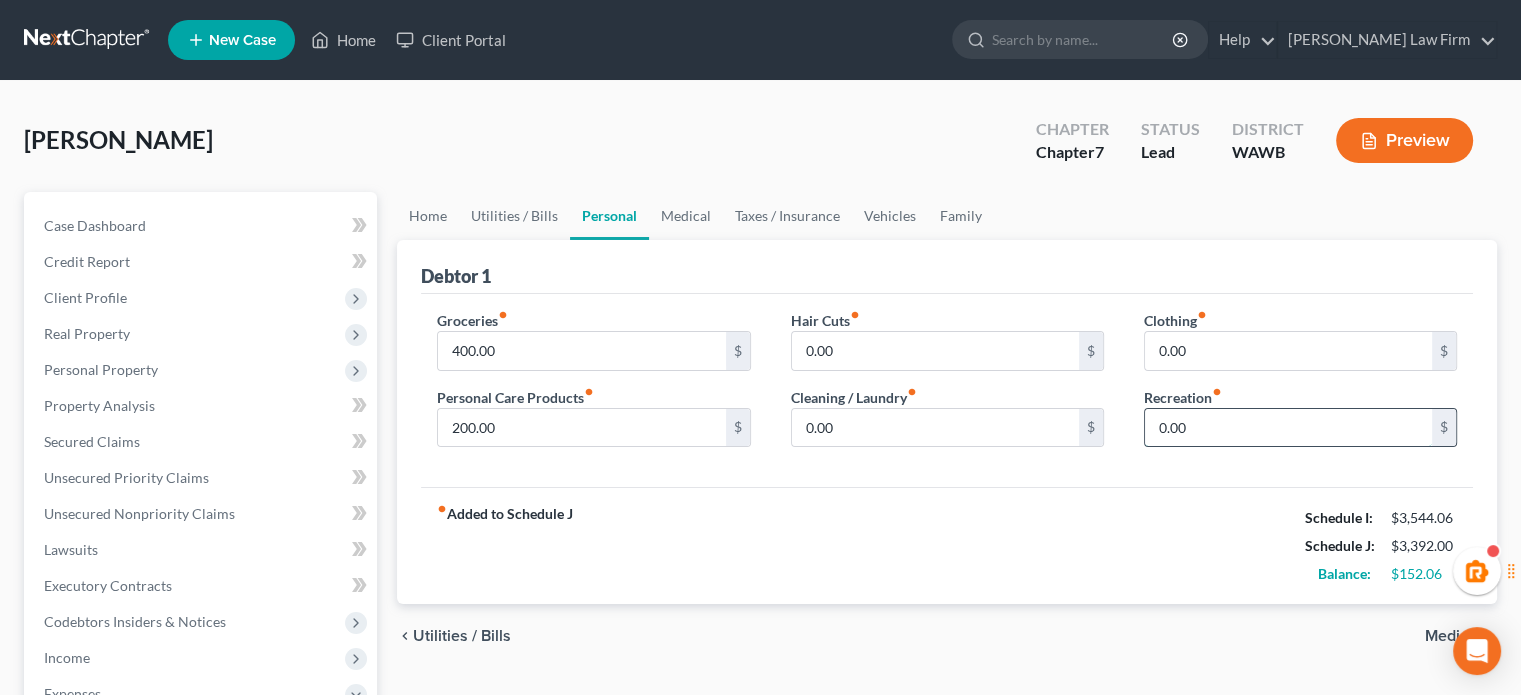 click on "0.00" at bounding box center [1288, 428] 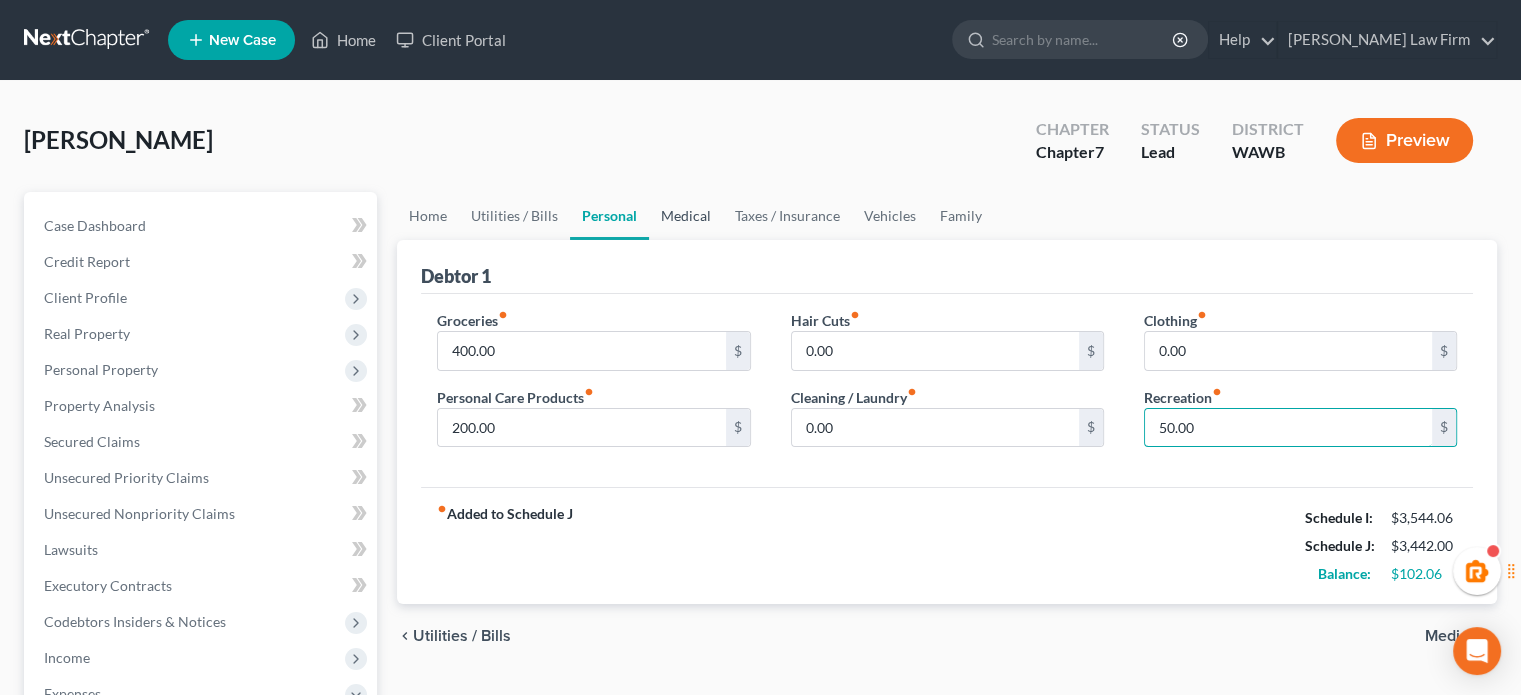 type on "50.00" 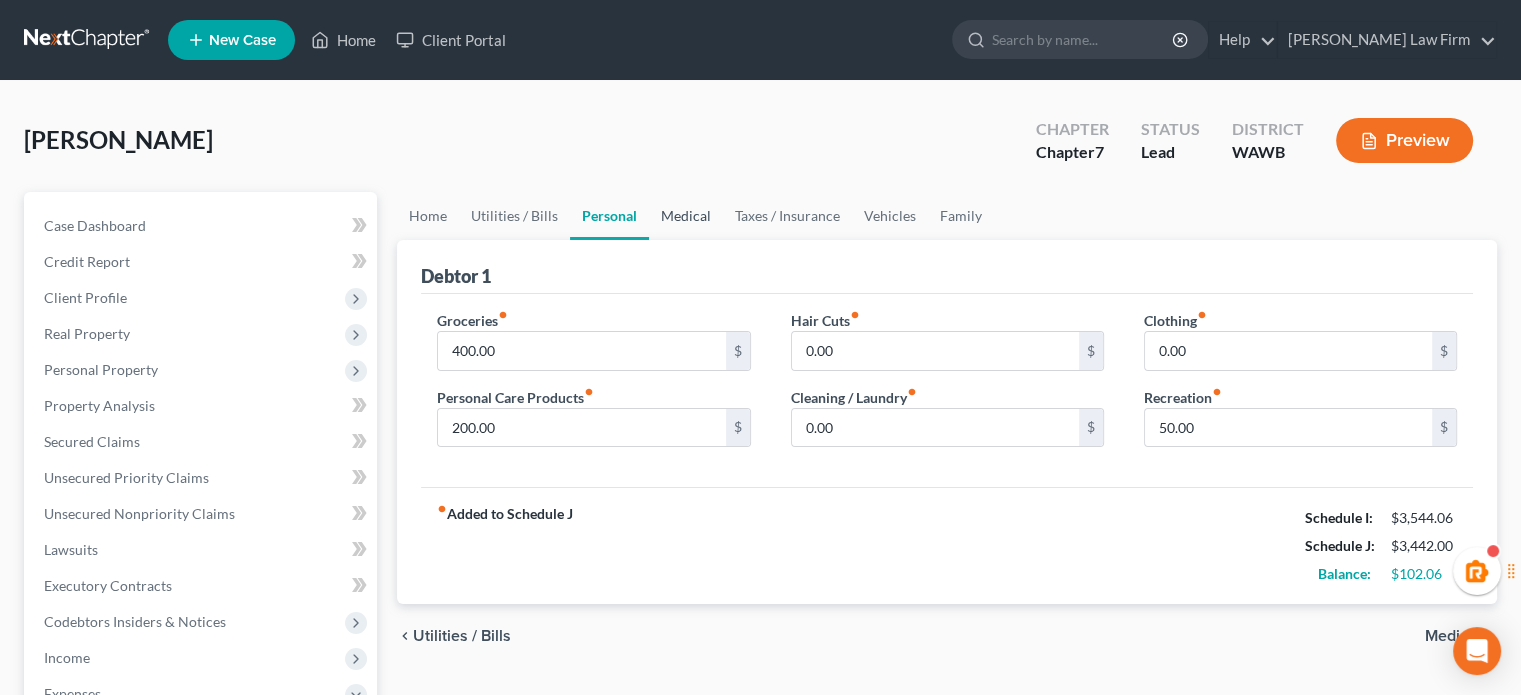 click on "Medical" at bounding box center (686, 216) 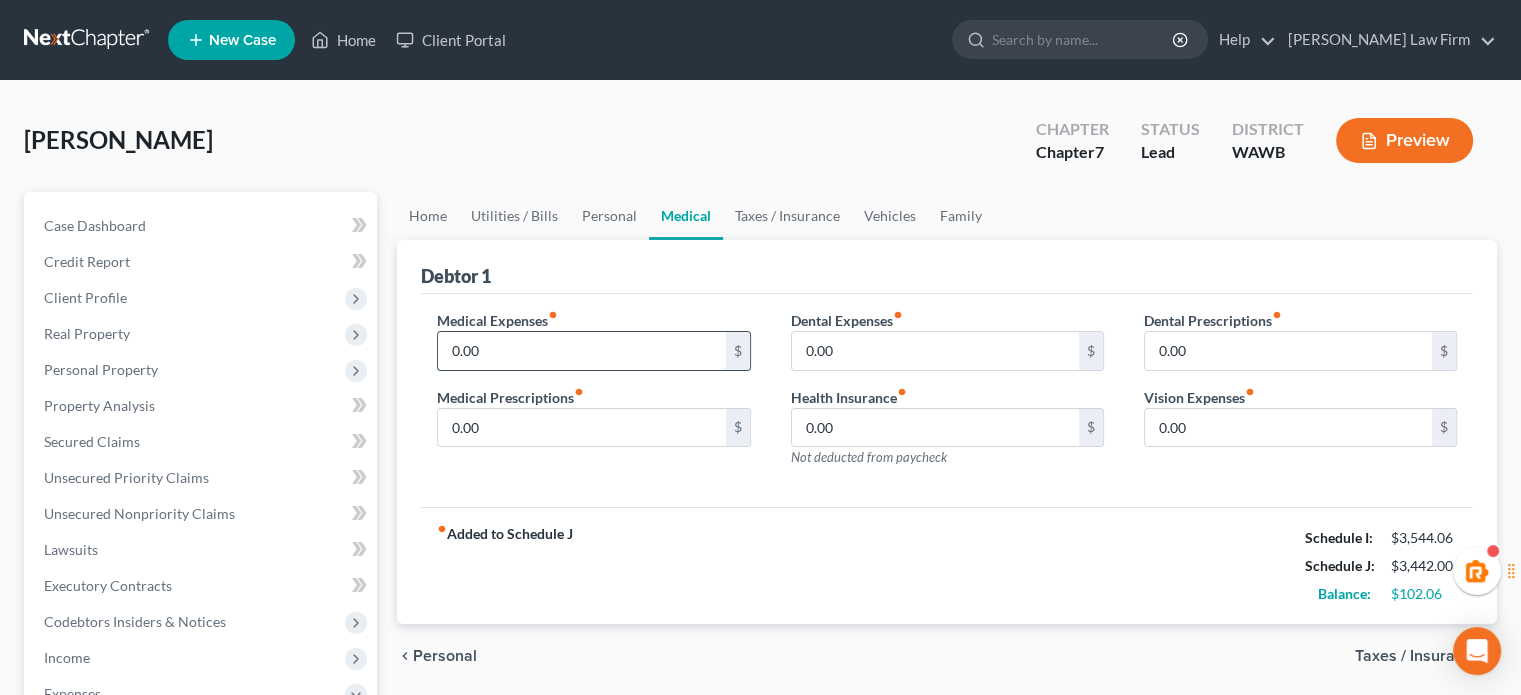 click on "0.00" at bounding box center (581, 351) 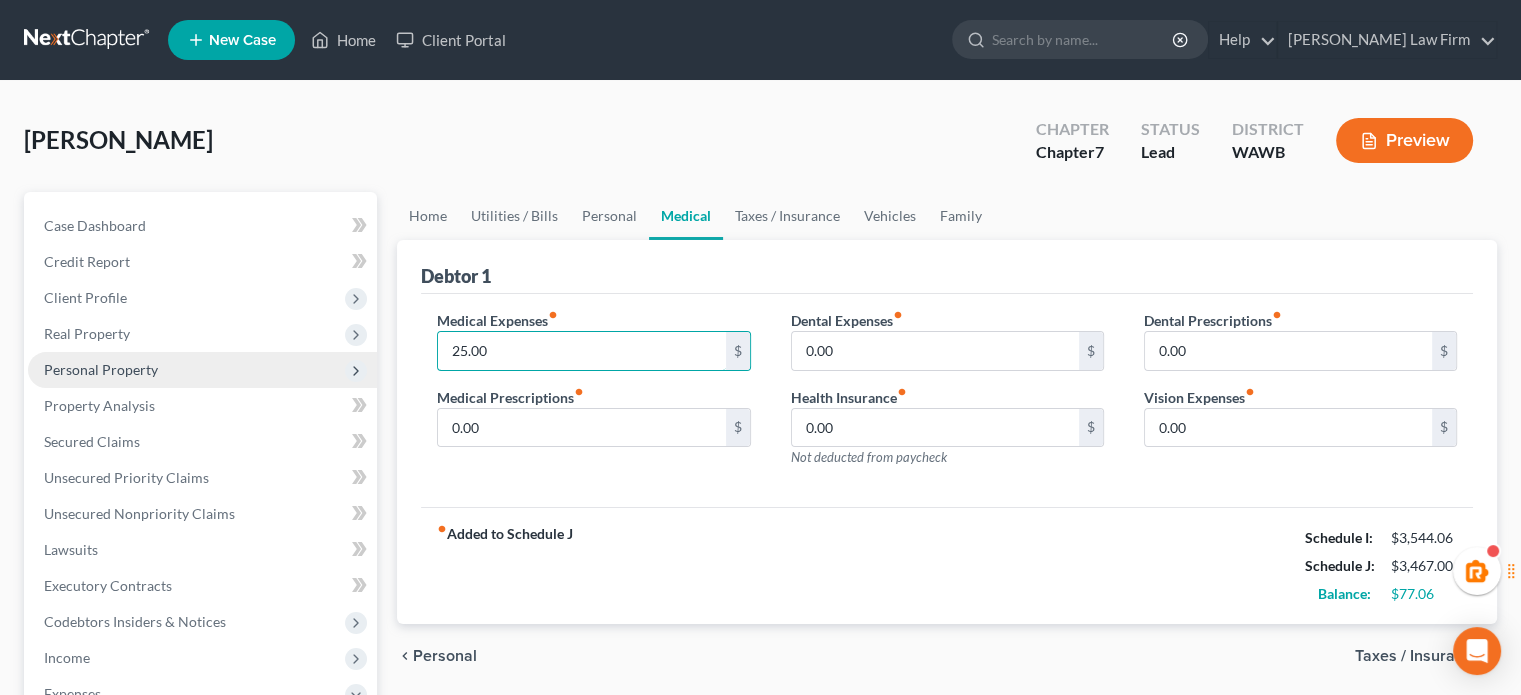 drag, startPoint x: 612, startPoint y: 347, endPoint x: 352, endPoint y: 363, distance: 260.49185 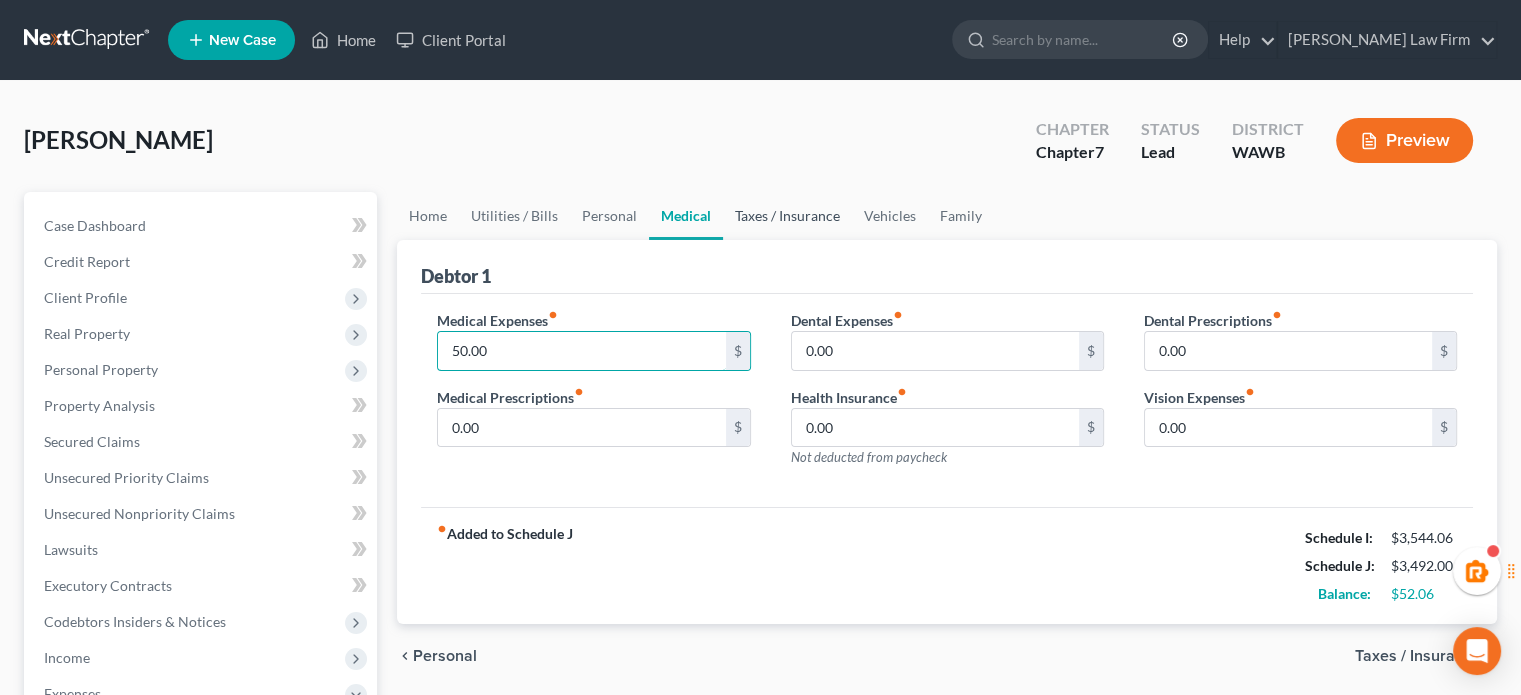 type on "50.00" 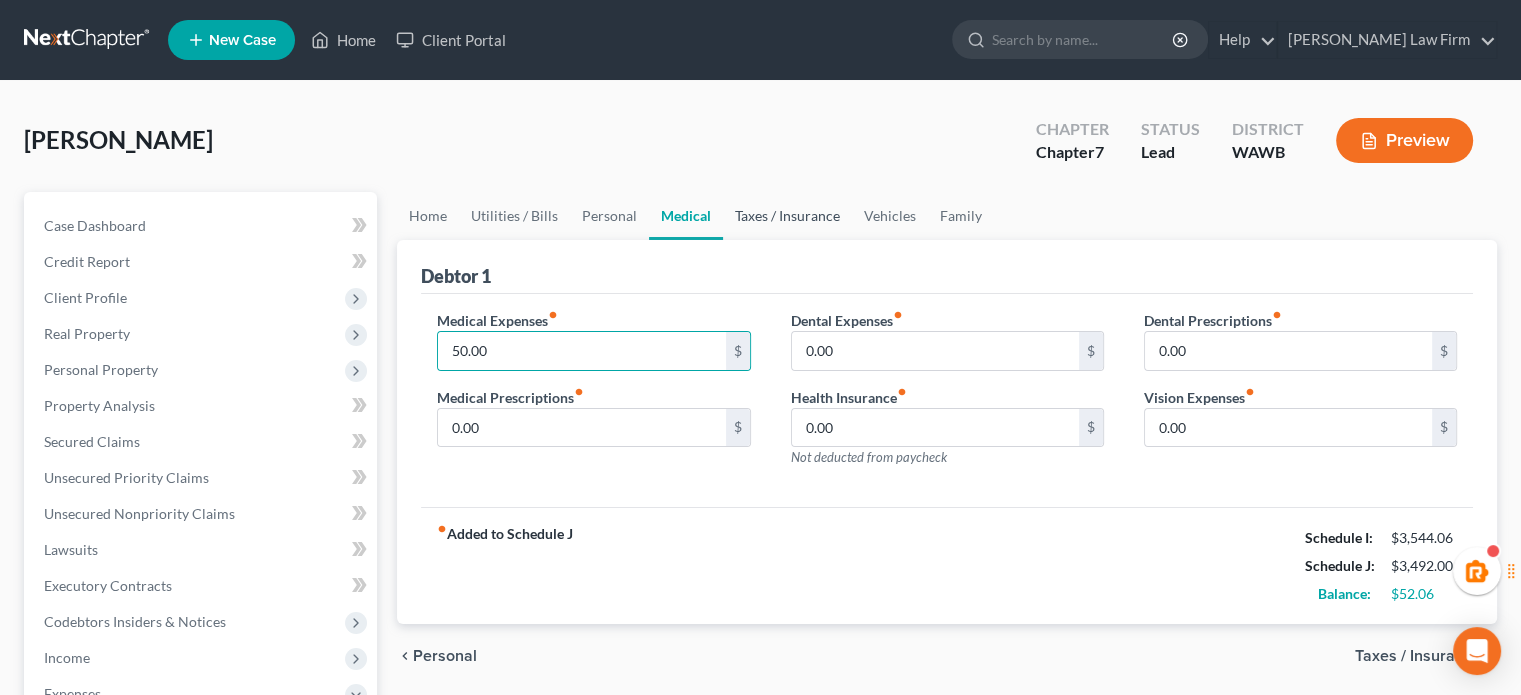 click on "Taxes / Insurance" at bounding box center (787, 216) 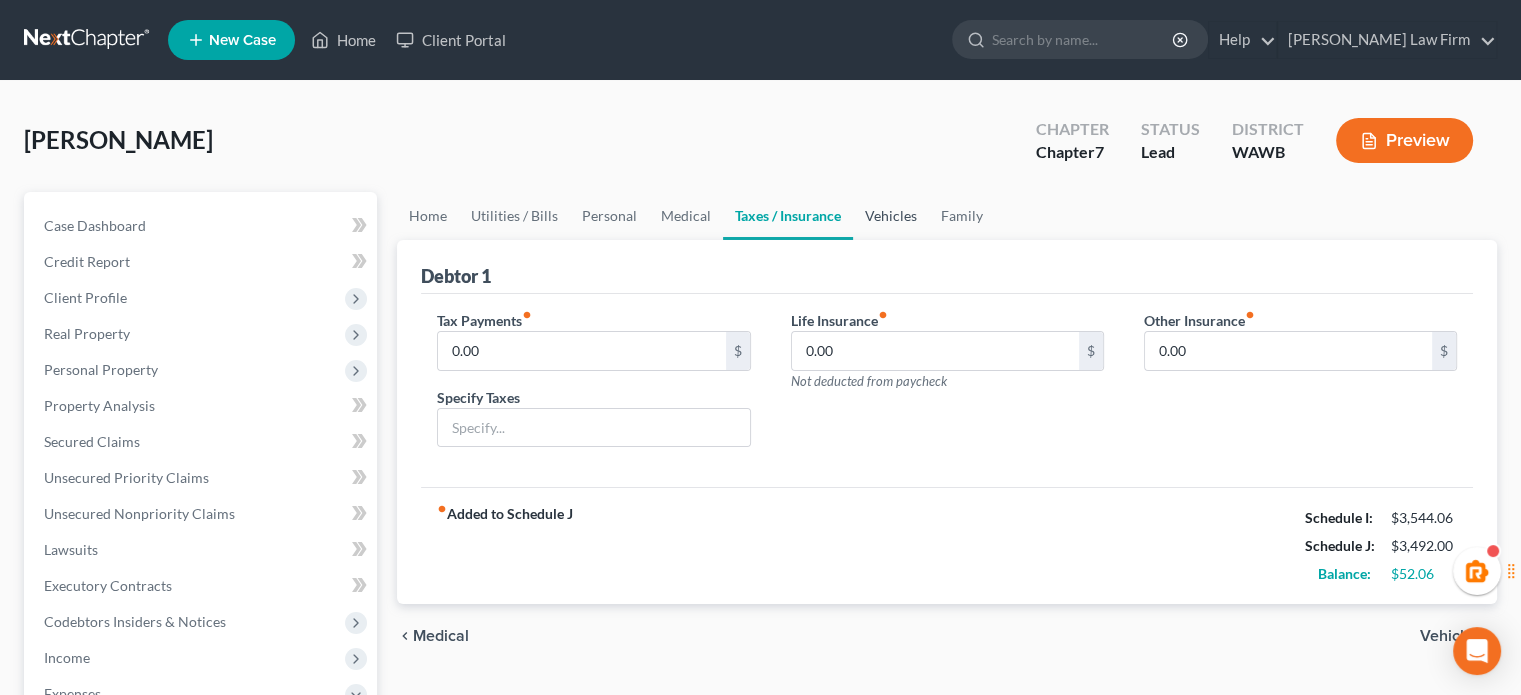 click on "Vehicles" at bounding box center (891, 216) 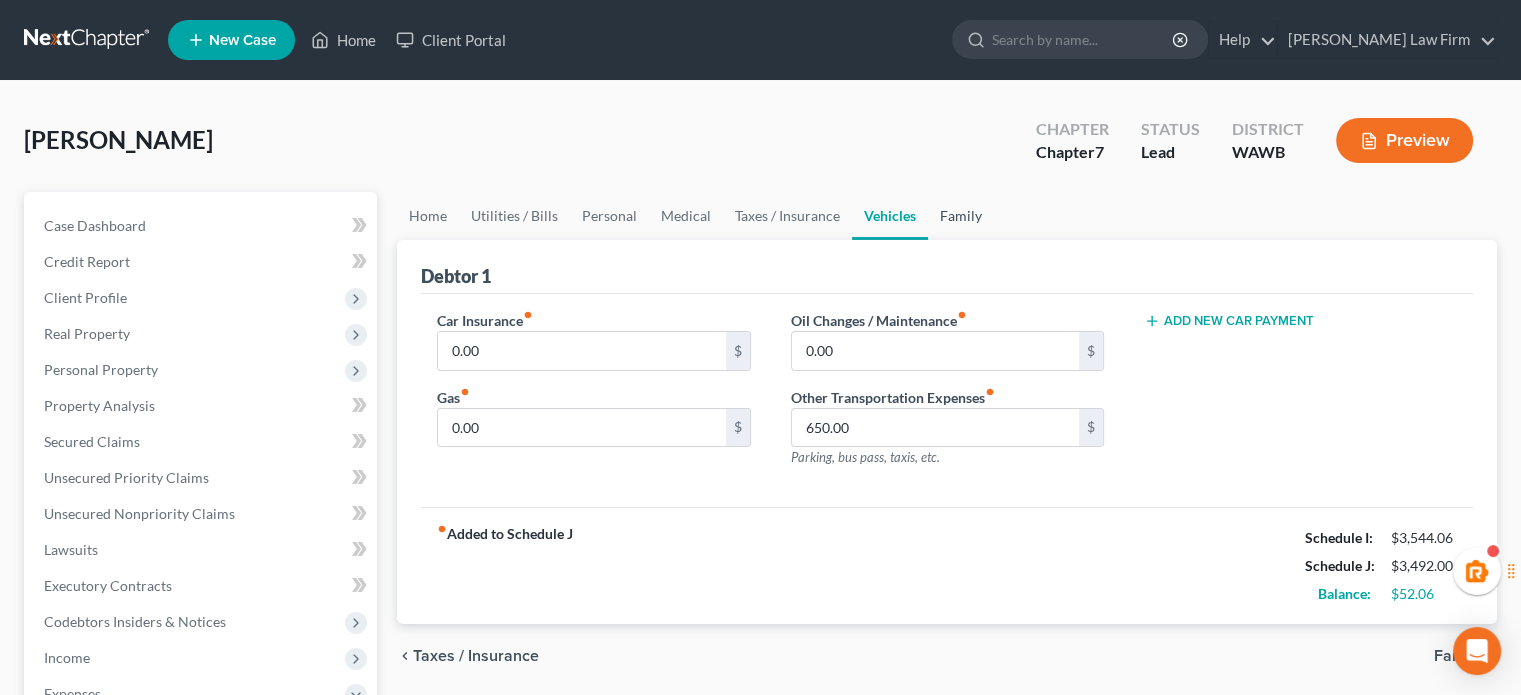 click on "Family" at bounding box center [961, 216] 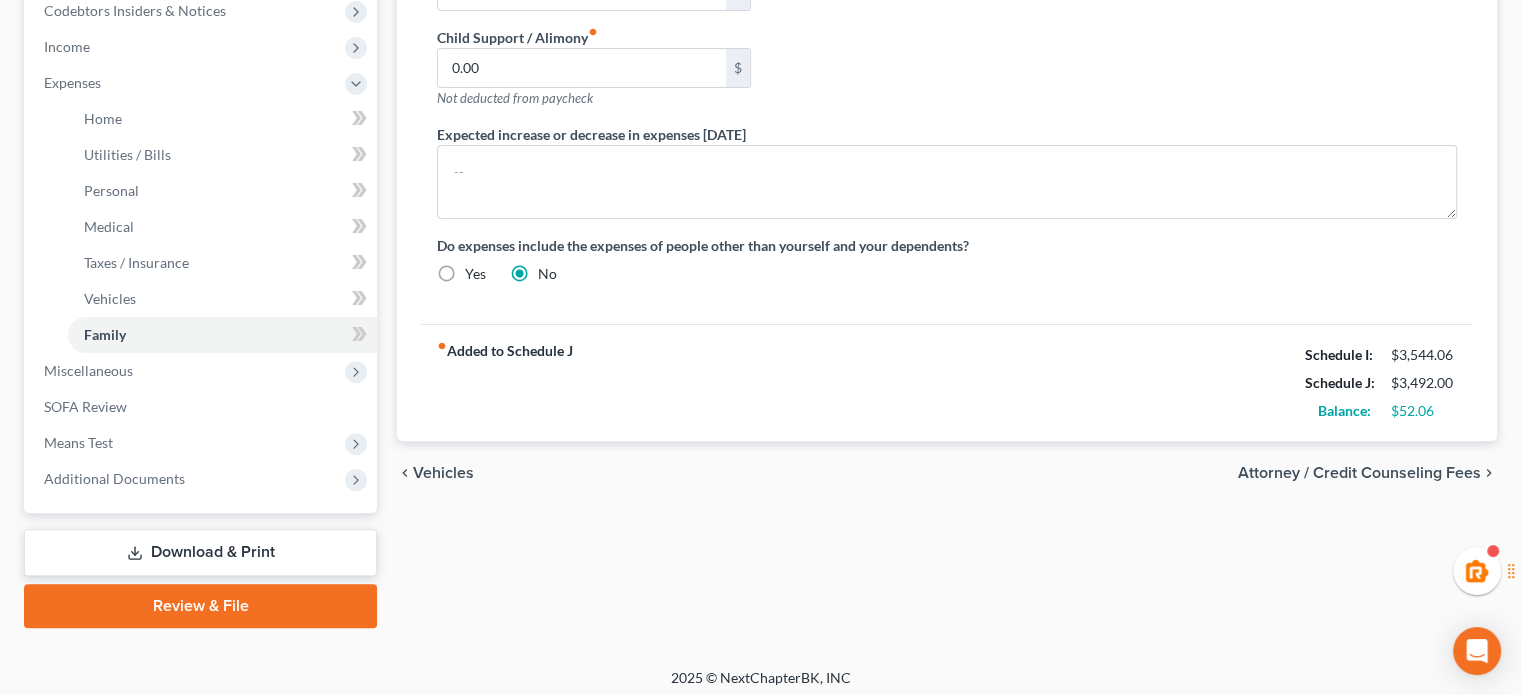 scroll, scrollTop: 618, scrollLeft: 0, axis: vertical 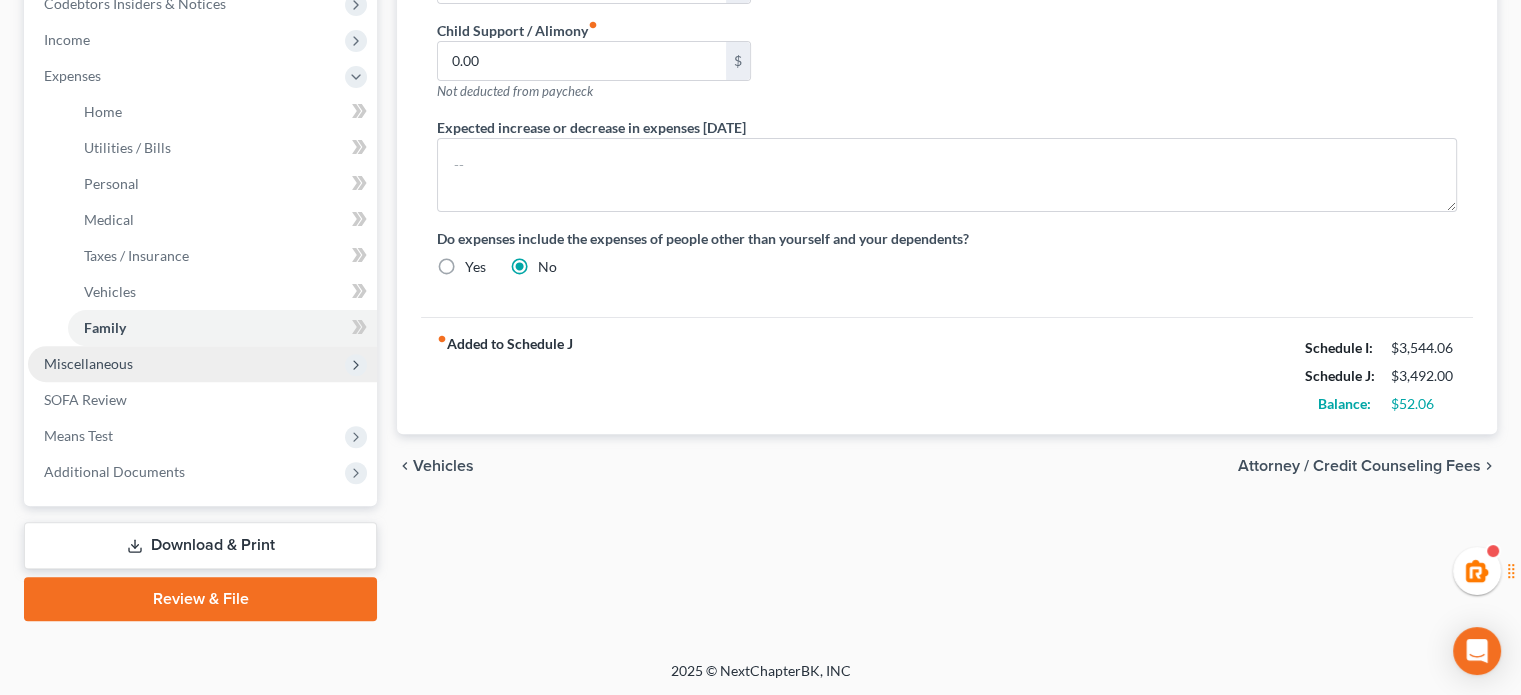 click on "Miscellaneous" at bounding box center [202, 364] 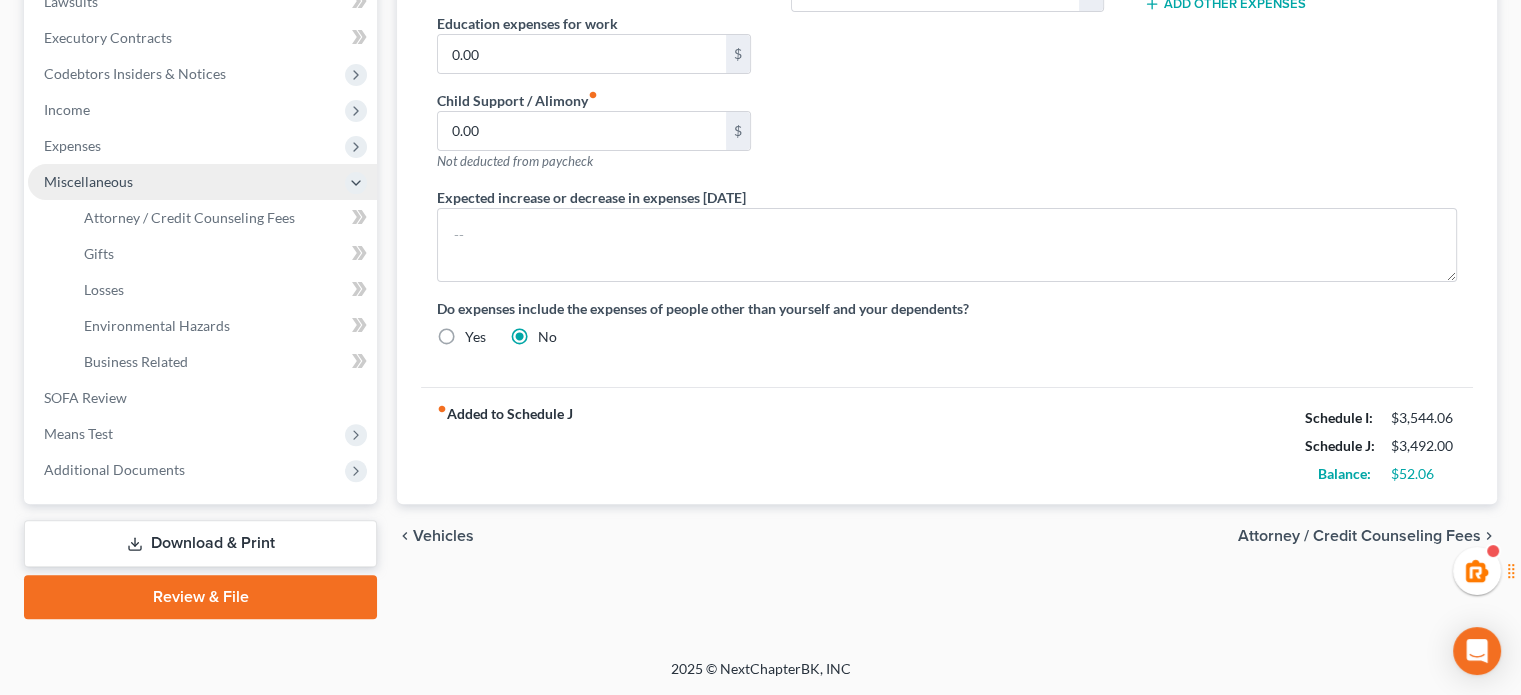 scroll, scrollTop: 546, scrollLeft: 0, axis: vertical 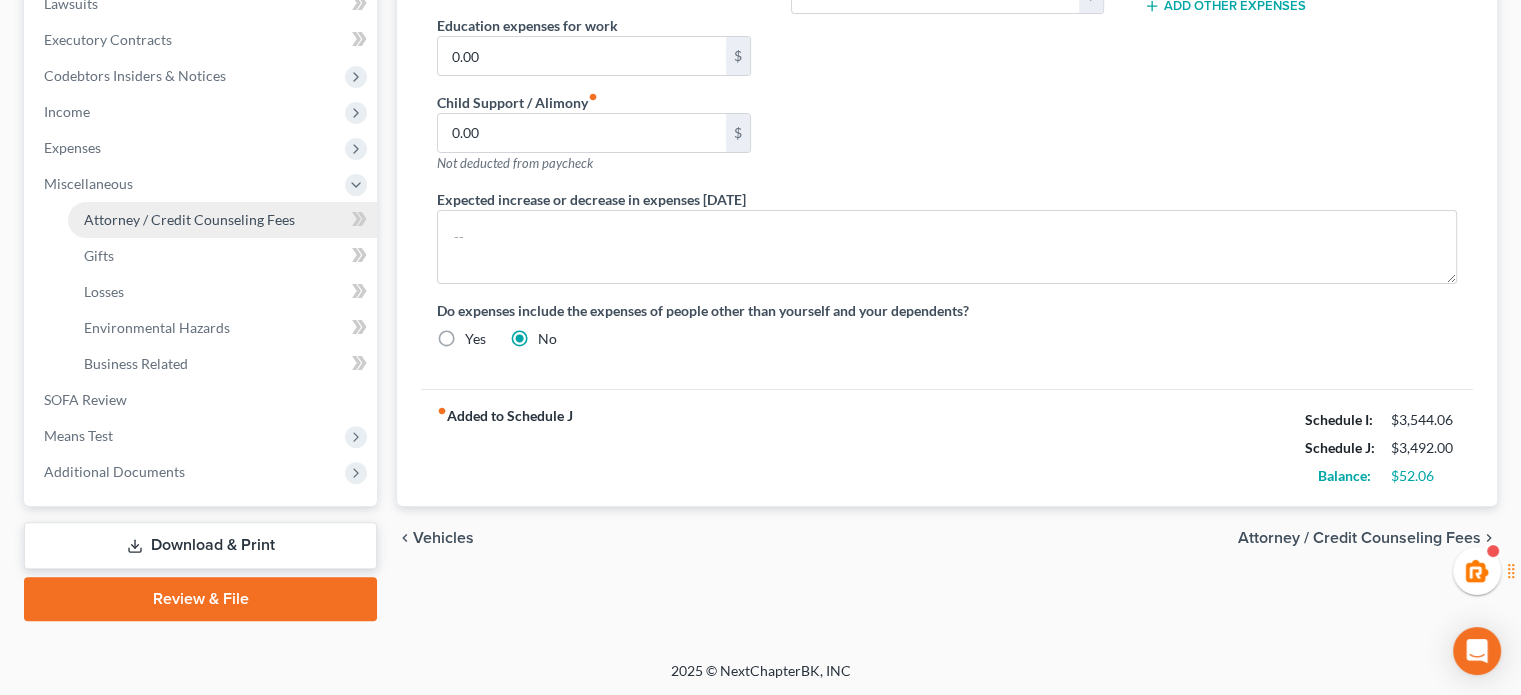 click on "Attorney / Credit Counseling Fees" at bounding box center [189, 219] 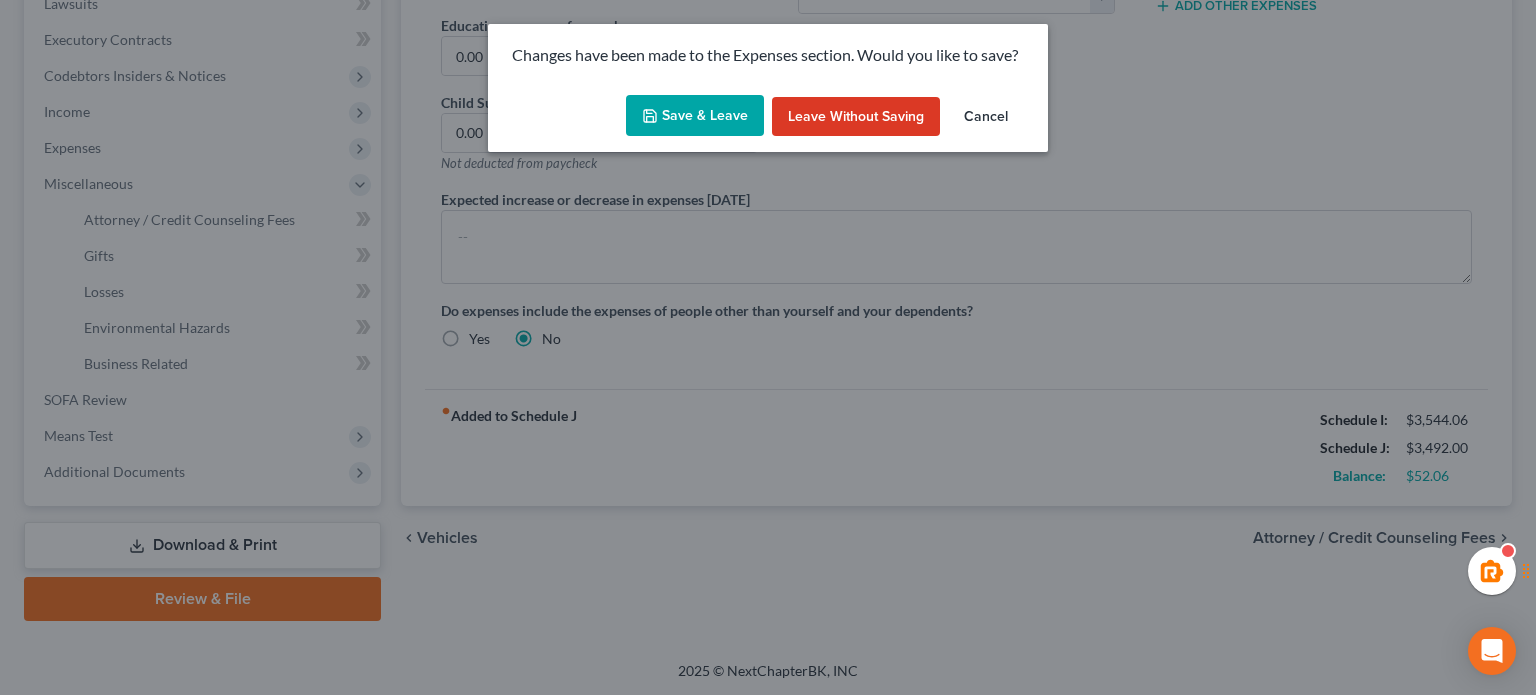 click on "Save & Leave" at bounding box center [695, 116] 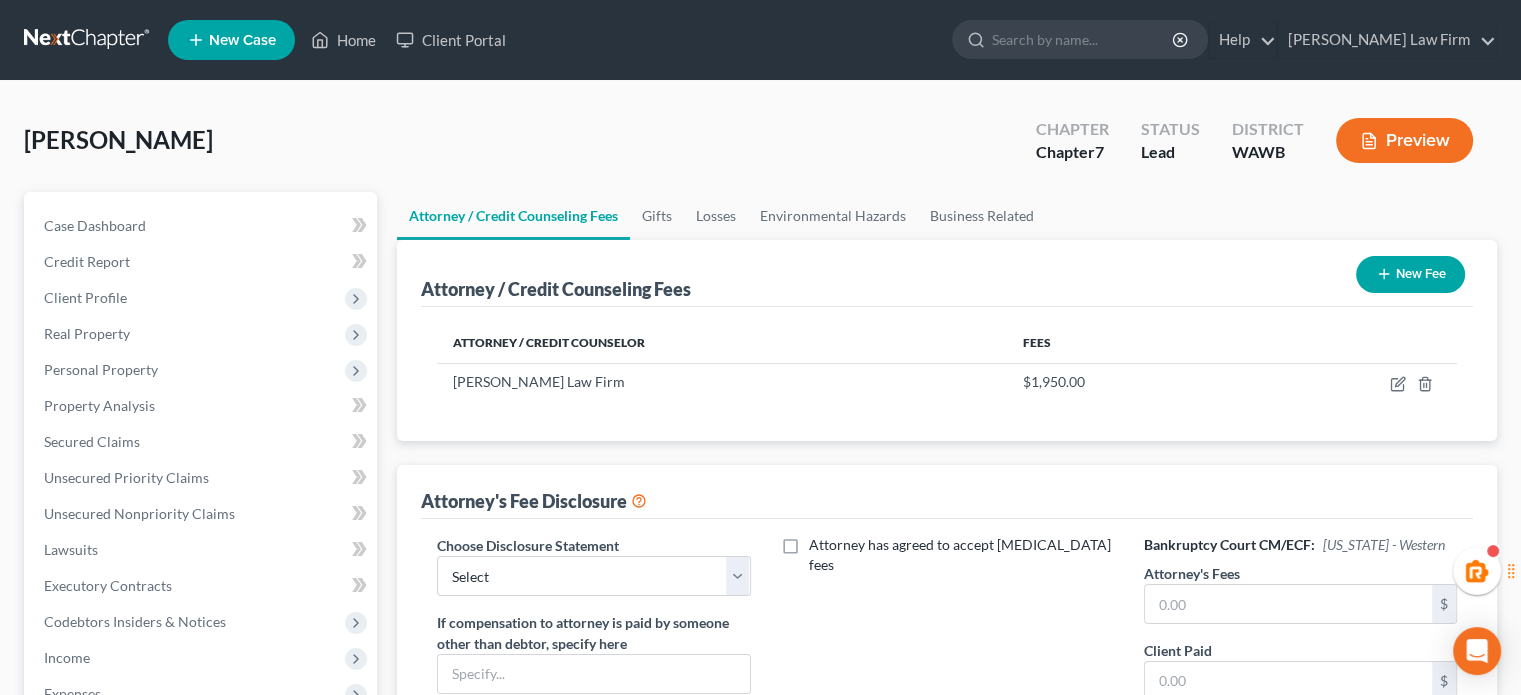 scroll, scrollTop: 333, scrollLeft: 0, axis: vertical 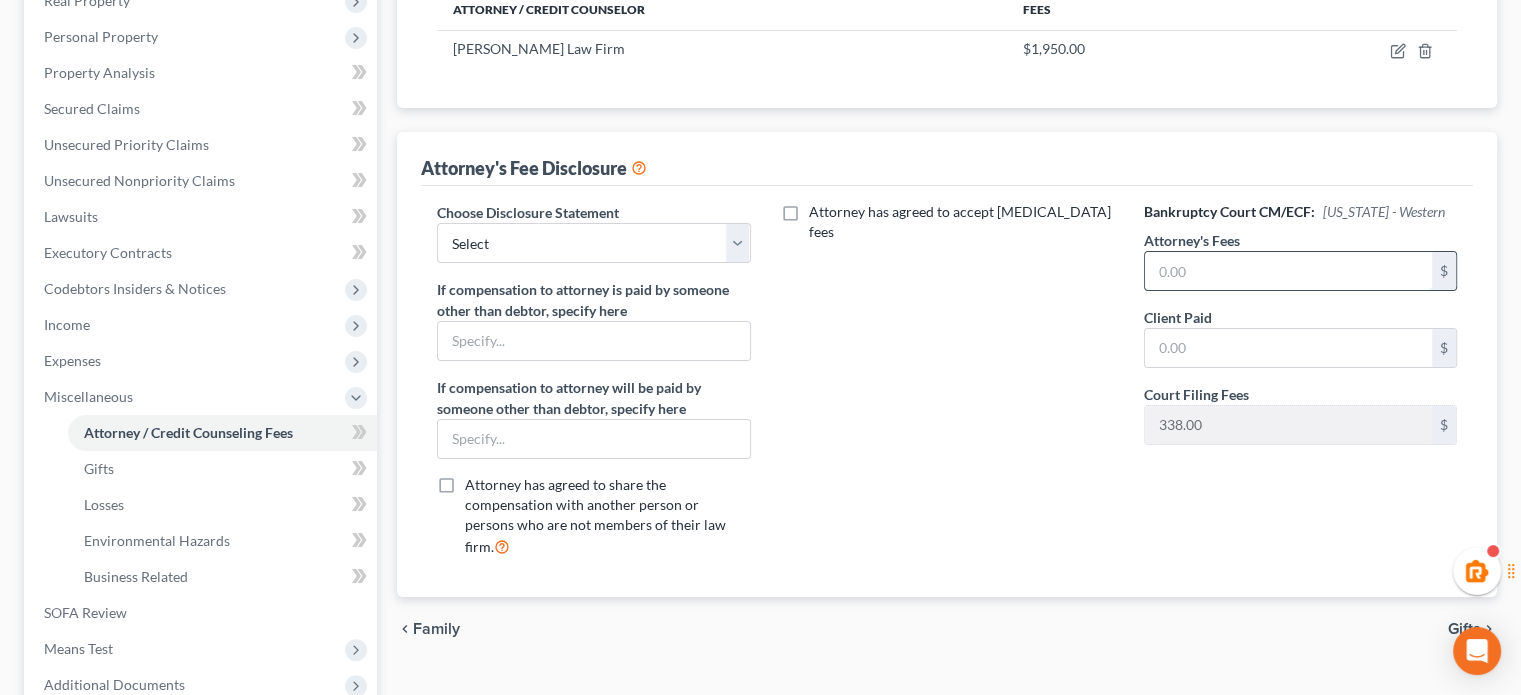 click at bounding box center (1288, 271) 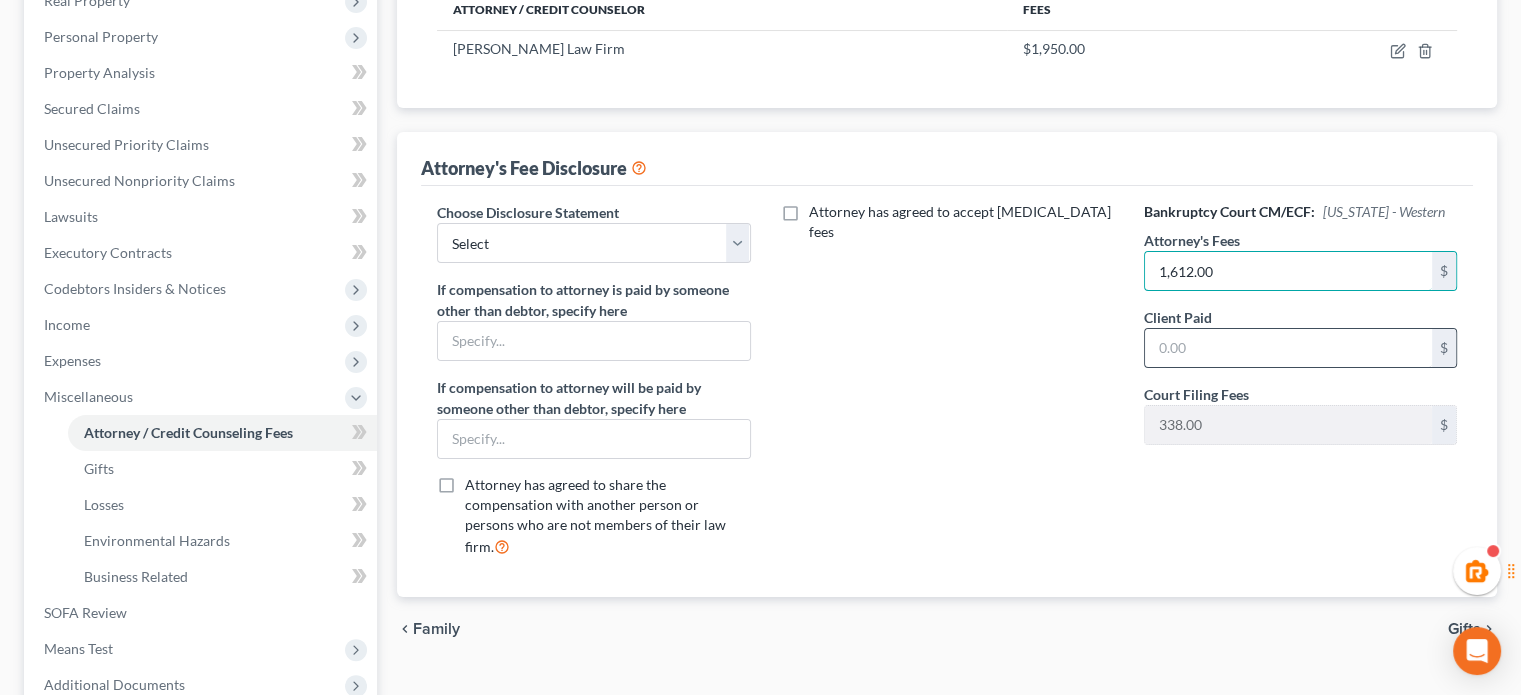 type on "1,612.00" 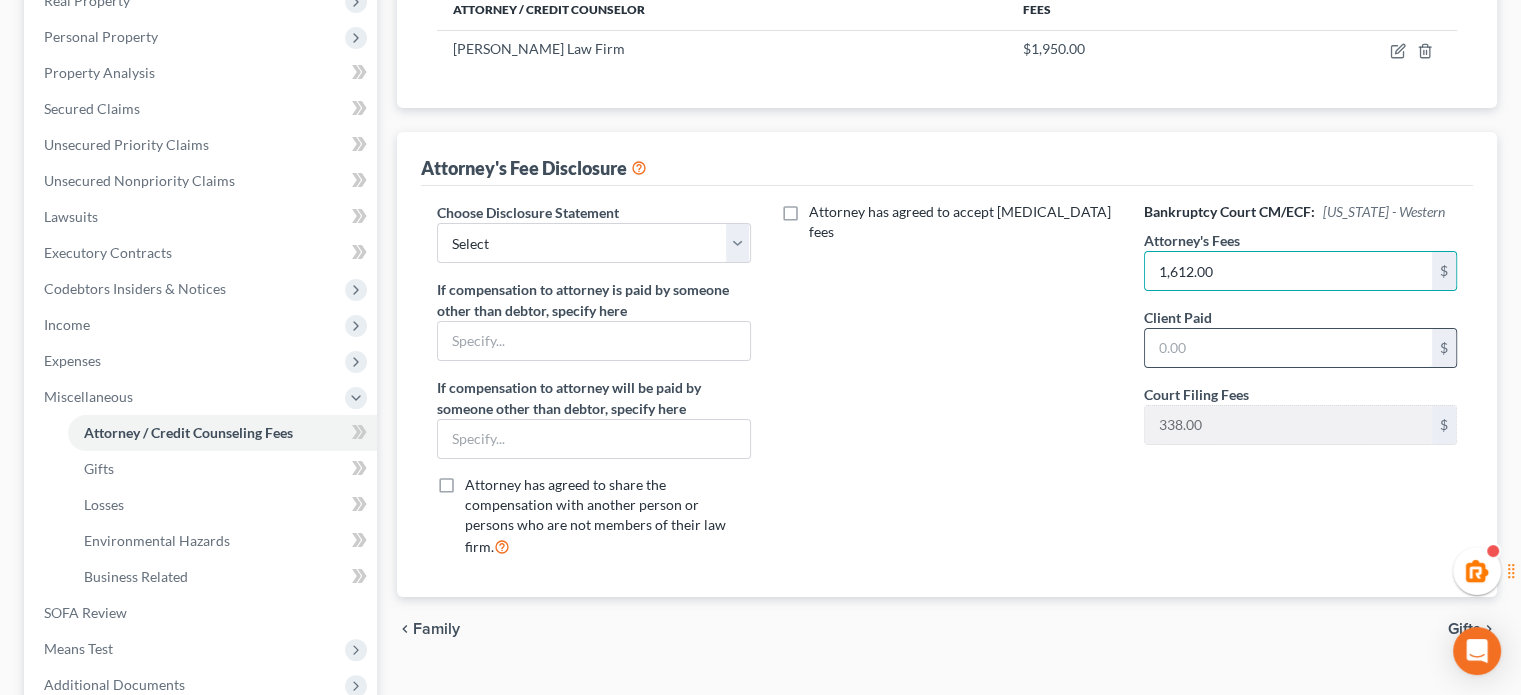 click at bounding box center (1288, 348) 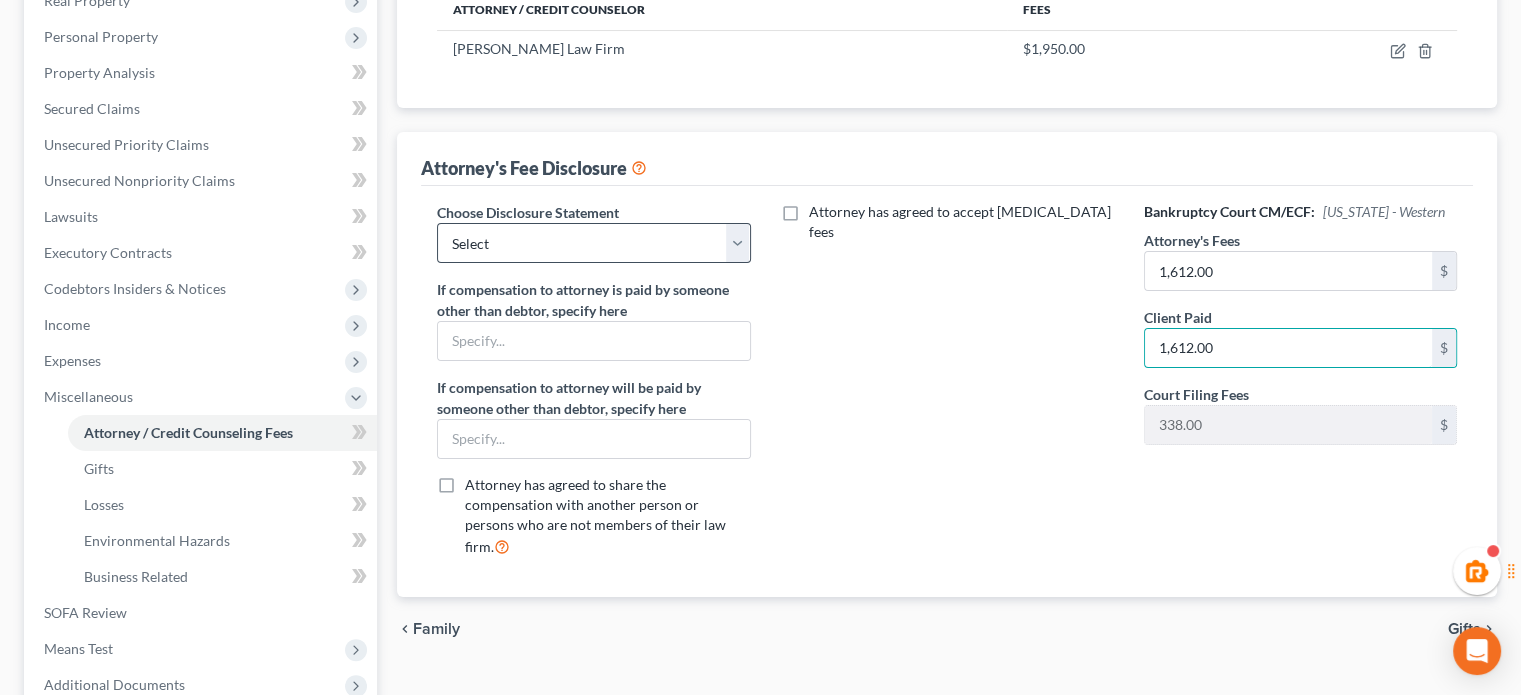 type on "1,612.00" 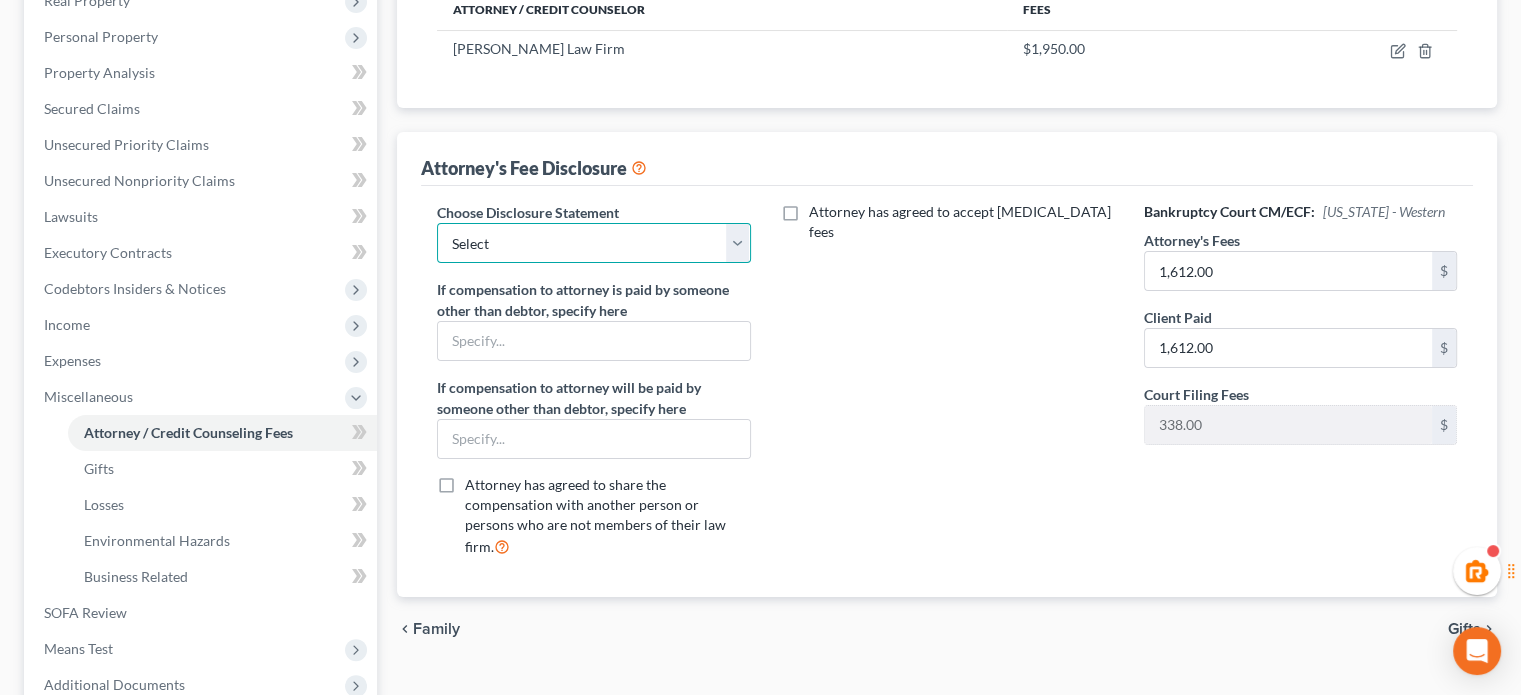 click on "Select Covered Items Chapter 13 Covered Items Chapter 7" at bounding box center [593, 243] 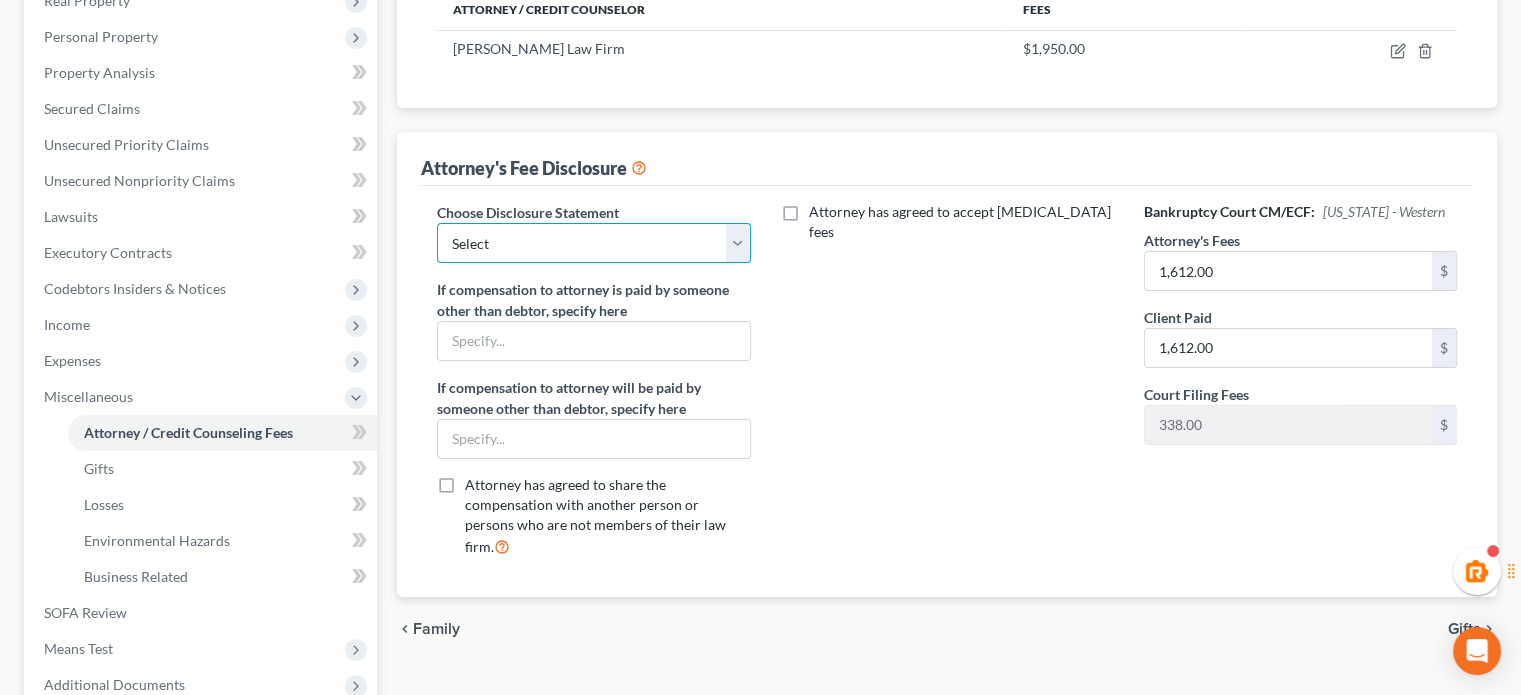 select on "1" 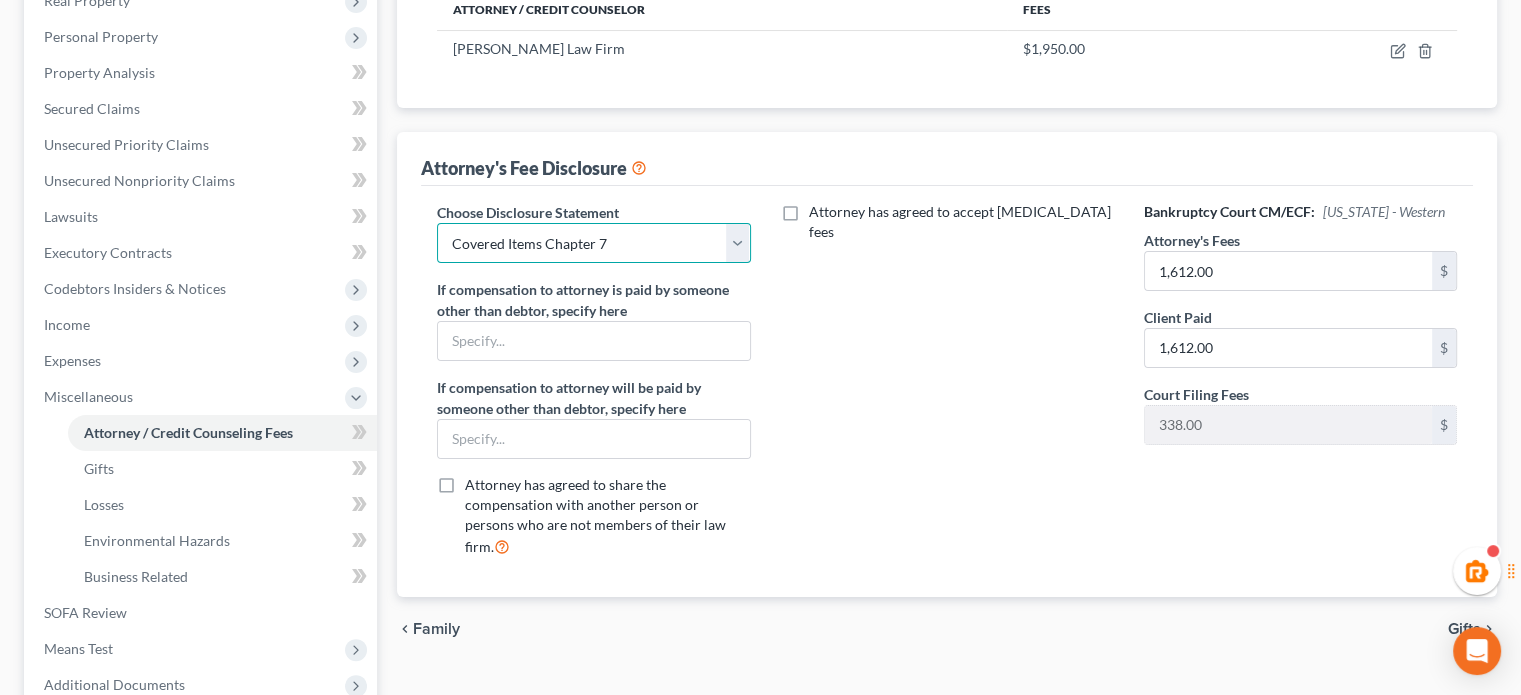 click on "Select Covered Items Chapter 13 Covered Items Chapter 7" at bounding box center [593, 243] 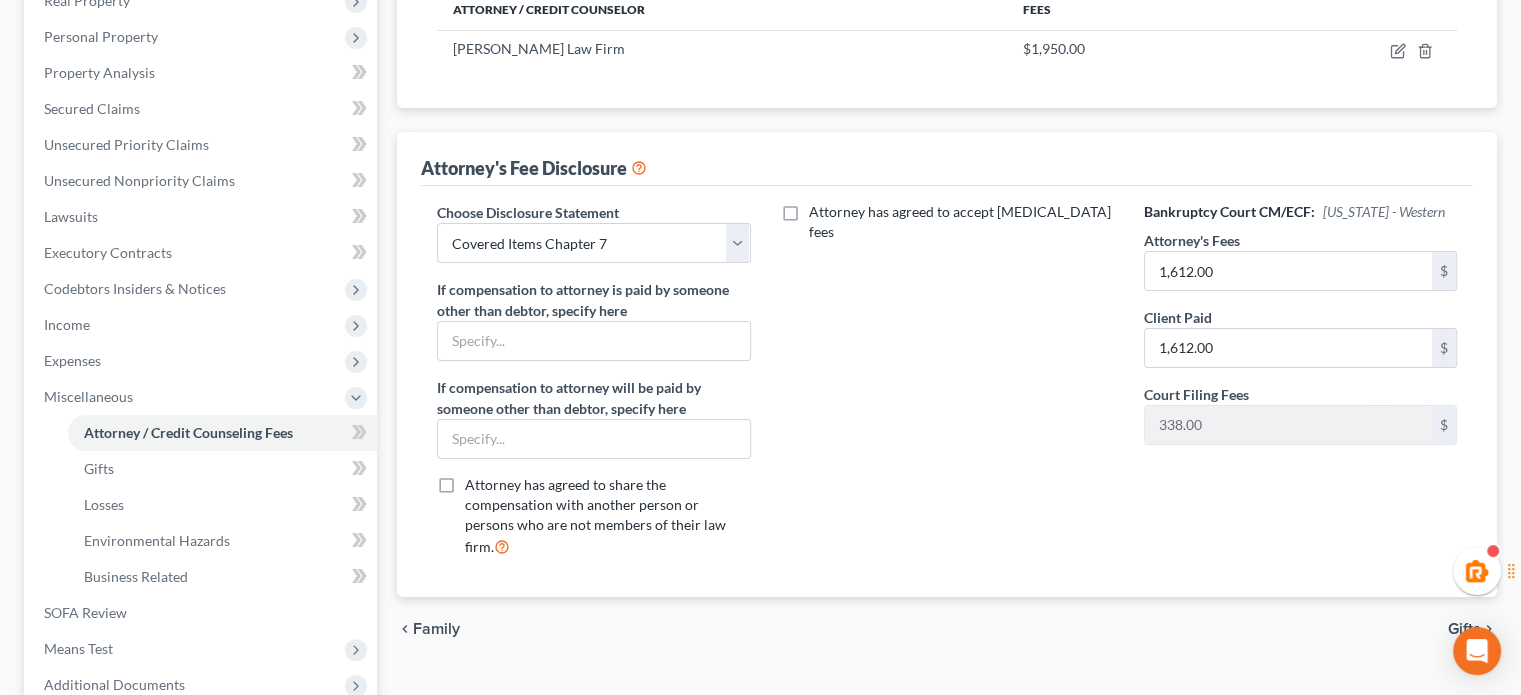 click on "Attorney has agreed to accept retainer fees" at bounding box center [947, 387] 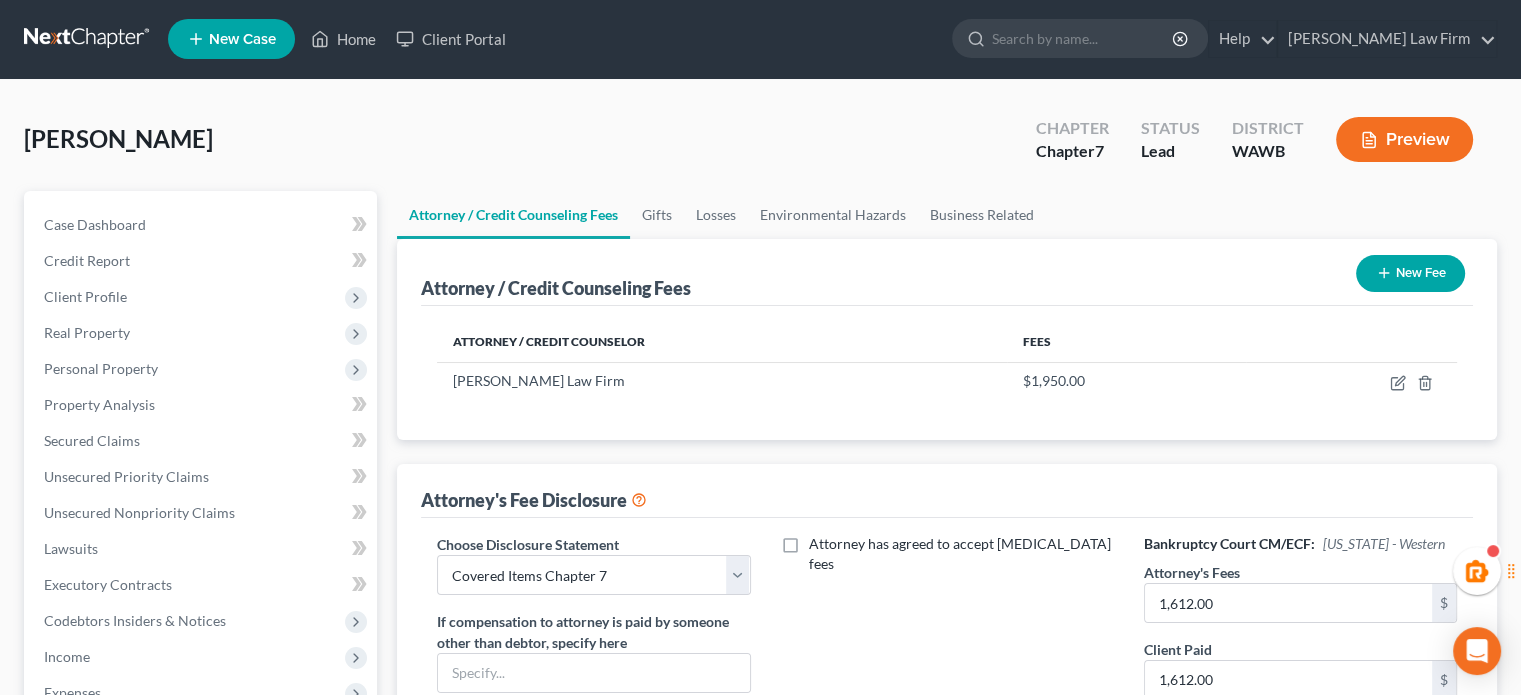 scroll, scrollTop: 0, scrollLeft: 0, axis: both 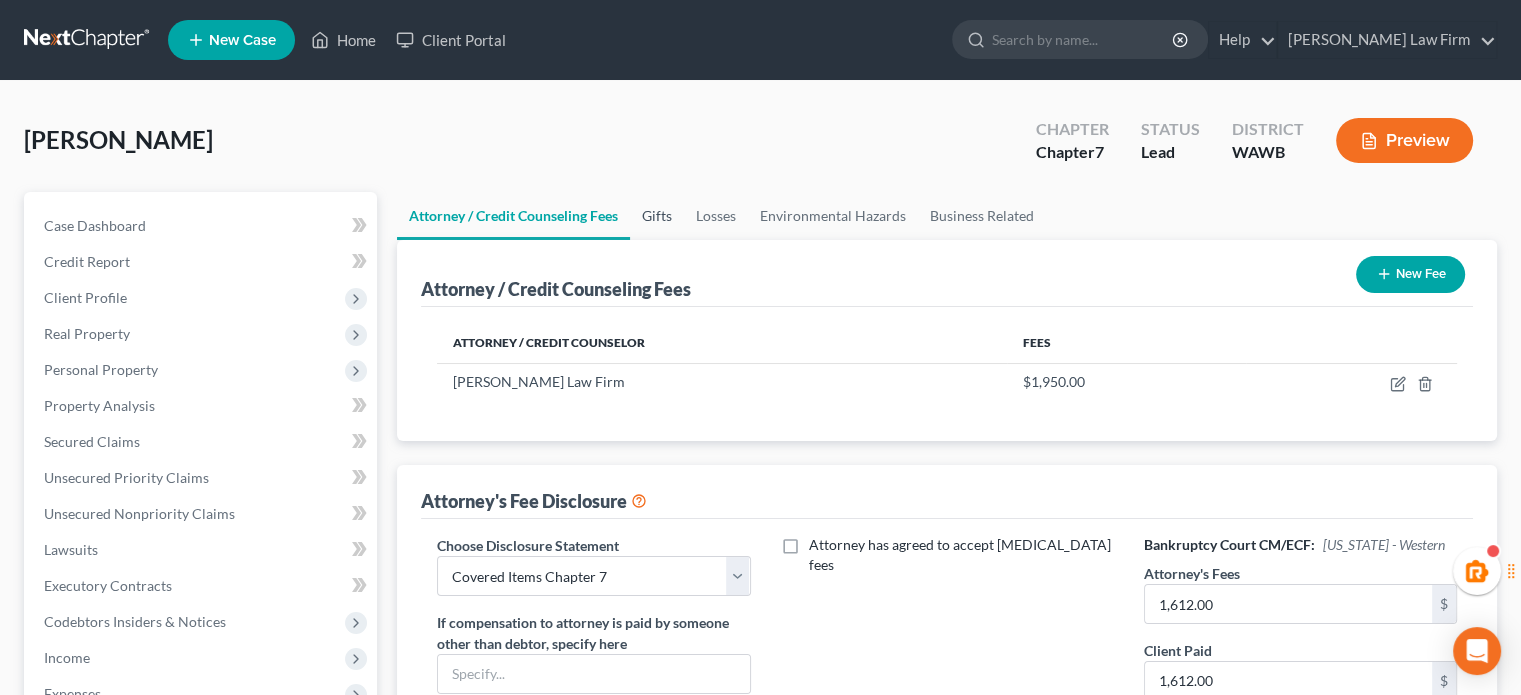 click on "Gifts" at bounding box center [657, 216] 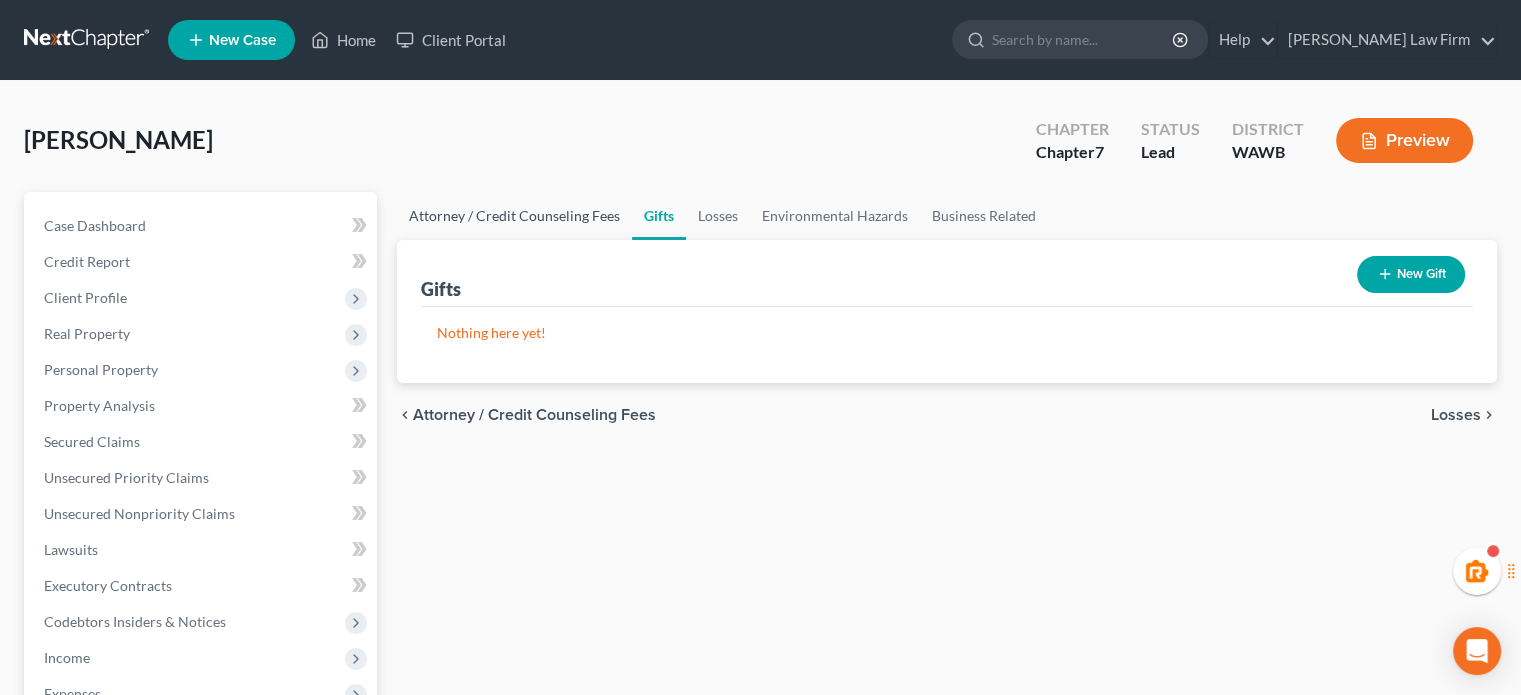 click on "Attorney / Credit Counseling Fees" at bounding box center [514, 216] 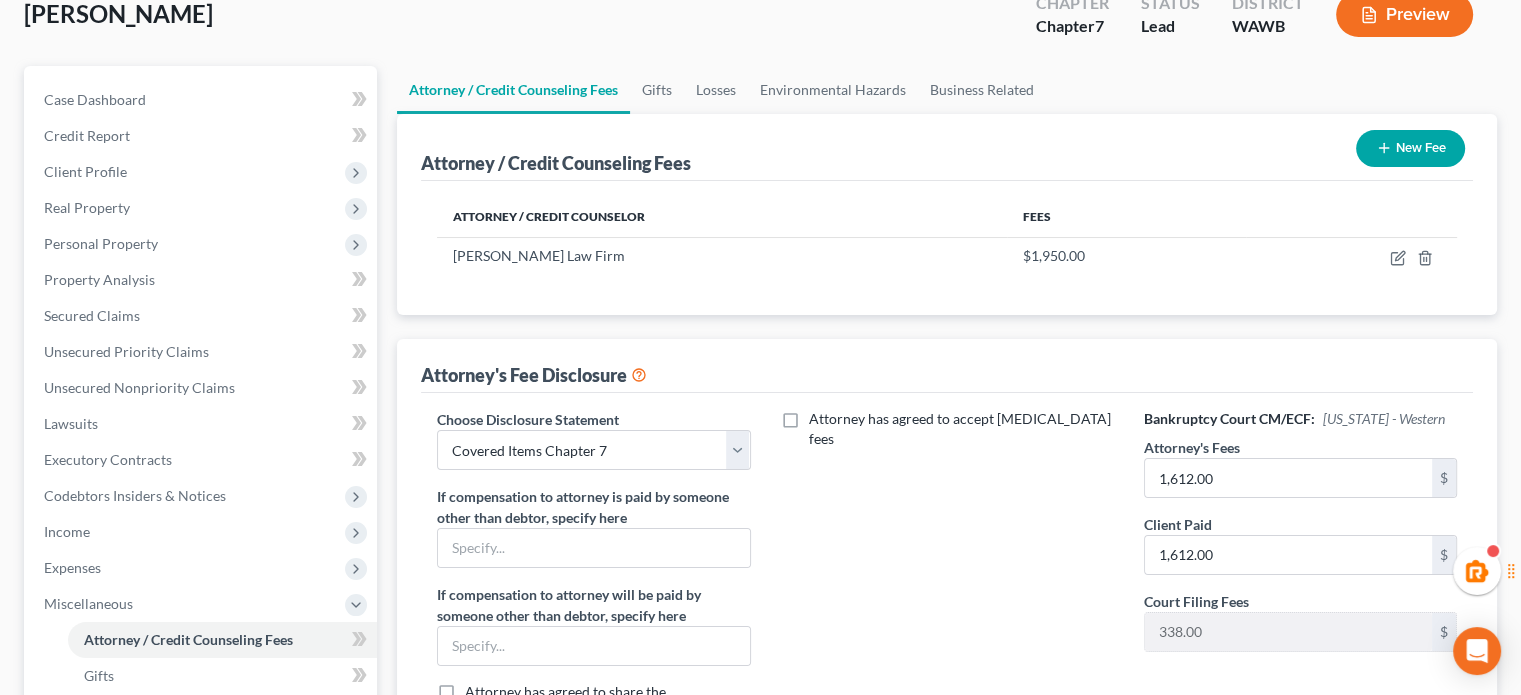 scroll, scrollTop: 546, scrollLeft: 0, axis: vertical 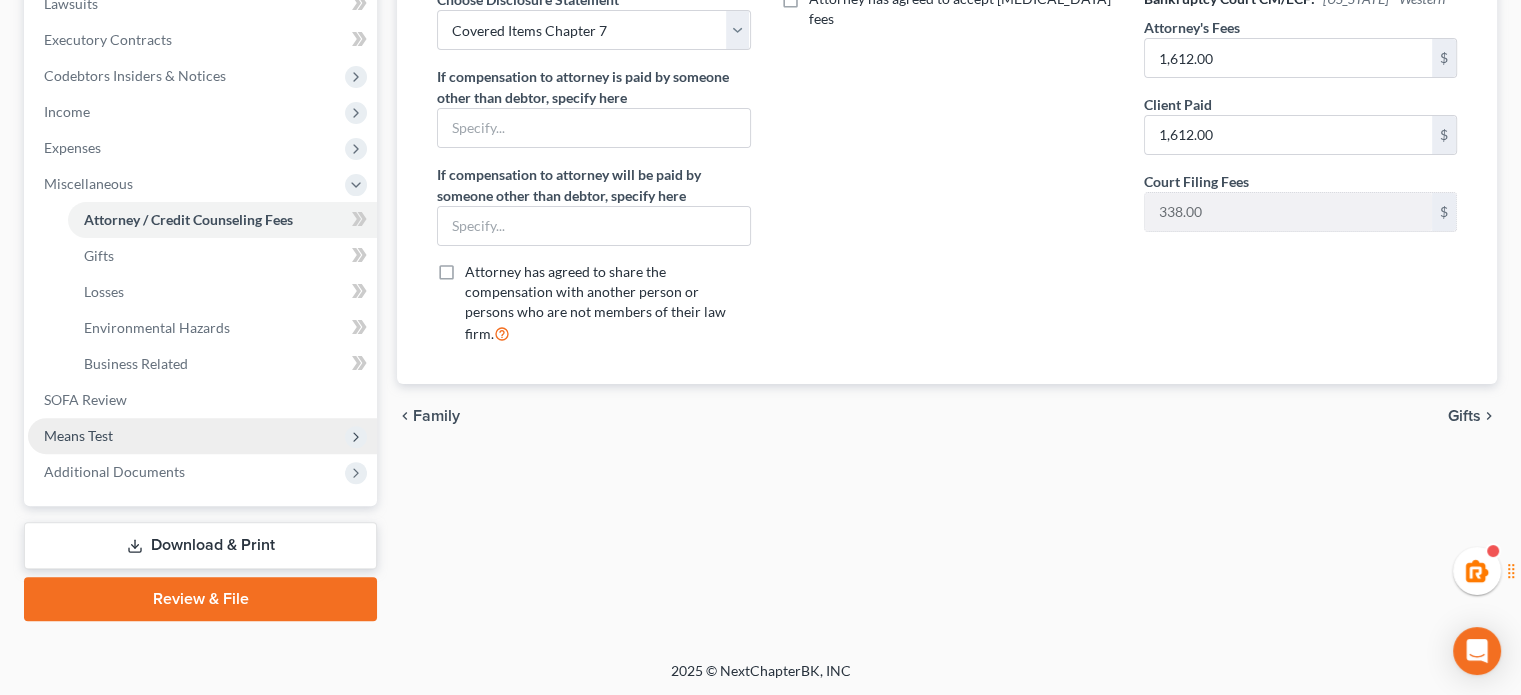 click on "Means Test" at bounding box center [202, 436] 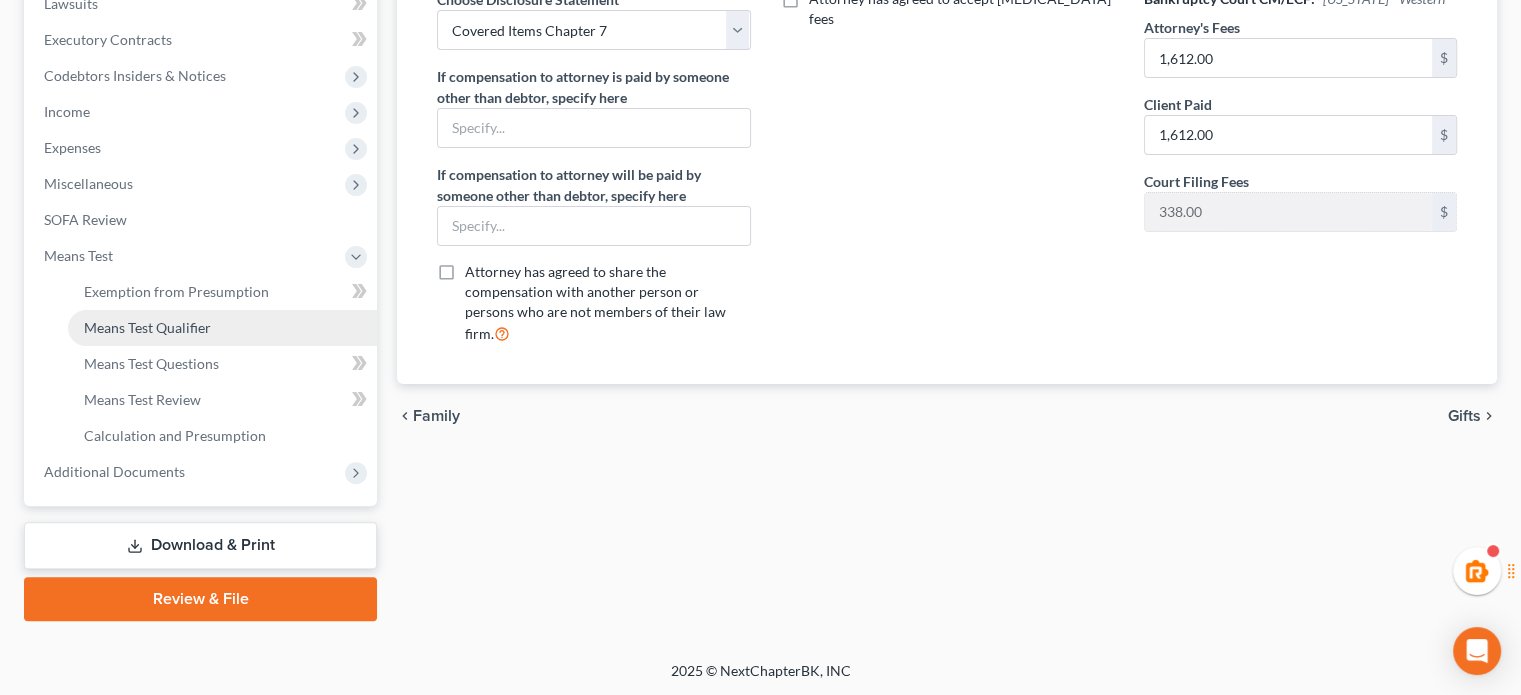 click on "Means Test Qualifier" at bounding box center [147, 327] 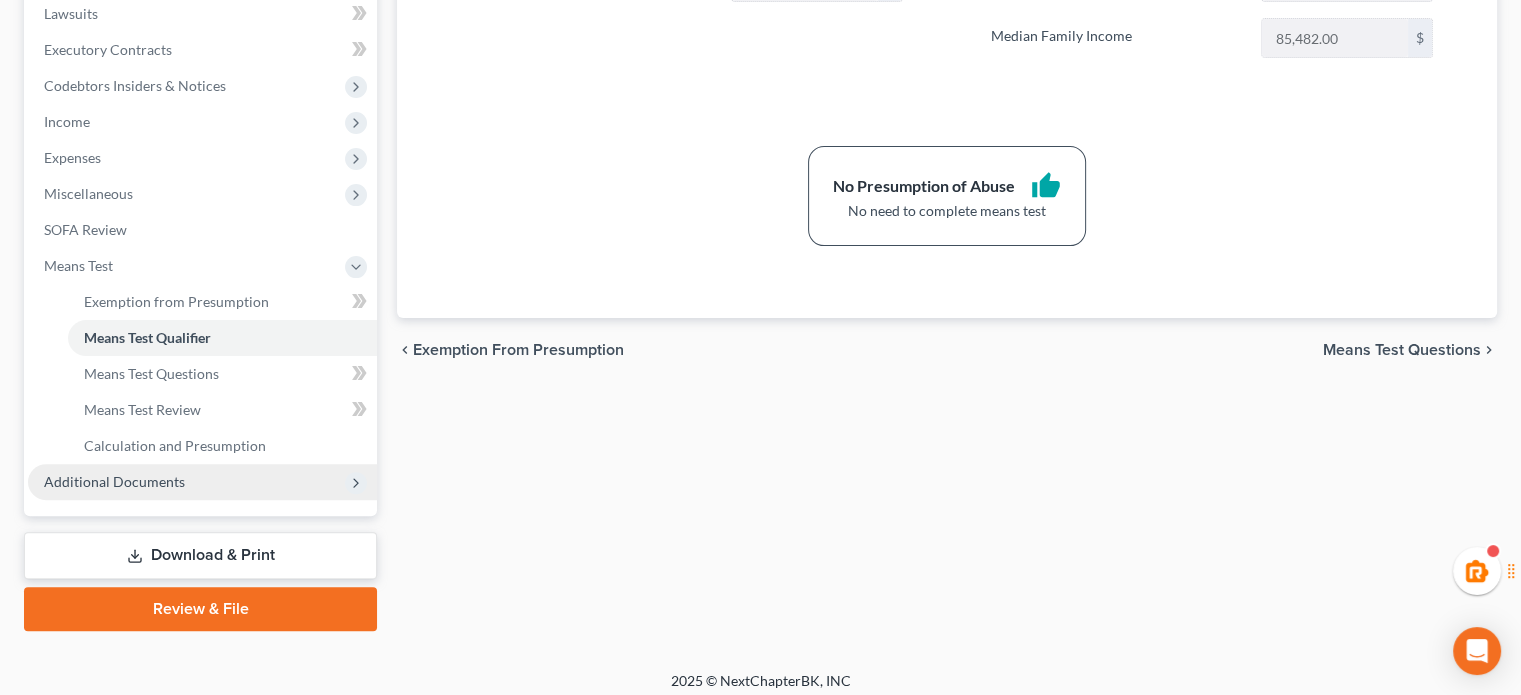 scroll, scrollTop: 546, scrollLeft: 0, axis: vertical 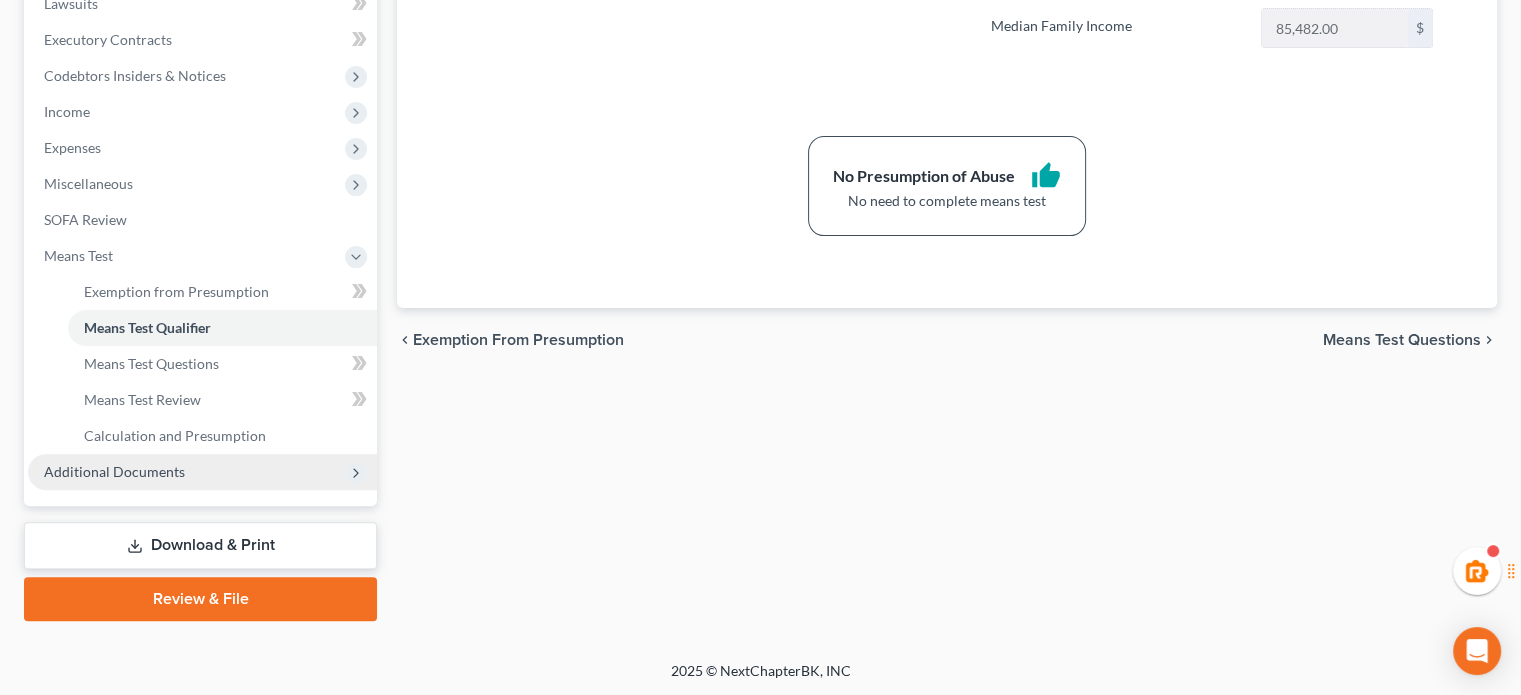 click on "Additional Documents" at bounding box center [202, 472] 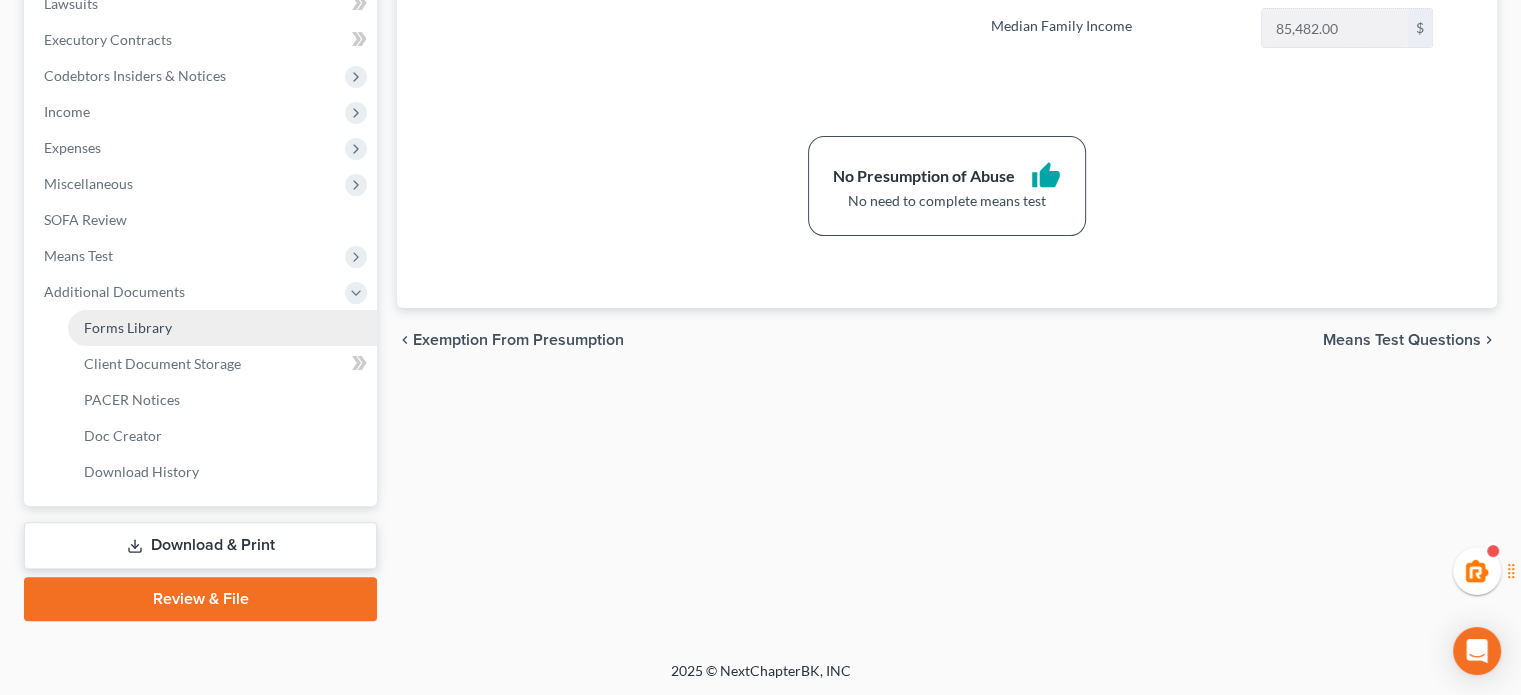 click on "Forms Library" at bounding box center [222, 328] 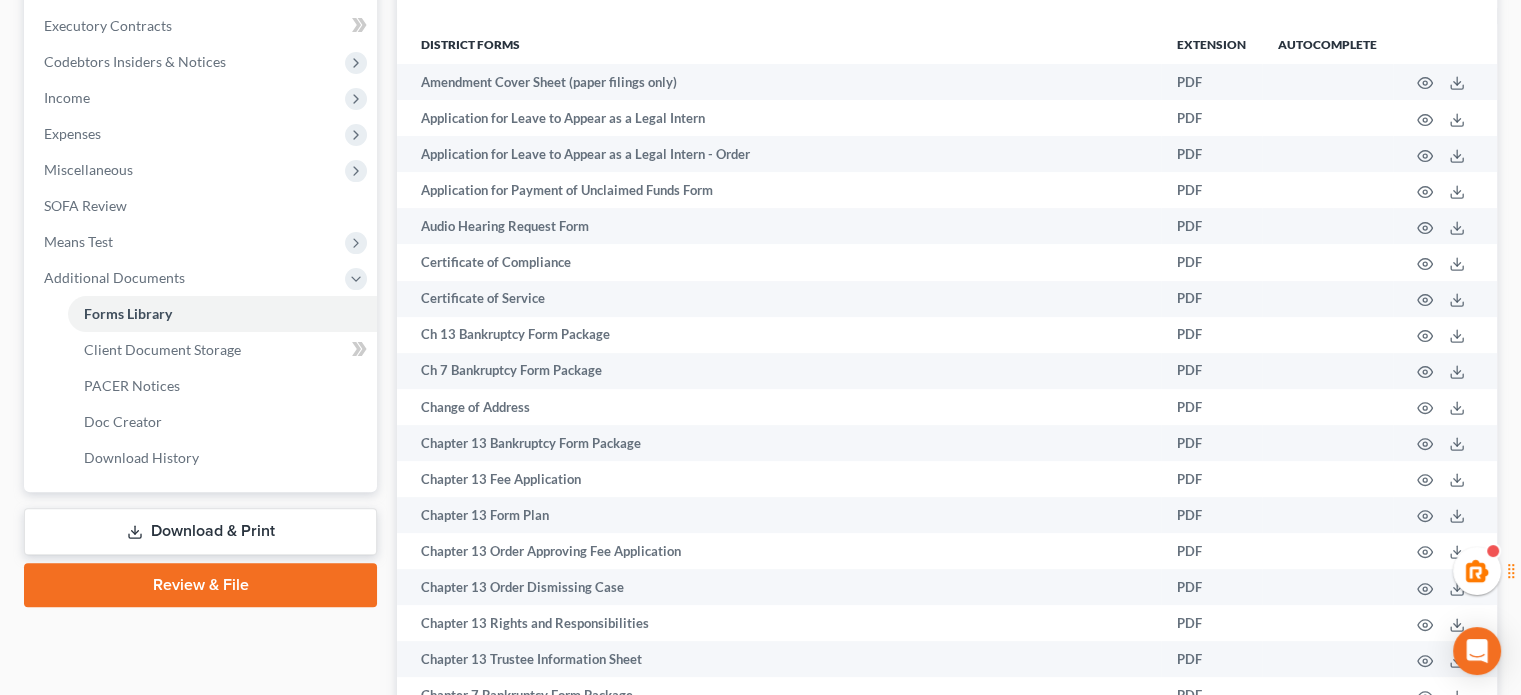 scroll, scrollTop: 666, scrollLeft: 0, axis: vertical 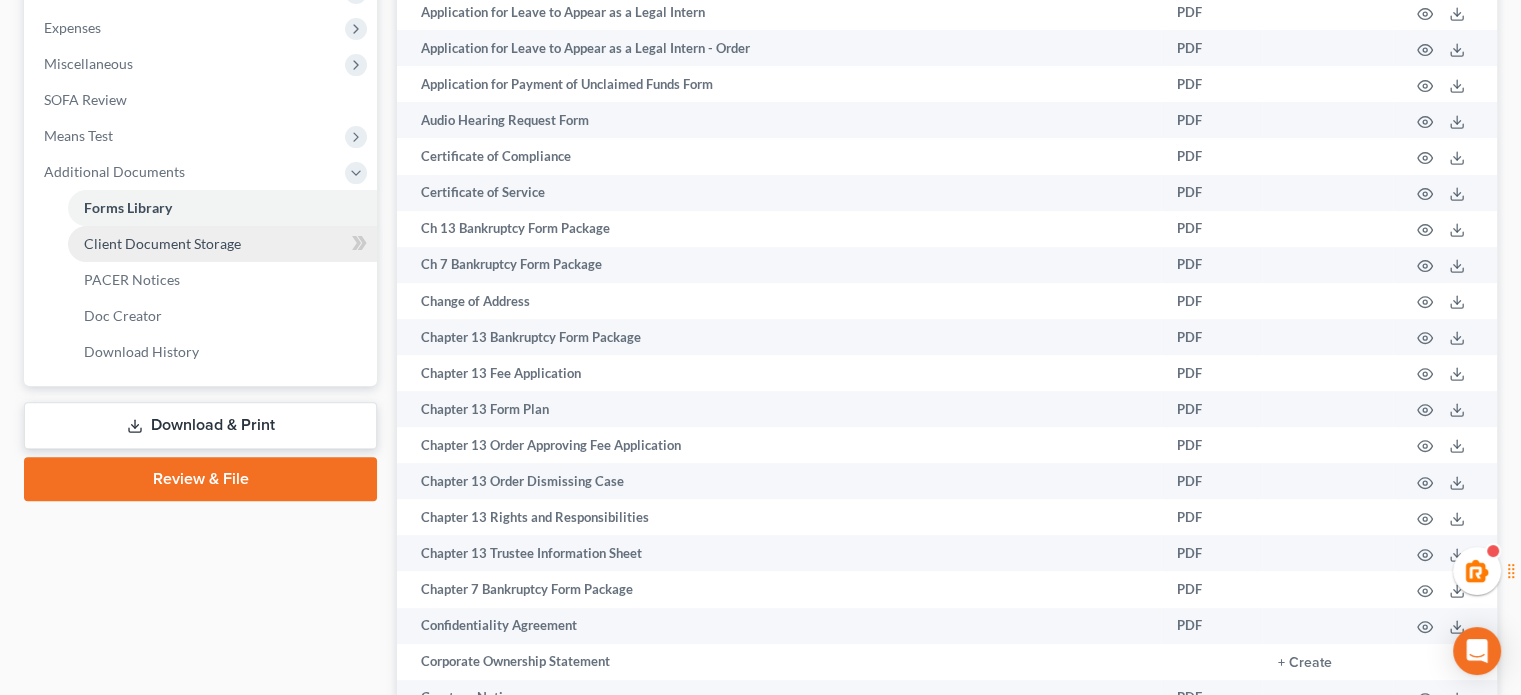 click on "Client Document Storage" at bounding box center (162, 243) 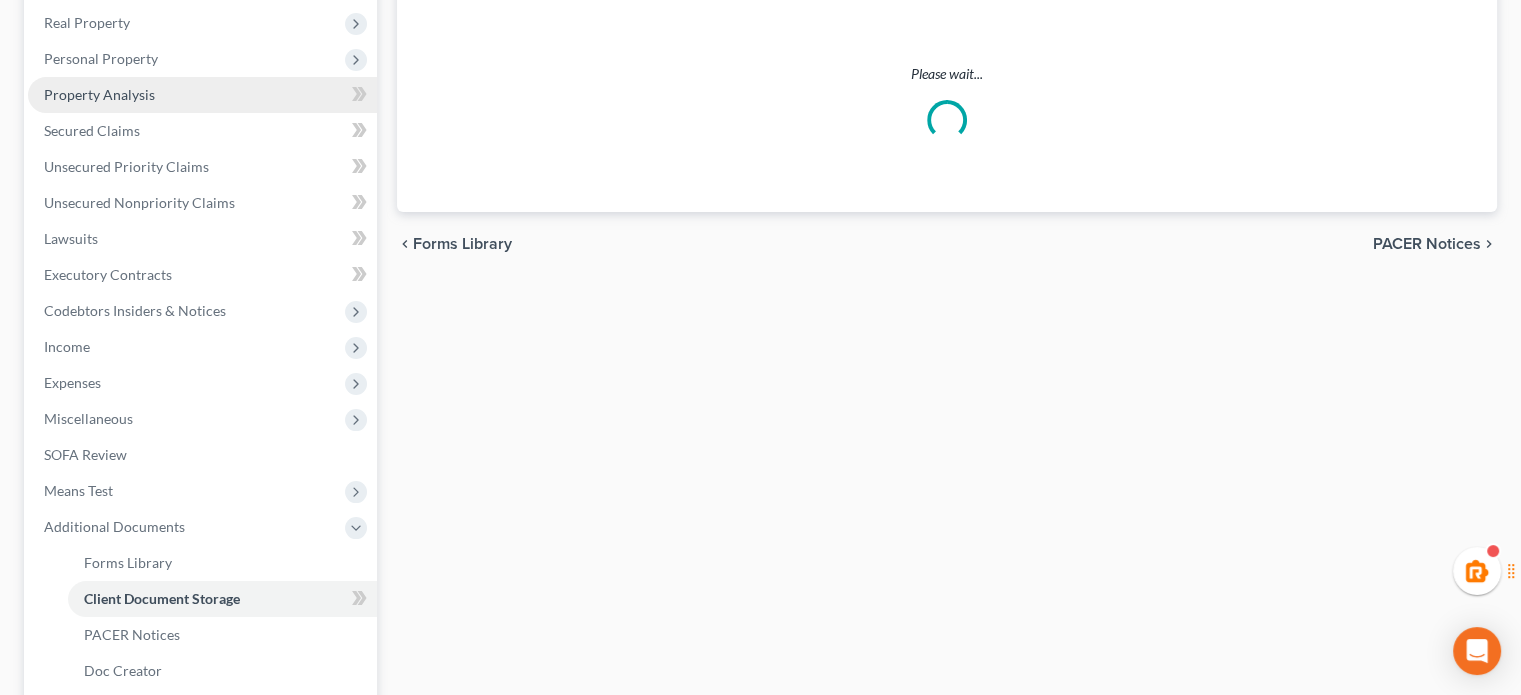 select on "0" 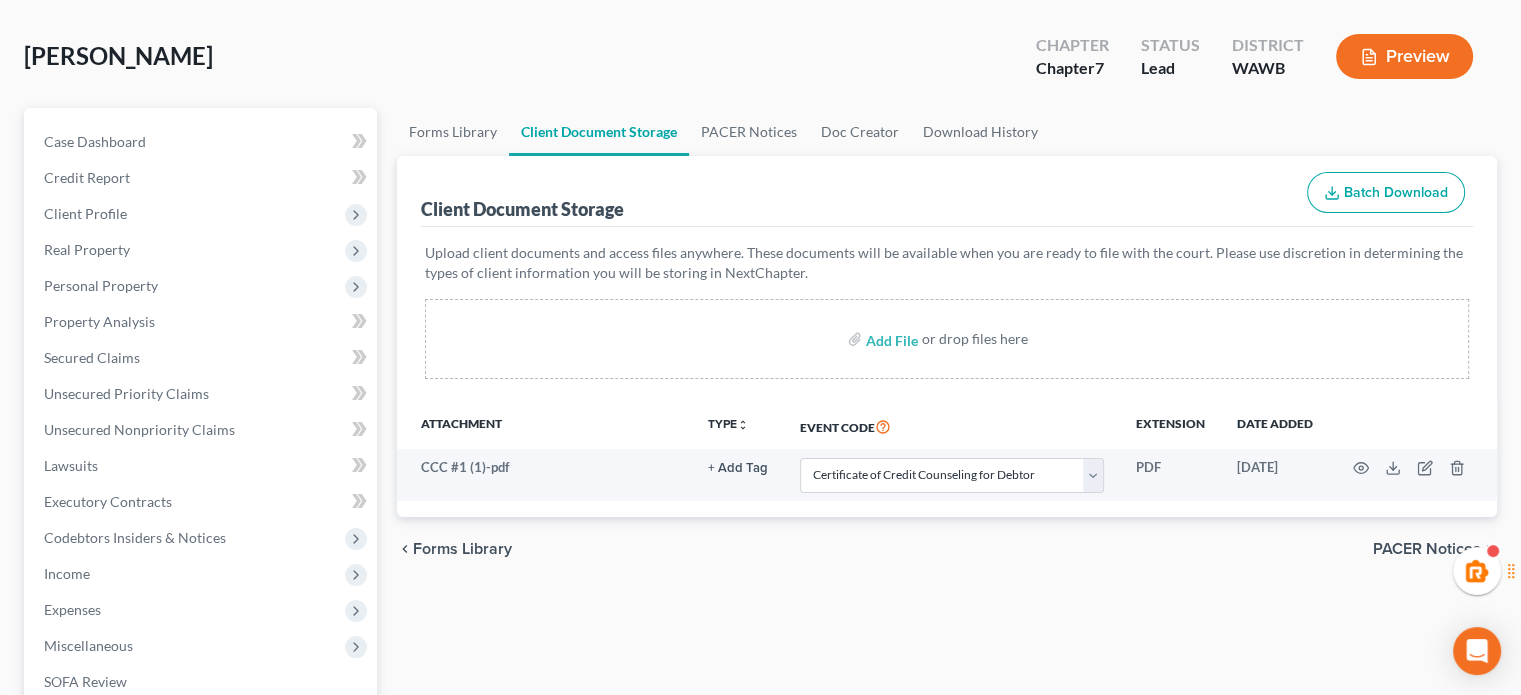 scroll, scrollTop: 0, scrollLeft: 0, axis: both 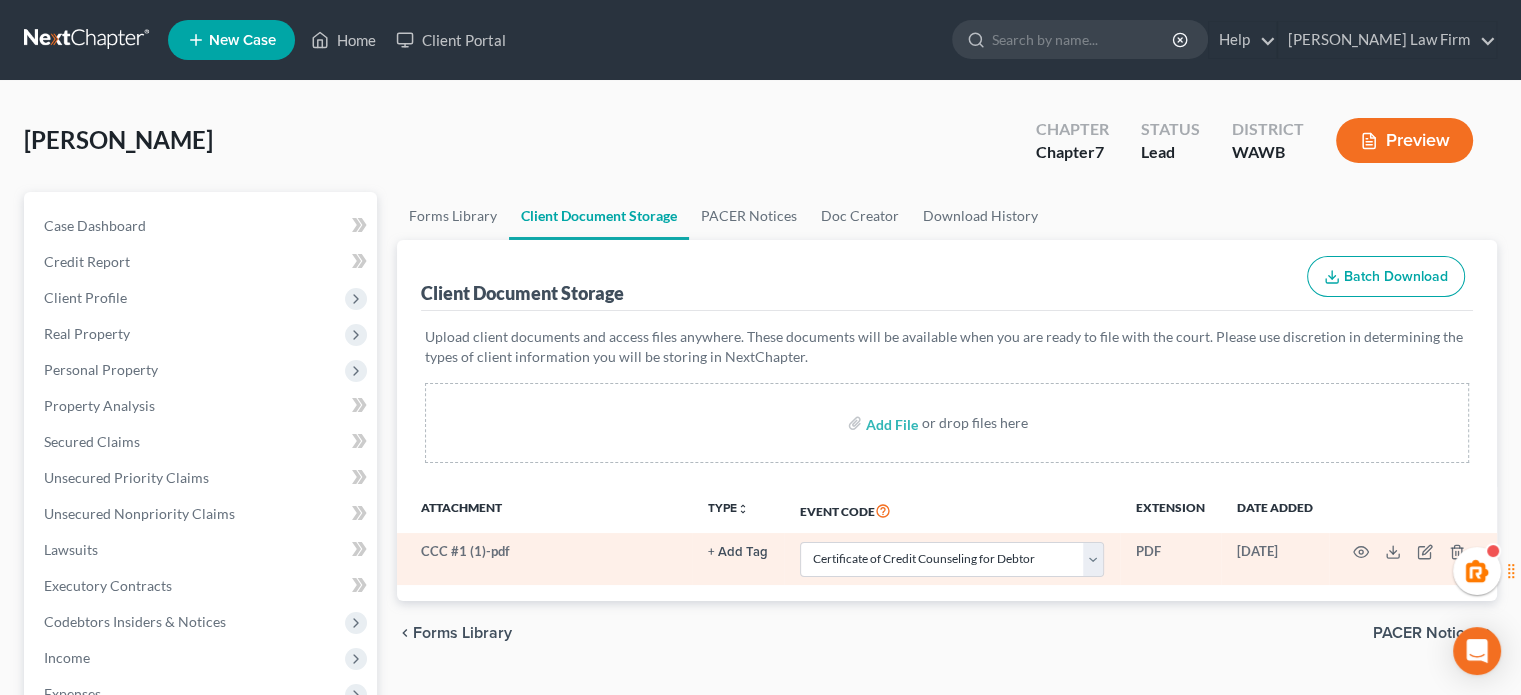 click at bounding box center (1413, 559) 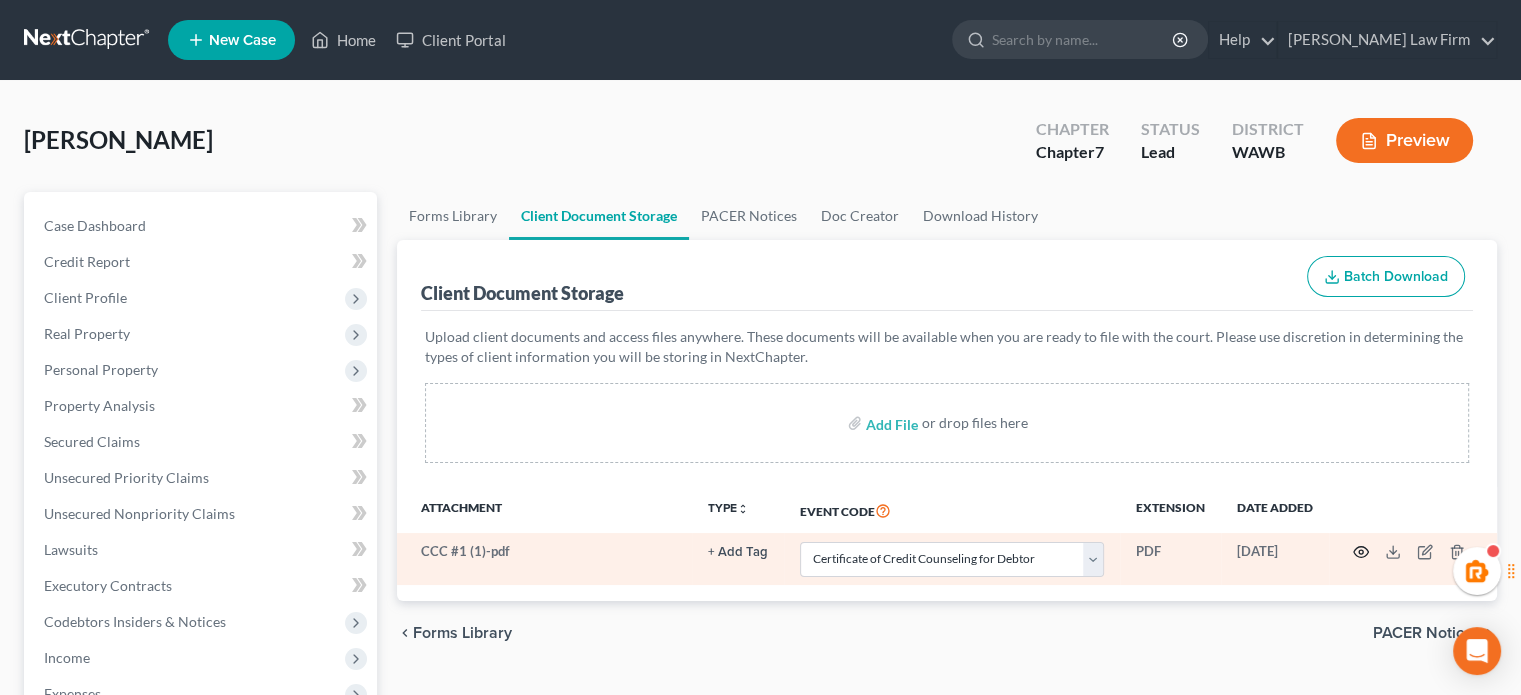 click 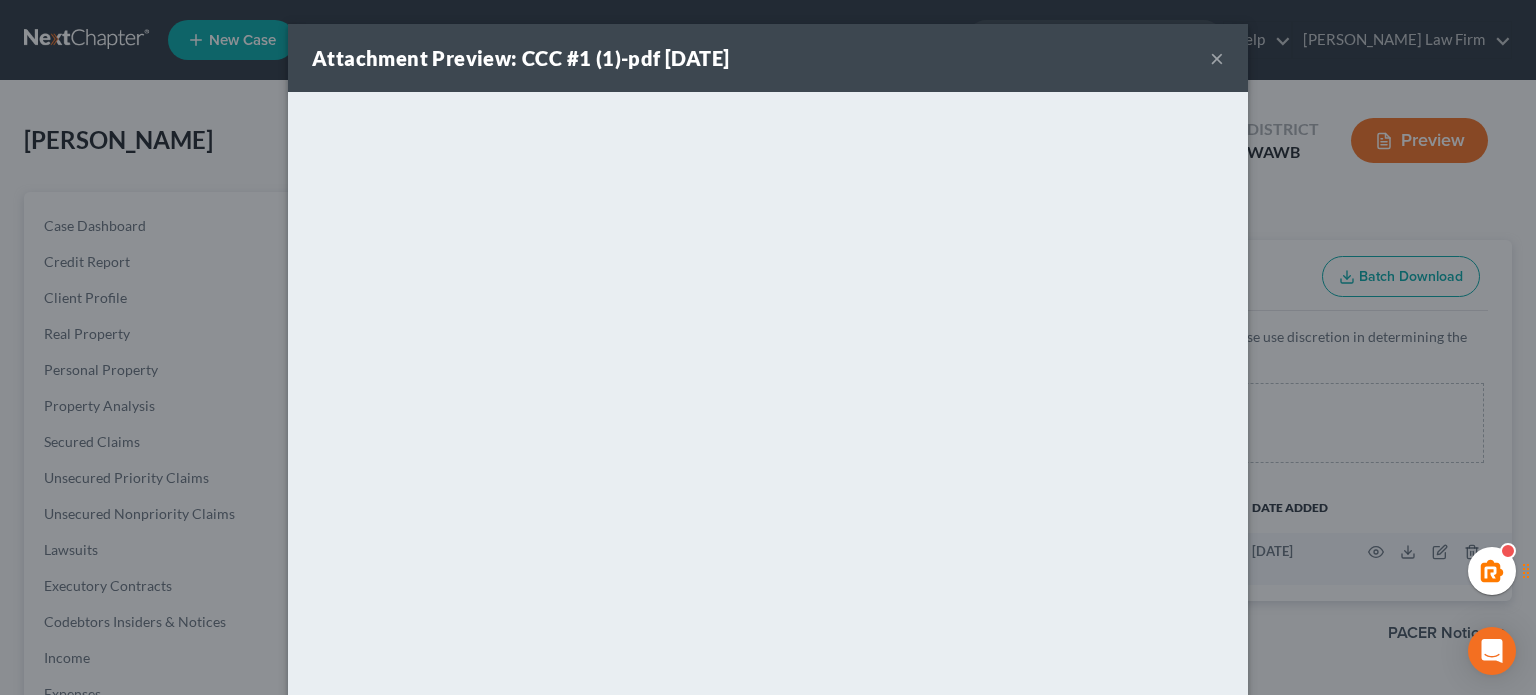 click on "×" at bounding box center (1217, 58) 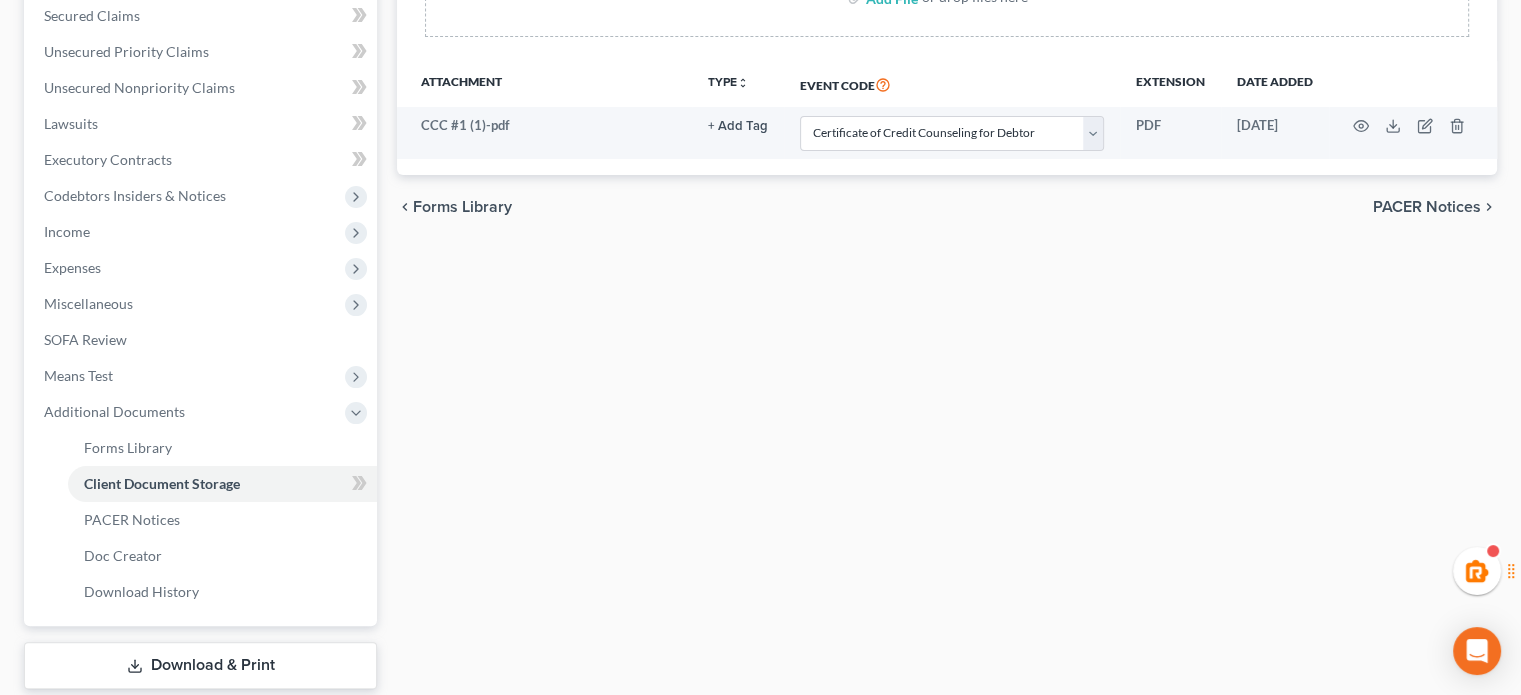 scroll, scrollTop: 546, scrollLeft: 0, axis: vertical 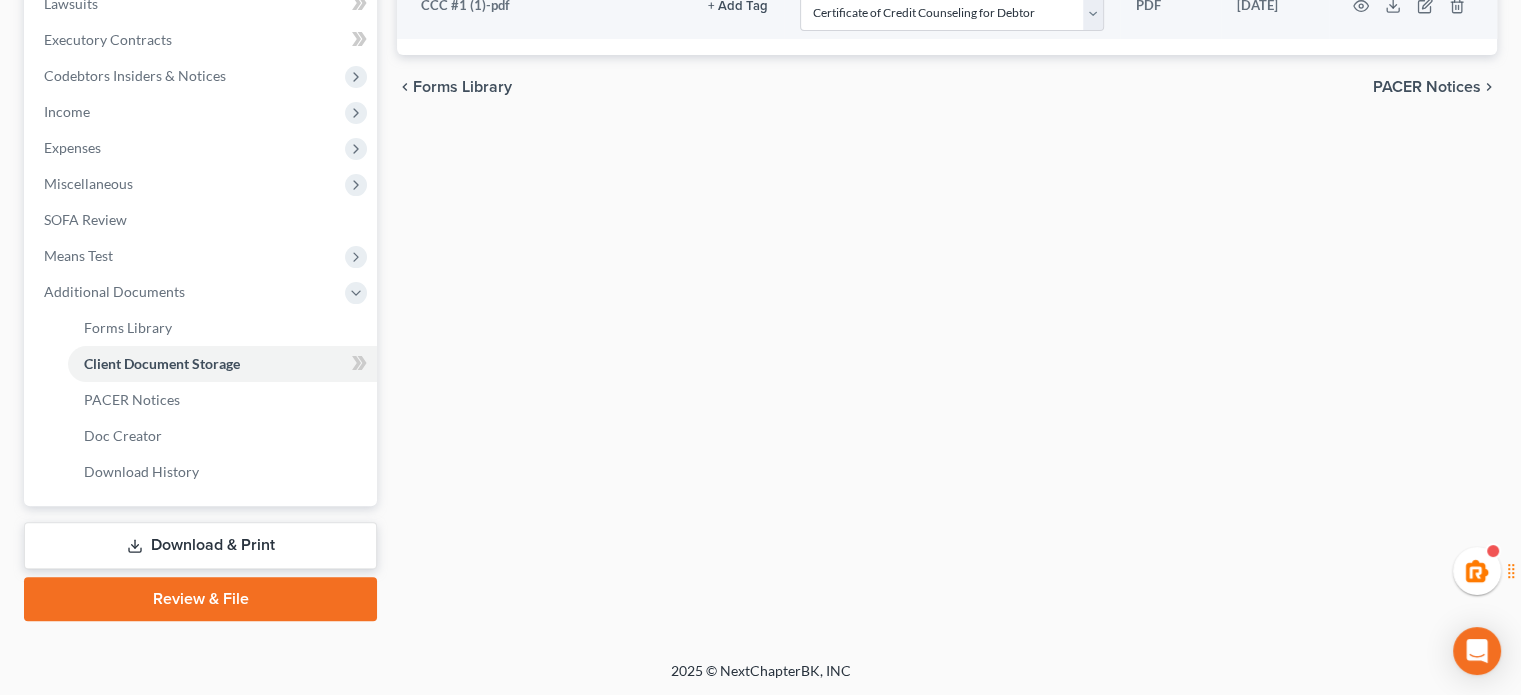 click on "Download & Print" at bounding box center [200, 545] 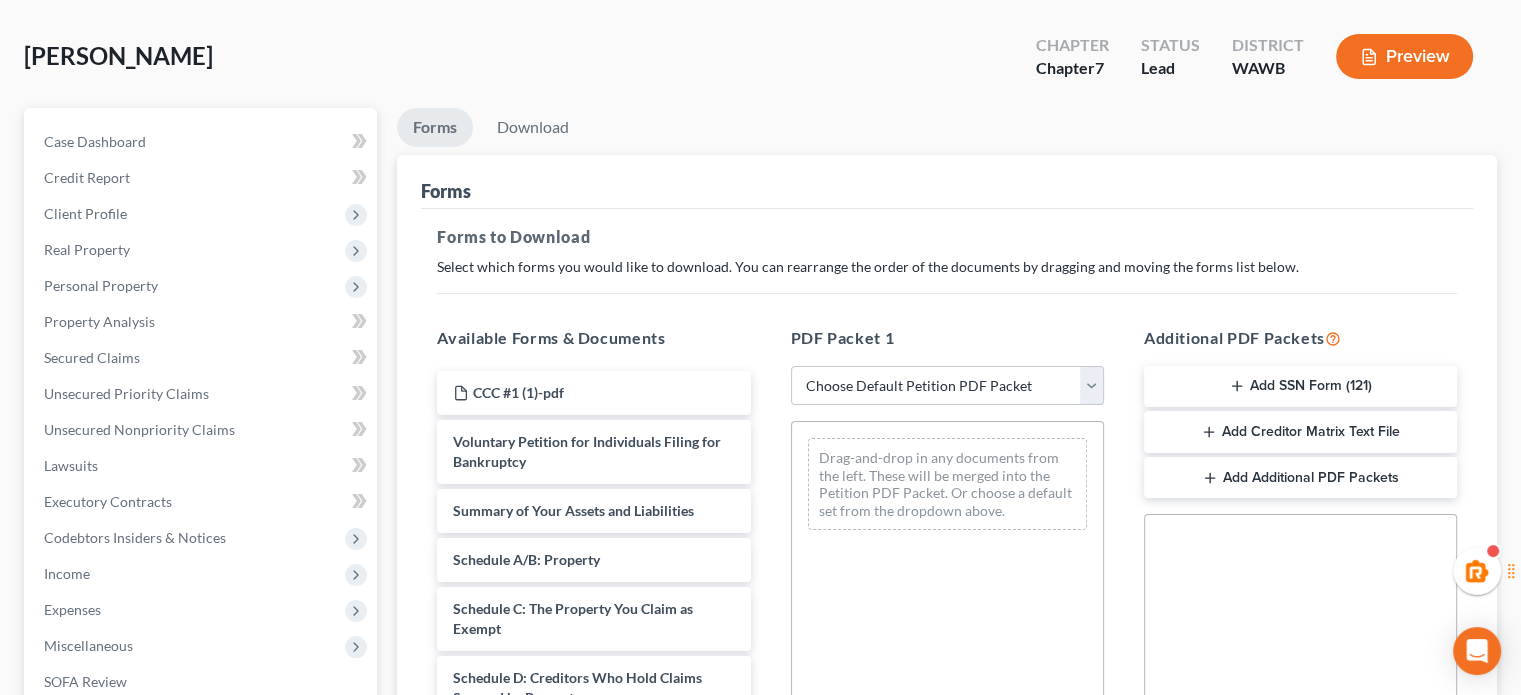 scroll, scrollTop: 0, scrollLeft: 0, axis: both 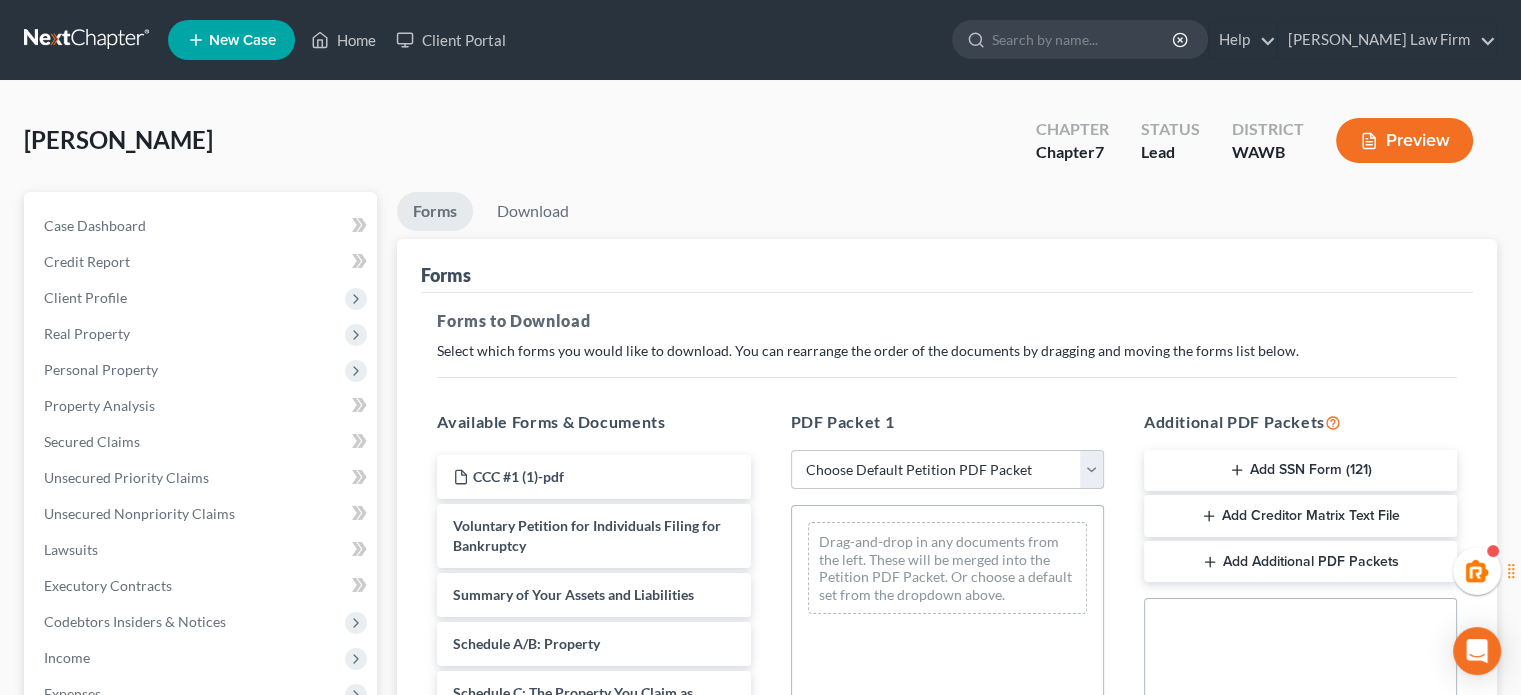 click on "Choose Default Petition PDF Packet Complete Bankruptcy Petition (all forms and schedules) Emergency Filing Forms (Petition and Creditor List Only) Amended Forms Signature Pages Only" at bounding box center (947, 470) 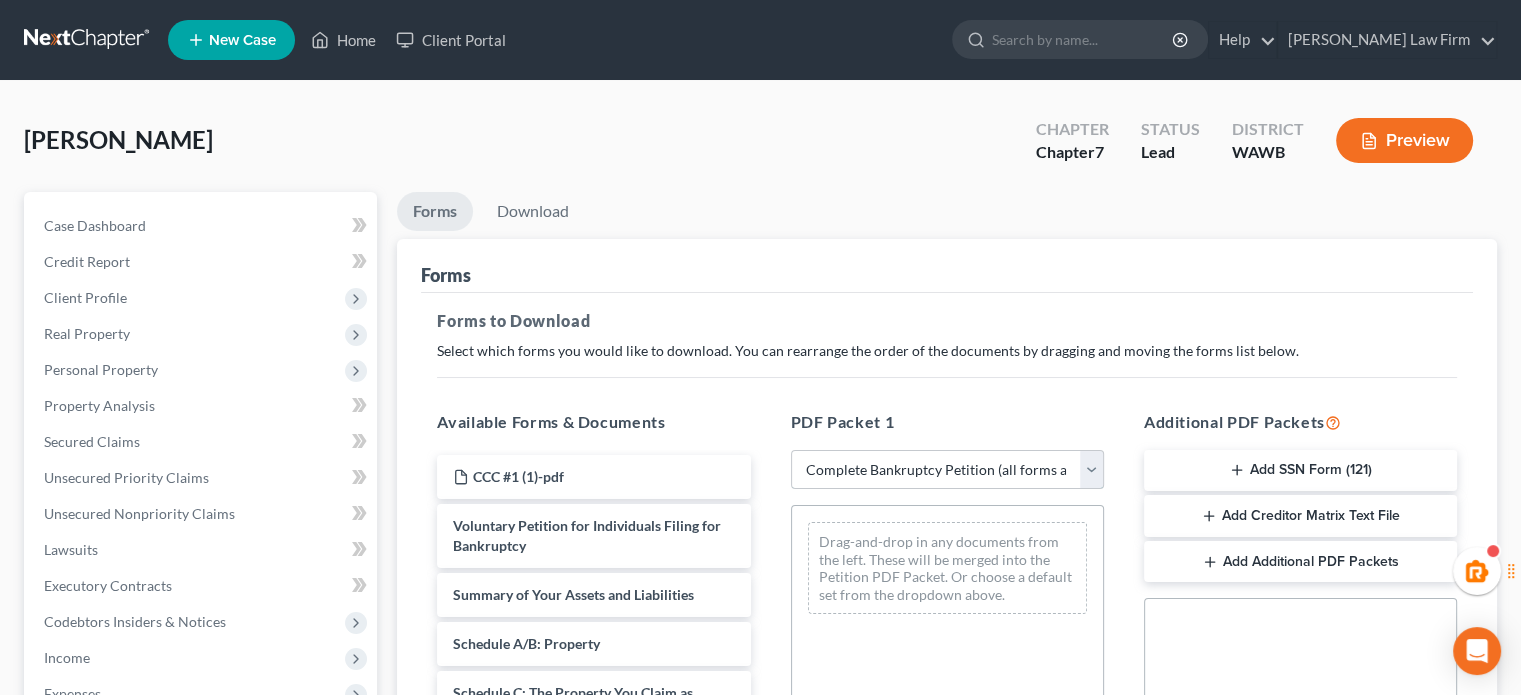 click on "Choose Default Petition PDF Packet Complete Bankruptcy Petition (all forms and schedules) Emergency Filing Forms (Petition and Creditor List Only) Amended Forms Signature Pages Only" at bounding box center [947, 470] 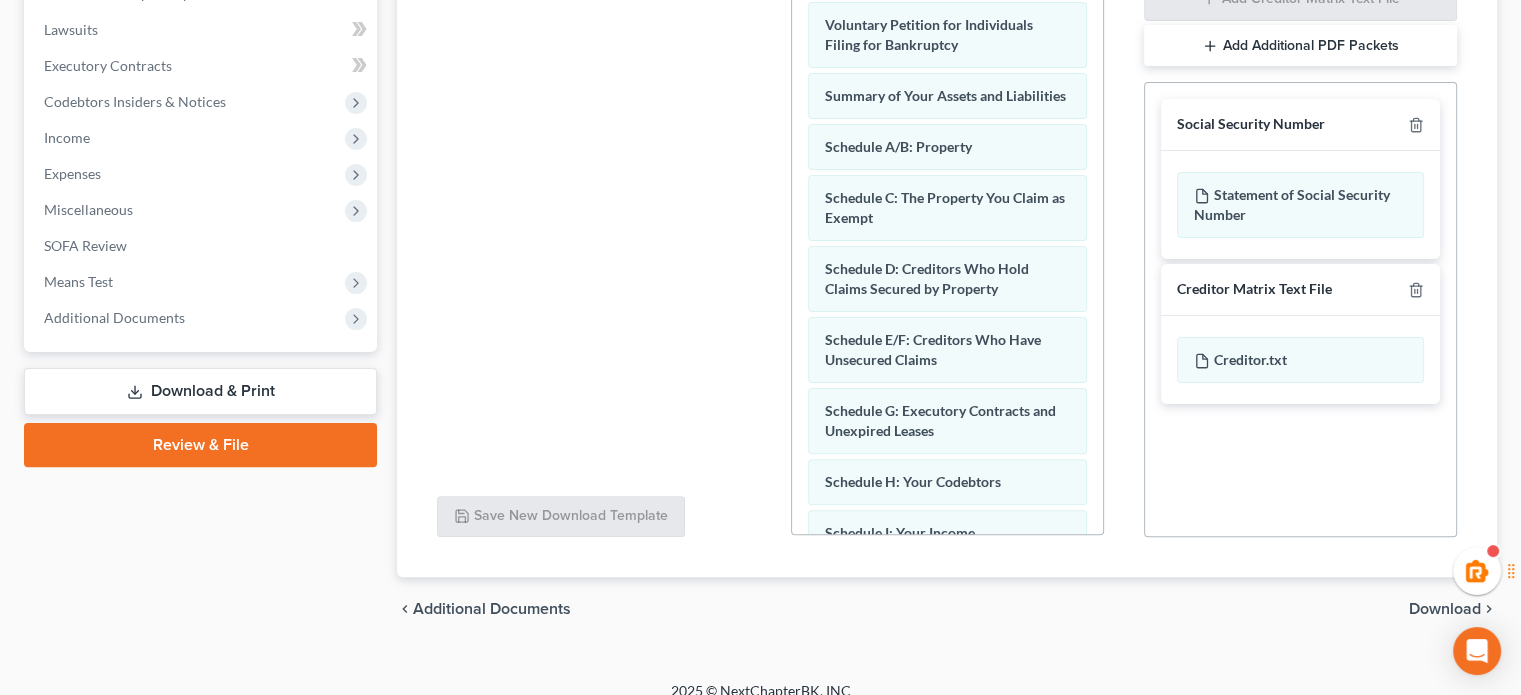 scroll, scrollTop: 540, scrollLeft: 0, axis: vertical 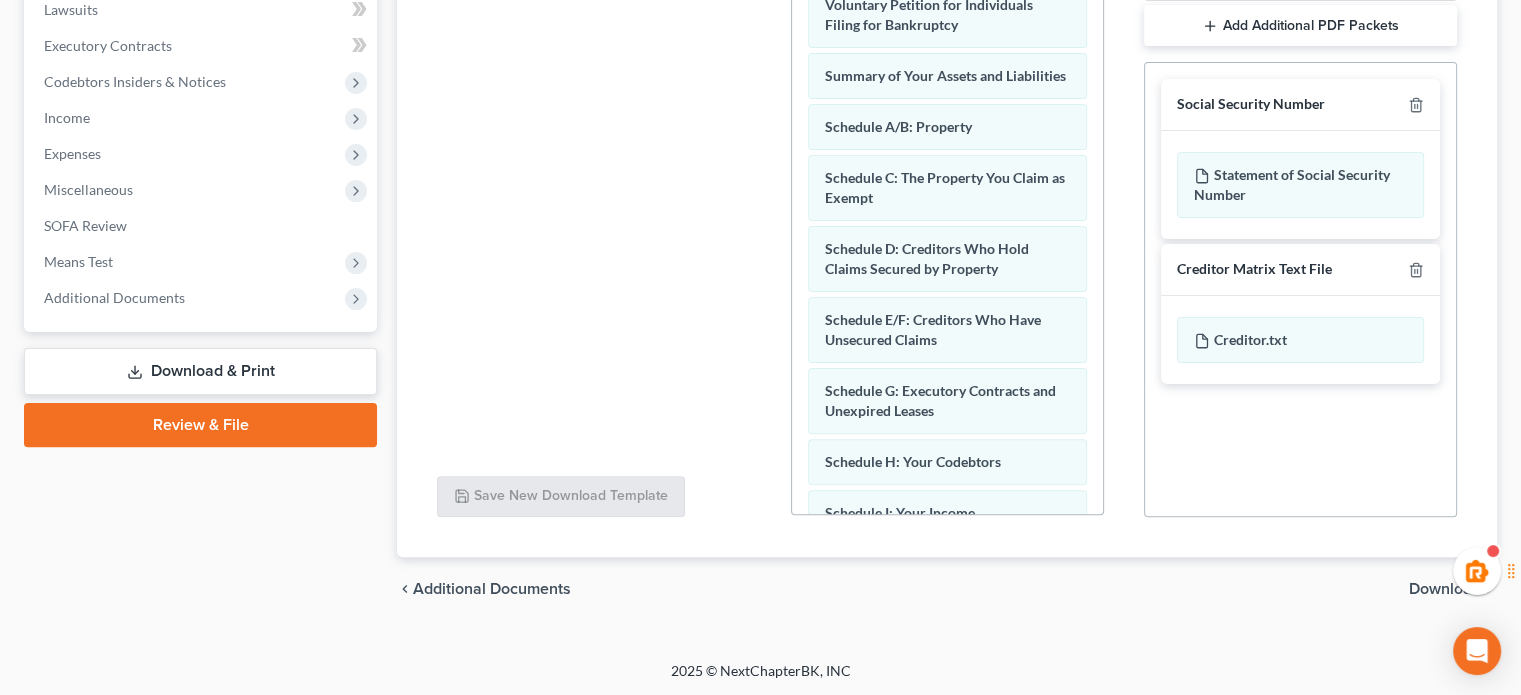 click on "Download" at bounding box center (1445, 589) 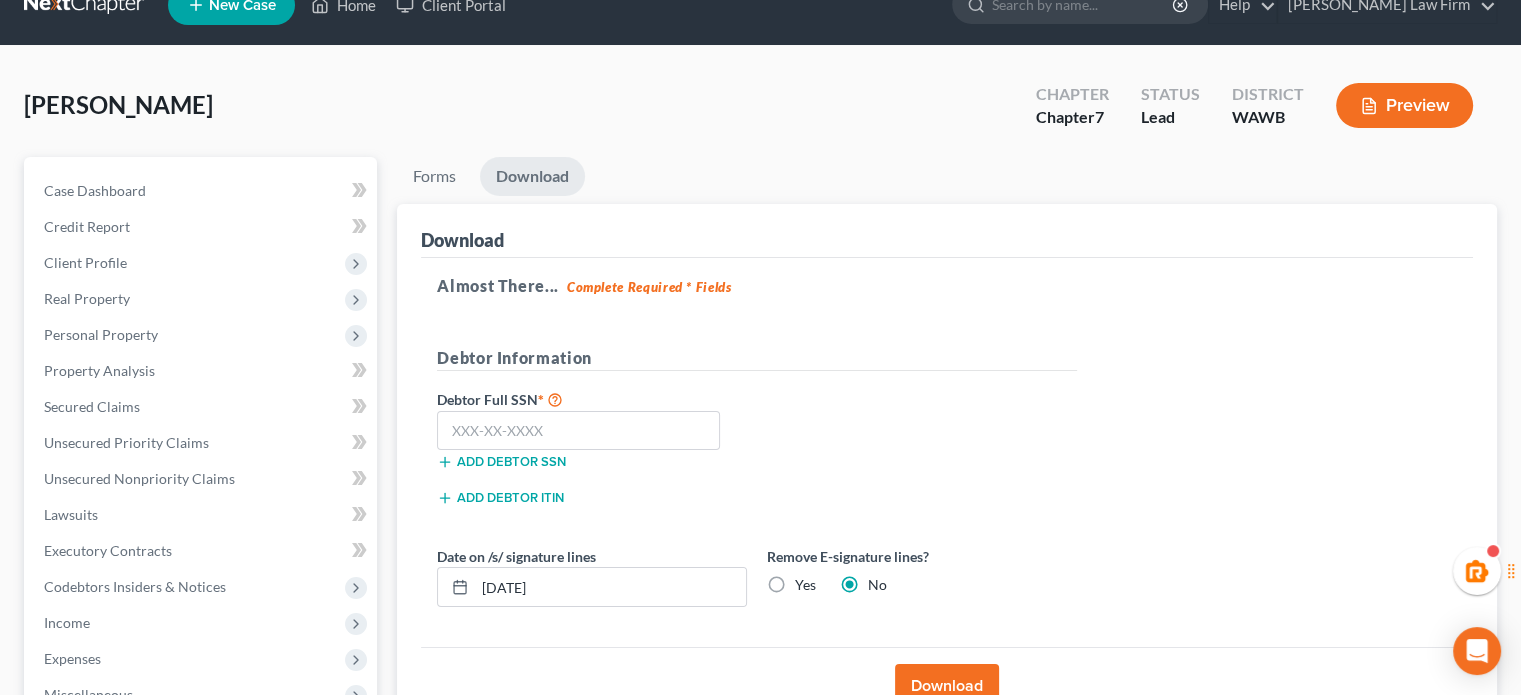 scroll, scrollTop: 32, scrollLeft: 0, axis: vertical 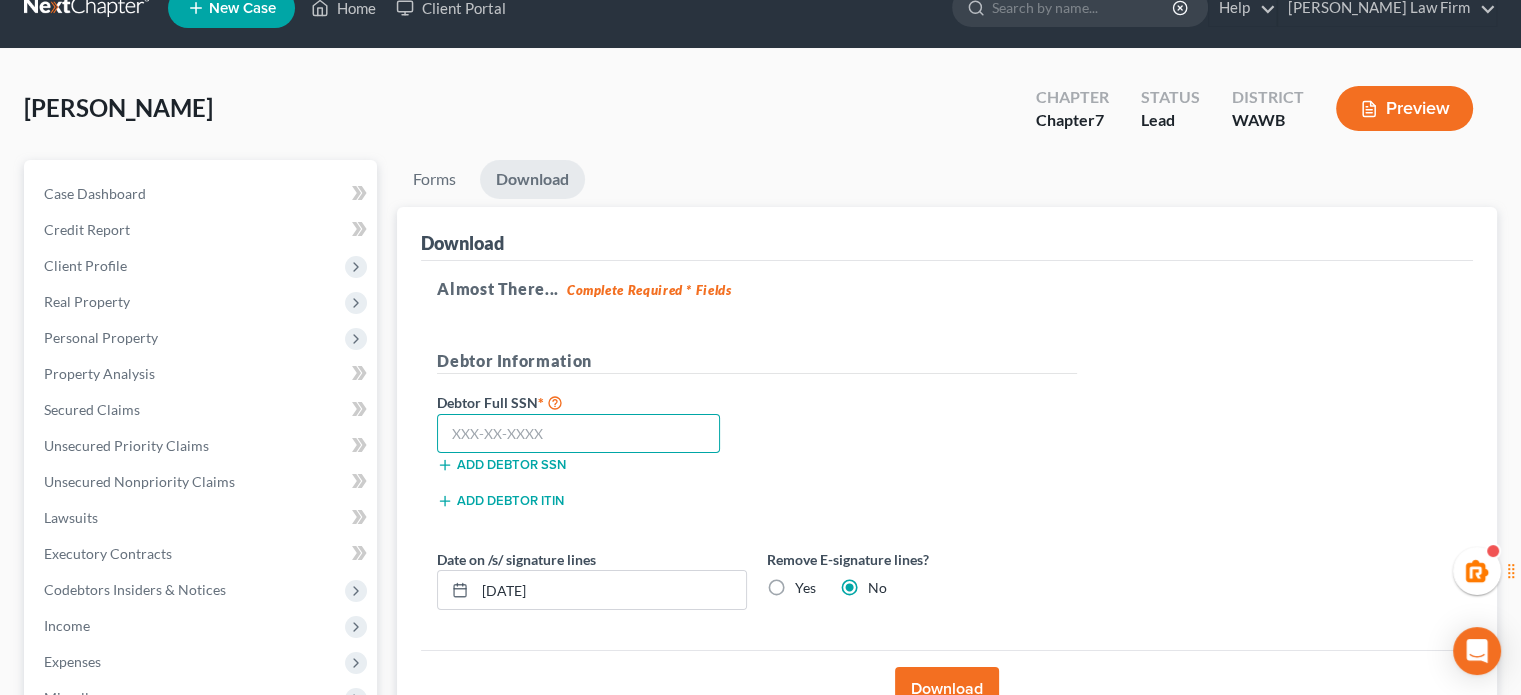 click at bounding box center [578, 434] 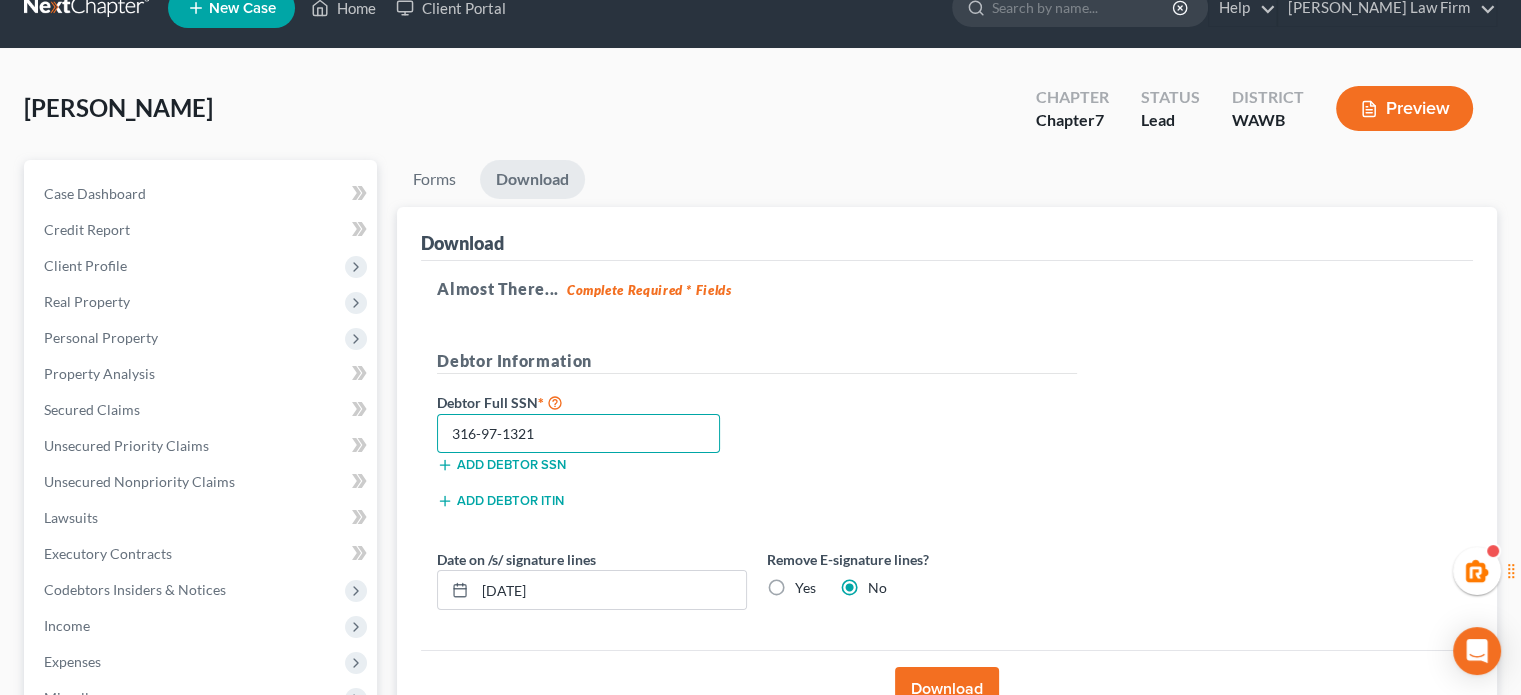 type on "316-97-1321" 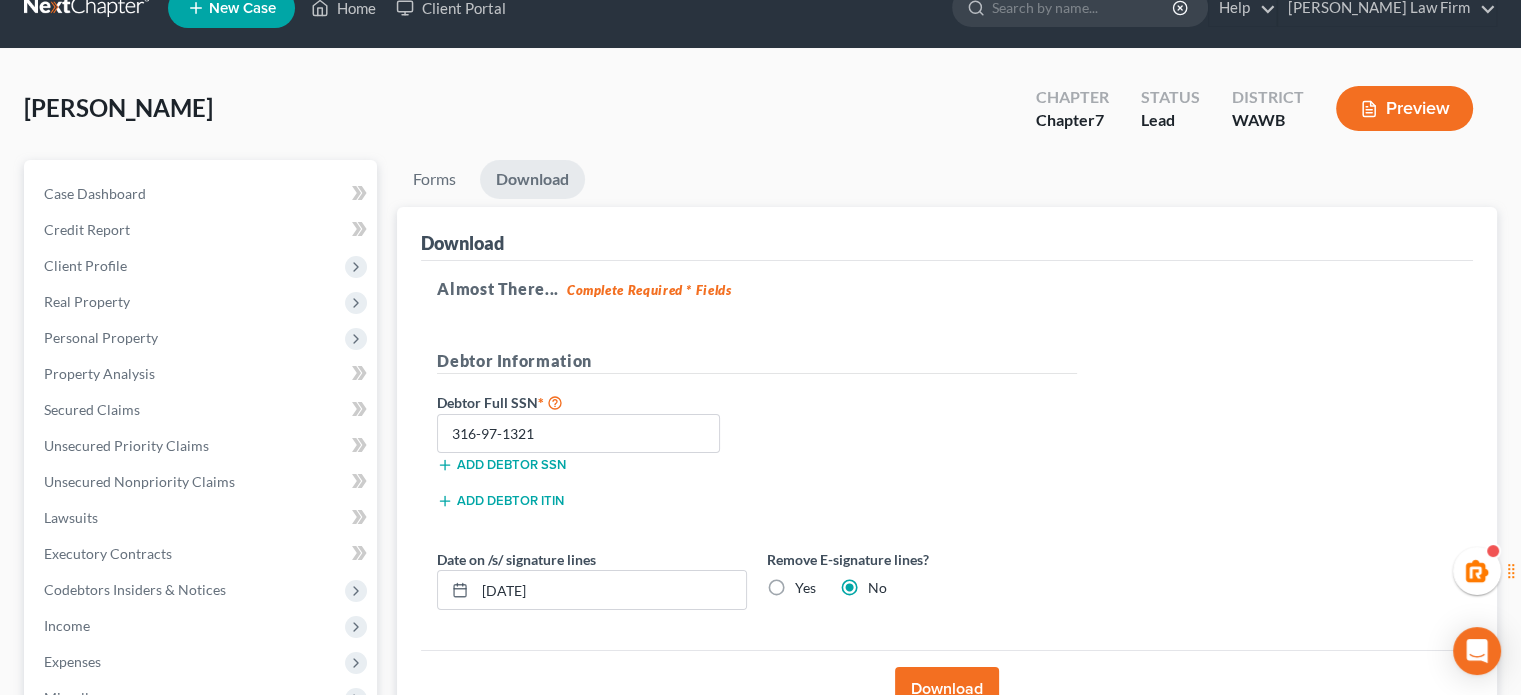 click on "Download" at bounding box center [947, 689] 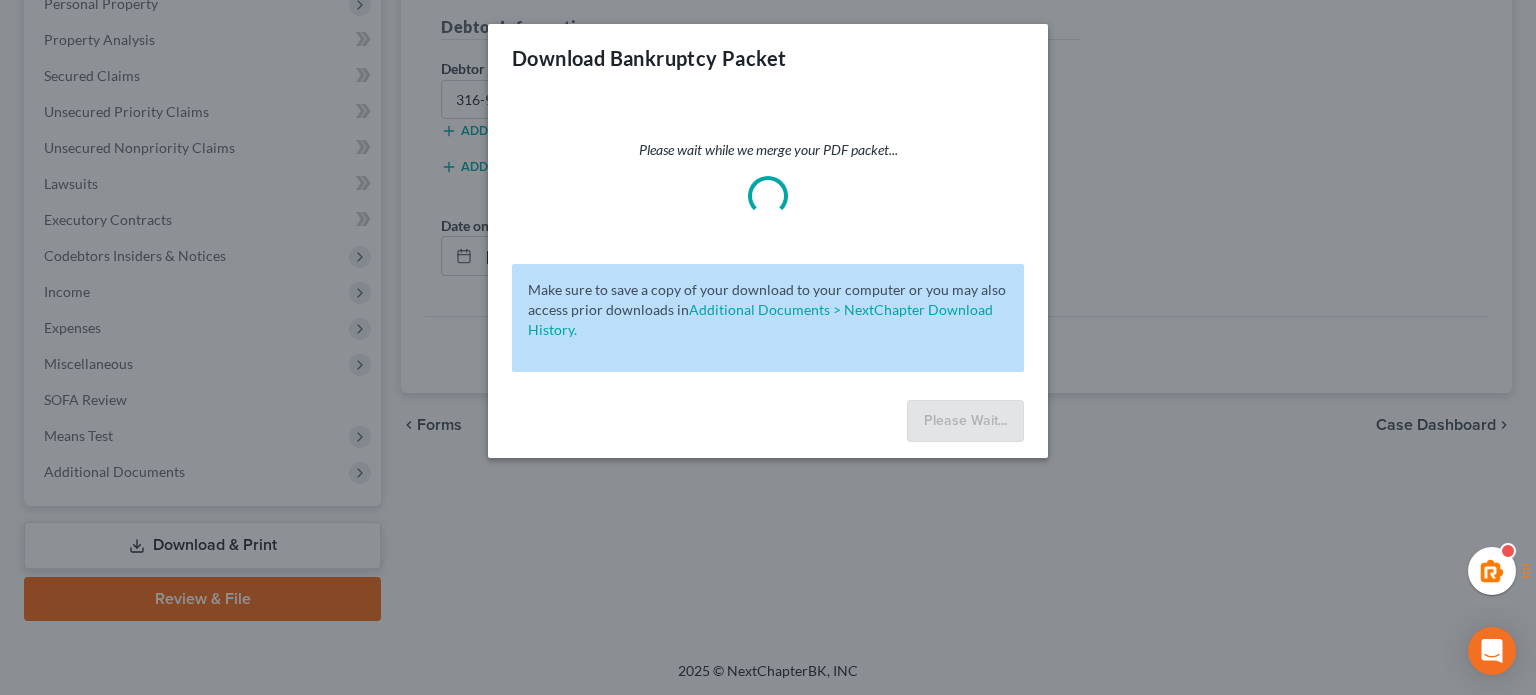 click on "Make sure to save a copy of your download to your computer or you may also access prior downloads in  Additional Documents > NextChapter Download History." at bounding box center (768, 310) 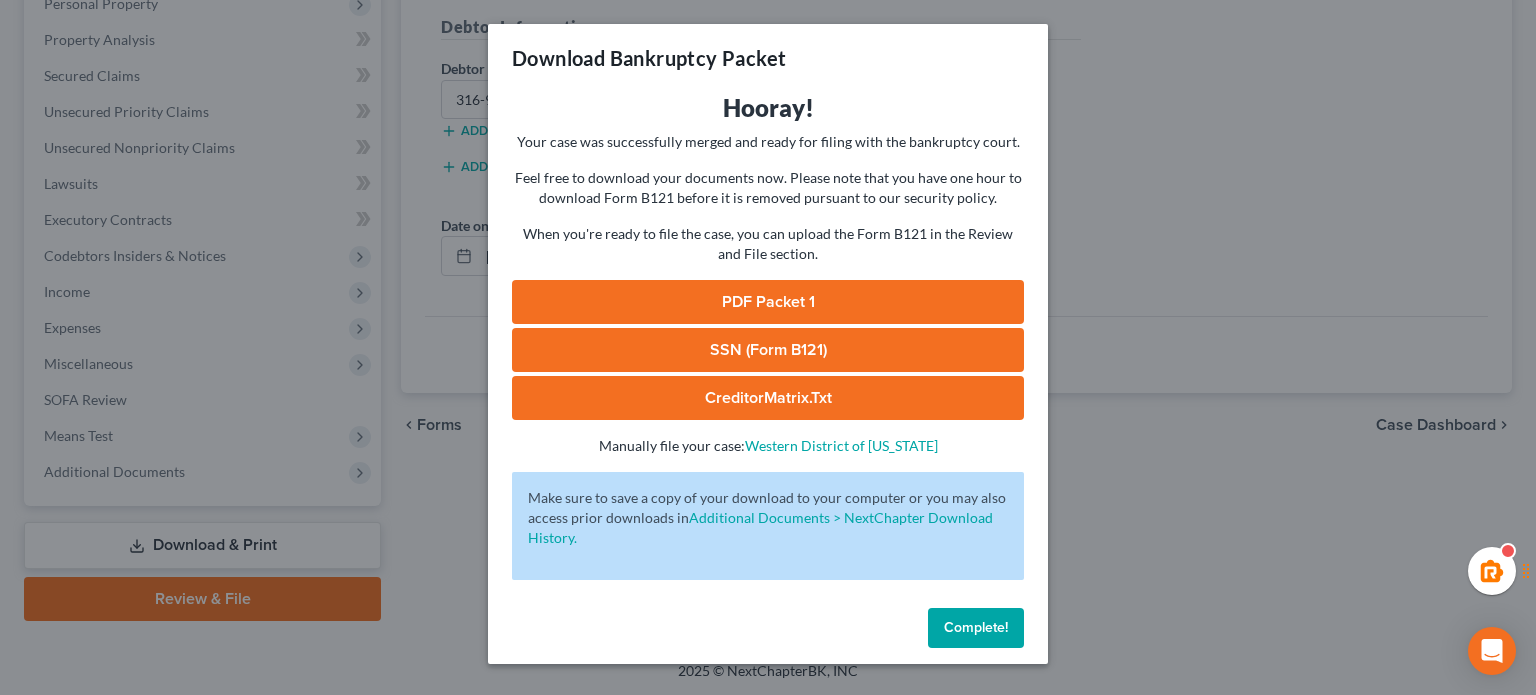 click on "PDF Packet 1" at bounding box center [768, 302] 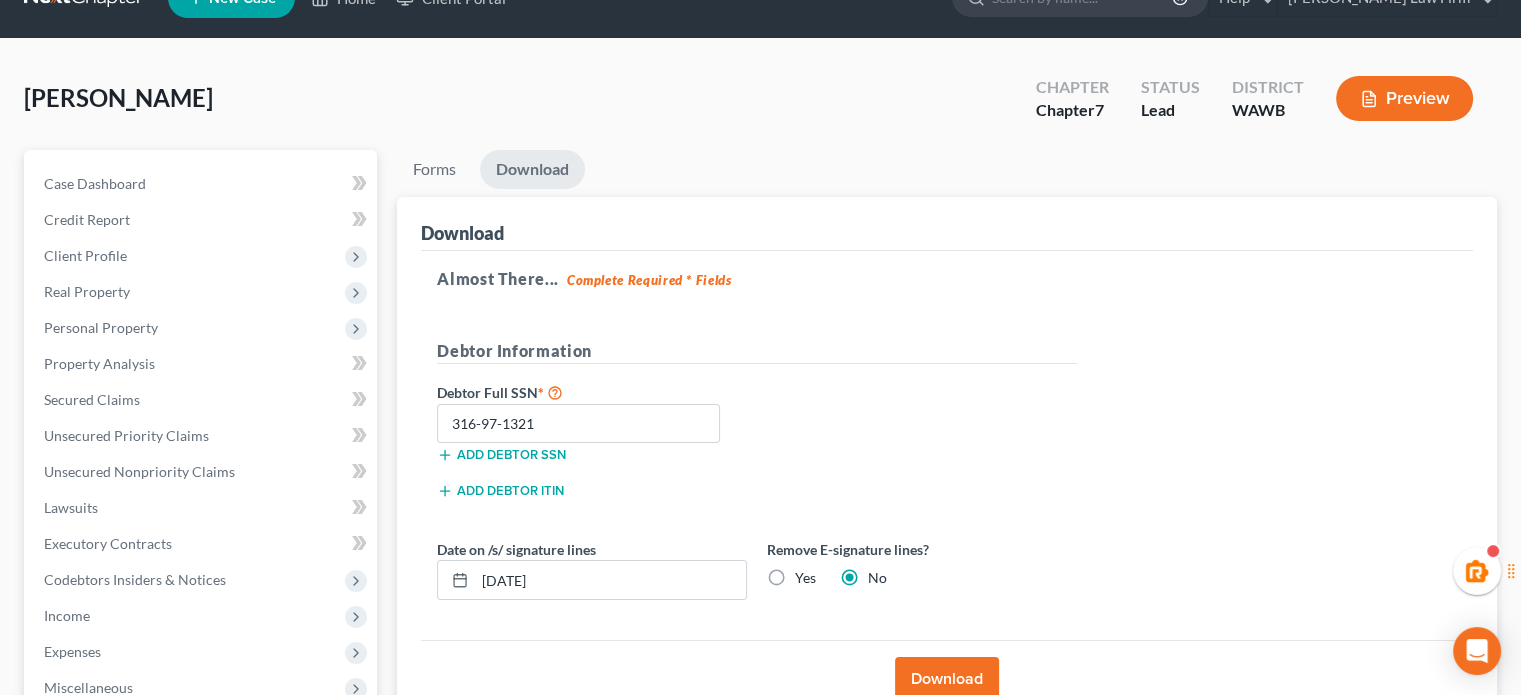 scroll, scrollTop: 32, scrollLeft: 0, axis: vertical 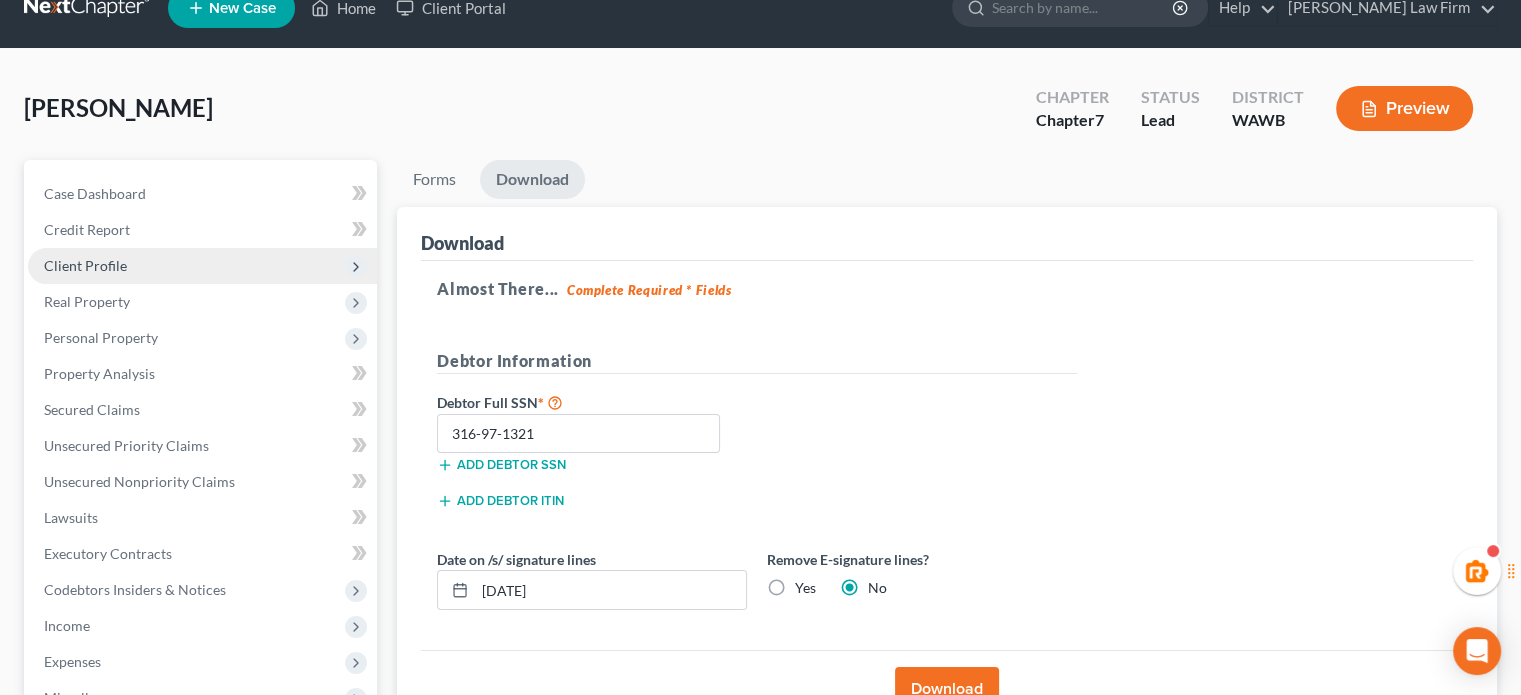 click on "Client Profile" at bounding box center [202, 266] 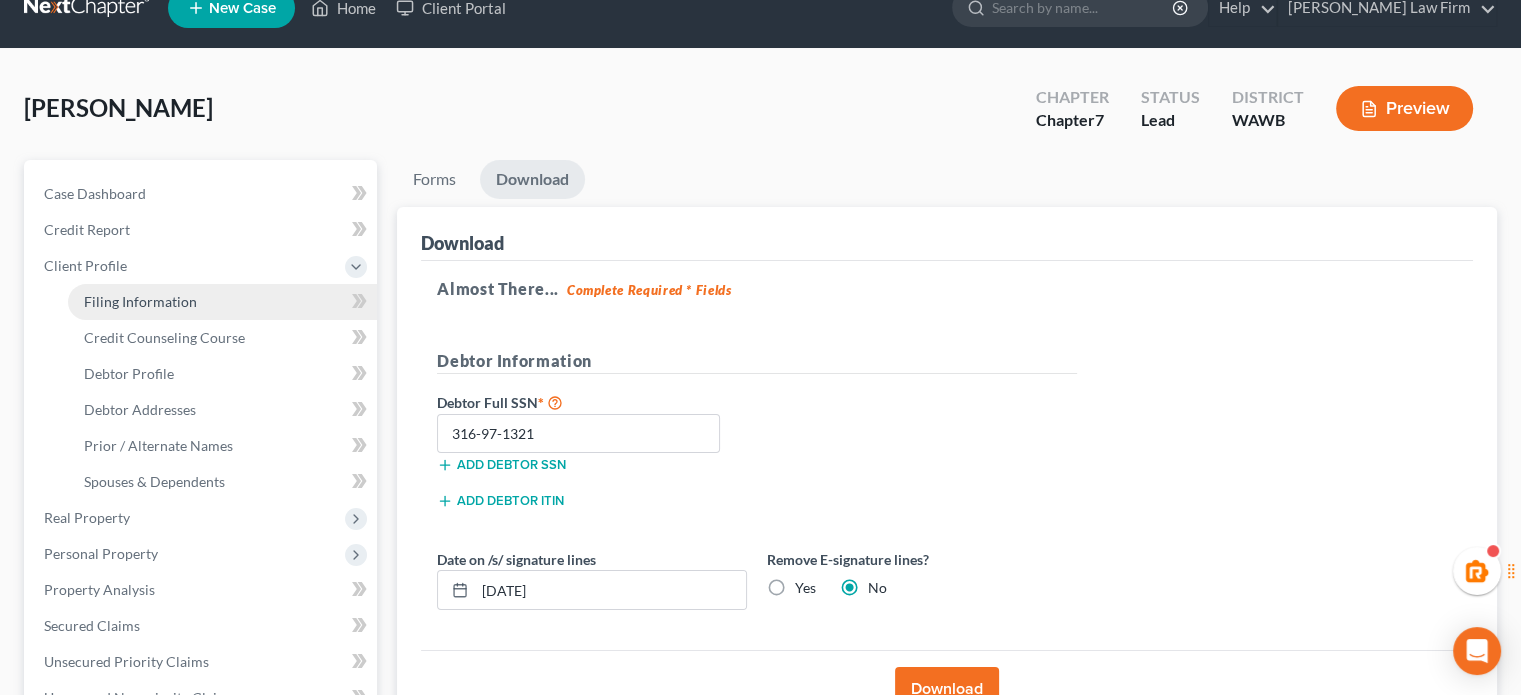 click on "Filing Information" at bounding box center [222, 302] 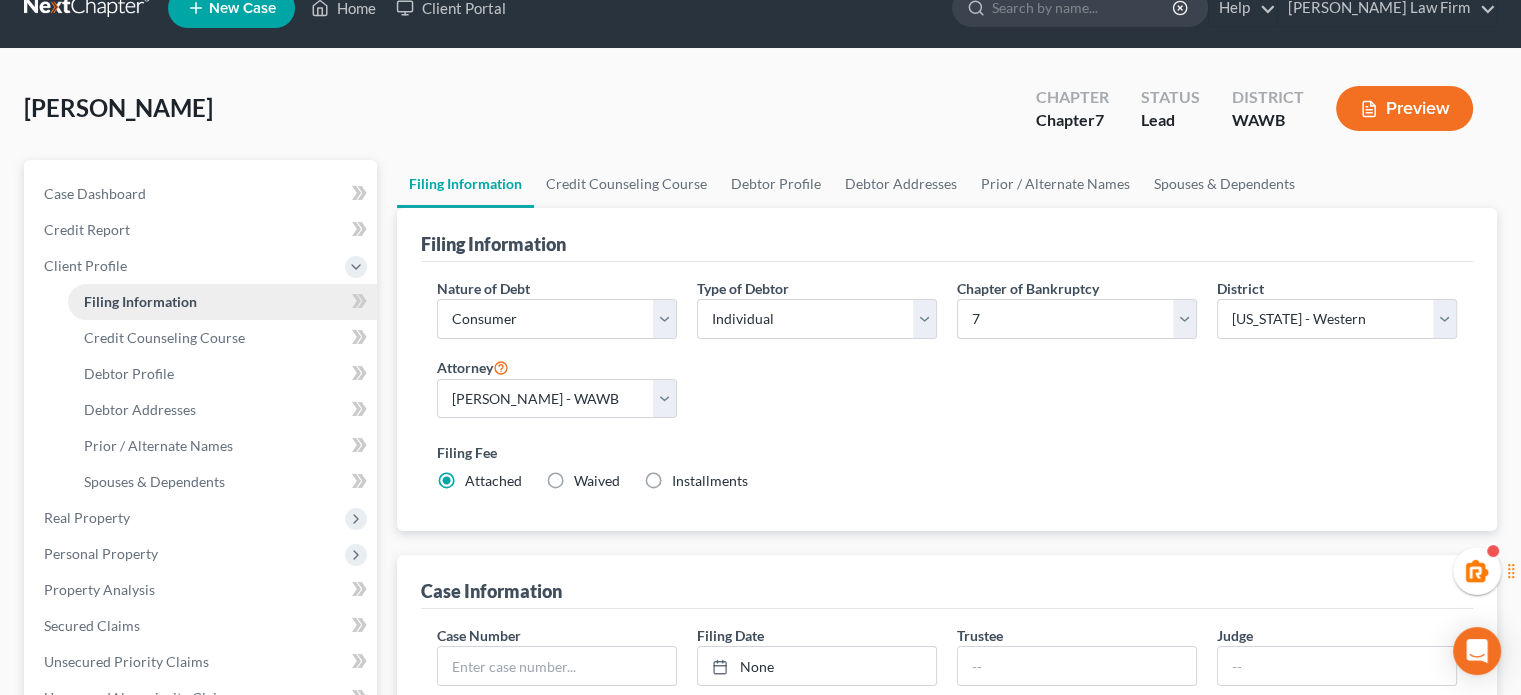 scroll, scrollTop: 0, scrollLeft: 0, axis: both 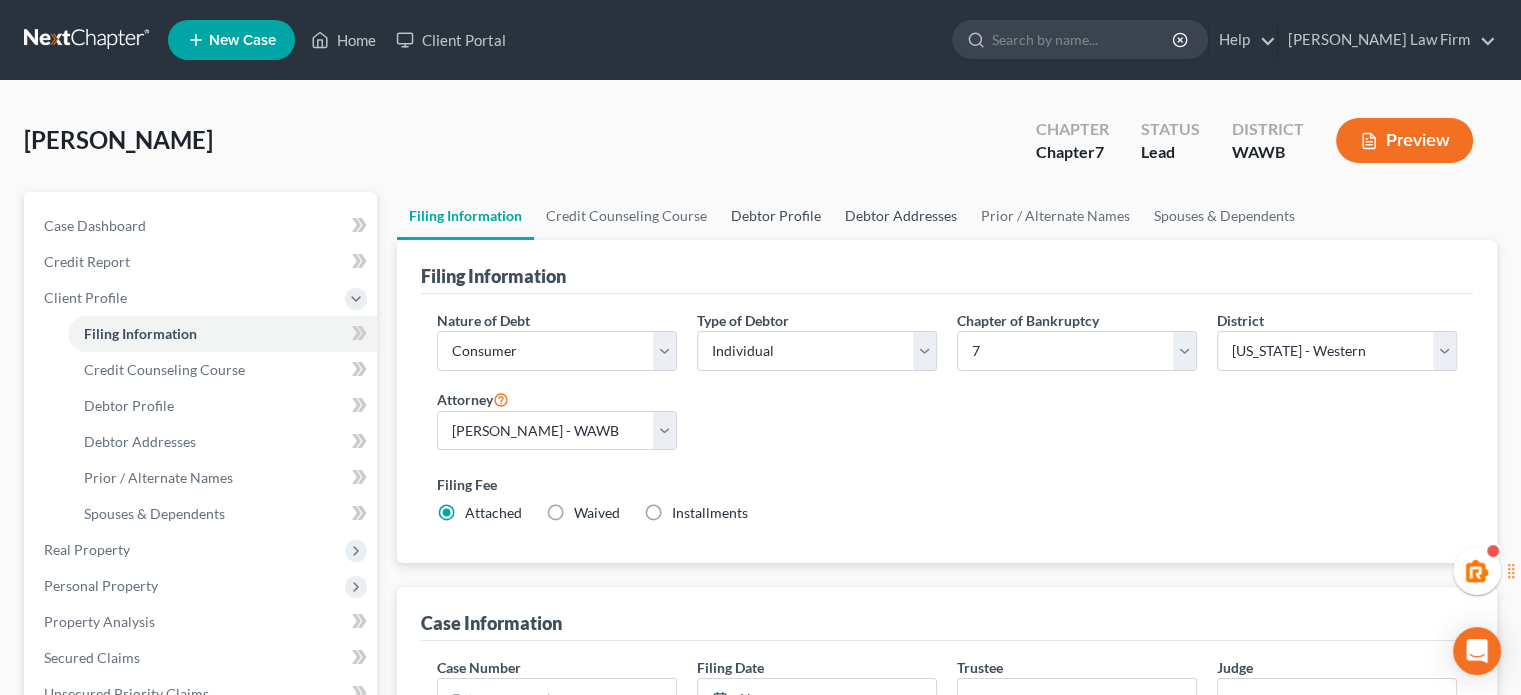 click on "Debtor Addresses" at bounding box center (901, 216) 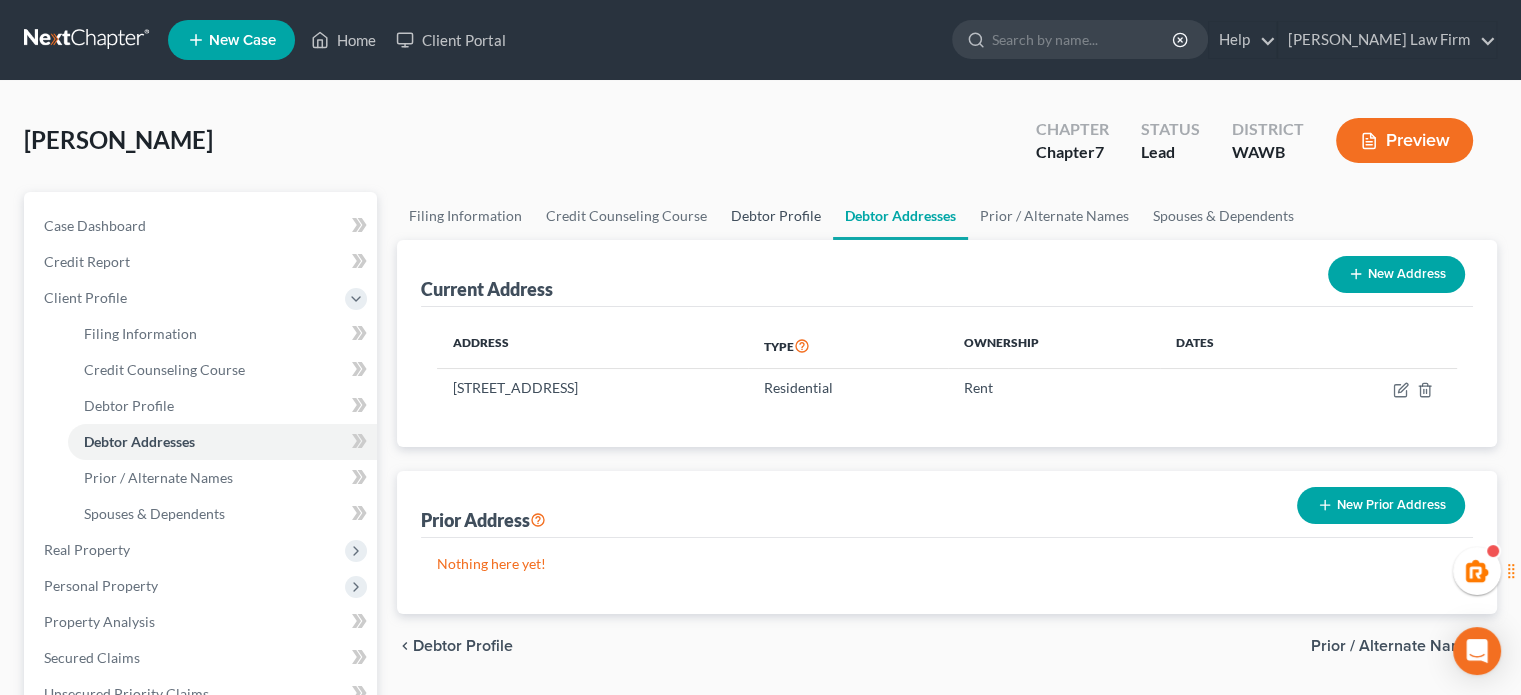 click on "Debtor Profile" at bounding box center [776, 216] 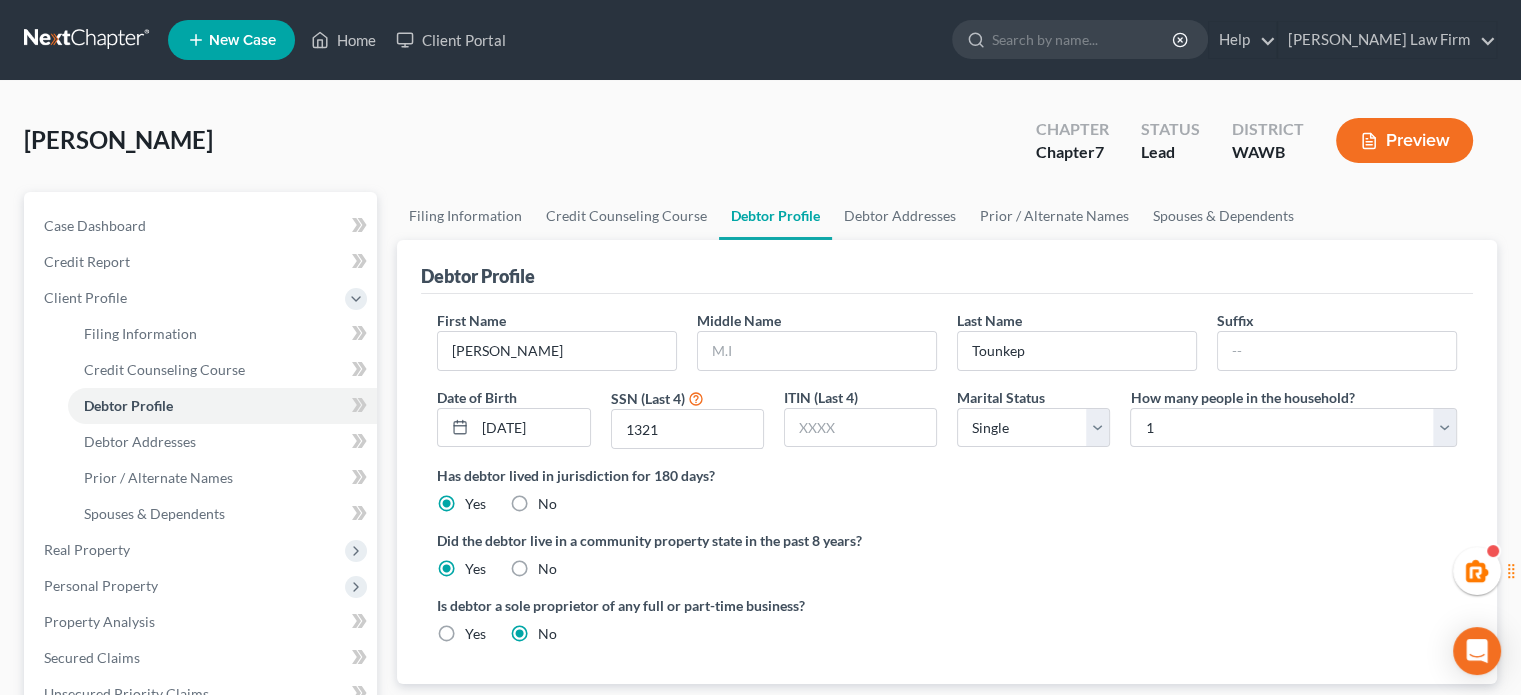 scroll, scrollTop: 582, scrollLeft: 0, axis: vertical 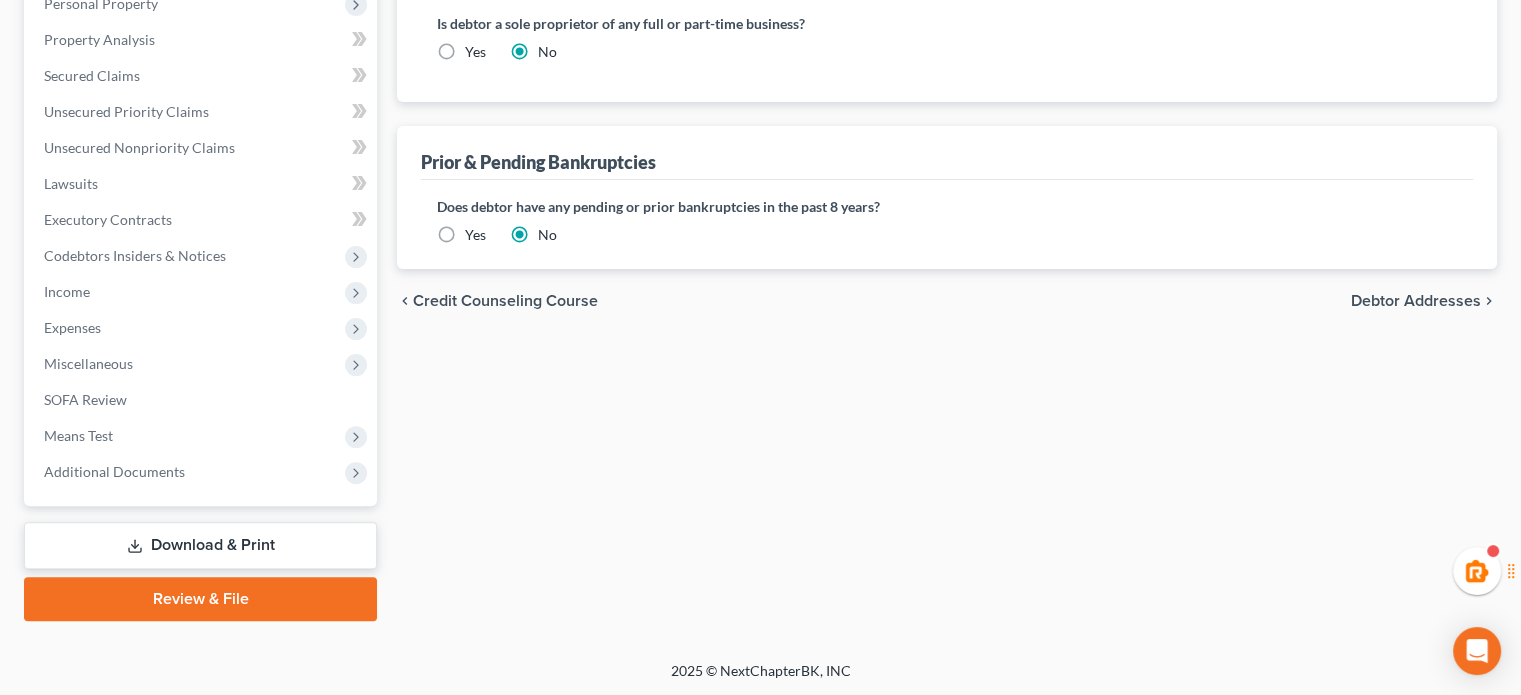 click on "Review & File" at bounding box center [200, 599] 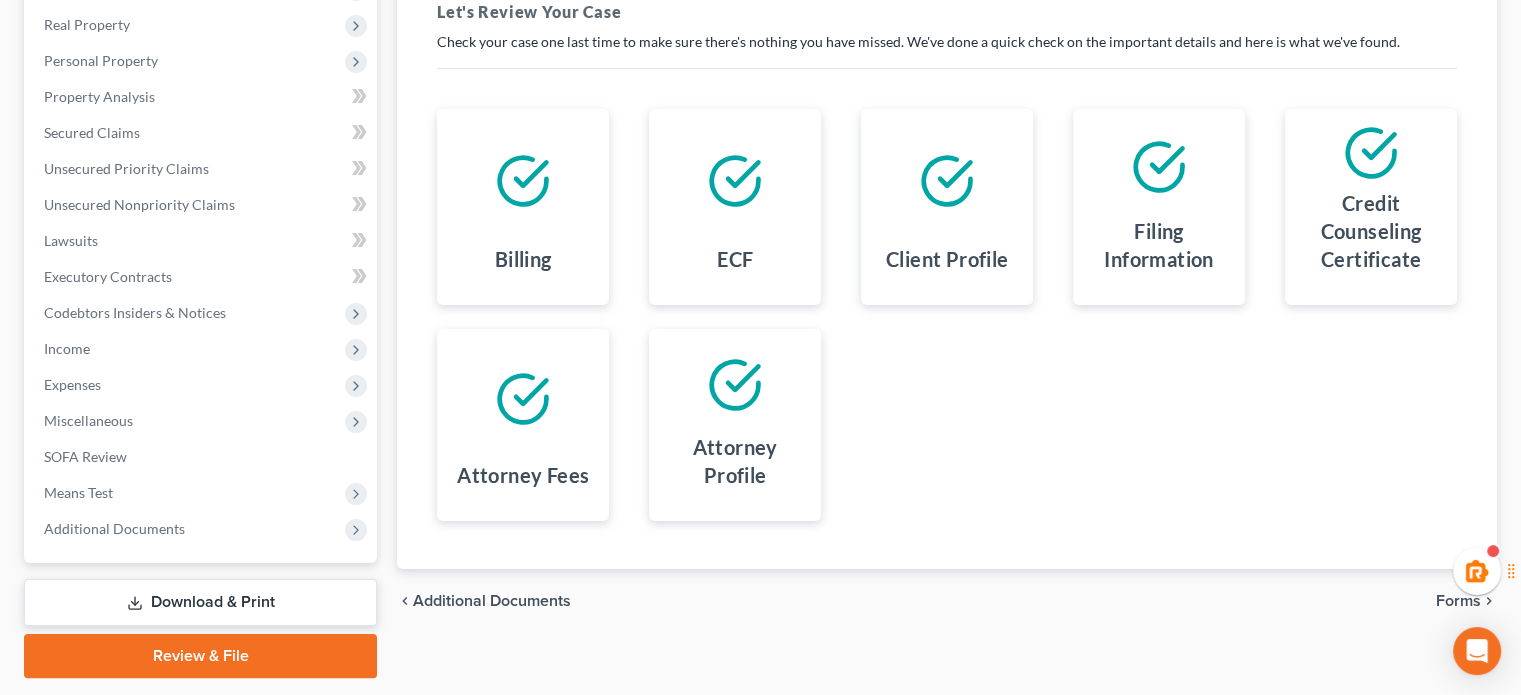scroll, scrollTop: 0, scrollLeft: 0, axis: both 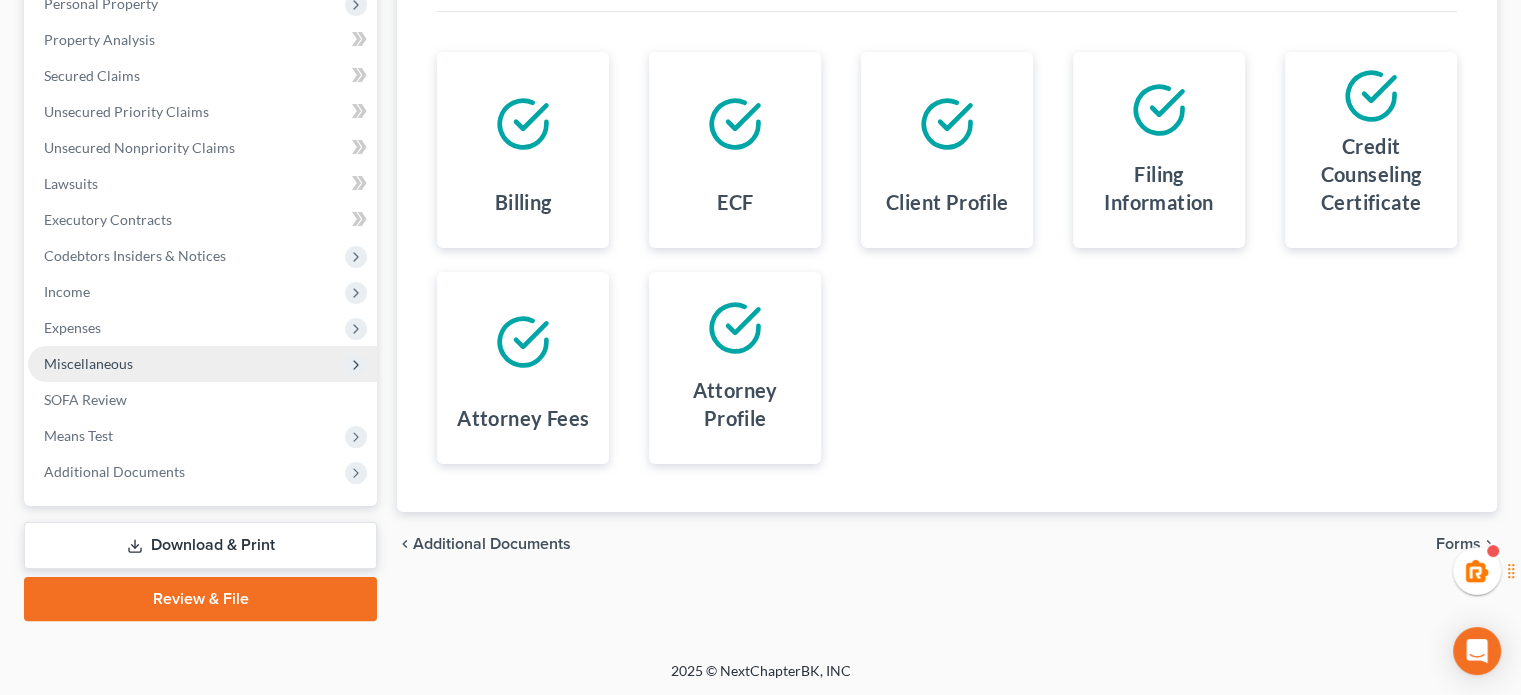 click on "Miscellaneous" at bounding box center (202, 364) 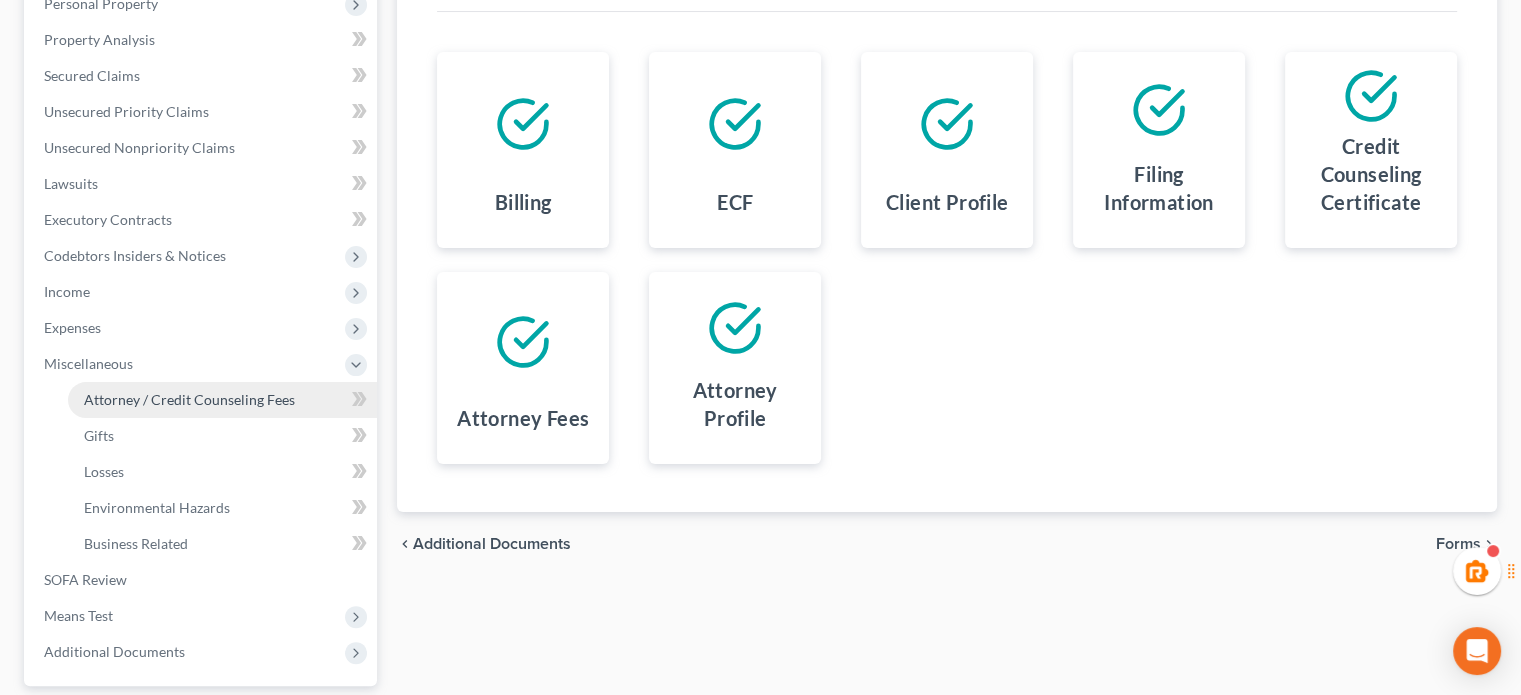 click on "Attorney / Credit Counseling Fees" at bounding box center (222, 400) 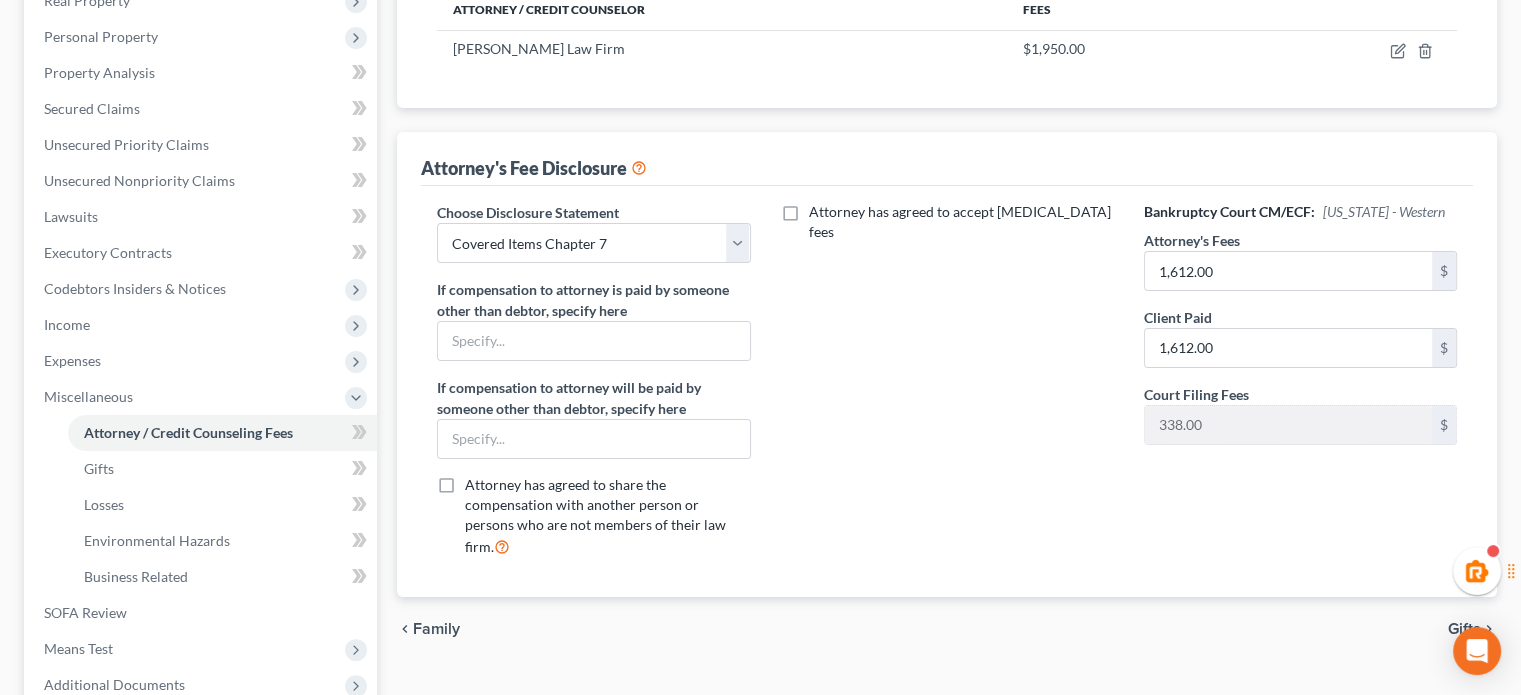 scroll, scrollTop: 0, scrollLeft: 0, axis: both 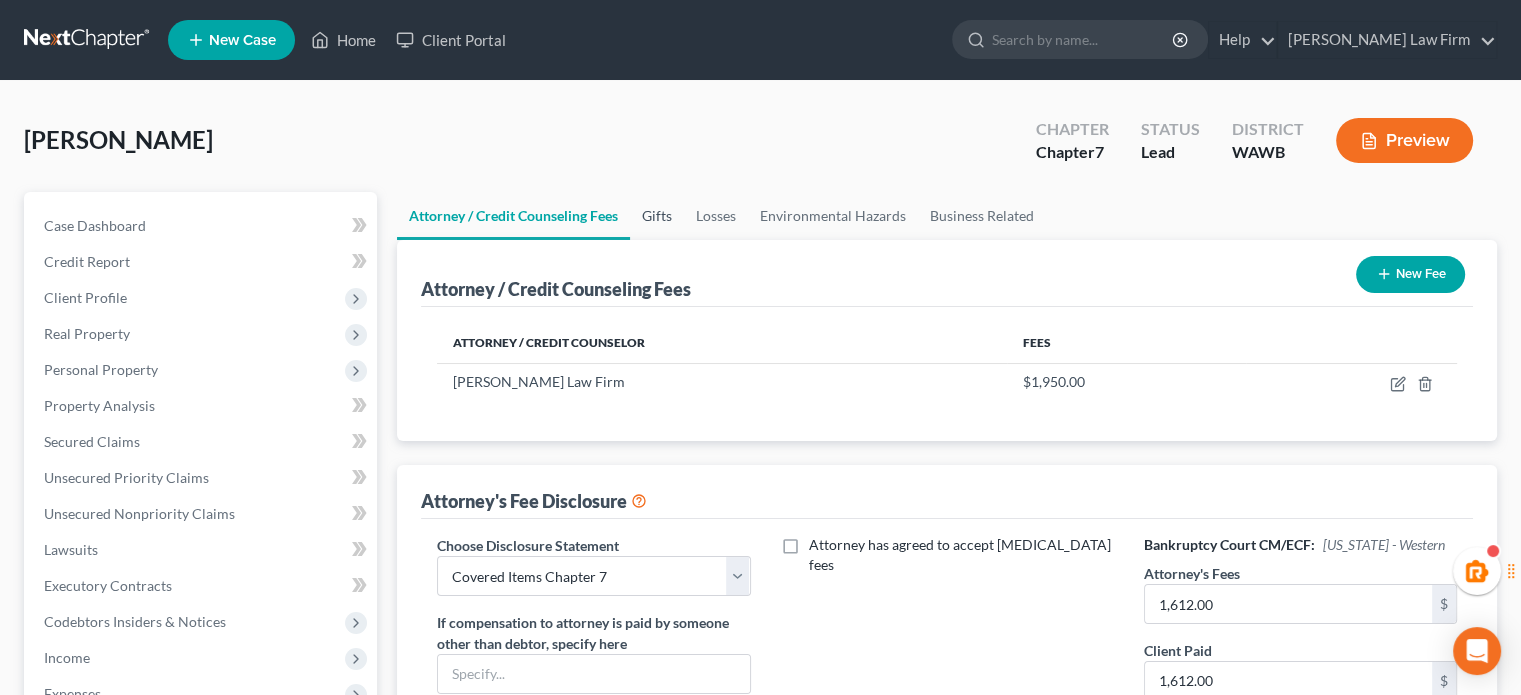 click on "Gifts" at bounding box center (657, 216) 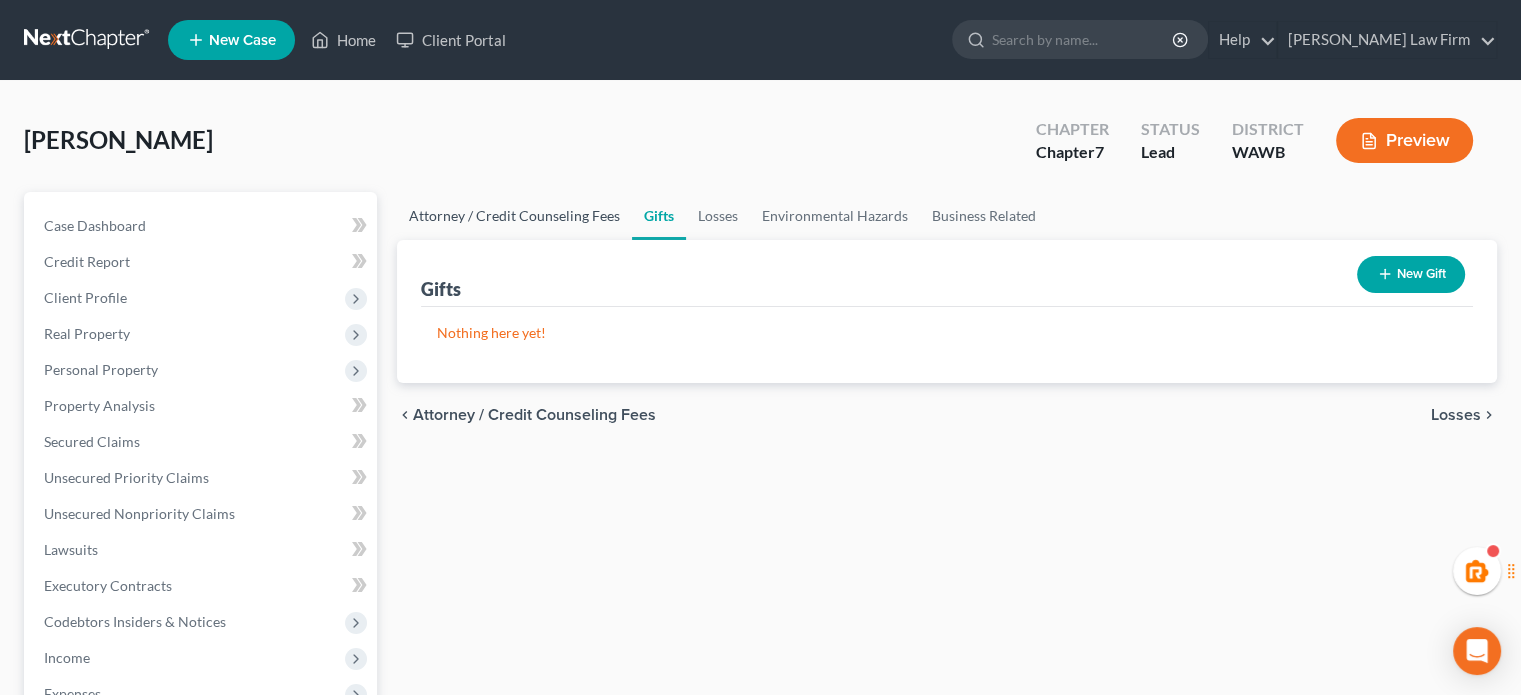 click on "Attorney / Credit Counseling Fees" at bounding box center (514, 216) 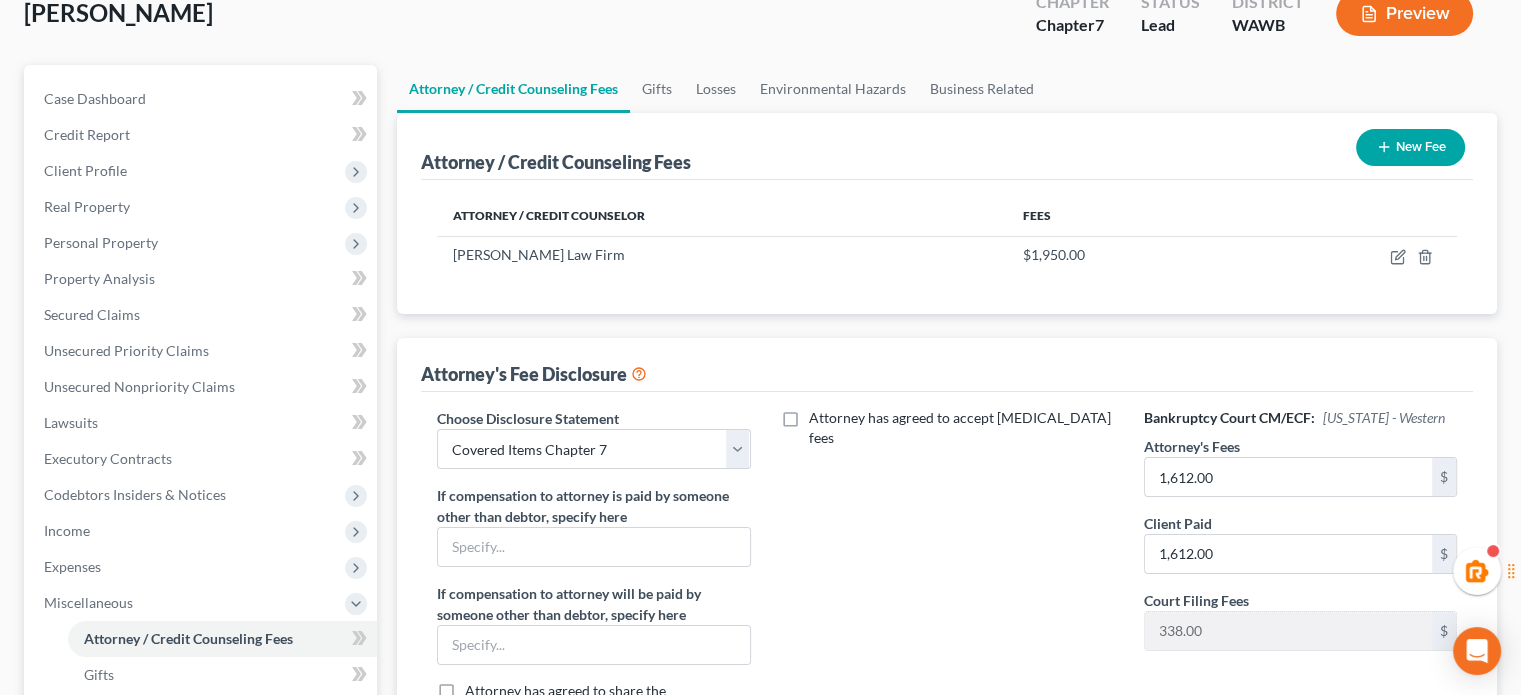scroll, scrollTop: 0, scrollLeft: 0, axis: both 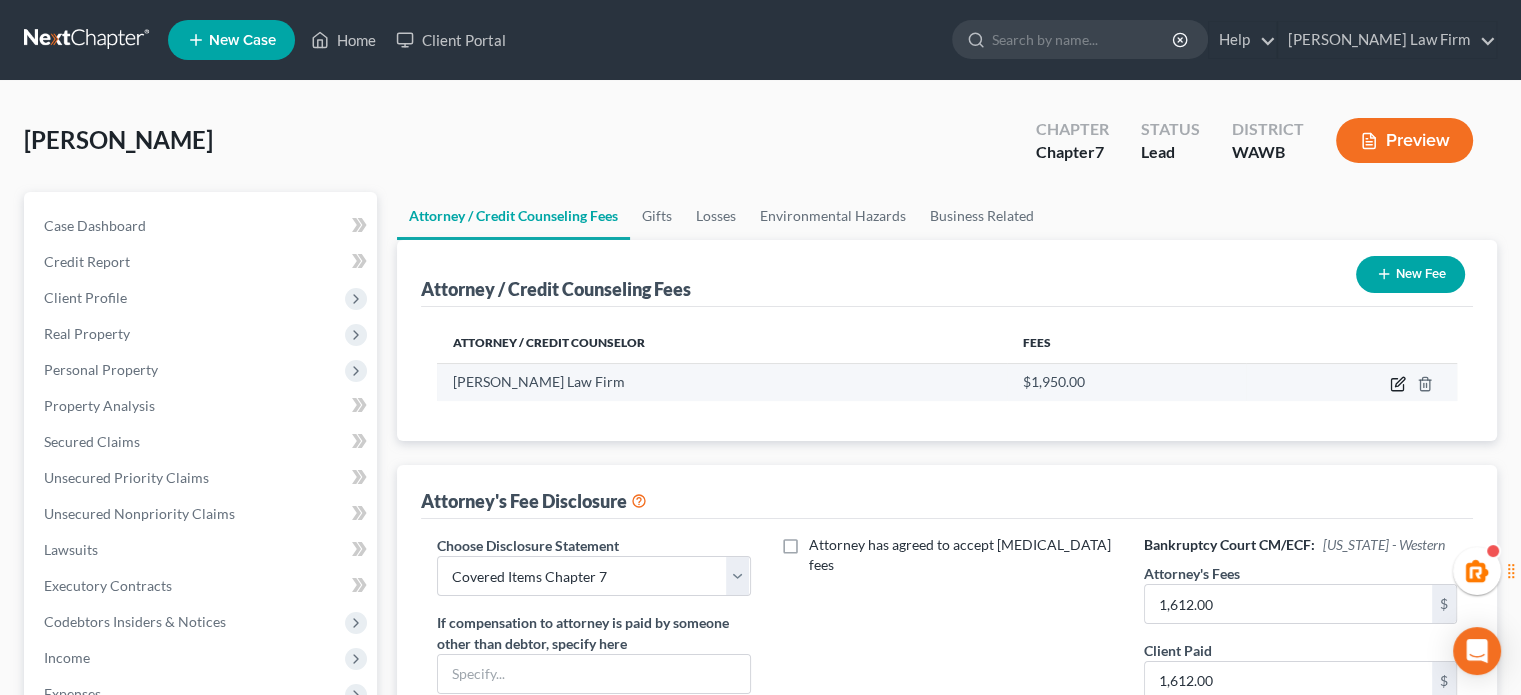 click 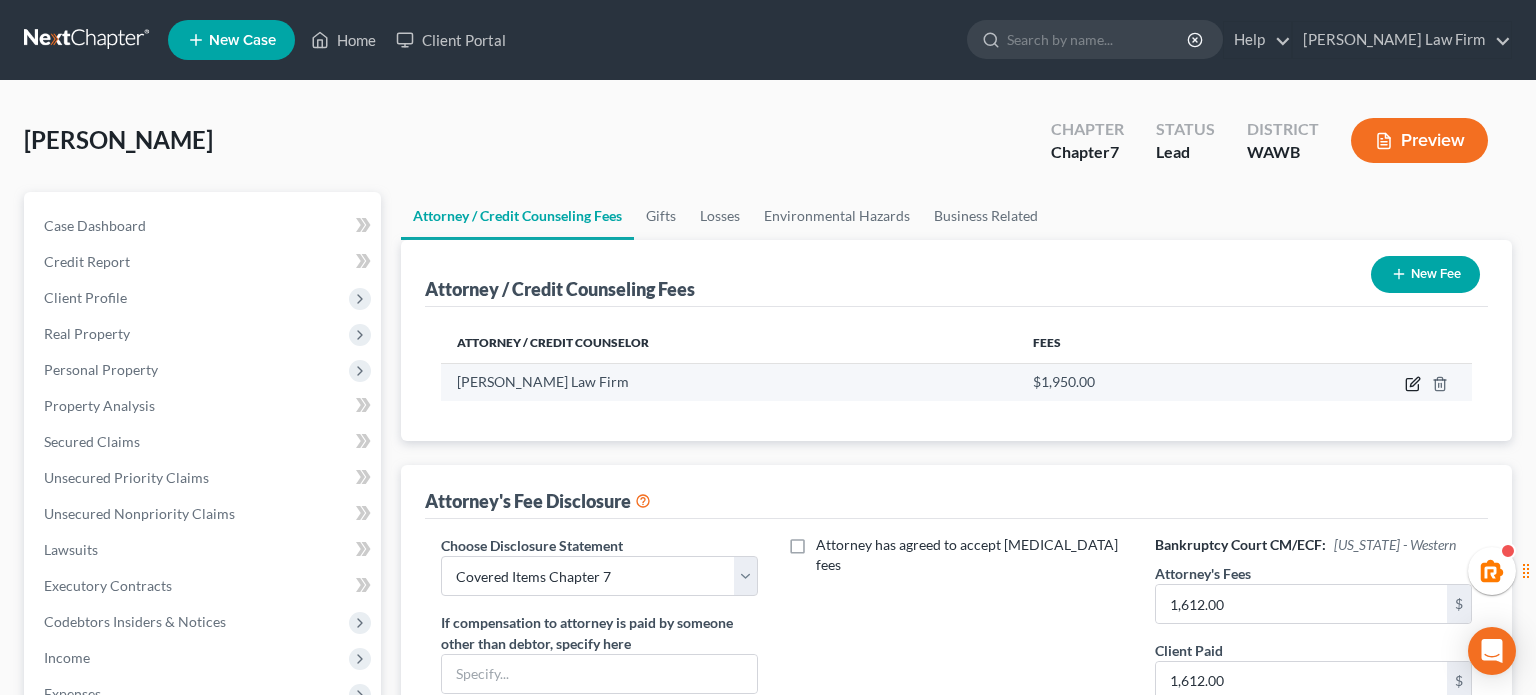 select on "50" 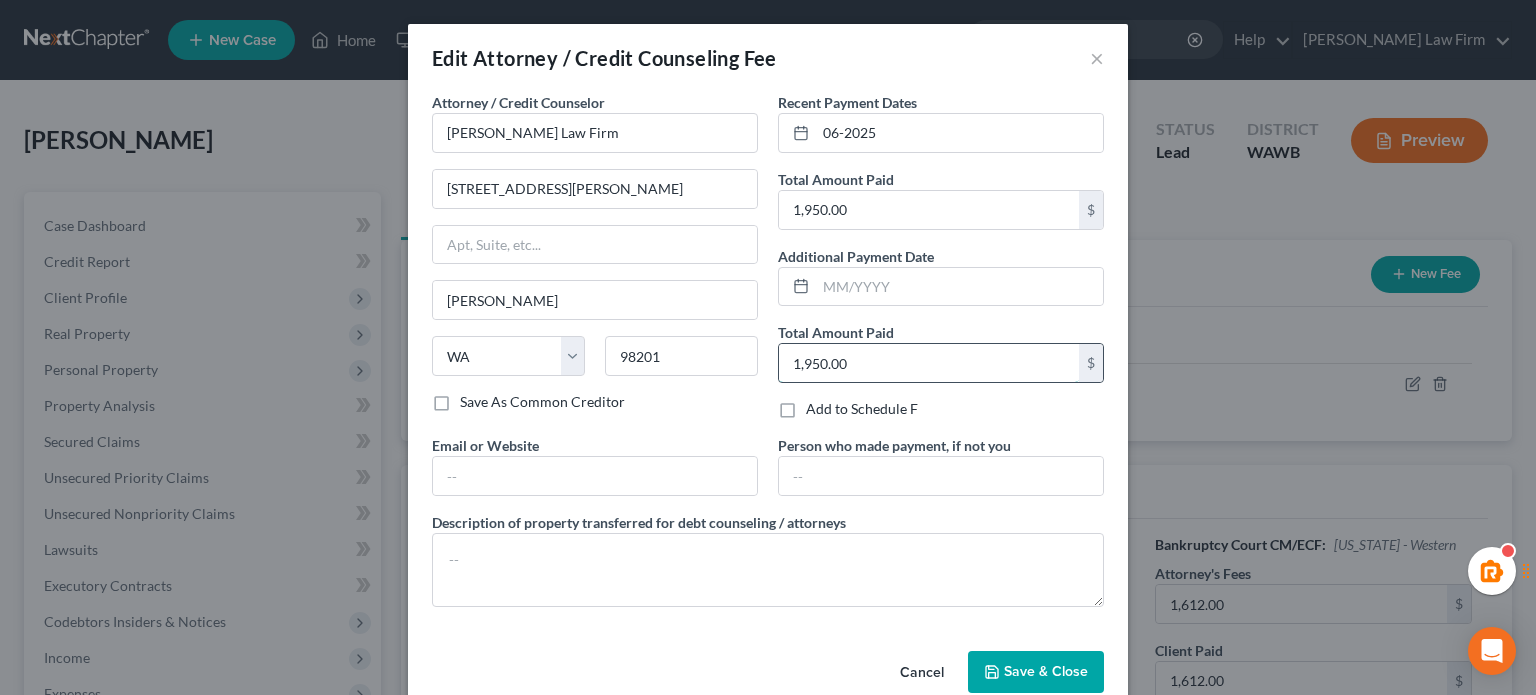 click on "1,950.00" at bounding box center [929, 363] 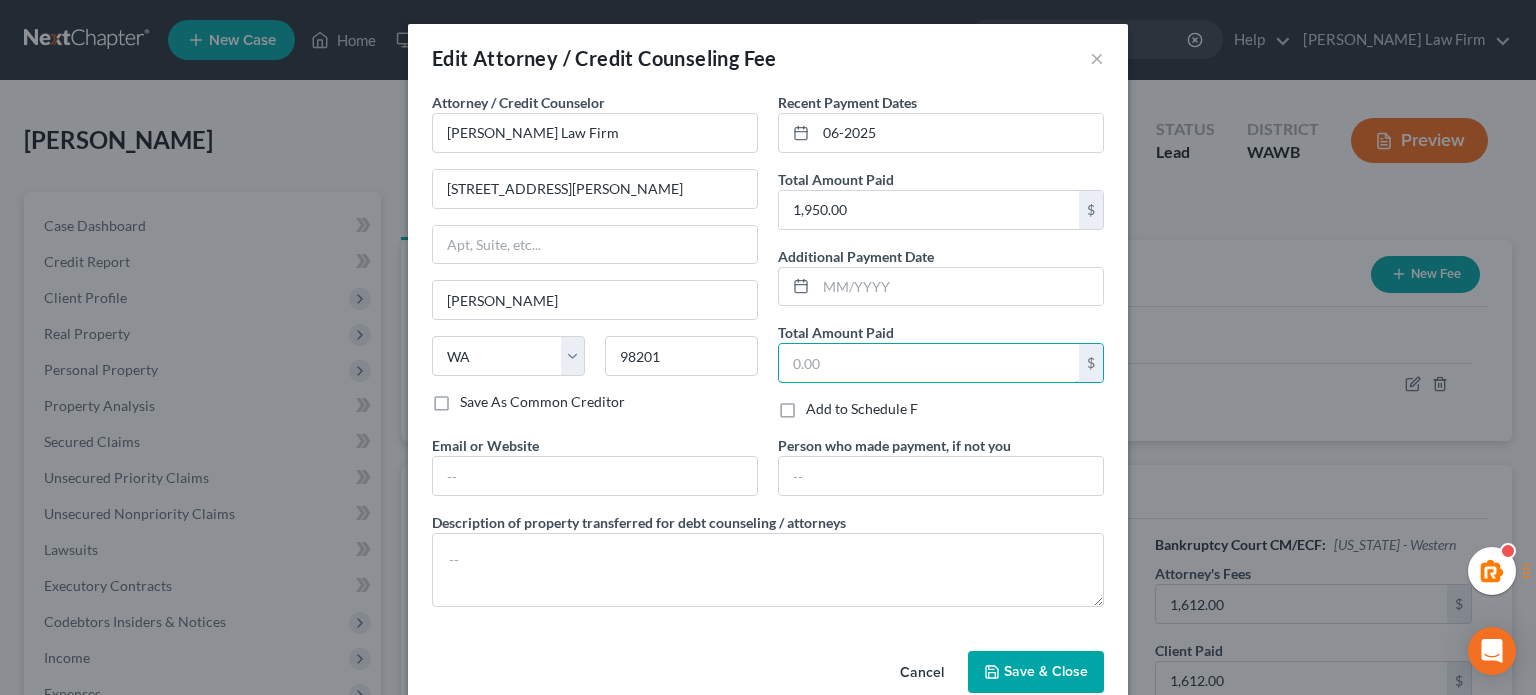 type 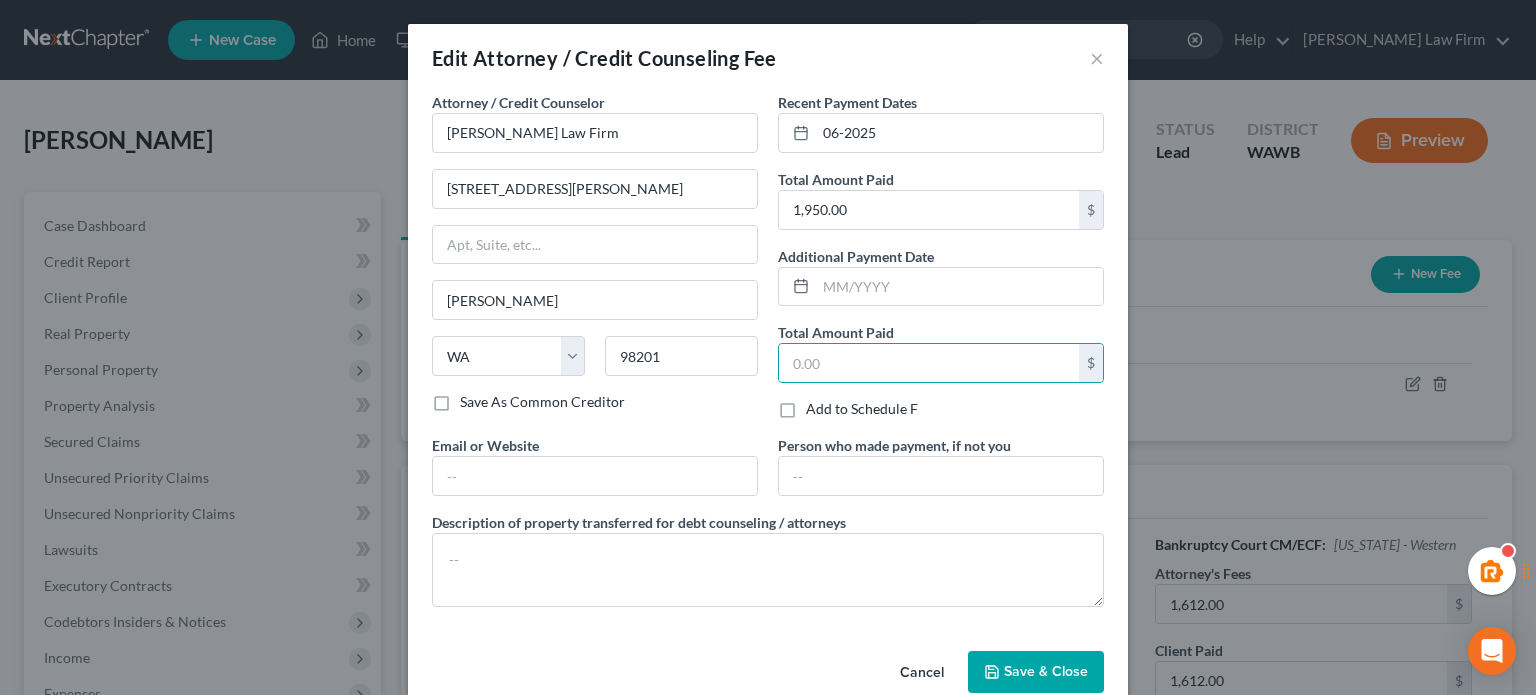 click on "Save & Close" at bounding box center [1036, 672] 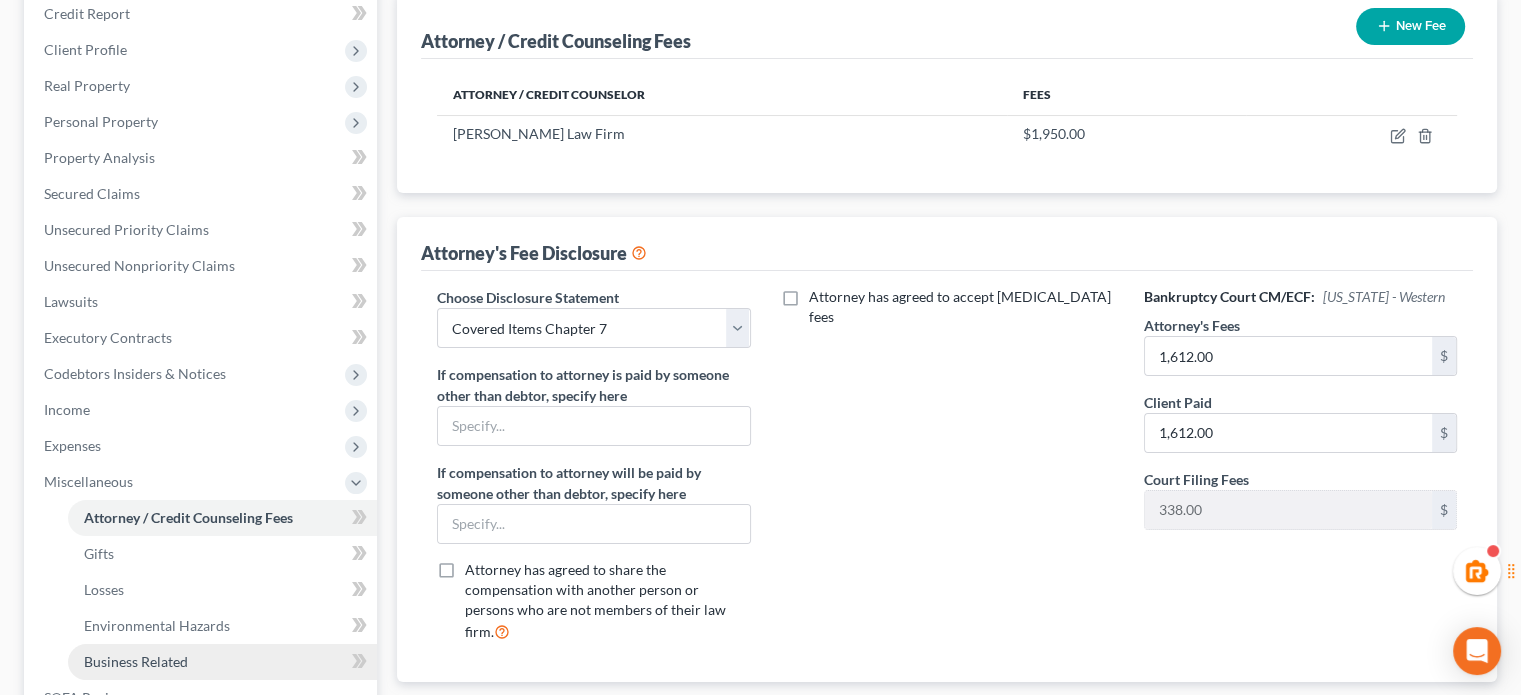 scroll, scrollTop: 546, scrollLeft: 0, axis: vertical 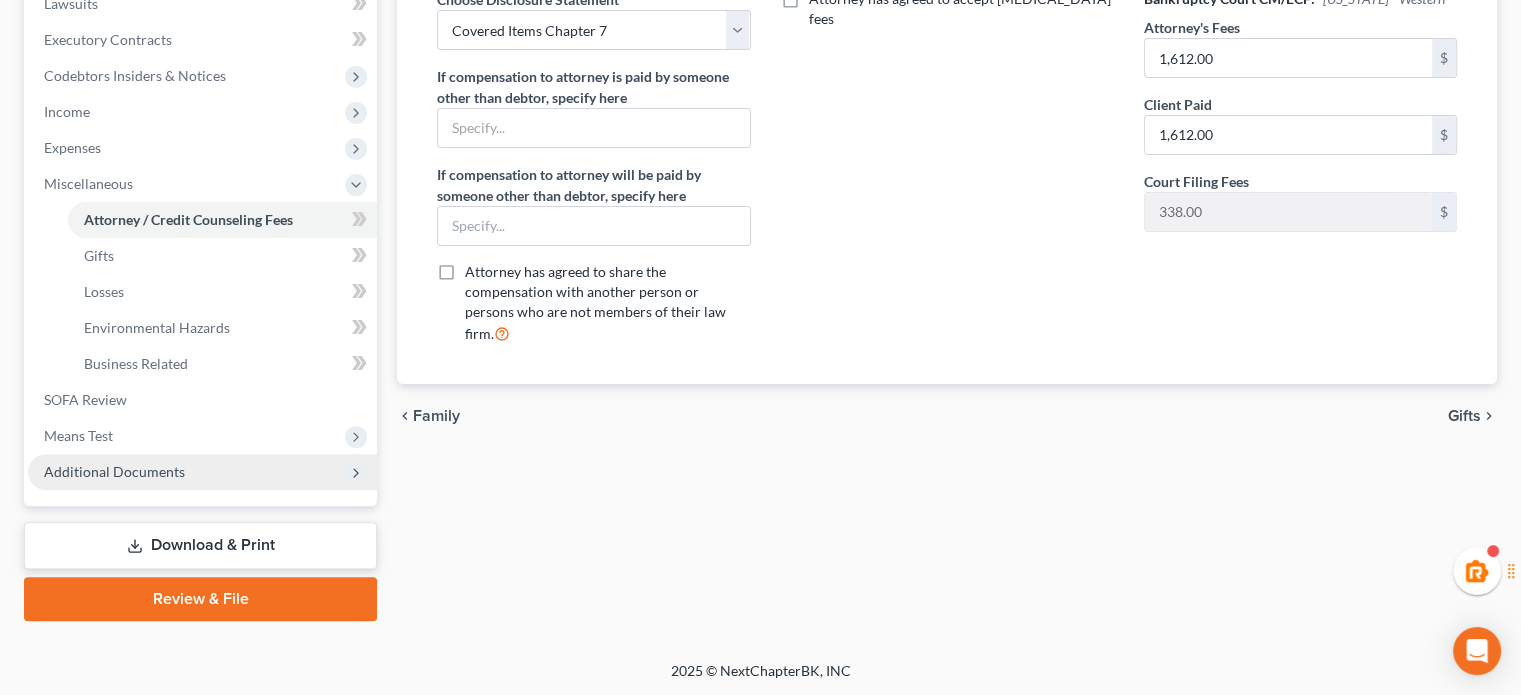 click on "Additional Documents" at bounding box center [202, 472] 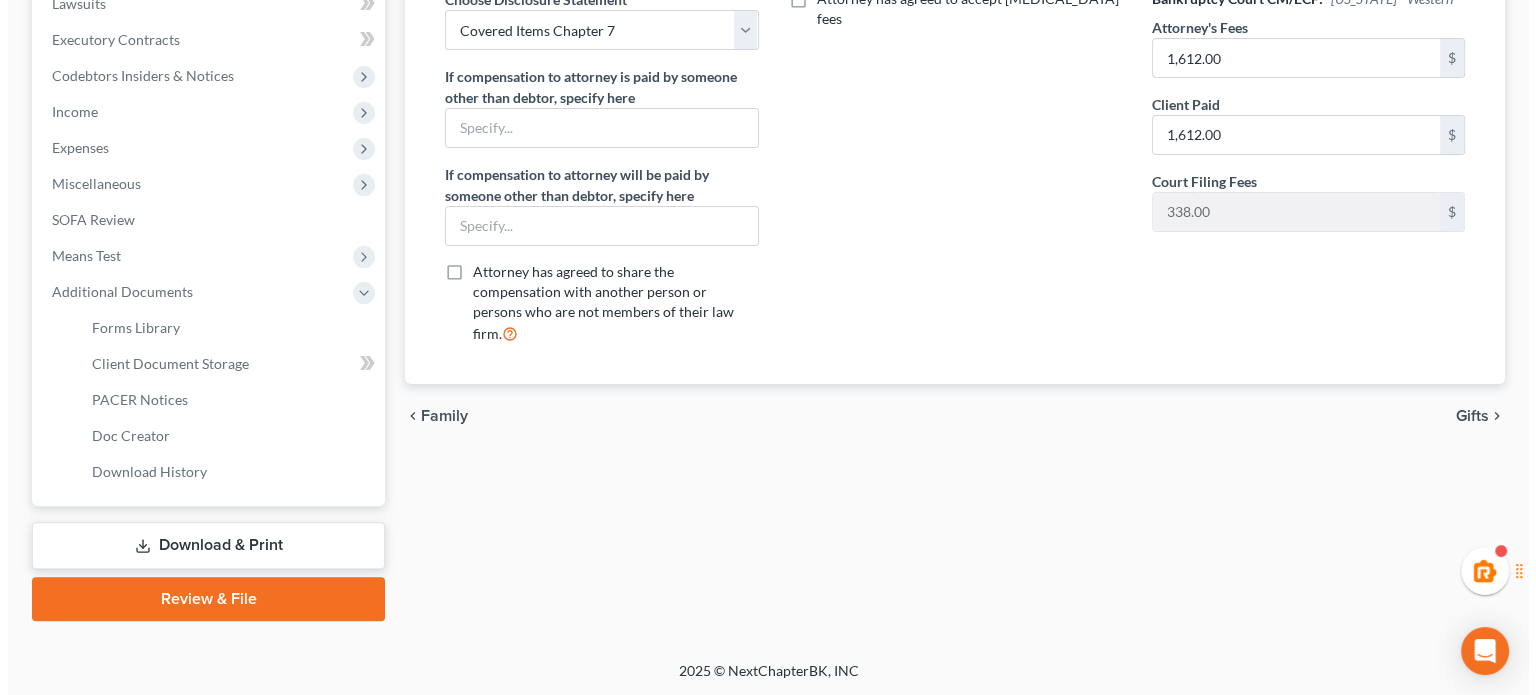 scroll, scrollTop: 0, scrollLeft: 0, axis: both 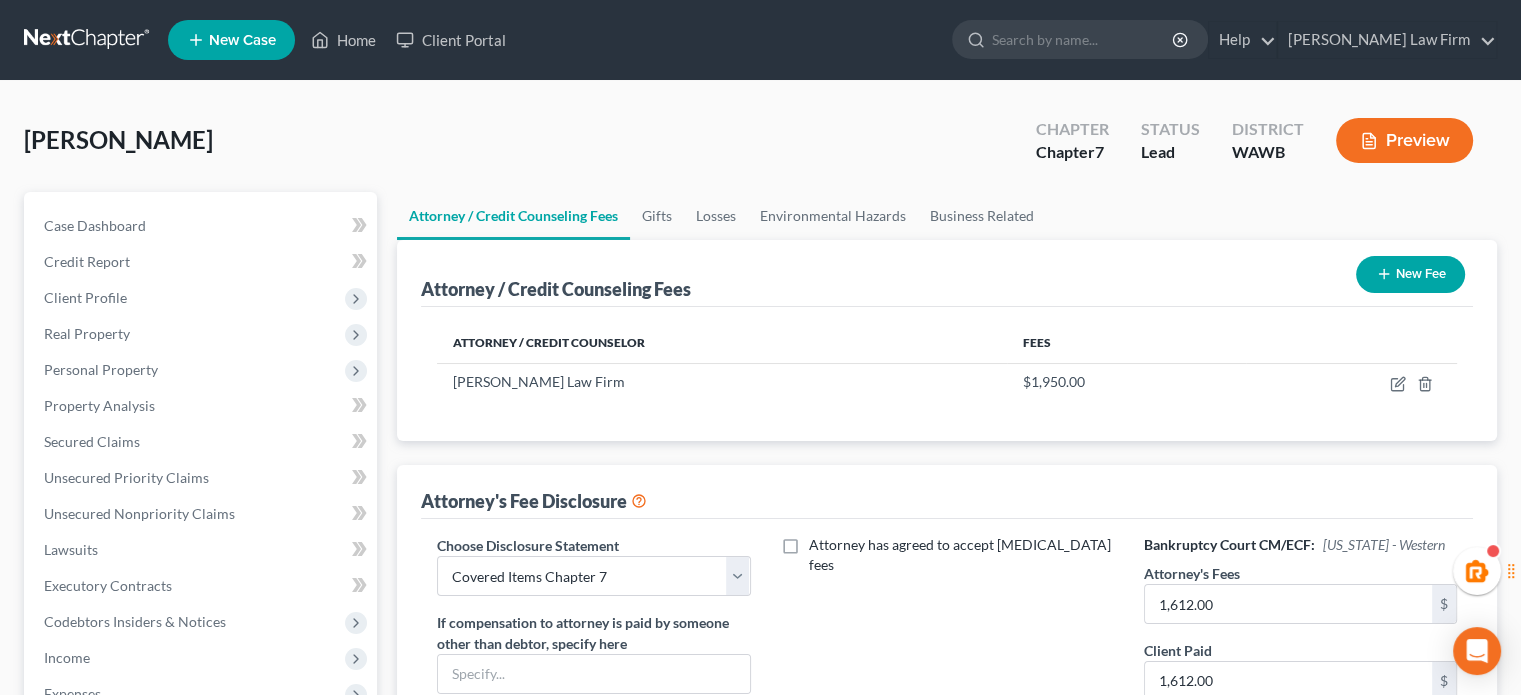 click on "Preview" at bounding box center (1404, 140) 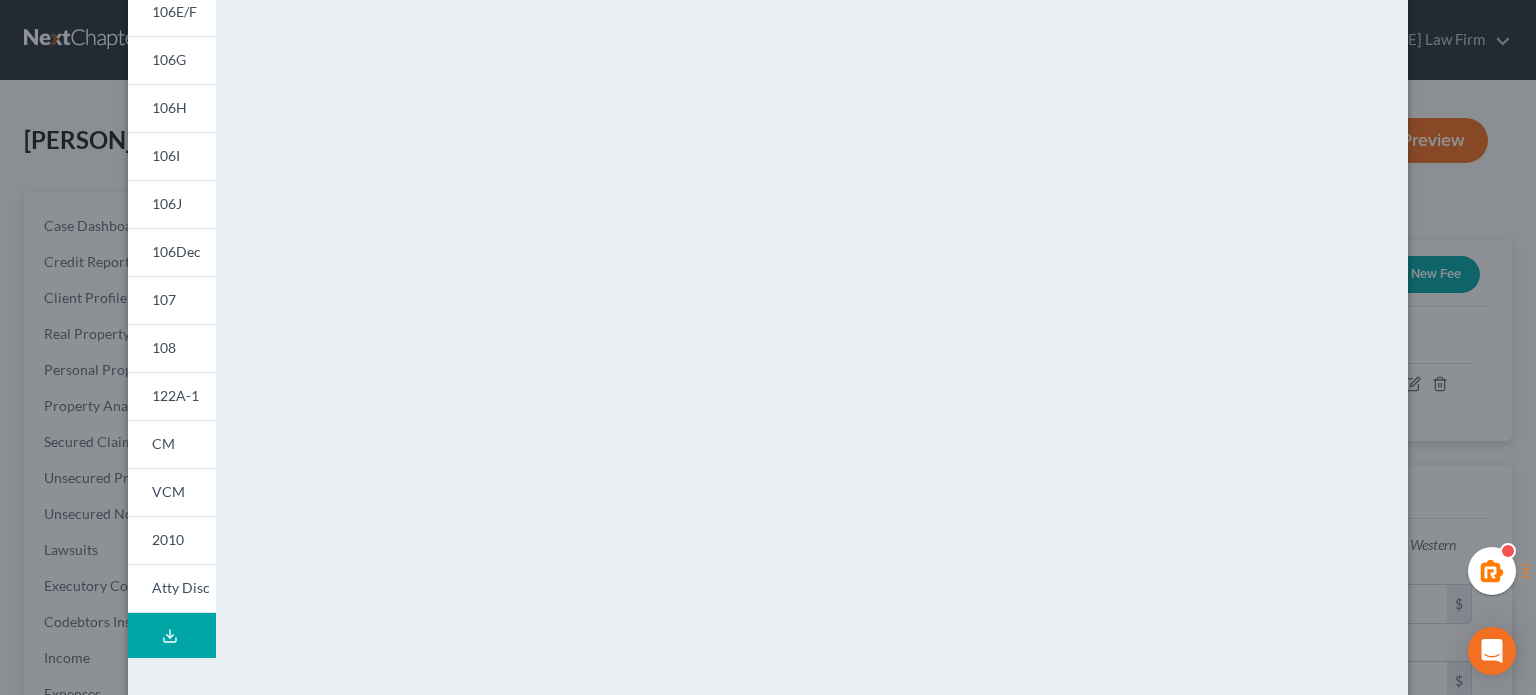 scroll, scrollTop: 413, scrollLeft: 0, axis: vertical 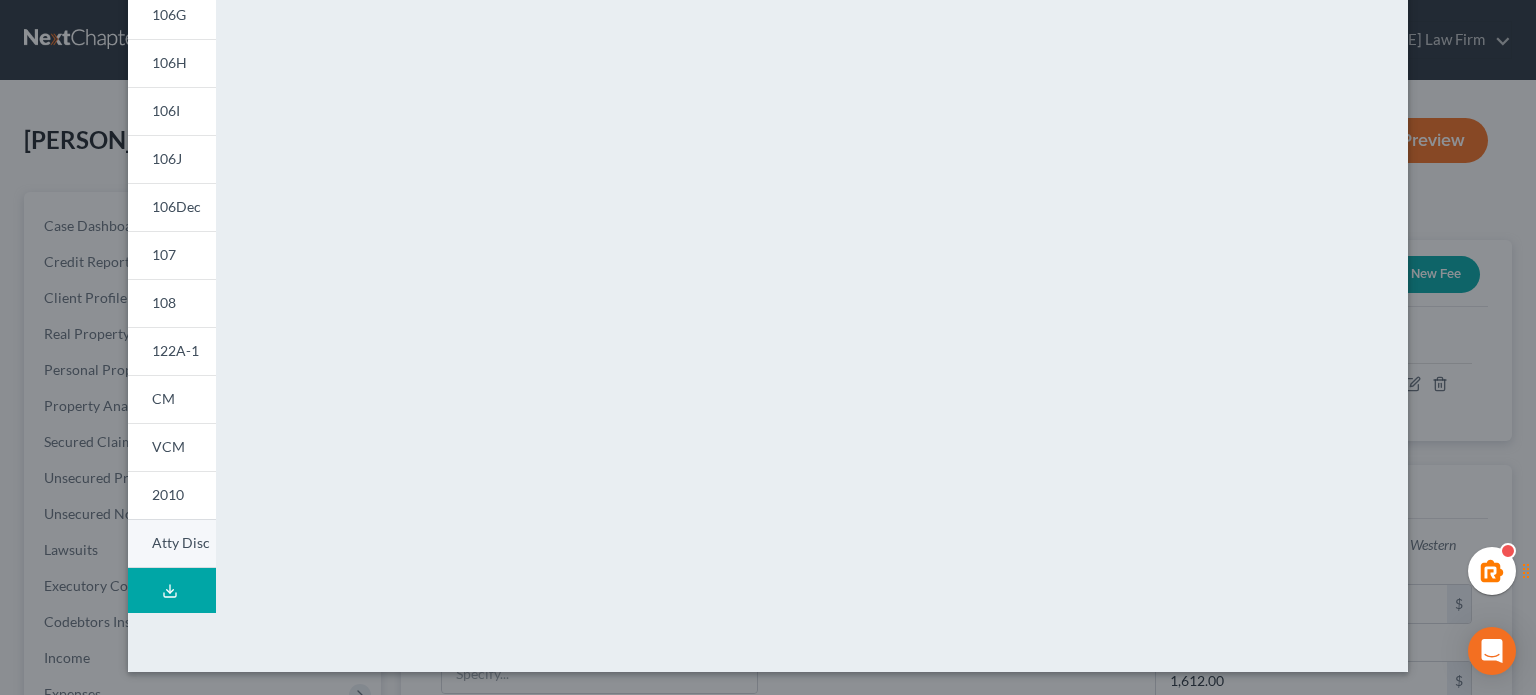 click on "Atty Disc" at bounding box center [181, 542] 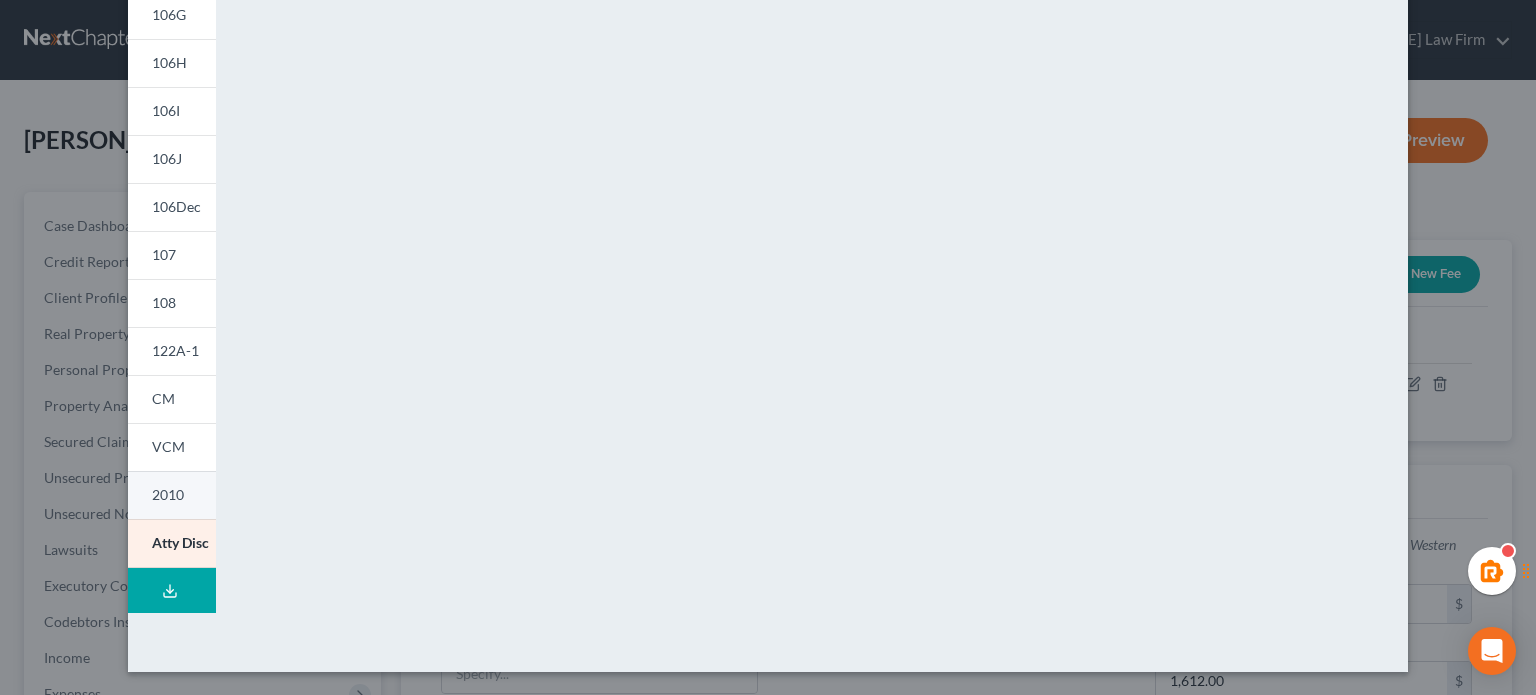click on "2010" at bounding box center [168, 494] 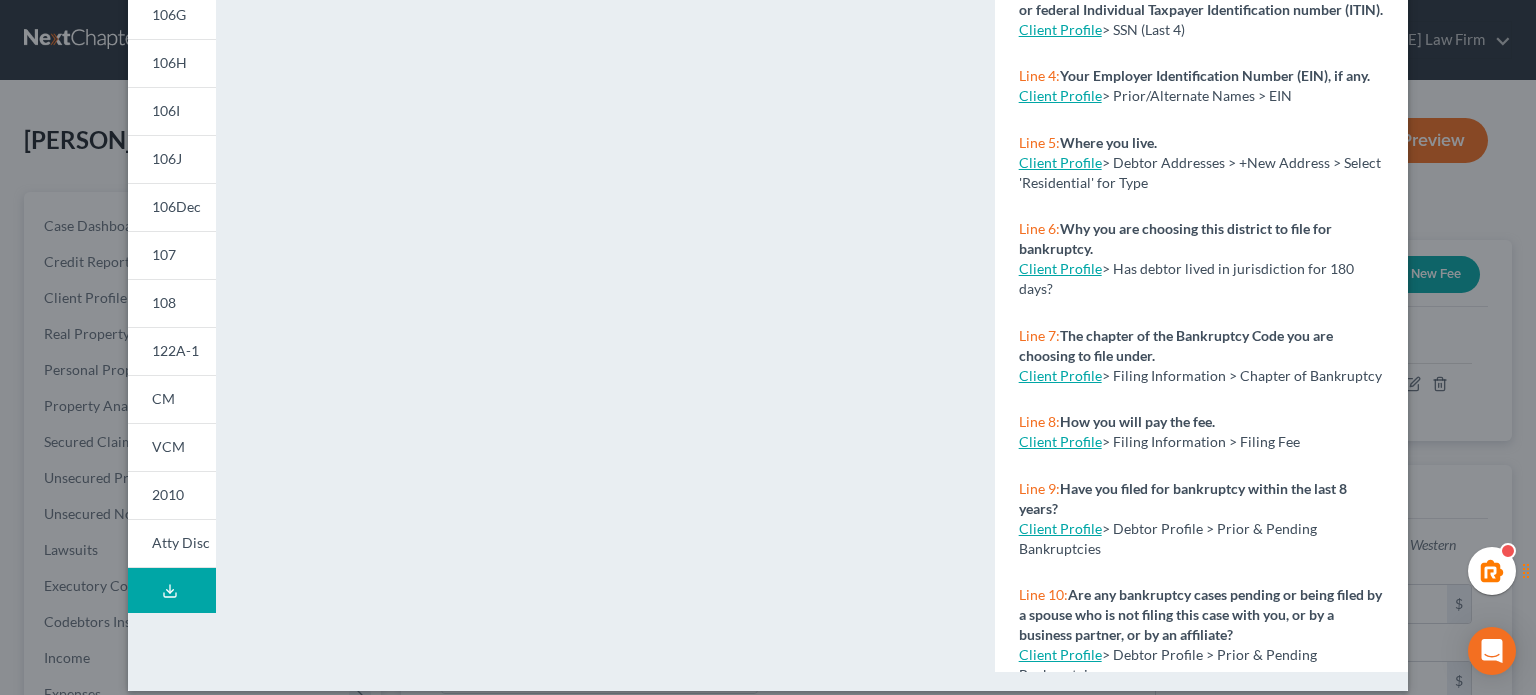 scroll, scrollTop: 0, scrollLeft: 0, axis: both 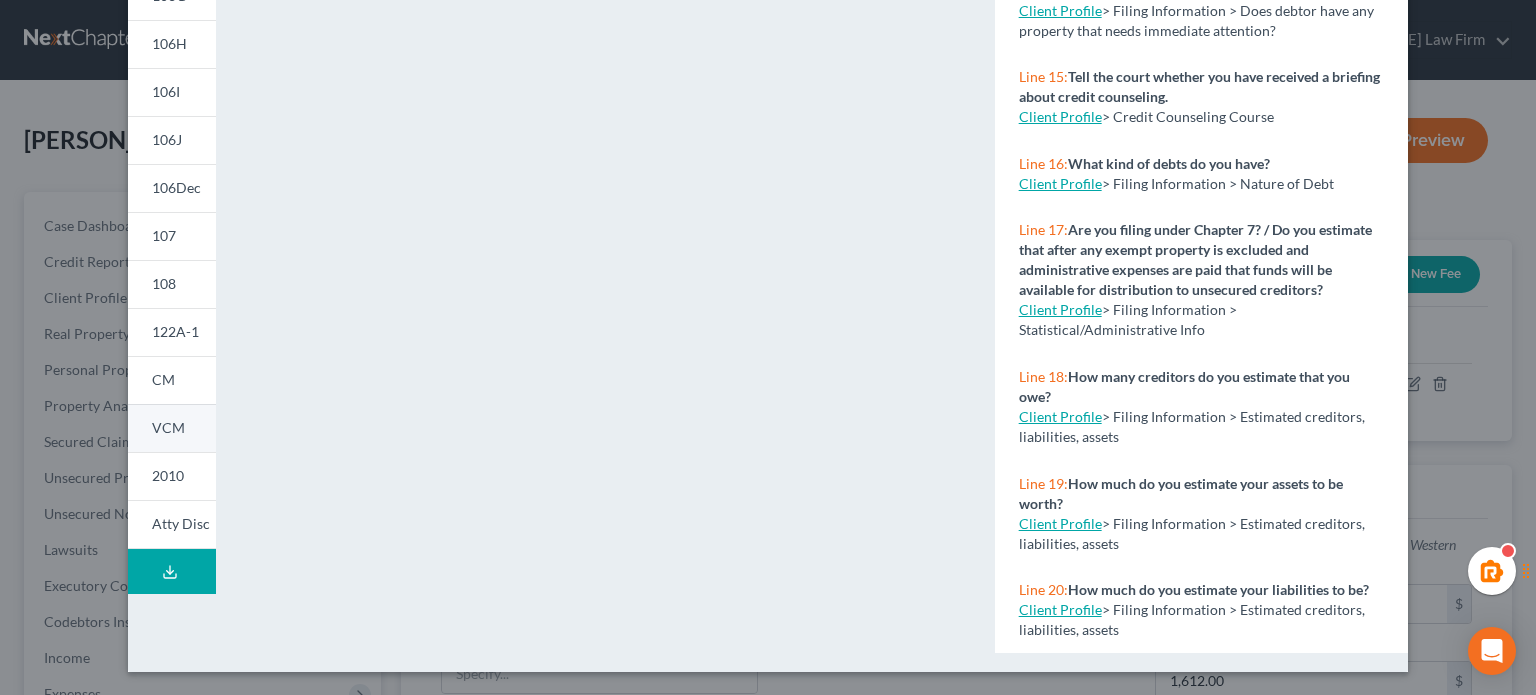 click on "2010" at bounding box center [172, 476] 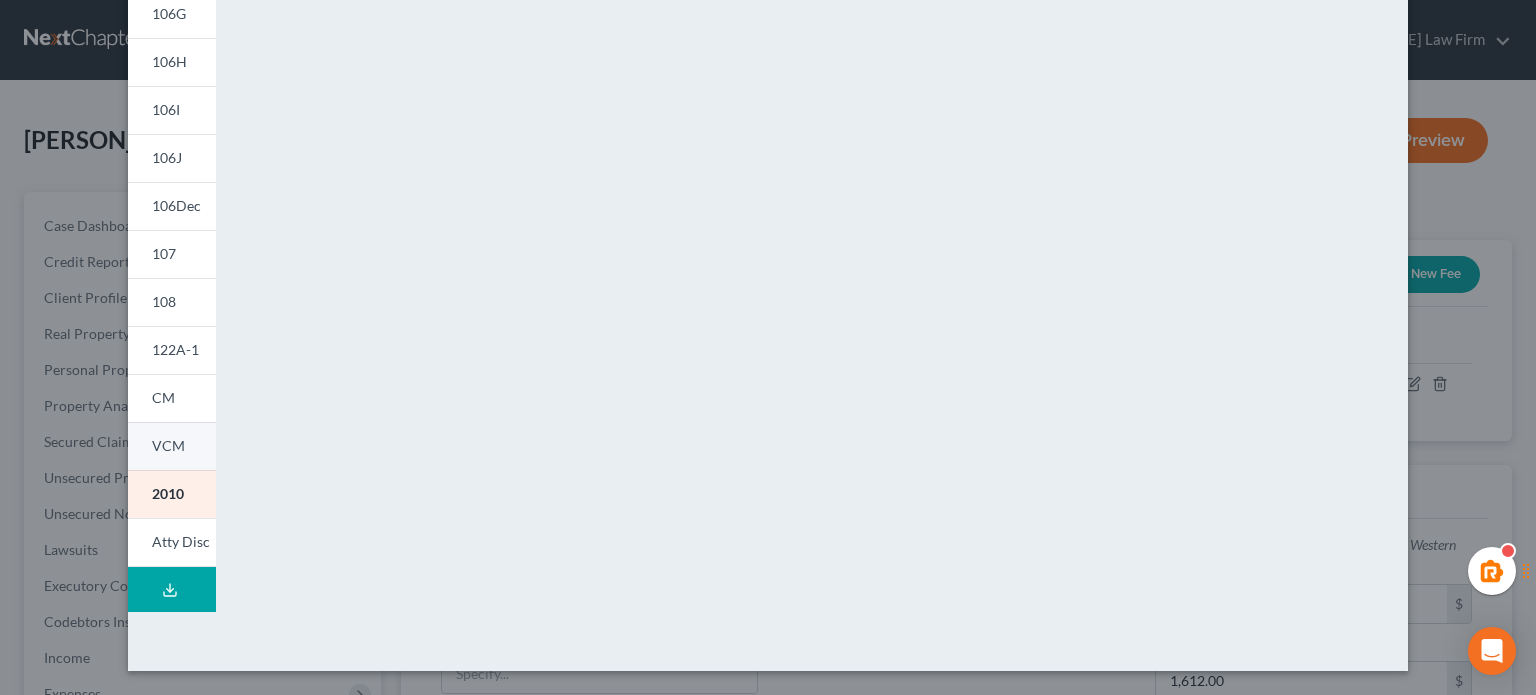 scroll, scrollTop: 0, scrollLeft: 0, axis: both 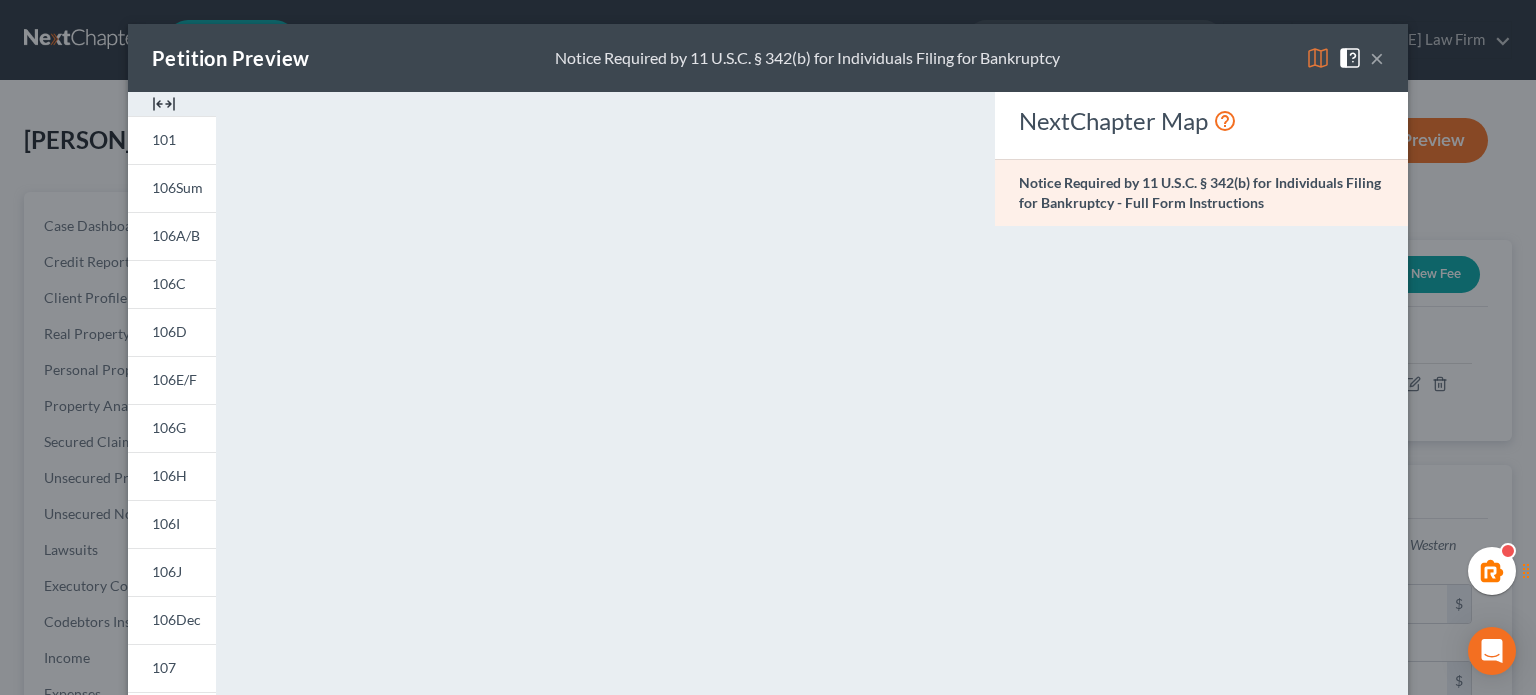 click on "Petition Preview Notice Required by 11 U.S.C. § 342(b) for Individuals Filing for Bankruptcy ×" at bounding box center [768, 58] 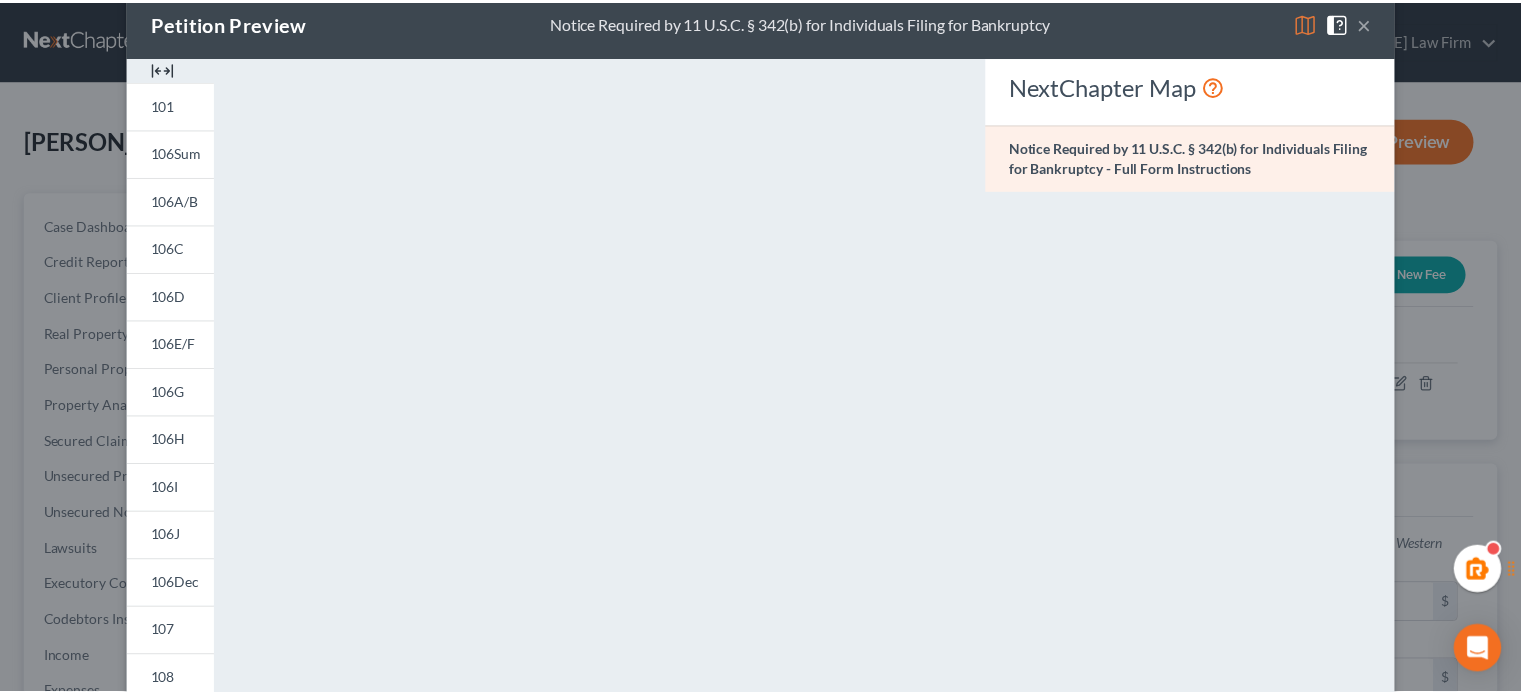 scroll, scrollTop: 0, scrollLeft: 0, axis: both 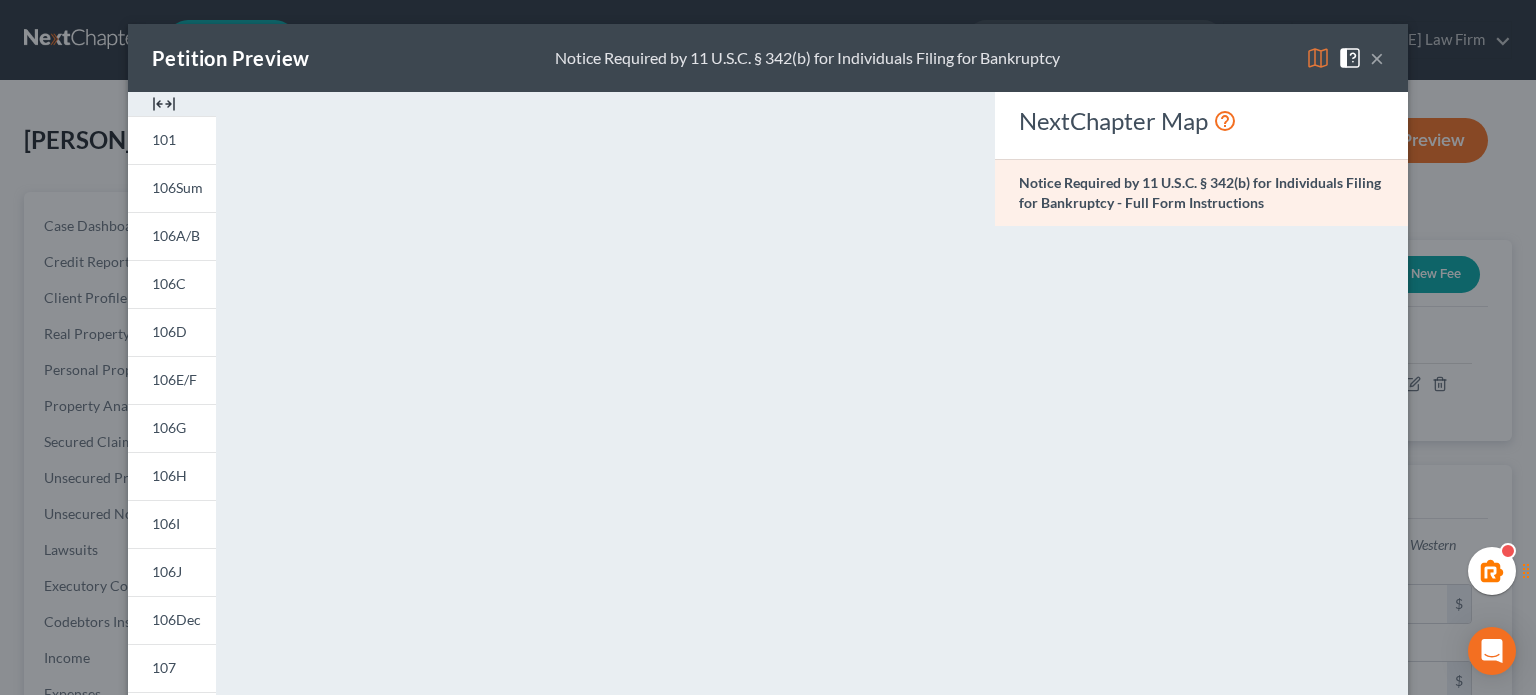 click at bounding box center [1354, 56] 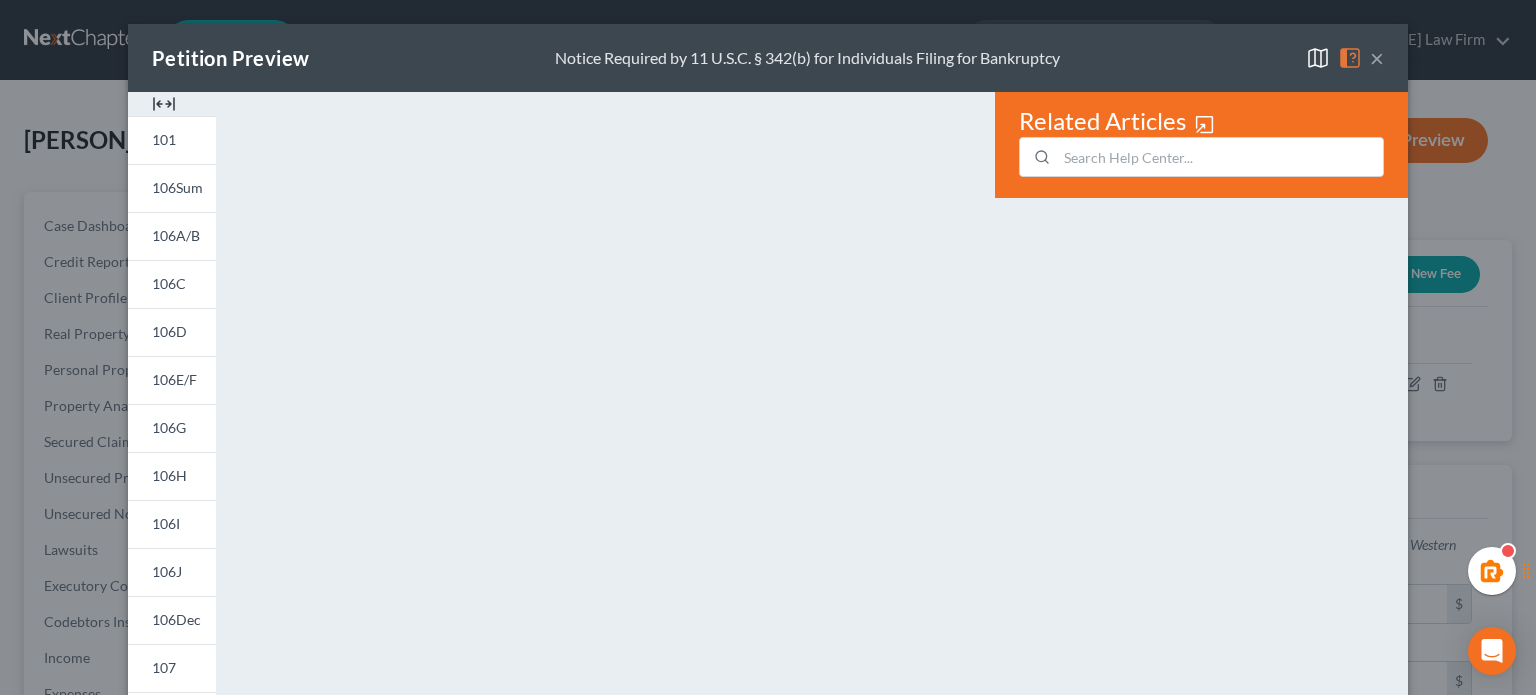click at bounding box center [1354, 56] 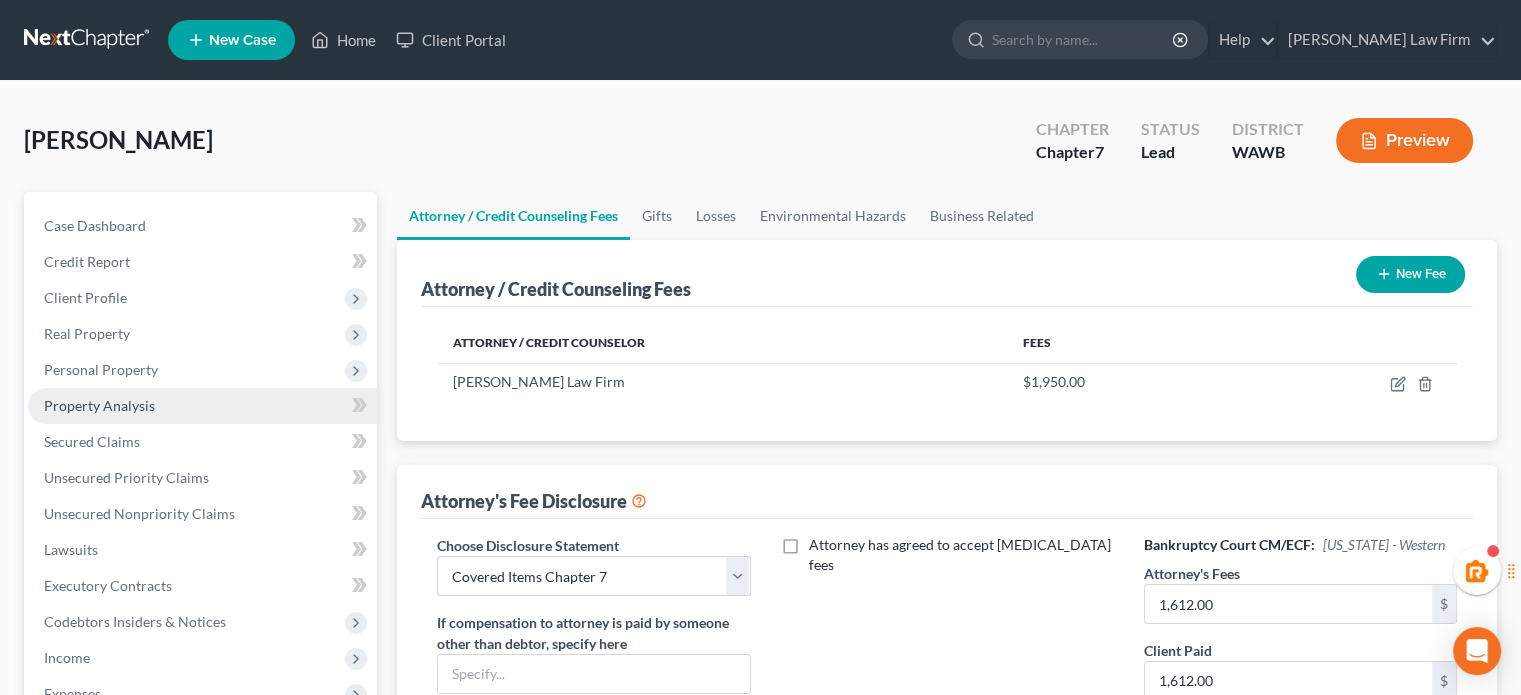 click on "Property Analysis" at bounding box center (202, 406) 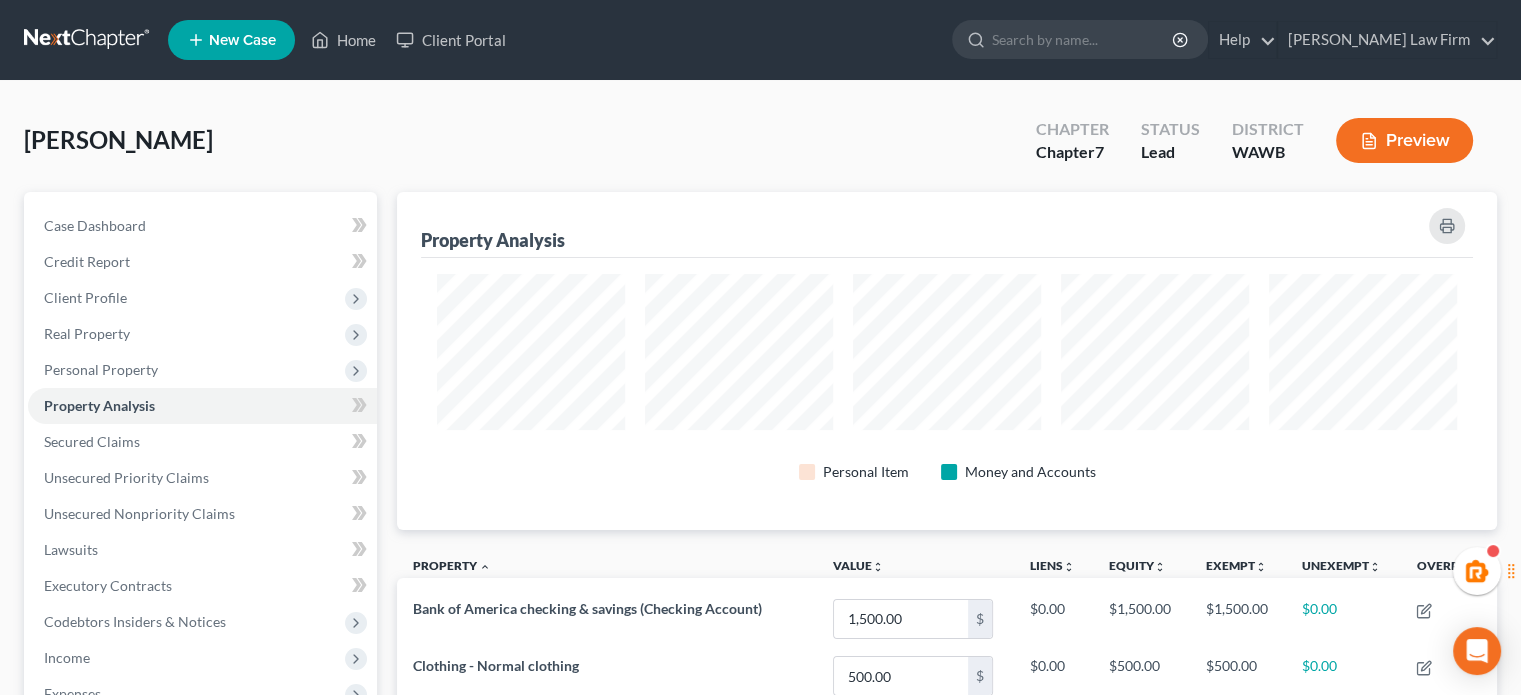 scroll, scrollTop: 999662, scrollLeft: 998900, axis: both 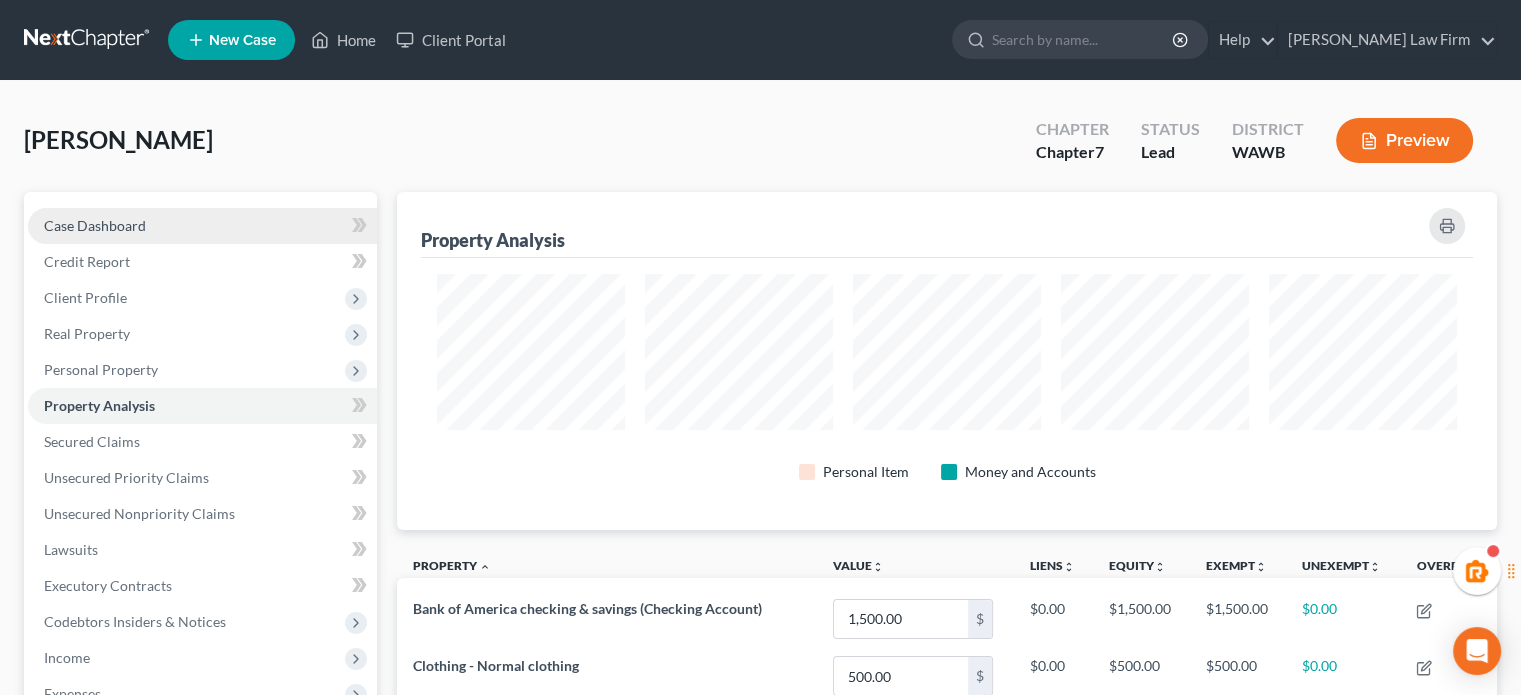 click on "Case Dashboard" at bounding box center (202, 226) 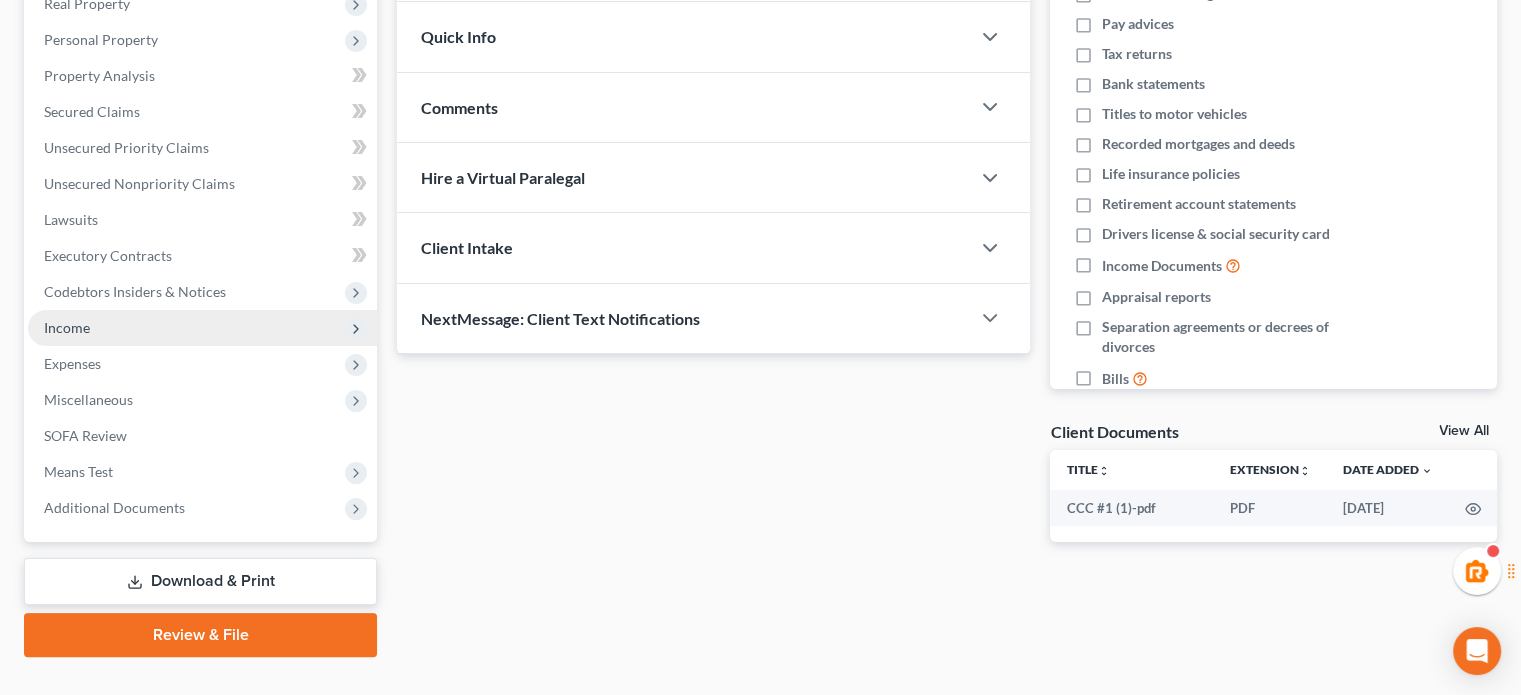 scroll, scrollTop: 366, scrollLeft: 0, axis: vertical 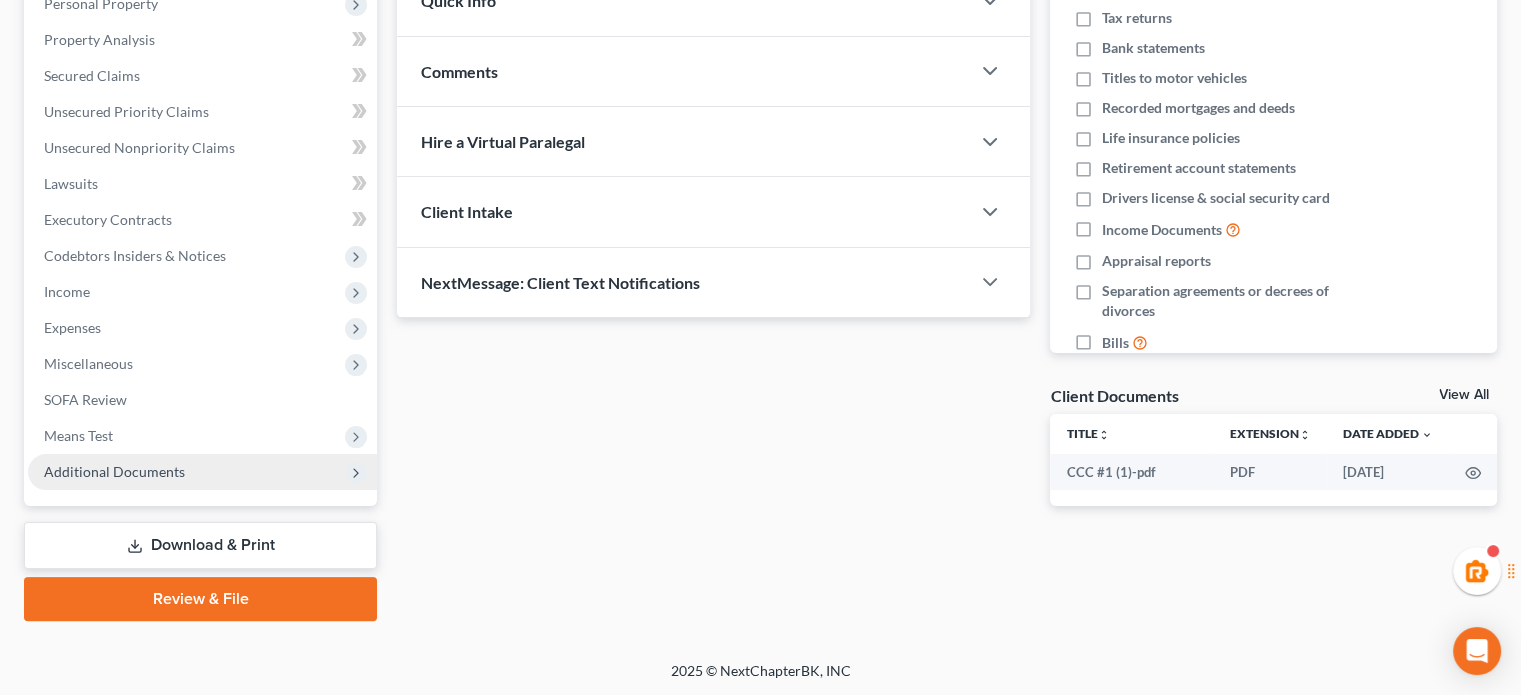 click on "Additional Documents" at bounding box center [114, 471] 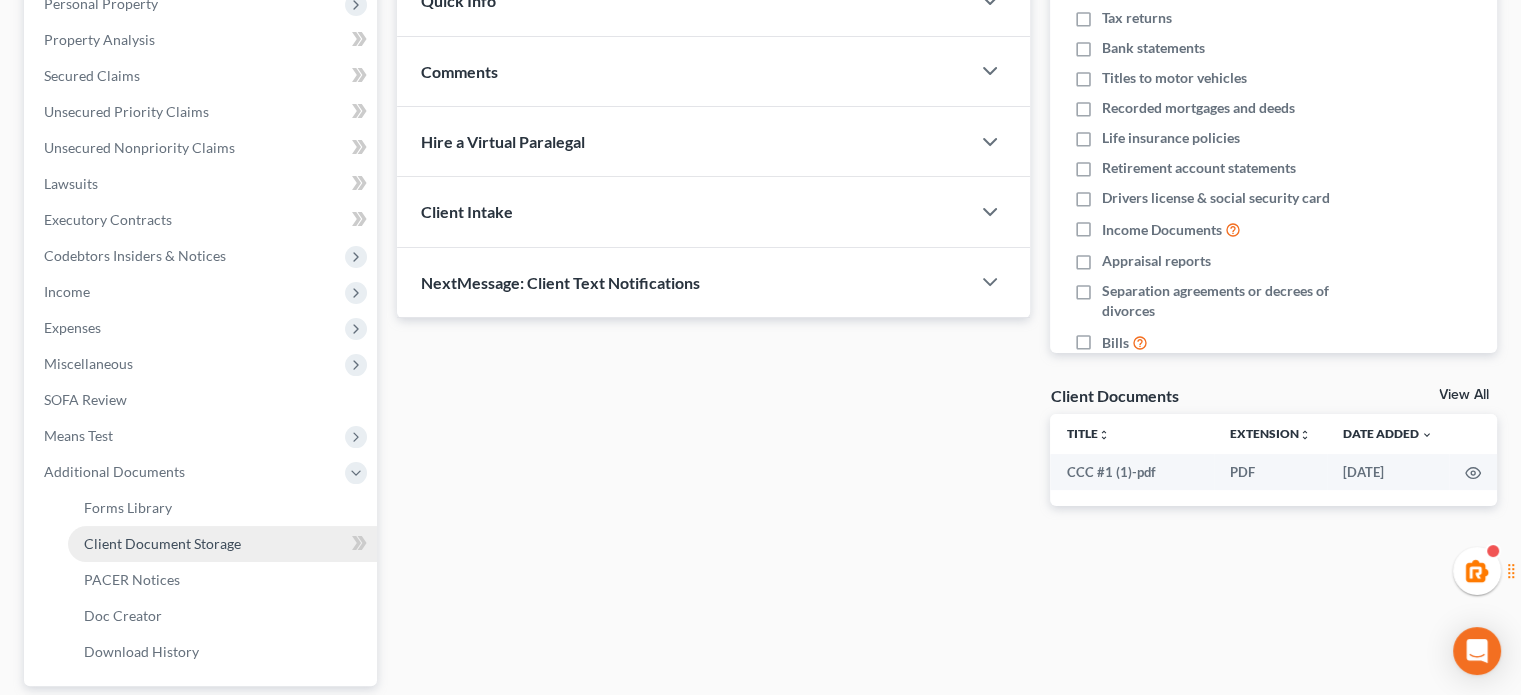 click on "Client Document Storage" at bounding box center (162, 543) 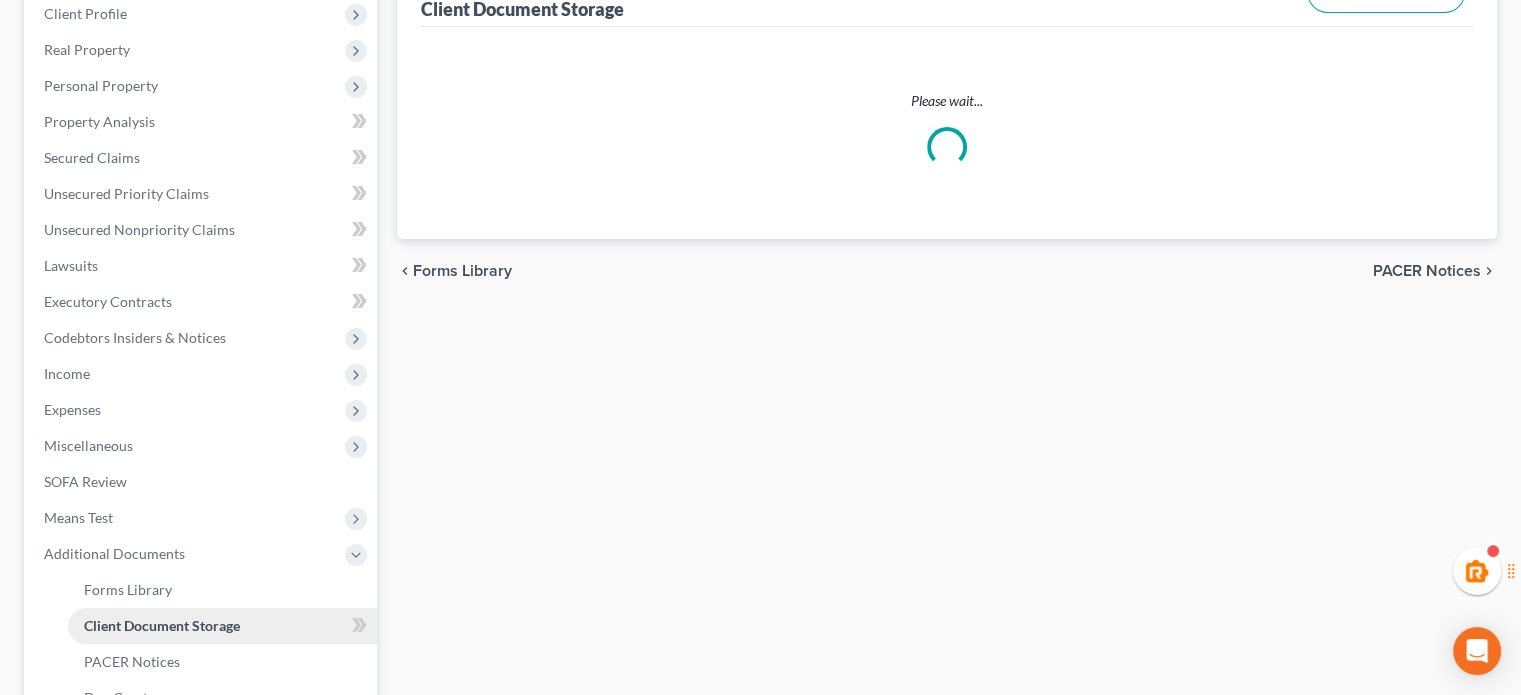 select on "0" 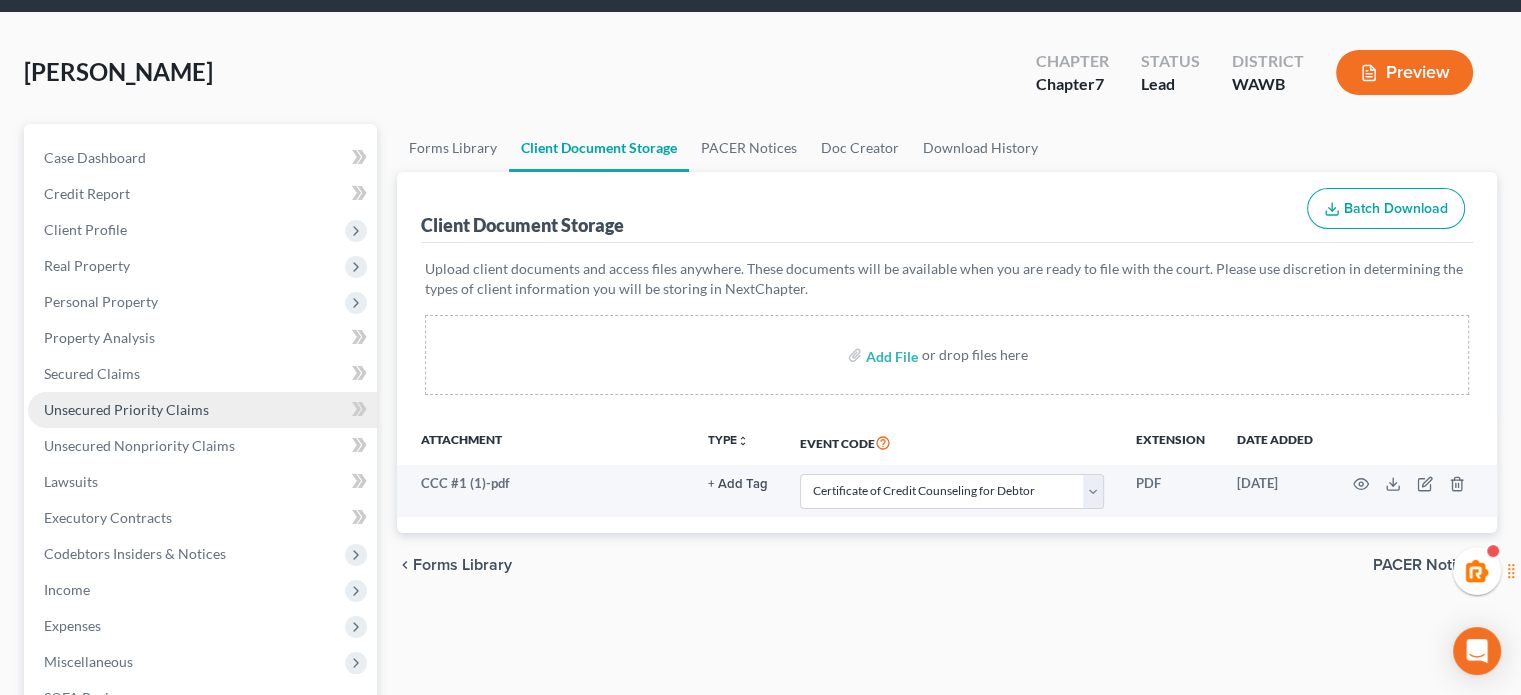 scroll, scrollTop: 0, scrollLeft: 0, axis: both 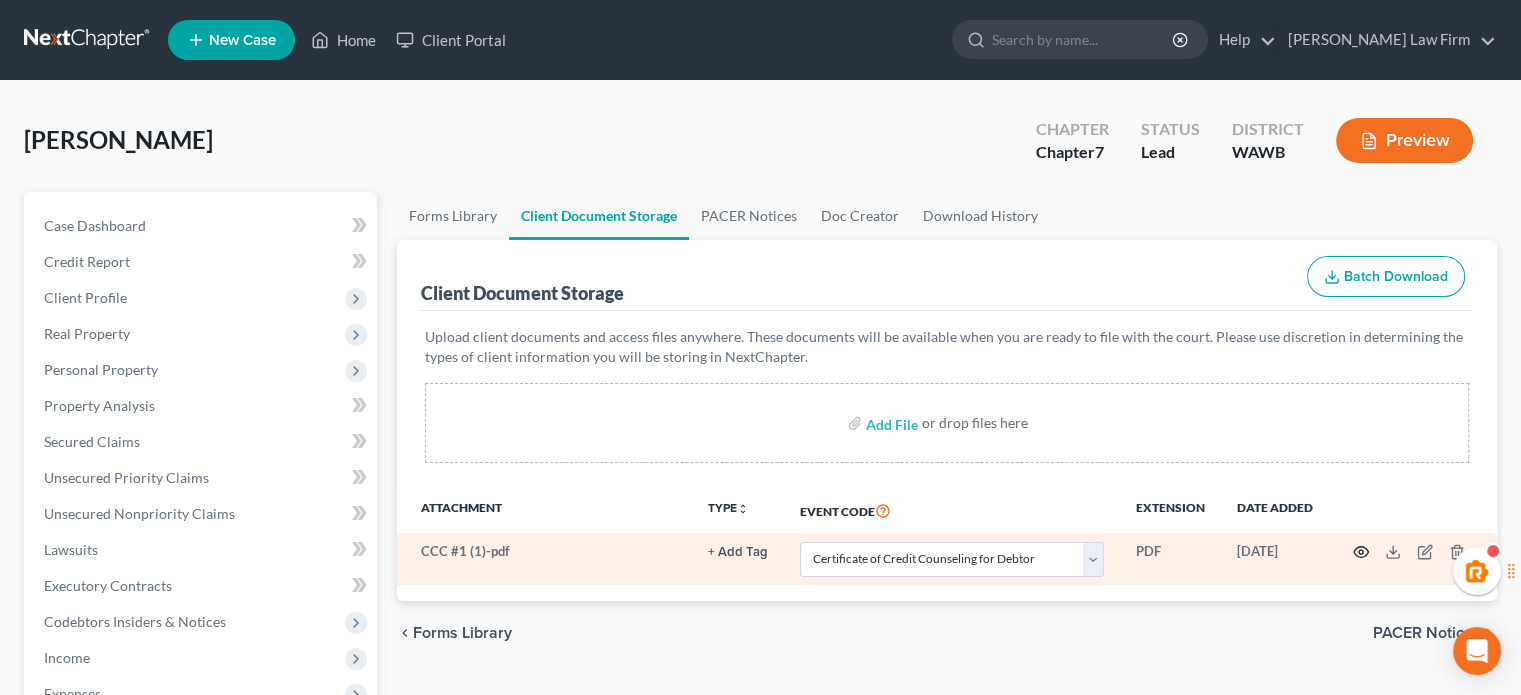 click 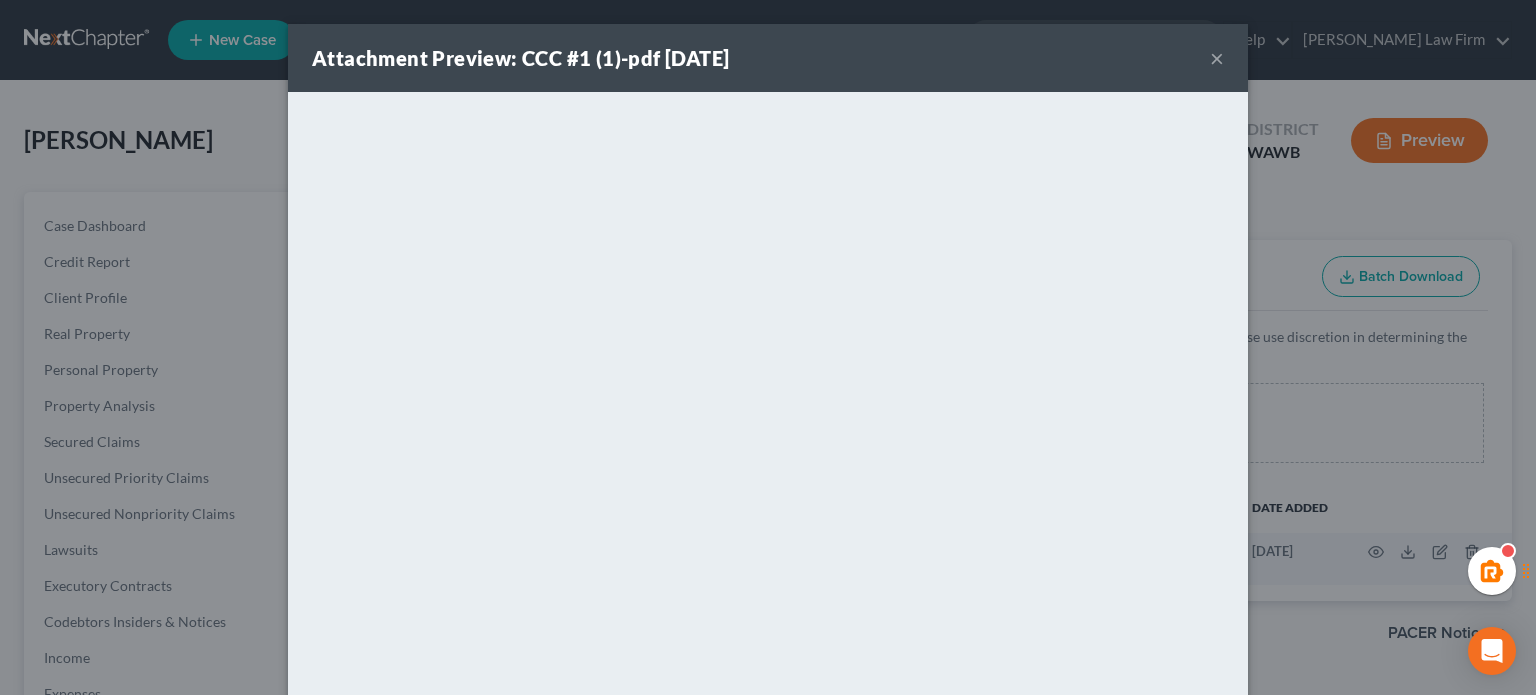 click on "×" at bounding box center [1217, 58] 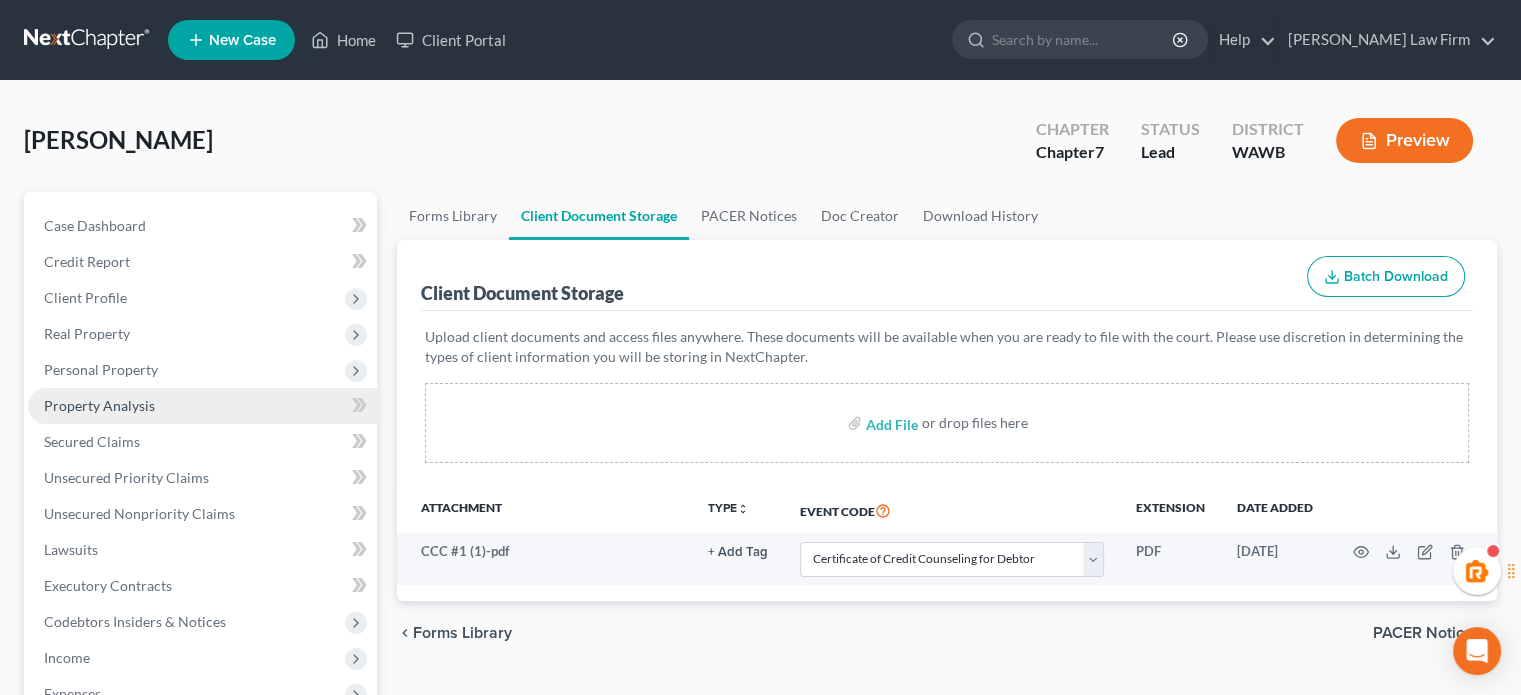 click on "Property Analysis" at bounding box center [99, 405] 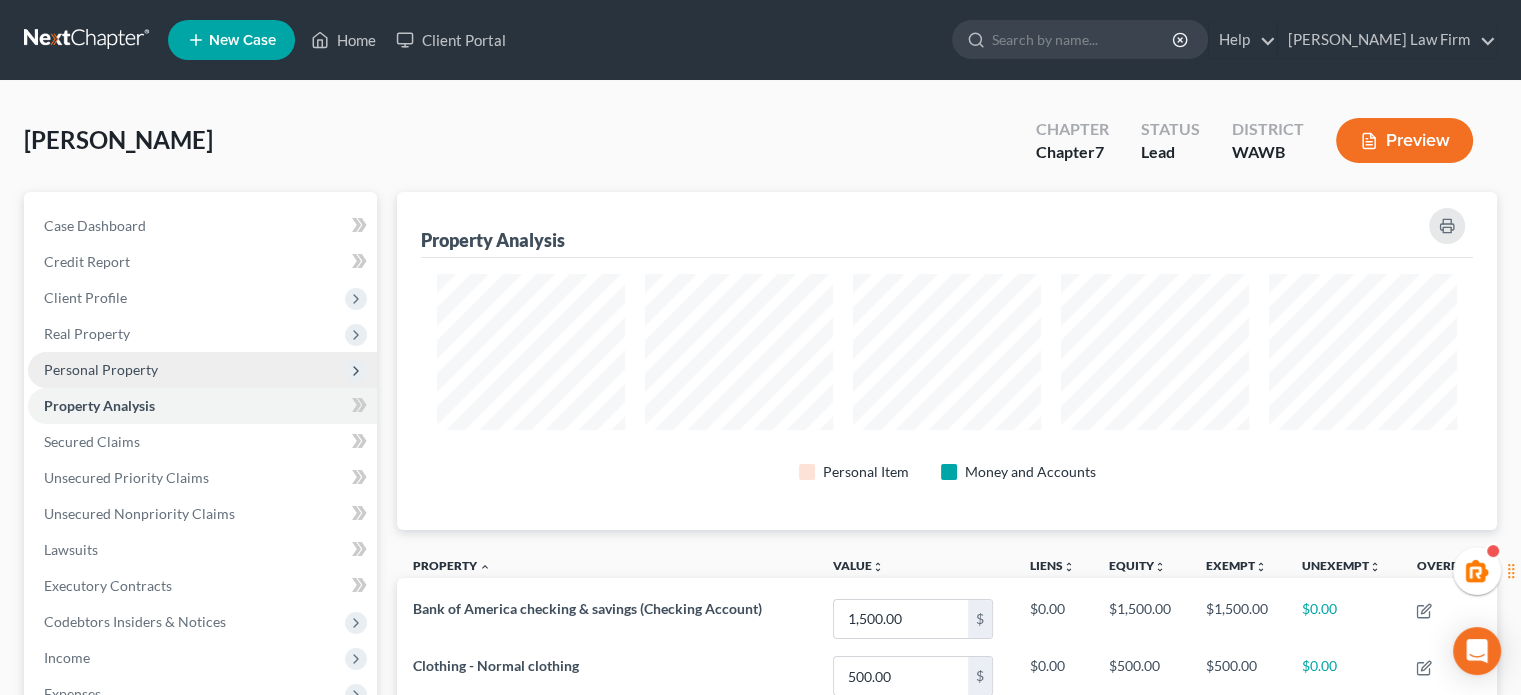 scroll, scrollTop: 999662, scrollLeft: 998900, axis: both 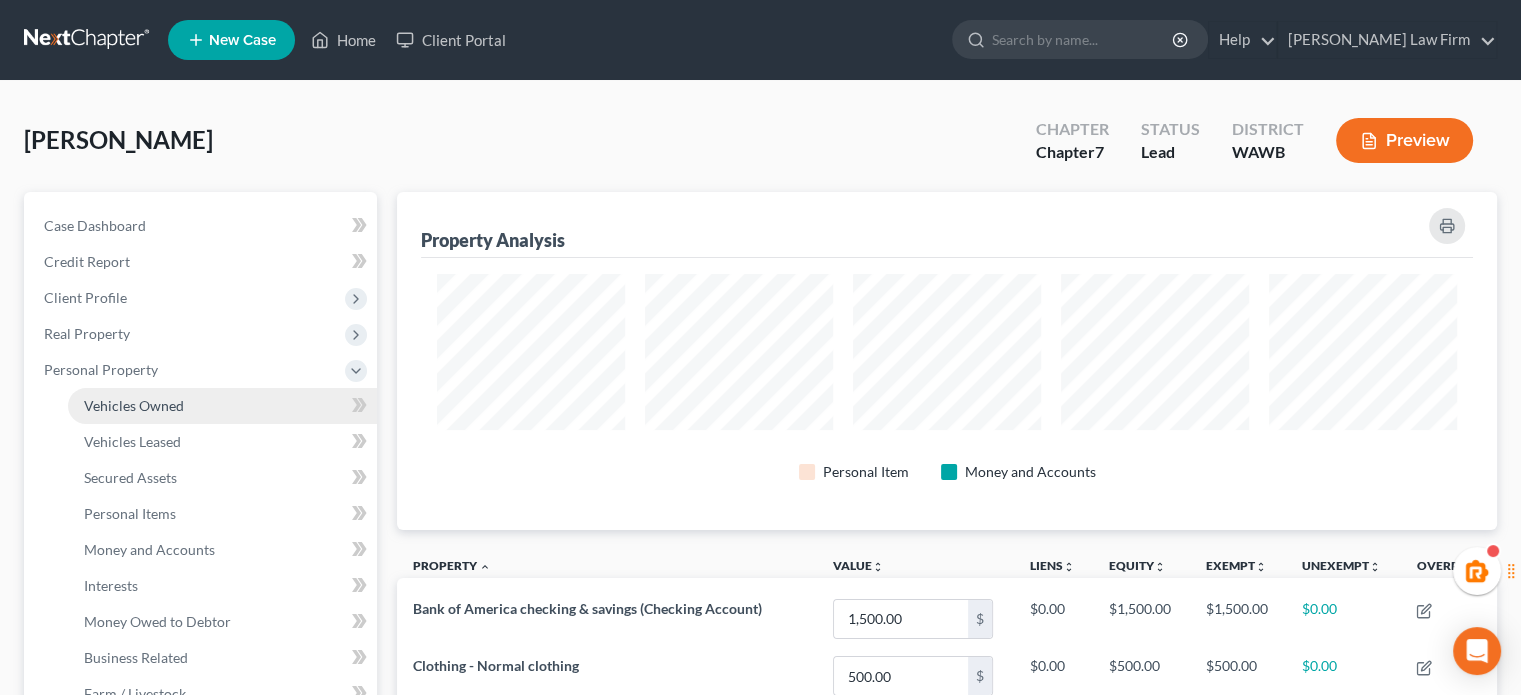 click on "Vehicles Owned" at bounding box center (222, 406) 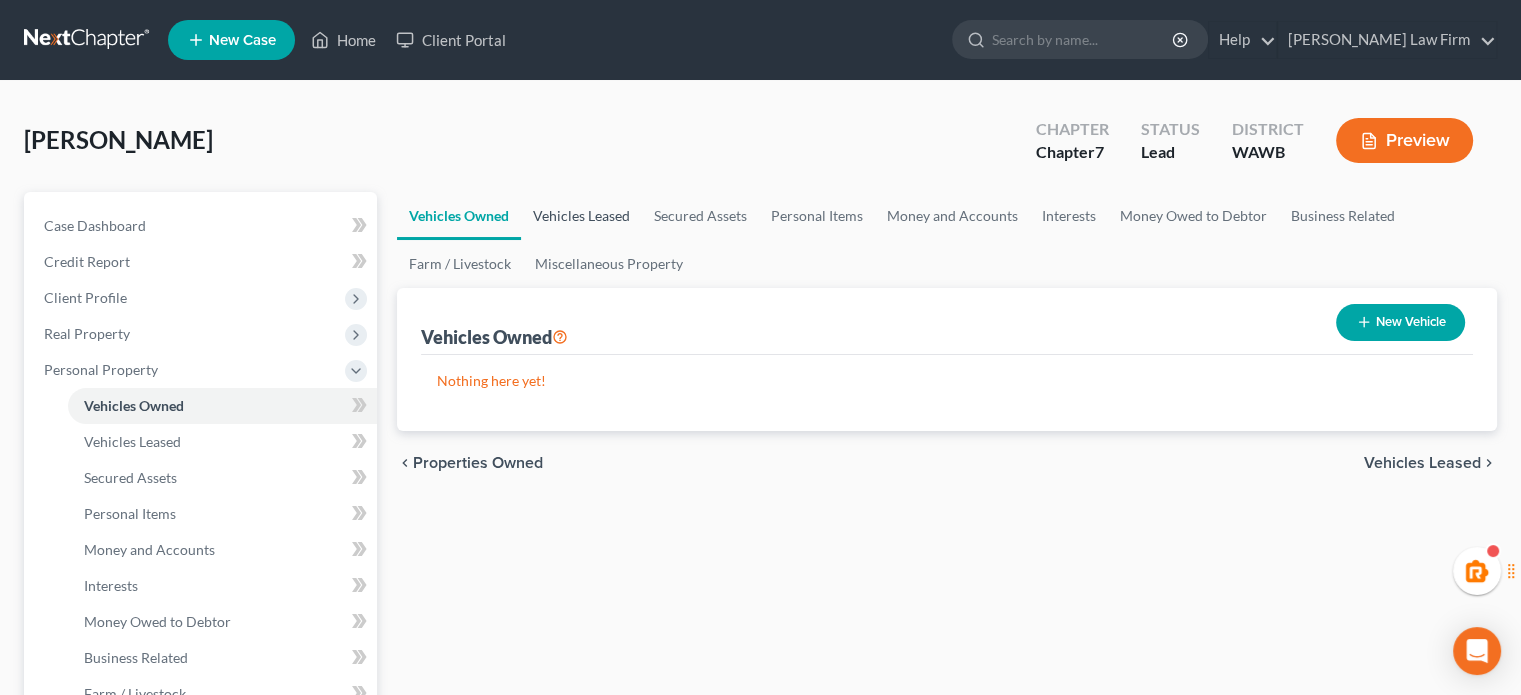 click on "Vehicles Leased" at bounding box center [581, 216] 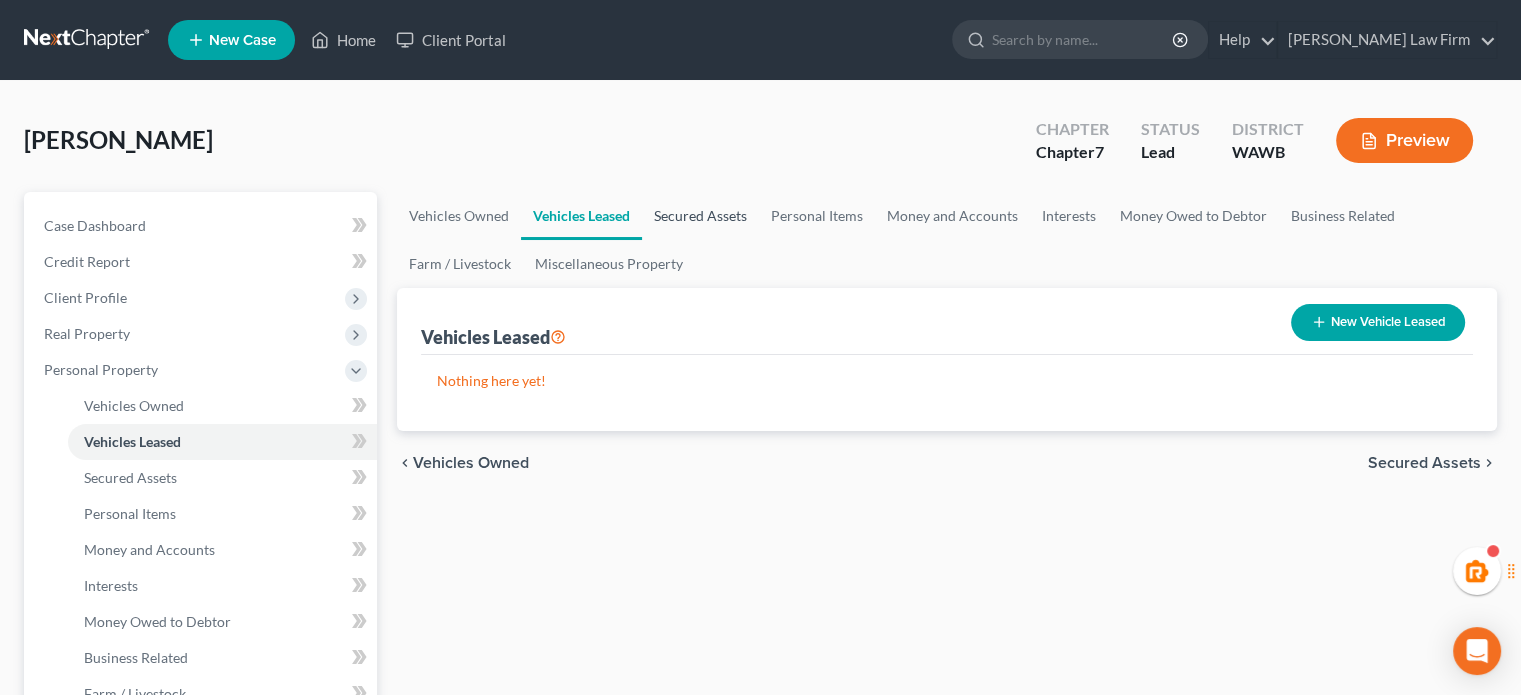 click on "Secured Assets" at bounding box center [700, 216] 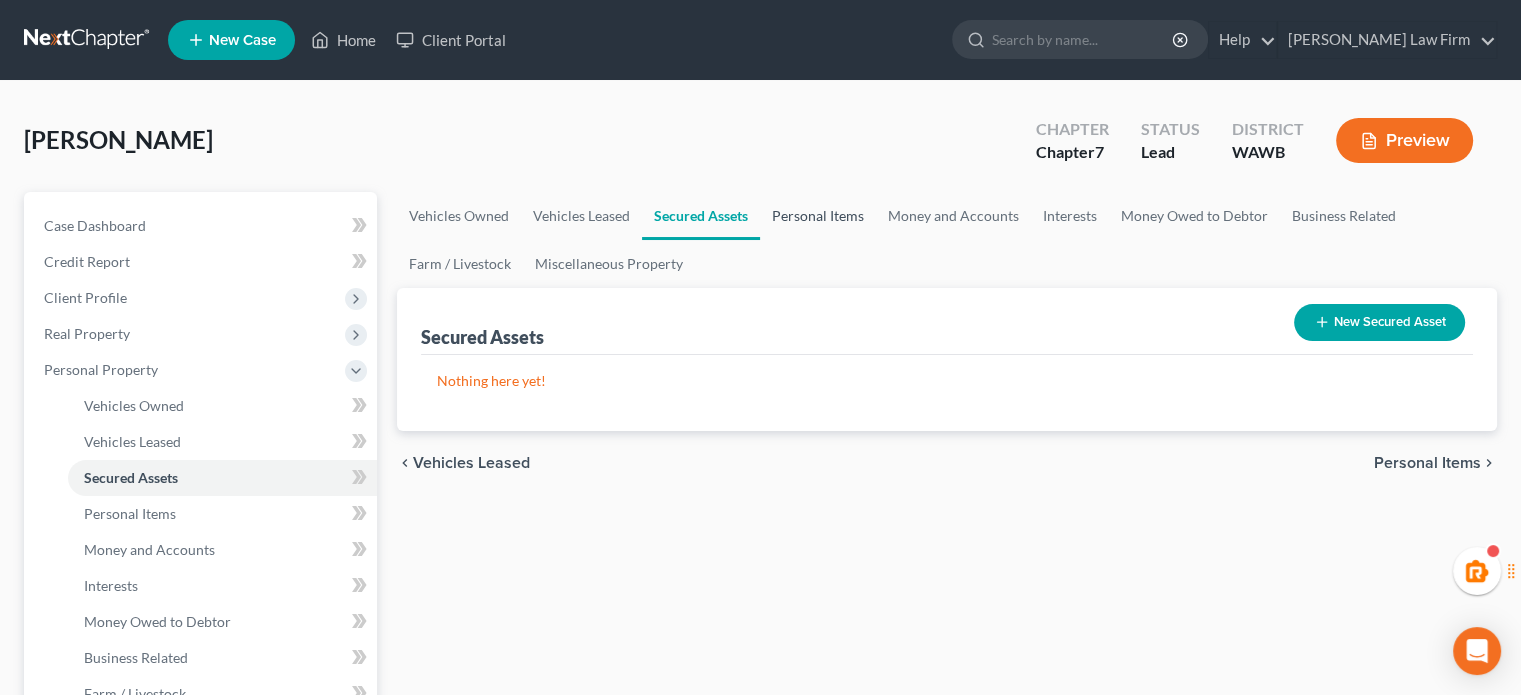 click on "Personal Items" at bounding box center [818, 216] 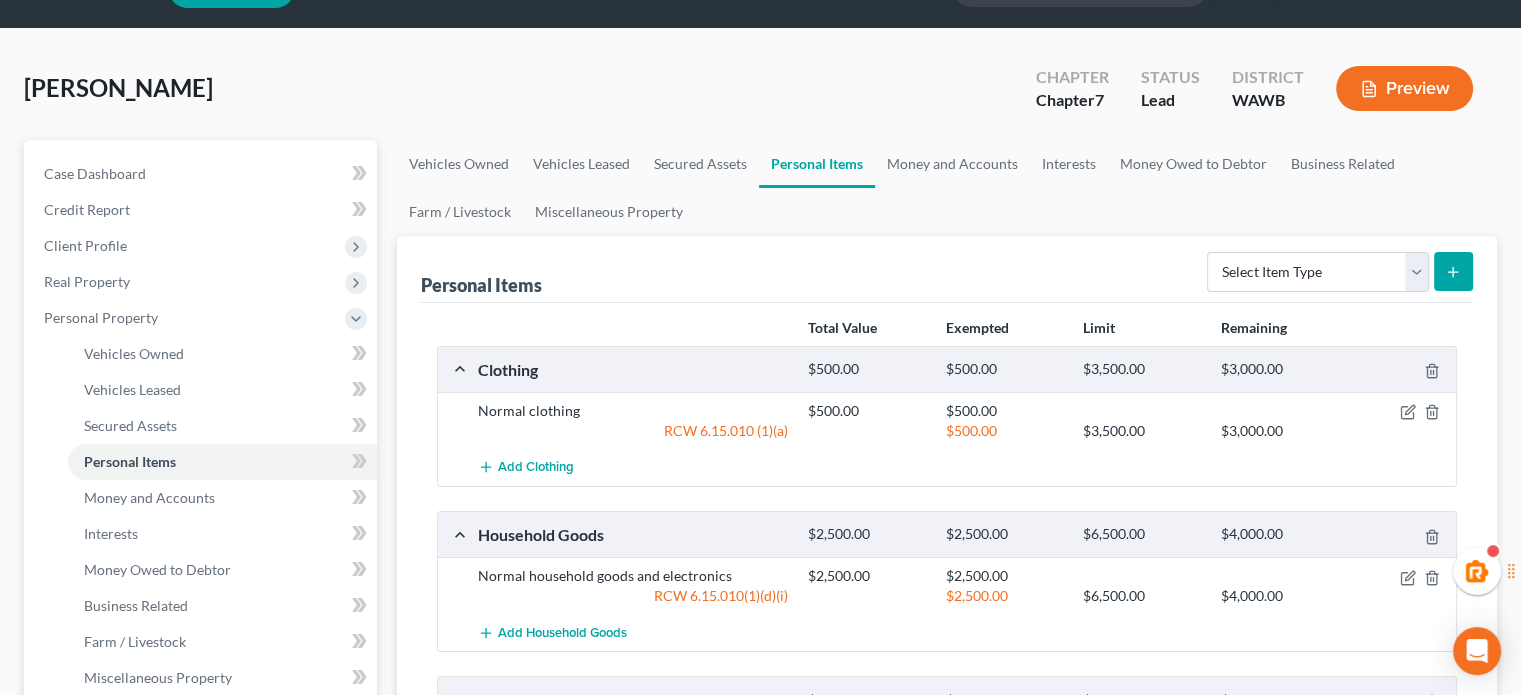 scroll, scrollTop: 0, scrollLeft: 0, axis: both 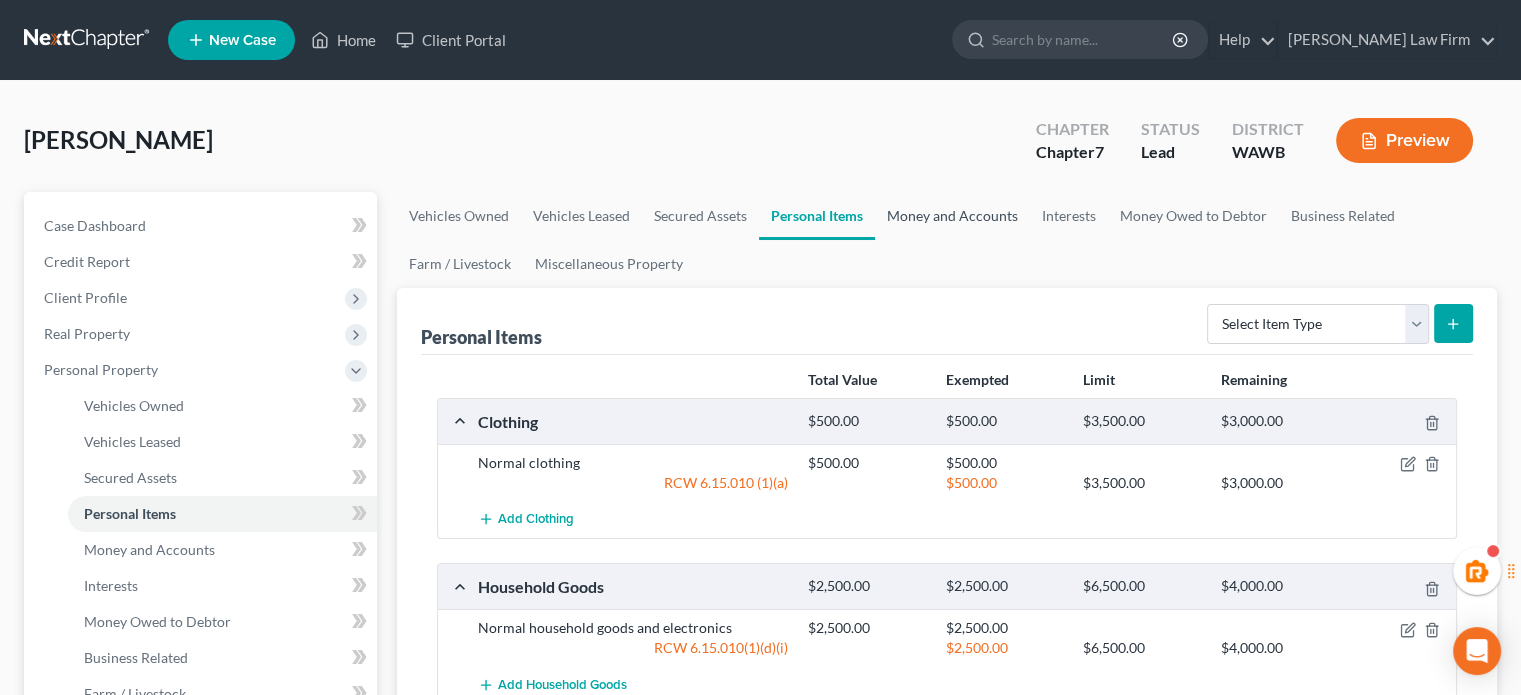 click on "Money and Accounts" at bounding box center (952, 216) 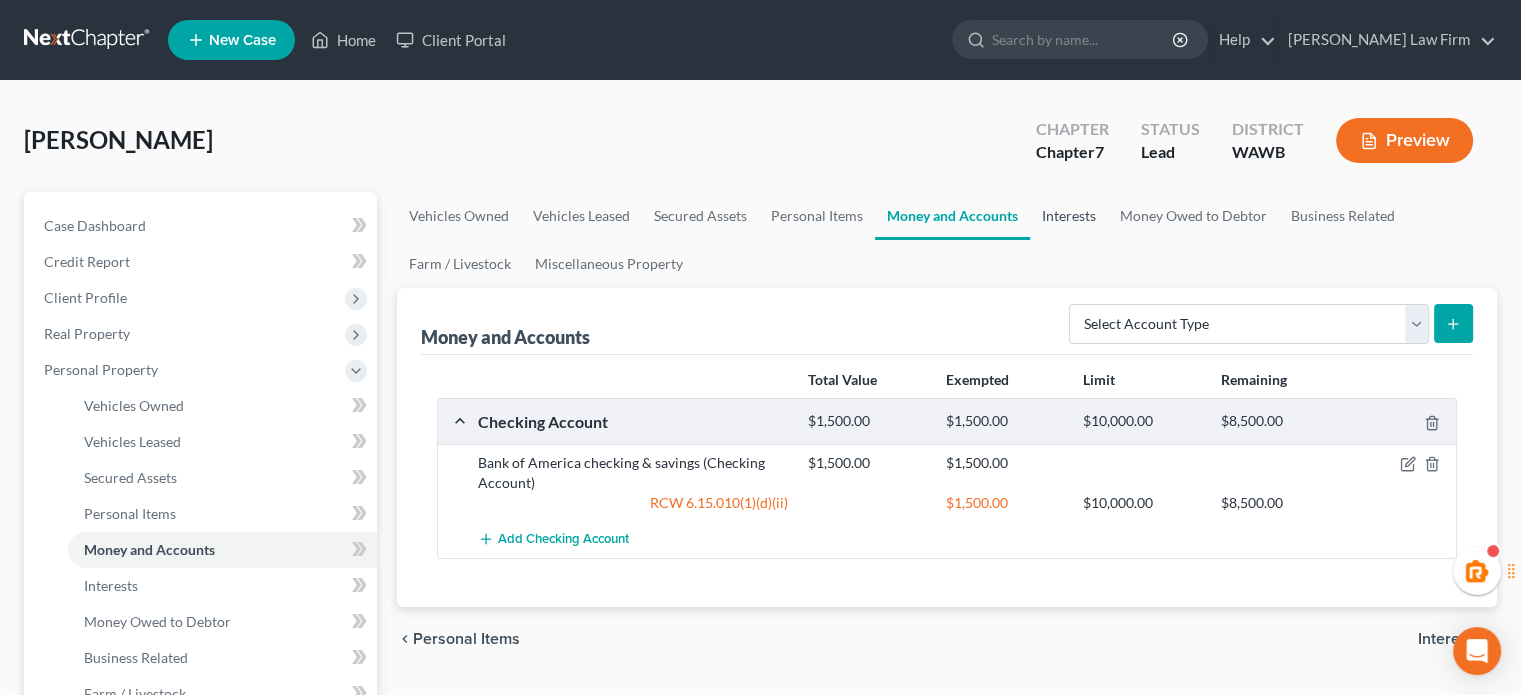 click on "Interests" at bounding box center [1069, 216] 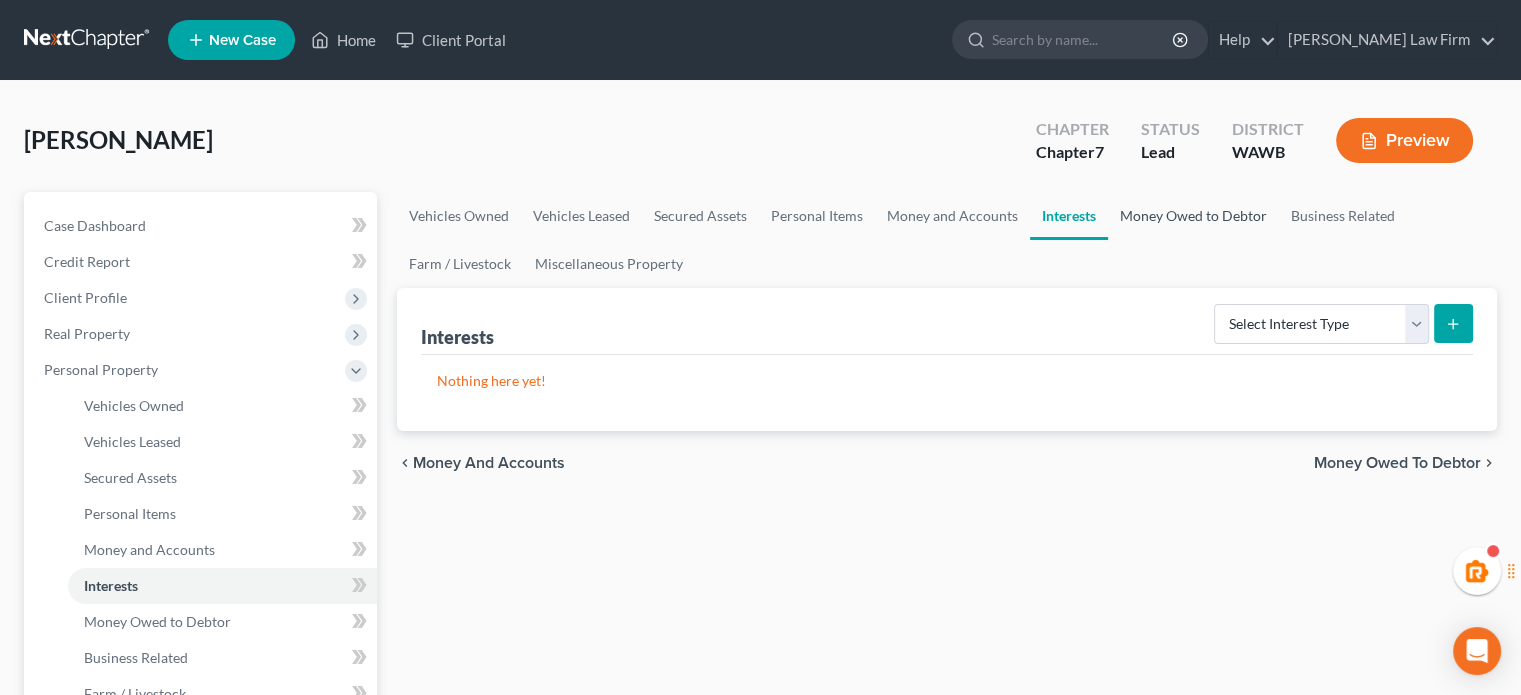 click on "Money Owed to Debtor" at bounding box center [1193, 216] 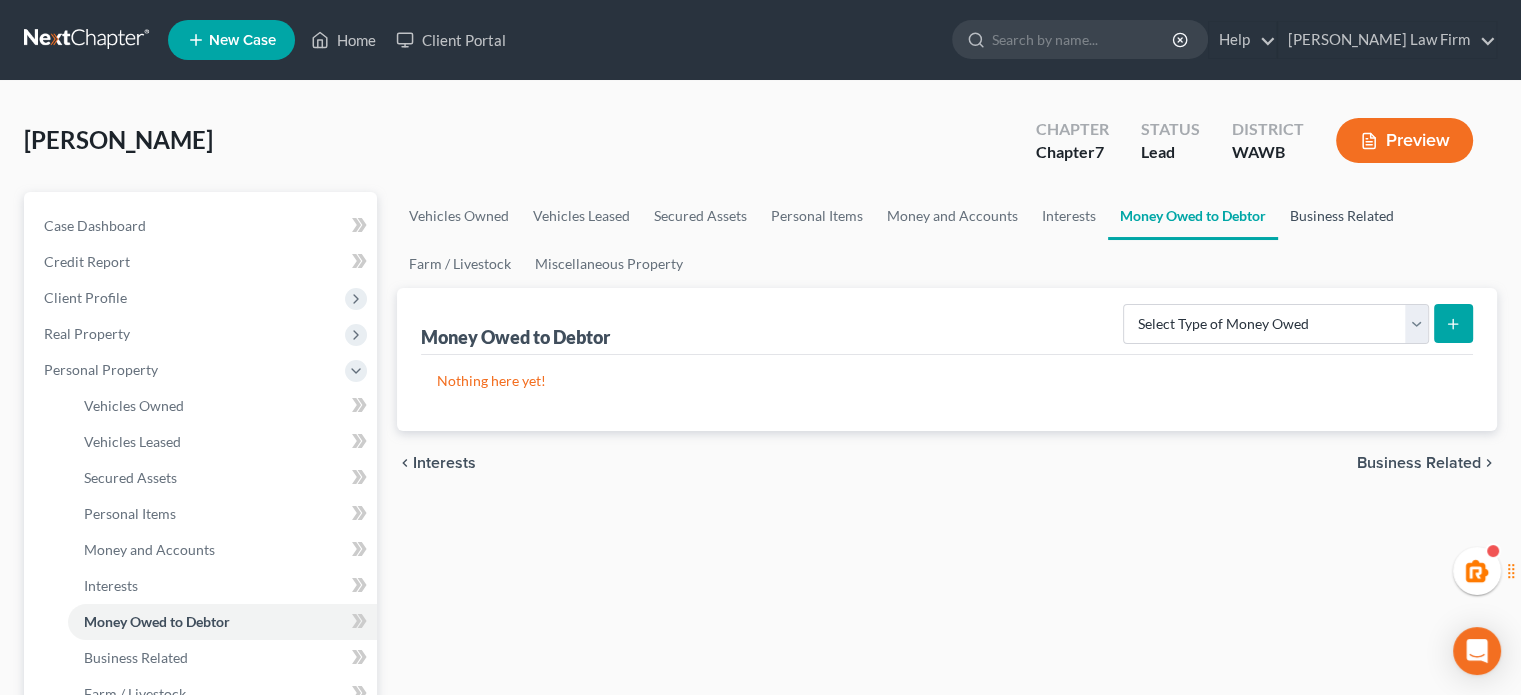 click on "Business Related" at bounding box center [1342, 216] 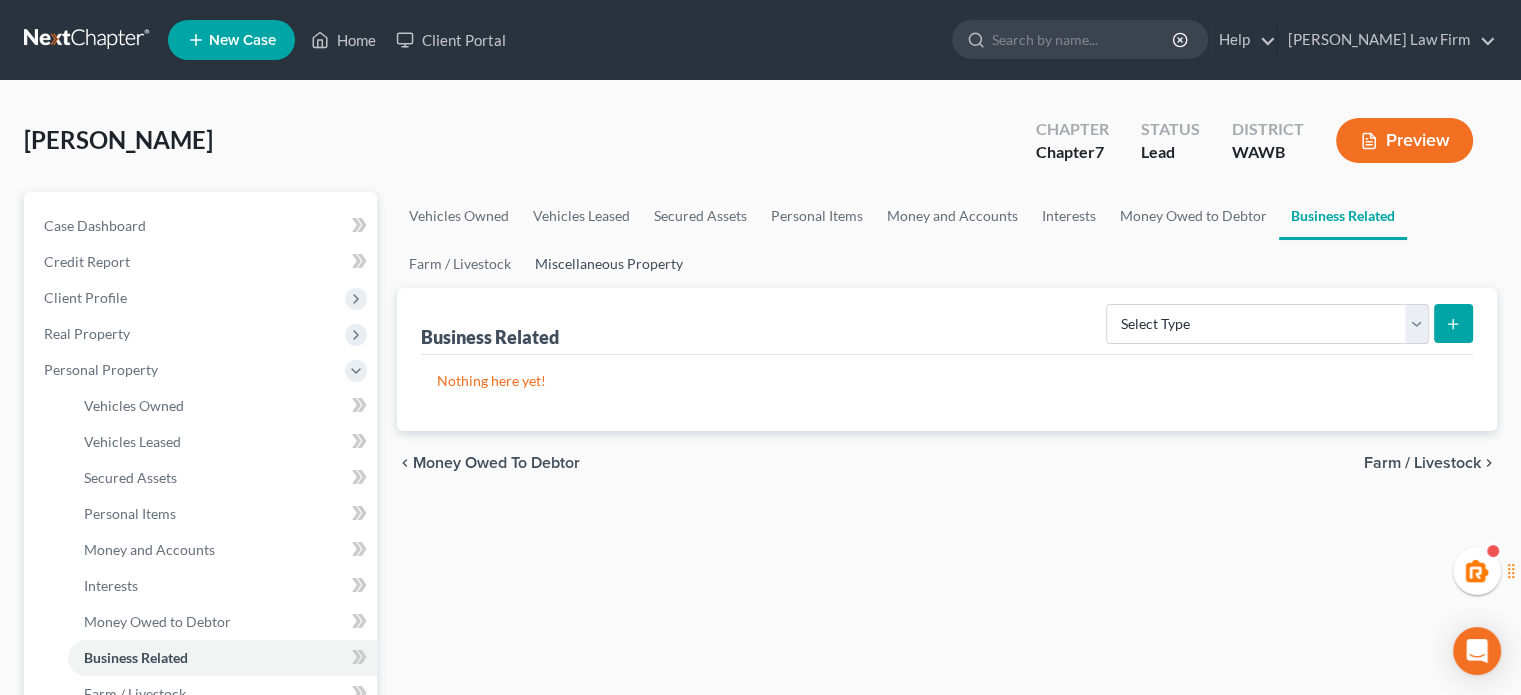 click on "Miscellaneous Property" at bounding box center [609, 264] 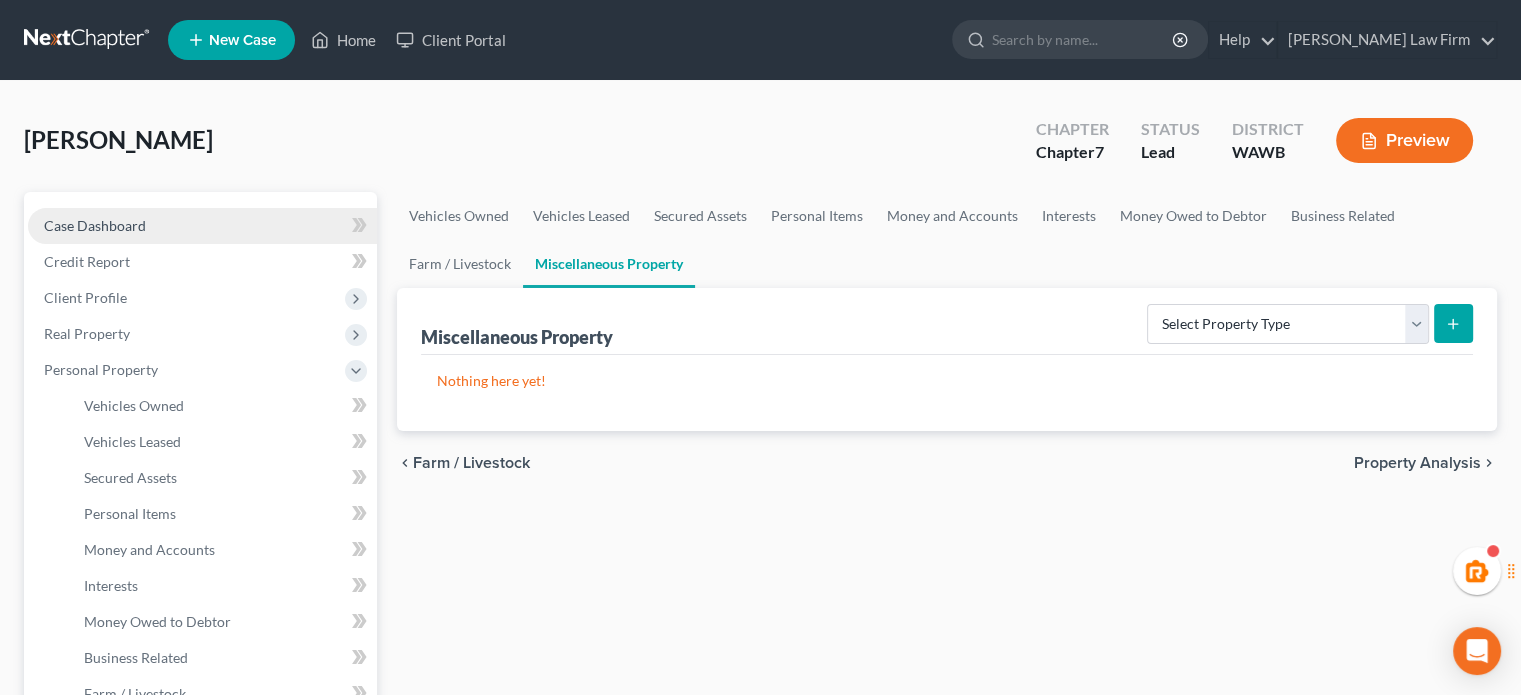 click on "Case Dashboard" at bounding box center (202, 226) 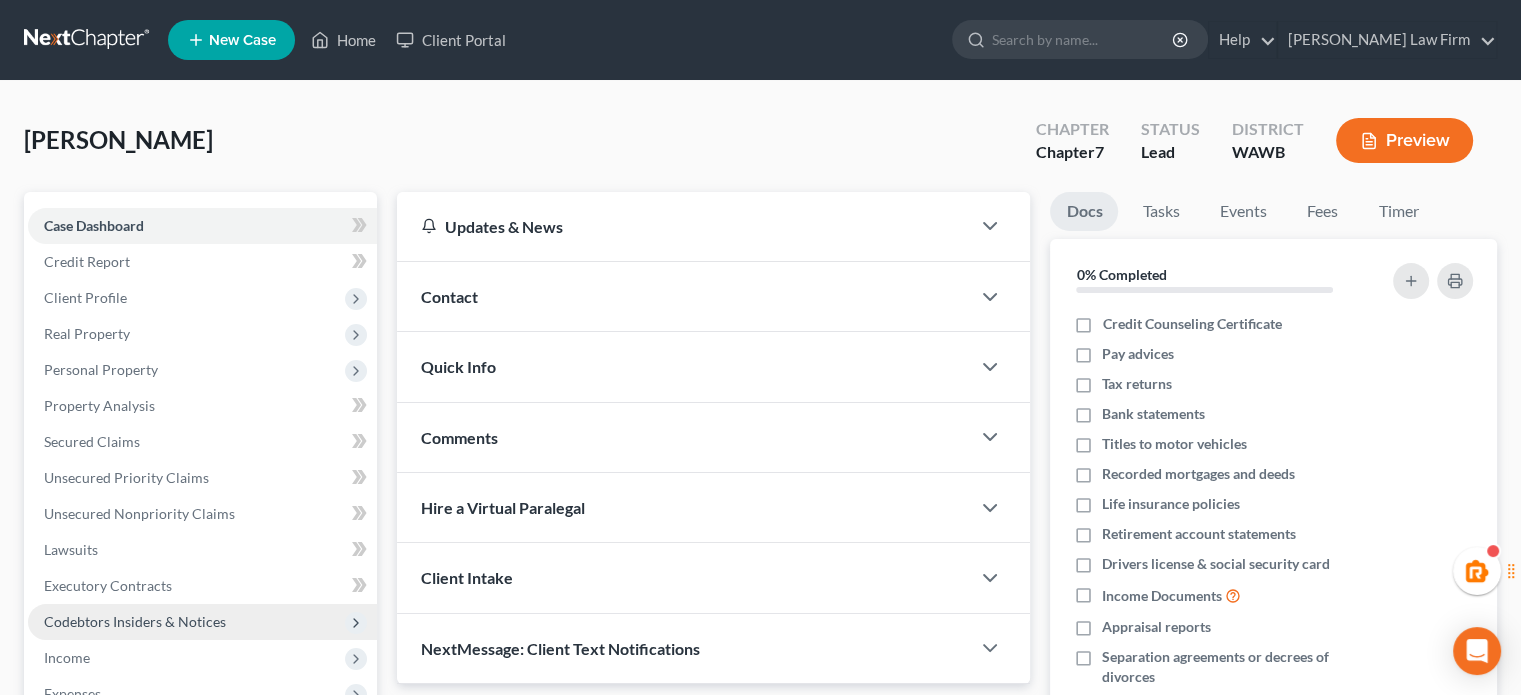 scroll, scrollTop: 366, scrollLeft: 0, axis: vertical 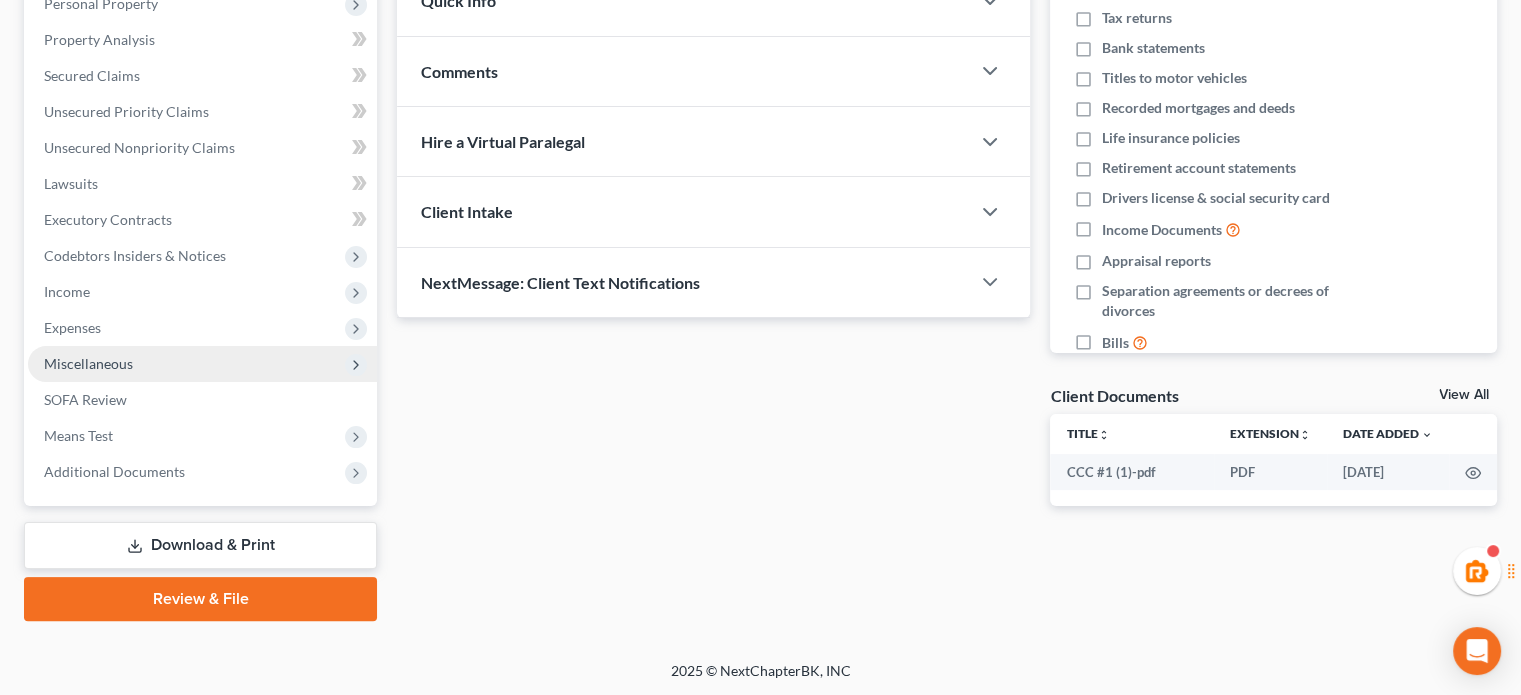 click on "Miscellaneous" at bounding box center [88, 363] 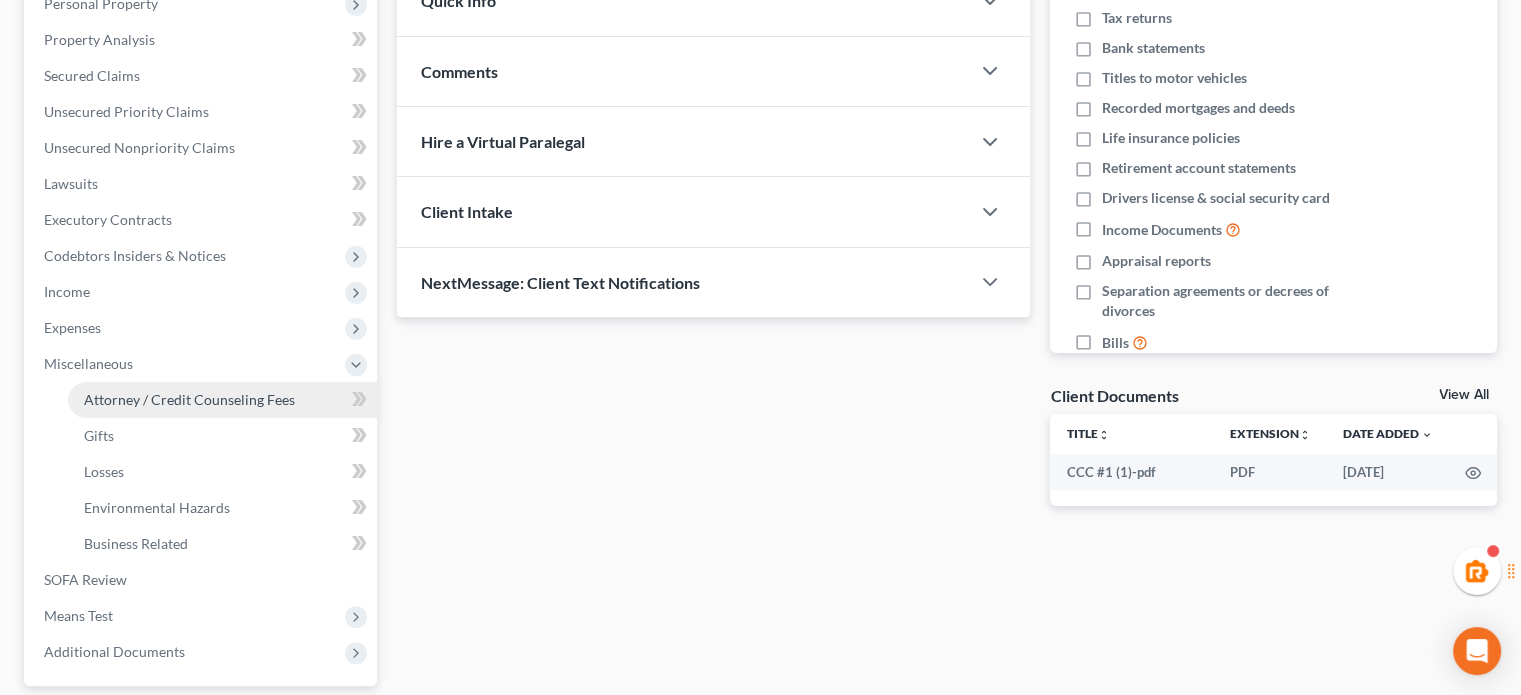 click on "Attorney / Credit Counseling Fees" at bounding box center [222, 400] 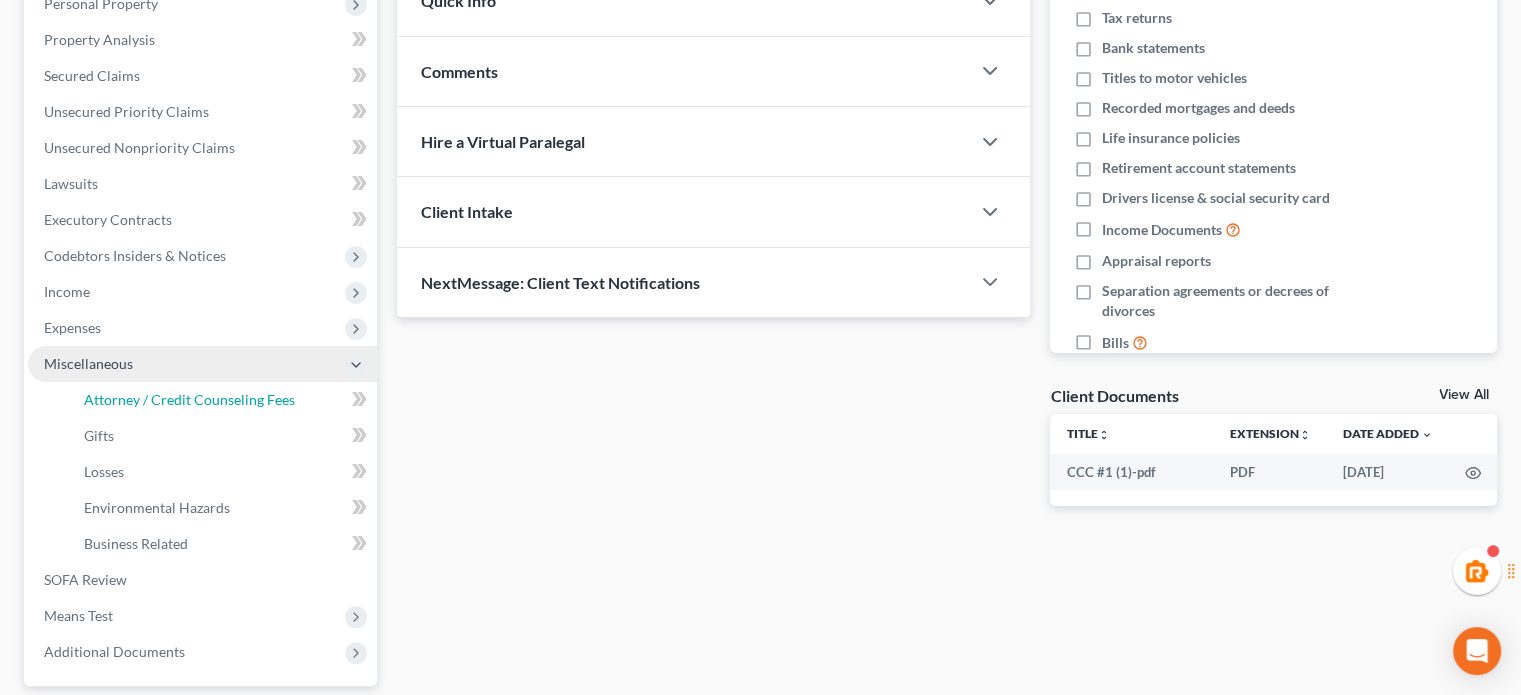 select on "1" 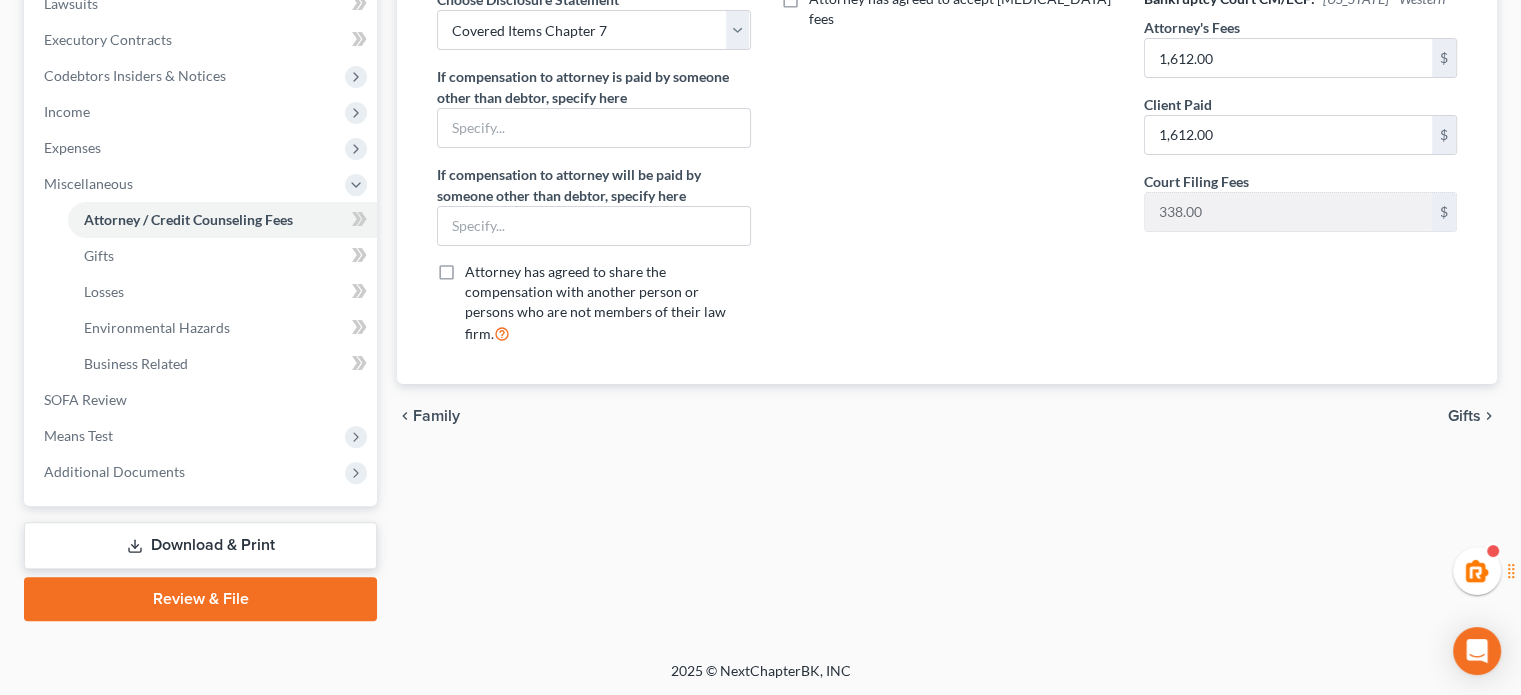 click on "Review & File" at bounding box center [200, 599] 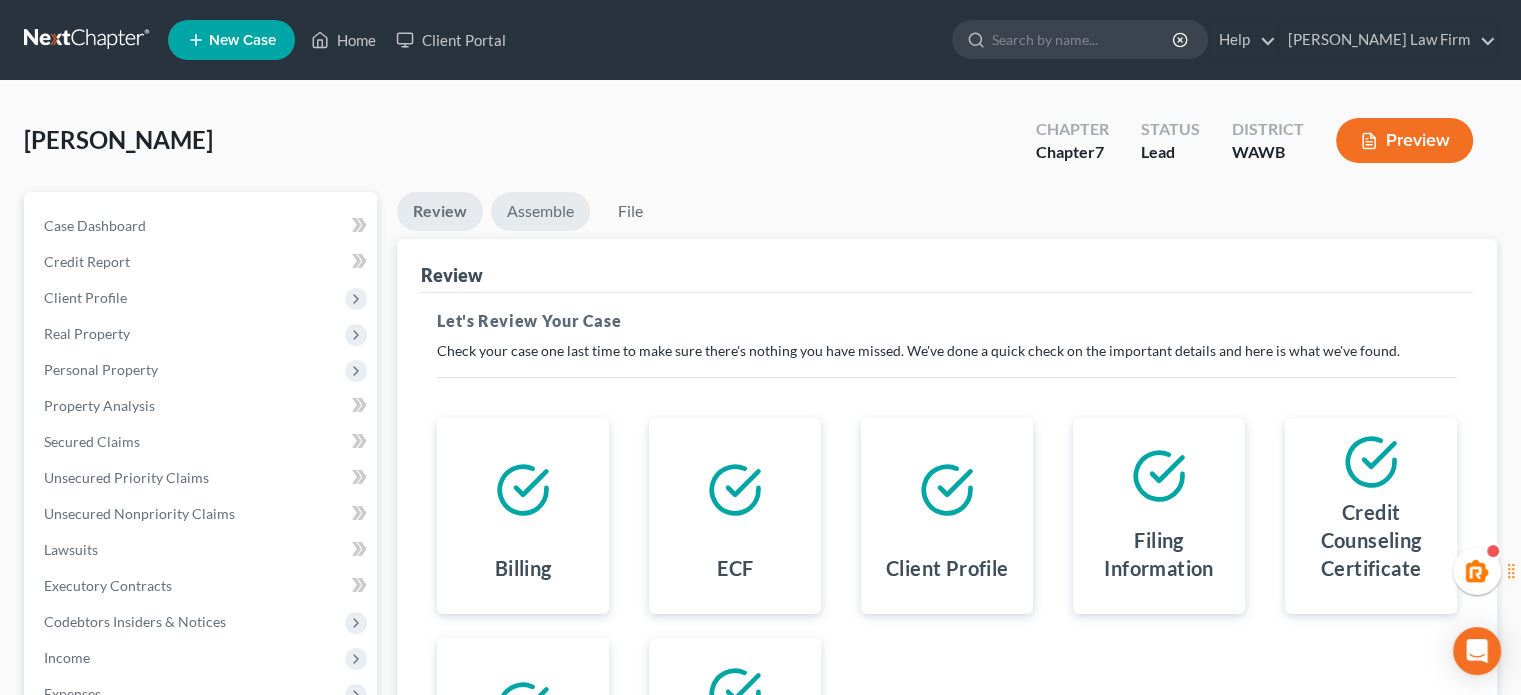 click on "Assemble" at bounding box center [540, 211] 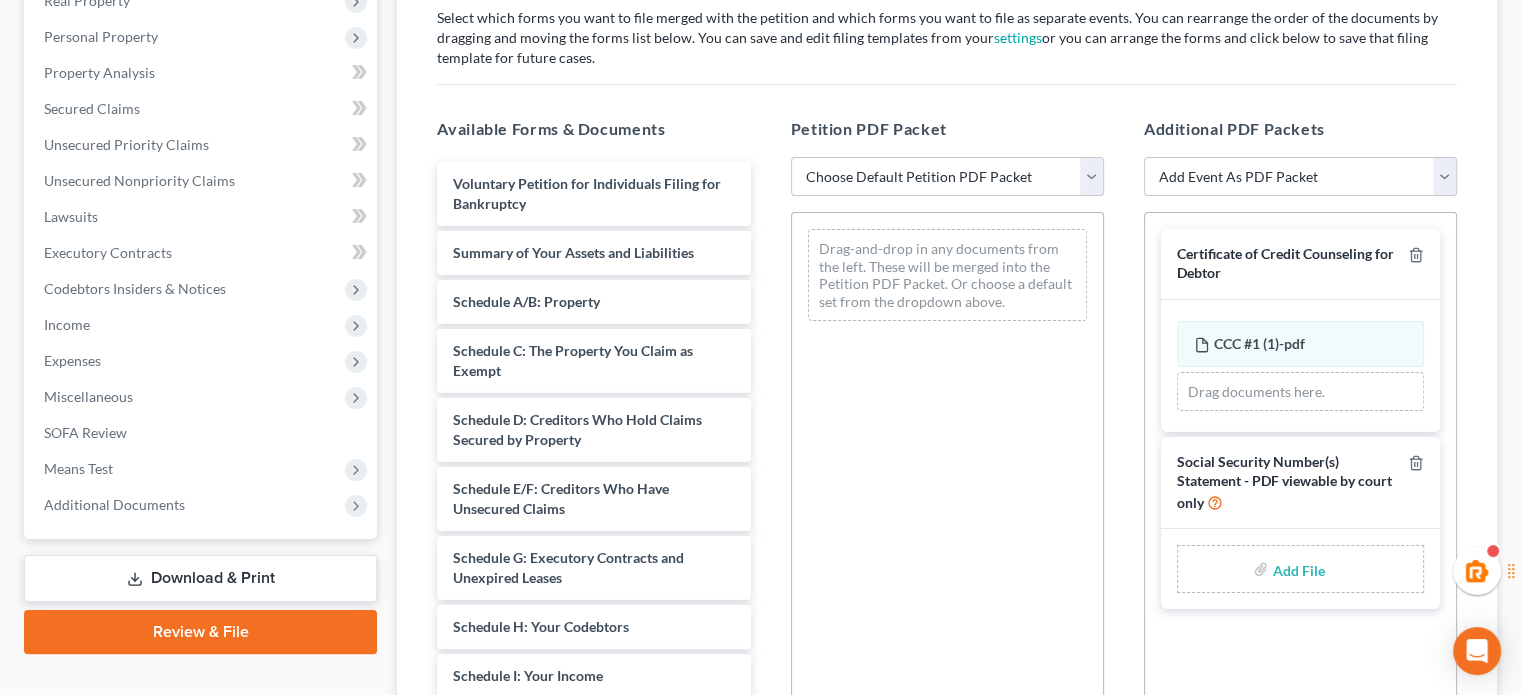 click on "Choose Default Petition PDF Packet Emergency Filing (Voluntary Petition and Creditor List Only) Chapter 7 Template" at bounding box center [947, 177] 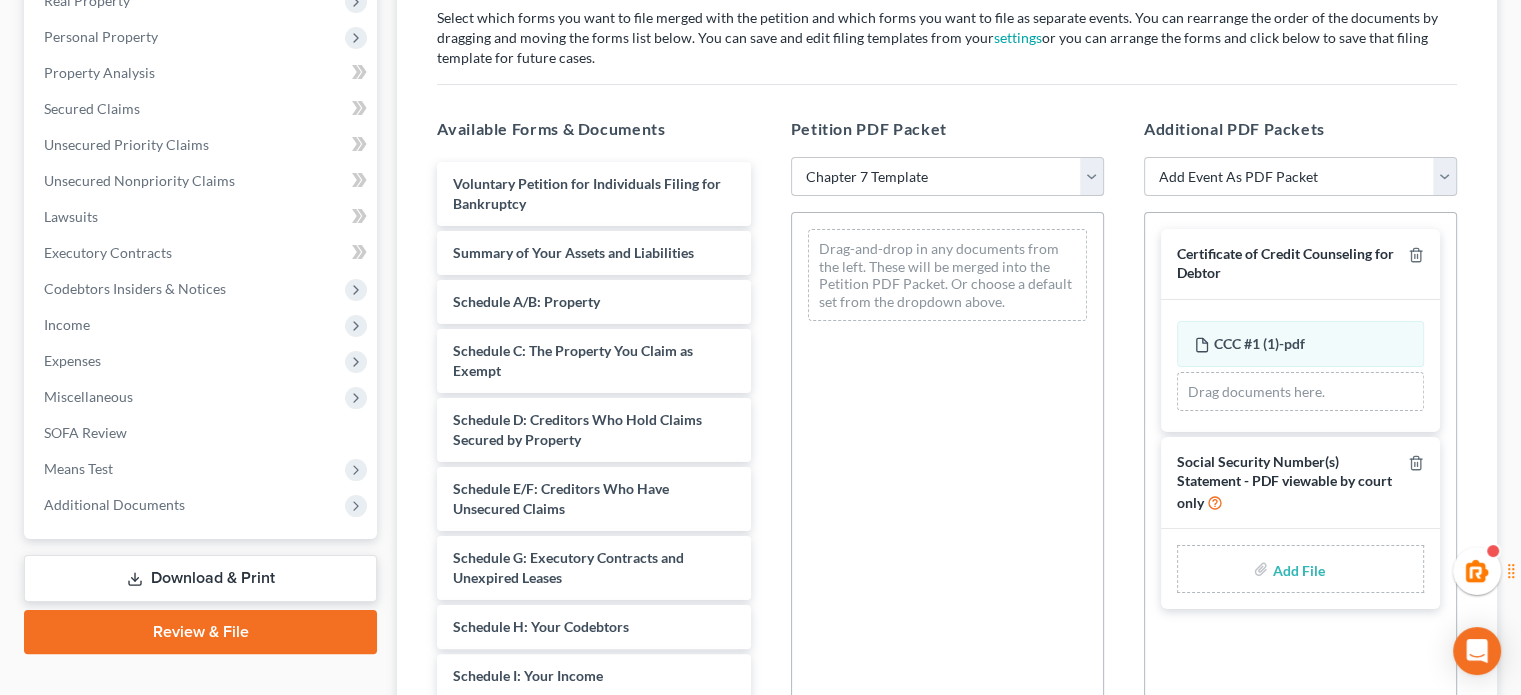 click on "Choose Default Petition PDF Packet Emergency Filing (Voluntary Petition and Creditor List Only) Chapter 7 Template" at bounding box center [947, 177] 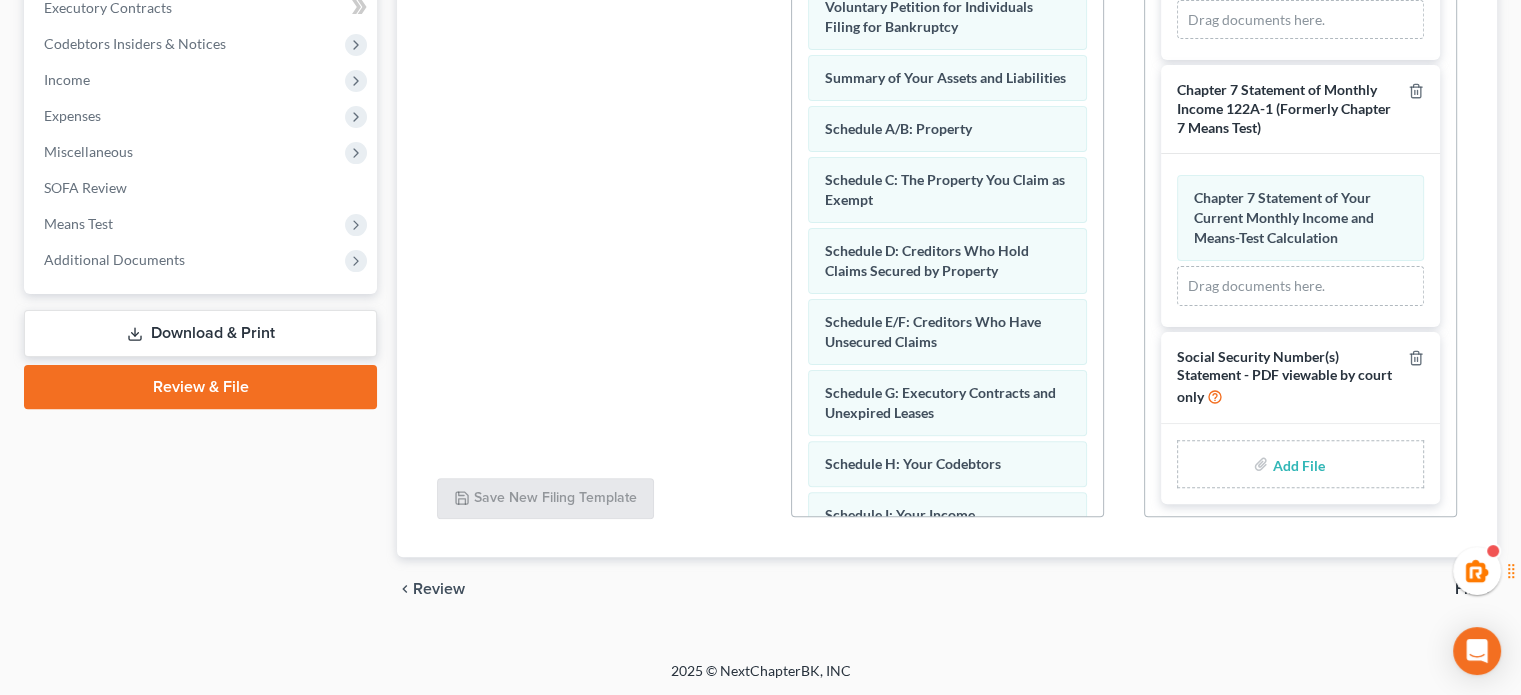 click at bounding box center (1296, 464) 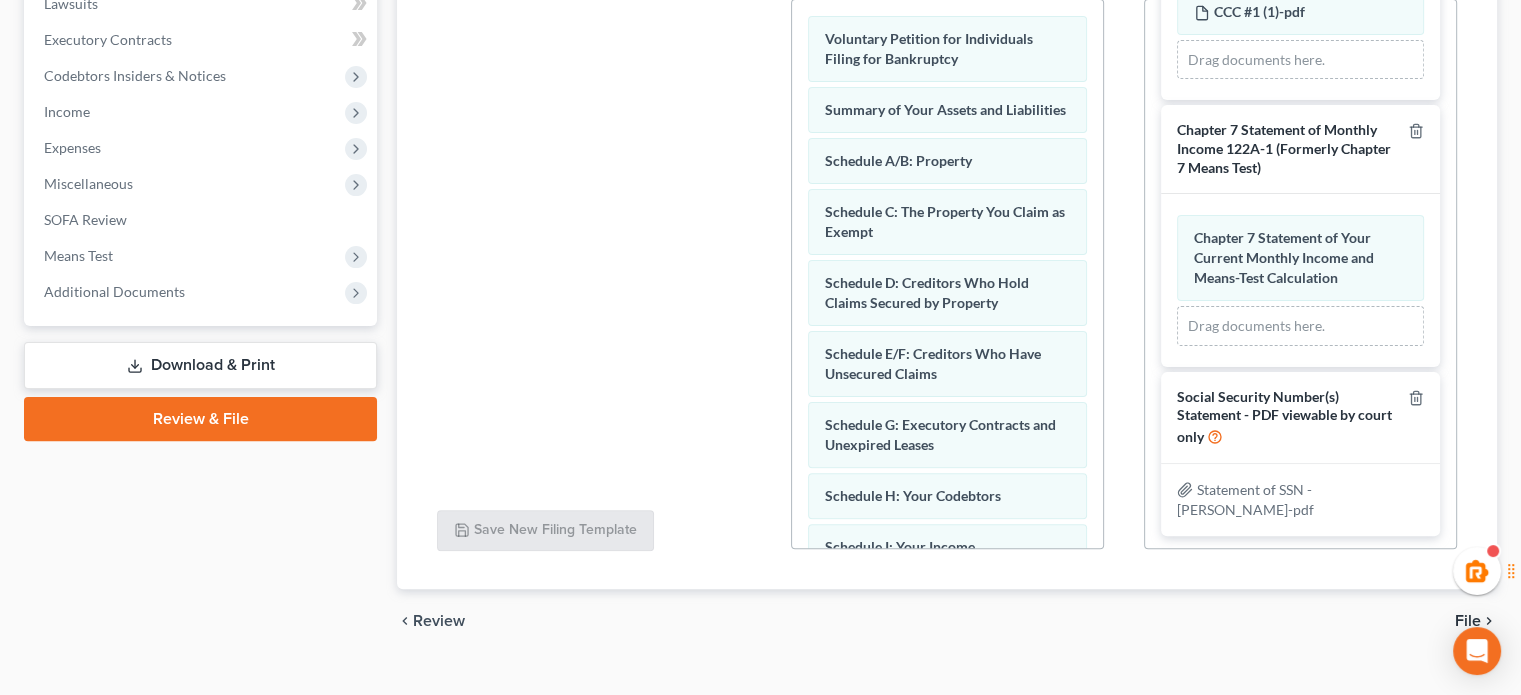 click on "File" at bounding box center (1468, 621) 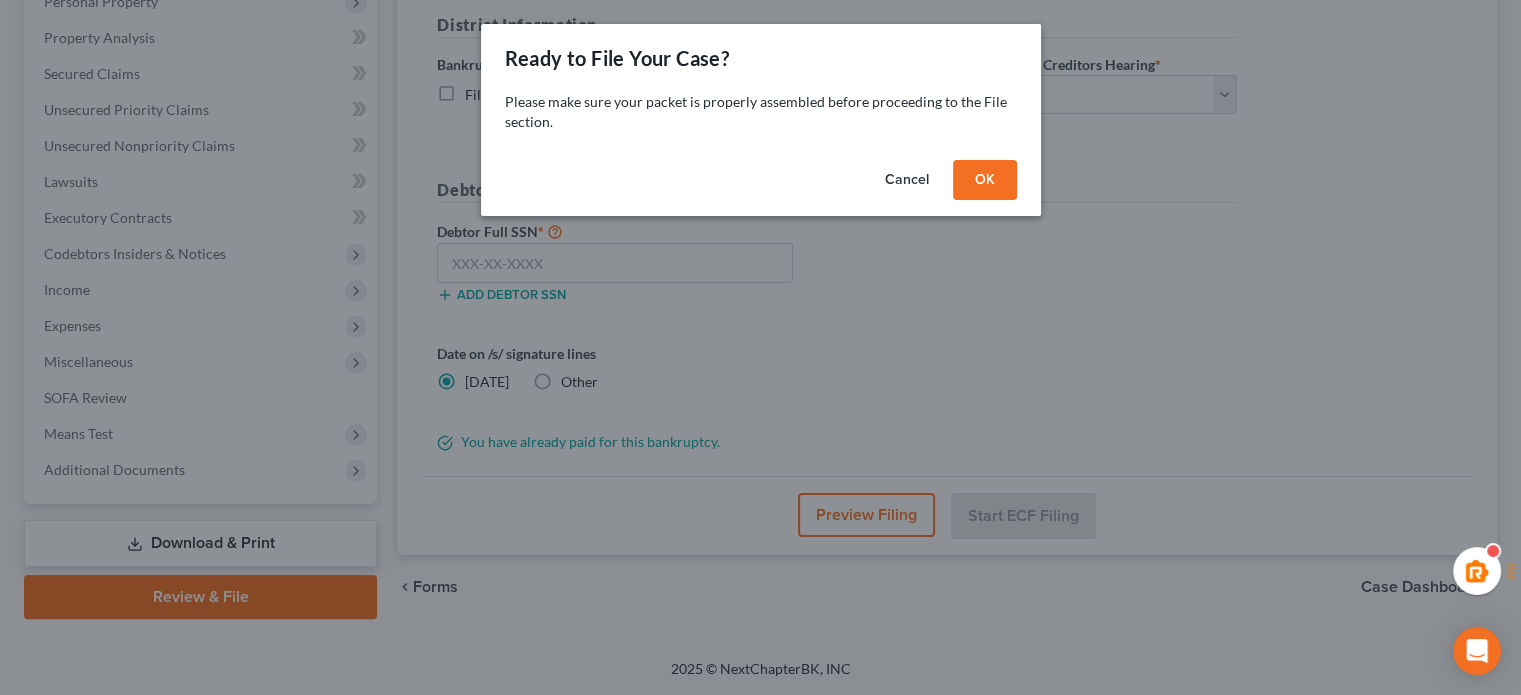 scroll, scrollTop: 366, scrollLeft: 0, axis: vertical 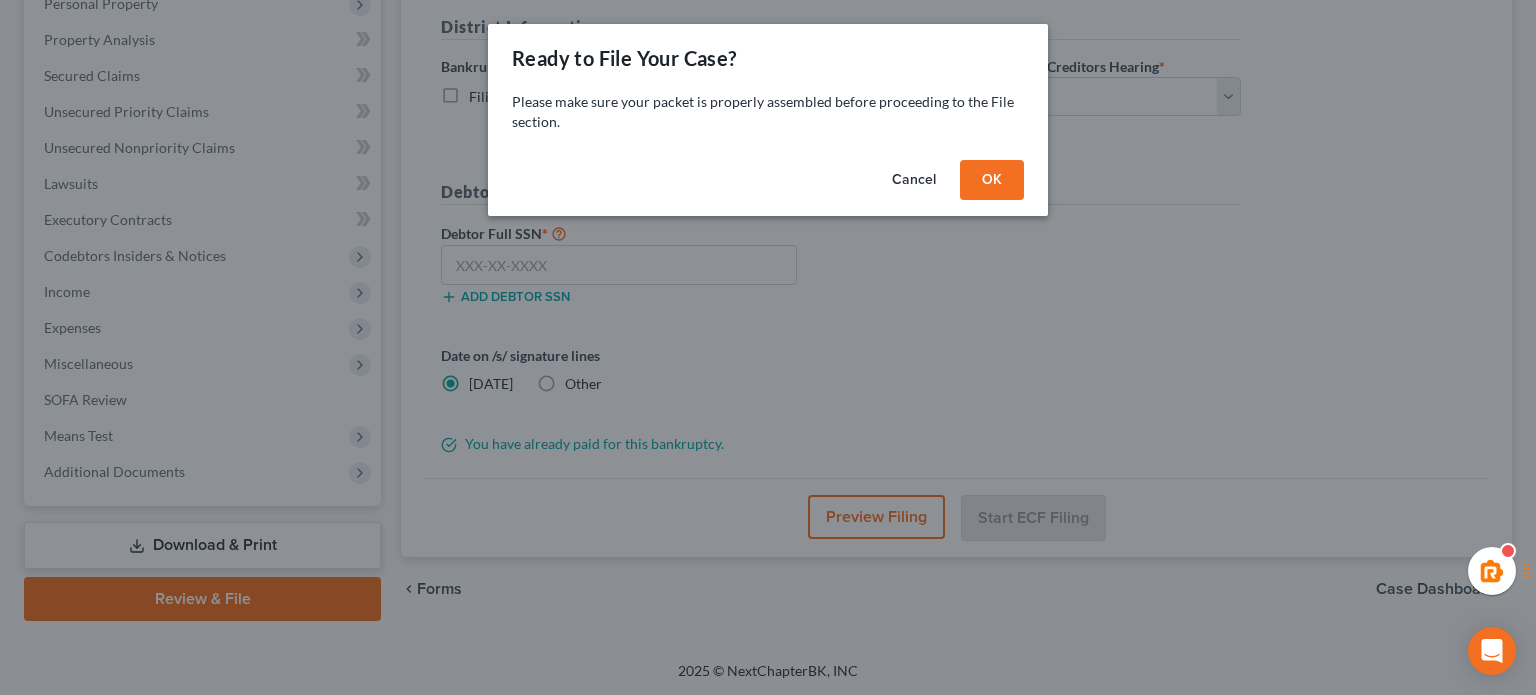 click on "OK" at bounding box center (992, 180) 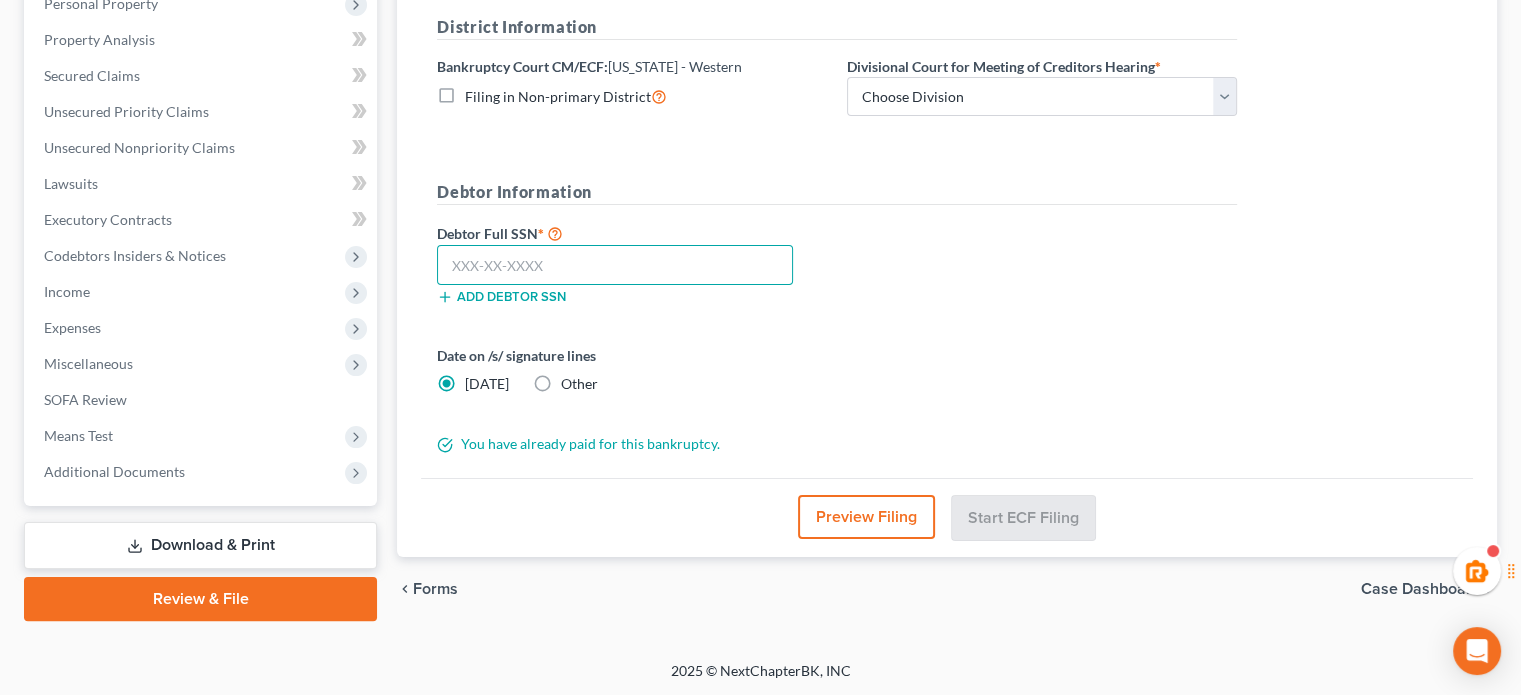 click at bounding box center [615, 265] 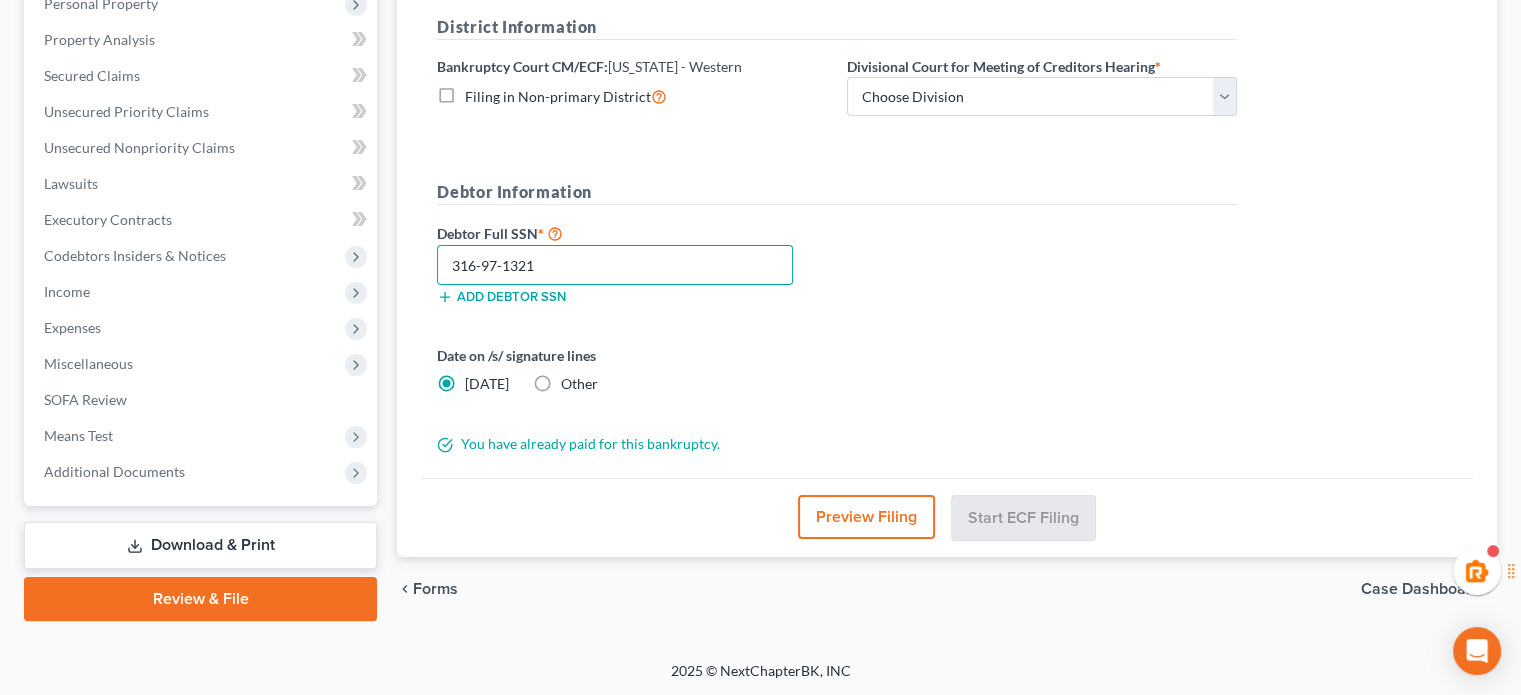 type on "316-97-1321" 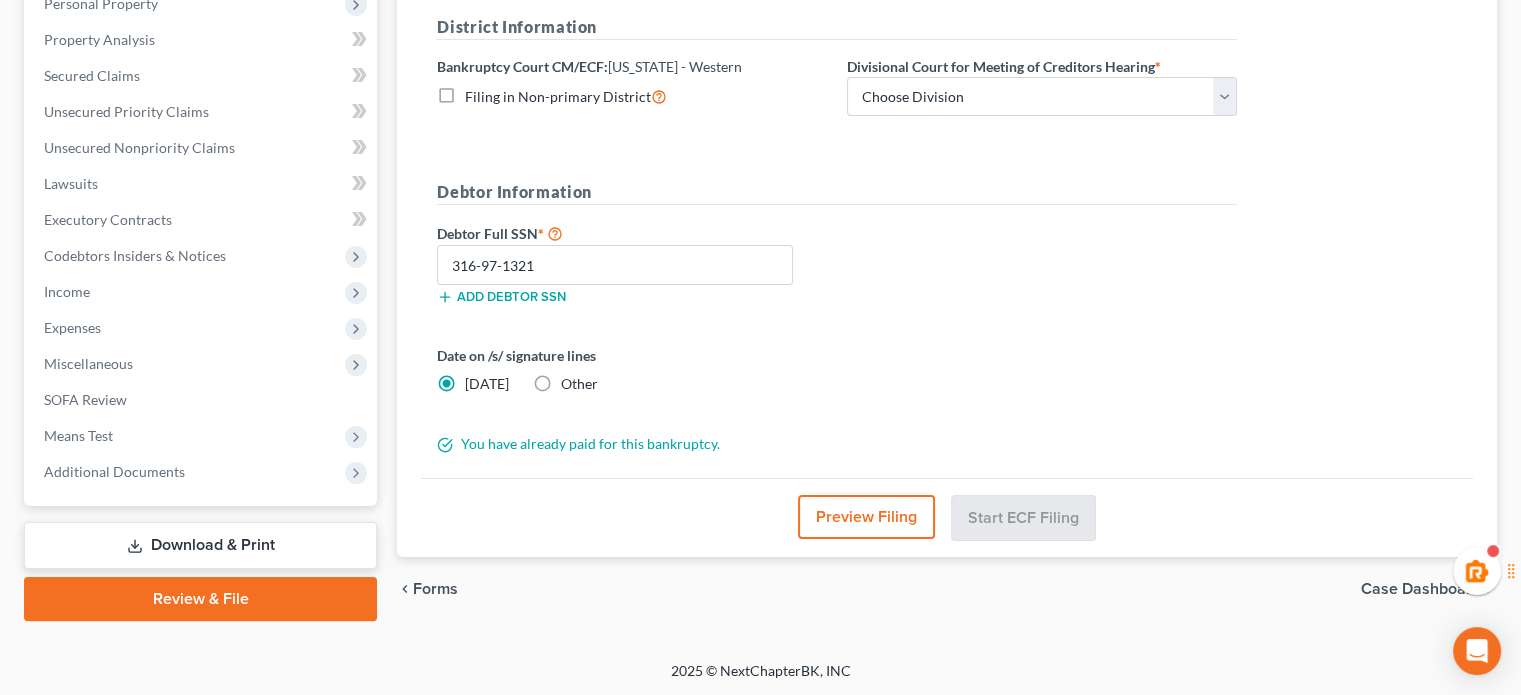 click on "Debtor Information" at bounding box center (837, 192) 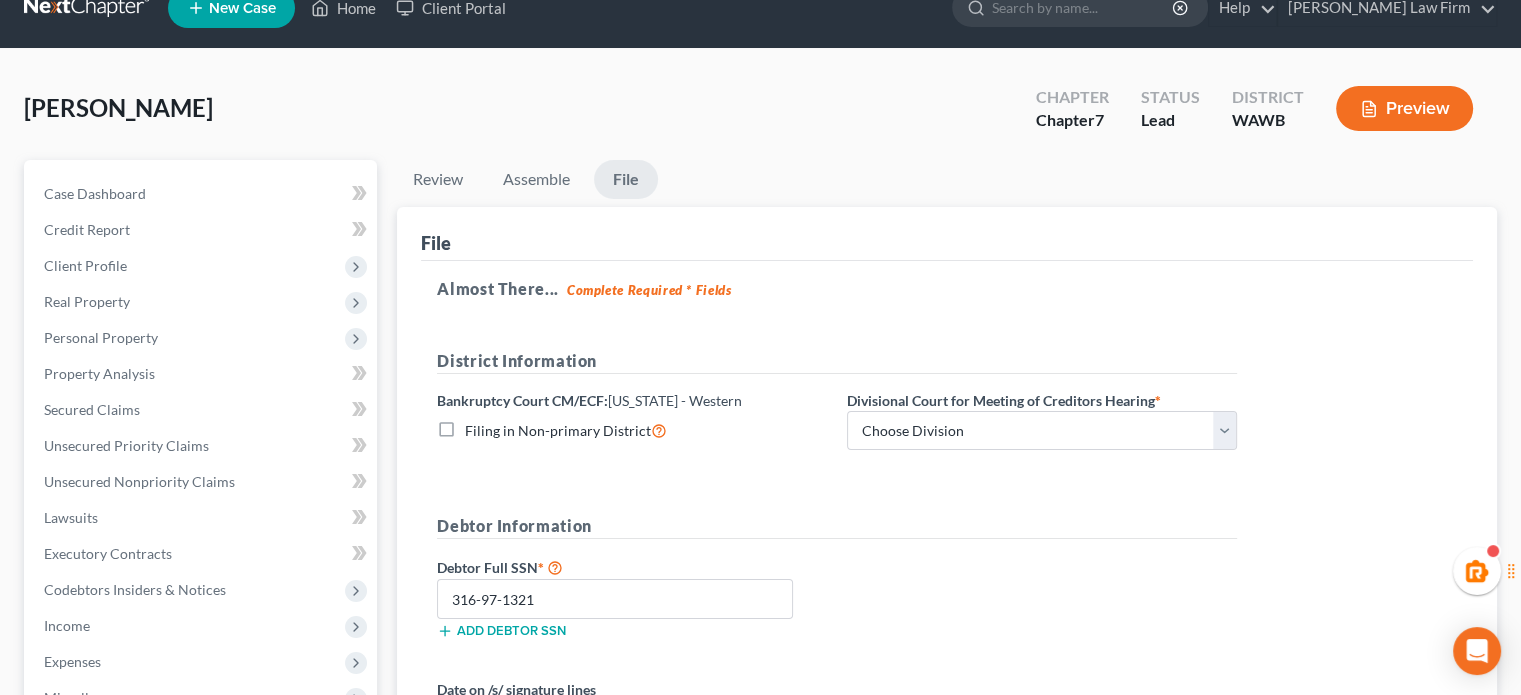 scroll, scrollTop: 366, scrollLeft: 0, axis: vertical 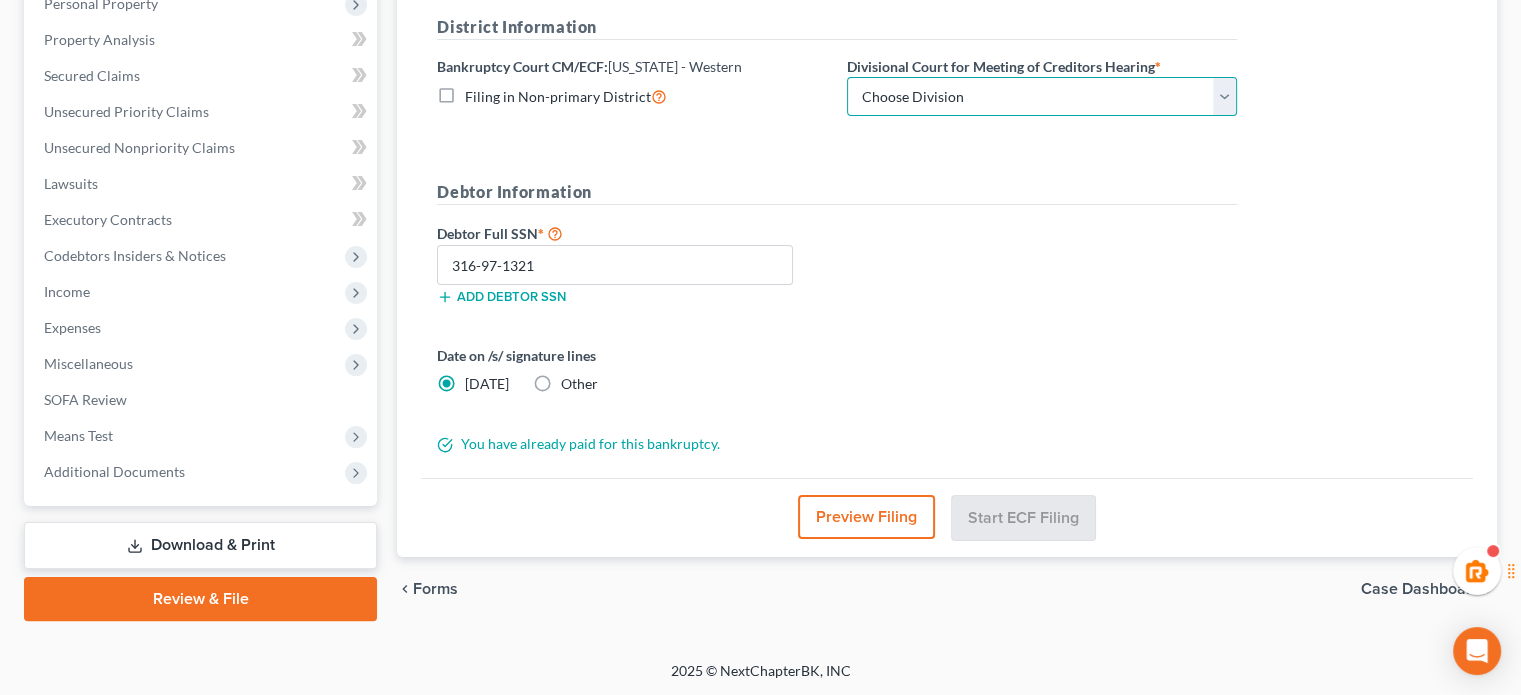 drag, startPoint x: 954, startPoint y: 91, endPoint x: 928, endPoint y: 100, distance: 27.513634 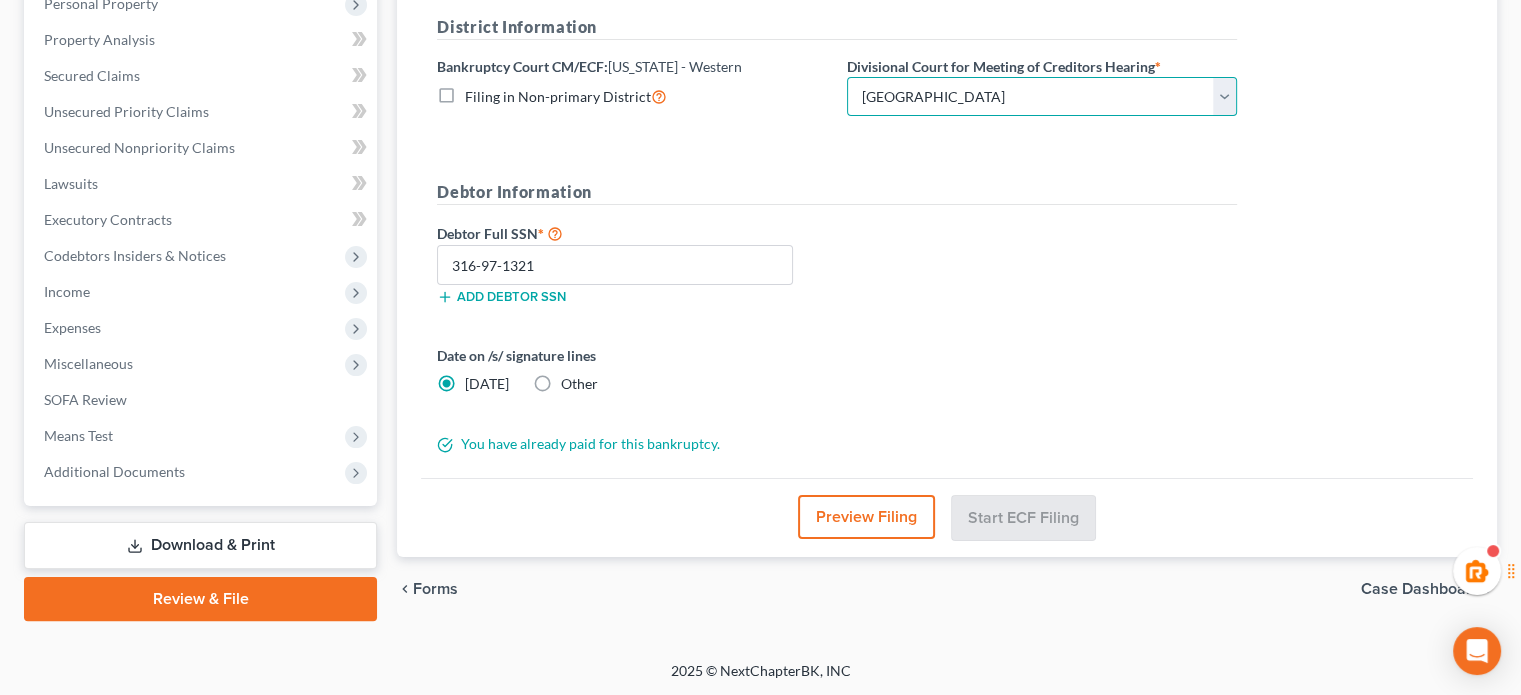click on "Choose Division Seattle Tacoma" at bounding box center [1042, 97] 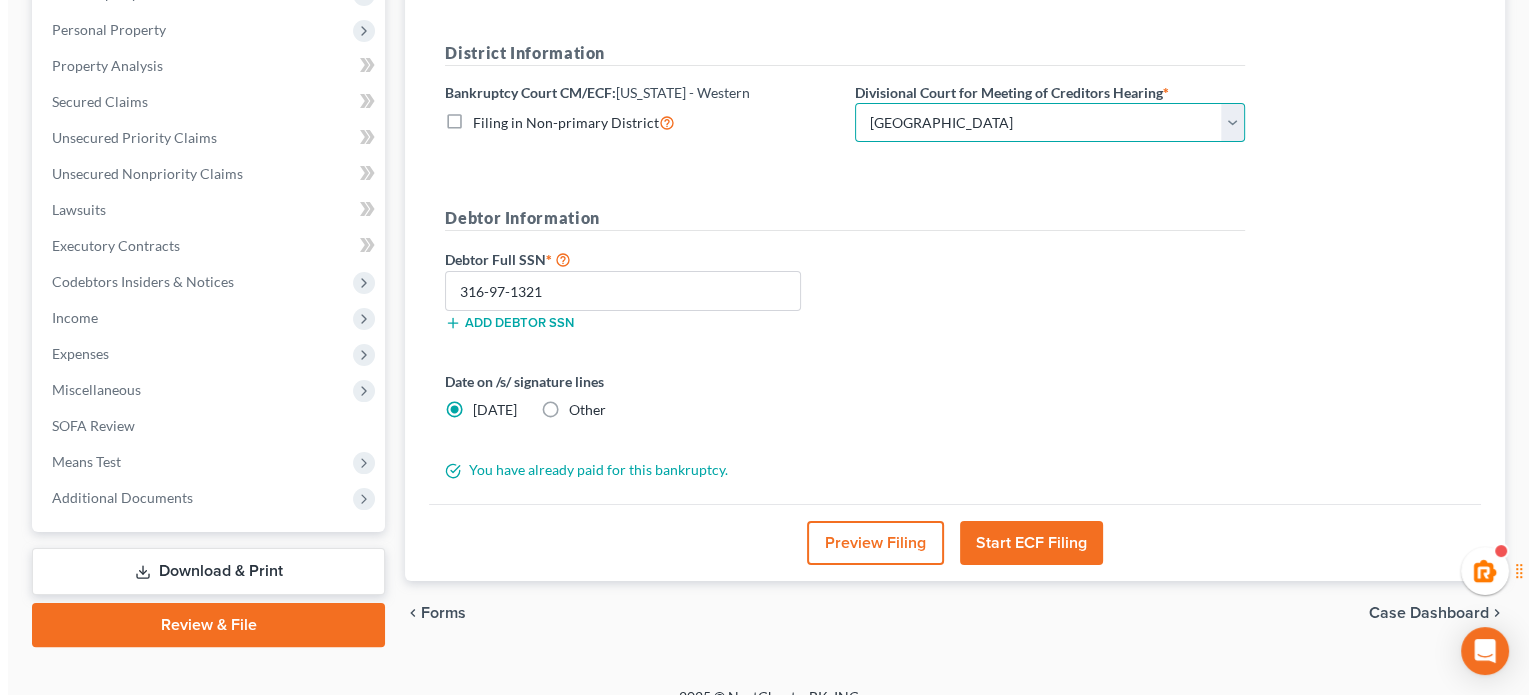 scroll, scrollTop: 366, scrollLeft: 0, axis: vertical 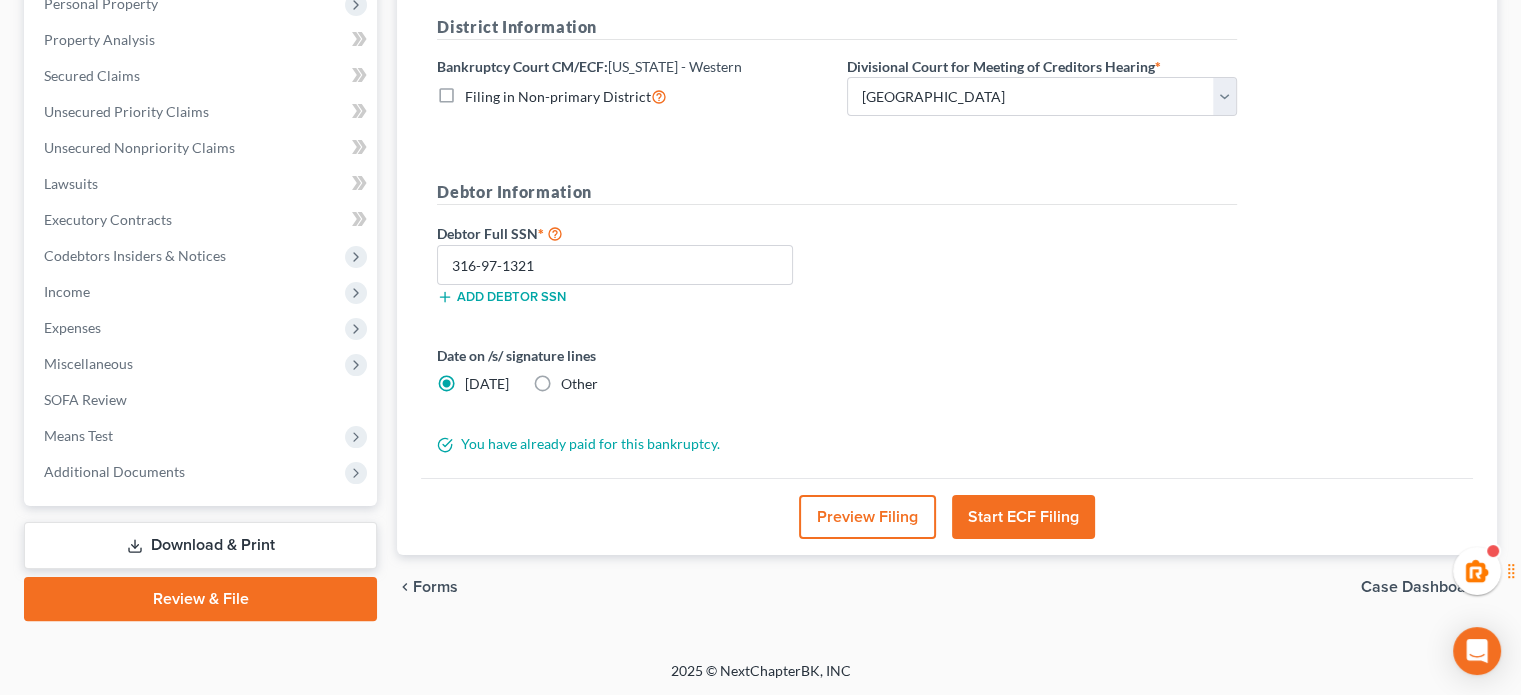 click on "Start ECF Filing" at bounding box center [1023, 517] 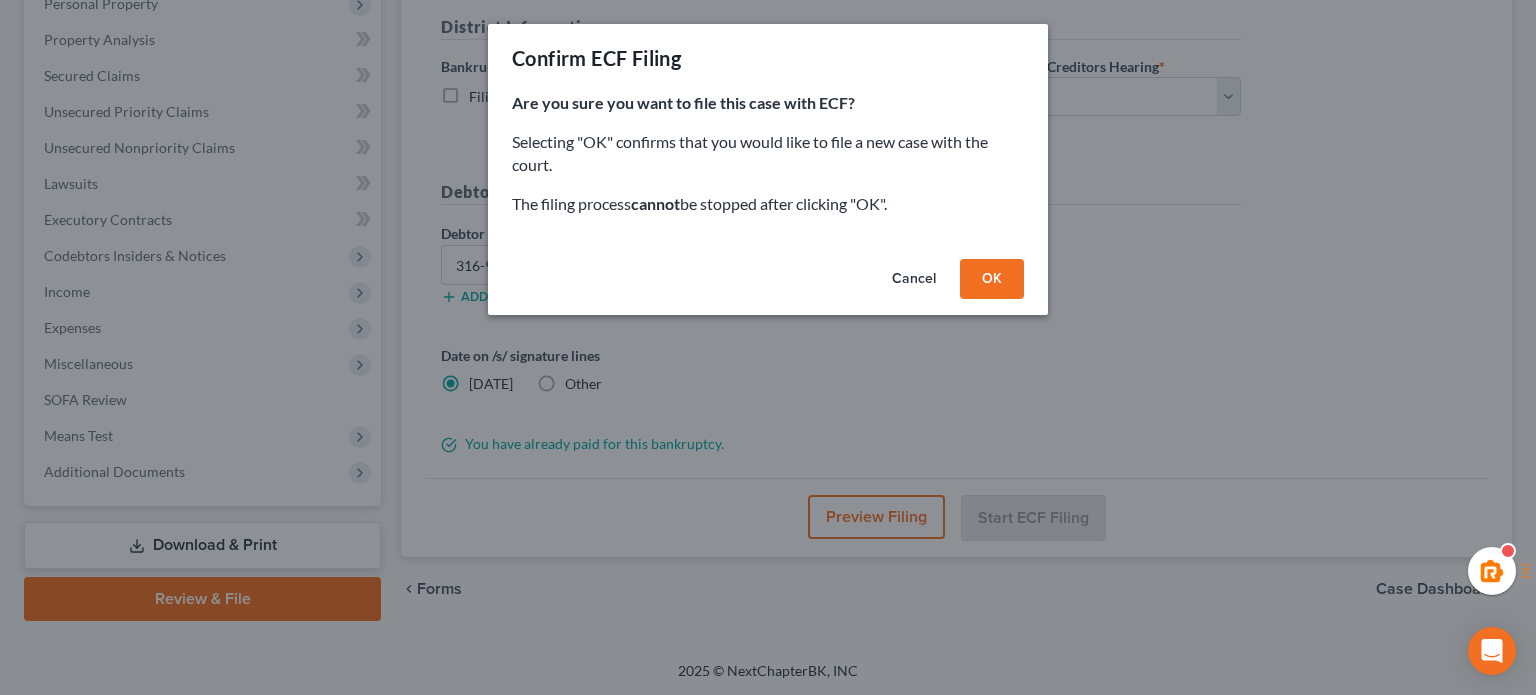 click on "OK" at bounding box center (992, 279) 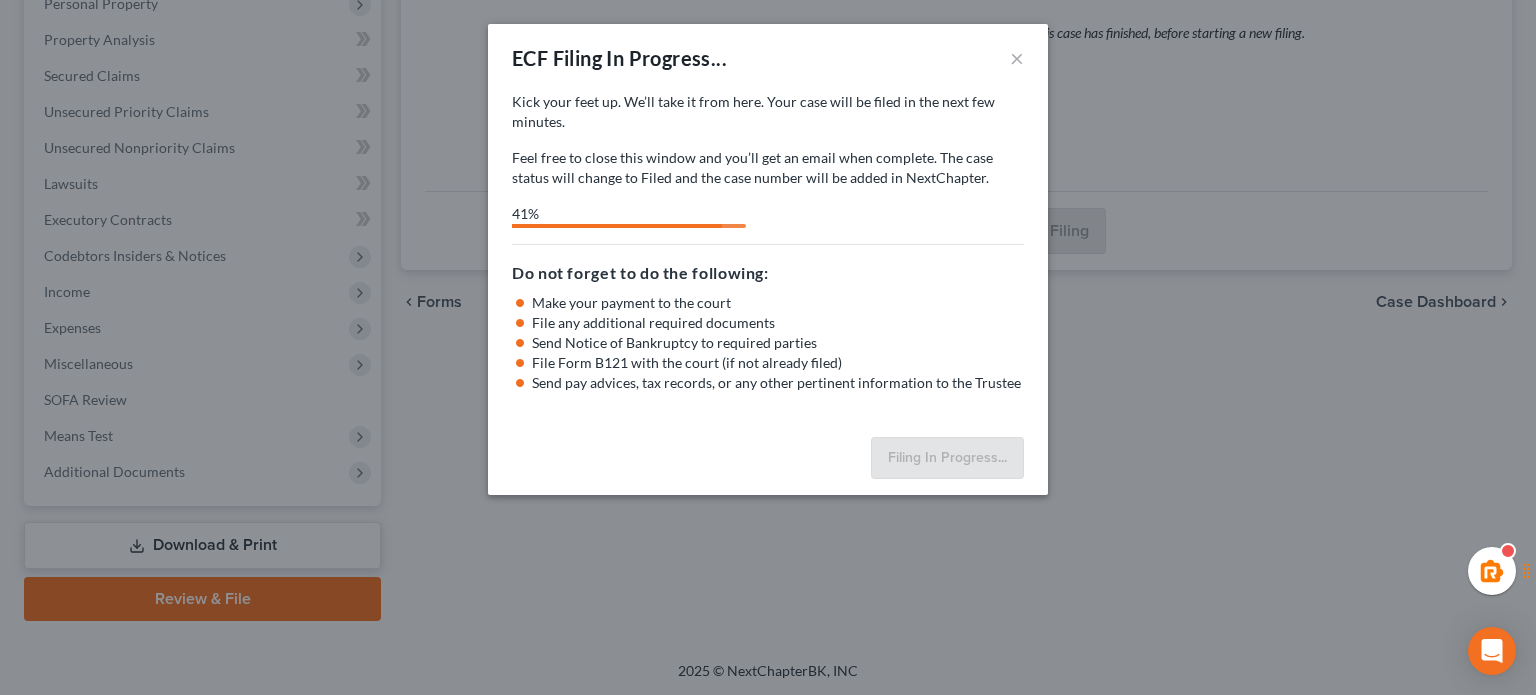 select on "0" 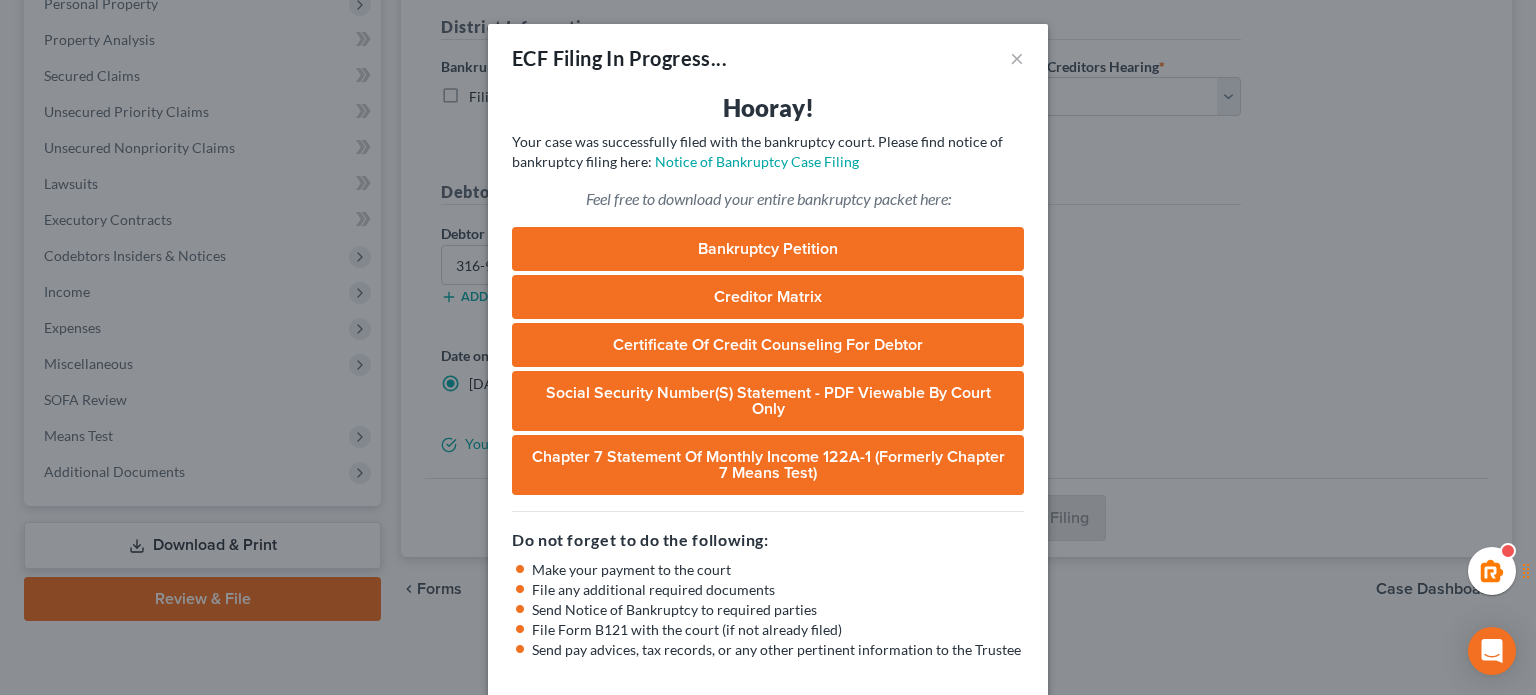 click on "ECF Filing In Progress... ×" at bounding box center (768, 58) 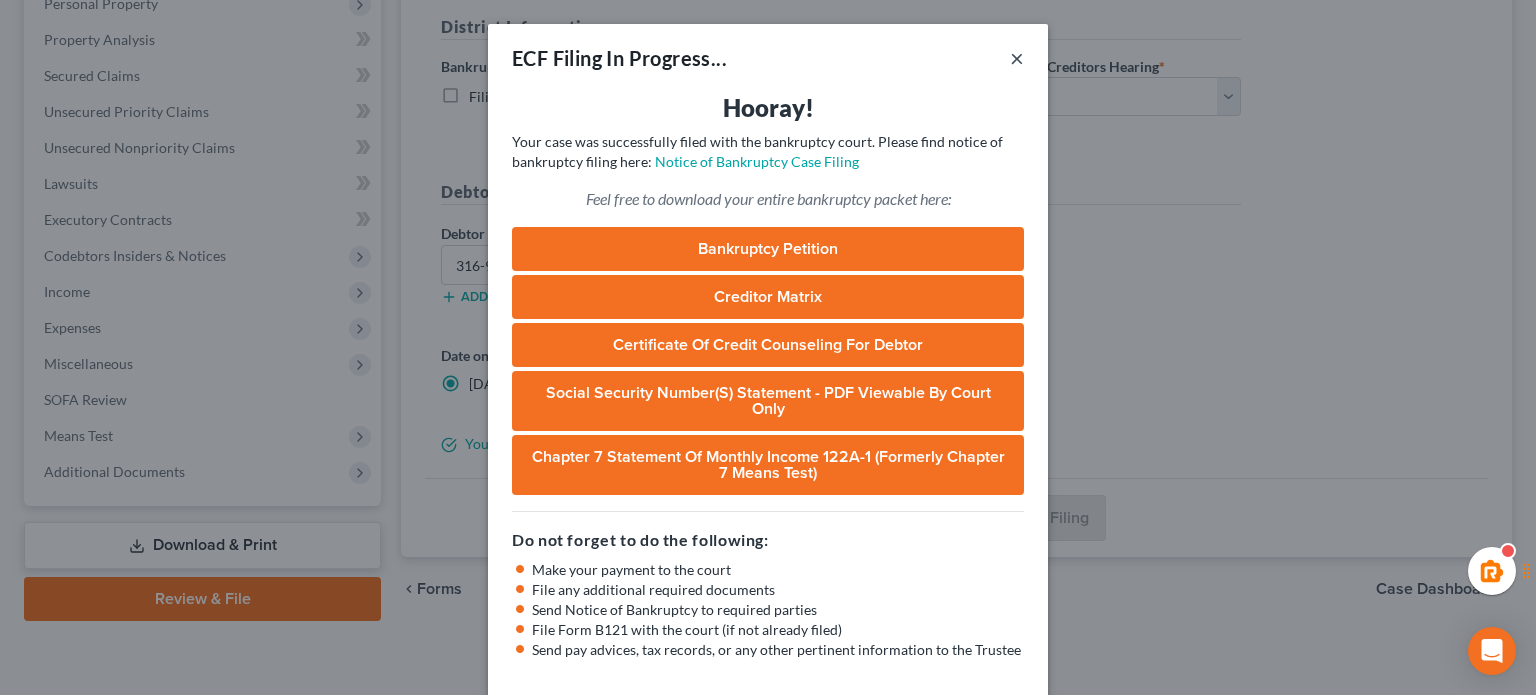 click on "ECF Filing In Progress... ×" at bounding box center (768, 58) 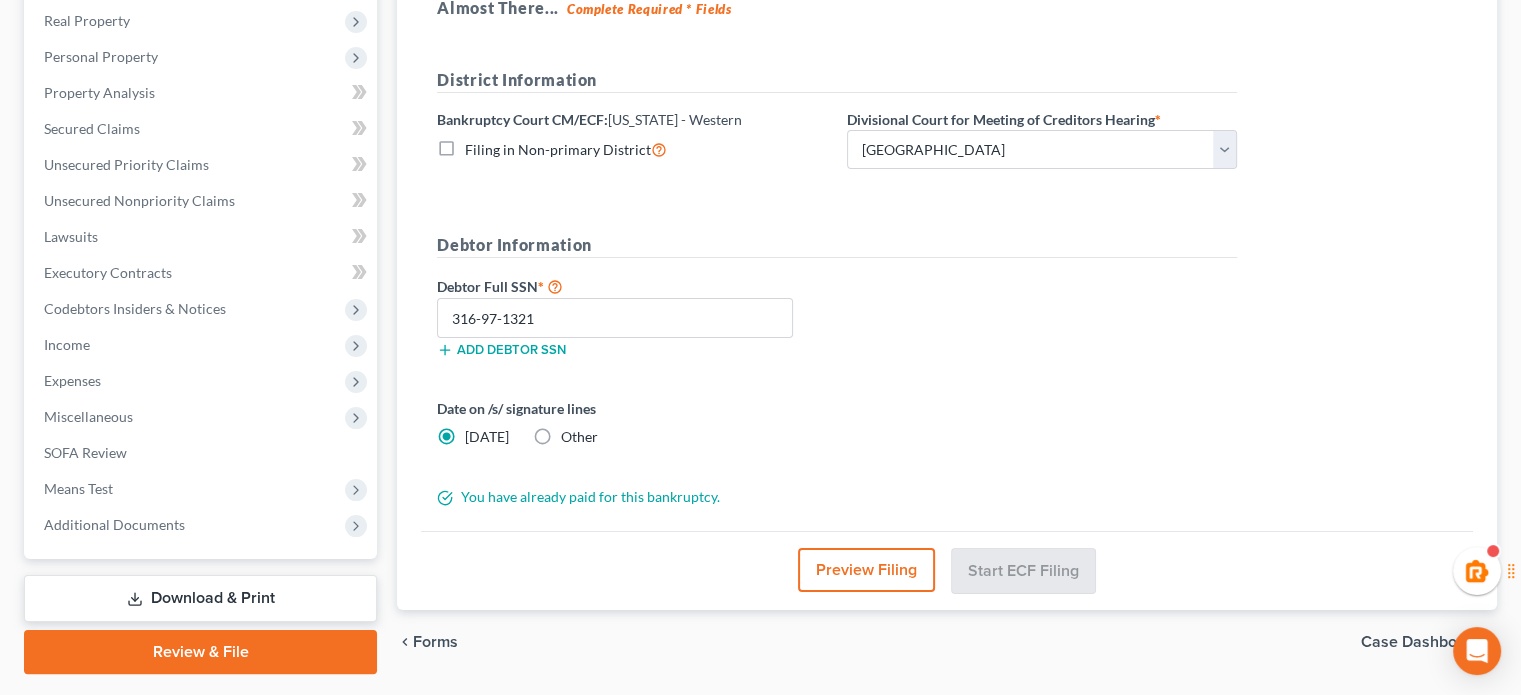 scroll, scrollTop: 0, scrollLeft: 0, axis: both 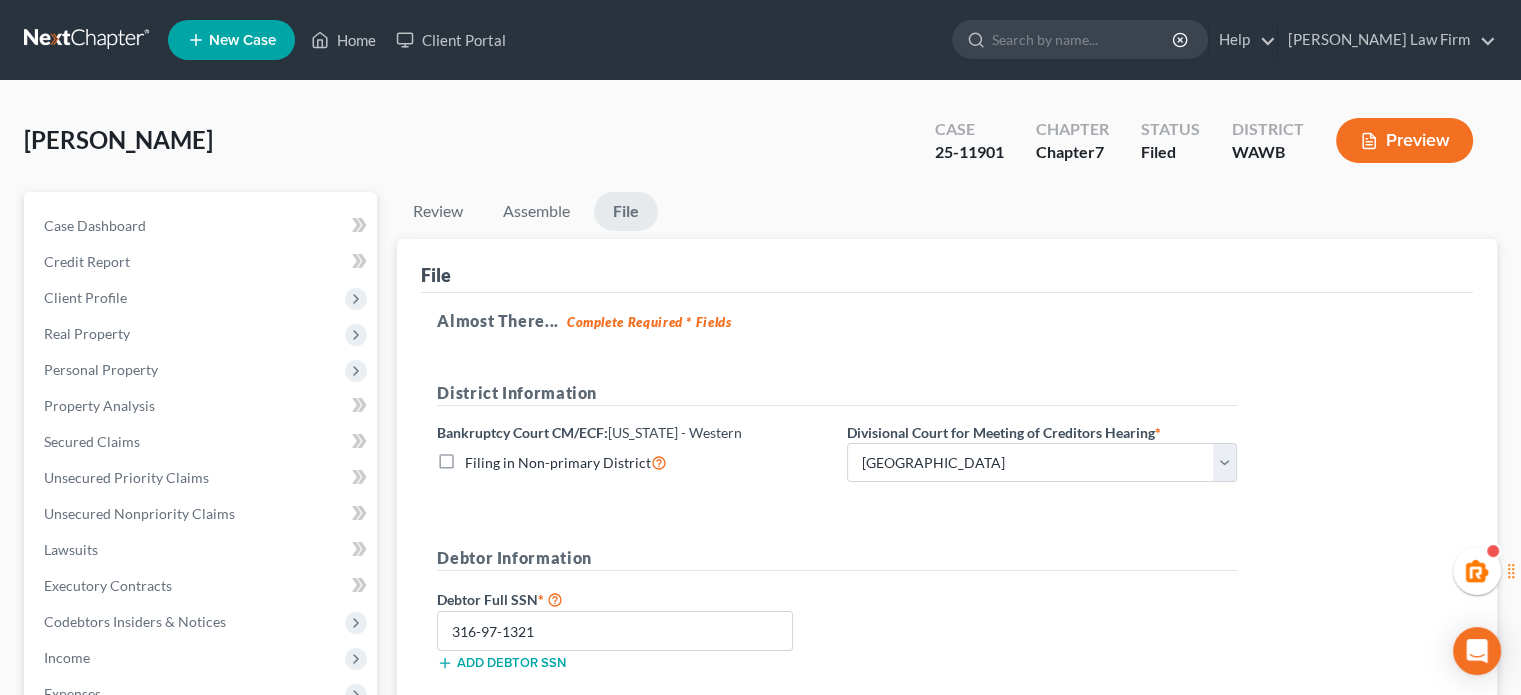 click at bounding box center [88, 40] 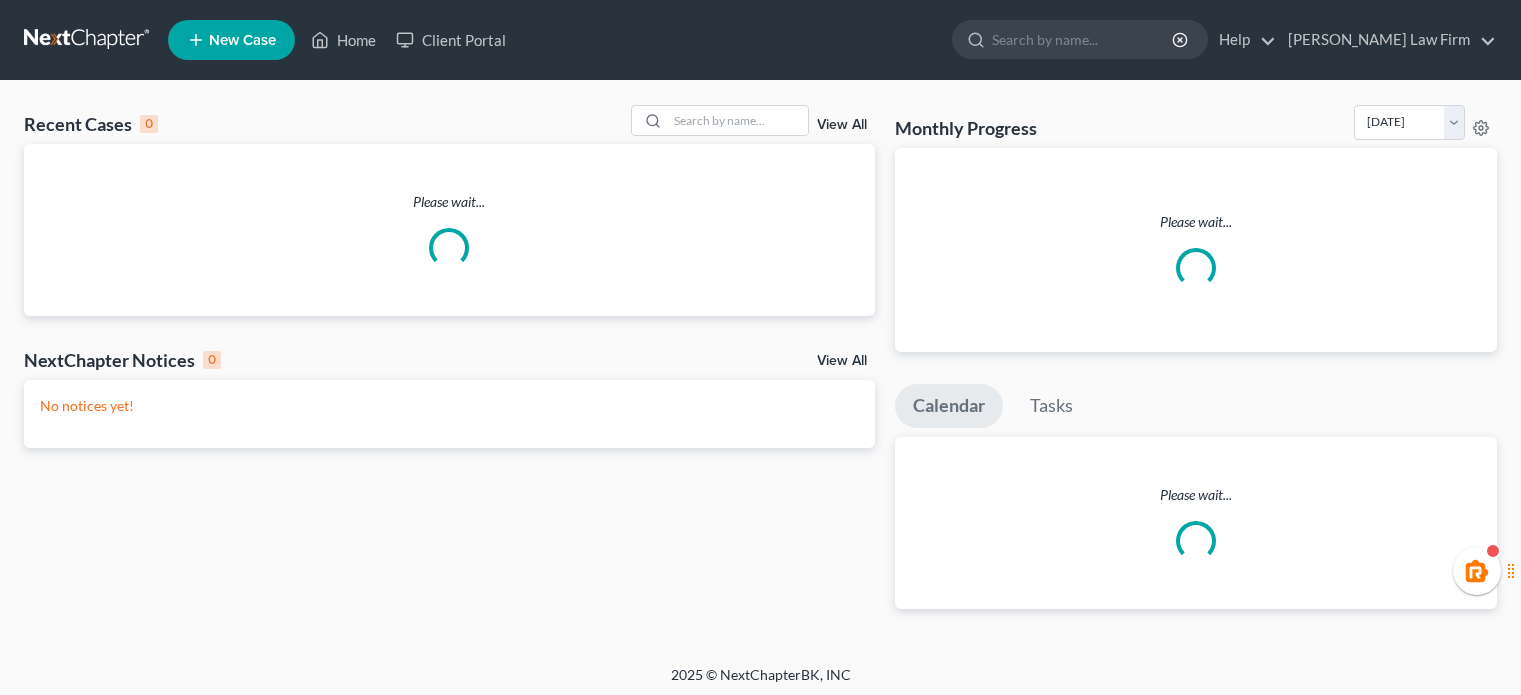 scroll, scrollTop: 0, scrollLeft: 0, axis: both 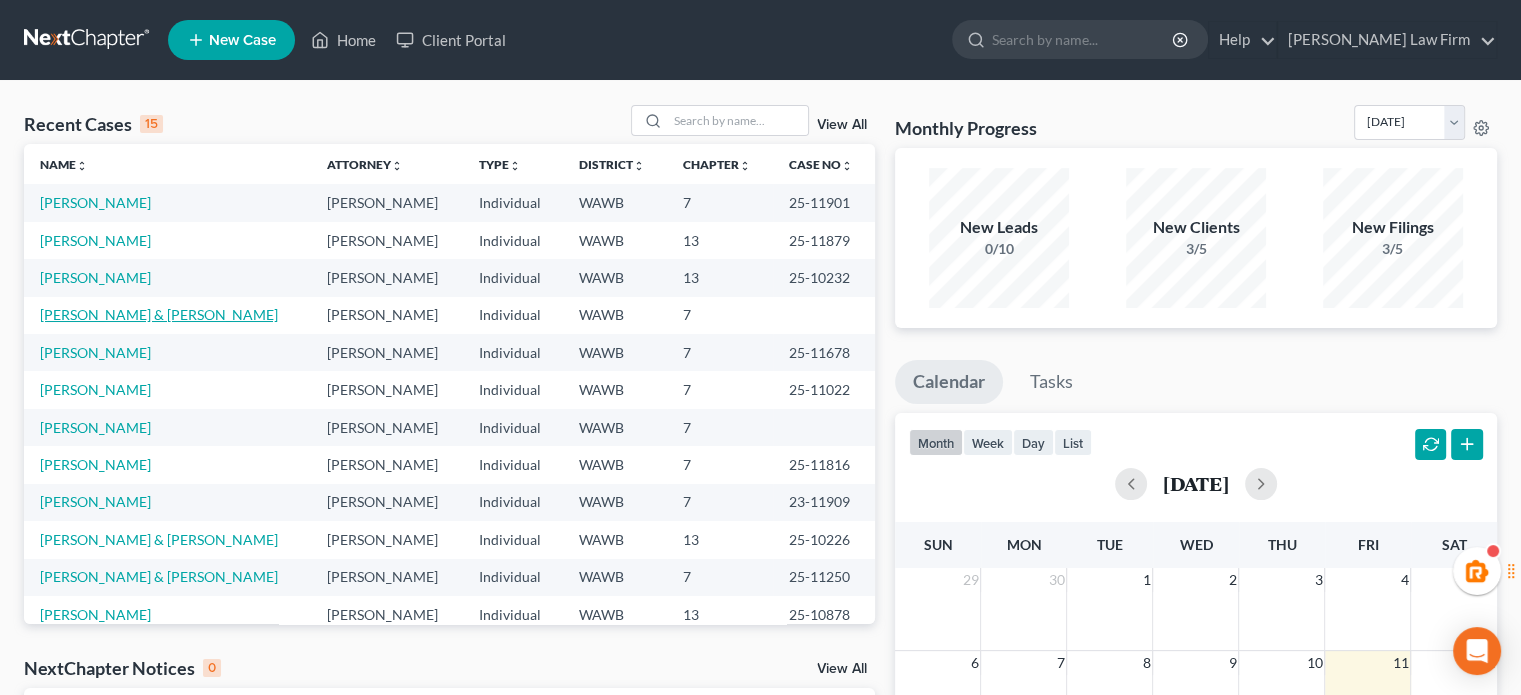 click on "Neely, John & Madden, Kelly" at bounding box center (159, 314) 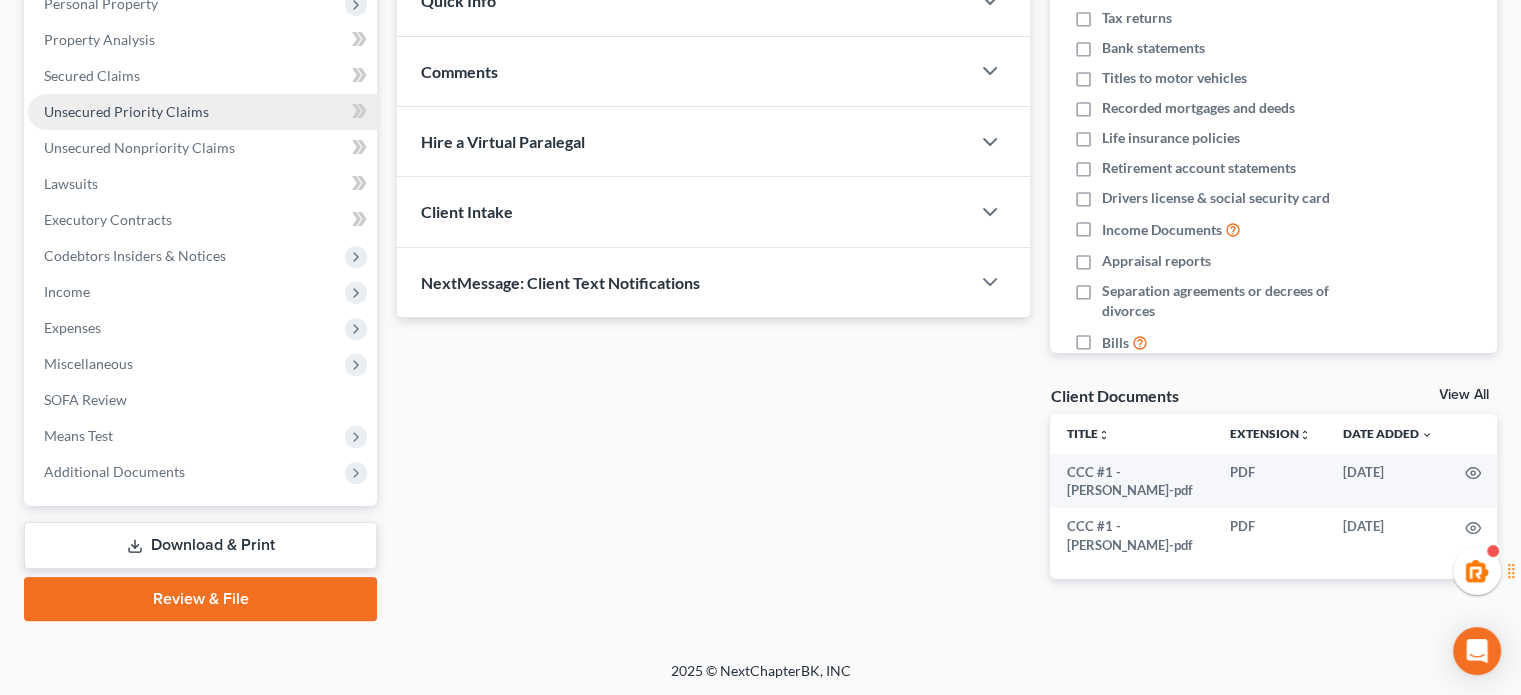 scroll, scrollTop: 0, scrollLeft: 0, axis: both 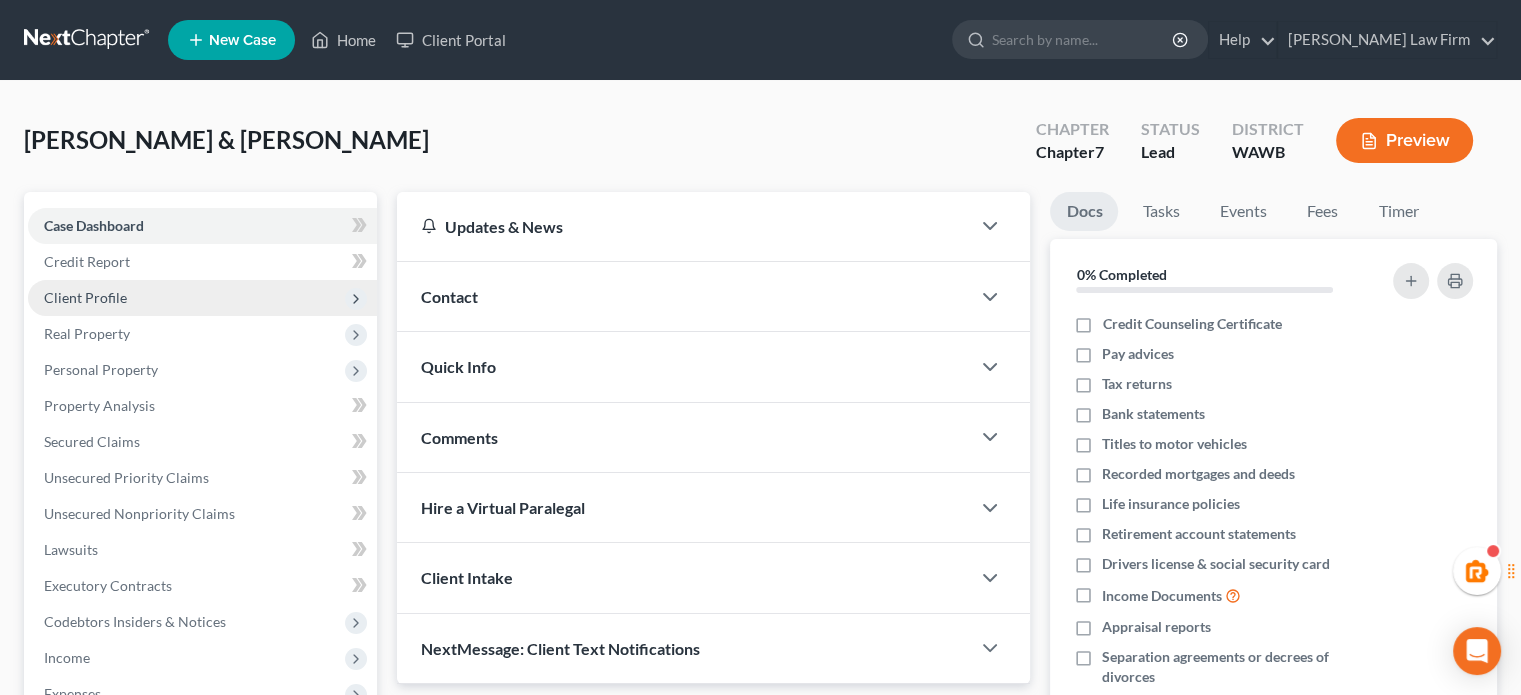 click on "Client Profile" at bounding box center [202, 298] 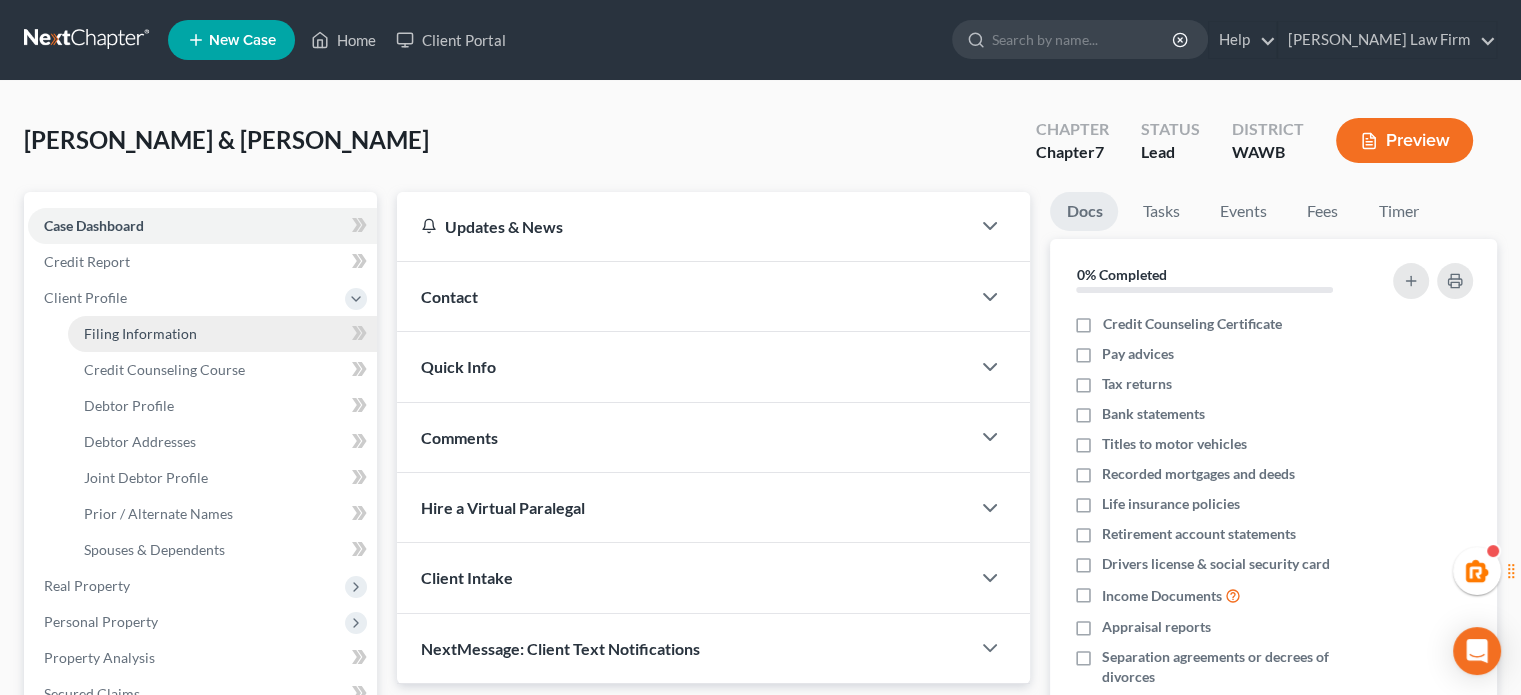 click on "Filing Information" at bounding box center (222, 334) 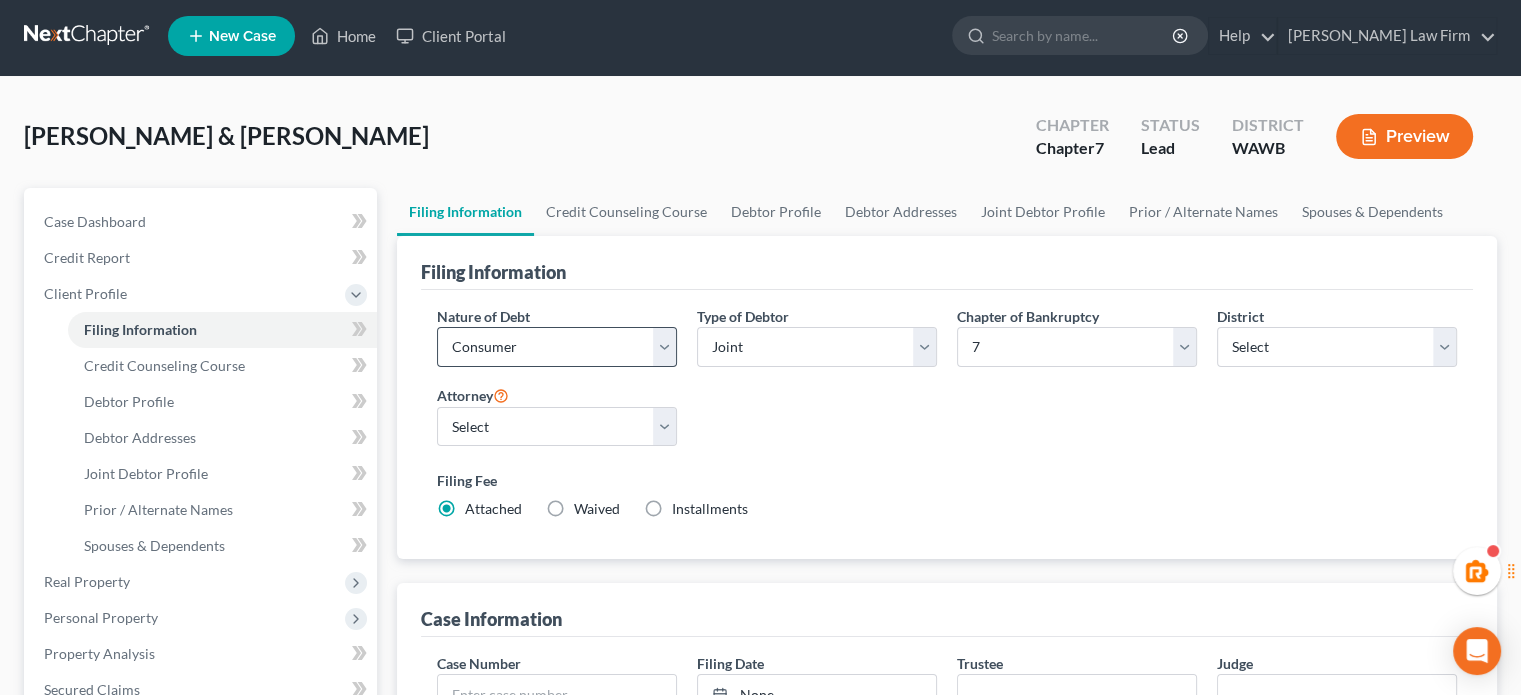 scroll, scrollTop: 0, scrollLeft: 0, axis: both 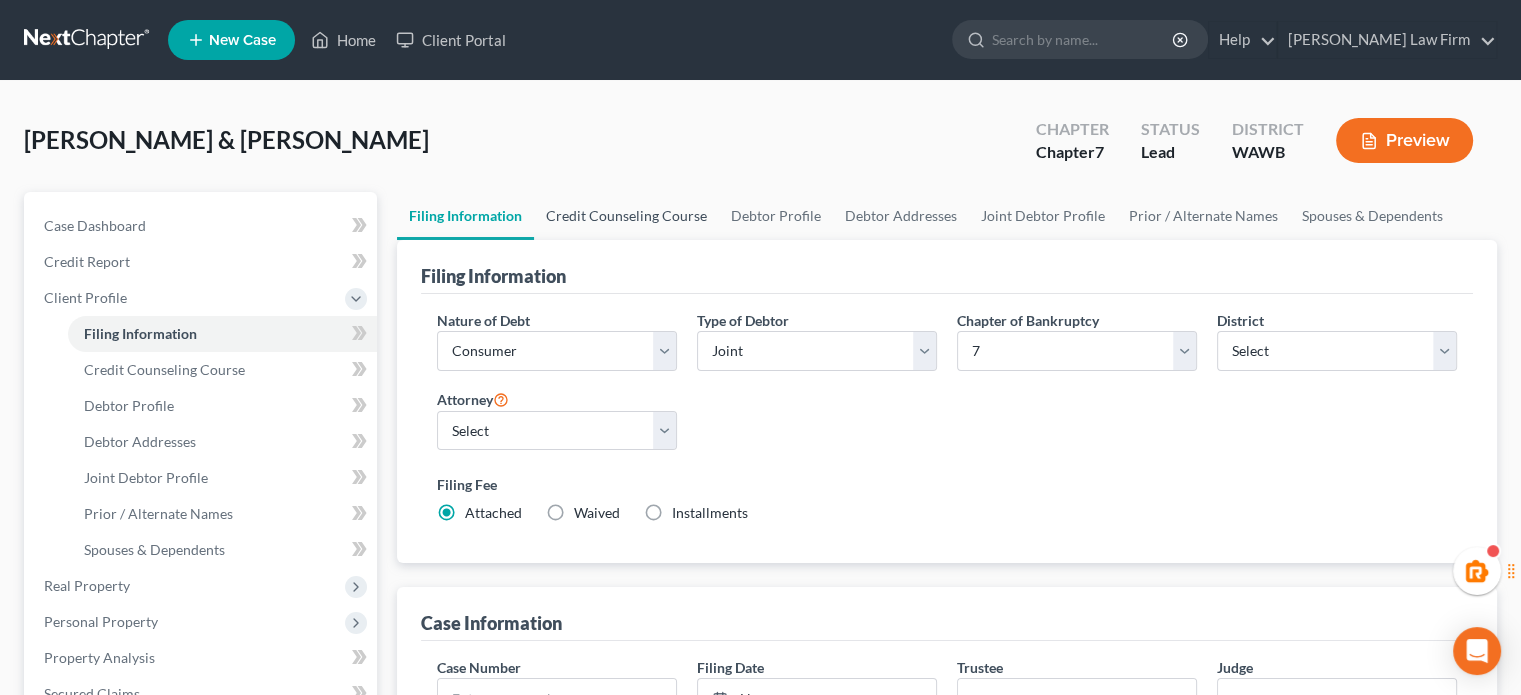 click on "Credit Counseling Course" at bounding box center [626, 216] 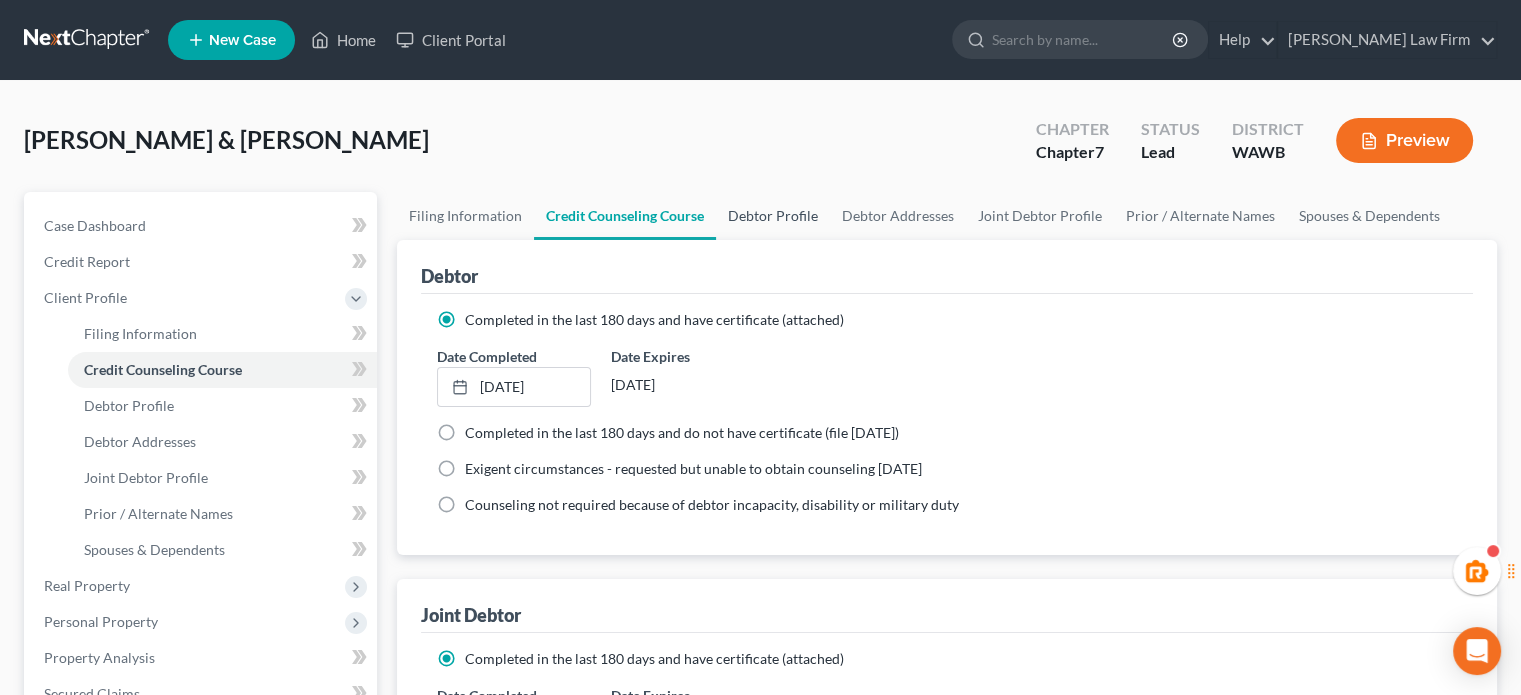 click on "Debtor Profile" at bounding box center [773, 216] 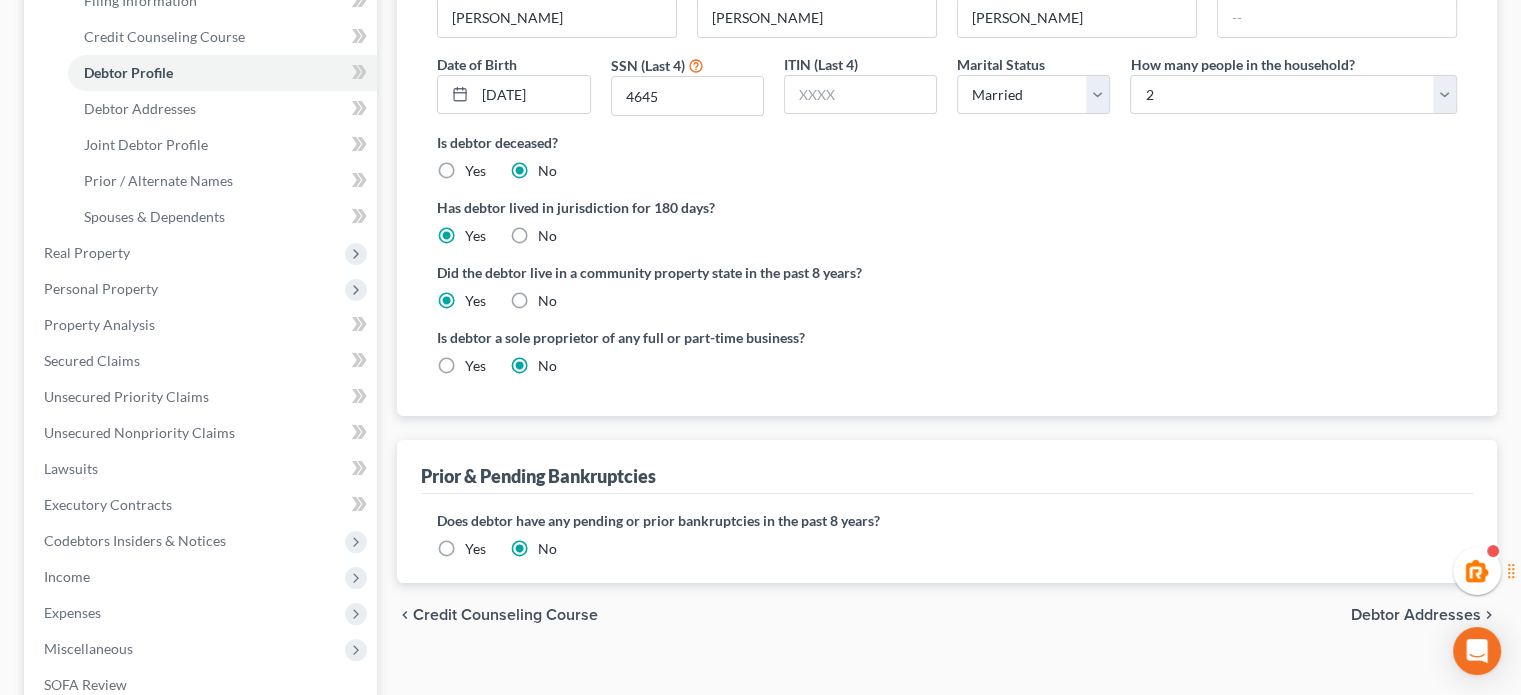scroll, scrollTop: 0, scrollLeft: 0, axis: both 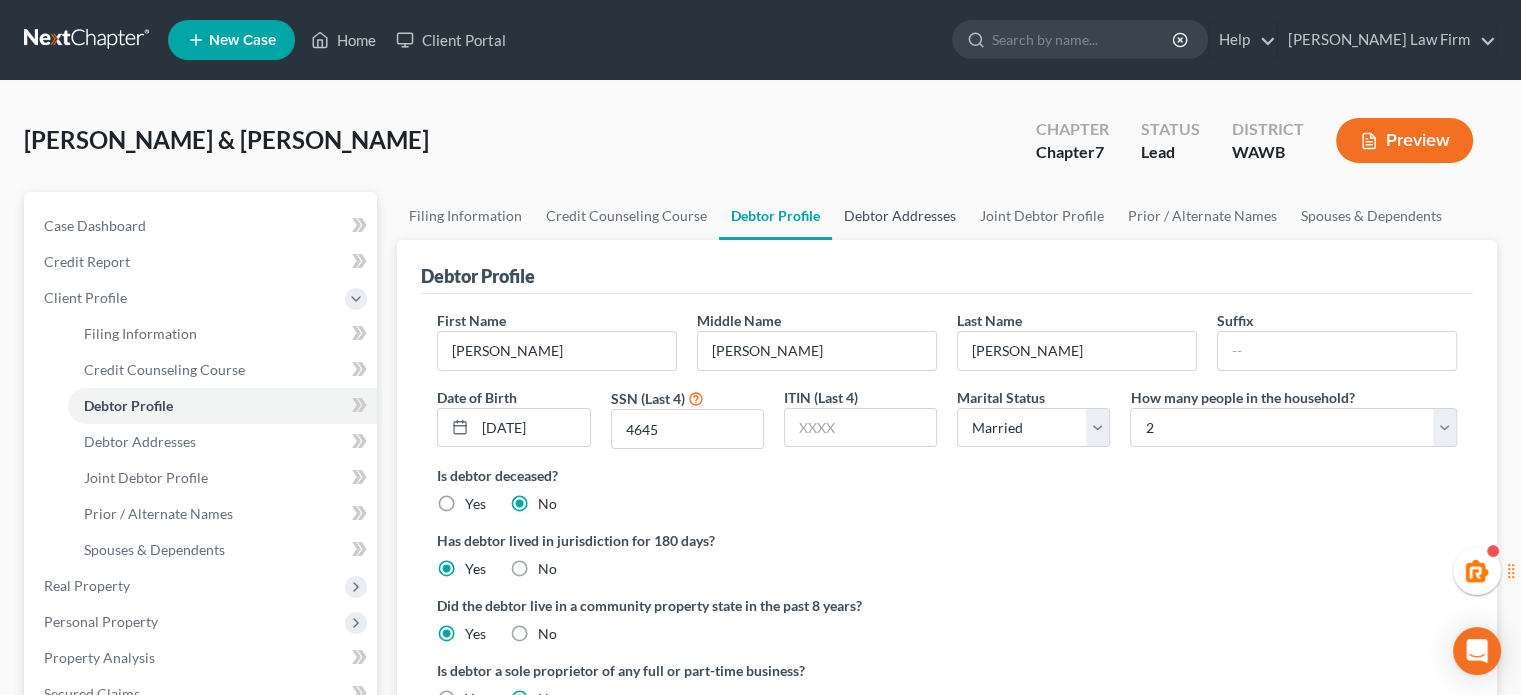 click on "Debtor Addresses" at bounding box center (900, 216) 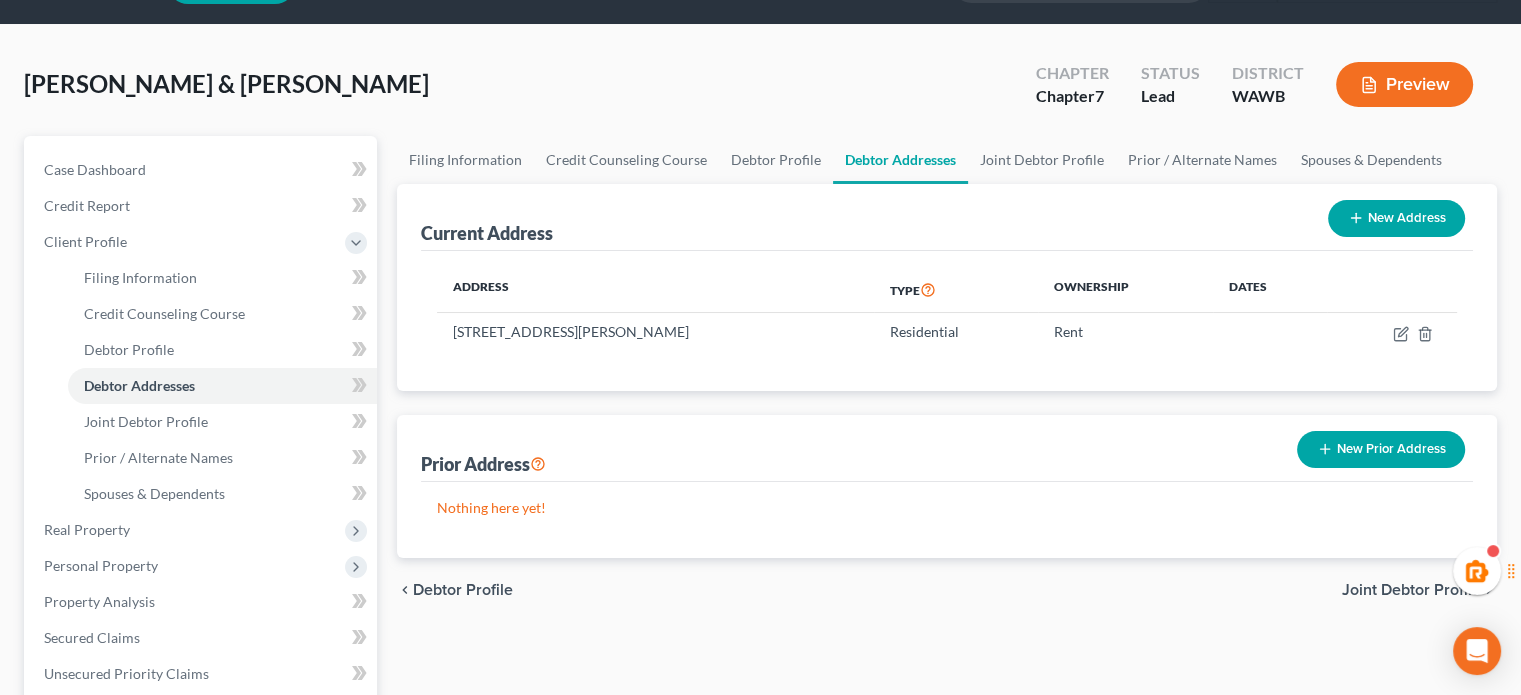 scroll, scrollTop: 0, scrollLeft: 0, axis: both 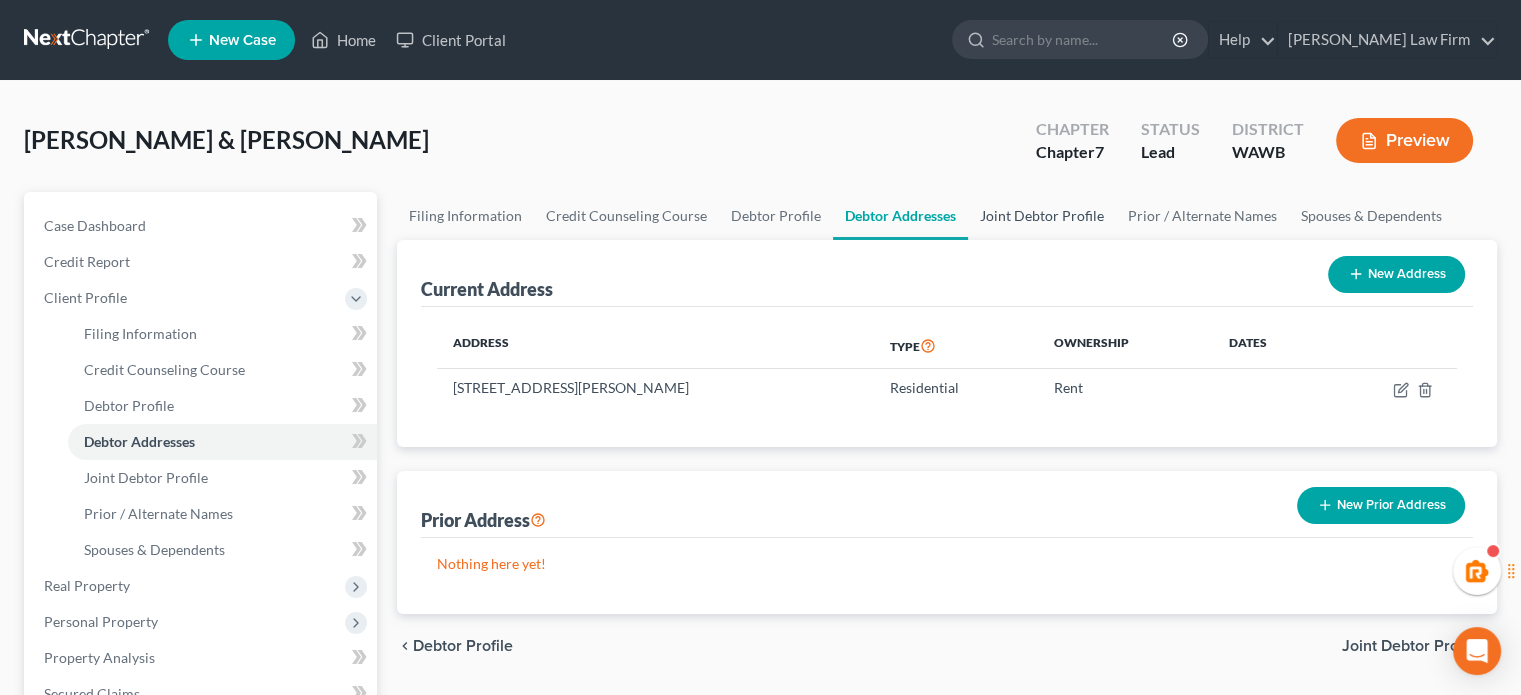 click on "Joint Debtor Profile" at bounding box center [1042, 216] 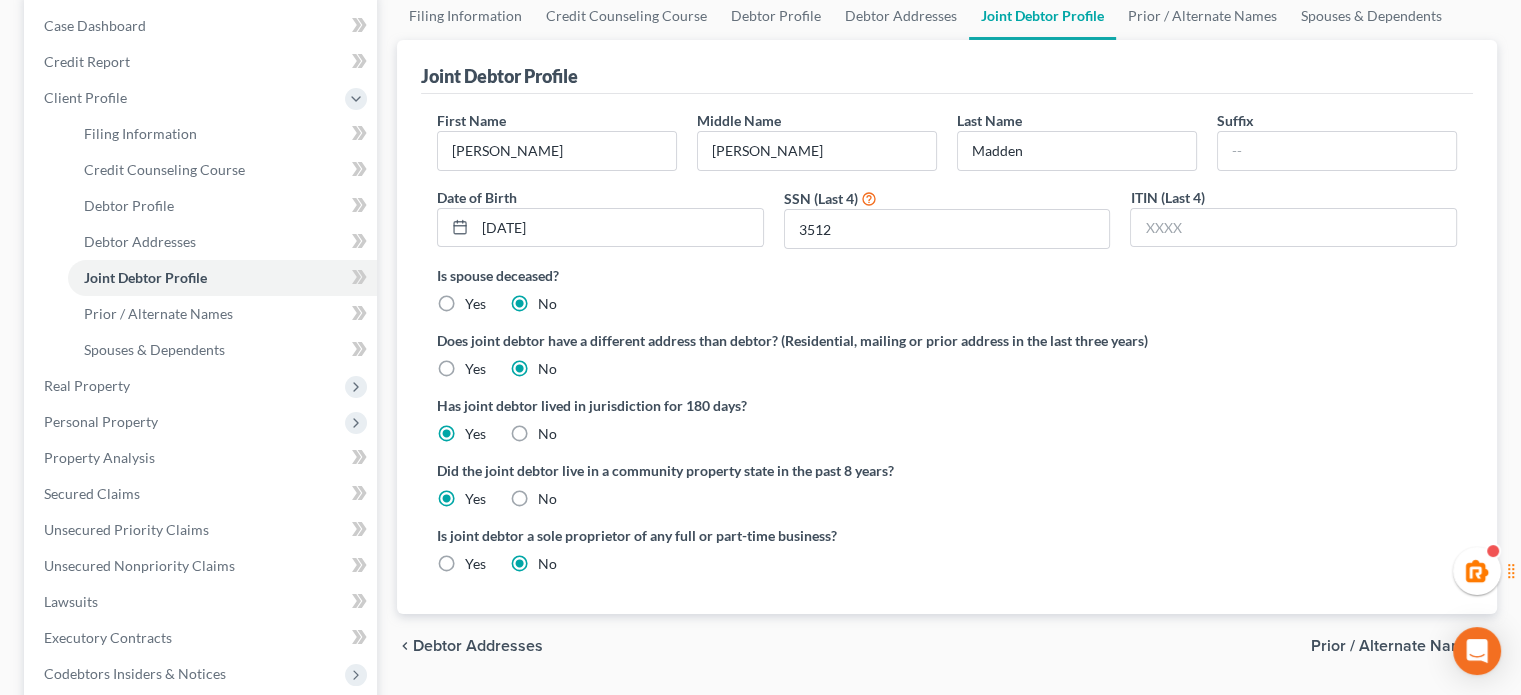 scroll, scrollTop: 0, scrollLeft: 0, axis: both 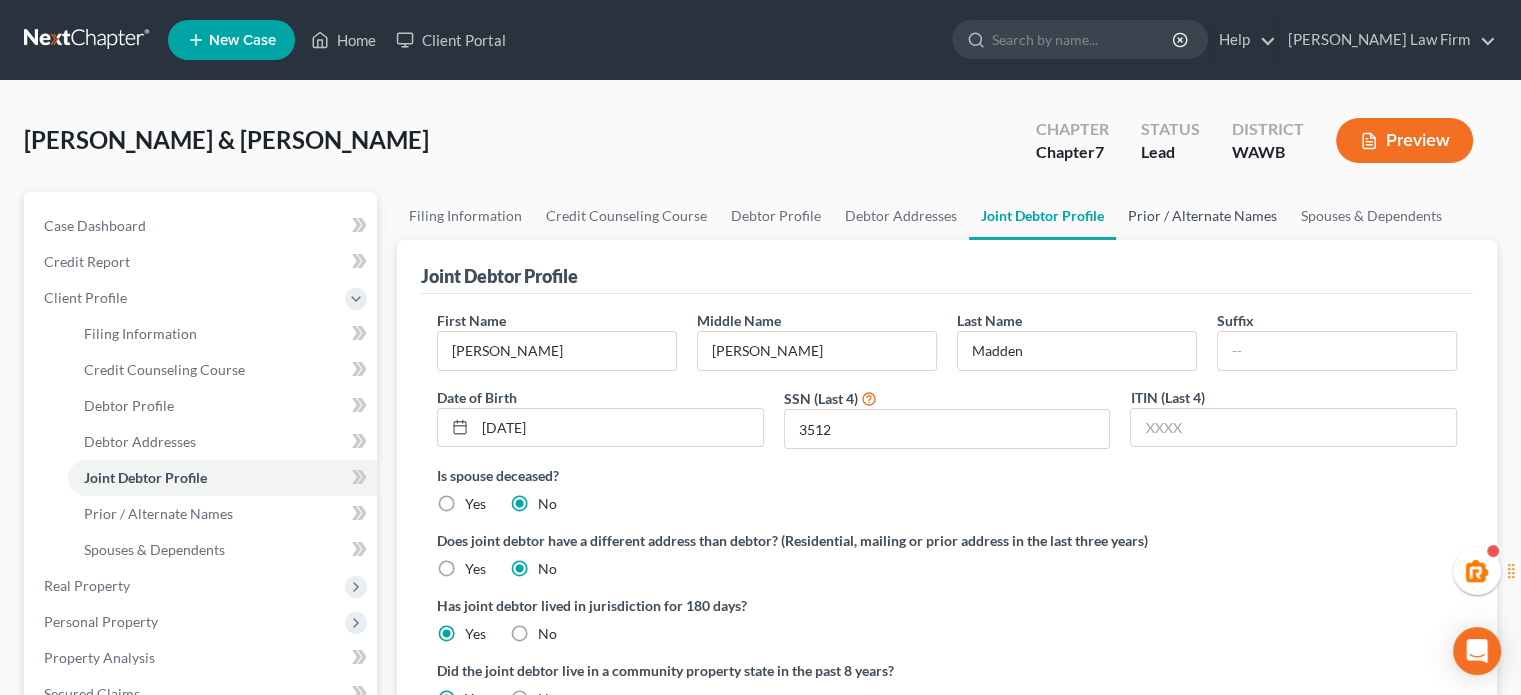 click on "Prior / Alternate Names" at bounding box center [1202, 216] 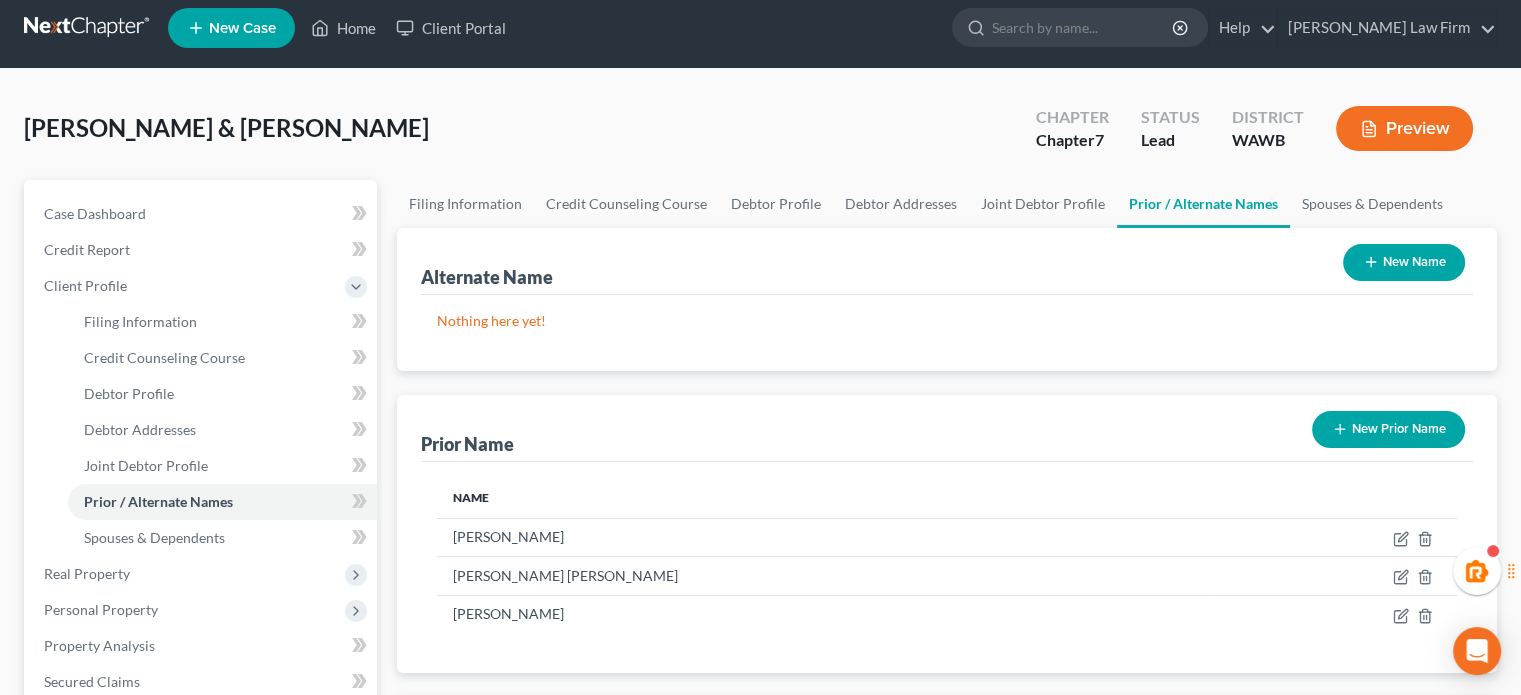 scroll, scrollTop: 0, scrollLeft: 0, axis: both 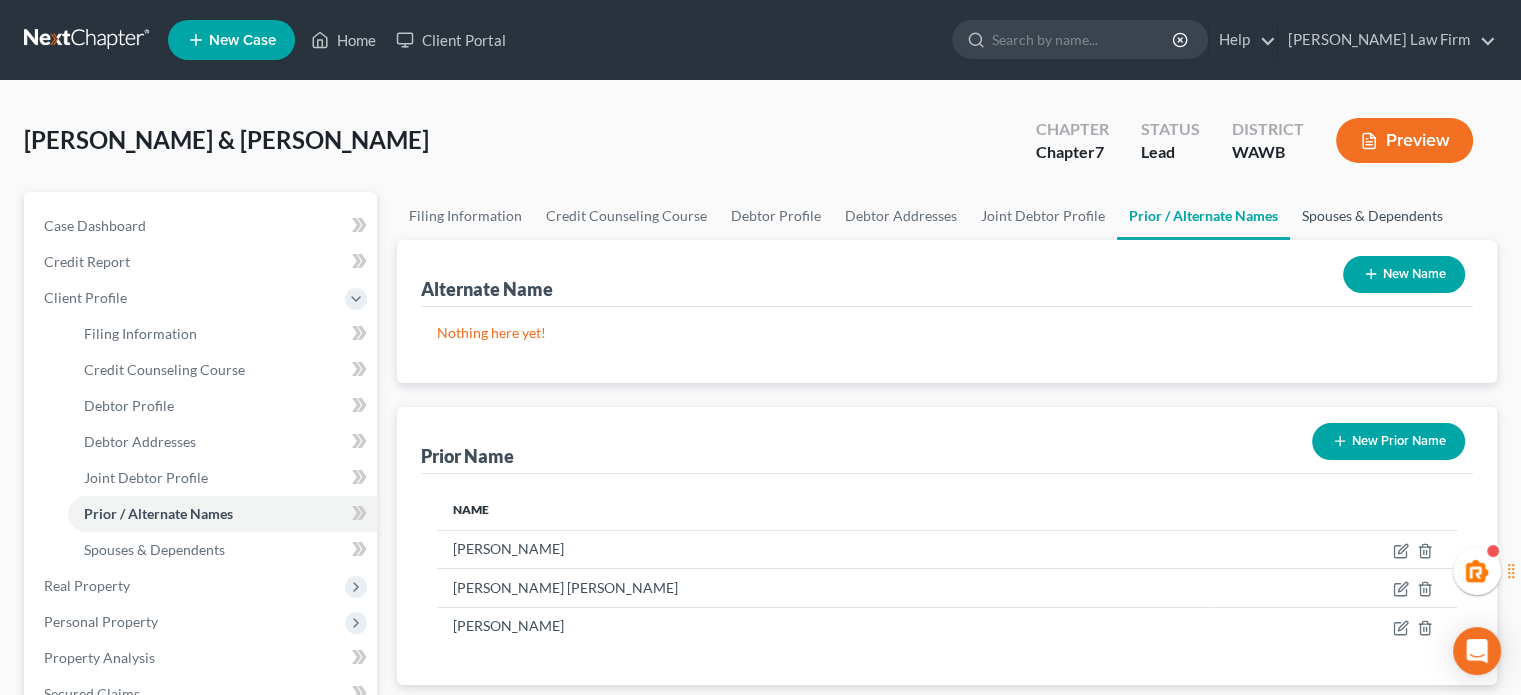 click on "Spouses & Dependents" at bounding box center (1372, 216) 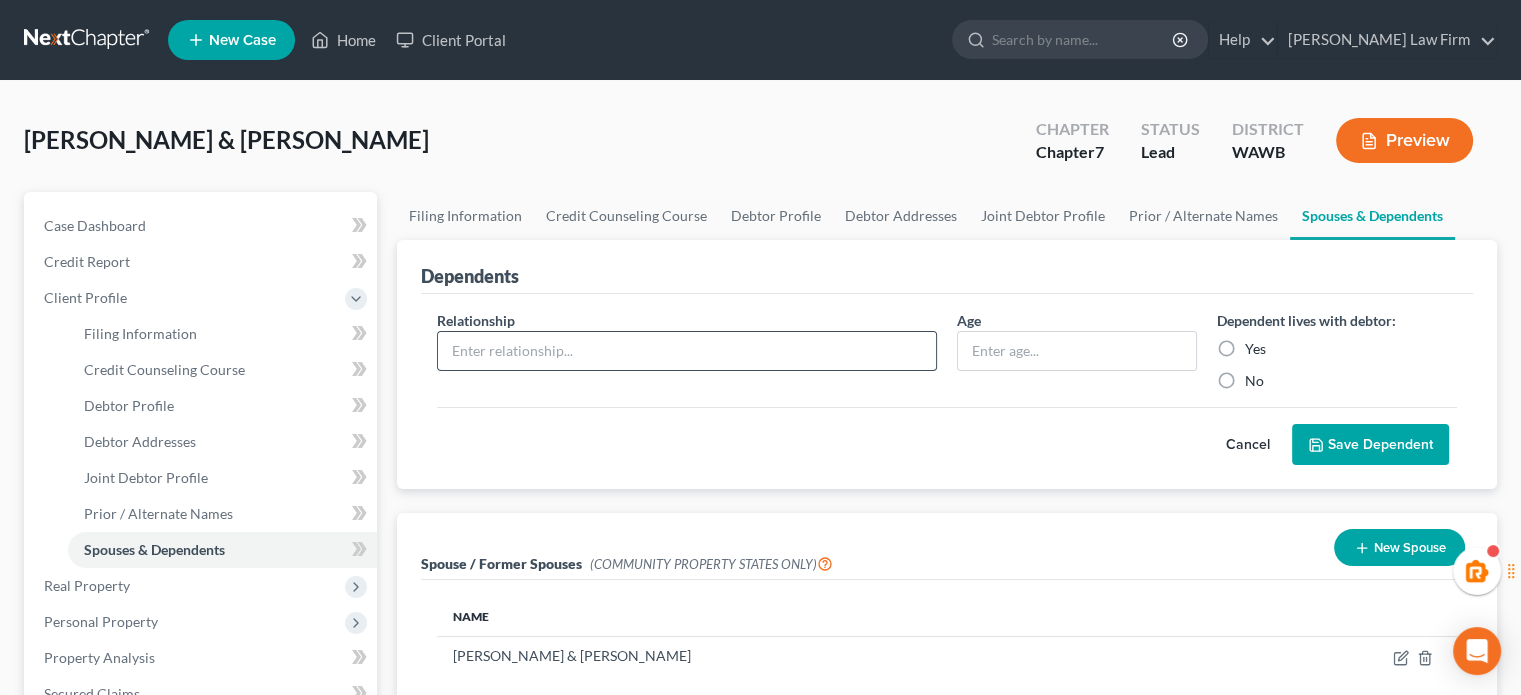 scroll, scrollTop: 333, scrollLeft: 0, axis: vertical 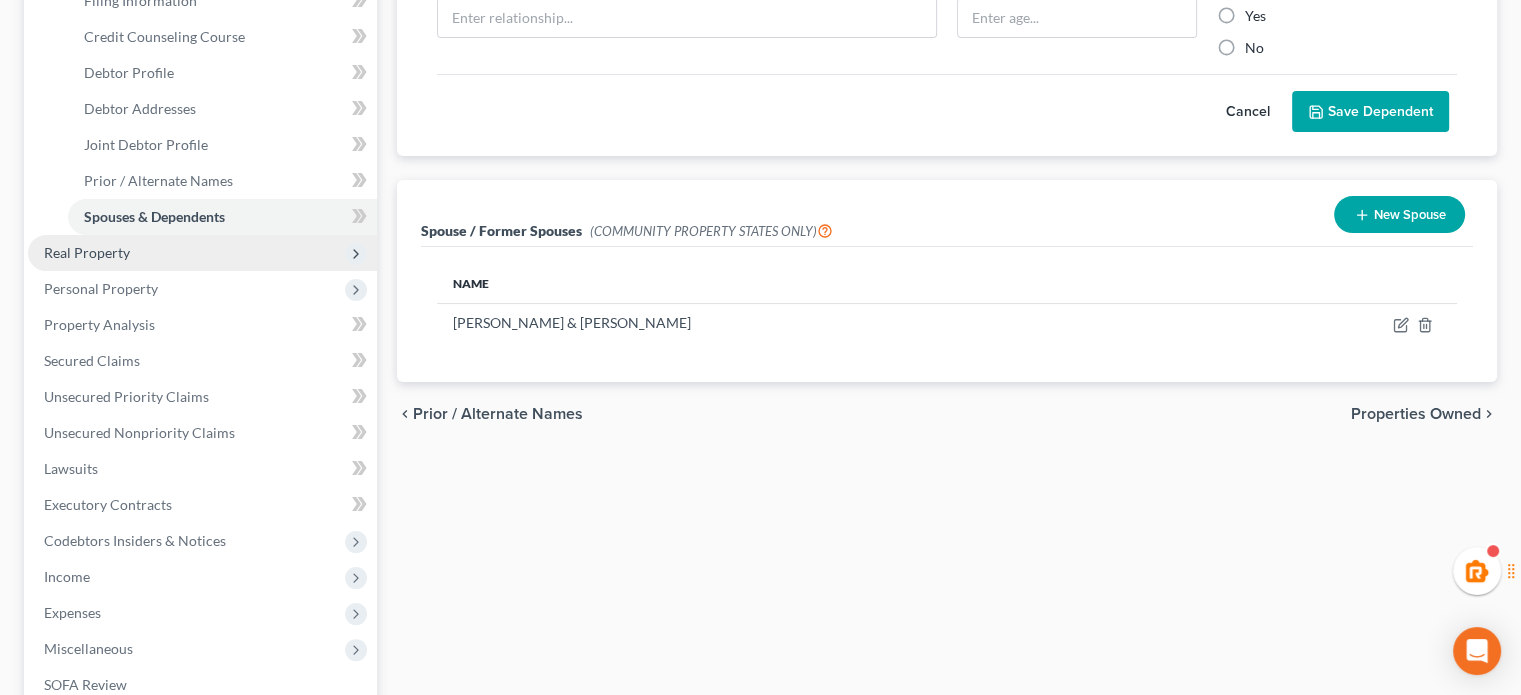 click on "Real Property" at bounding box center [87, 252] 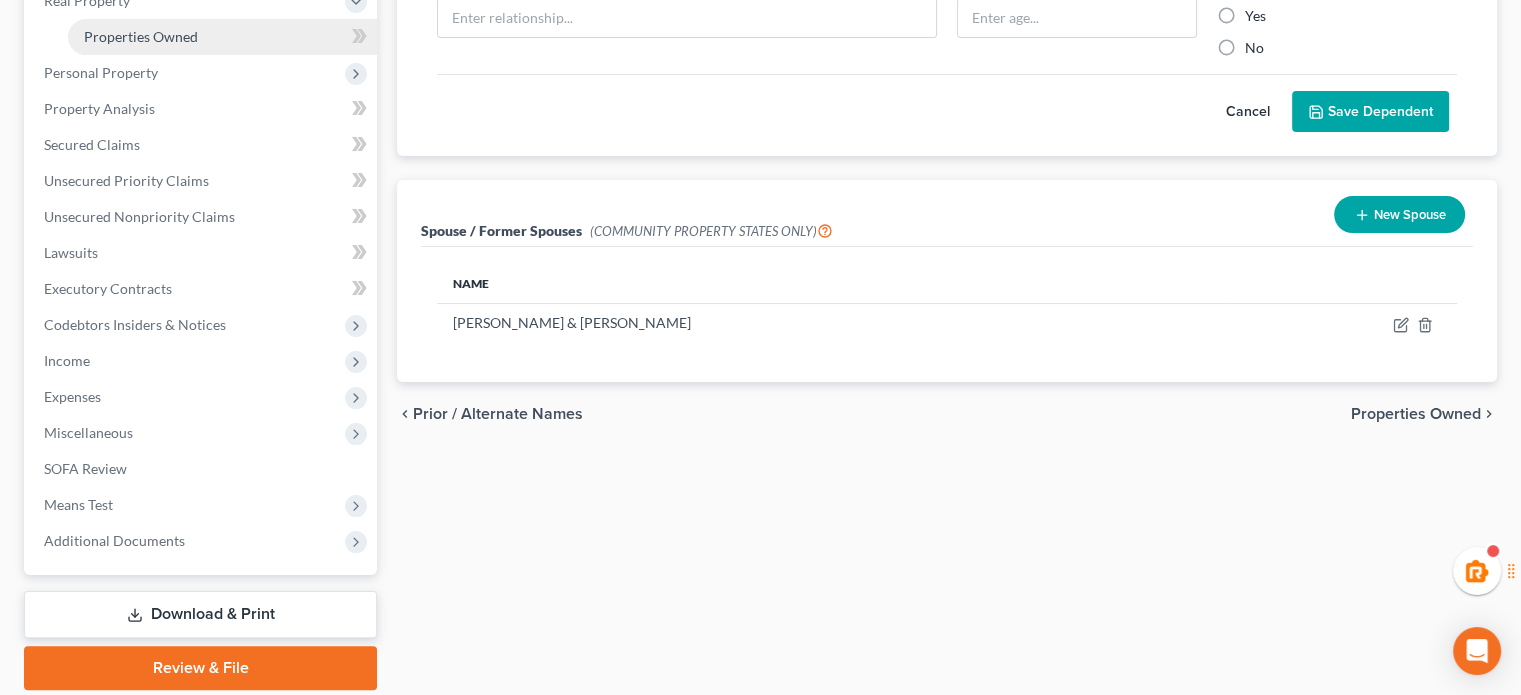 click on "Properties Owned" at bounding box center (222, 37) 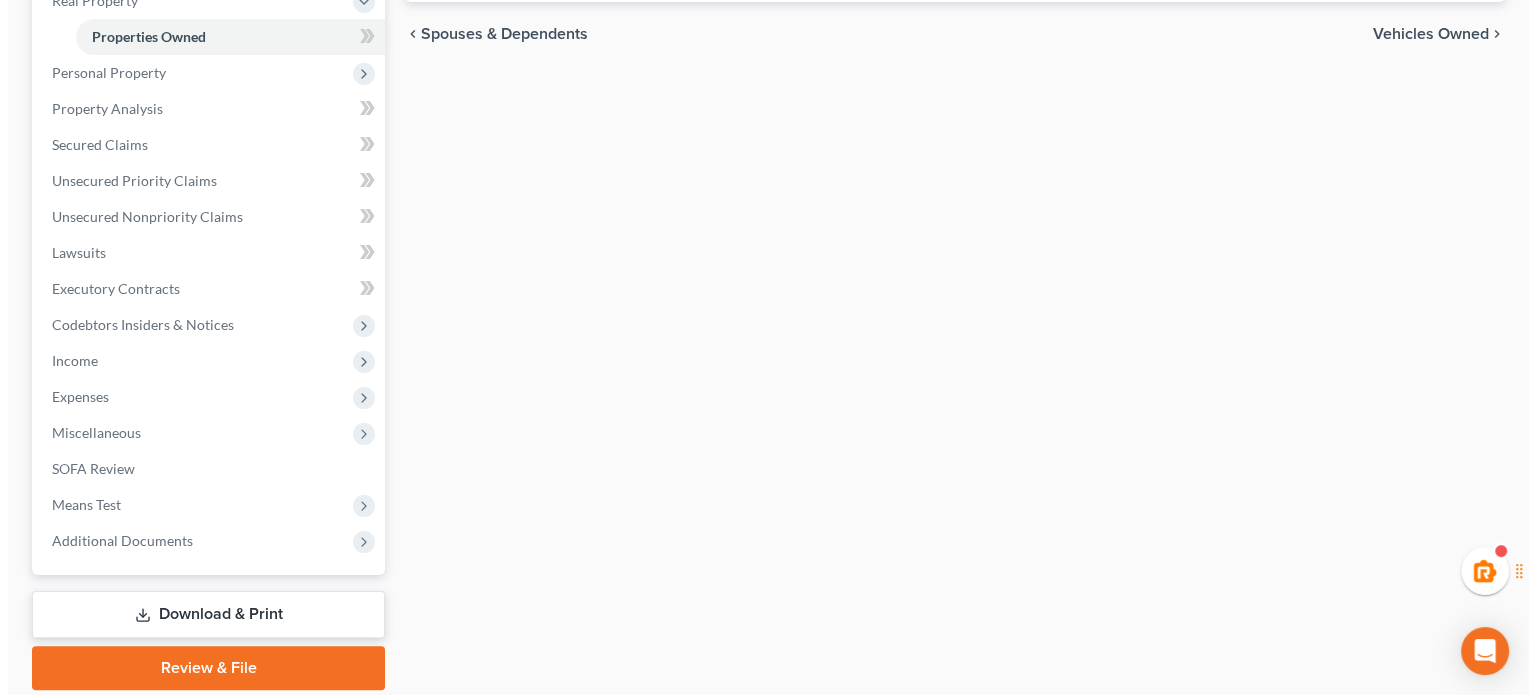 scroll, scrollTop: 0, scrollLeft: 0, axis: both 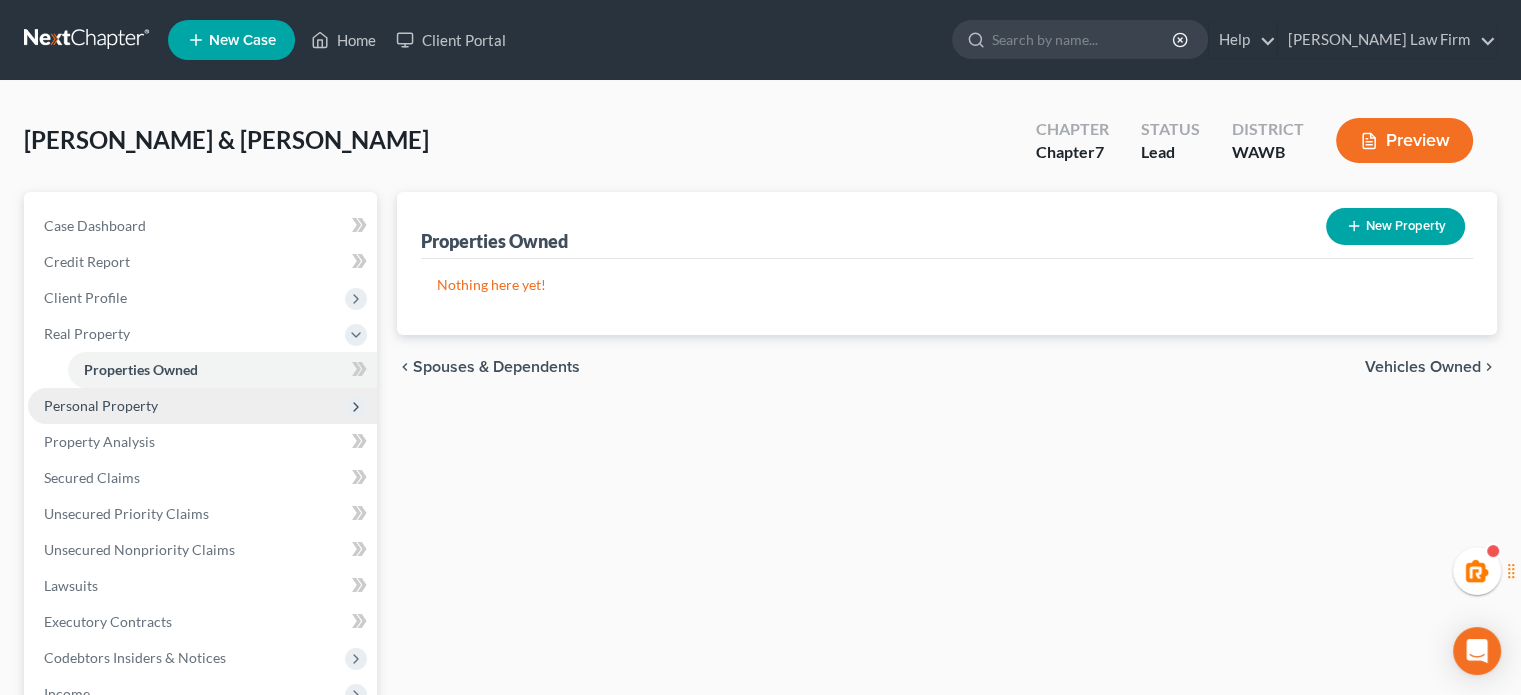 click on "Personal Property" at bounding box center (202, 406) 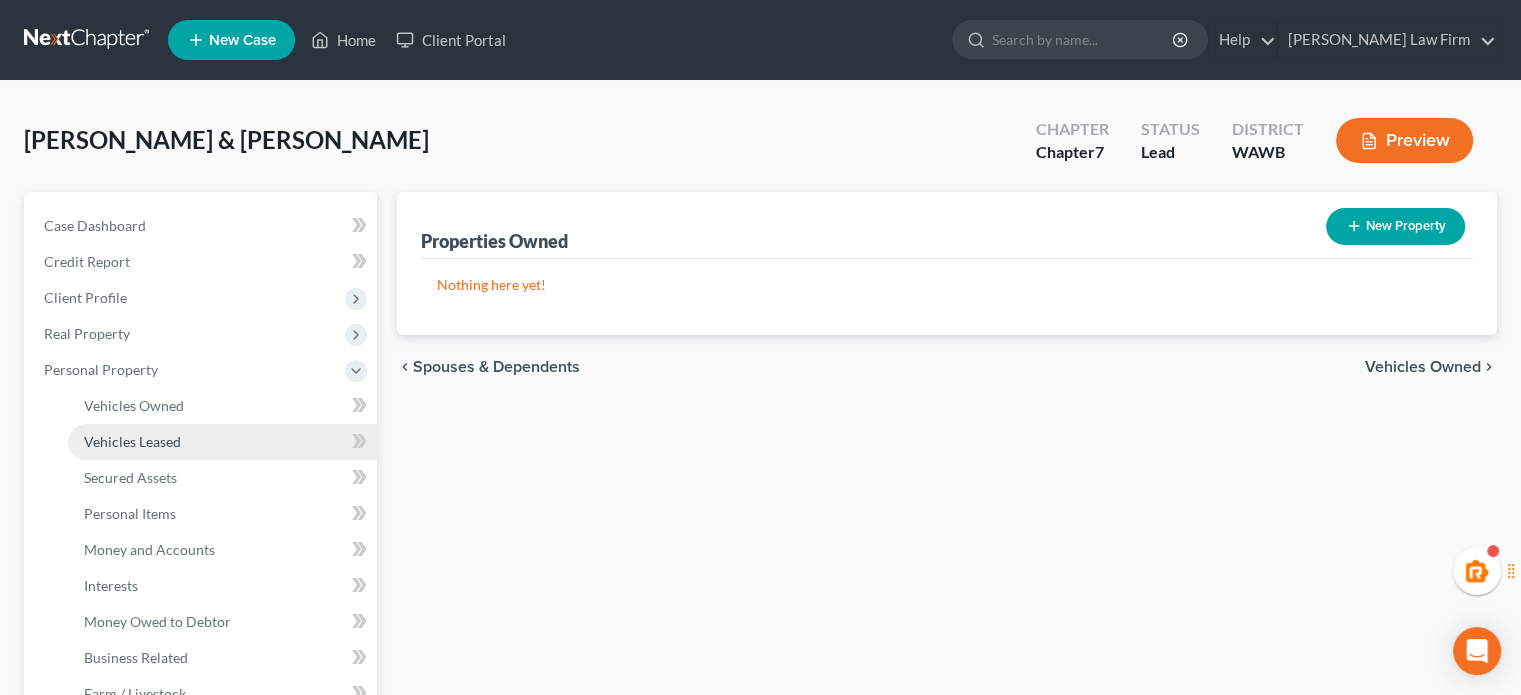 click on "Vehicles Leased" at bounding box center [132, 441] 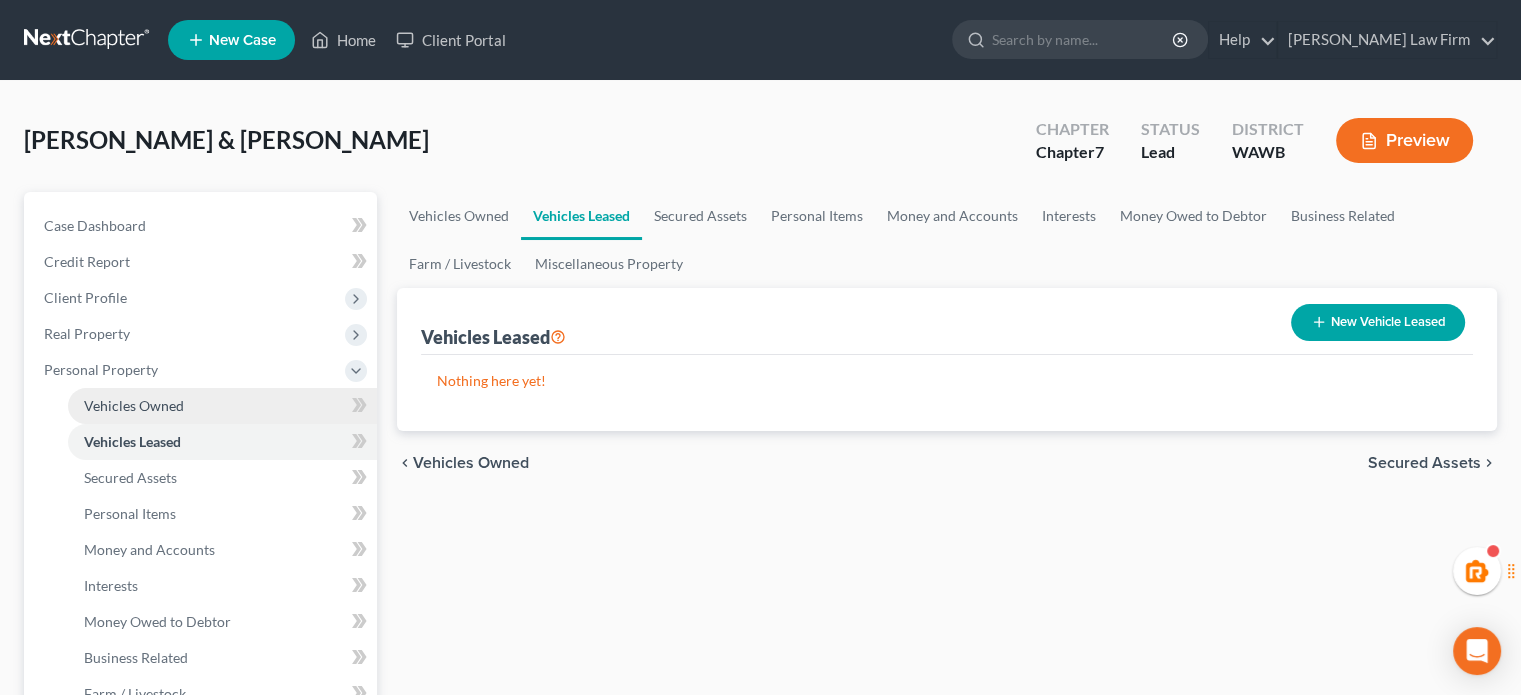 click on "Vehicles Owned" at bounding box center [222, 406] 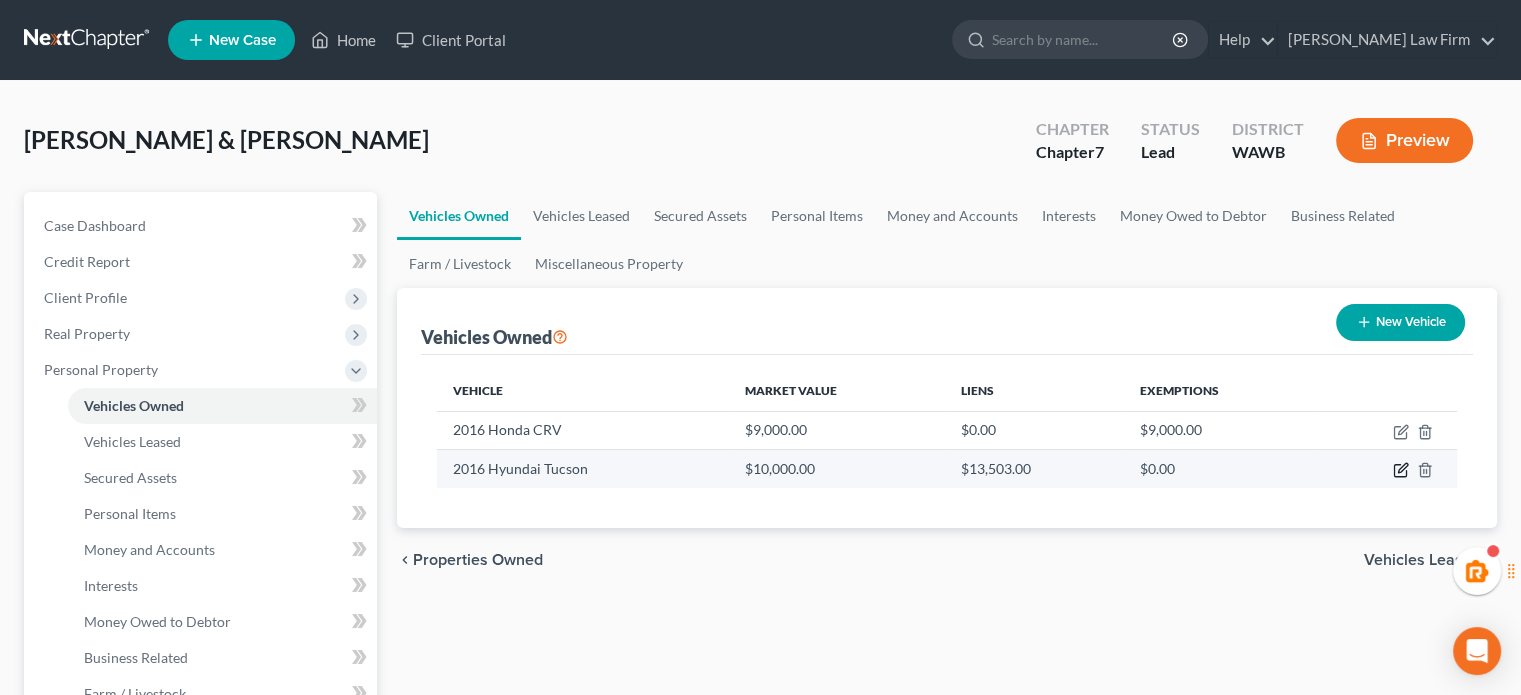 click 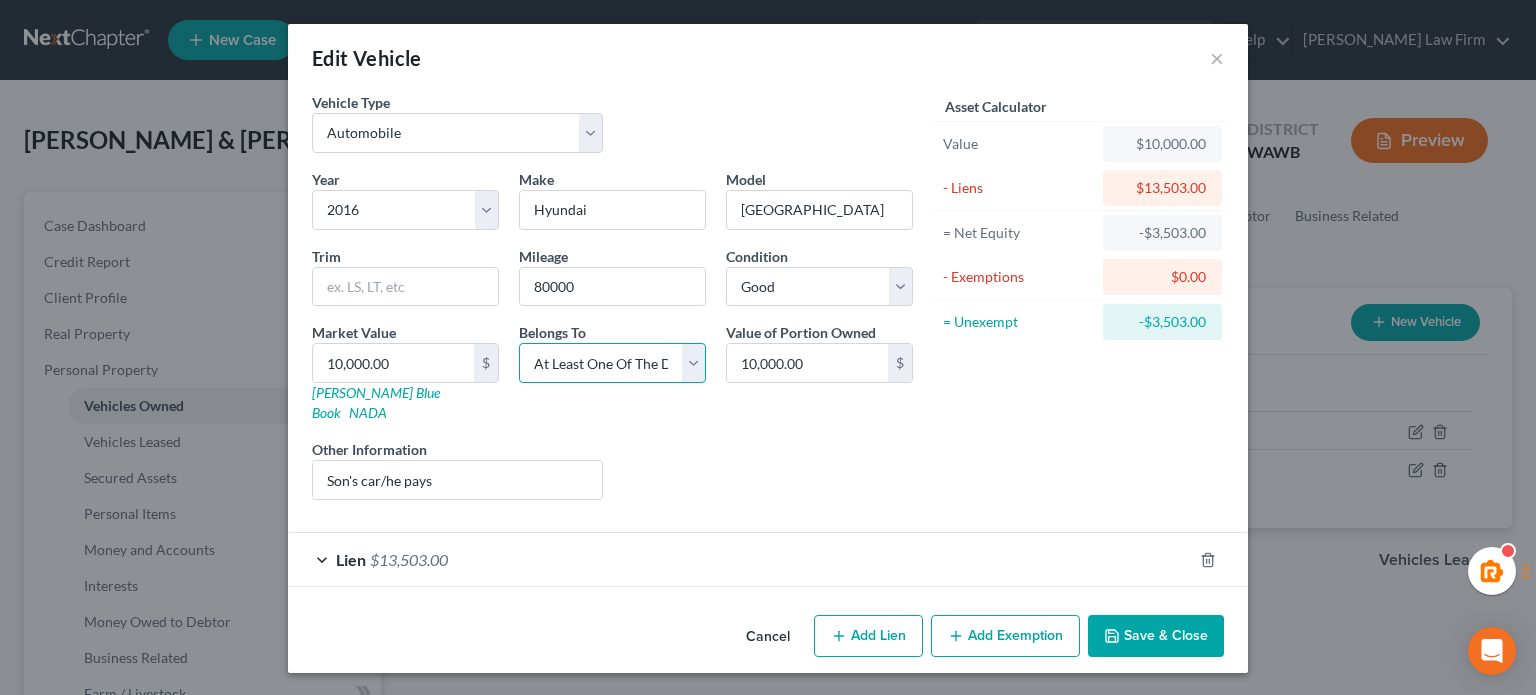 click on "Select Debtor 1 Only Debtor 2 Only Debtor 1 And Debtor 2 Only At Least One Of The Debtors And Another Community Property" at bounding box center [612, 363] 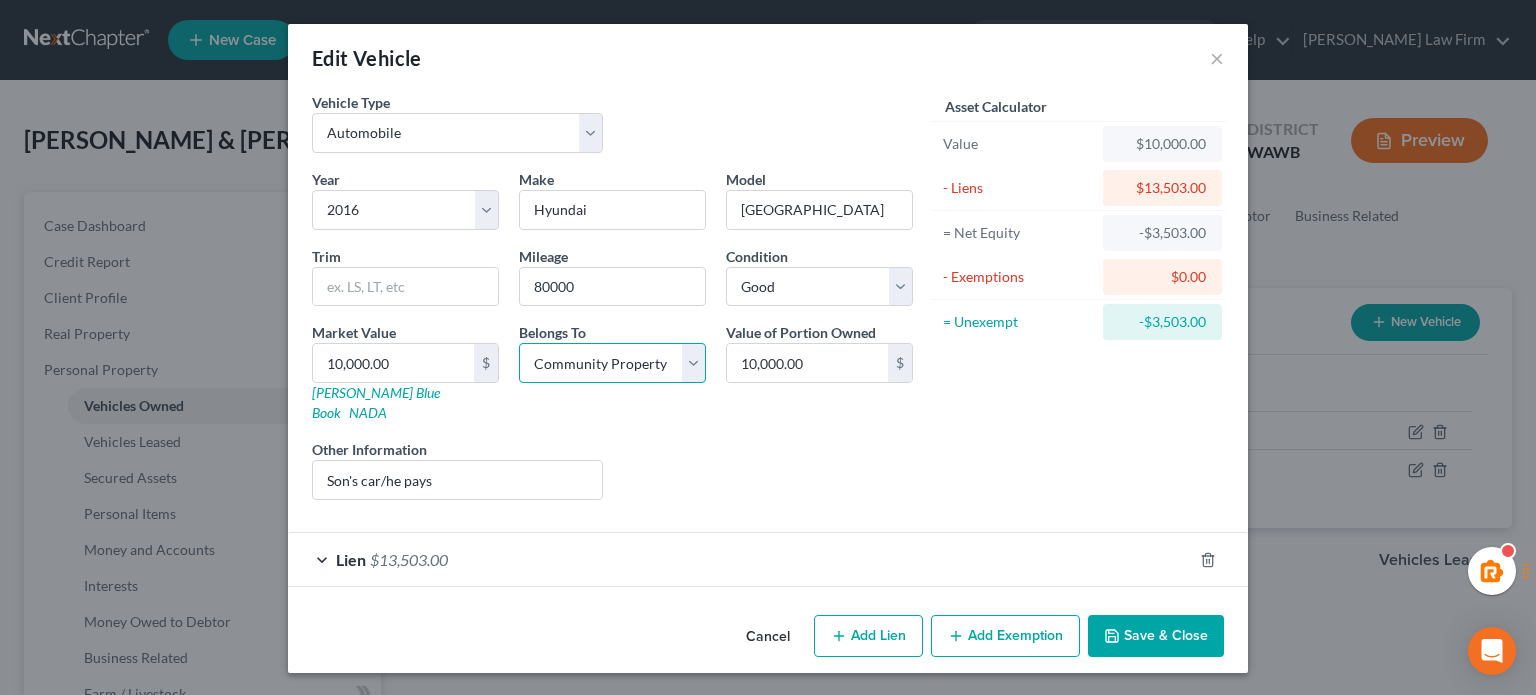 click on "Select Debtor 1 Only Debtor 2 Only Debtor 1 And Debtor 2 Only At Least One Of The Debtors And Another Community Property" at bounding box center [612, 363] 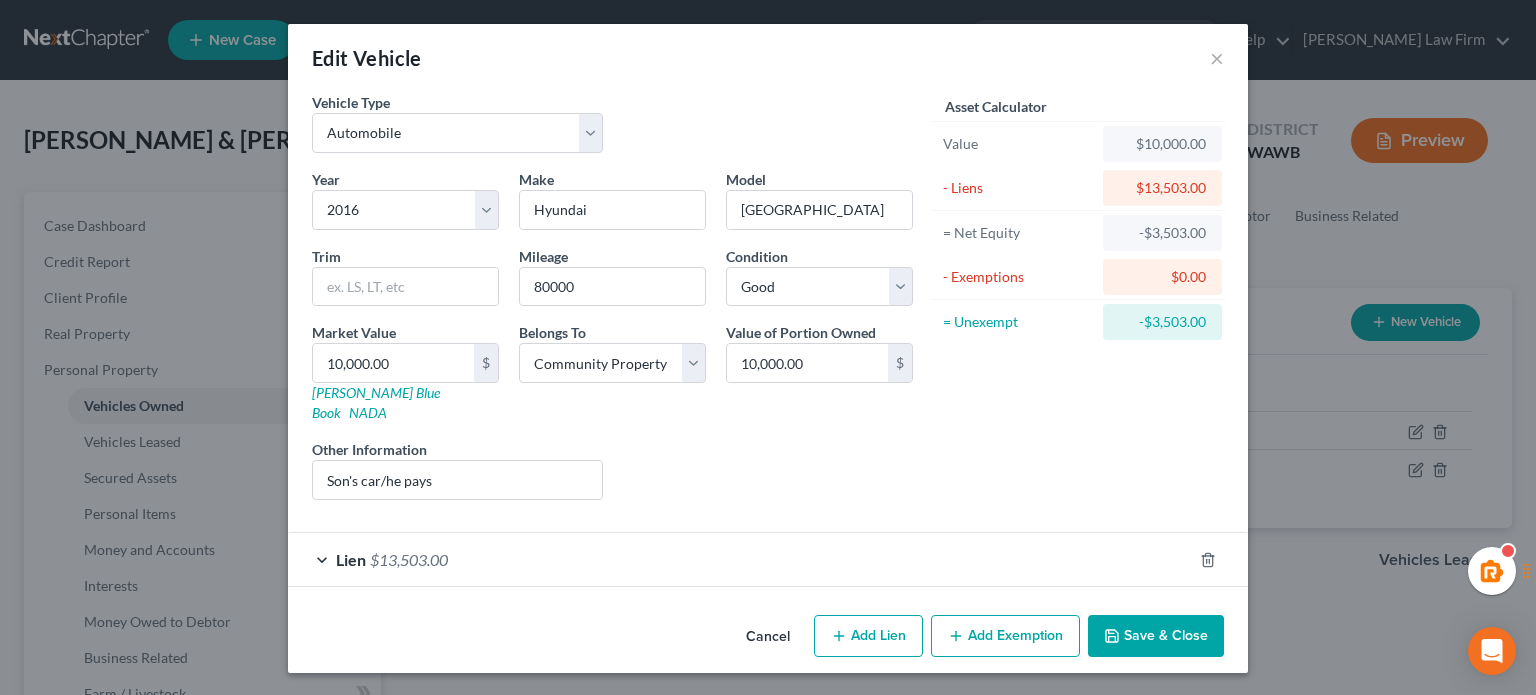 click on "Lien $13,503.00" at bounding box center (740, 559) 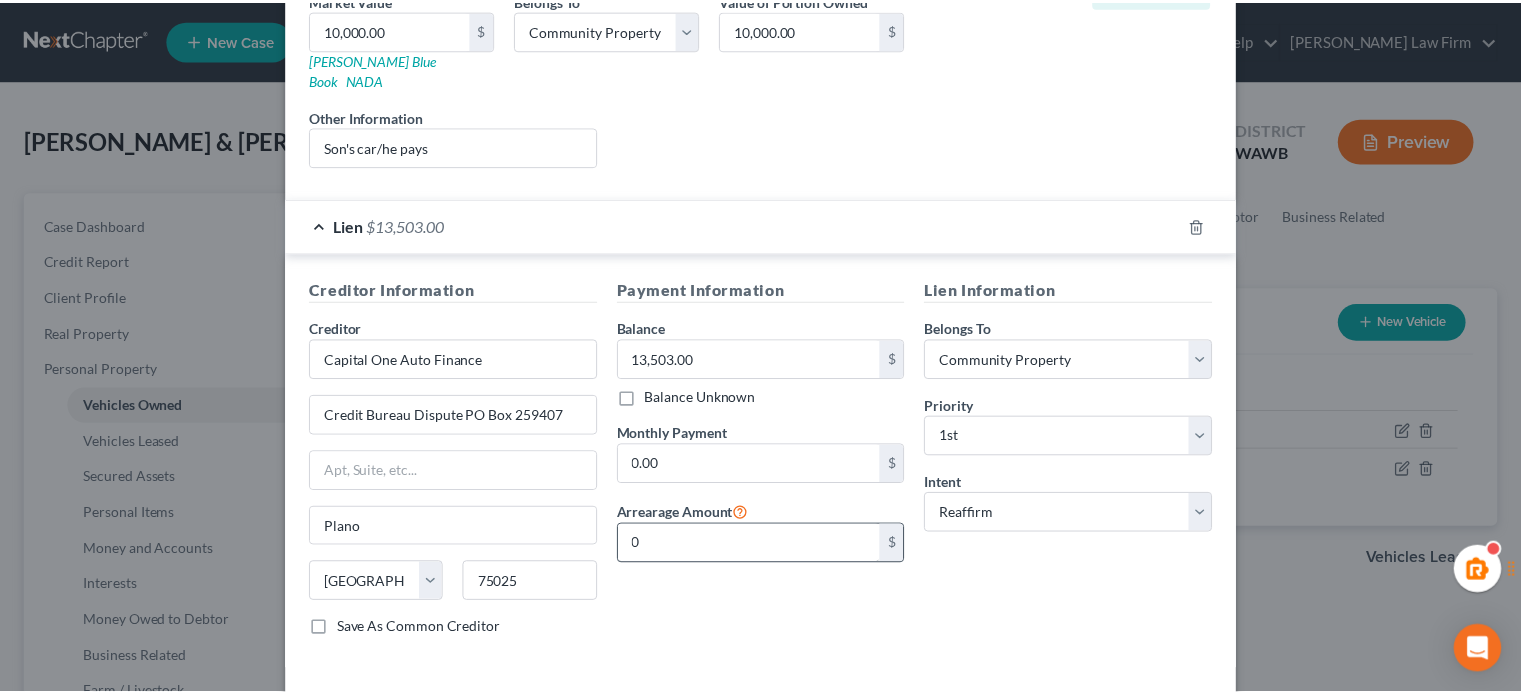 scroll, scrollTop: 394, scrollLeft: 0, axis: vertical 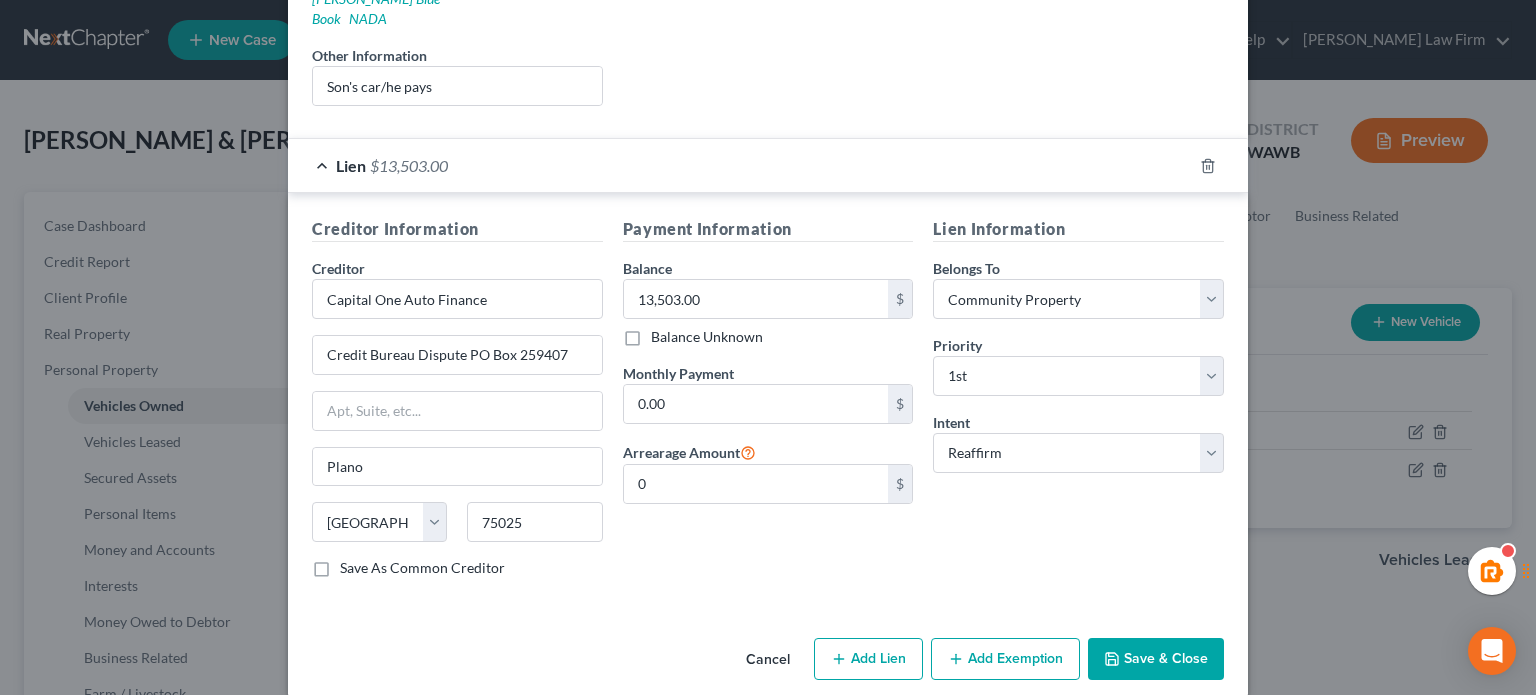 click on "Save & Close" at bounding box center [1156, 659] 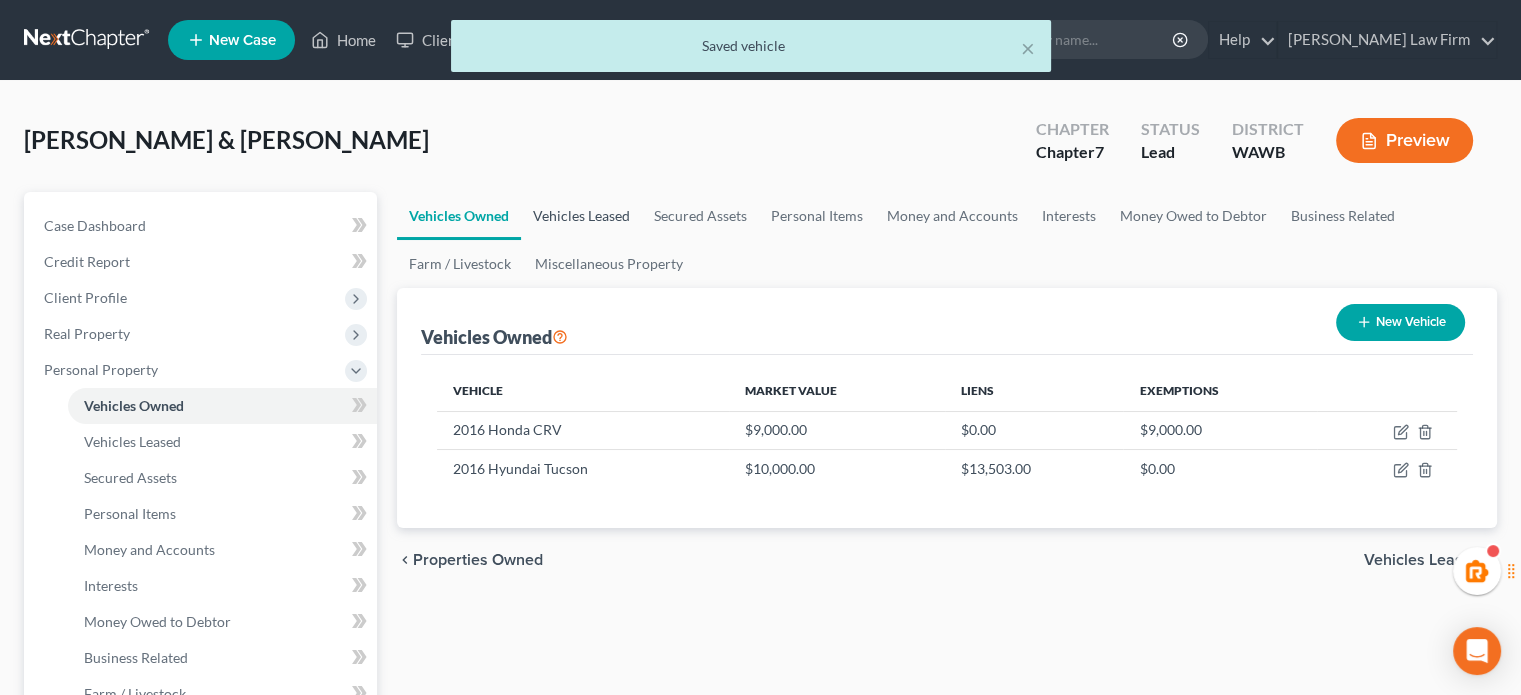 click on "Vehicles Leased" at bounding box center [581, 216] 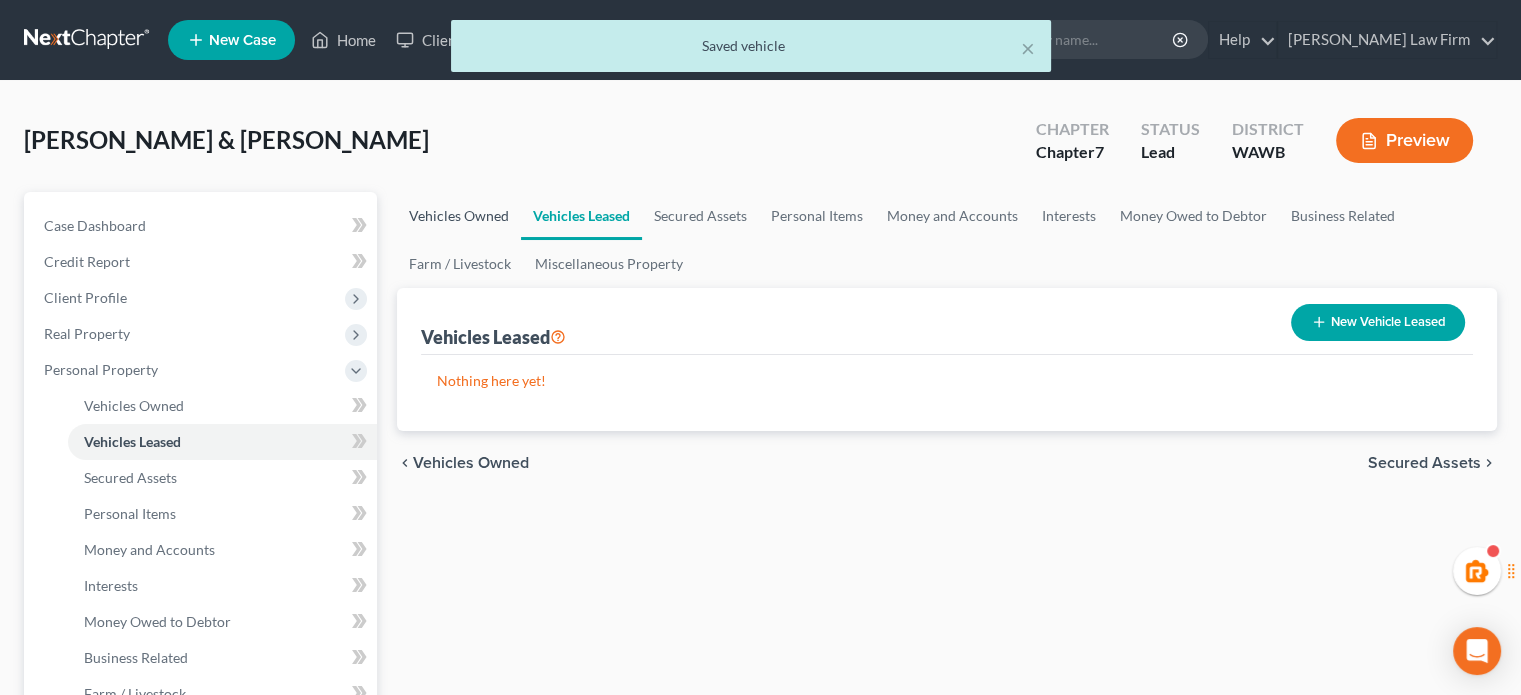 click on "Vehicles Owned" at bounding box center (459, 216) 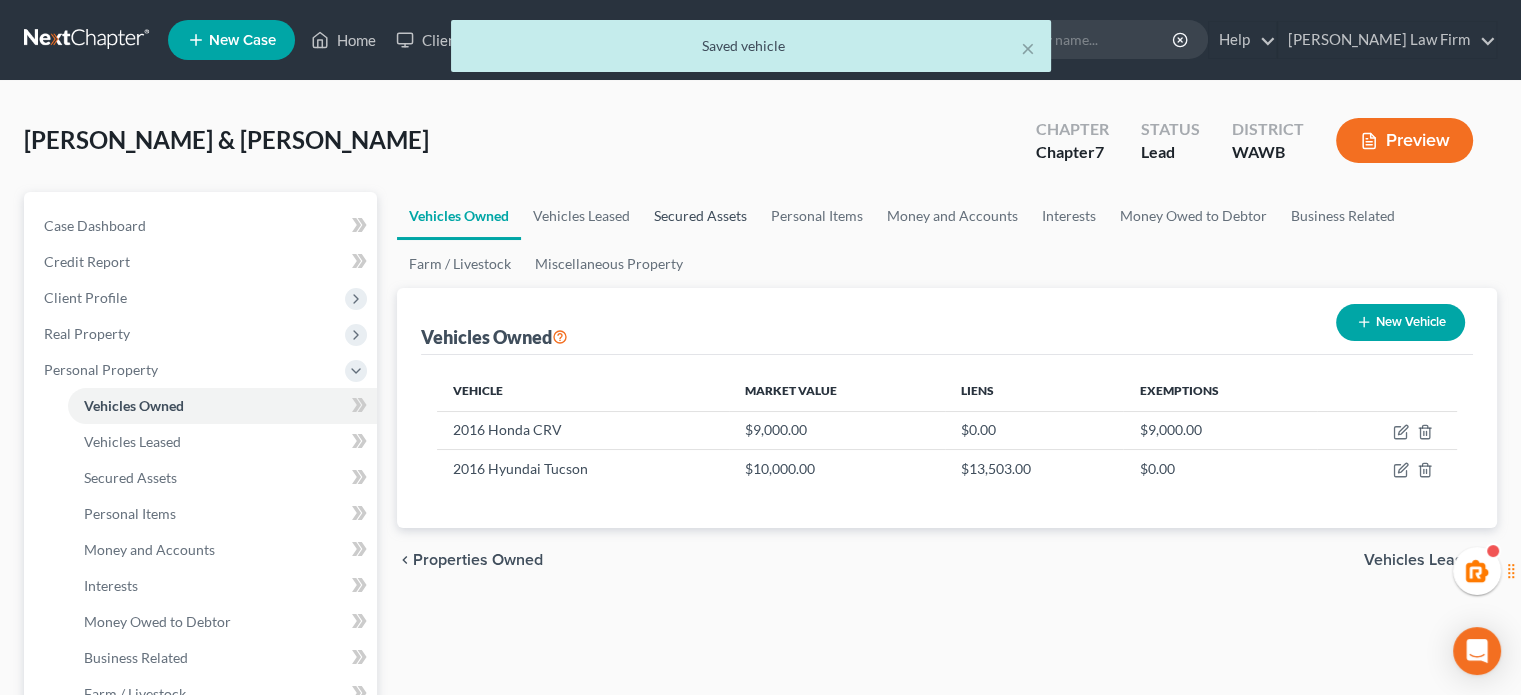 click on "Secured Assets" at bounding box center (700, 216) 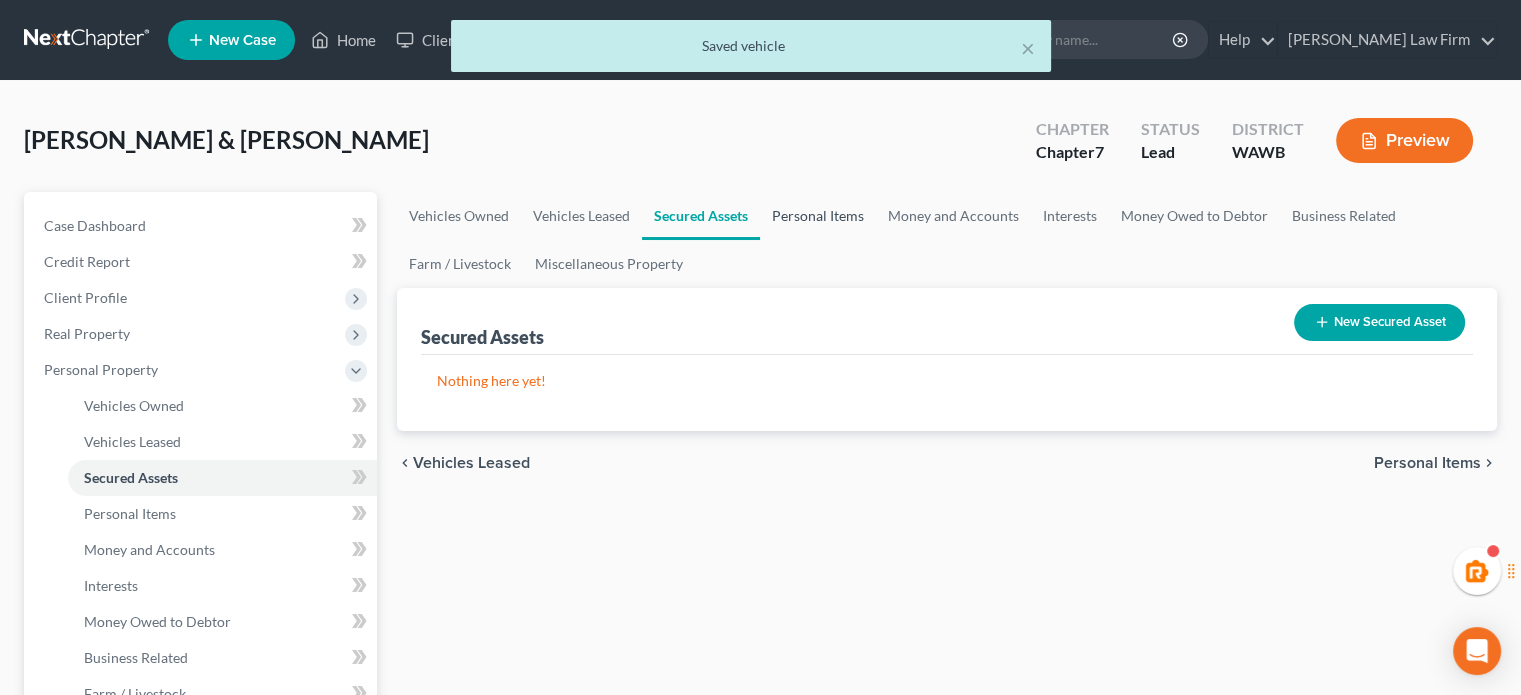 click on "Personal Items" at bounding box center [818, 216] 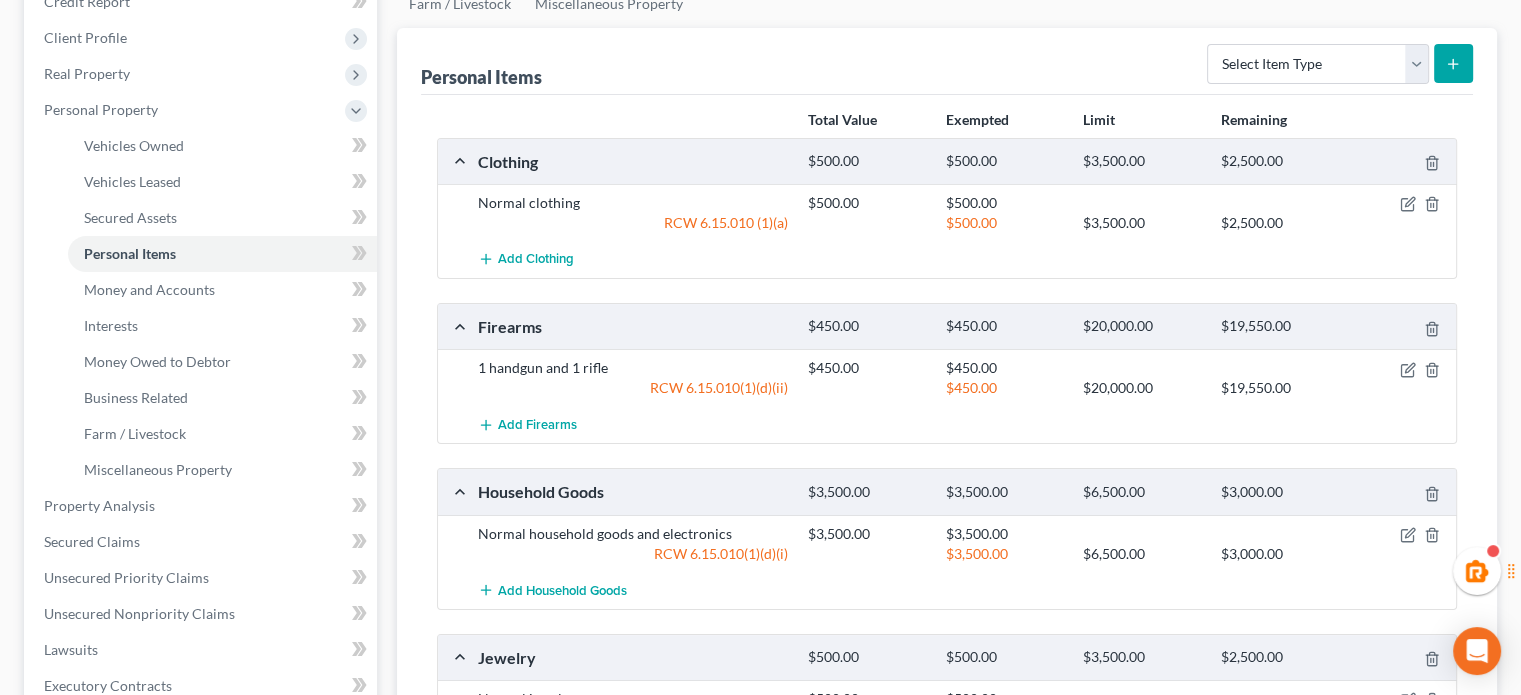 scroll, scrollTop: 264, scrollLeft: 0, axis: vertical 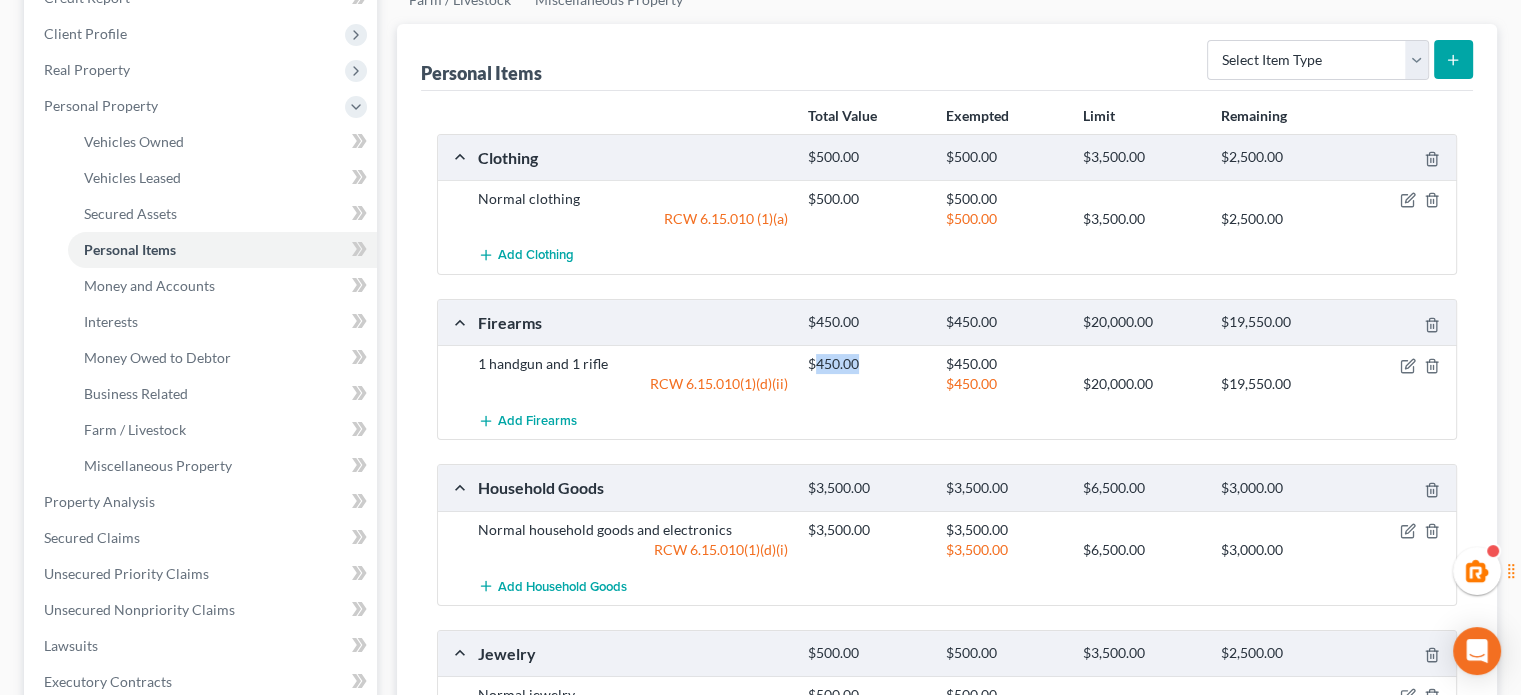 drag, startPoint x: 814, startPoint y: 367, endPoint x: 863, endPoint y: 359, distance: 49.648766 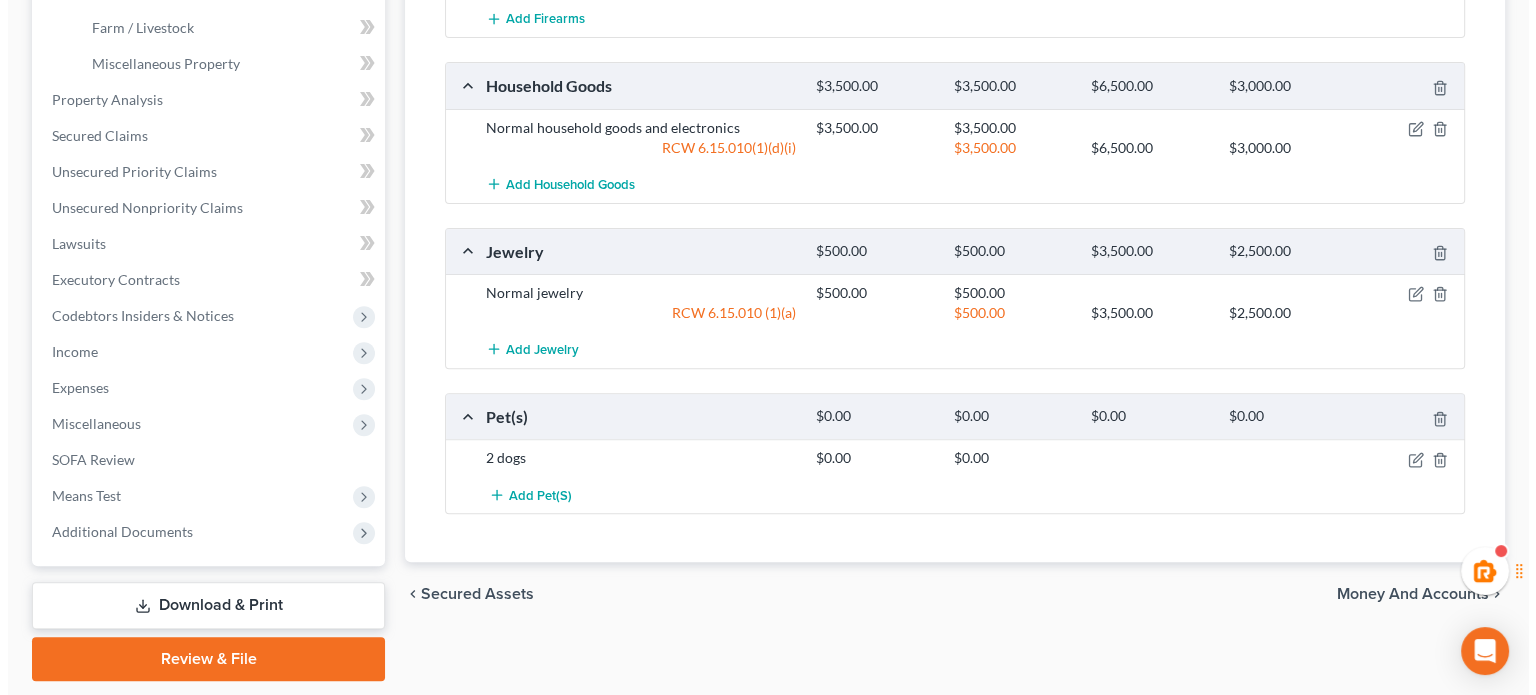 scroll, scrollTop: 0, scrollLeft: 0, axis: both 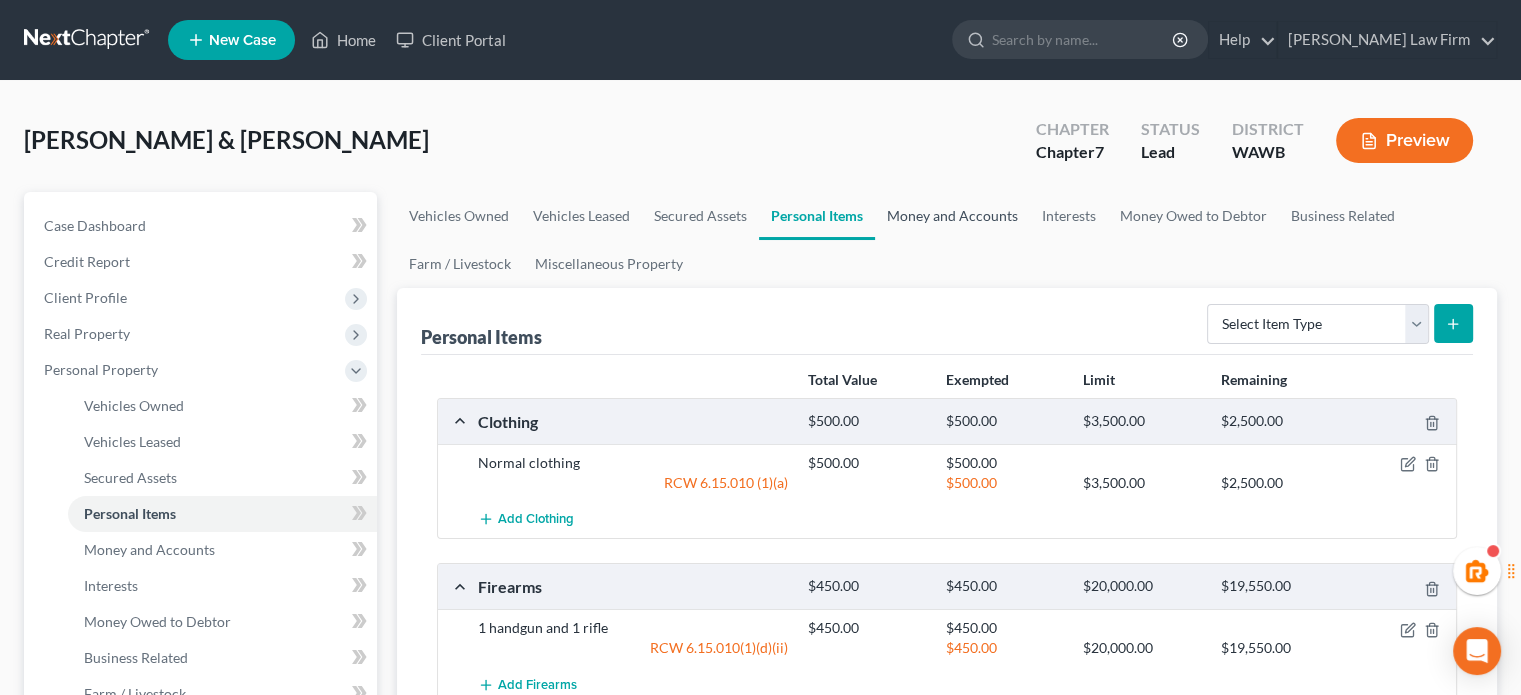 click on "Money and Accounts" at bounding box center [952, 216] 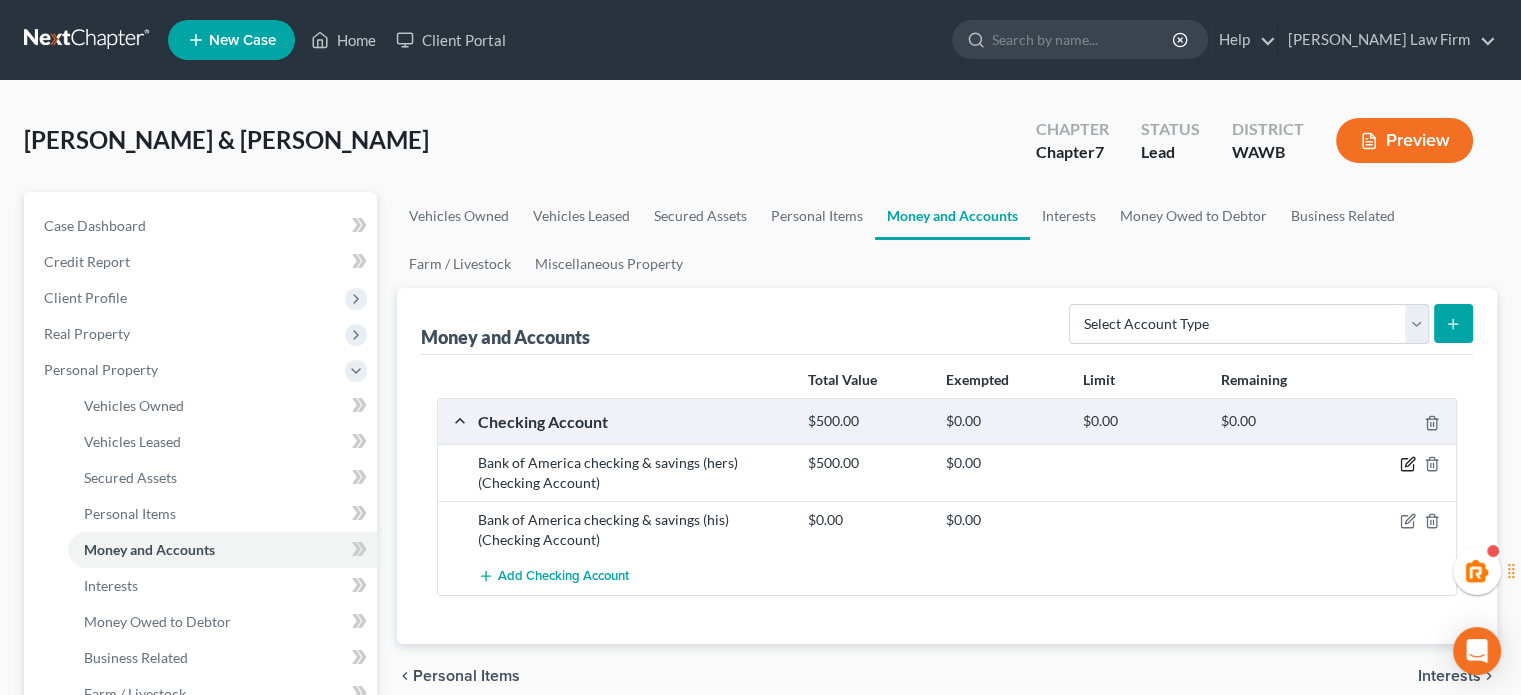 click 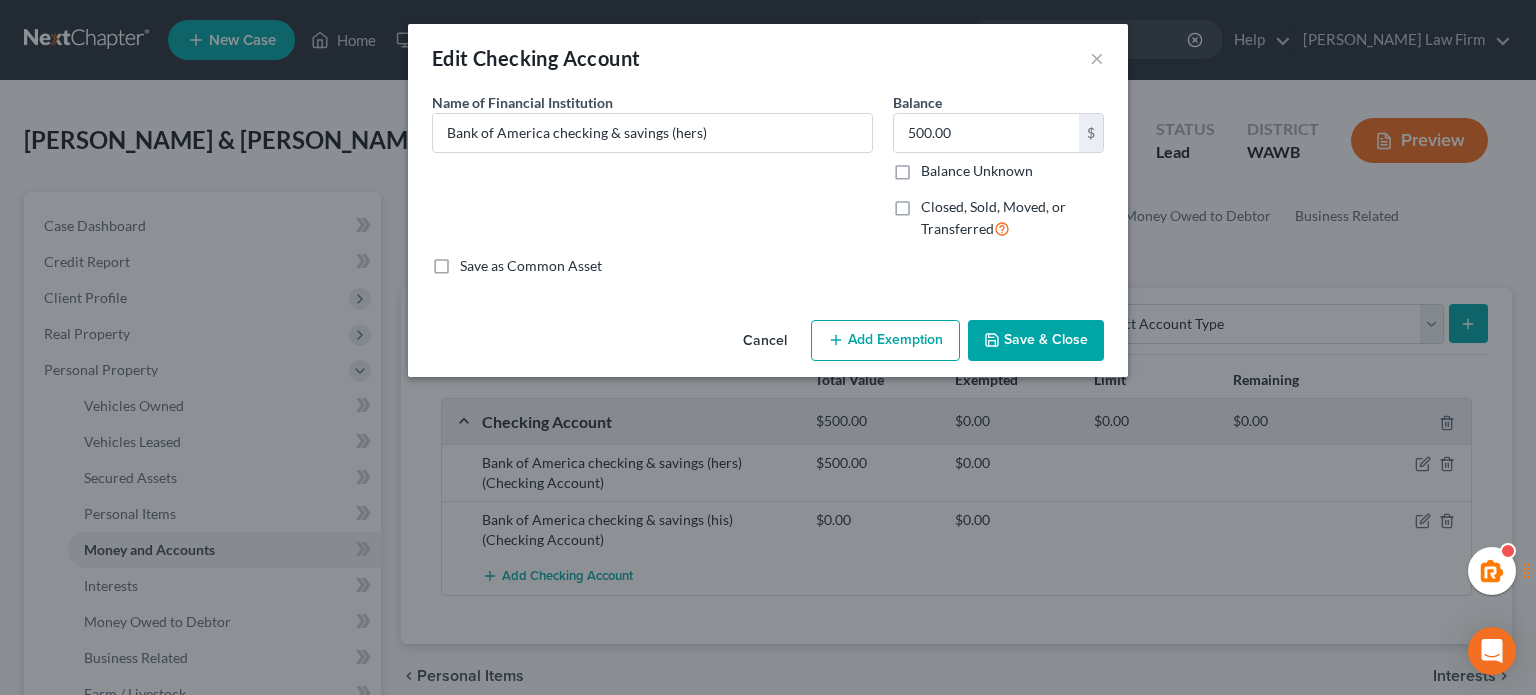click on "Add Exemption" at bounding box center [885, 341] 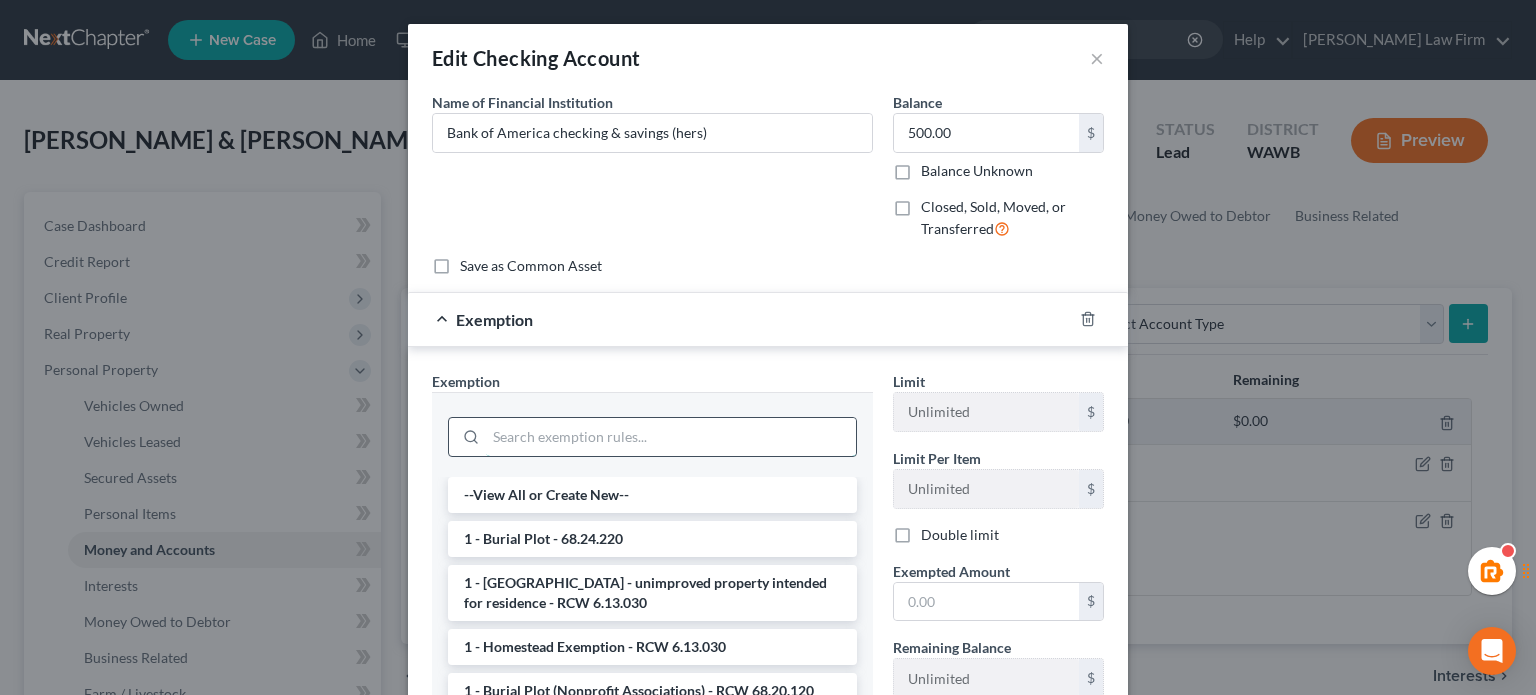 click at bounding box center [671, 437] 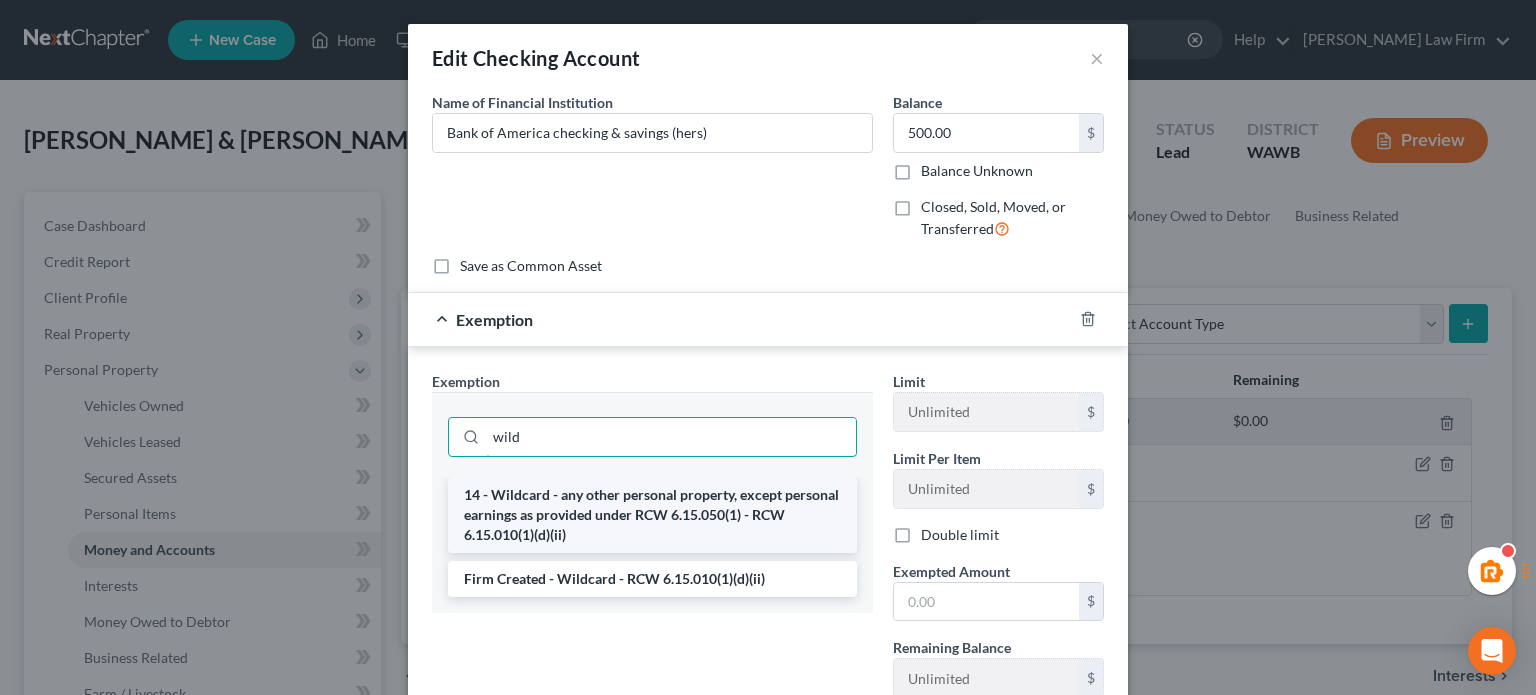 type on "wild" 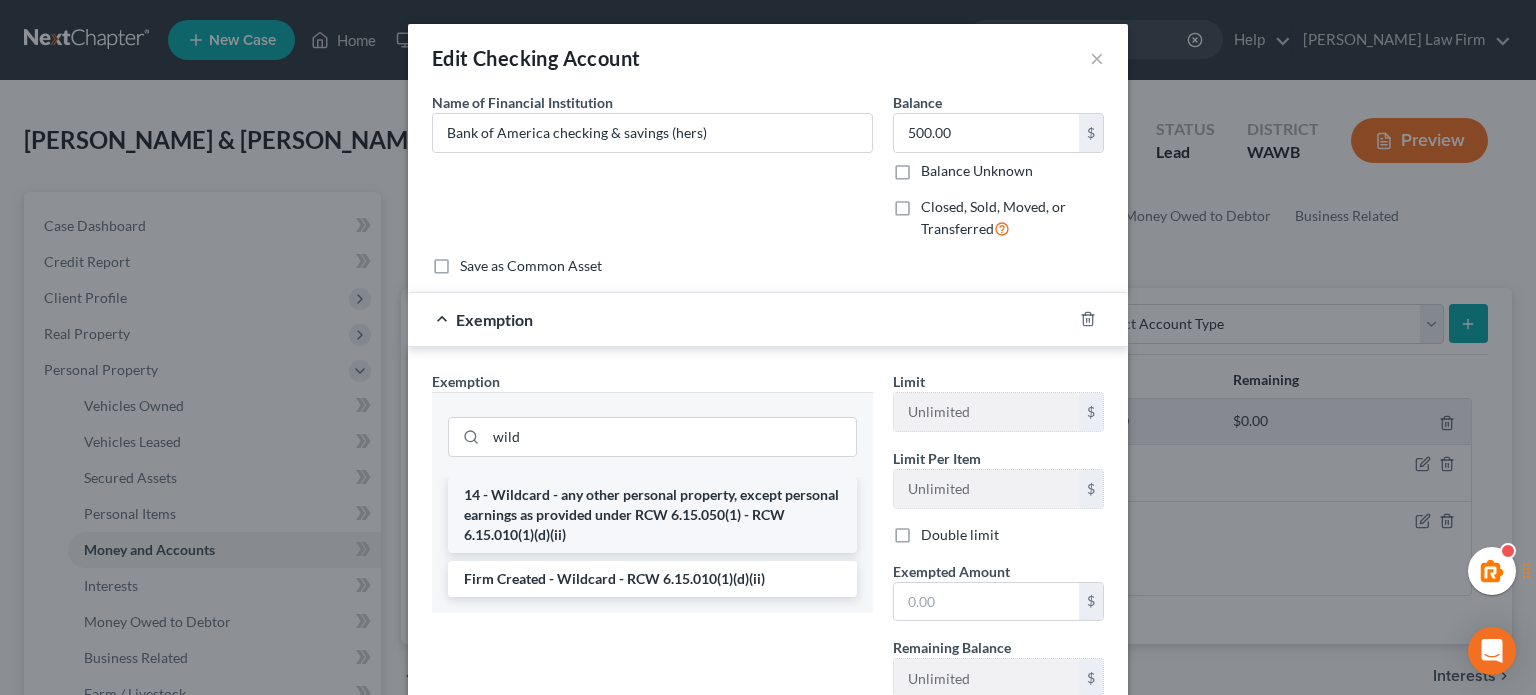 click on "14 - Wildcard - any other personal property, except personal earnings as provided under RCW 6.15.050(1) - RCW 6.15.010(1)(d)(ii)" at bounding box center [652, 515] 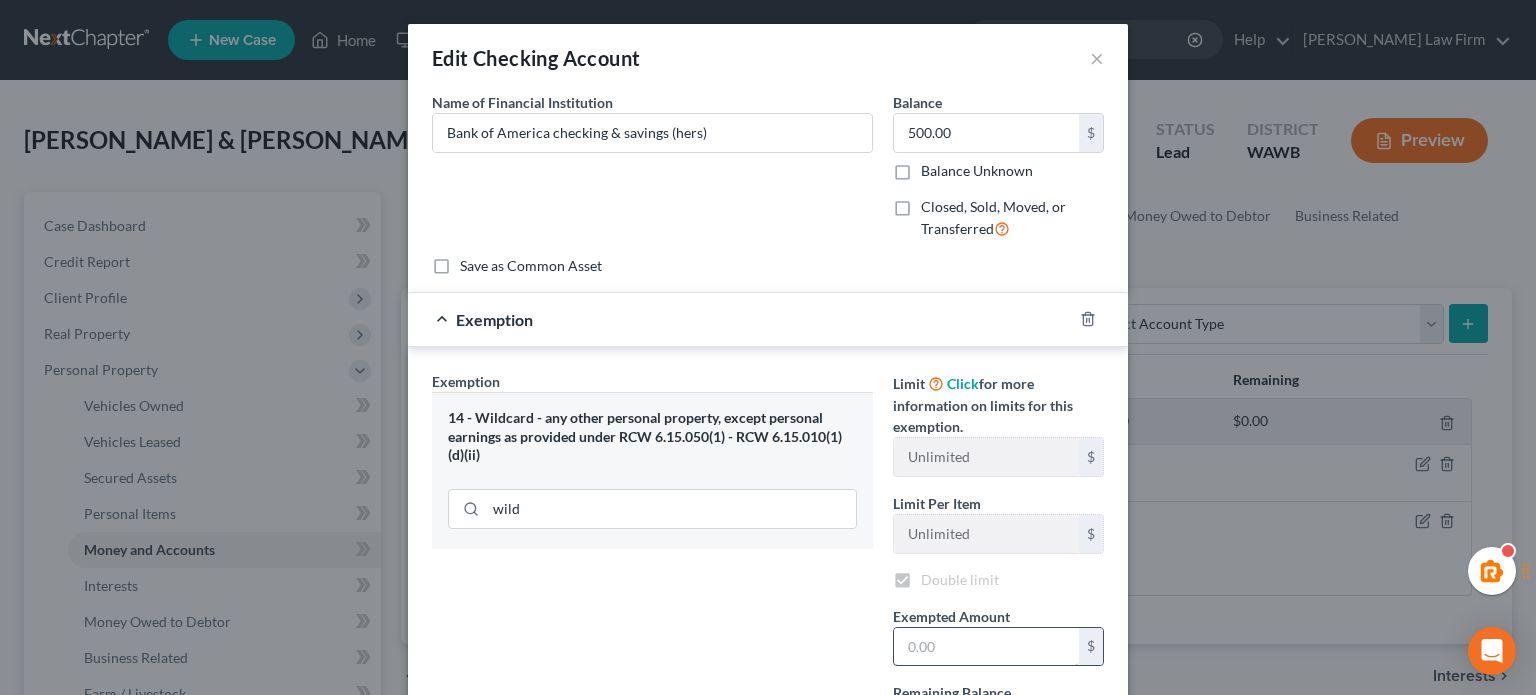 checkbox on "true" 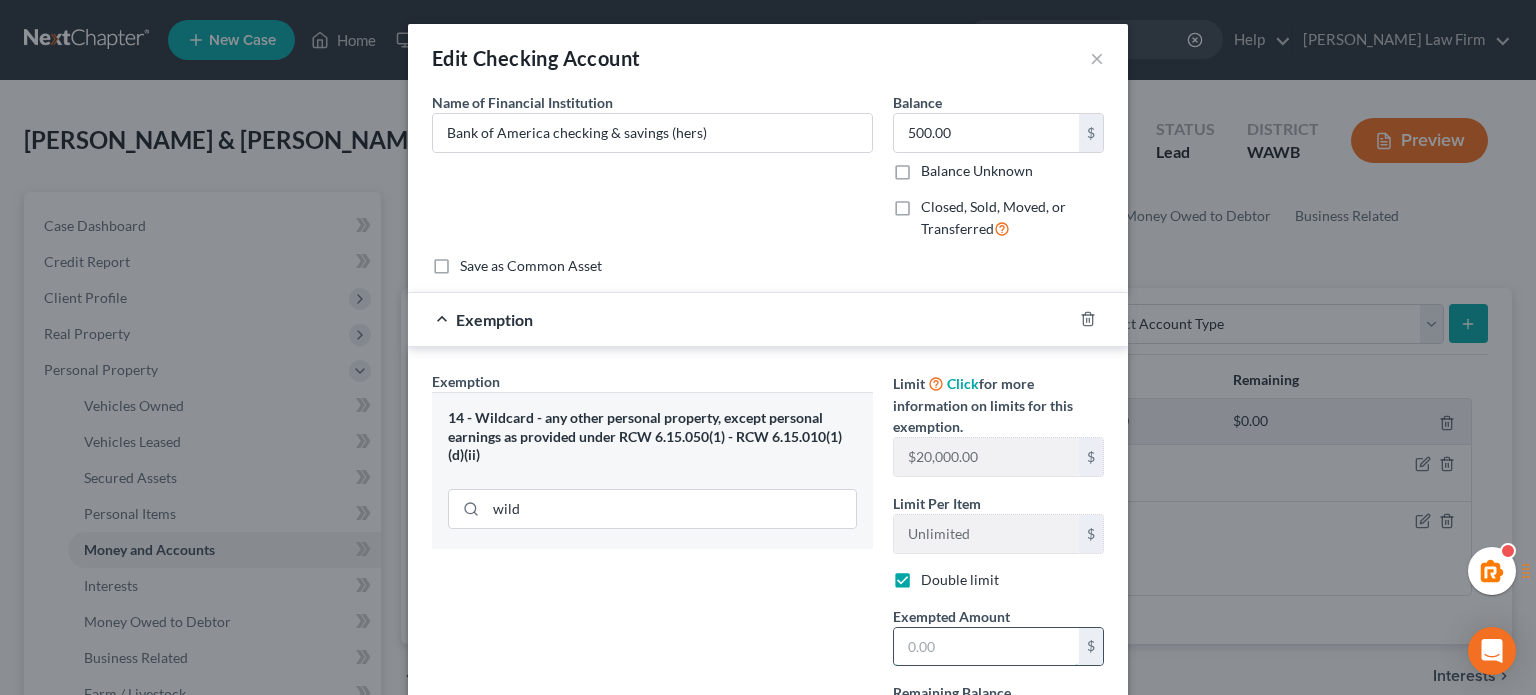 click at bounding box center (986, 647) 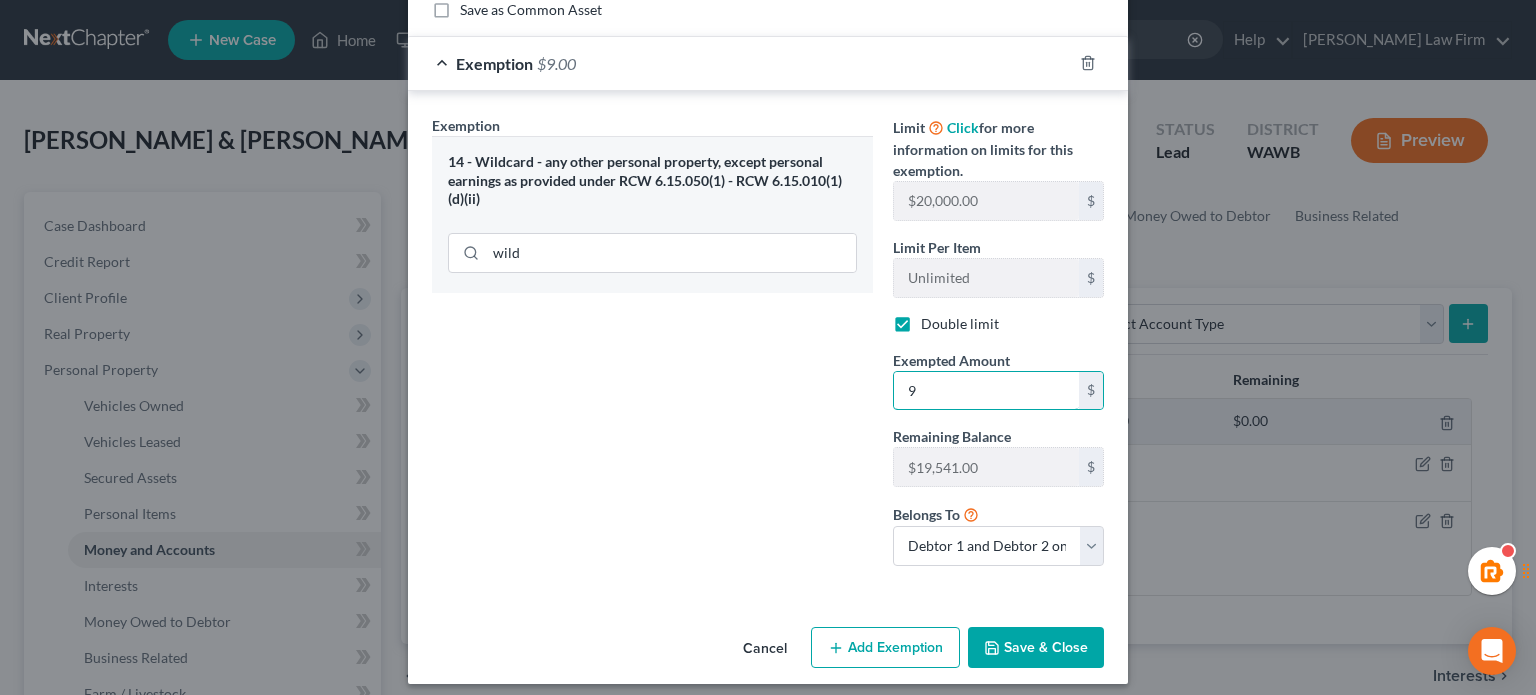 scroll, scrollTop: 267, scrollLeft: 0, axis: vertical 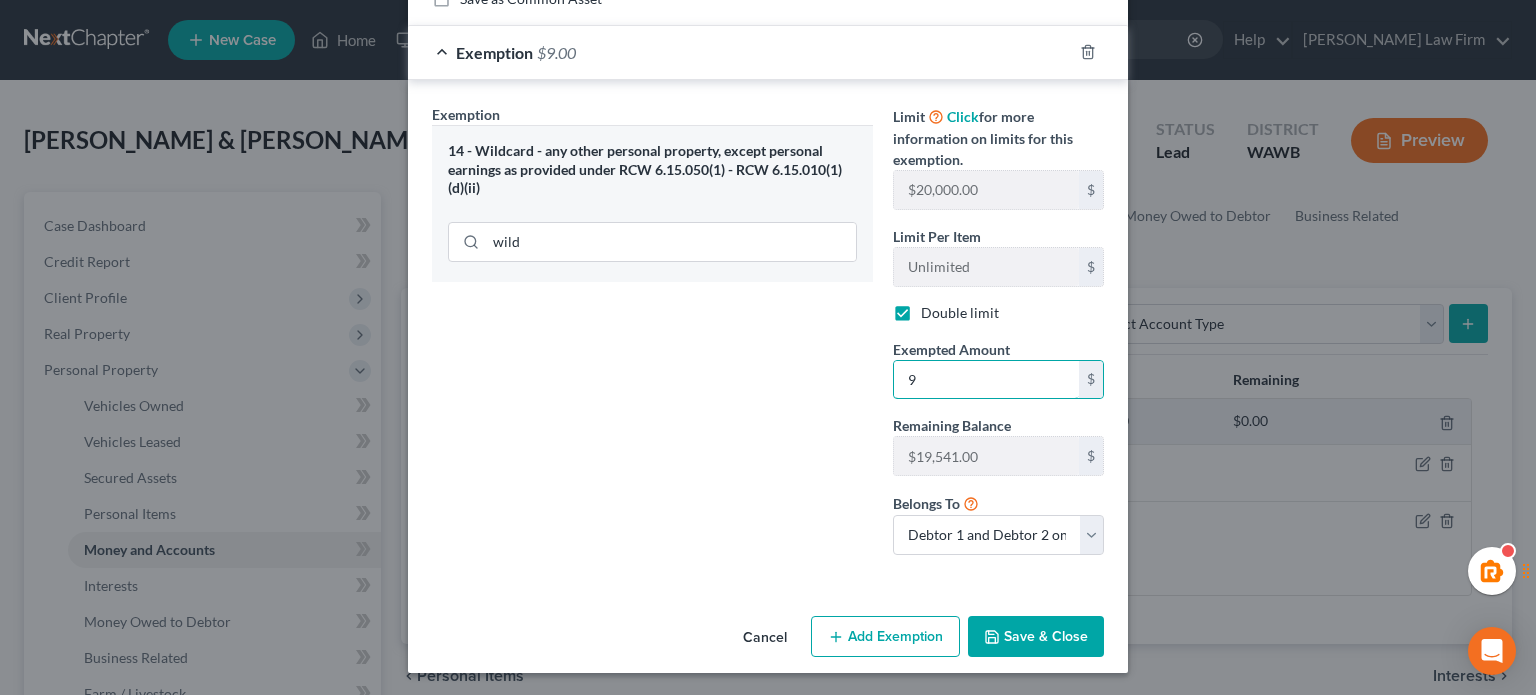 type on "9" 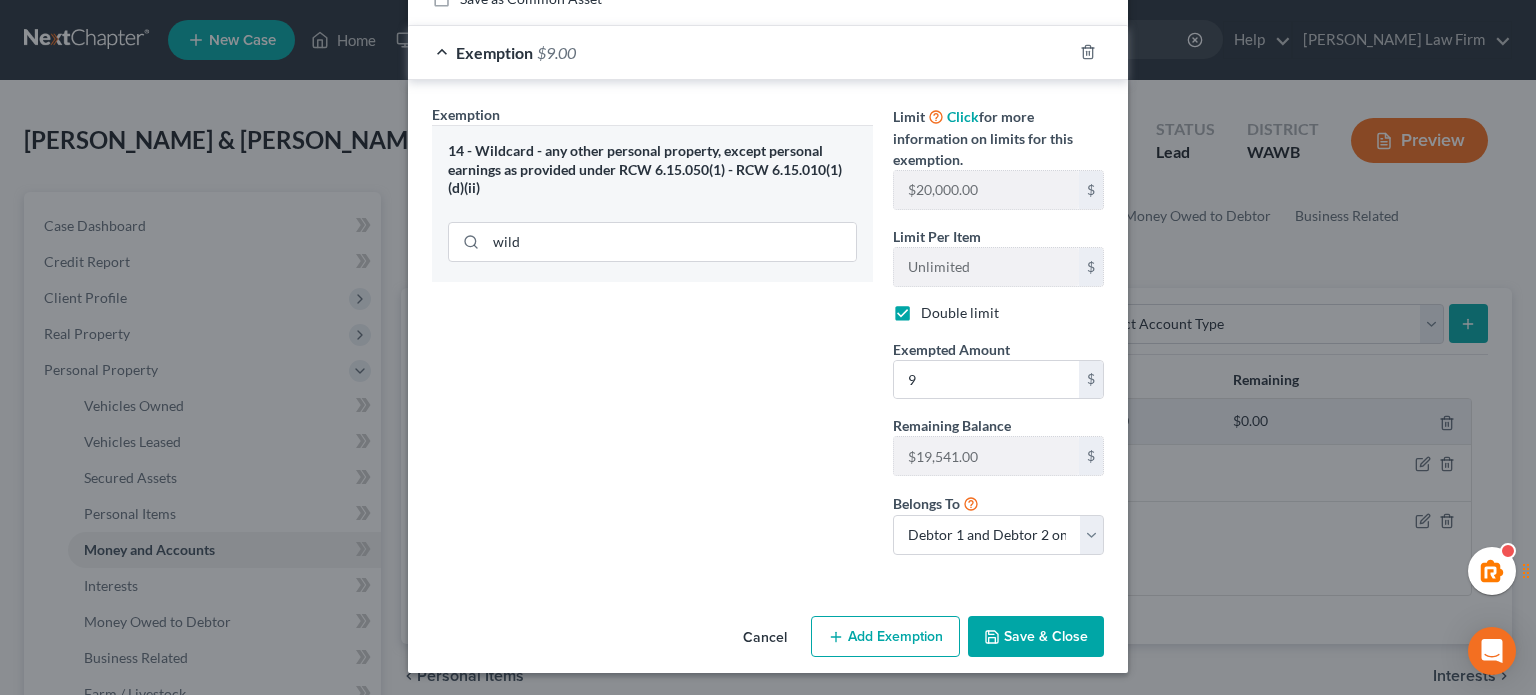 click on "Exemption Set must be selected for CA.
Exemption
*
14 - Wildcard - any other personal property, except personal earnings as provided under RCW 6.15.050(1) - RCW 6.15.010(1)(d)(ii)         wild" at bounding box center (652, 337) 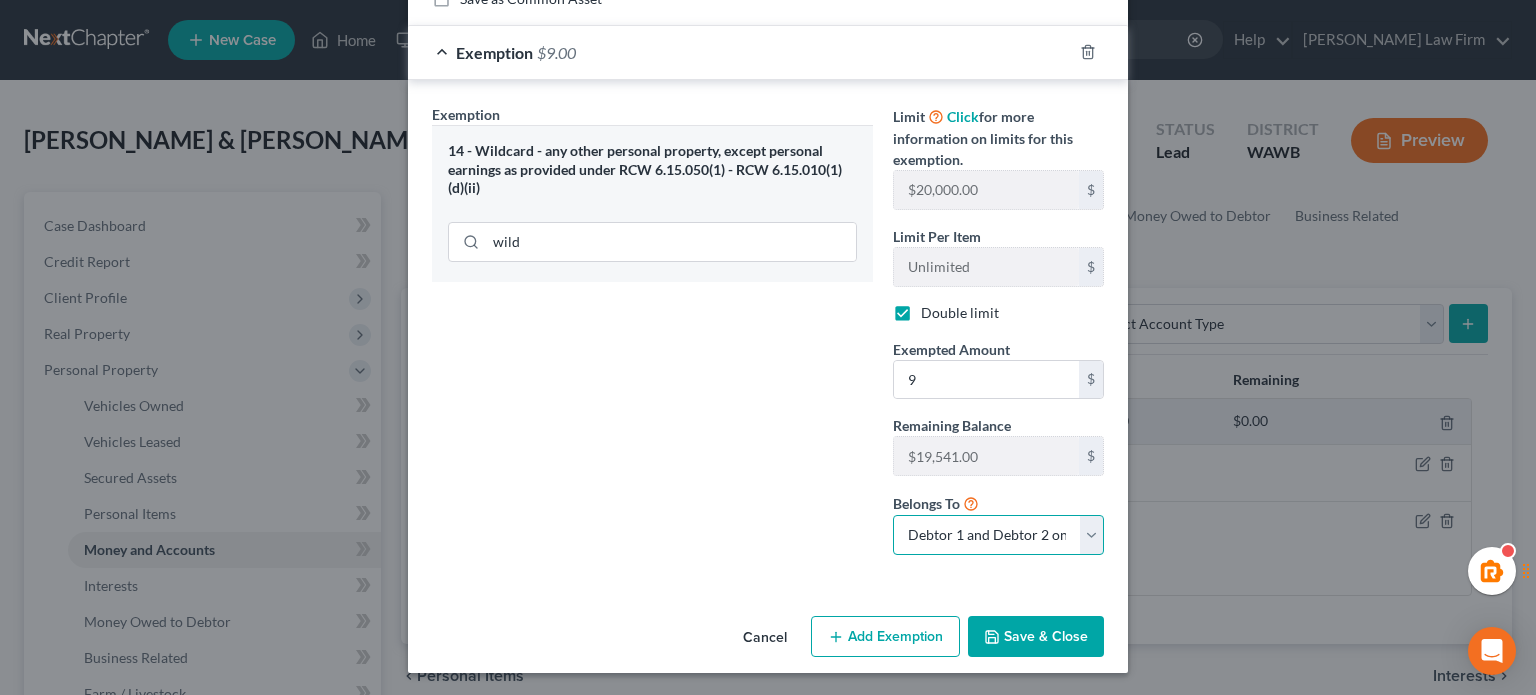 click on "Debtor 1 only Debtor 2 only Debtor 1 and Debtor 2 only" at bounding box center (998, 535) 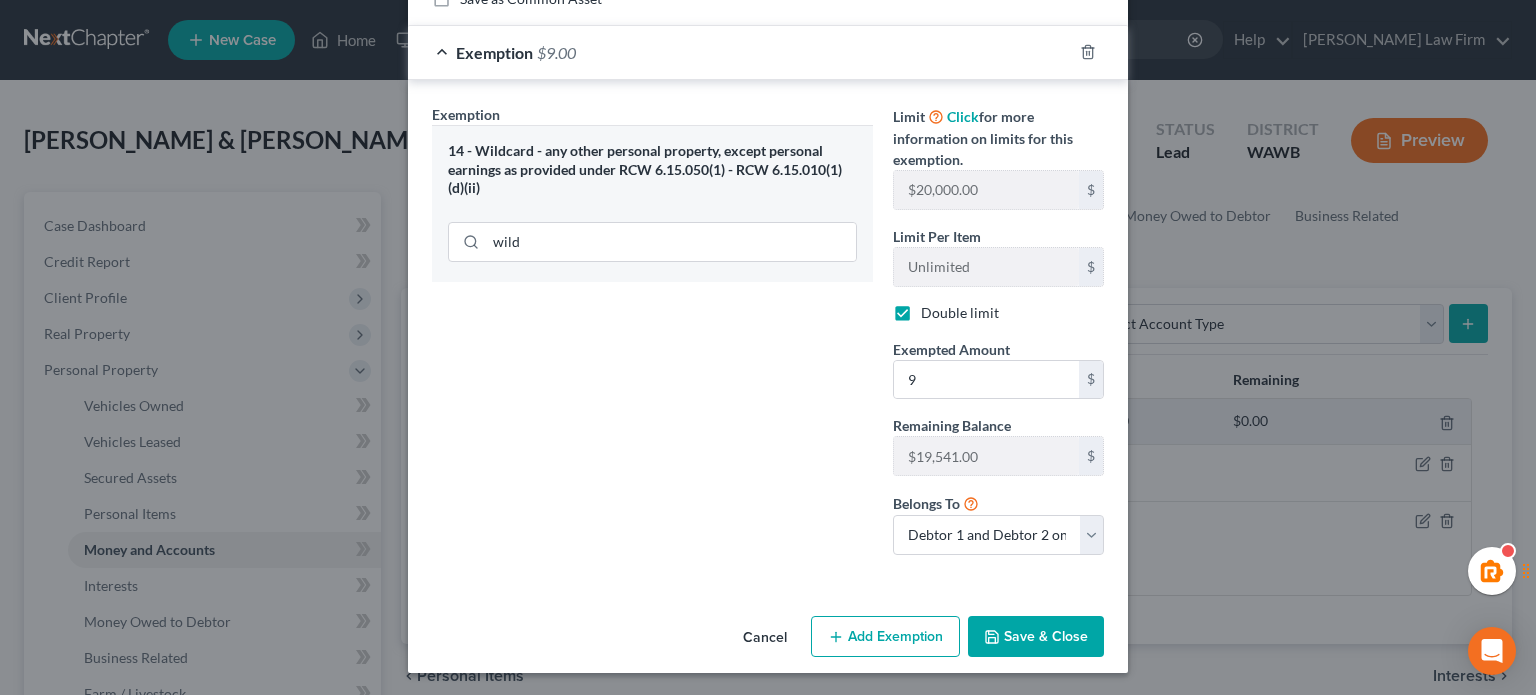 drag, startPoint x: 881, startPoint y: 548, endPoint x: 909, endPoint y: 562, distance: 31.304953 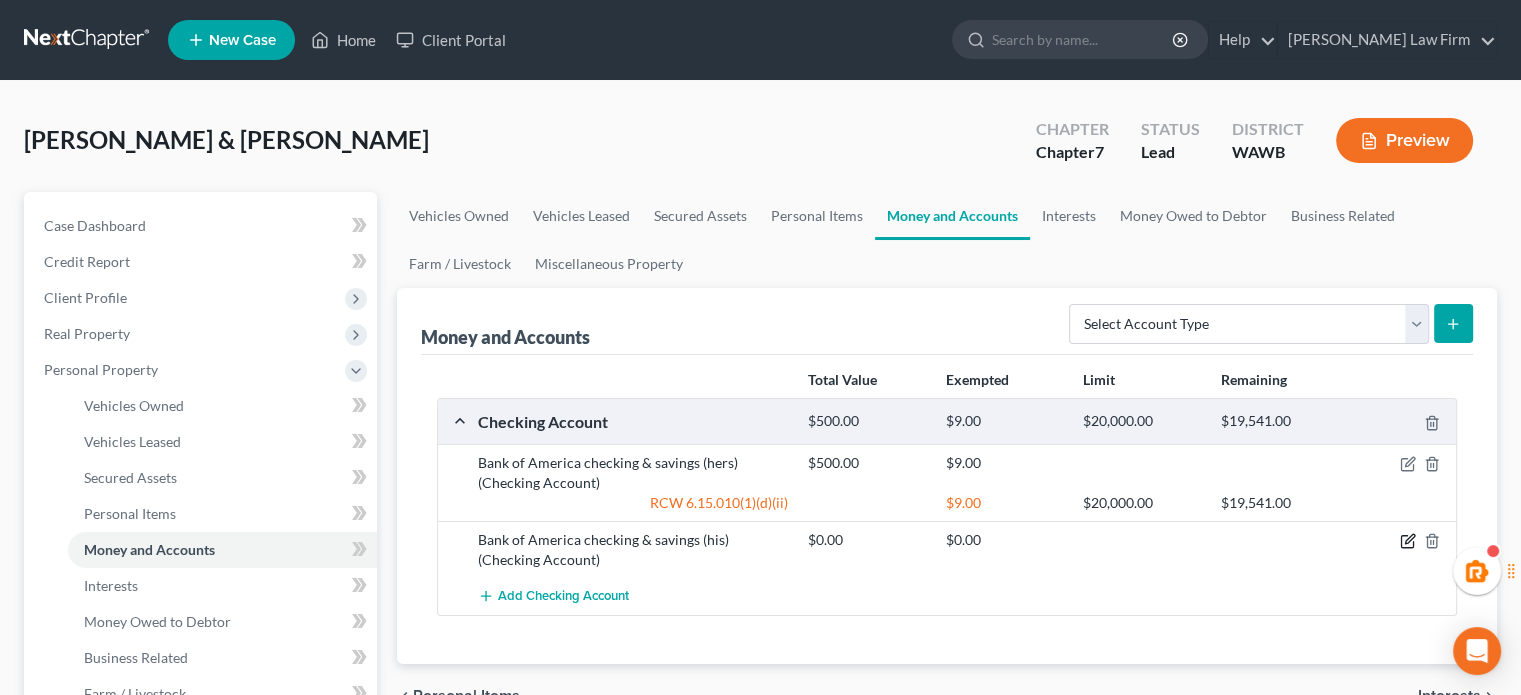 click 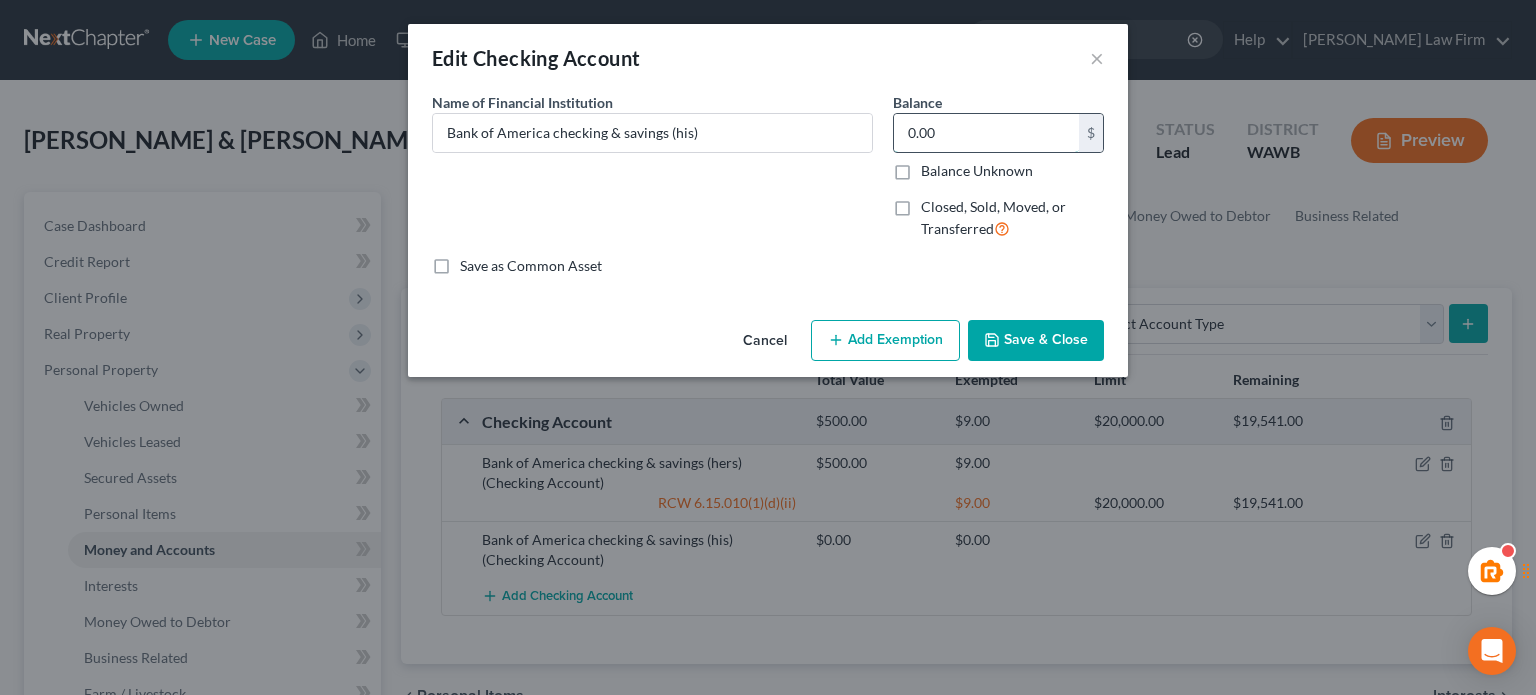 click on "0.00" at bounding box center [986, 133] 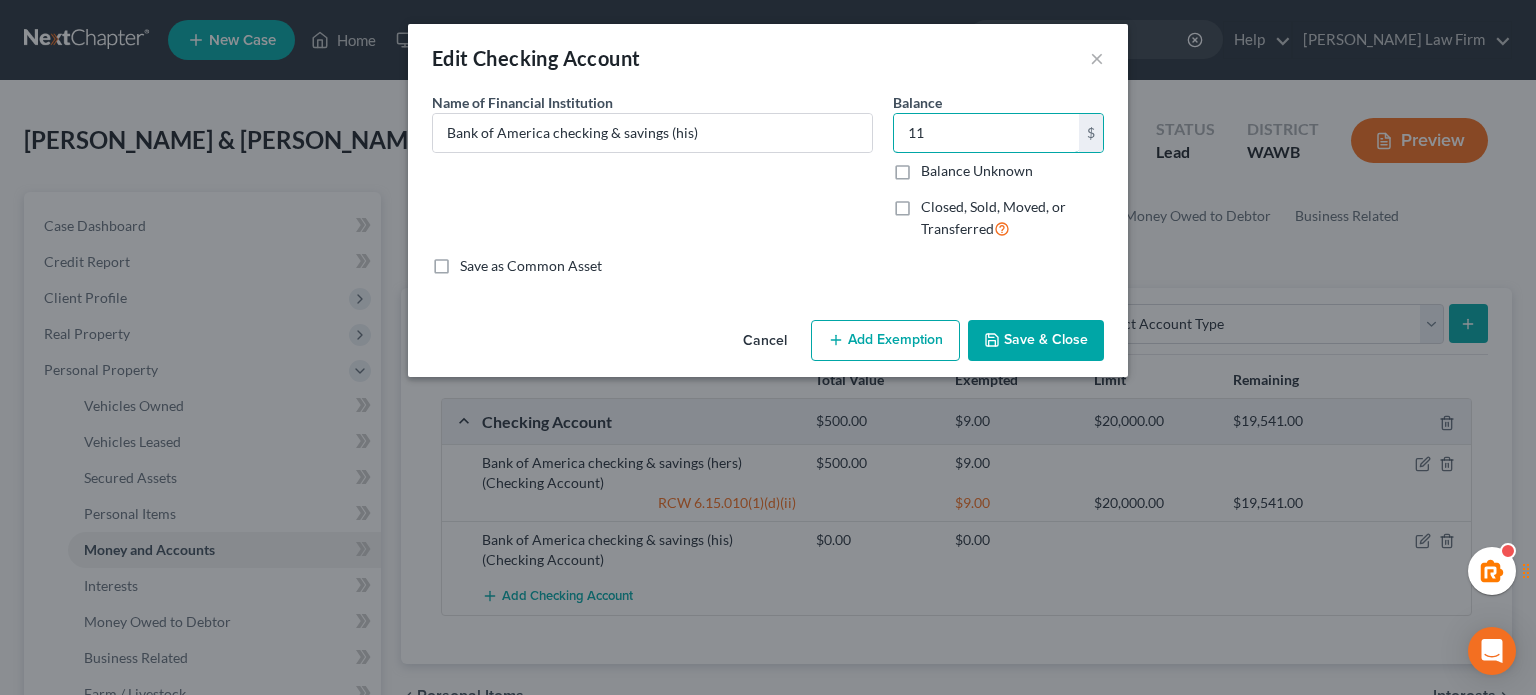 type on "11" 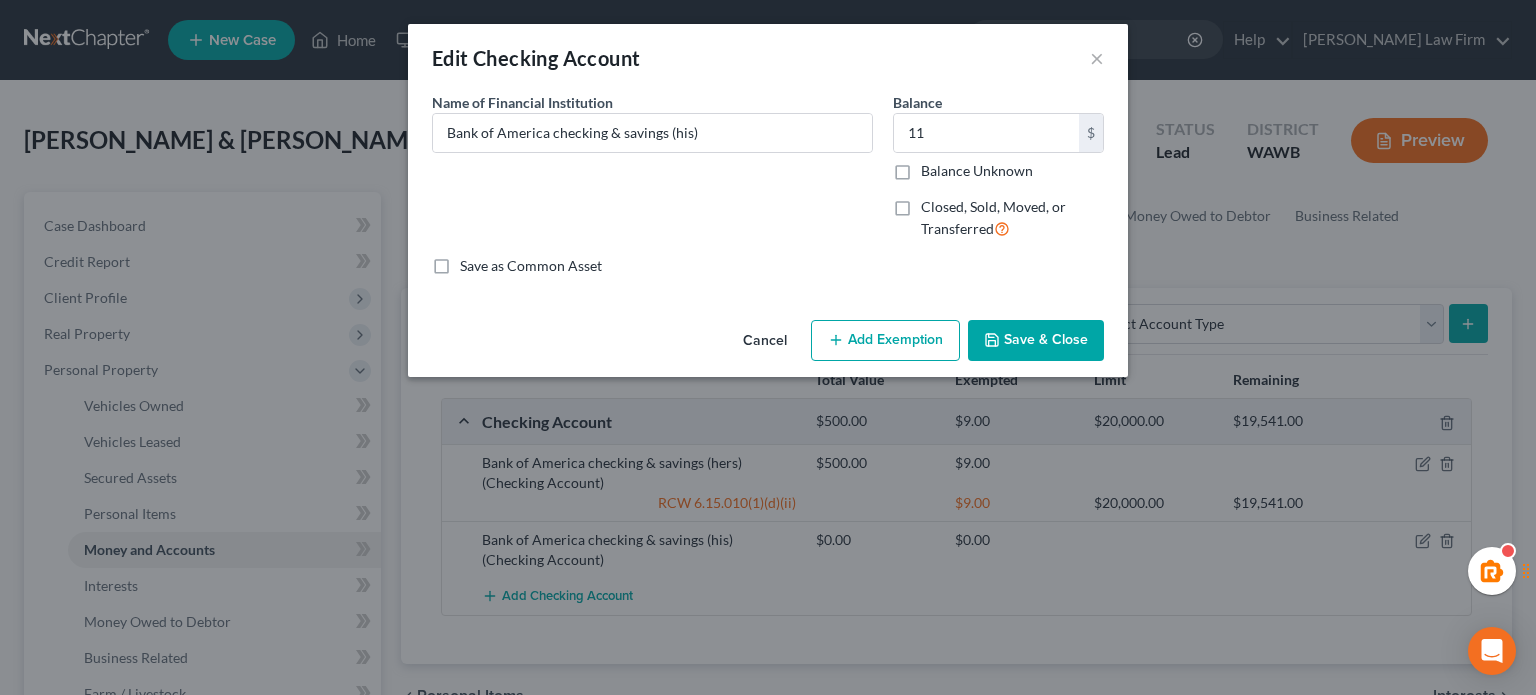 click on "Add Exemption" at bounding box center (885, 341) 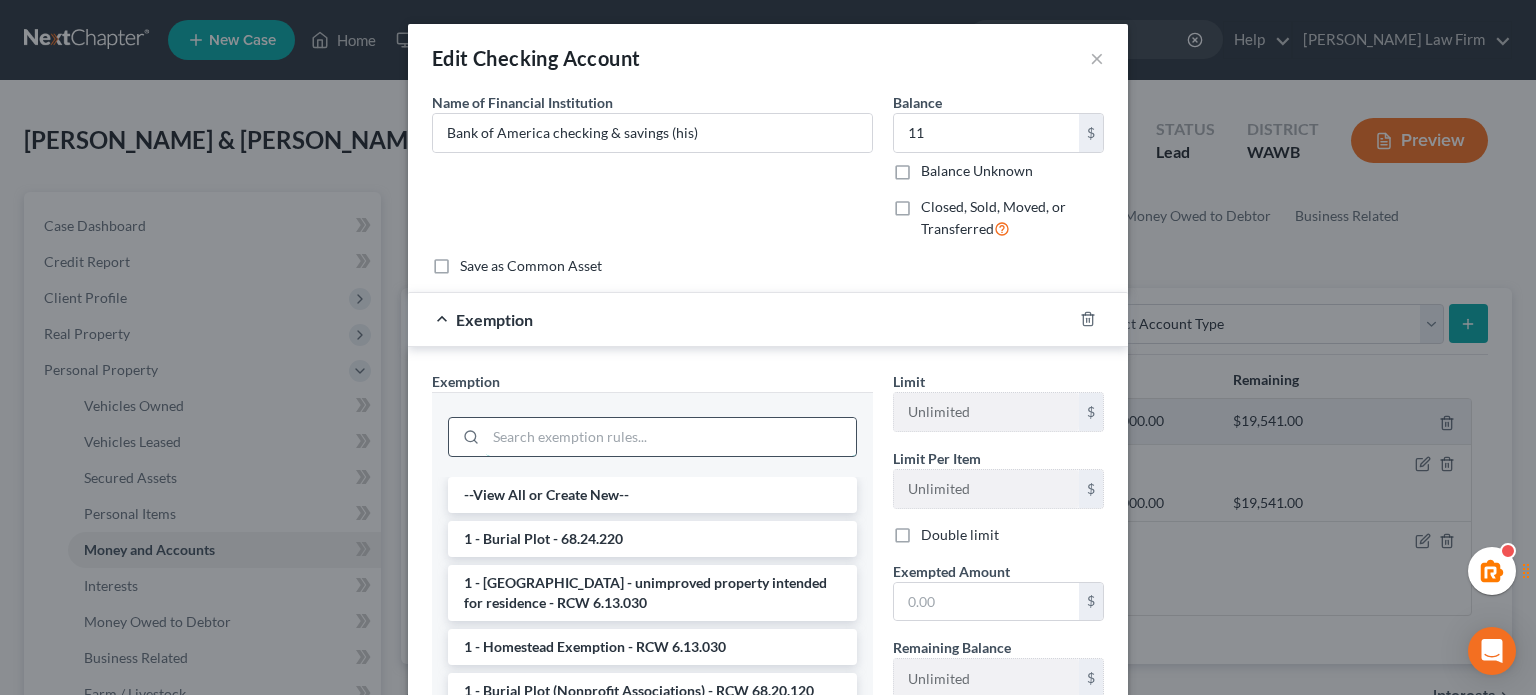 click at bounding box center [671, 437] 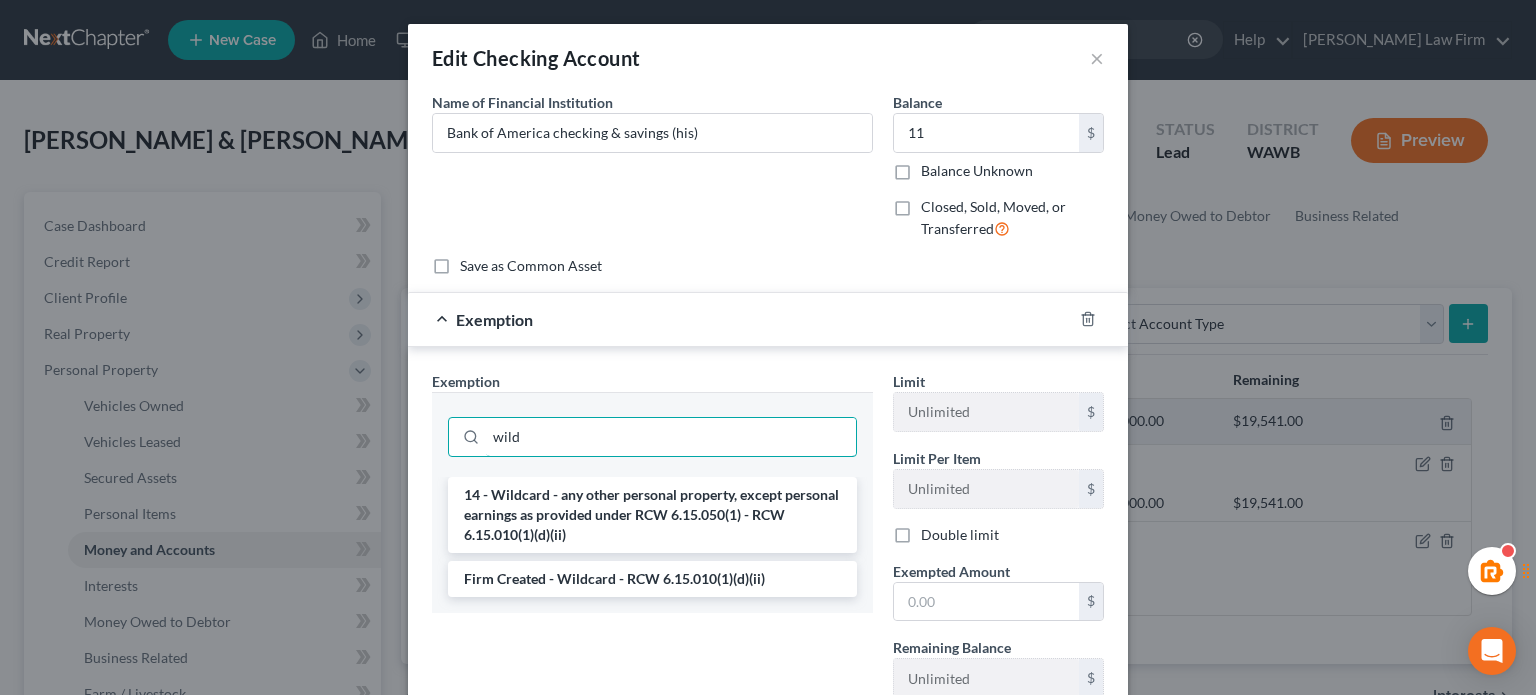 type on "wild" 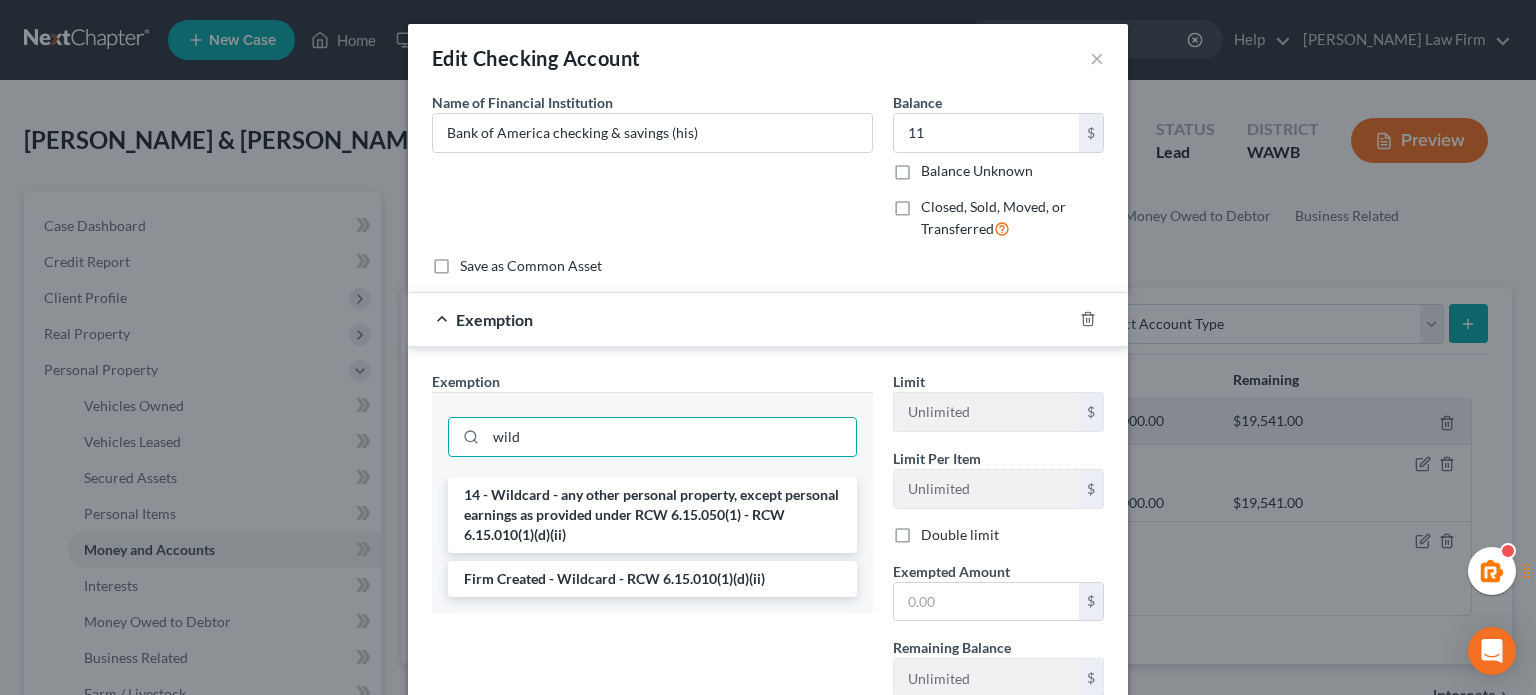 click on "wild" at bounding box center [652, 434] 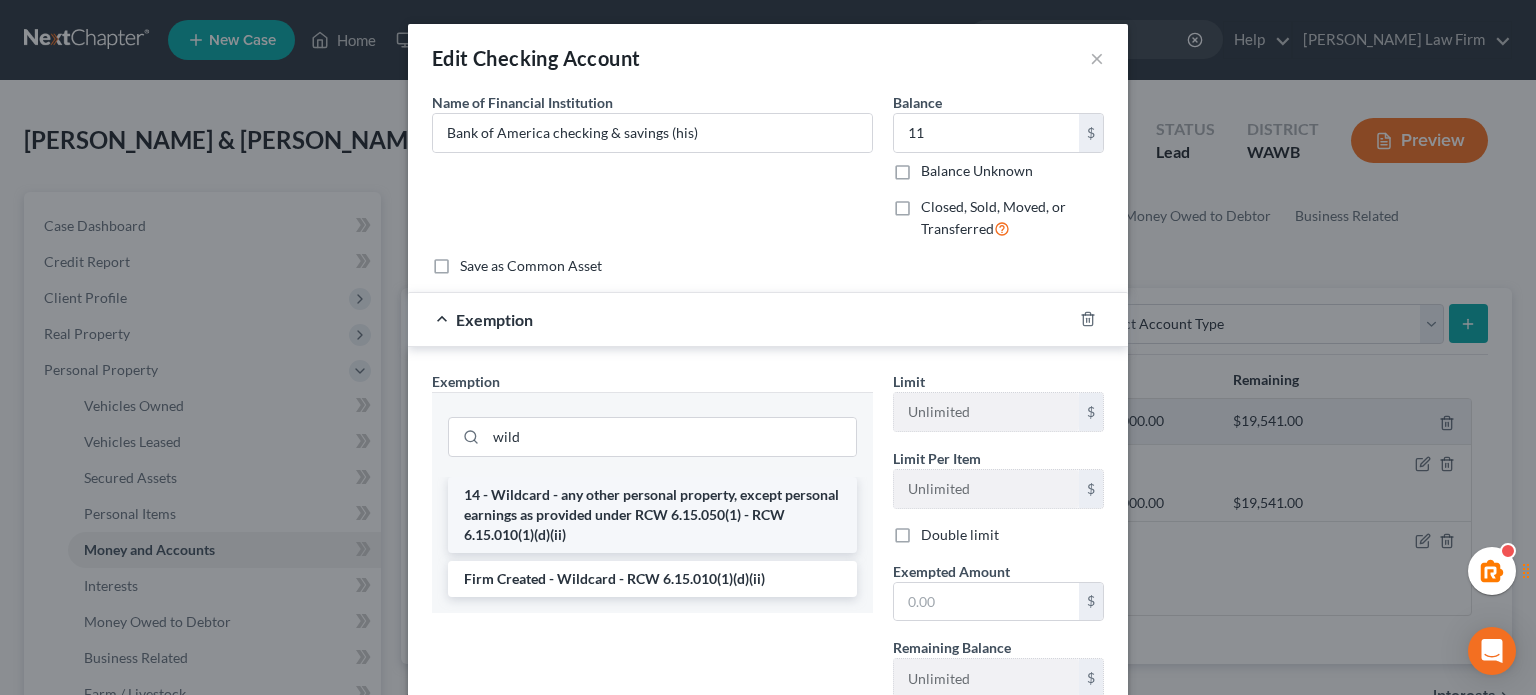 click on "14 - Wildcard - any other personal property, except personal earnings as provided under RCW 6.15.050(1) - RCW 6.15.010(1)(d)(ii)" at bounding box center [652, 515] 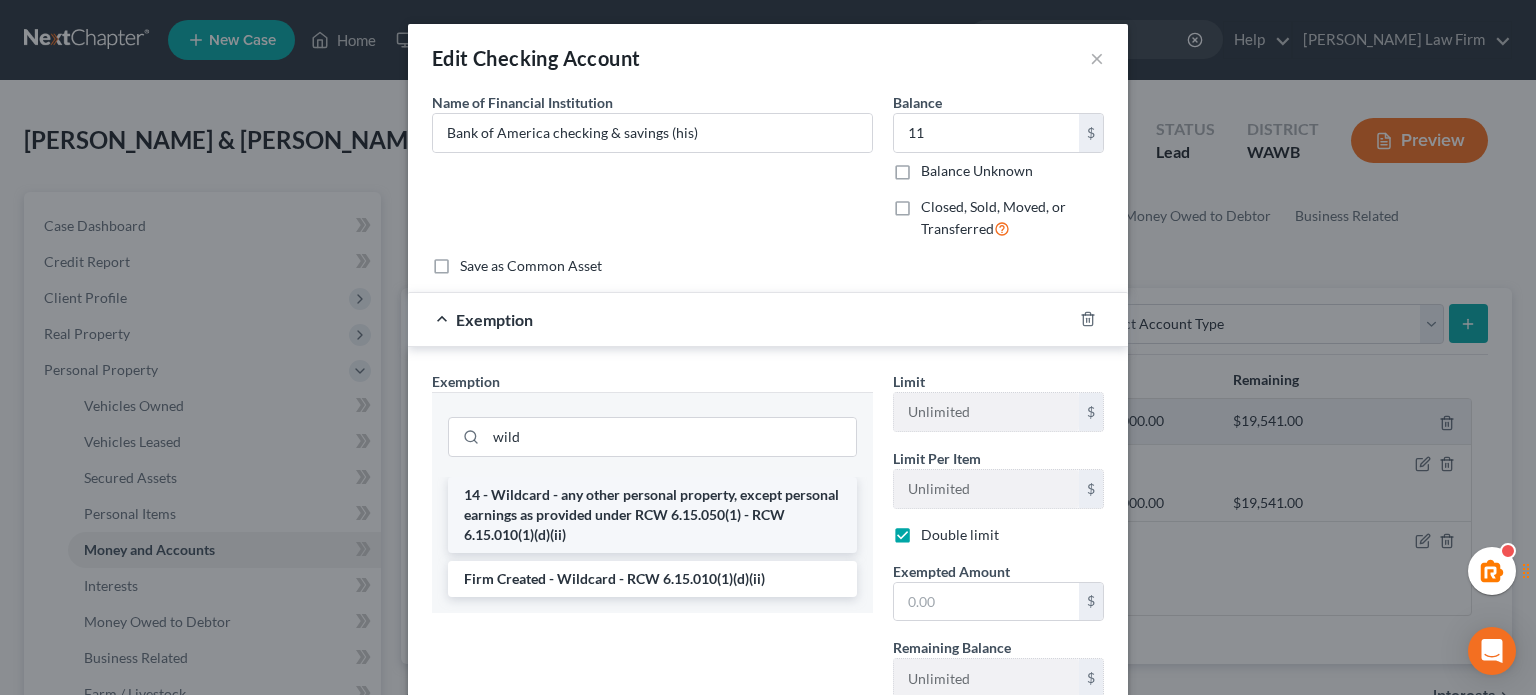checkbox on "true" 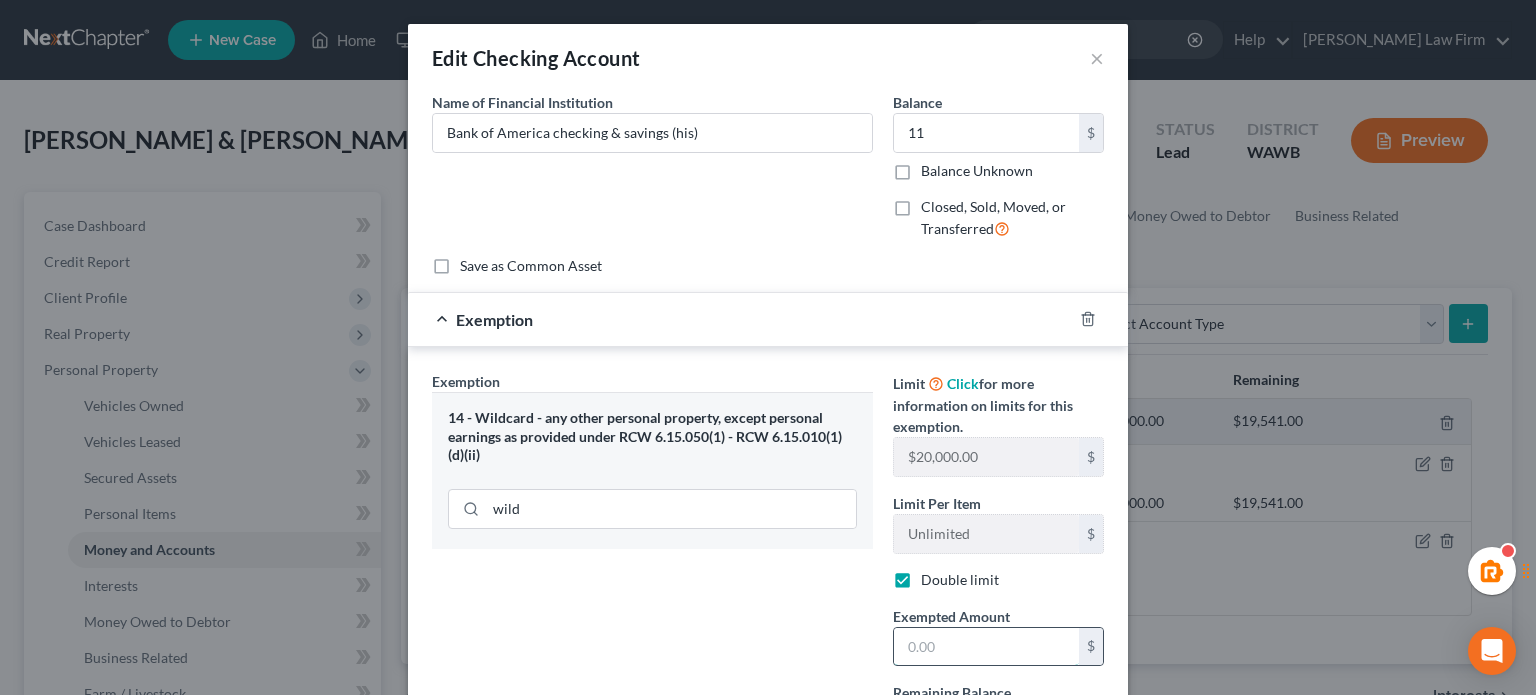 click at bounding box center [986, 647] 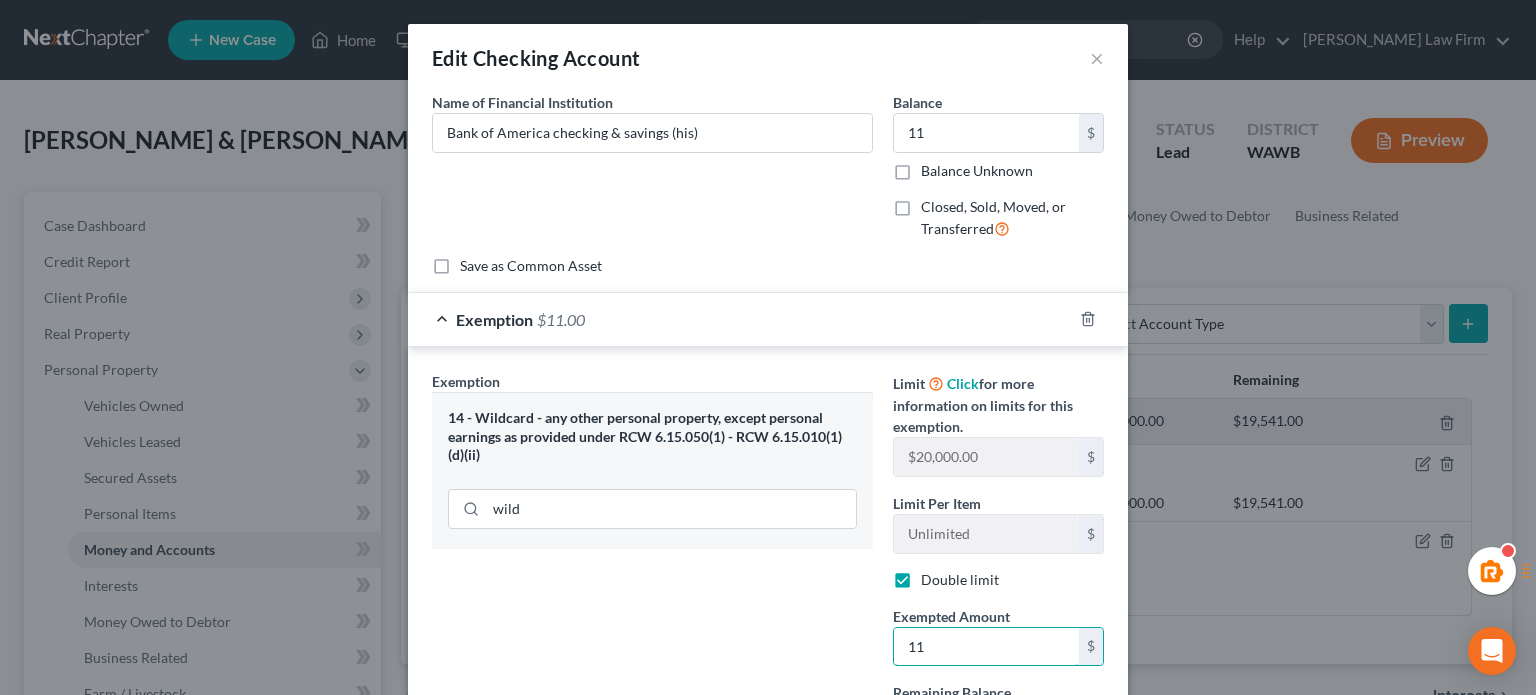 type on "11" 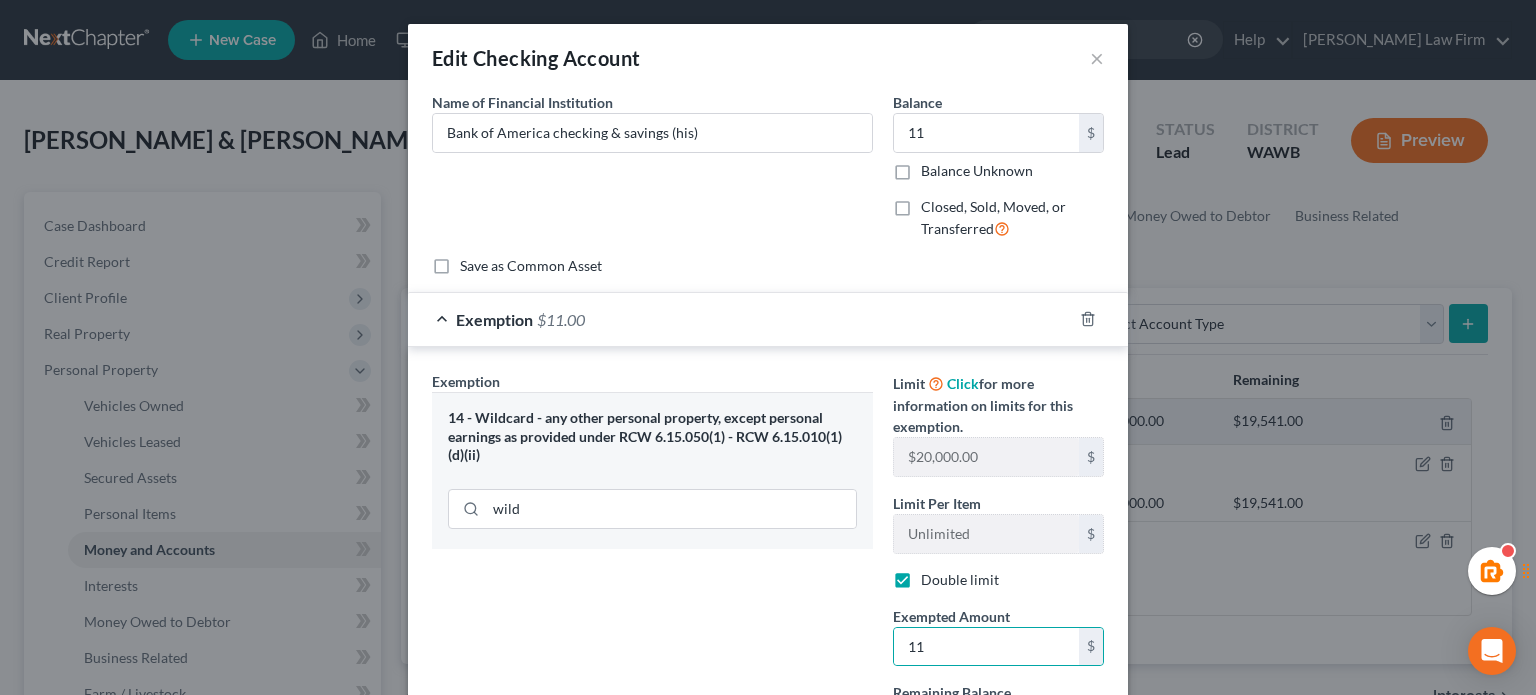 click on "Exemption Set must be selected for CA.
Exemption
*
14 - Wildcard - any other personal property, except personal earnings as provided under RCW 6.15.050(1) - RCW 6.15.010(1)(d)(ii)         wild" at bounding box center [652, 604] 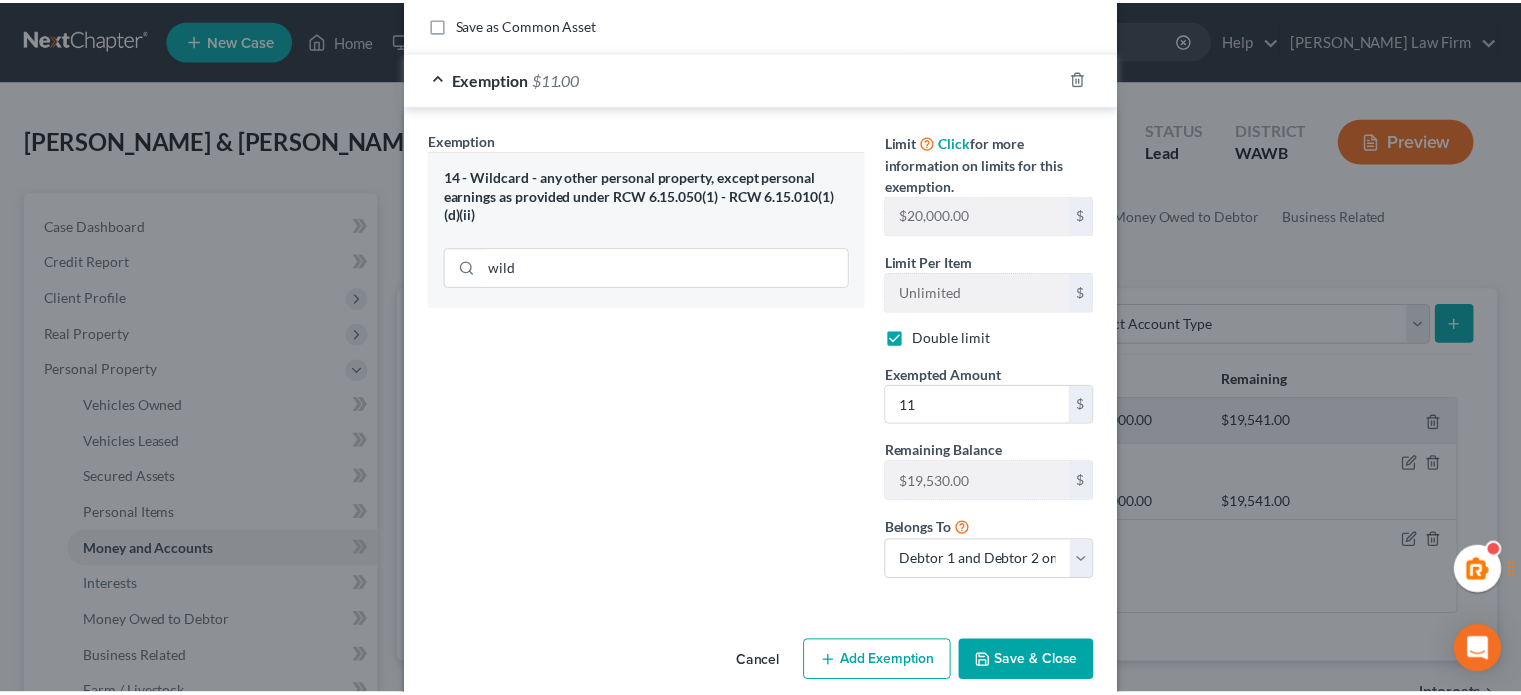 scroll, scrollTop: 267, scrollLeft: 0, axis: vertical 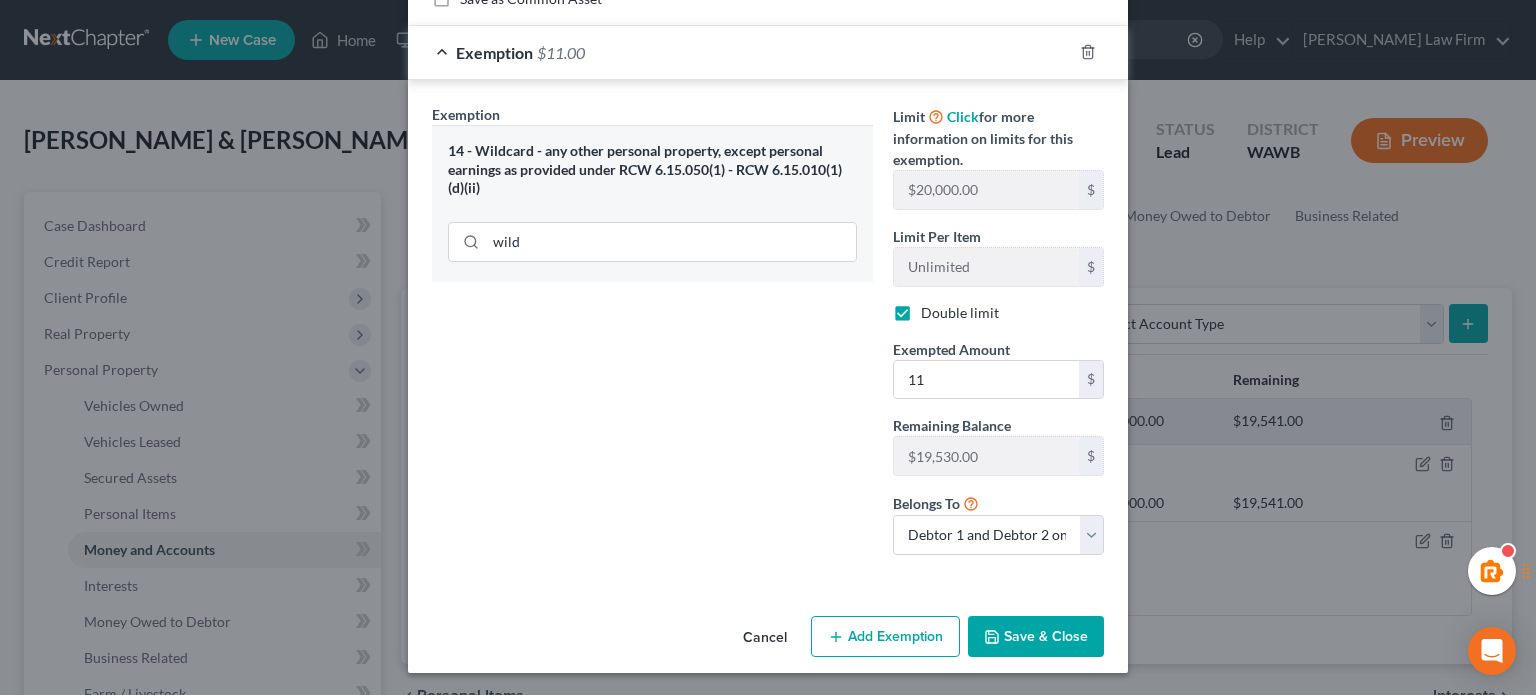 click on "Save & Close" at bounding box center [1036, 637] 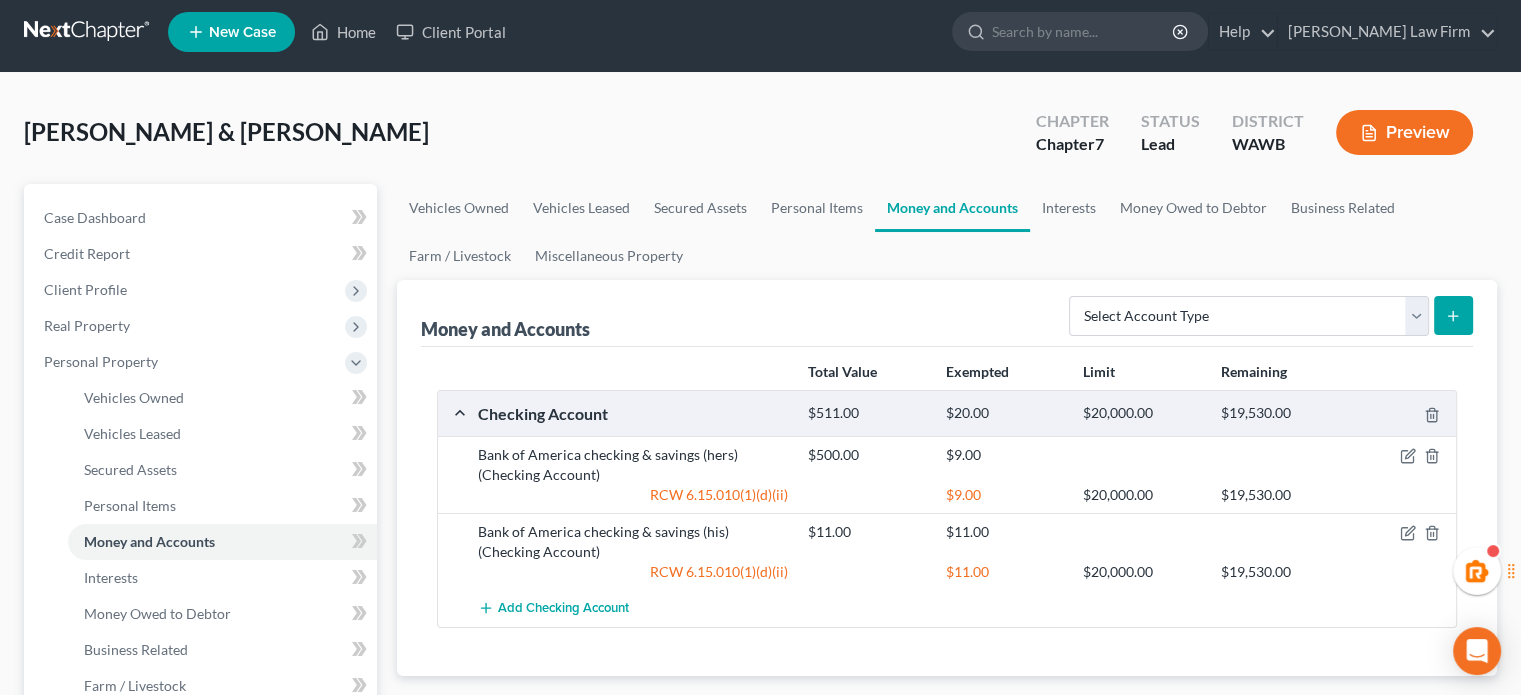 scroll, scrollTop: 0, scrollLeft: 0, axis: both 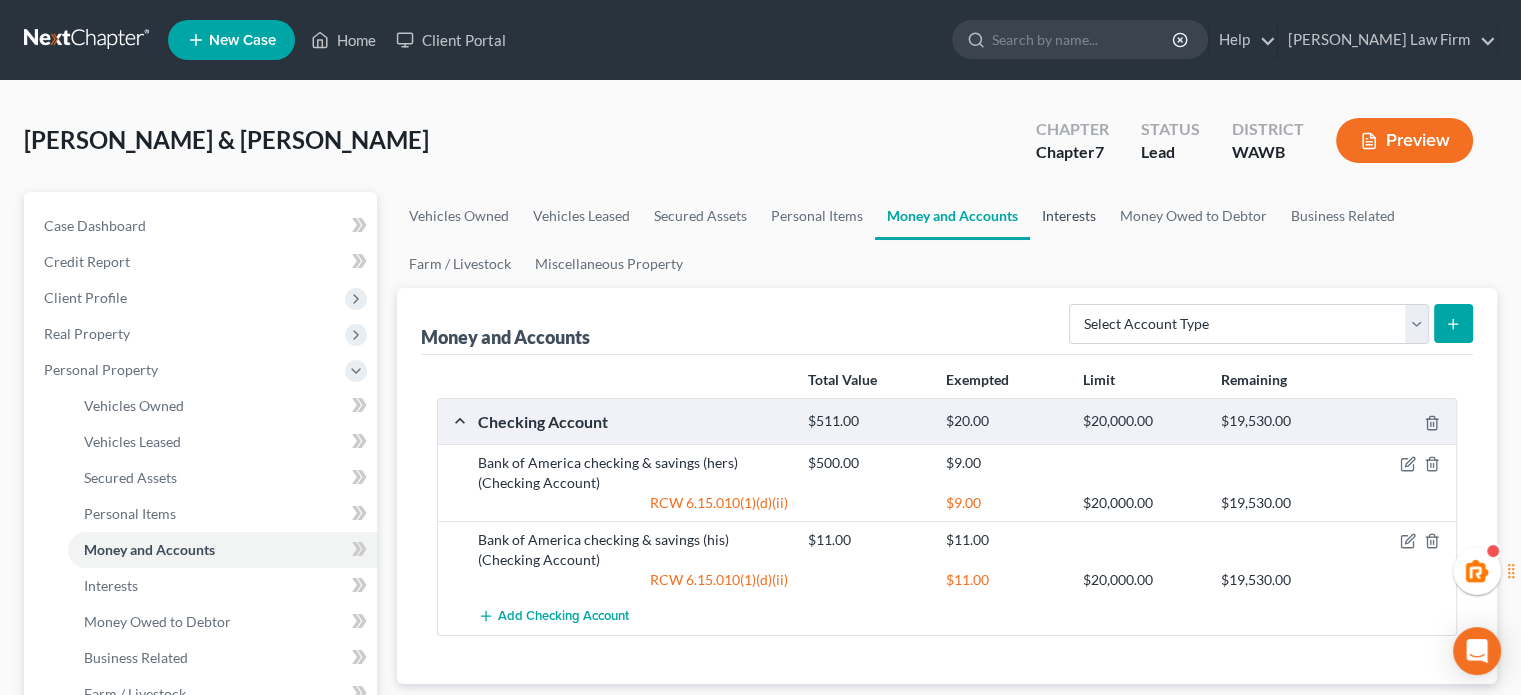 click on "Interests" at bounding box center [1069, 216] 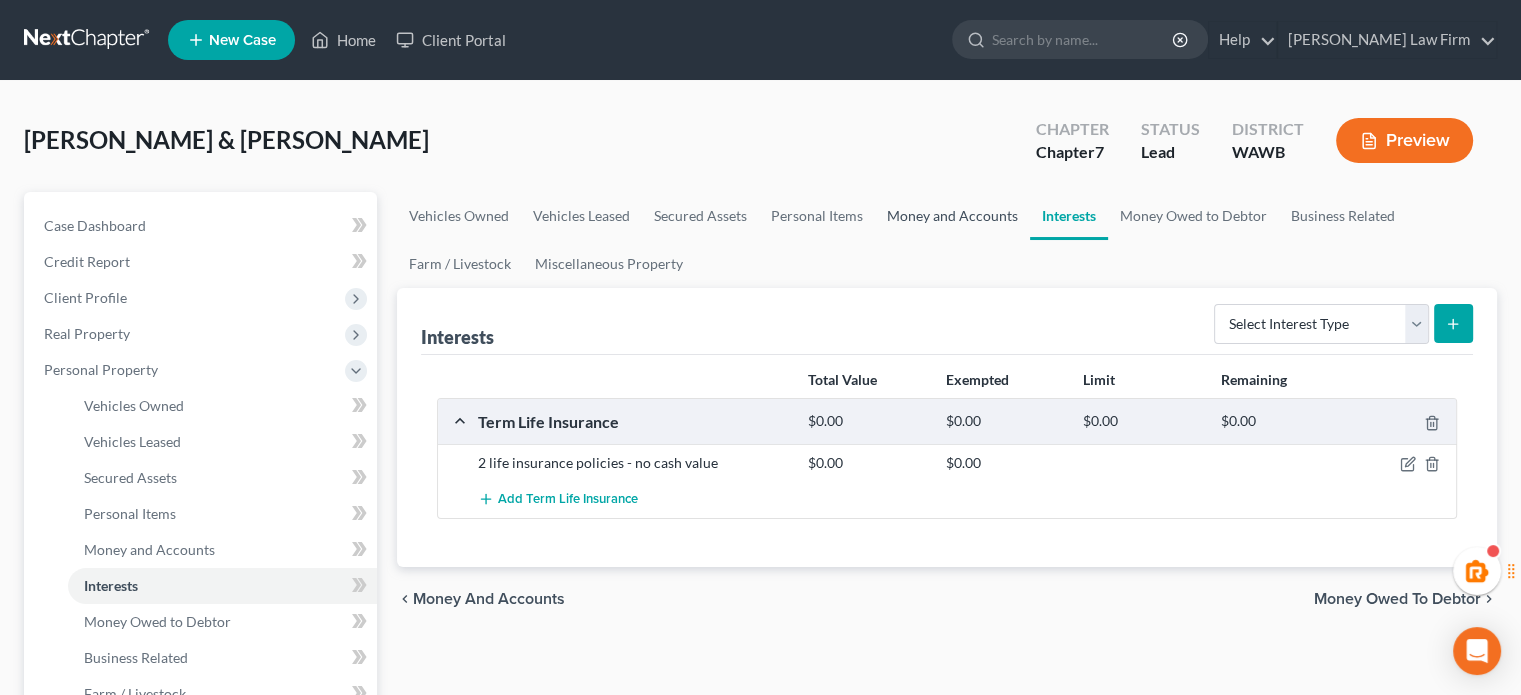 click on "Money and Accounts" at bounding box center [952, 216] 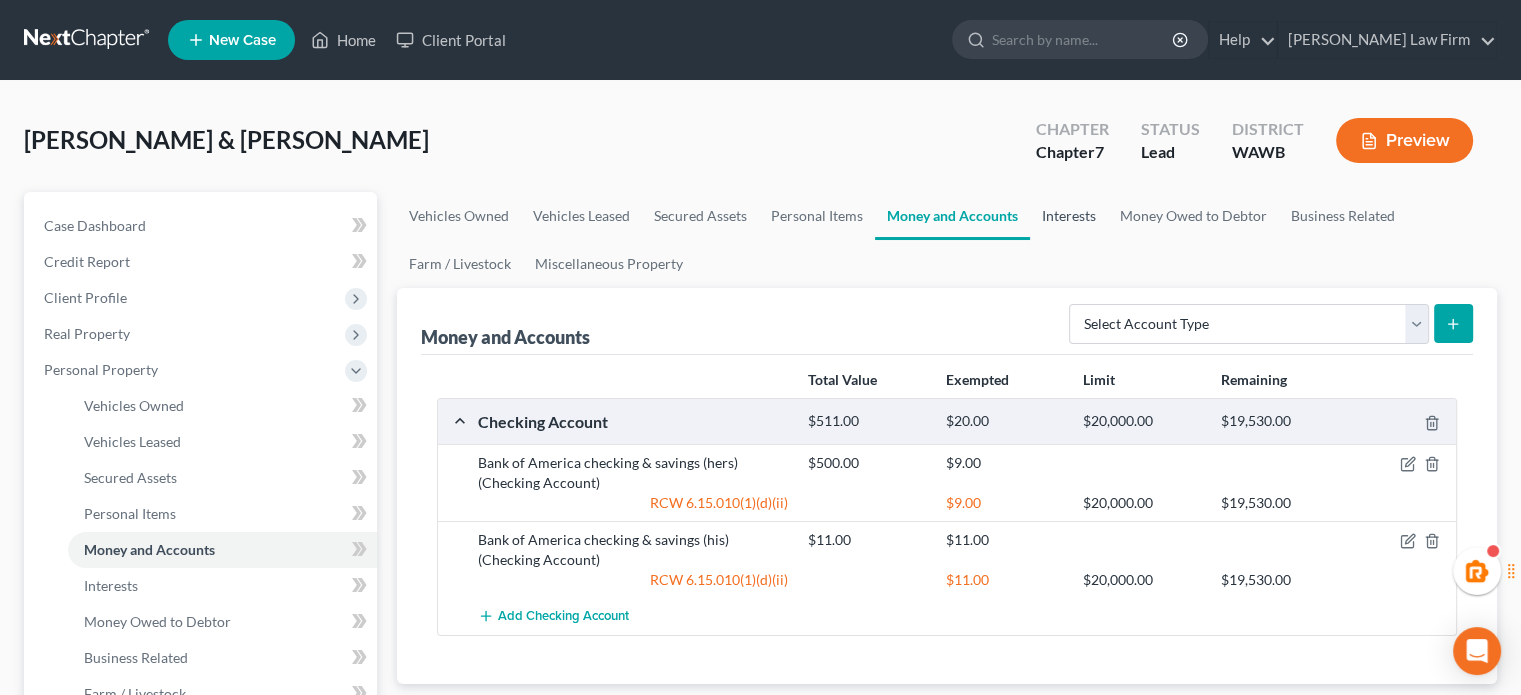 click on "Interests" at bounding box center (1069, 216) 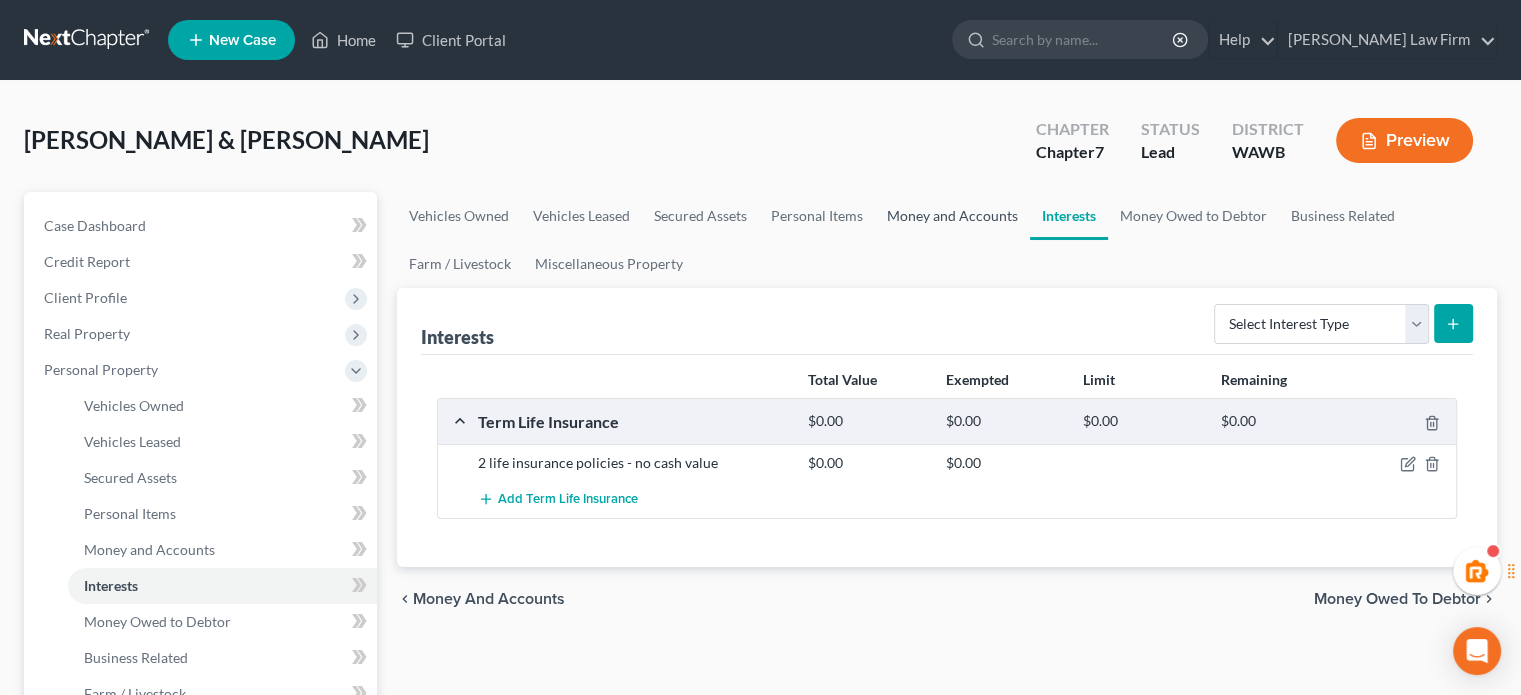 click on "Money and Accounts" at bounding box center [952, 216] 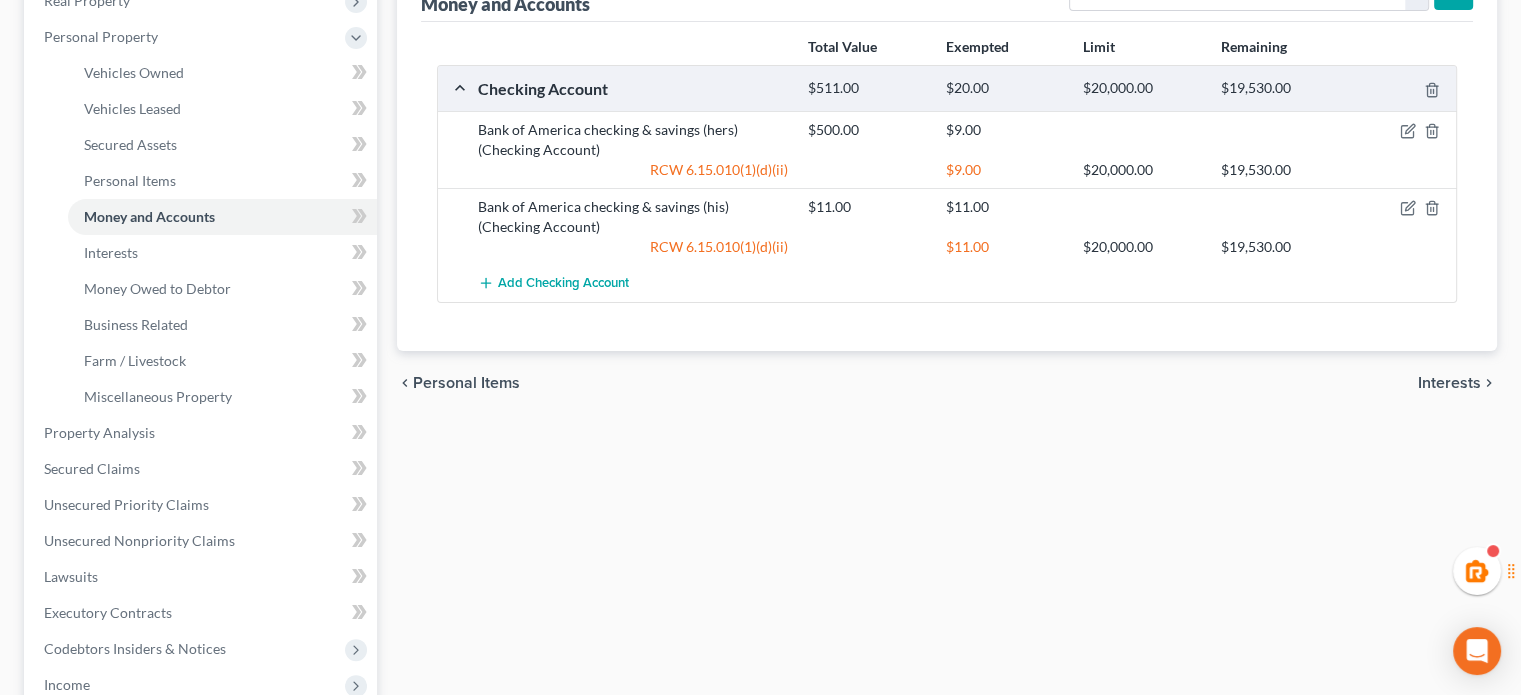 scroll, scrollTop: 0, scrollLeft: 0, axis: both 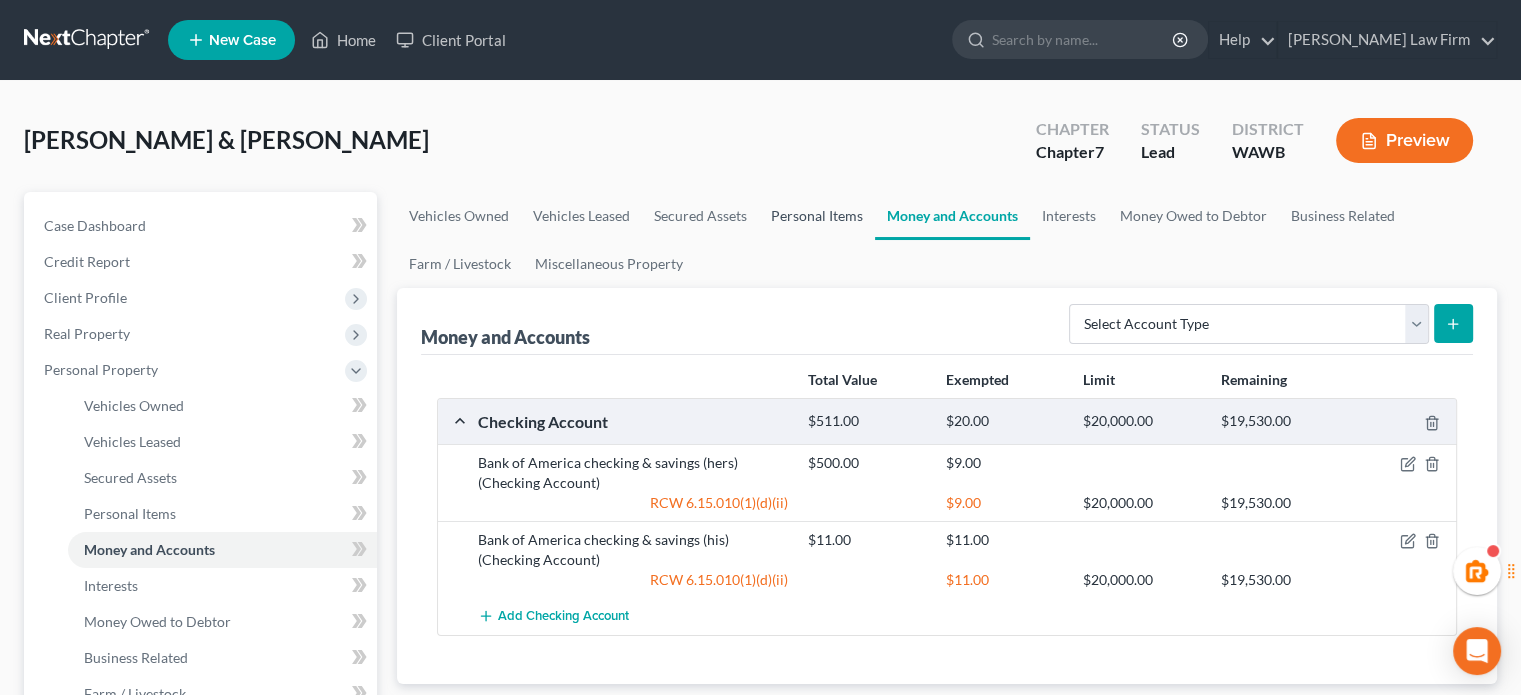 click on "Personal Items" at bounding box center (817, 216) 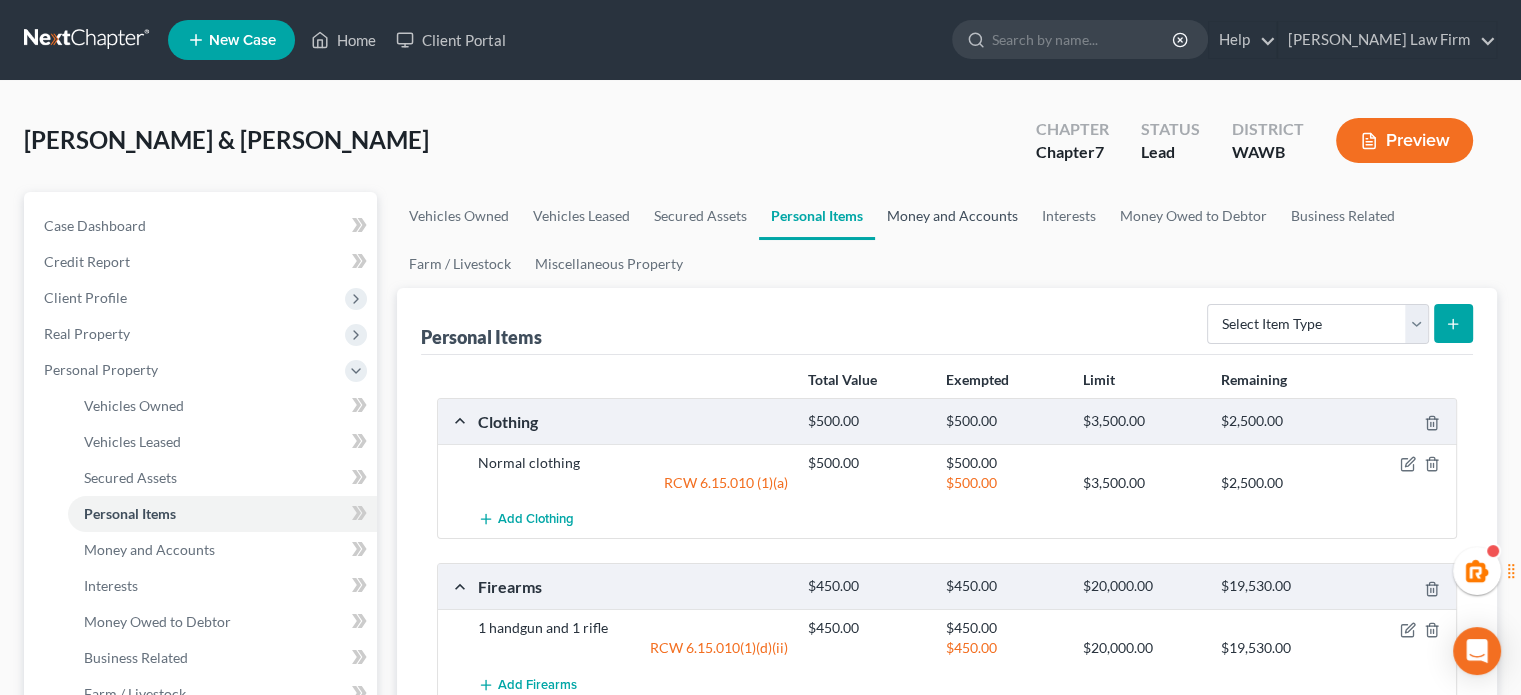 click on "Money and Accounts" at bounding box center [952, 216] 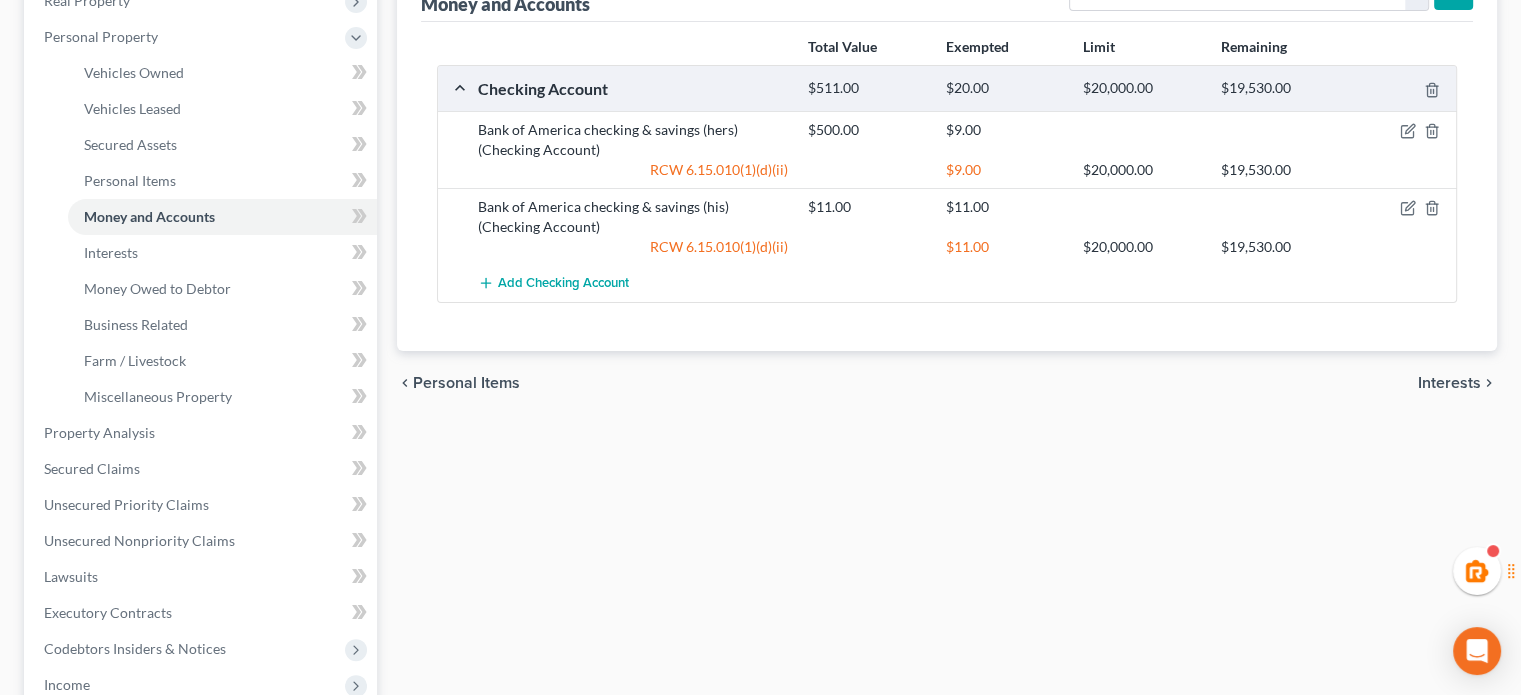 scroll, scrollTop: 0, scrollLeft: 0, axis: both 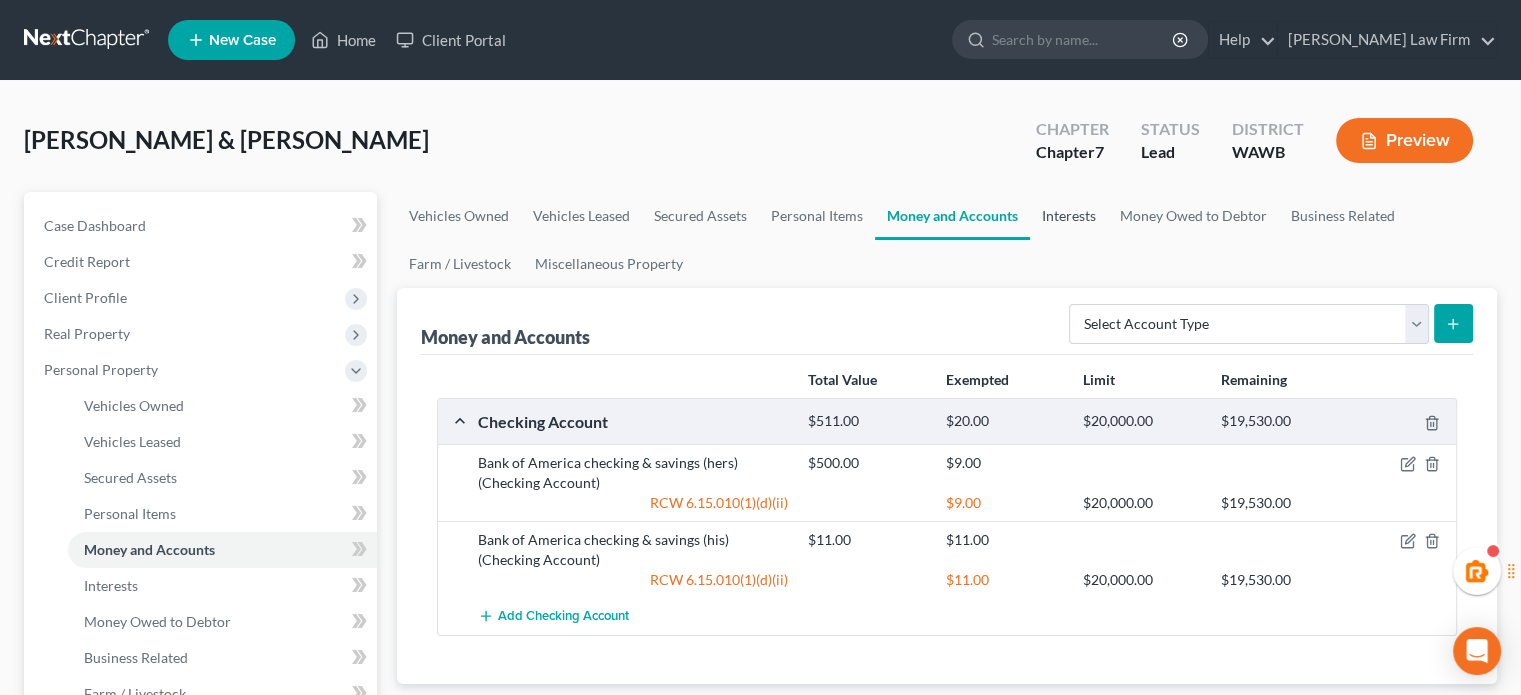 click on "Interests" at bounding box center [1069, 216] 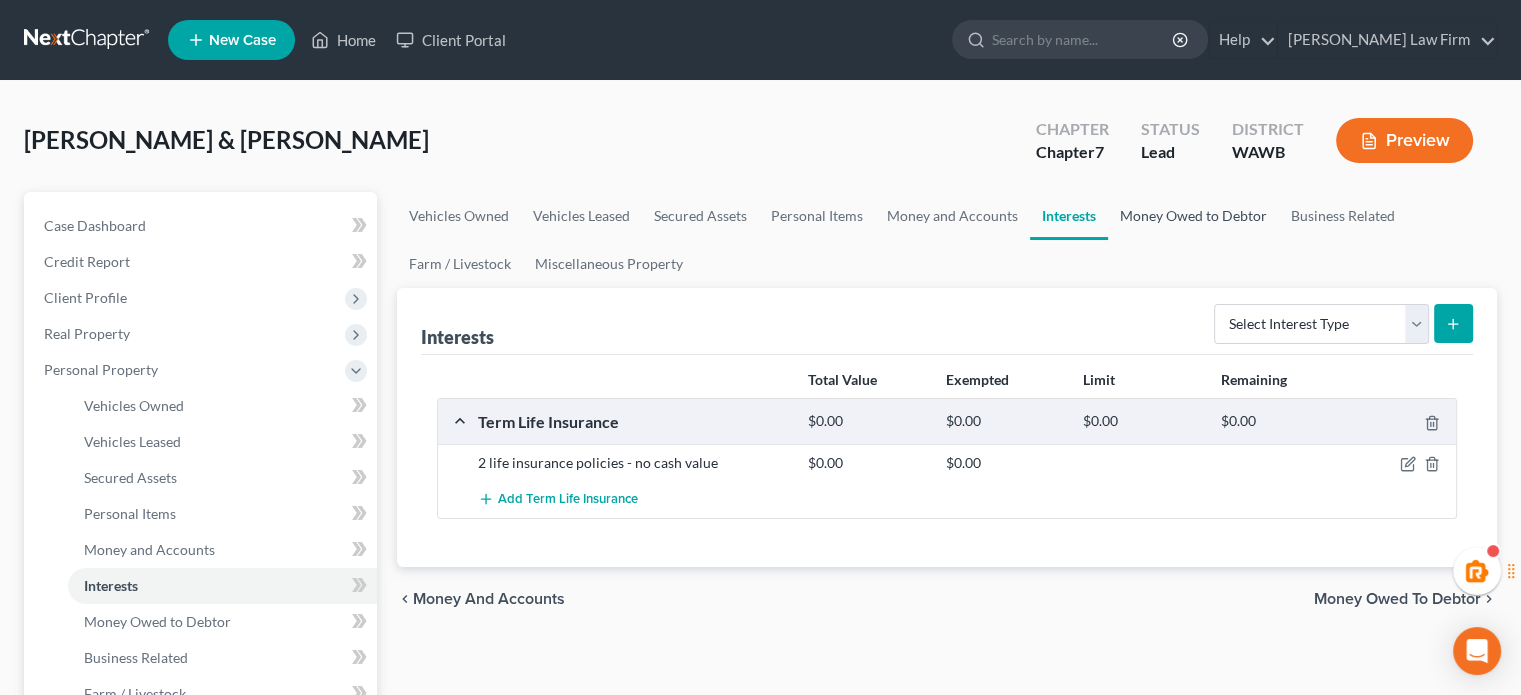 click on "Money Owed to Debtor" at bounding box center [1193, 216] 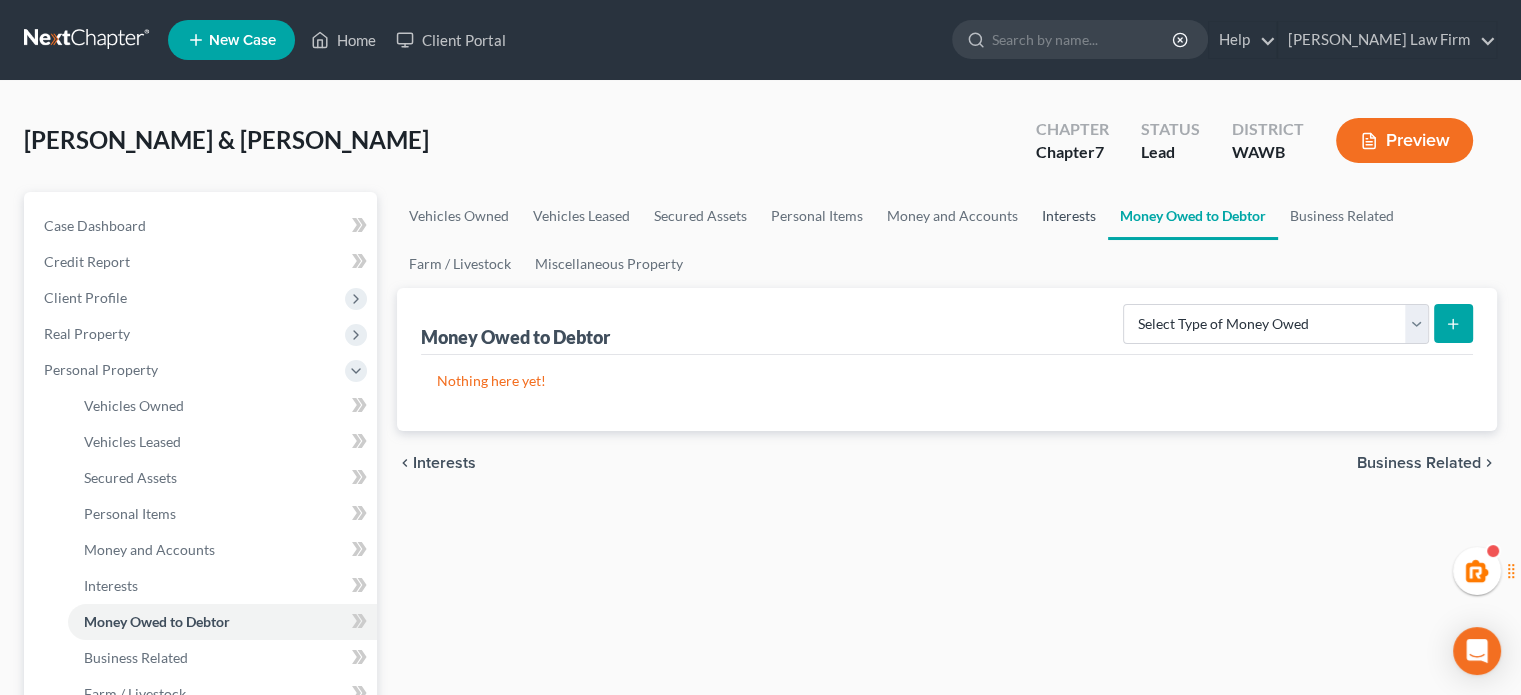 click on "Interests" at bounding box center (1069, 216) 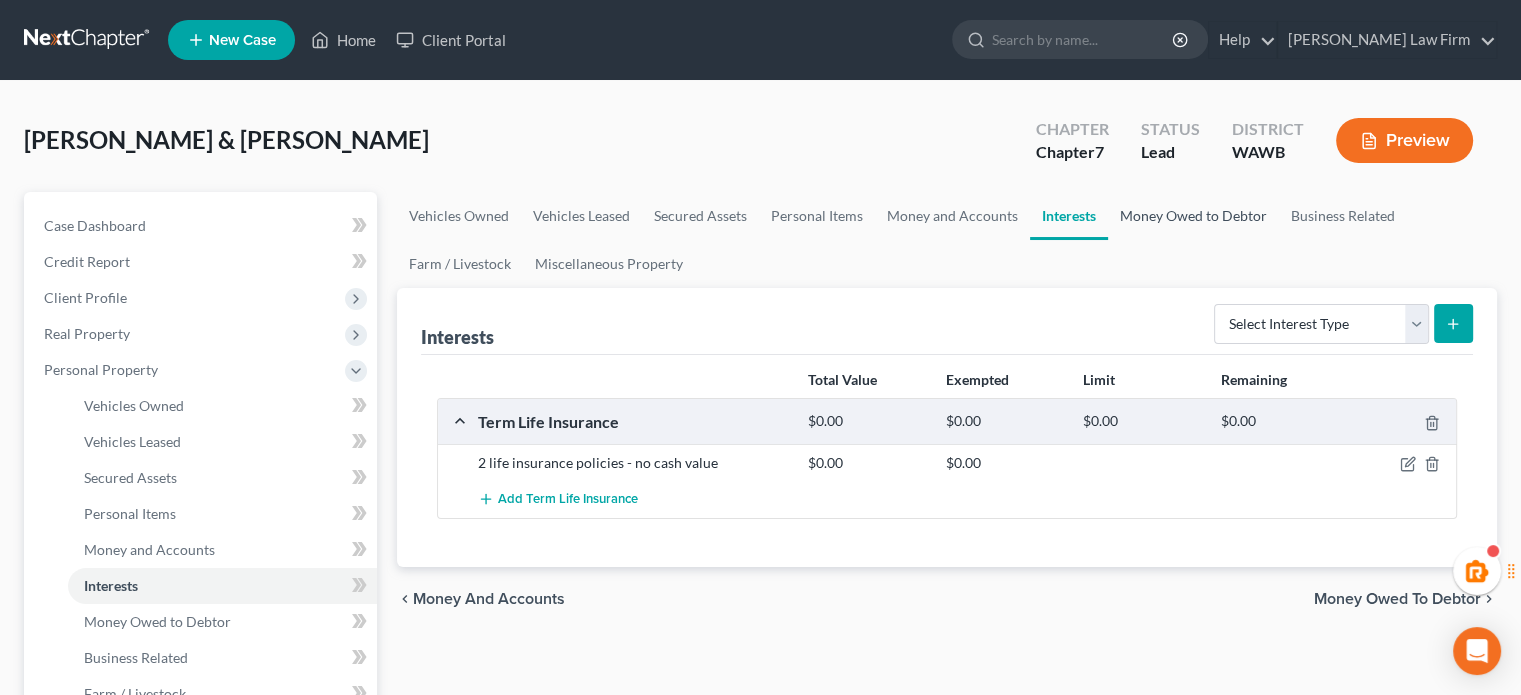 click on "Money Owed to Debtor" at bounding box center [1193, 216] 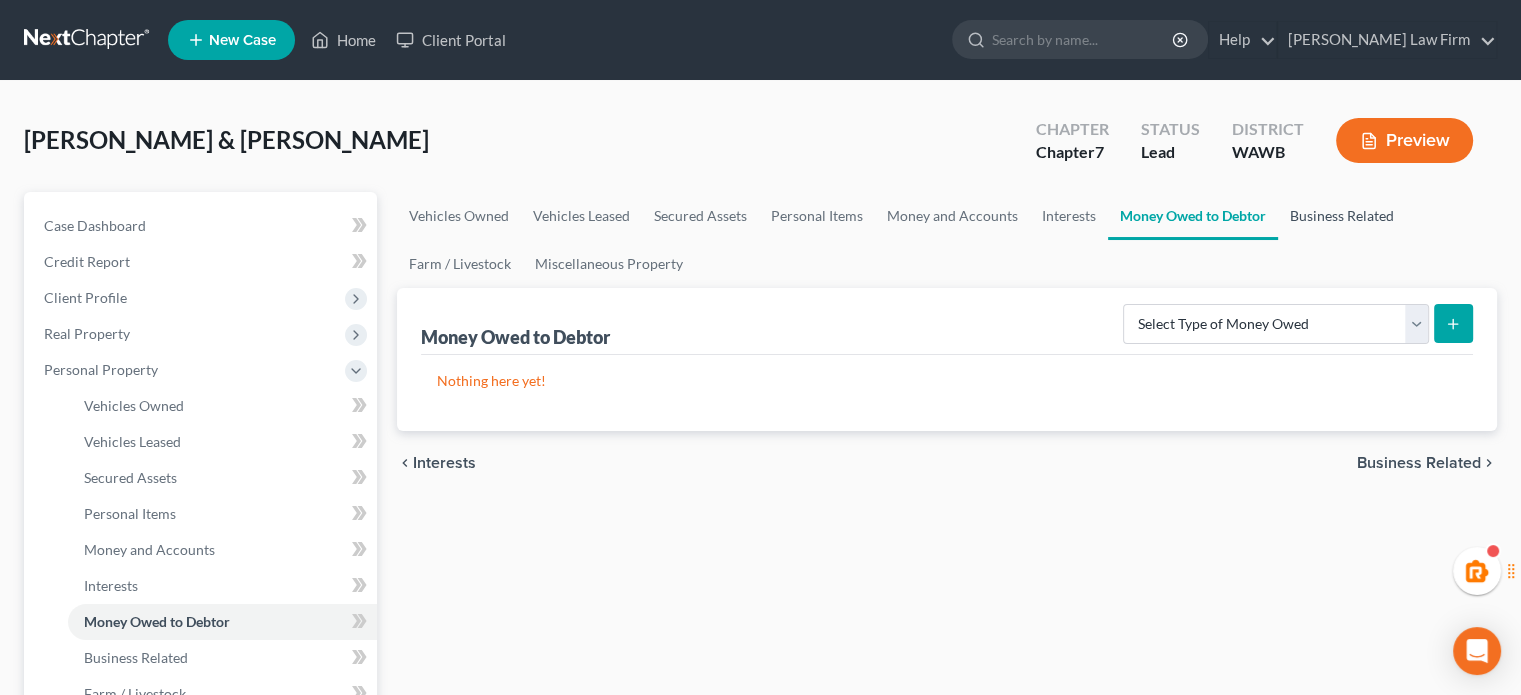 click on "Business Related" at bounding box center (1342, 216) 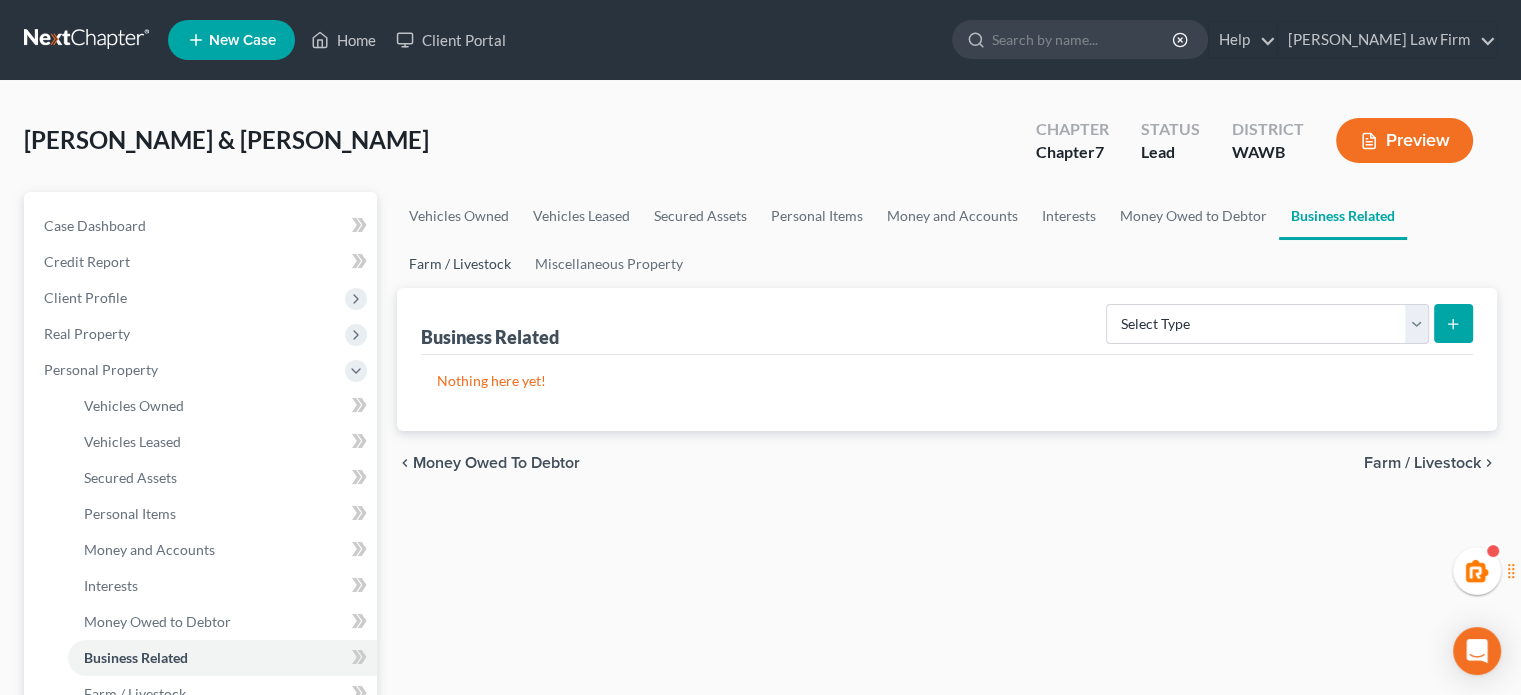click on "Farm / Livestock" at bounding box center (460, 264) 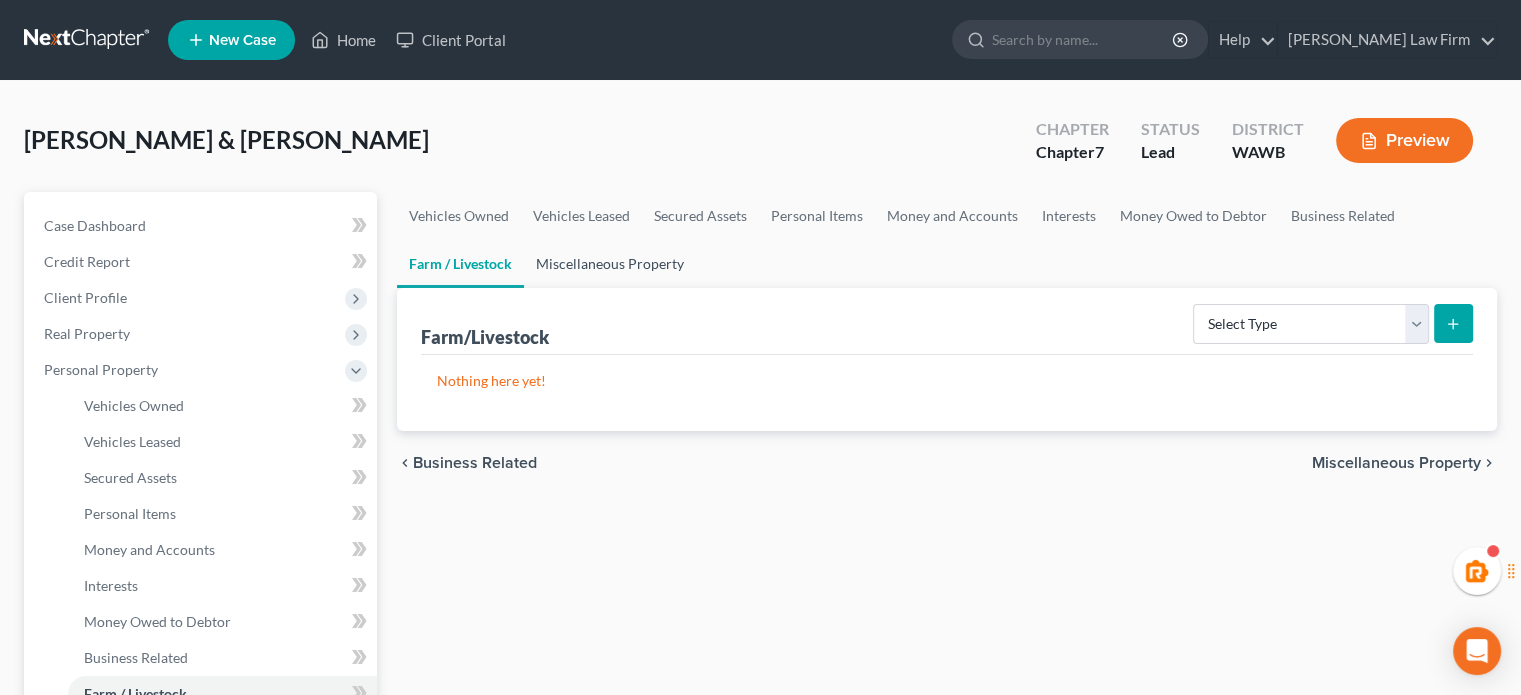 click on "Miscellaneous Property" at bounding box center [610, 264] 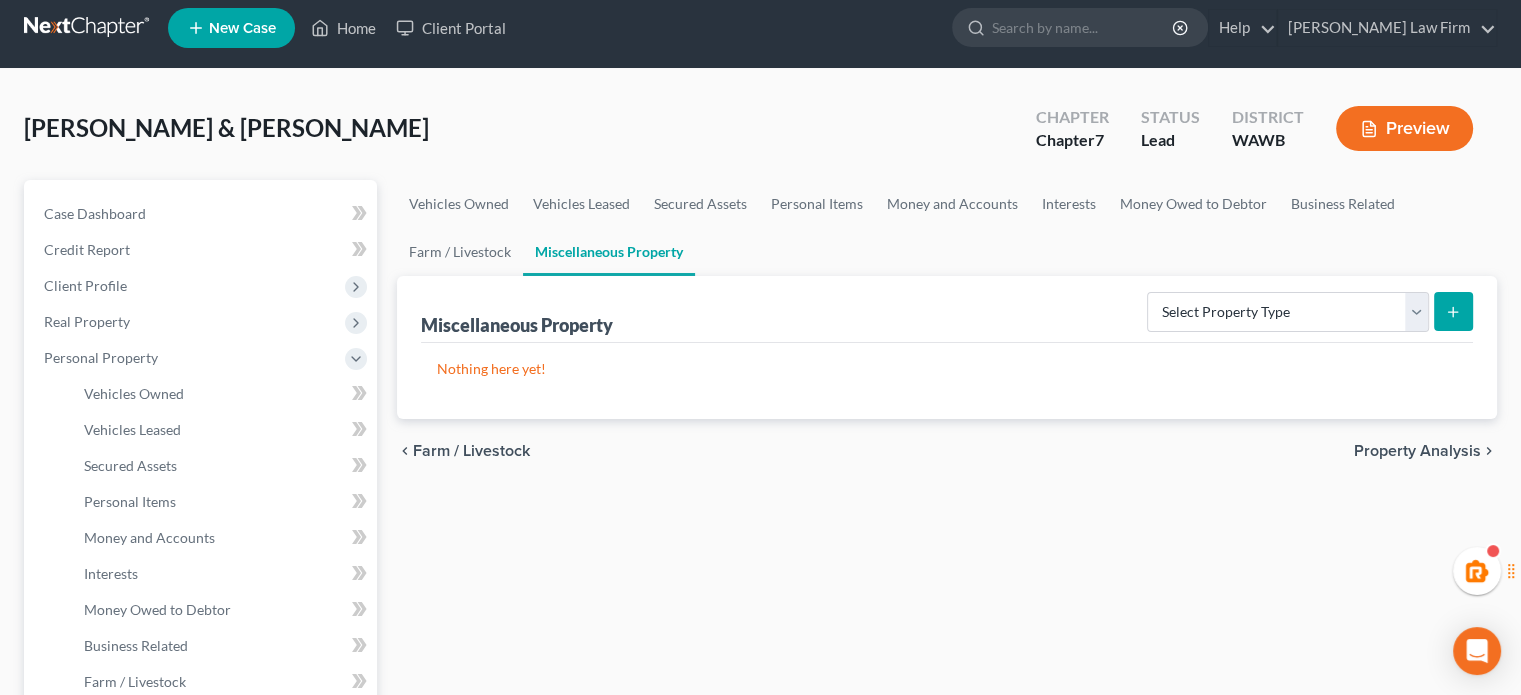scroll, scrollTop: 0, scrollLeft: 0, axis: both 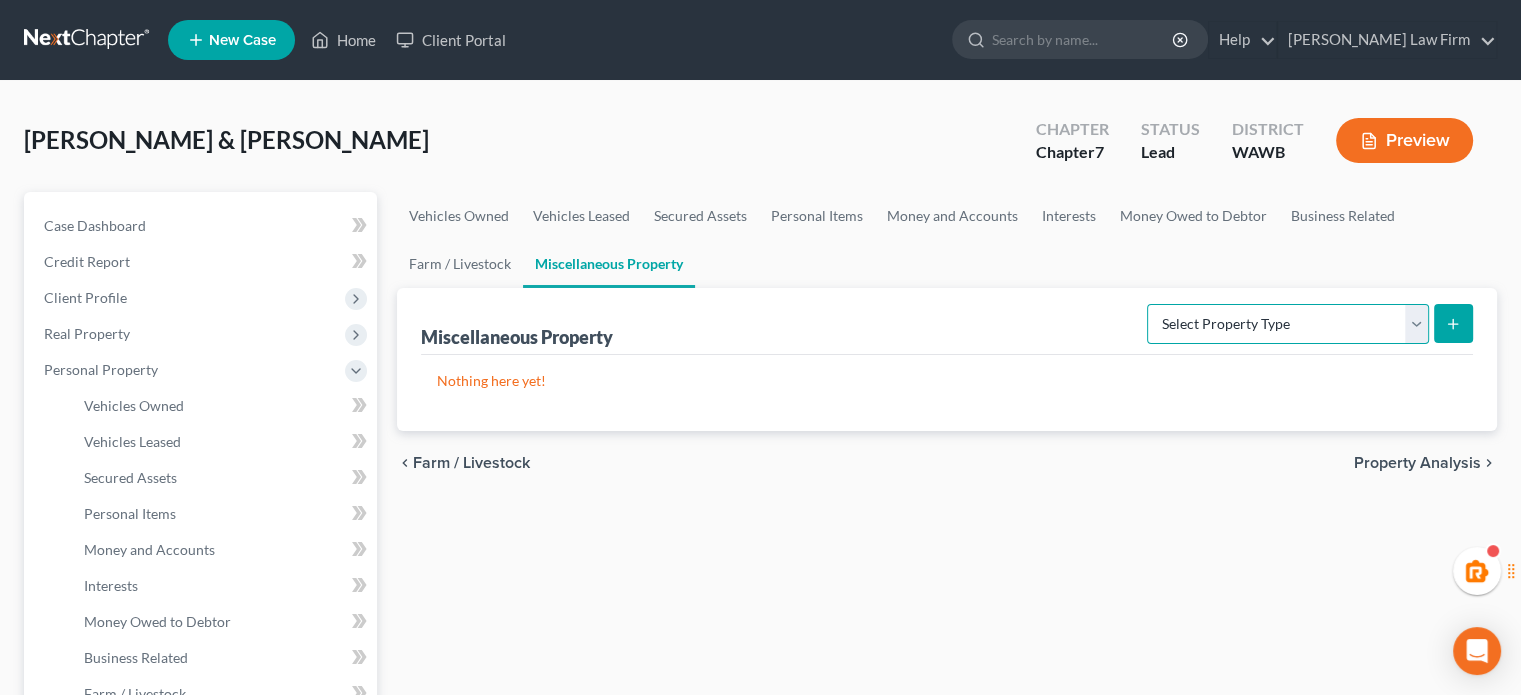 click on "Select Property Type Assigned for Creditor Benefit Within 1 Year Holding for Another Not Yet Listed Stored Within 1 Year Transferred" at bounding box center [1288, 324] 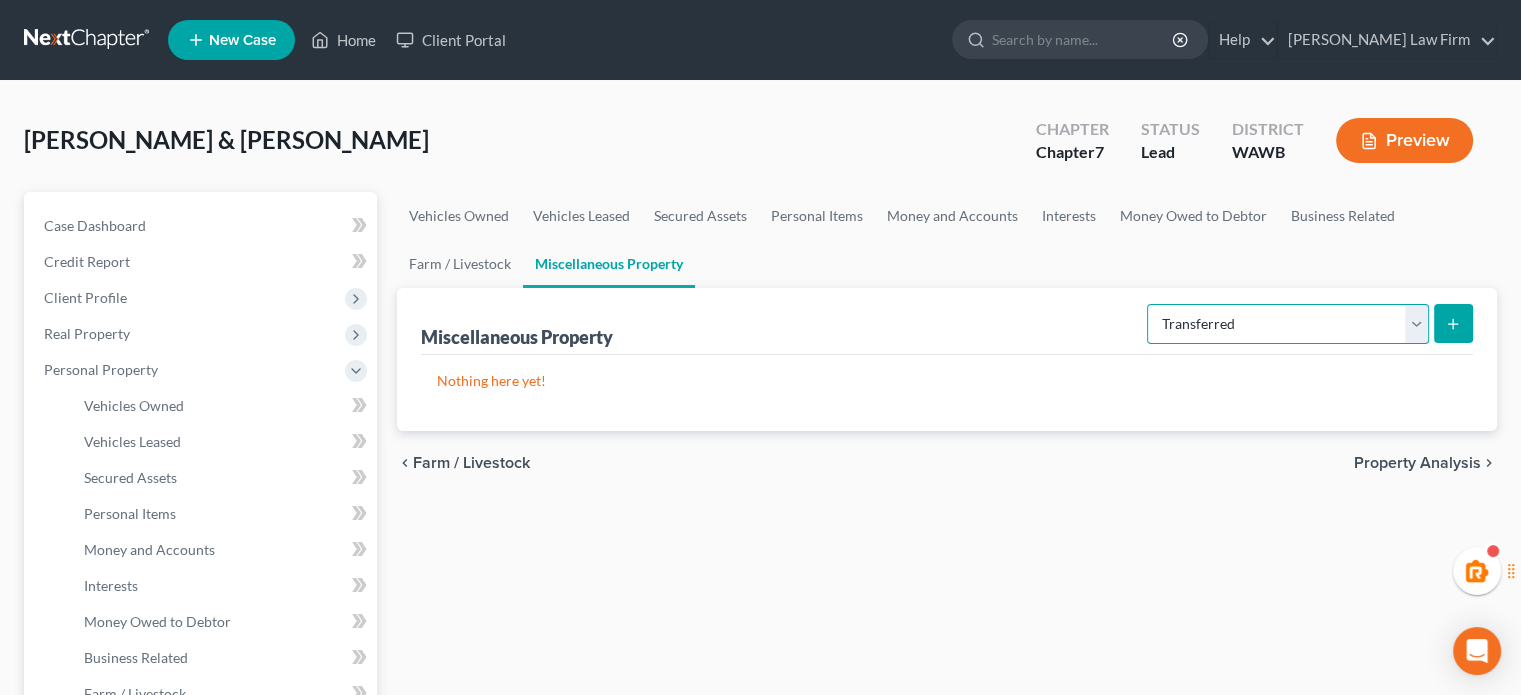 click on "Select Property Type Assigned for Creditor Benefit Within 1 Year Holding for Another Not Yet Listed Stored Within 1 Year Transferred" at bounding box center (1288, 324) 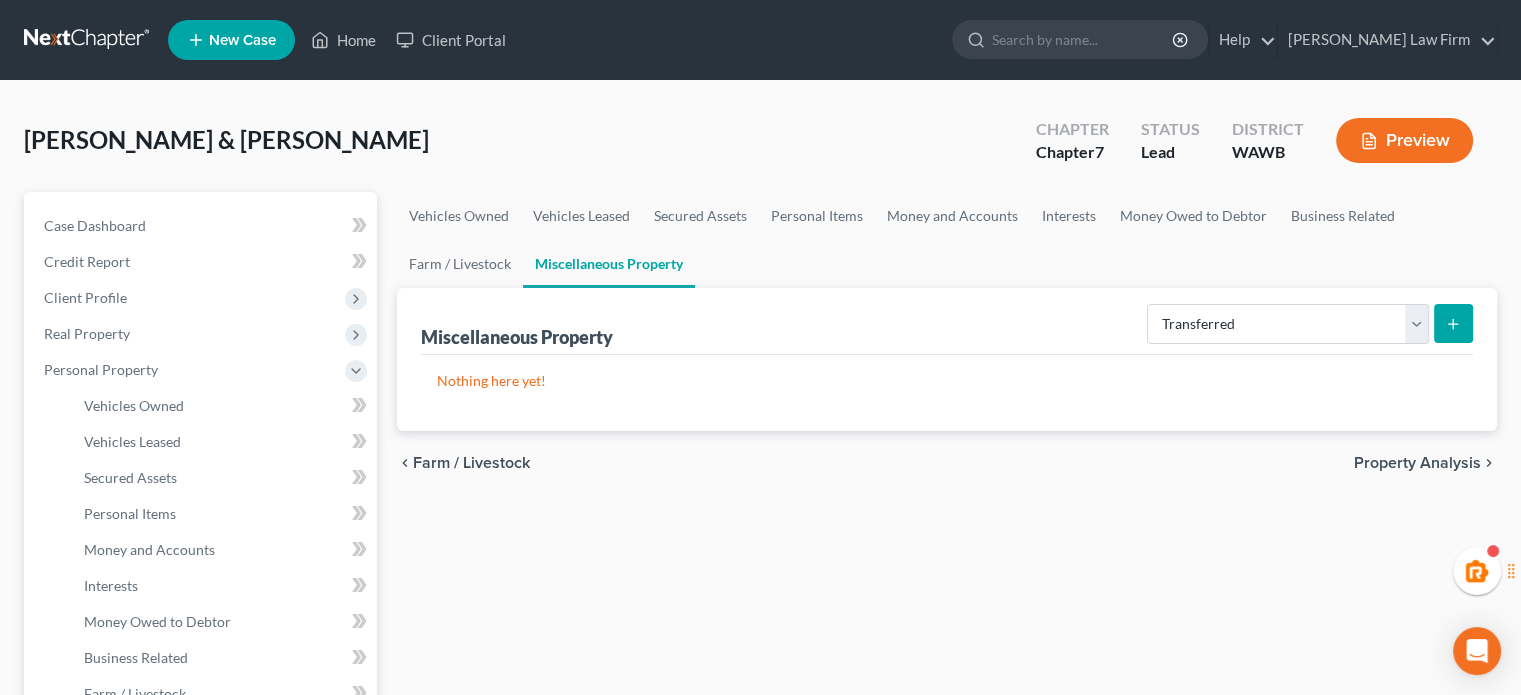 click at bounding box center (1453, 323) 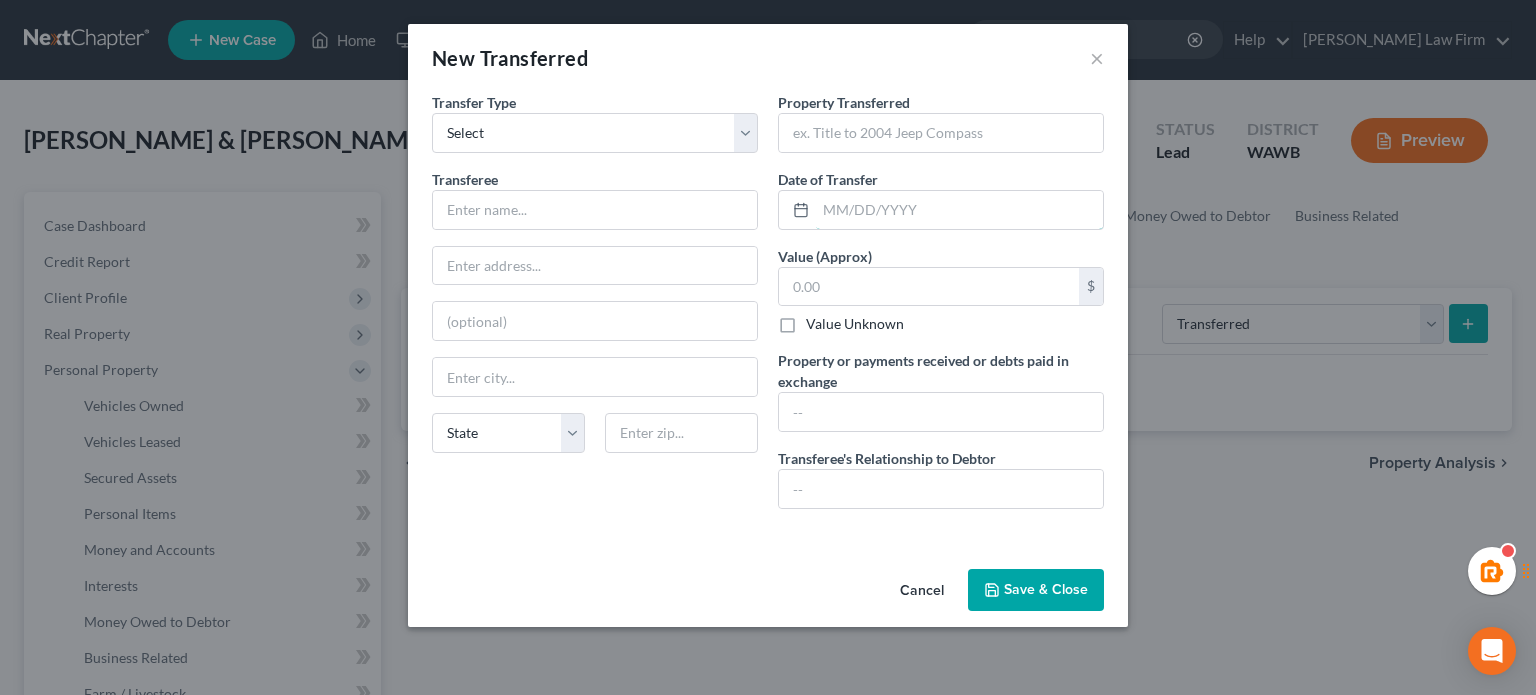 drag, startPoint x: 840, startPoint y: 205, endPoint x: 843, endPoint y: 238, distance: 33.13608 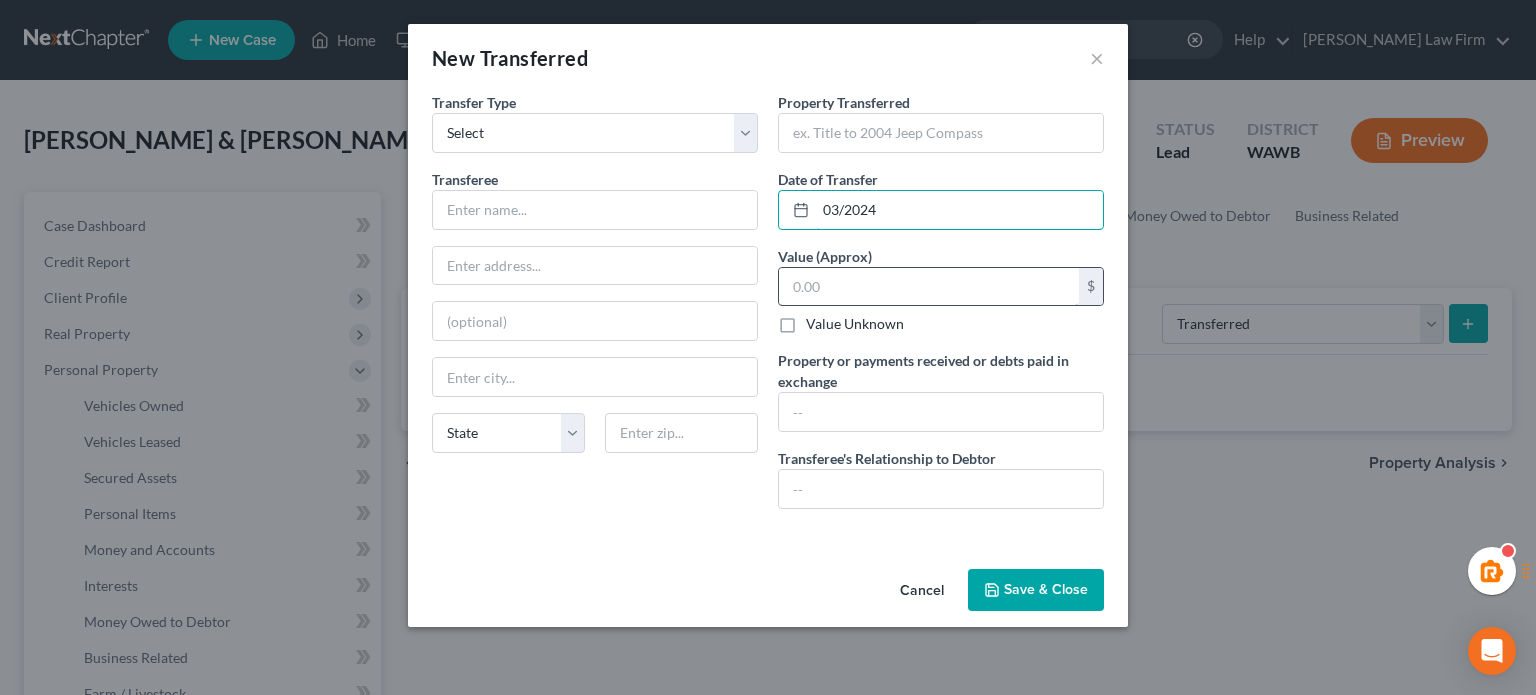 type on "03/2024" 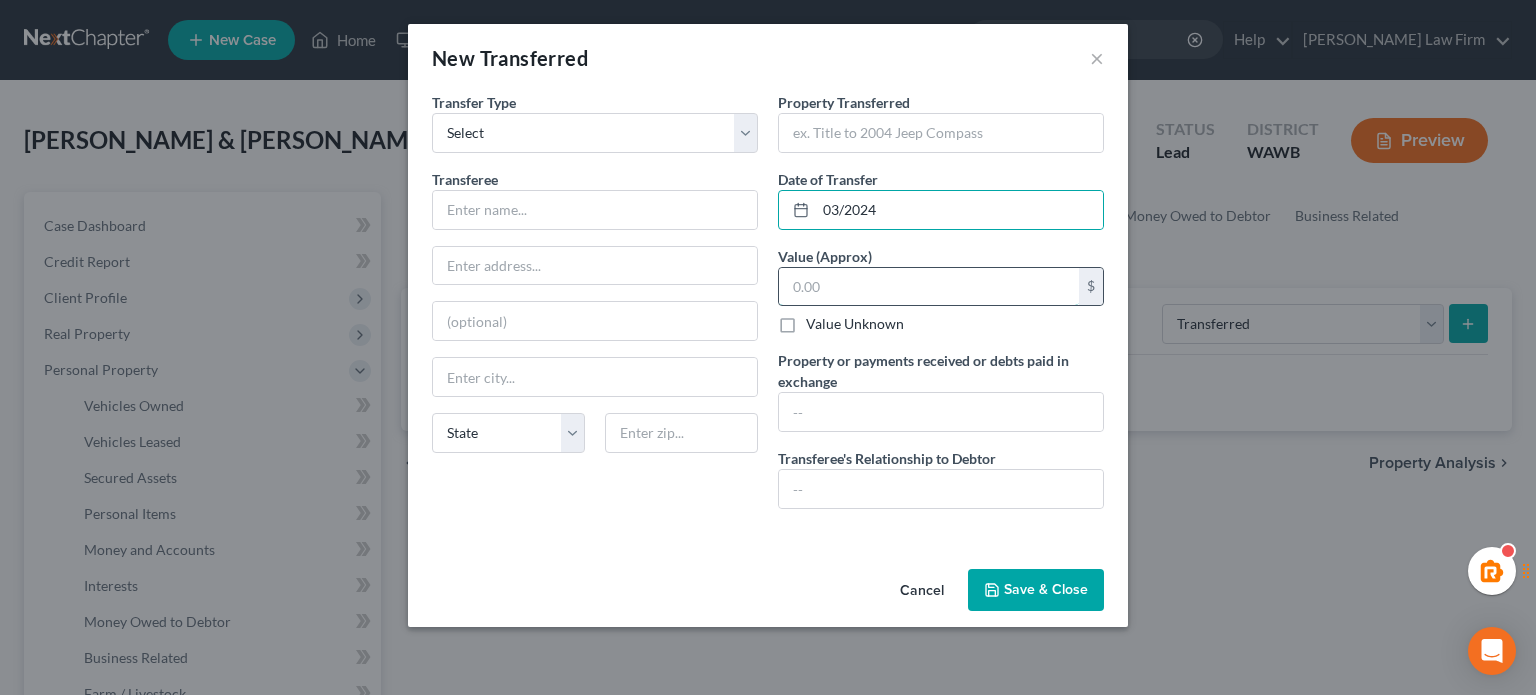 click at bounding box center (929, 287) 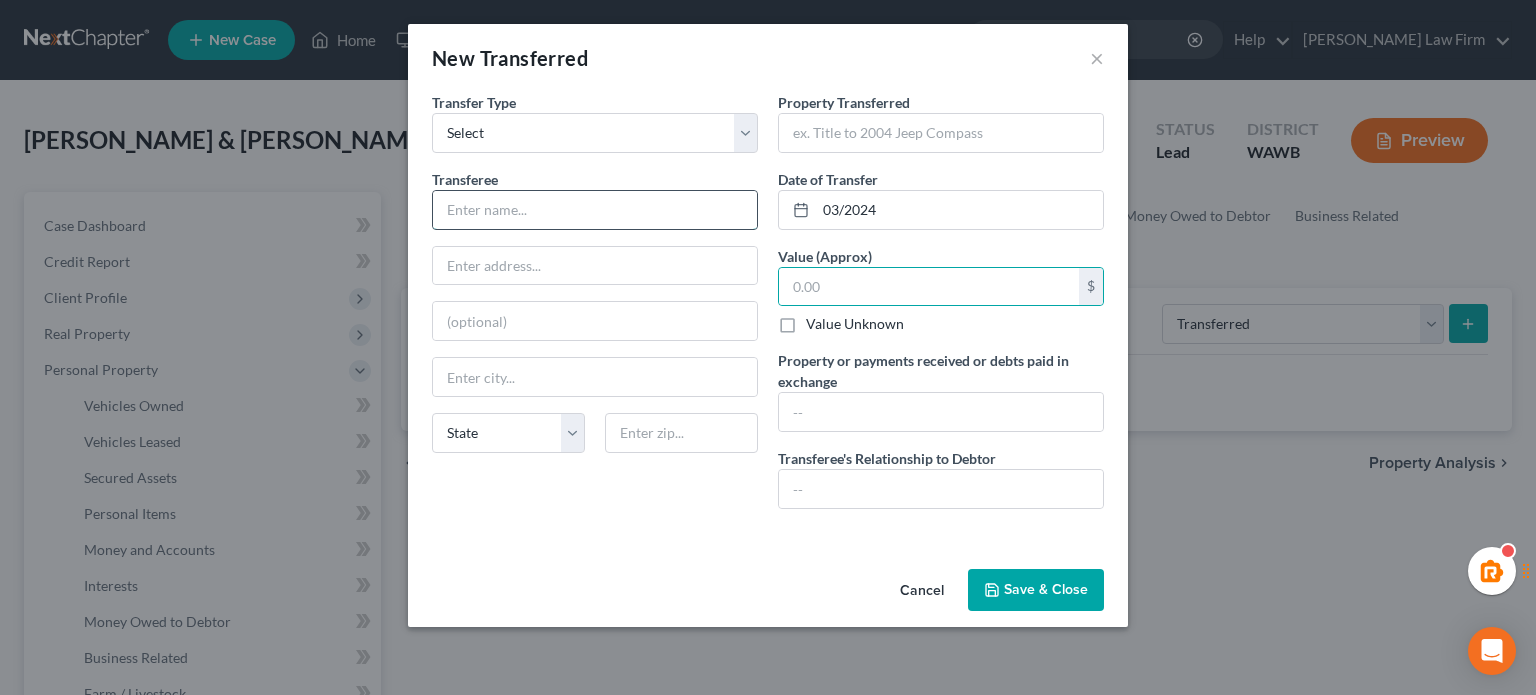drag, startPoint x: 652, startPoint y: 198, endPoint x: 670, endPoint y: 202, distance: 18.439089 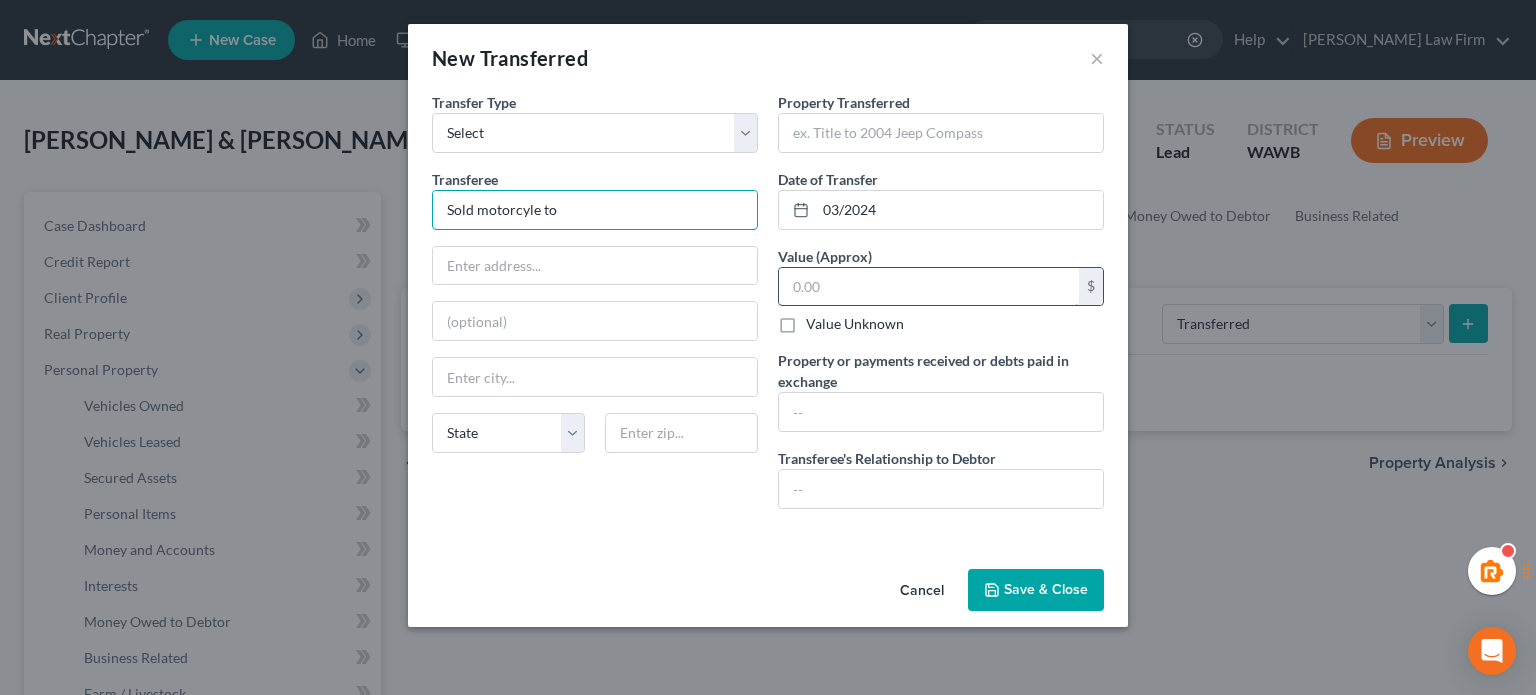 type on "Sold motorcyle to" 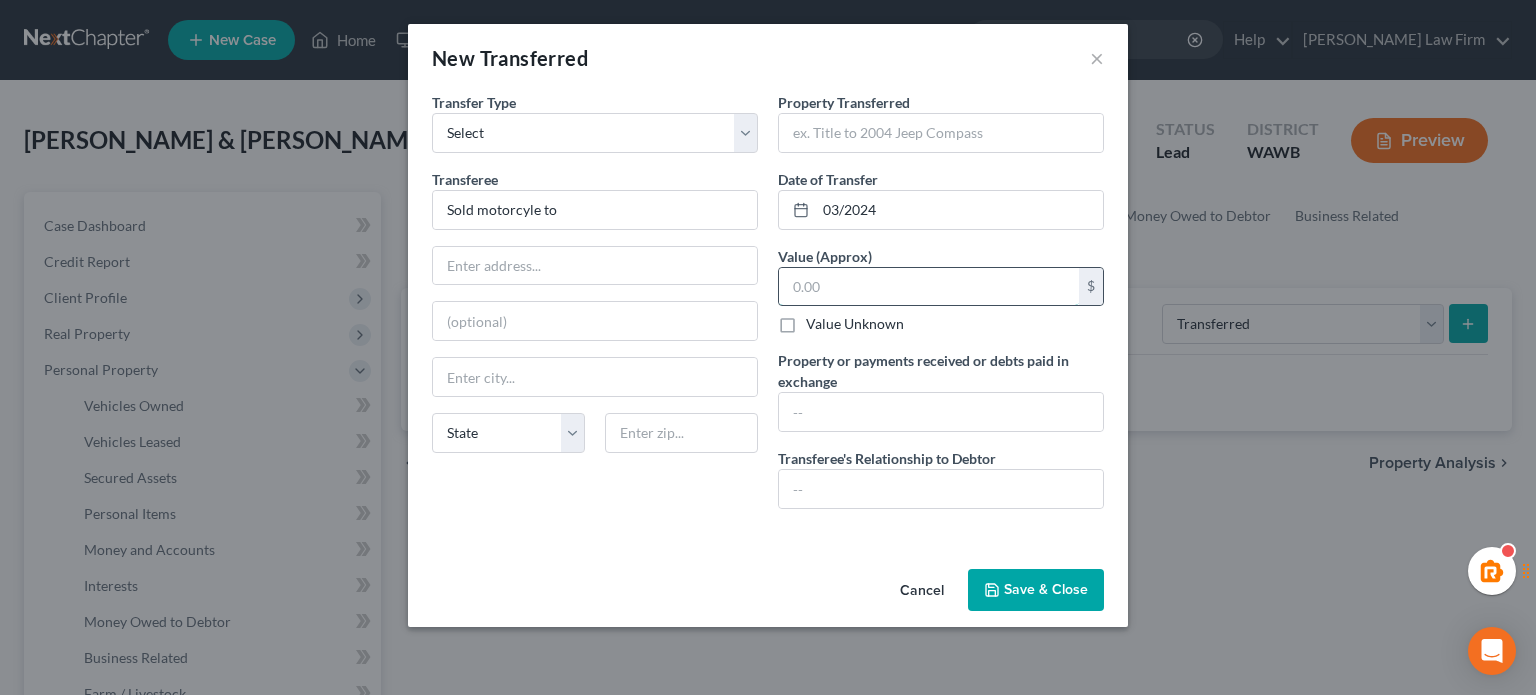 click at bounding box center [929, 287] 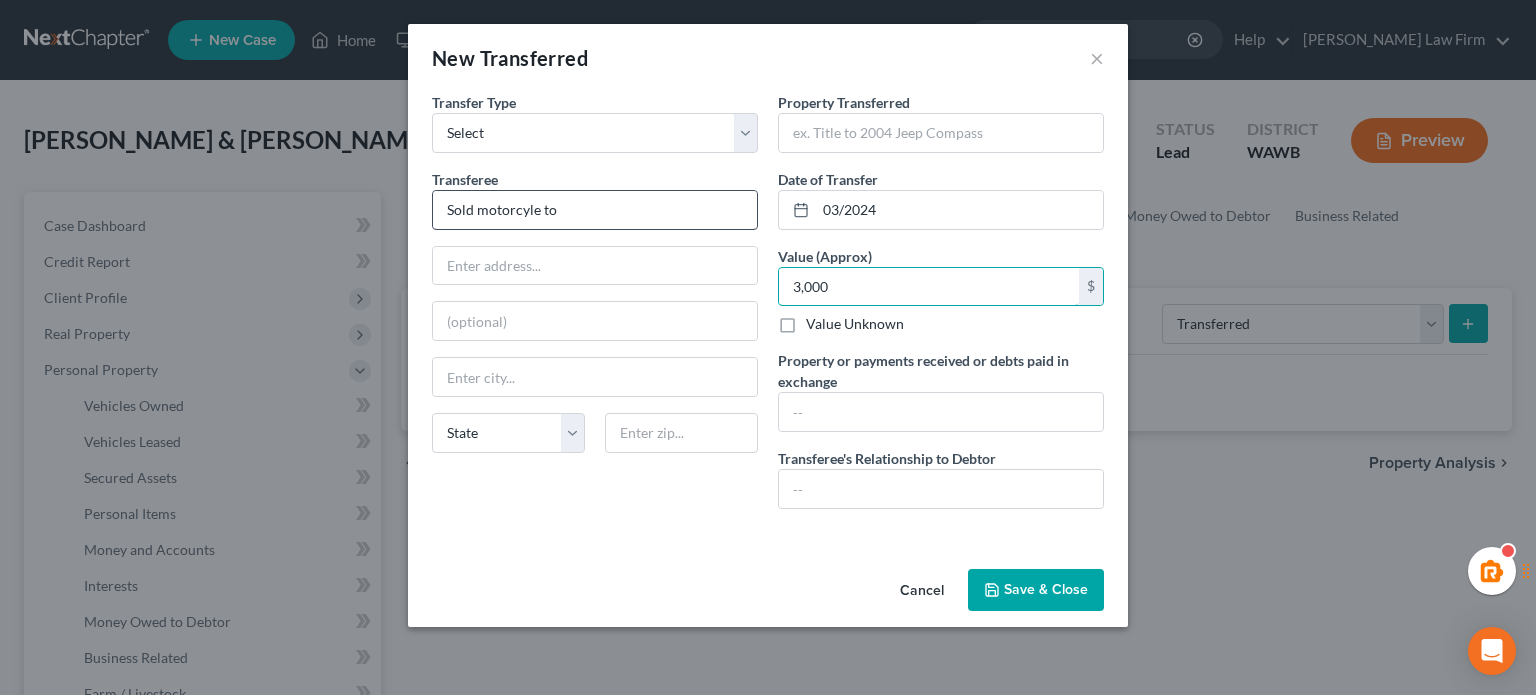 type on "3,000" 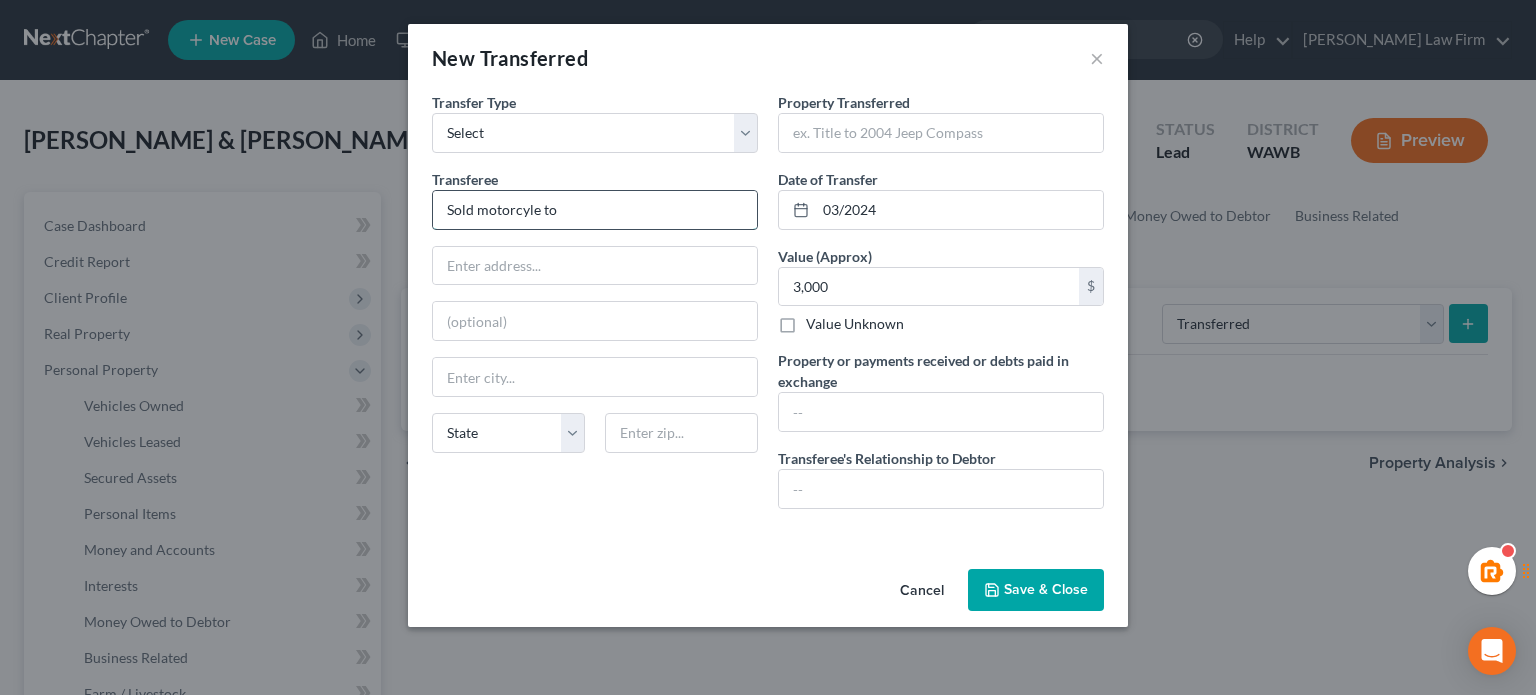 click on "Sold motorcyle to" at bounding box center [595, 210] 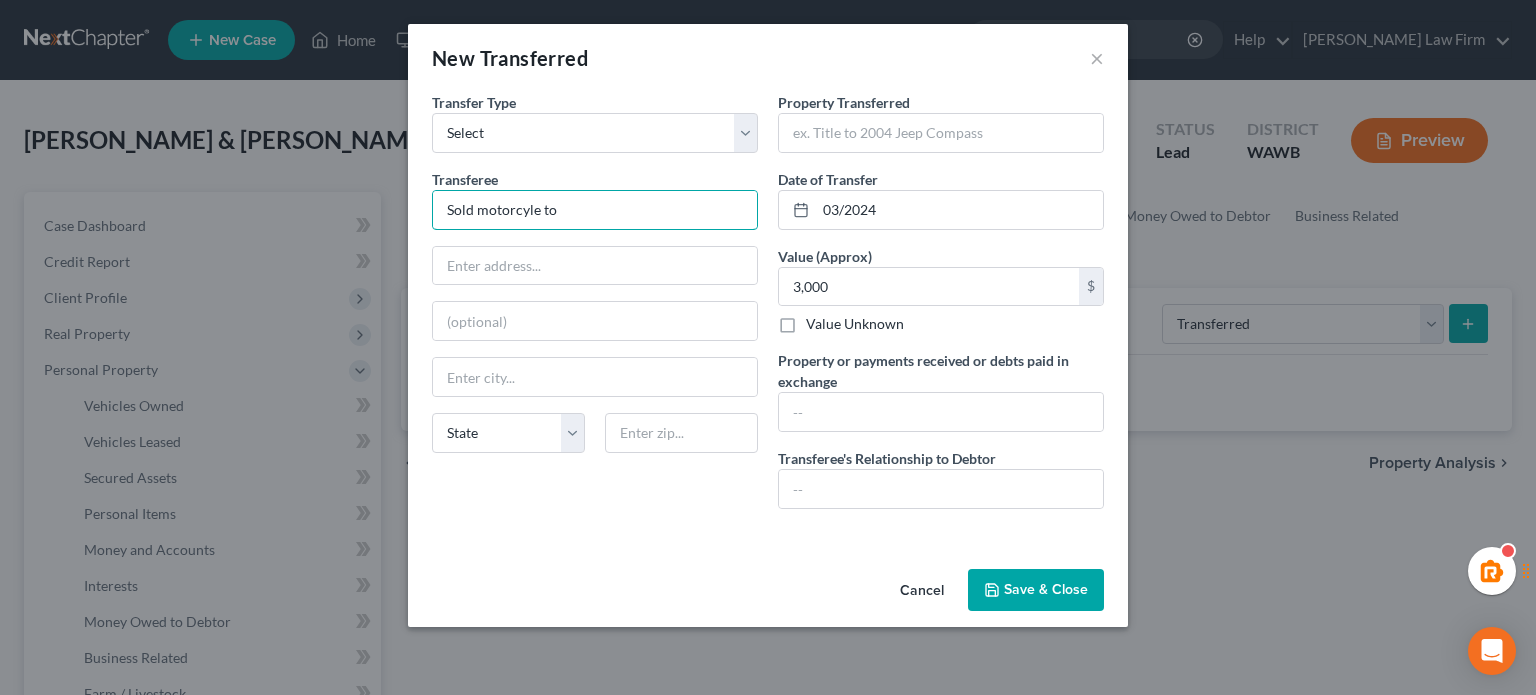 drag, startPoint x: 566, startPoint y: 211, endPoint x: 654, endPoint y: 341, distance: 156.98407 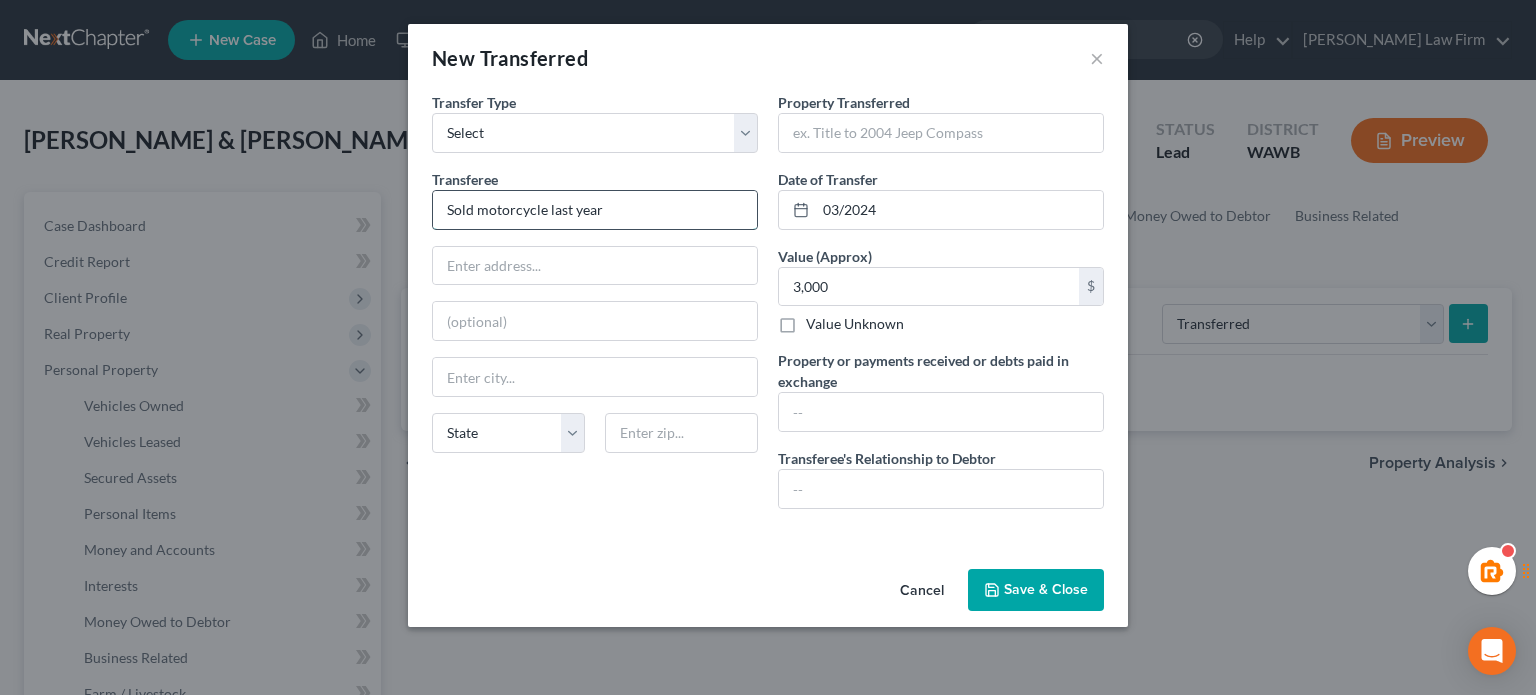 click on "Sold motorcycle last year" at bounding box center [595, 210] 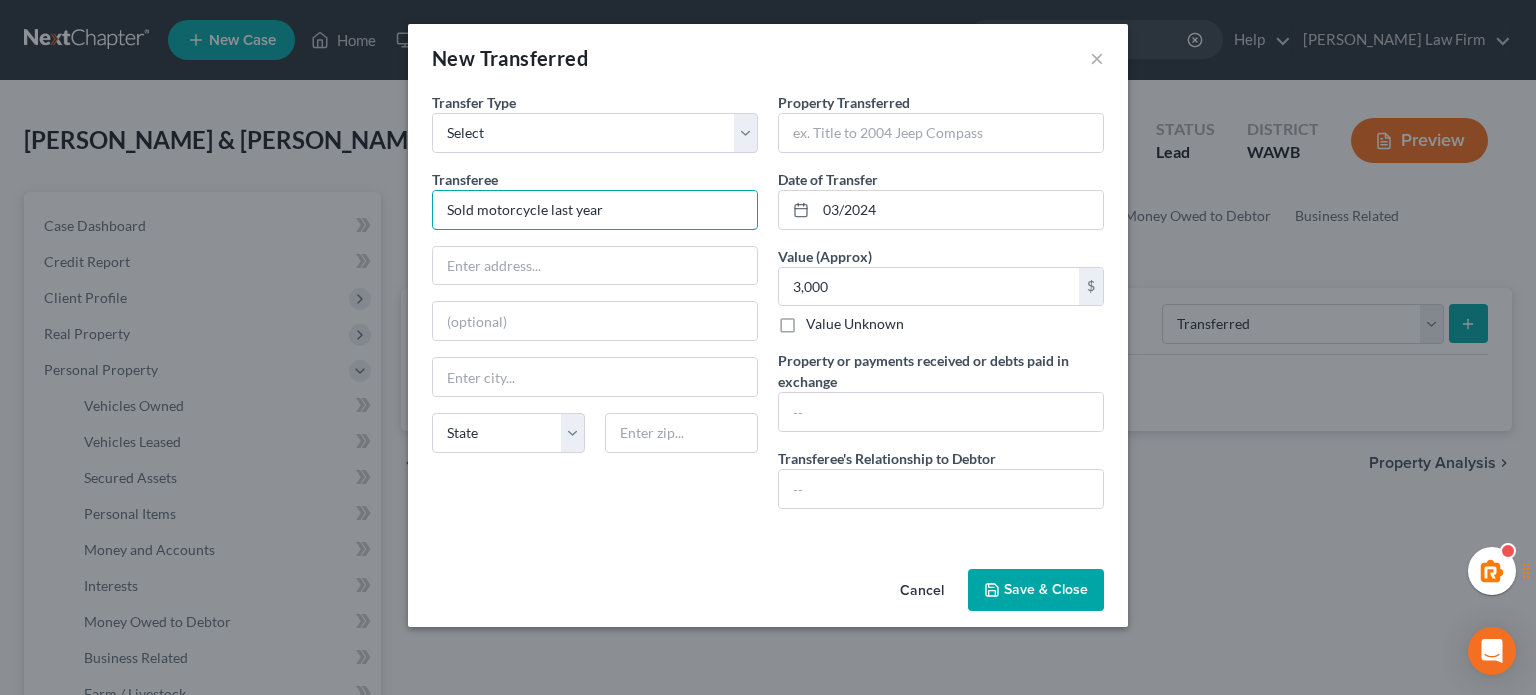 drag, startPoint x: 651, startPoint y: 220, endPoint x: 378, endPoint y: 238, distance: 273.59277 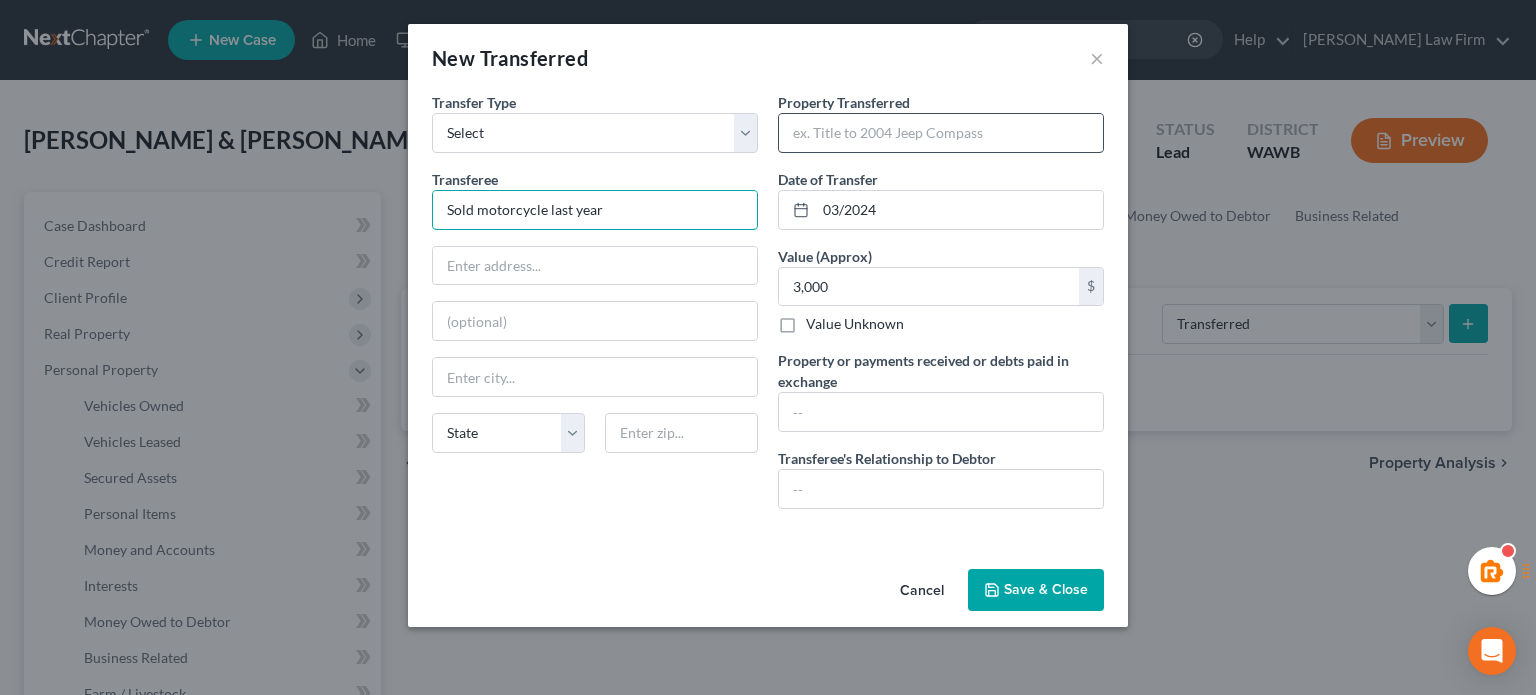 type on "Sold motorcycle last year" 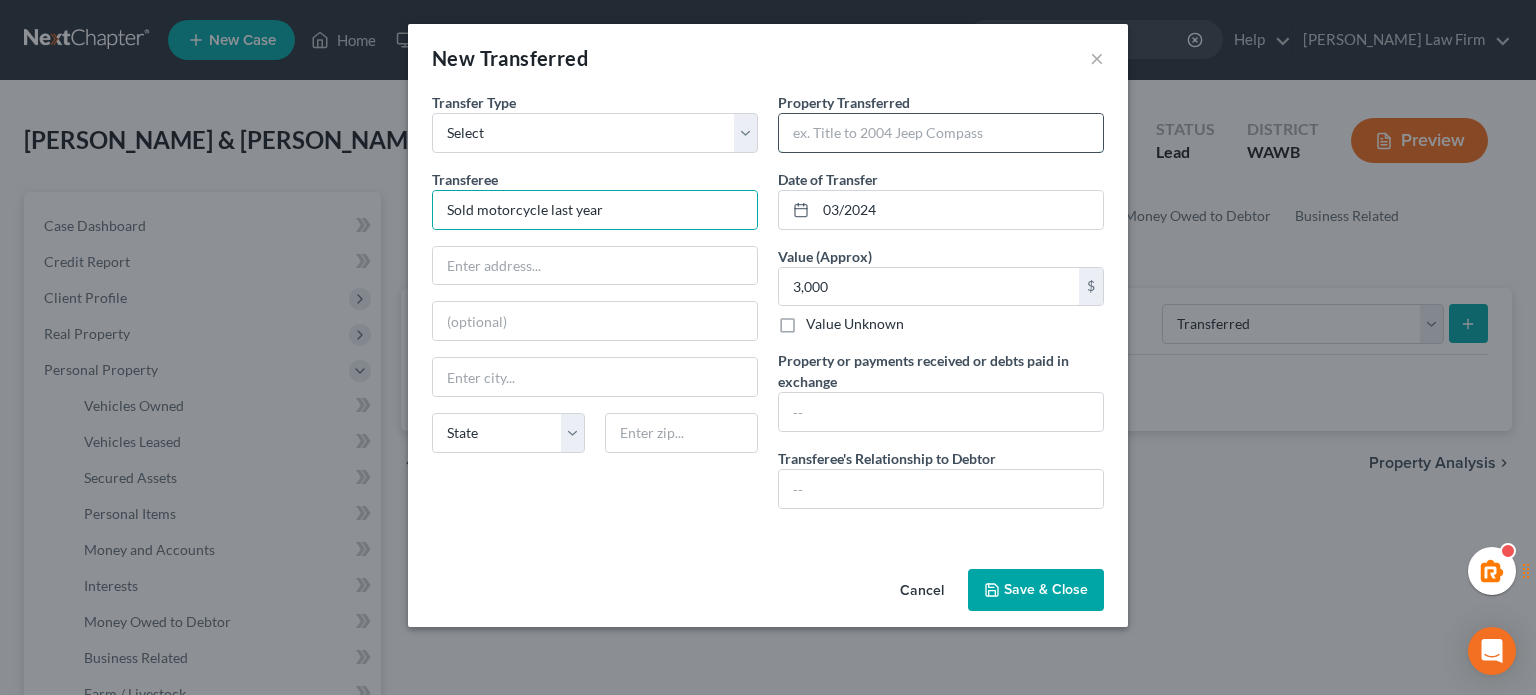 click at bounding box center (941, 133) 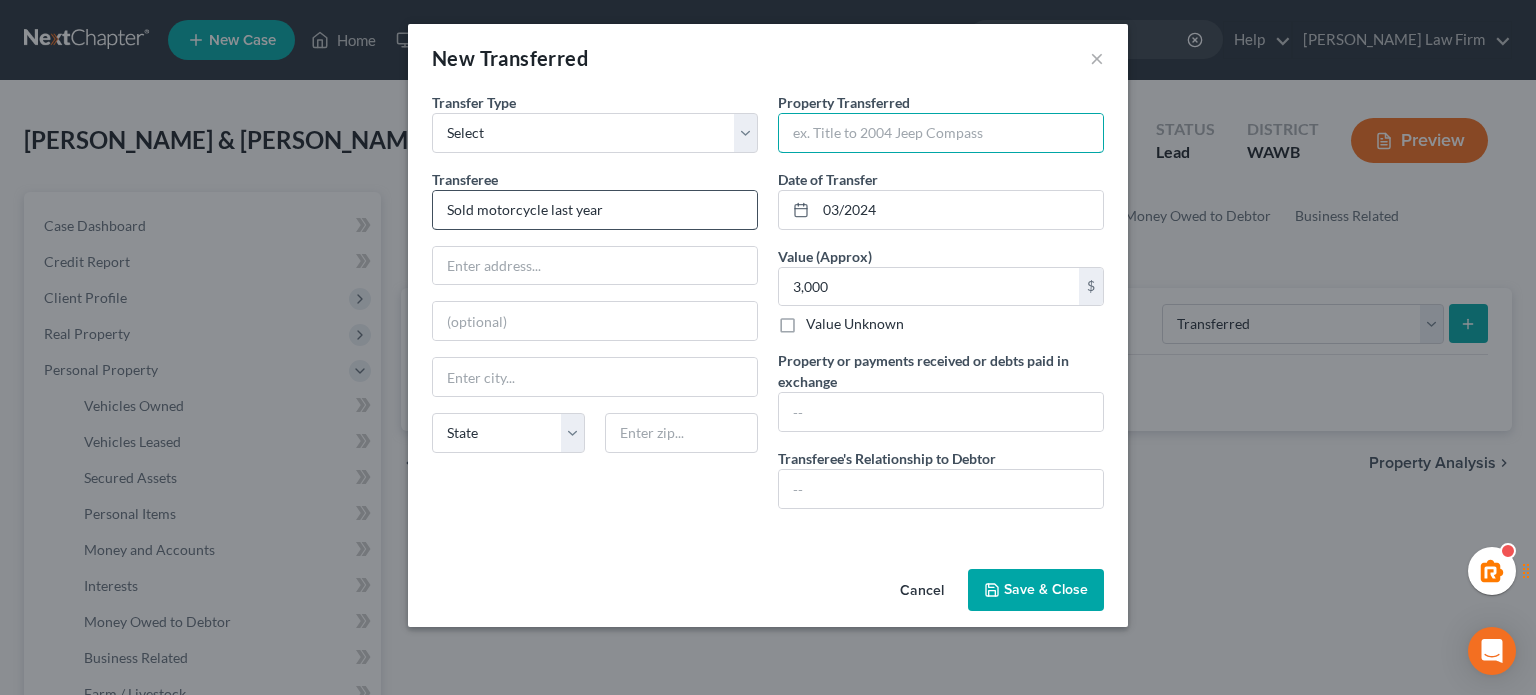 paste on "Sold motorcycle last year" 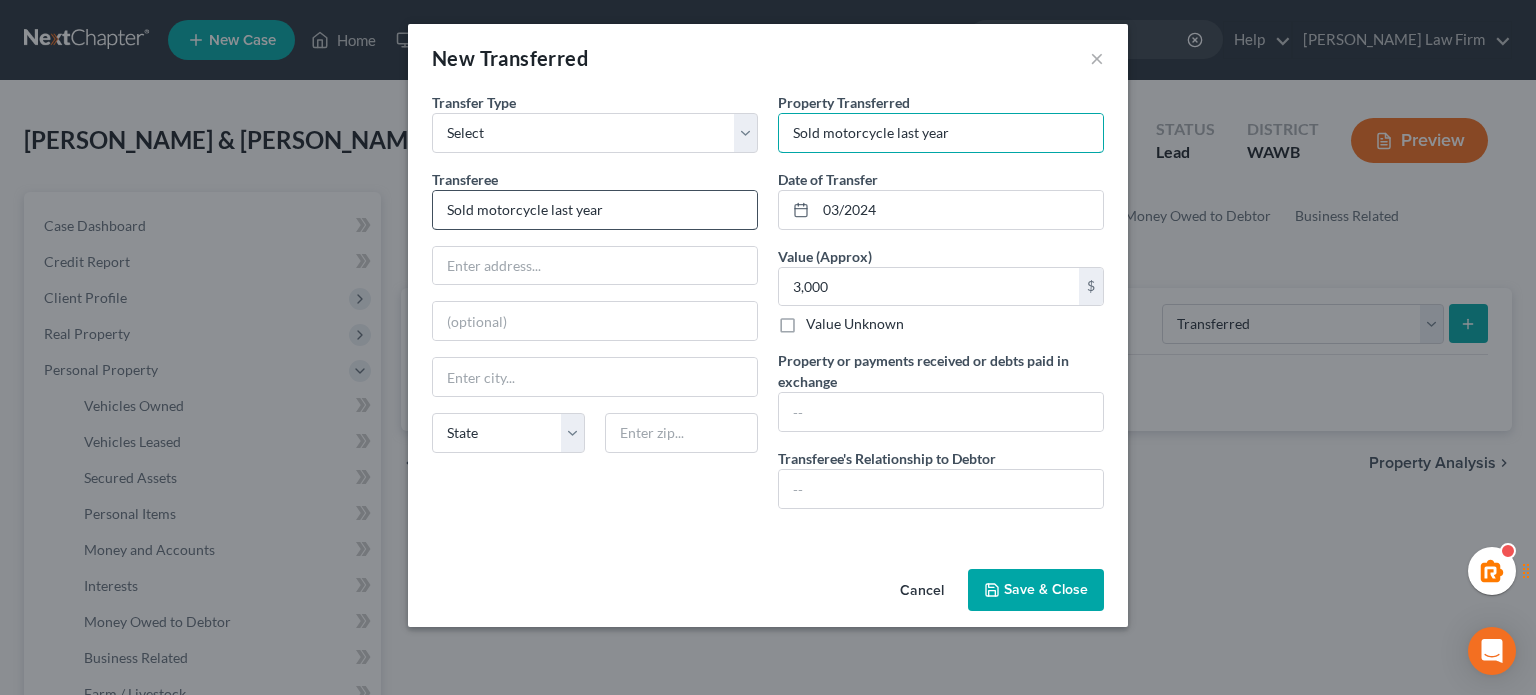 type on "Sold motorcycle last year" 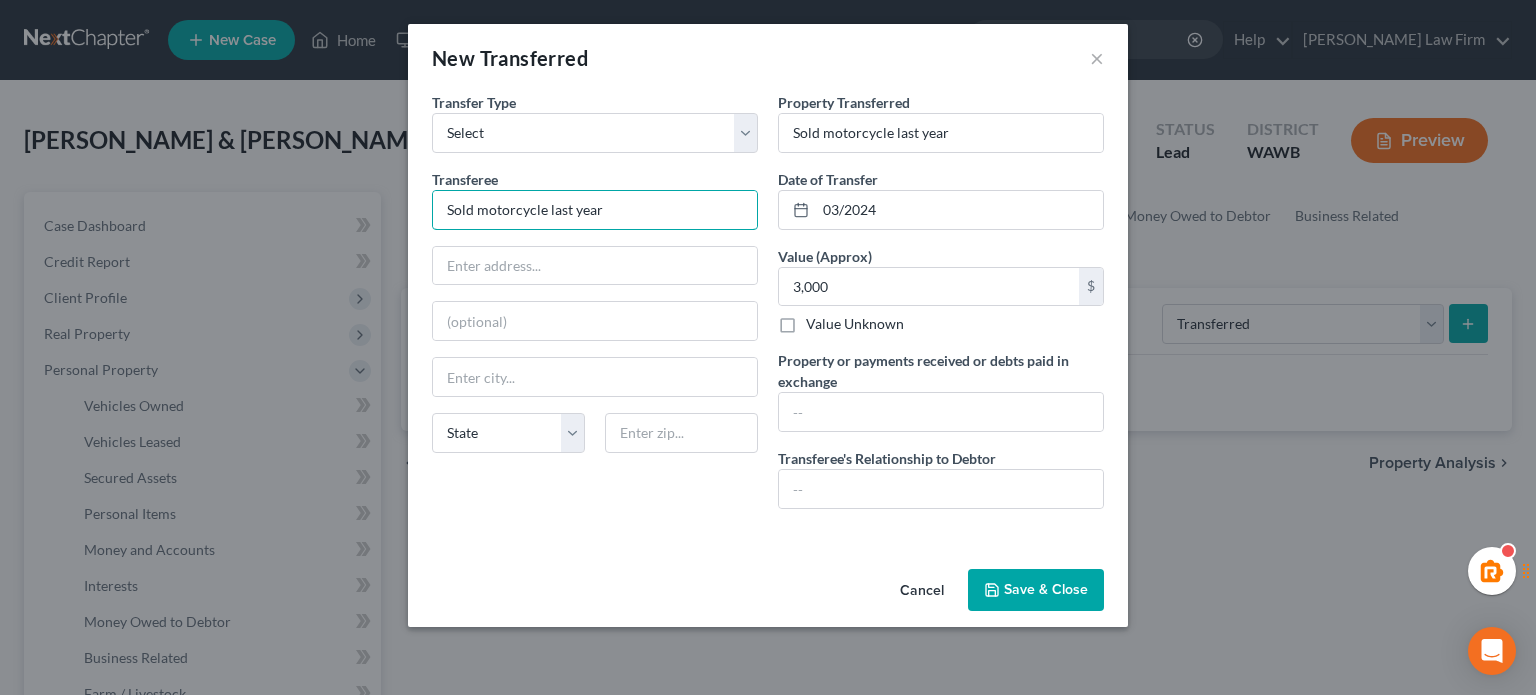 drag, startPoint x: 619, startPoint y: 219, endPoint x: 0, endPoint y: 141, distance: 623.895 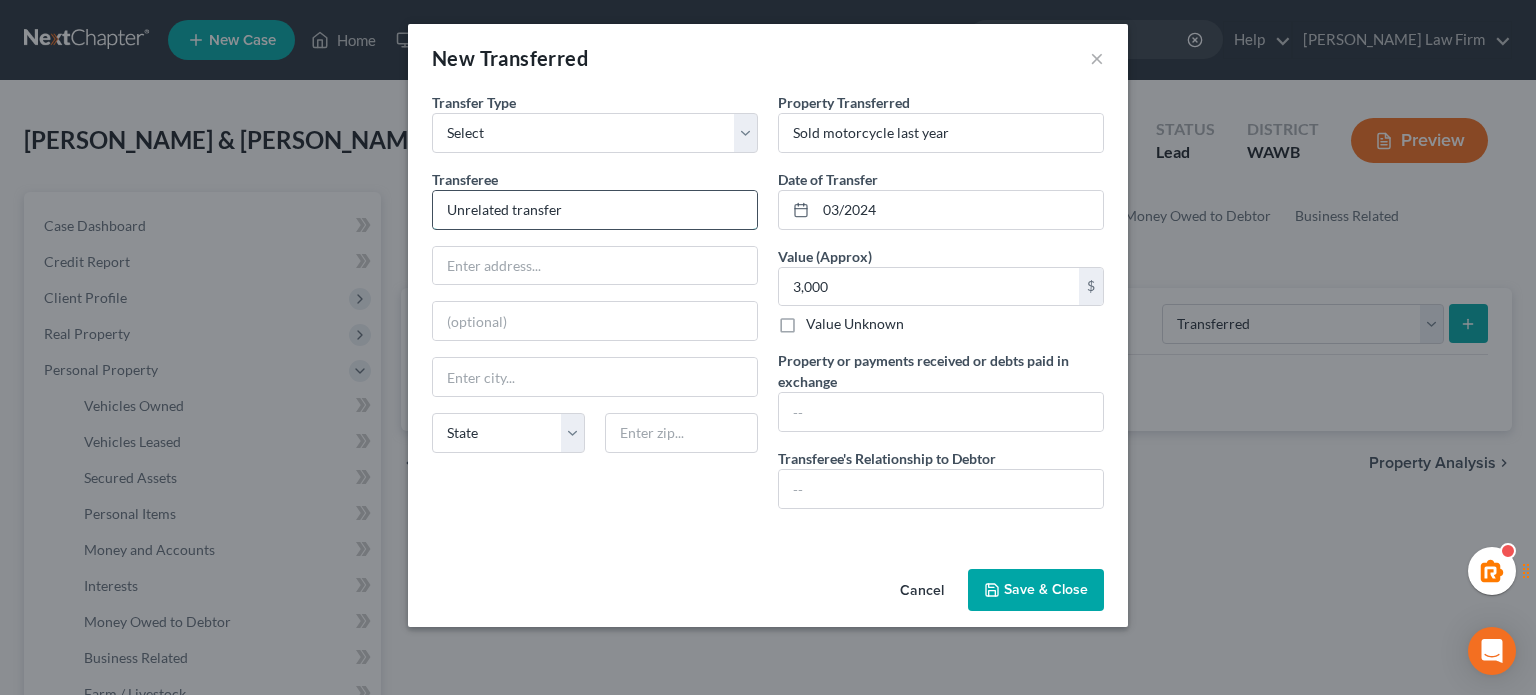 click on "Unrelated transfer" at bounding box center (595, 210) 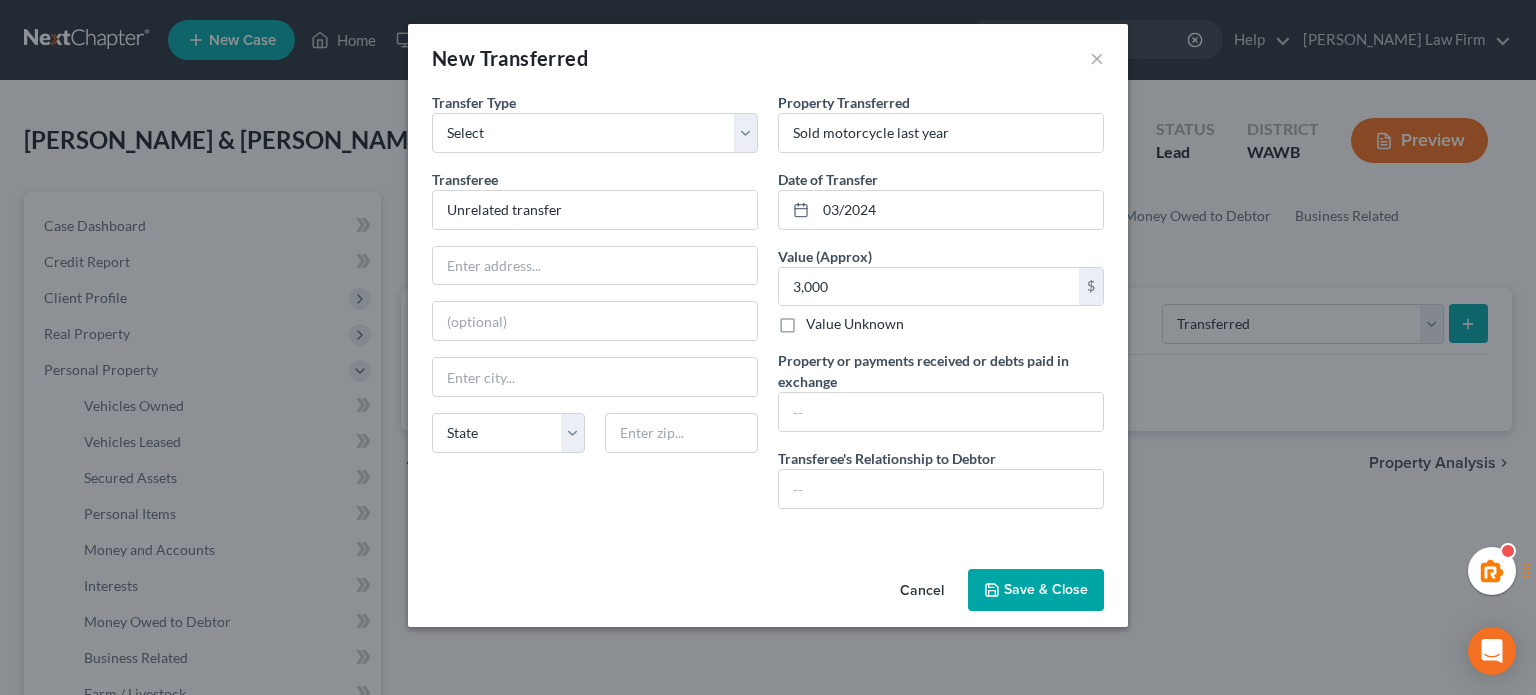 click on "Transfer Type
*
Select Ordinary (within 2 years) Within 10 Years
Transferee
*
Unrelated transfer State AL AK AR AZ CA CO CT DE DC FL GA GU HI ID IL IN IA KS KY LA ME MD MA MI MN MS MO MT NC ND NE NV NH NJ NM NY OH OK OR PA PR RI SC SD TN TX UT VI VA VT WA WV WI WY" at bounding box center [595, 308] 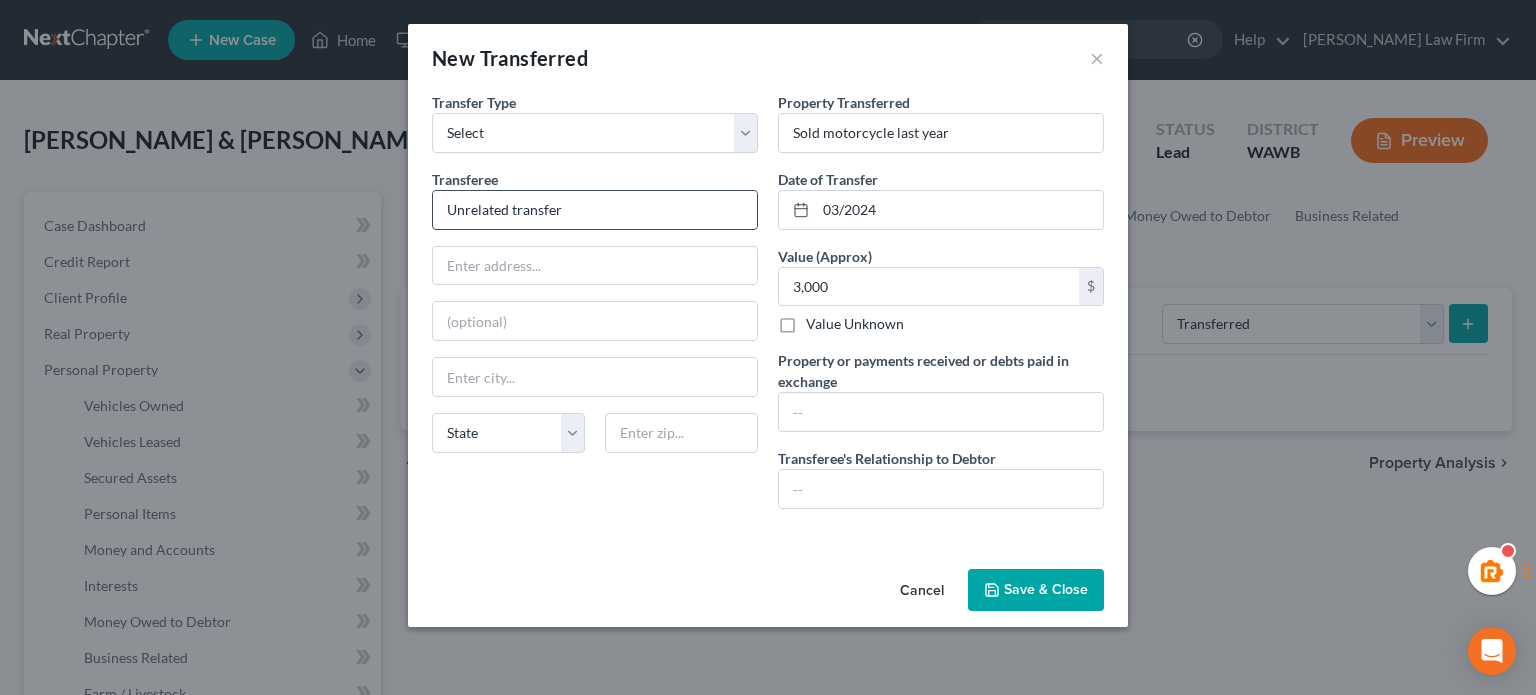 click on "Unrelated transfer" at bounding box center [595, 210] 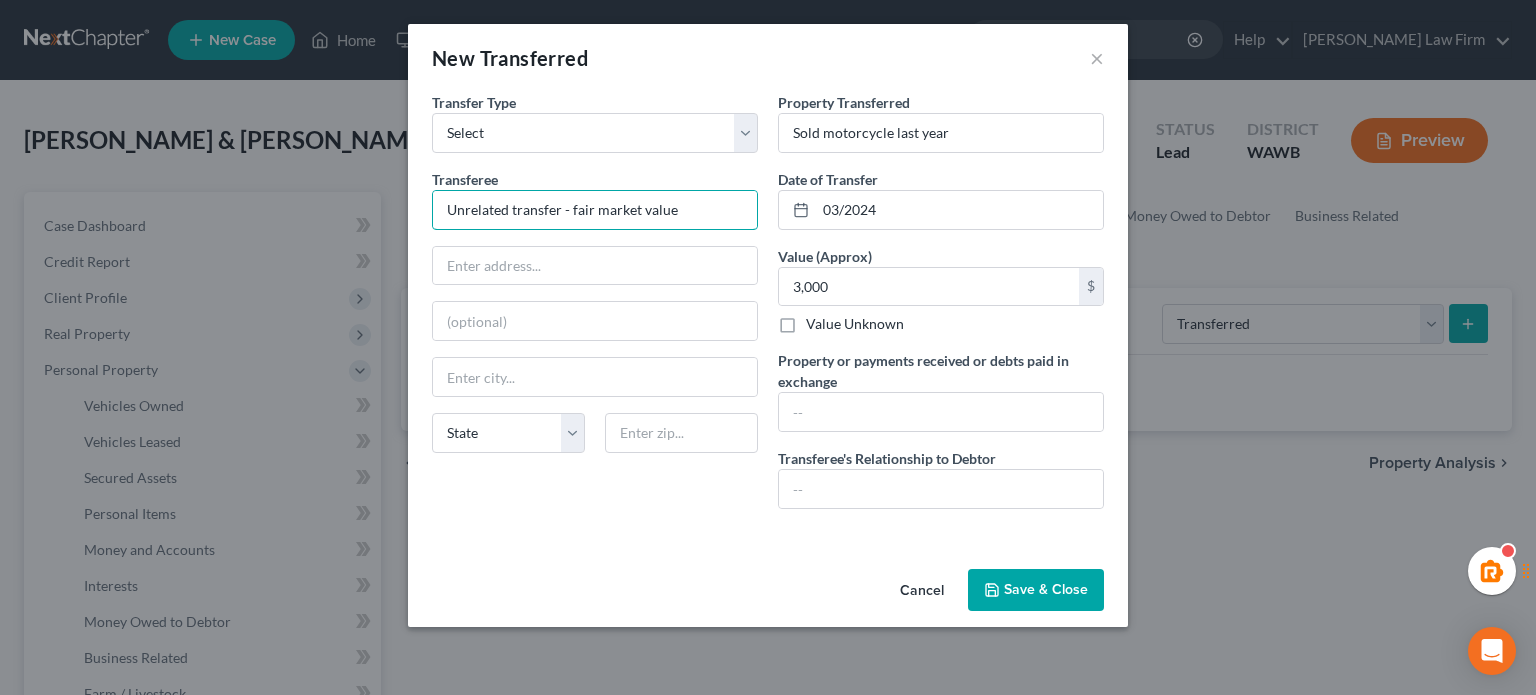 type on "Unrelated transfer - fair market value" 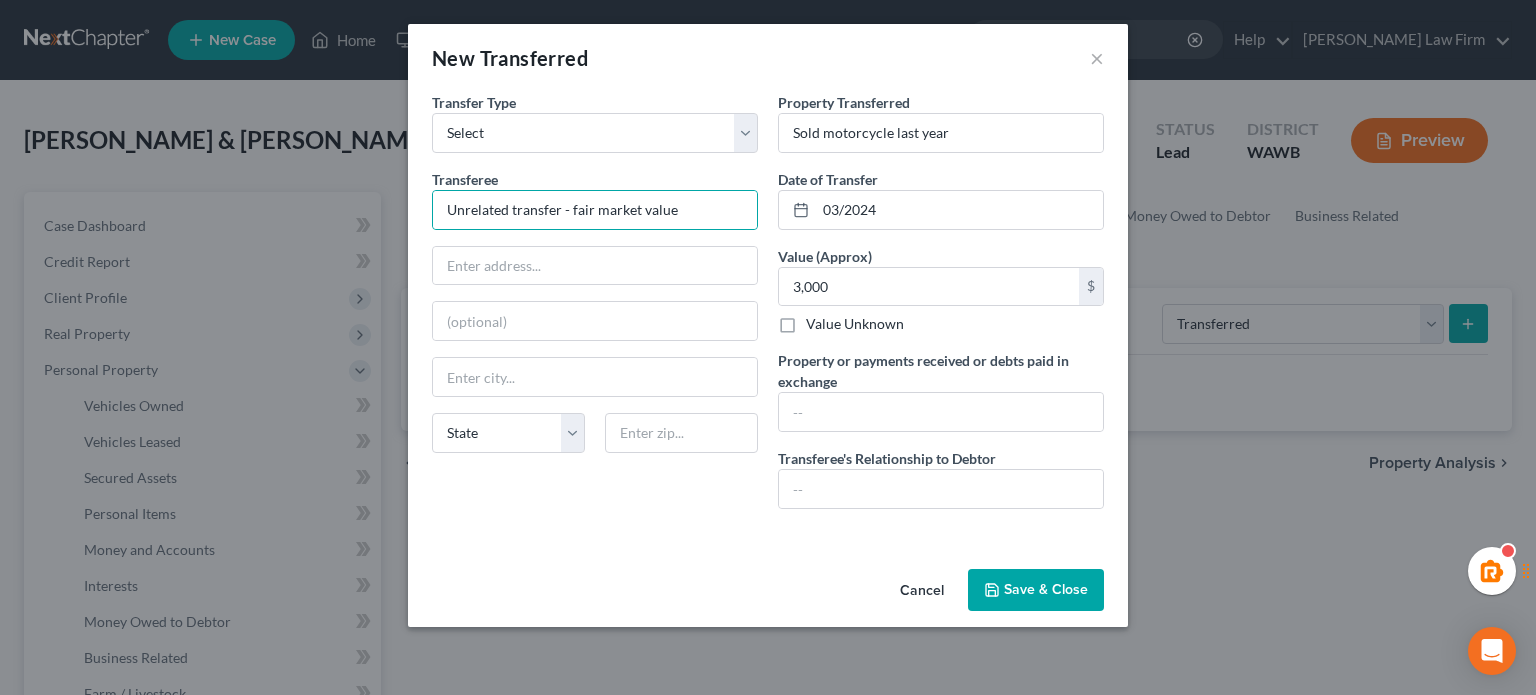 click on "Cancel Save & Close" at bounding box center [768, 594] 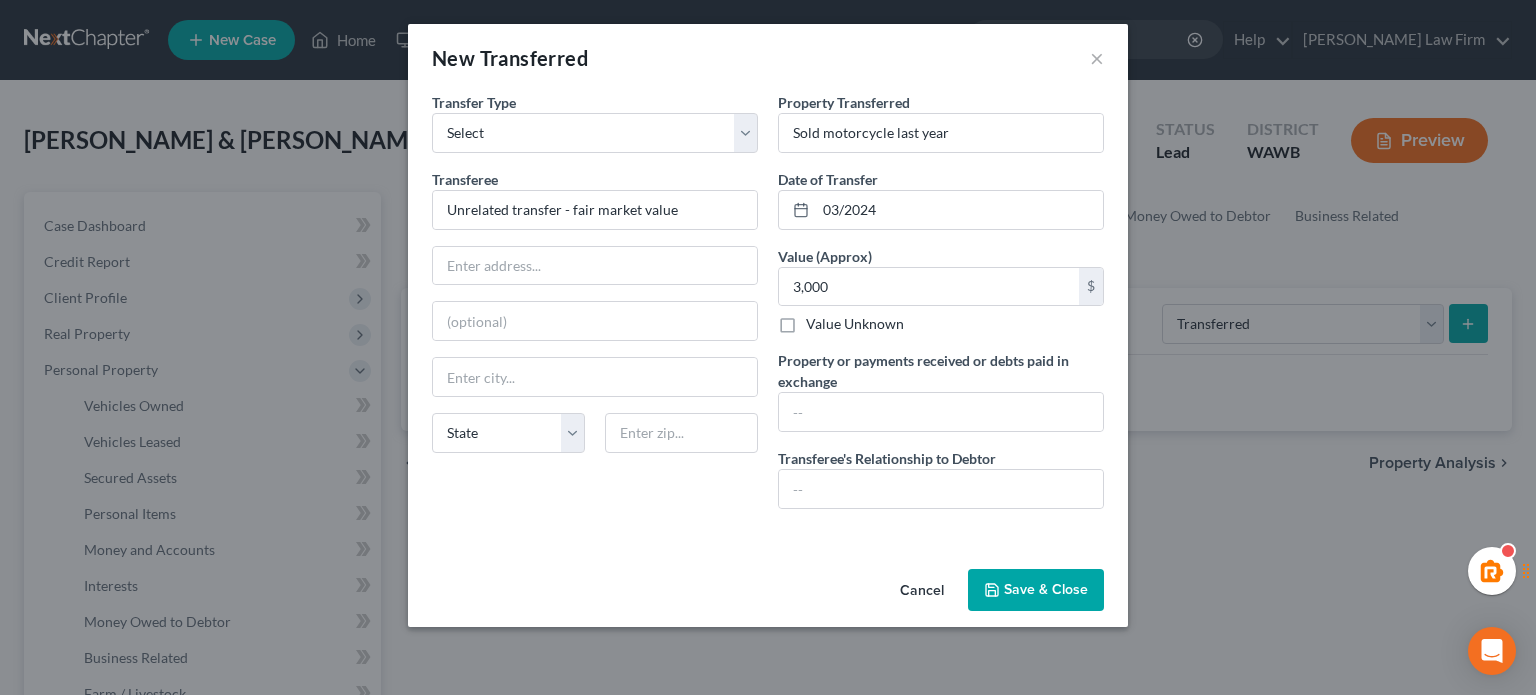 click on "Save & Close" at bounding box center [1036, 590] 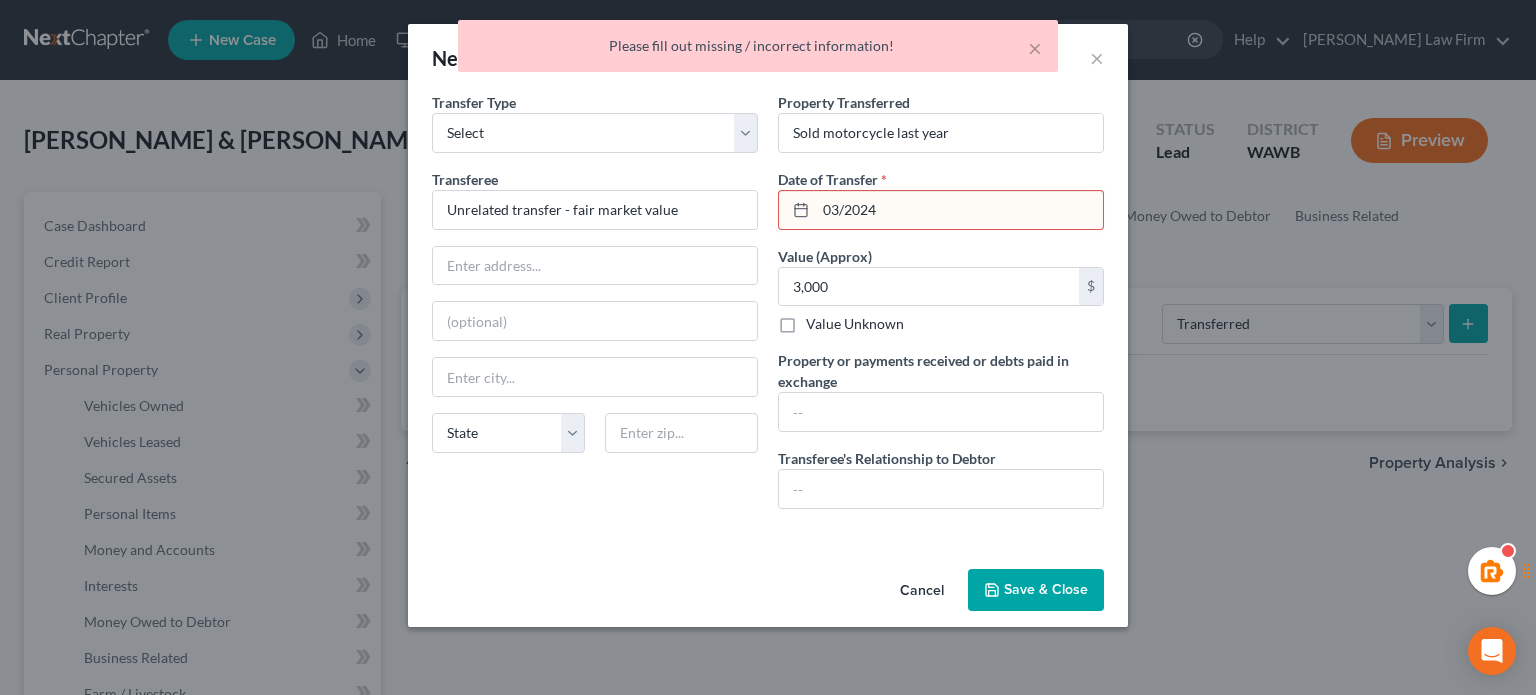 click on "03/2024" at bounding box center (959, 210) 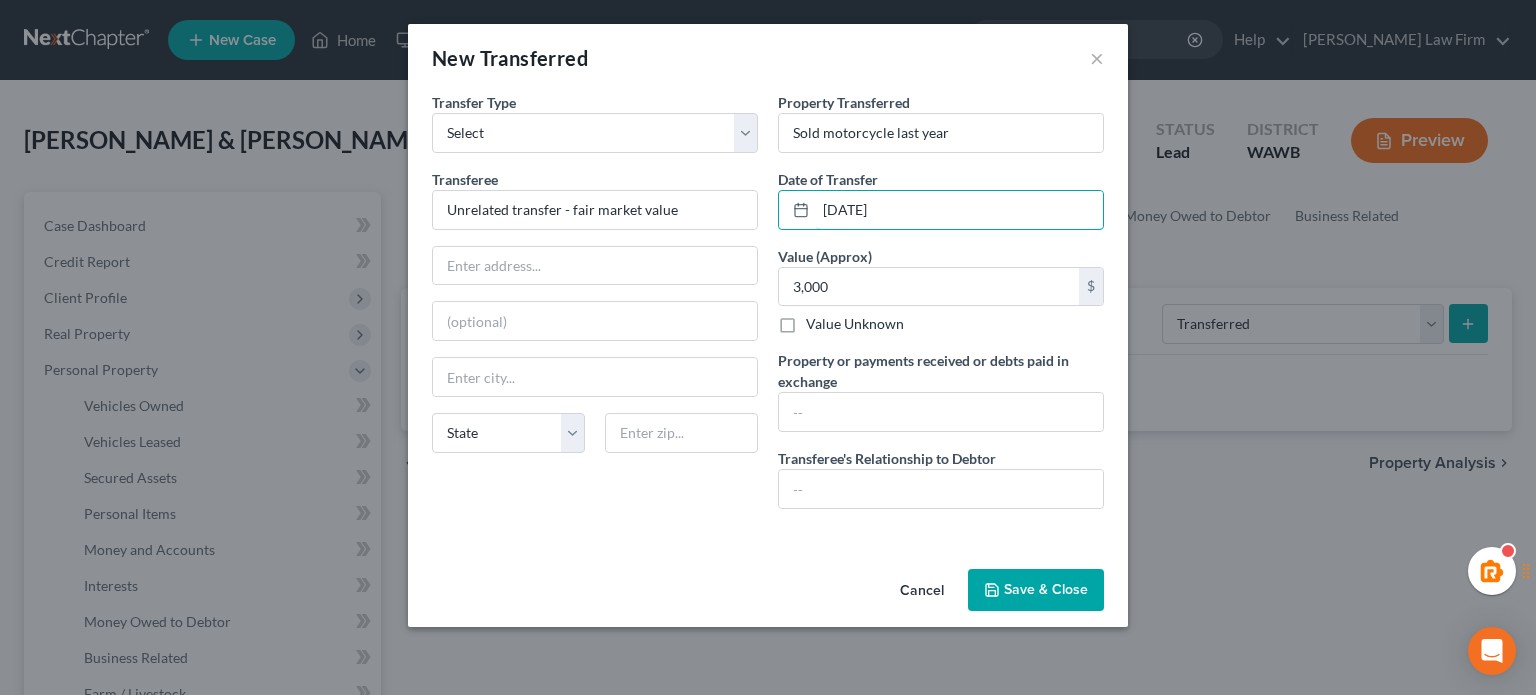 type on "03/01/2024" 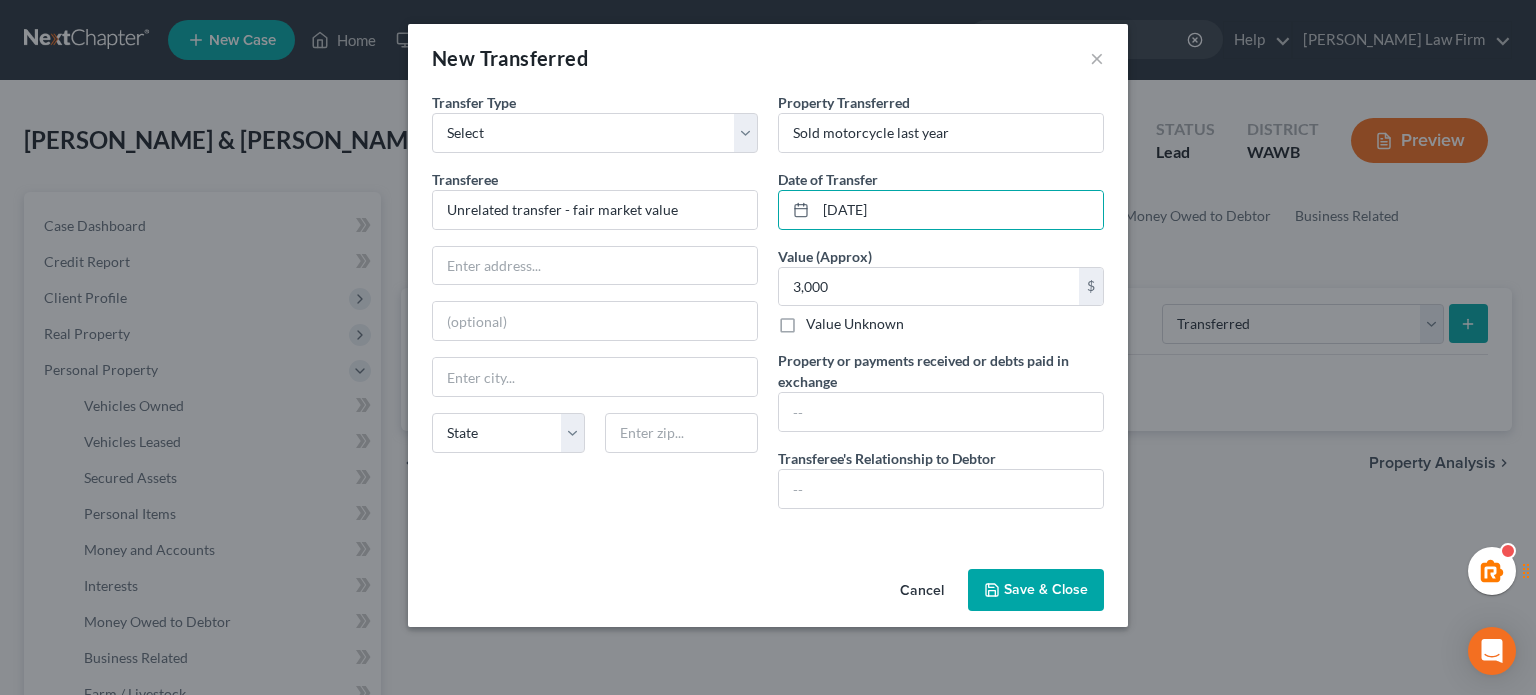 click on "Save & Close" at bounding box center (1036, 590) 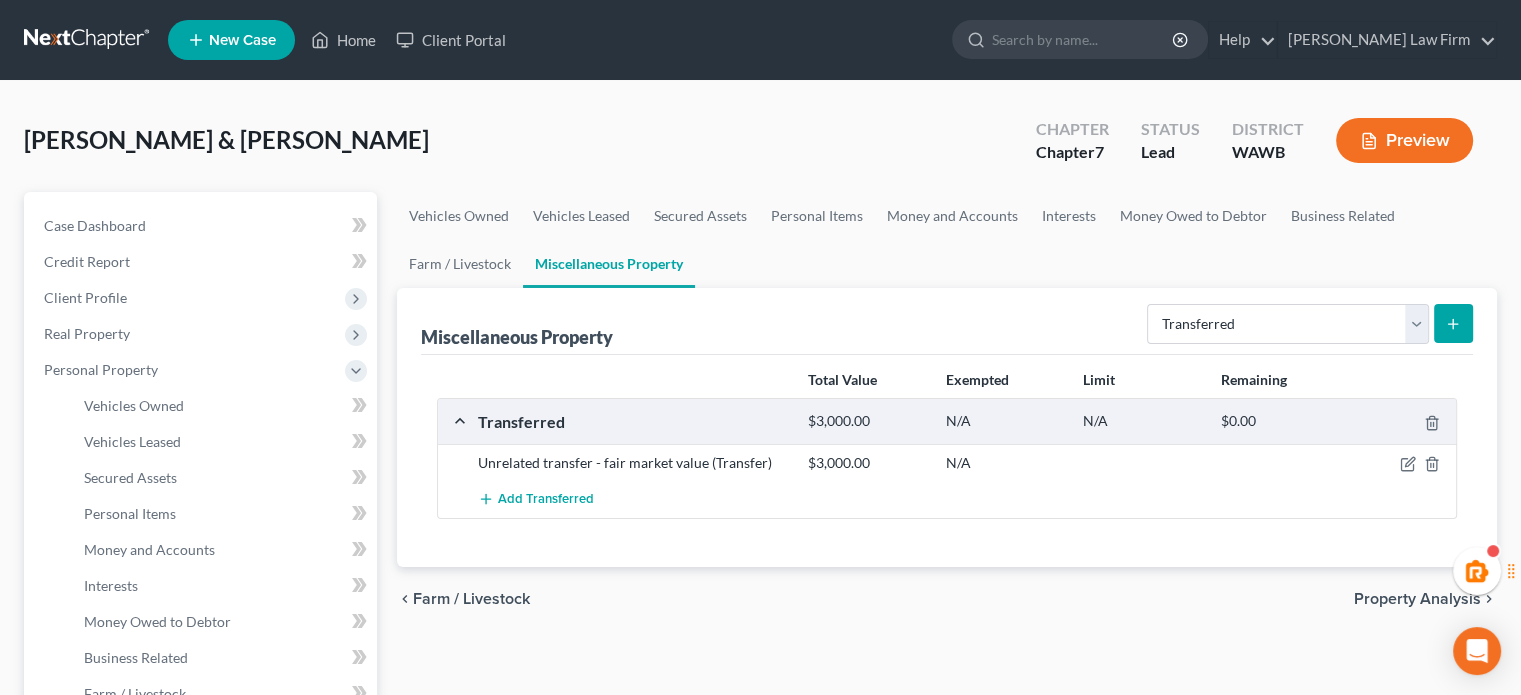 click on "Vehicles Owned
Vehicles Leased
Secured Assets
Personal Items
Money and Accounts
Interests
Money Owed to Debtor
Business Related
Farm / Livestock
Miscellaneous Property
Miscellaneous Property Select Property Type Assigned for Creditor Benefit Within 1 Year Holding for Another Not Yet Listed Stored Within 1 Year Transferred
Total Value Exempted Limit Remaining
Transferred $3,000.00 N/A N/A $0.00
Unrelated transfer - fair market value (Transfer) $3,000.00 N/A Add Transferred
chevron_left
Farm / Livestock
Property Analysis
chevron_right" at bounding box center [947, 769] 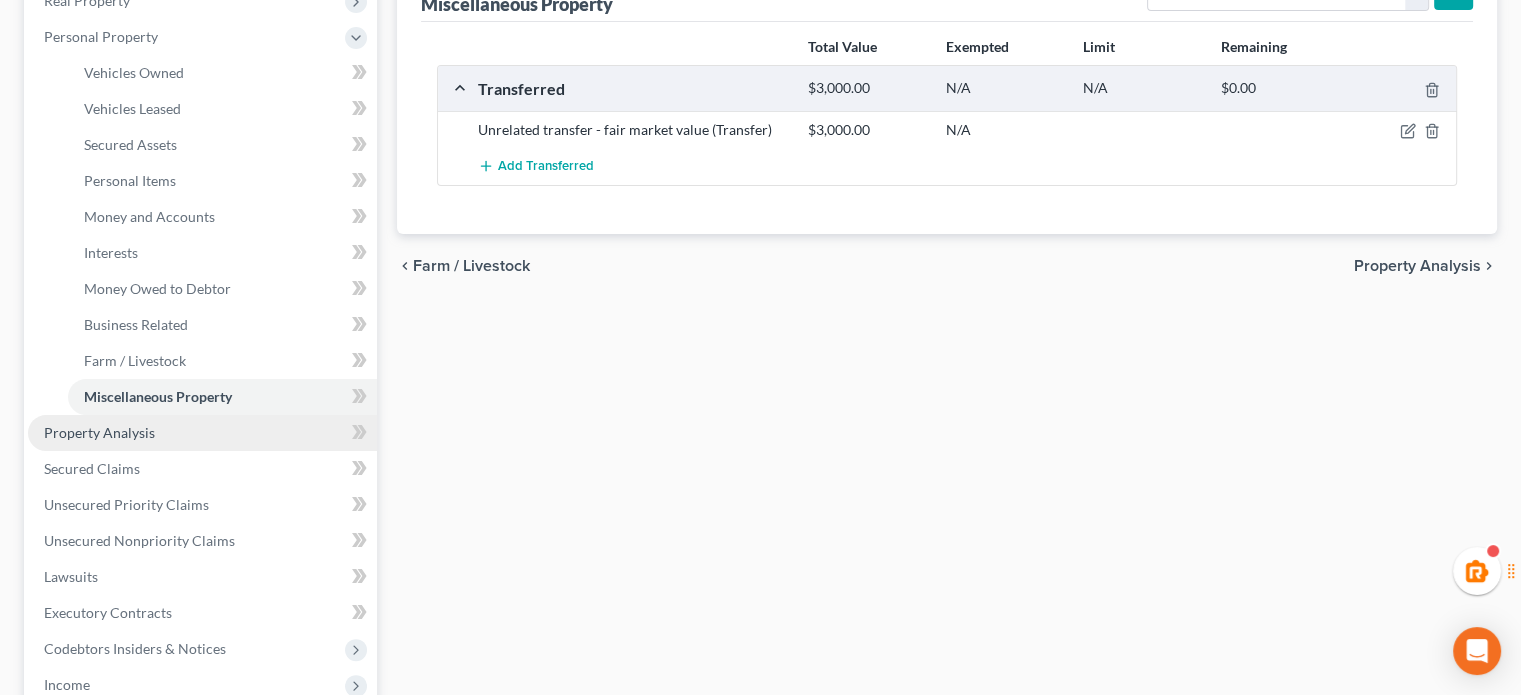 click on "Property Analysis" at bounding box center (202, 433) 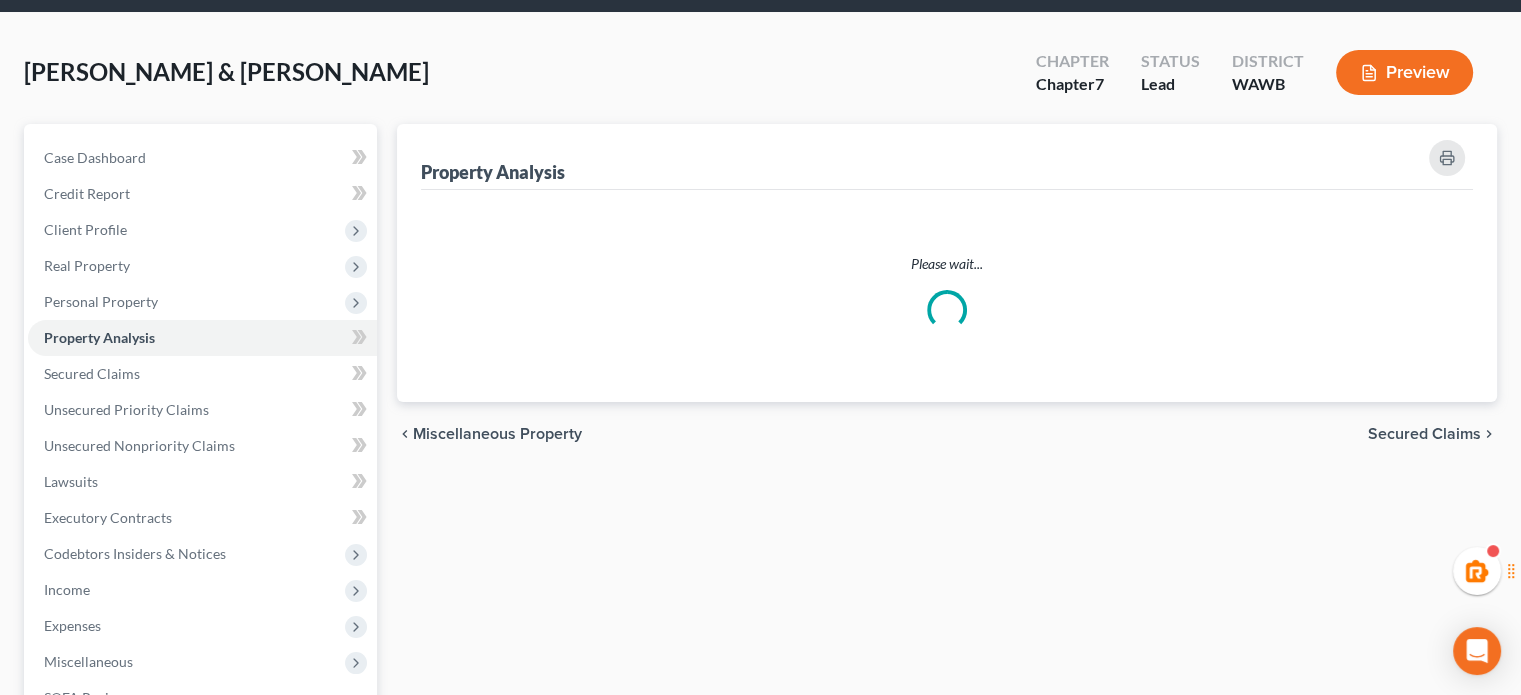 scroll, scrollTop: 0, scrollLeft: 0, axis: both 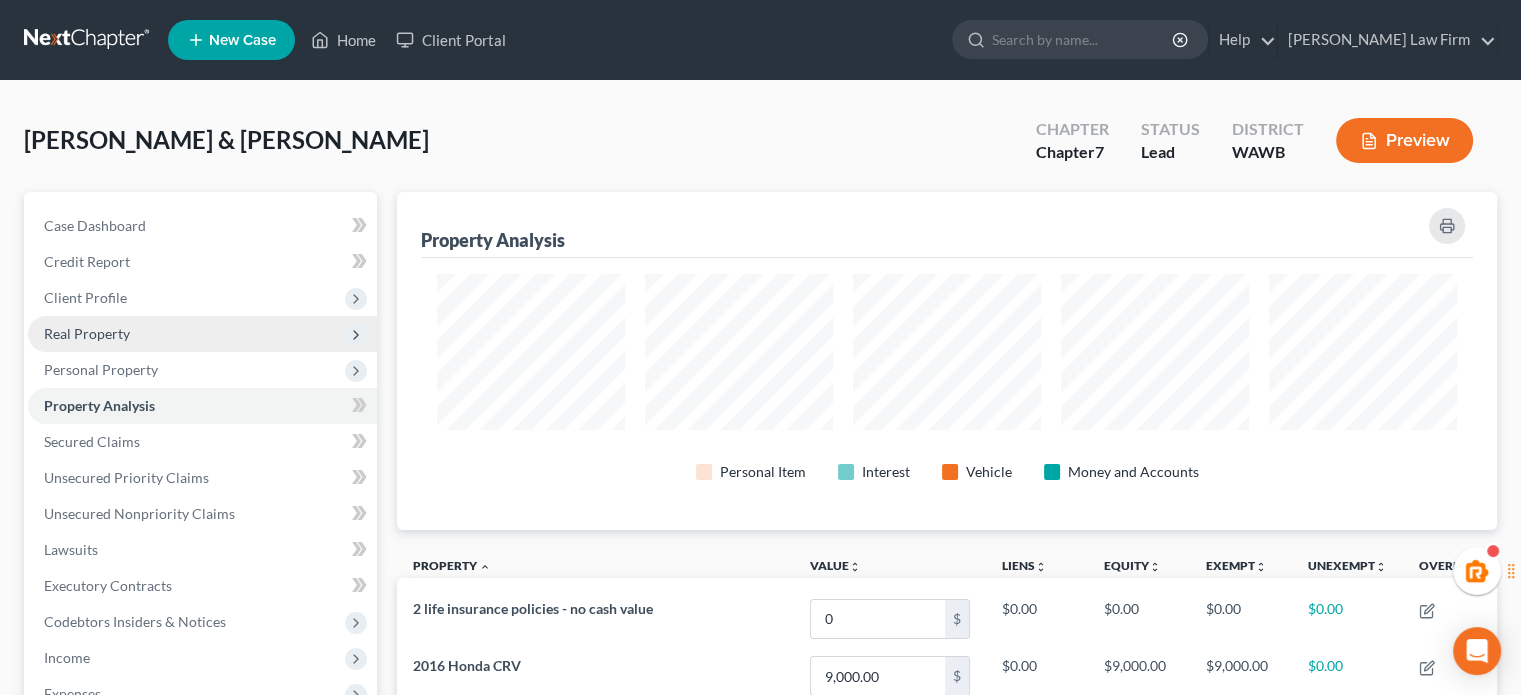 click on "Real Property" at bounding box center (87, 333) 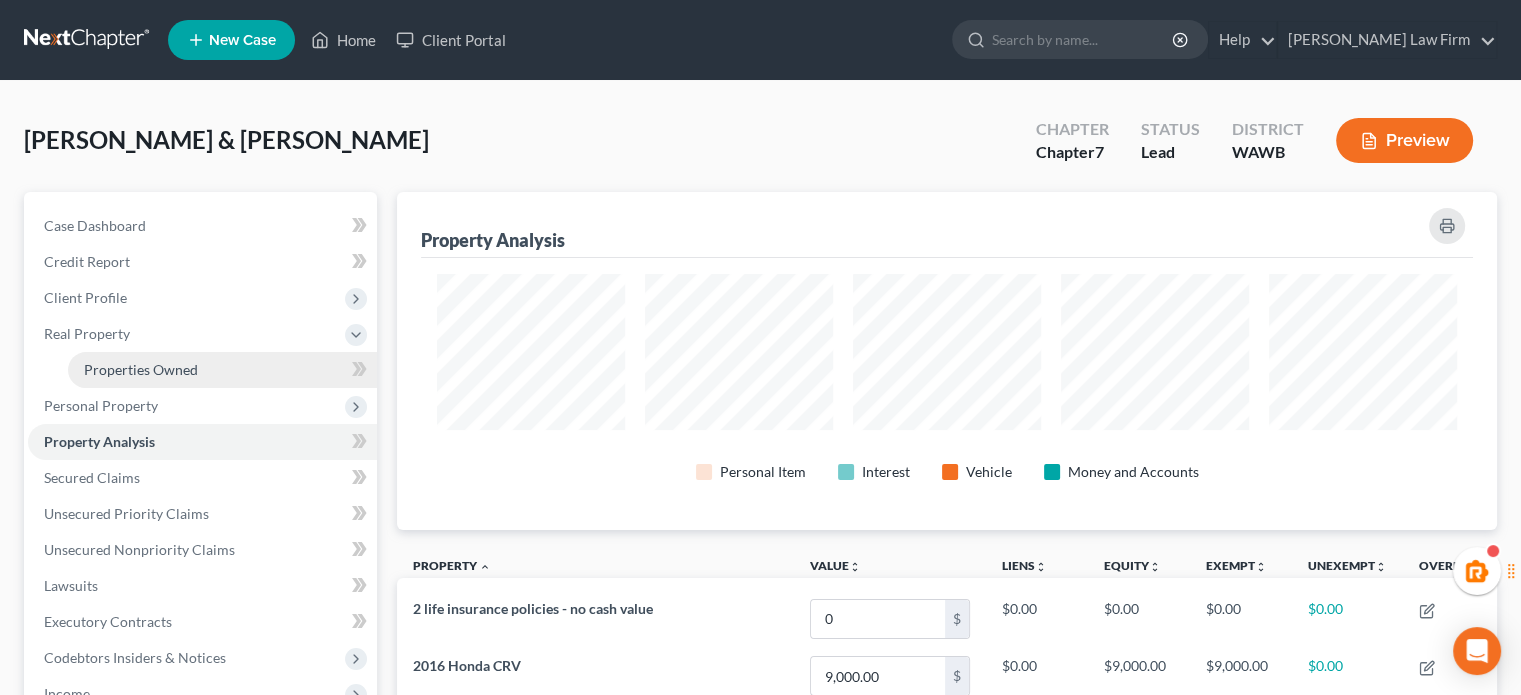 click on "Properties Owned" at bounding box center [222, 370] 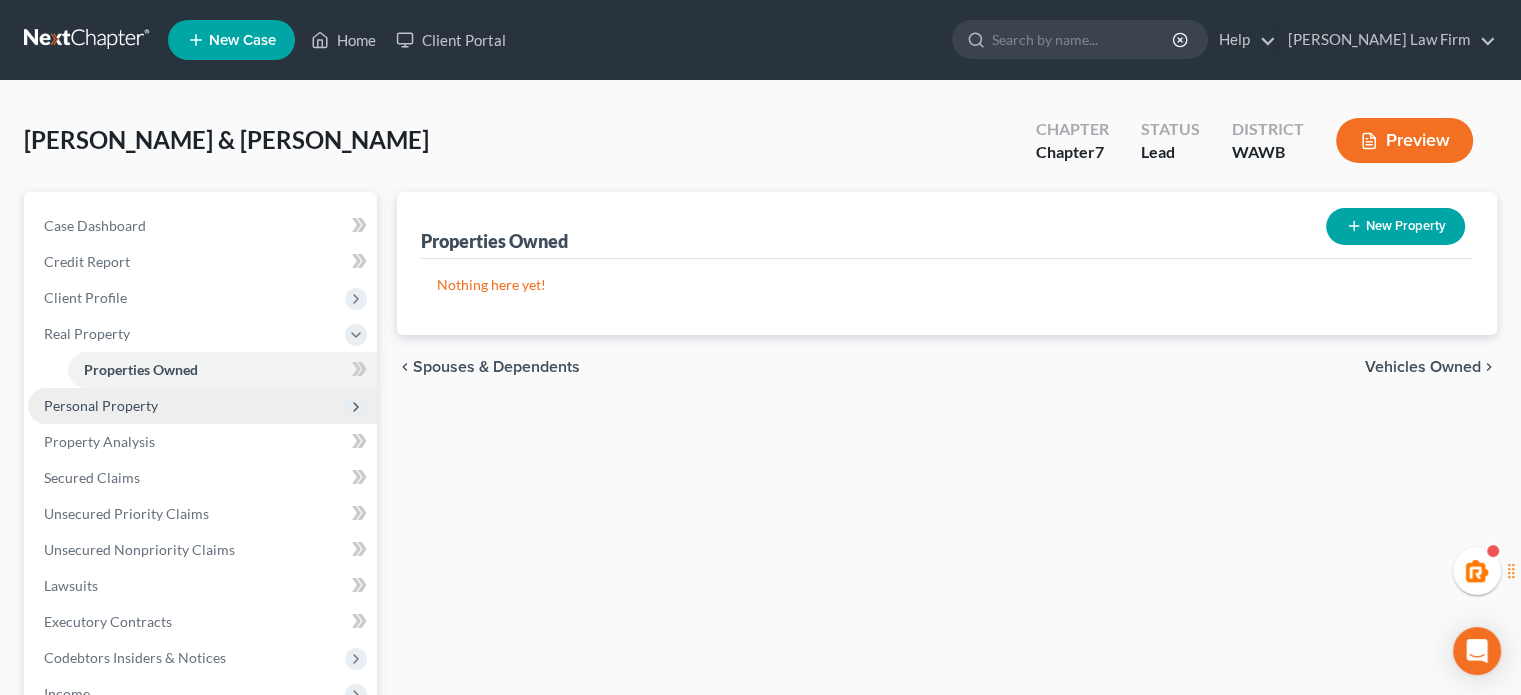 click on "Personal Property" at bounding box center [101, 405] 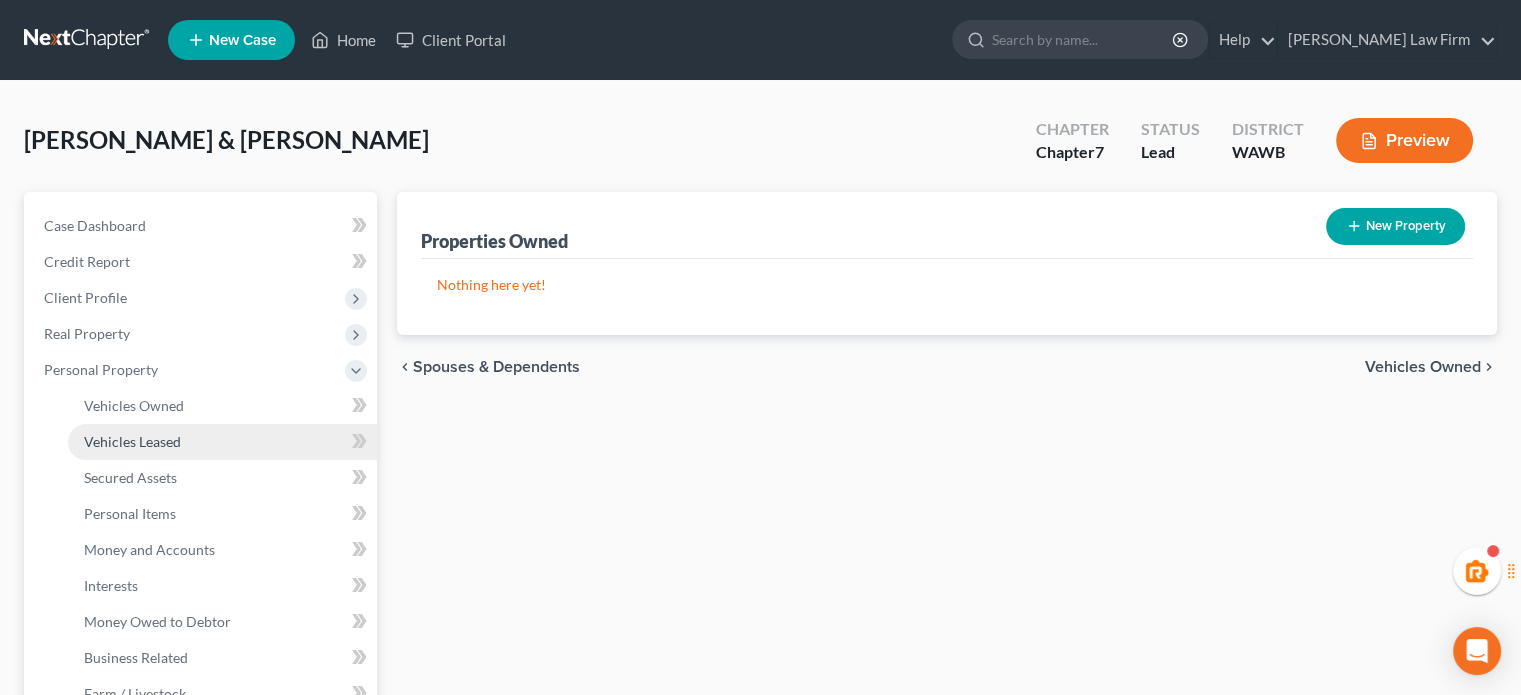 drag, startPoint x: 128, startPoint y: 438, endPoint x: 140, endPoint y: 438, distance: 12 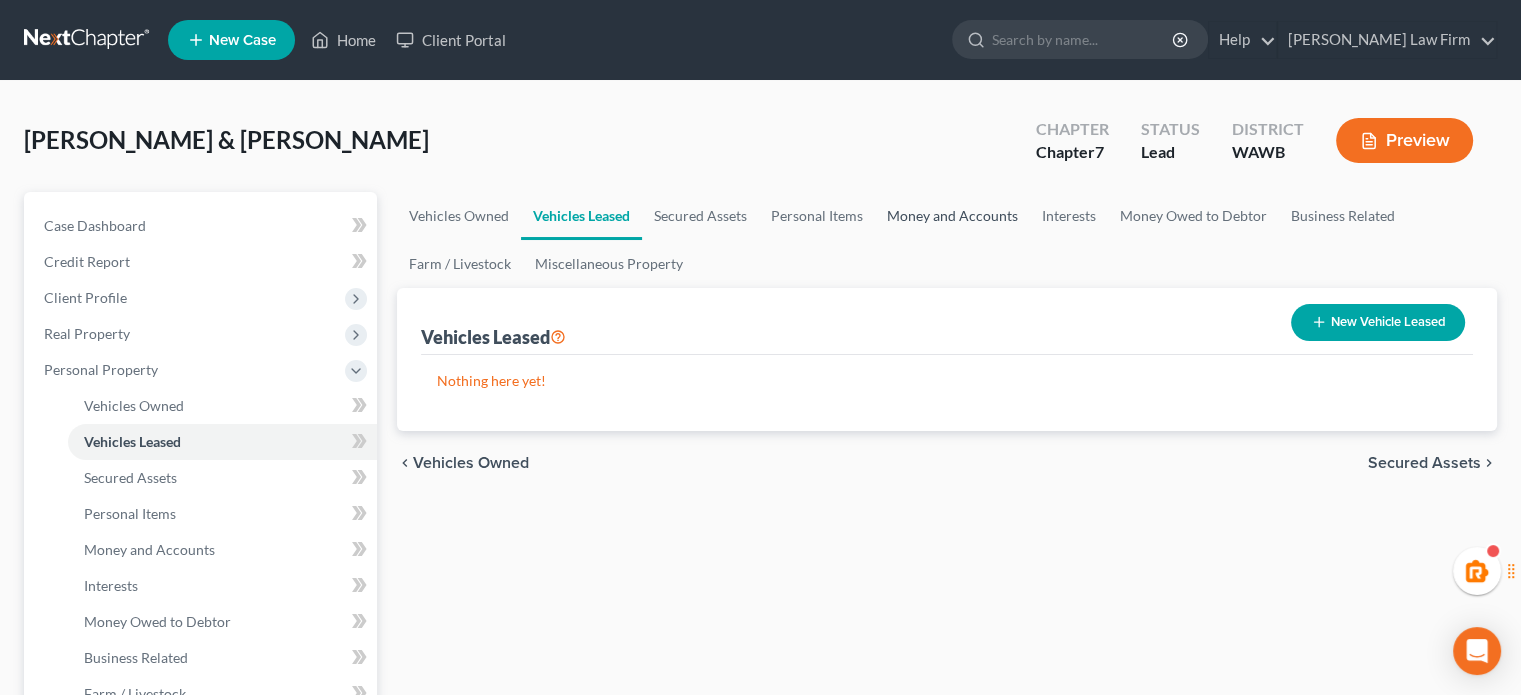 click on "Money and Accounts" at bounding box center (952, 216) 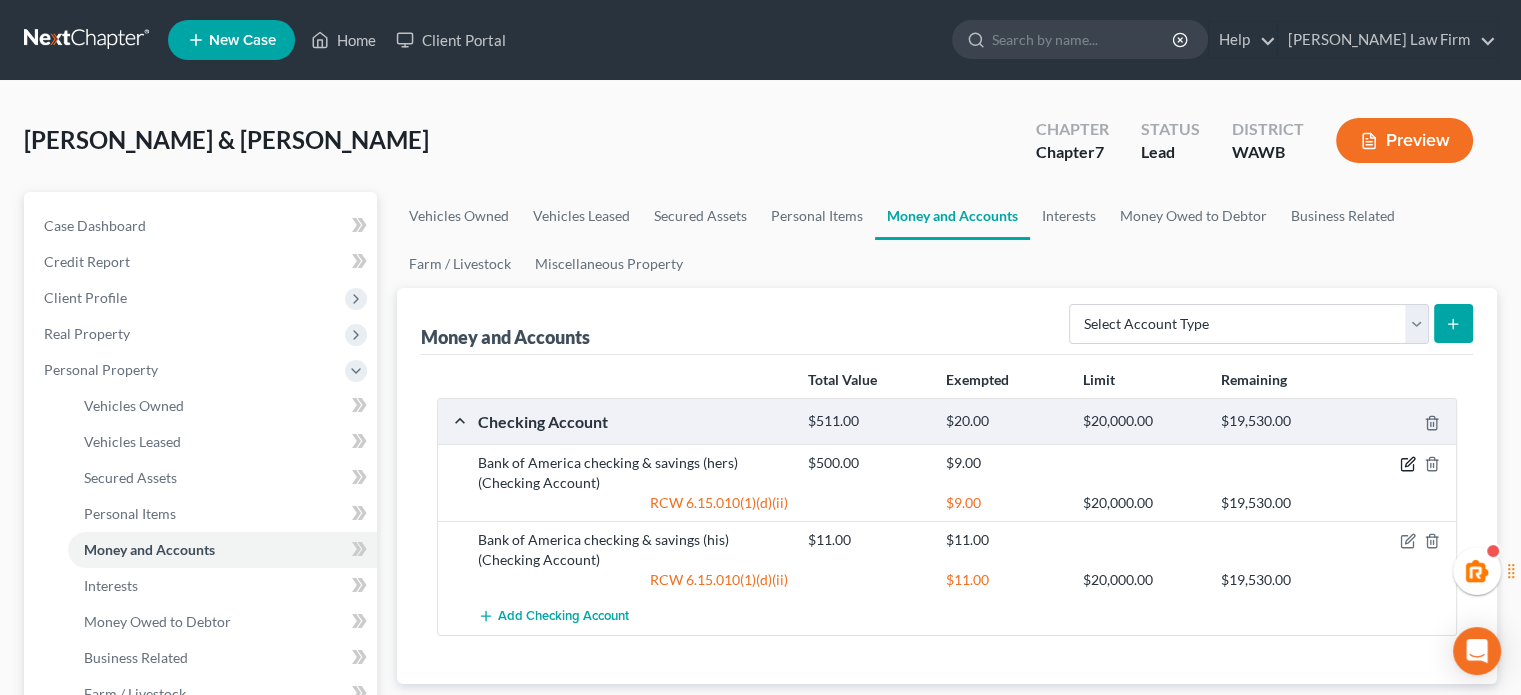 click 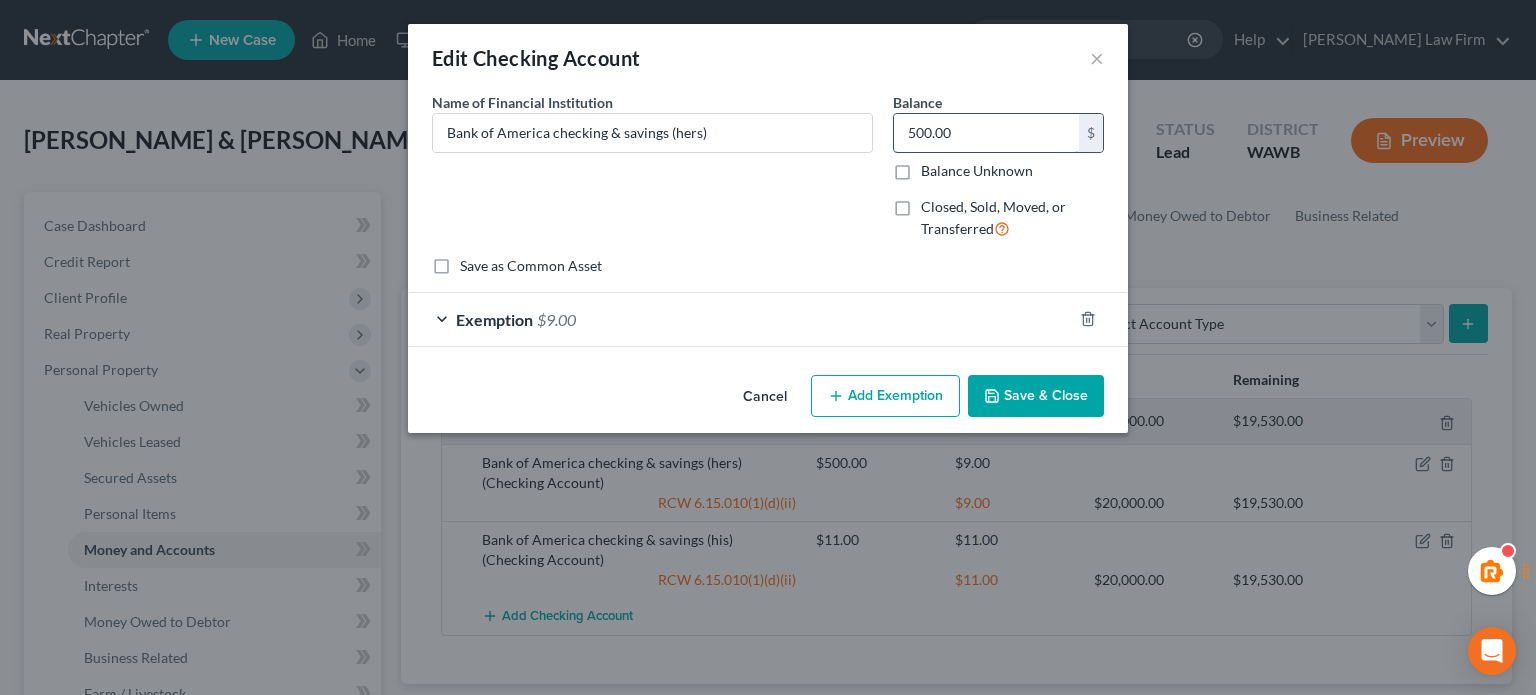 click on "500.00" at bounding box center [986, 133] 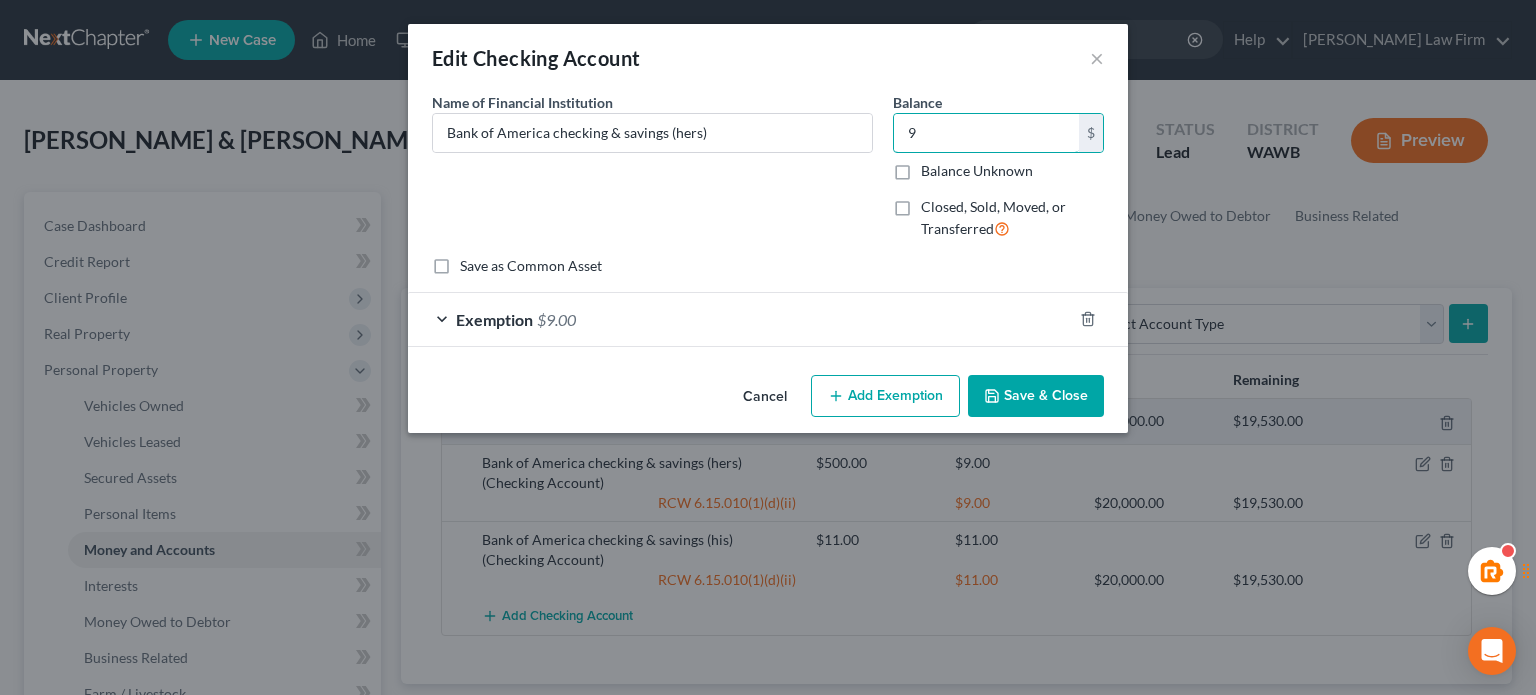 type on "9" 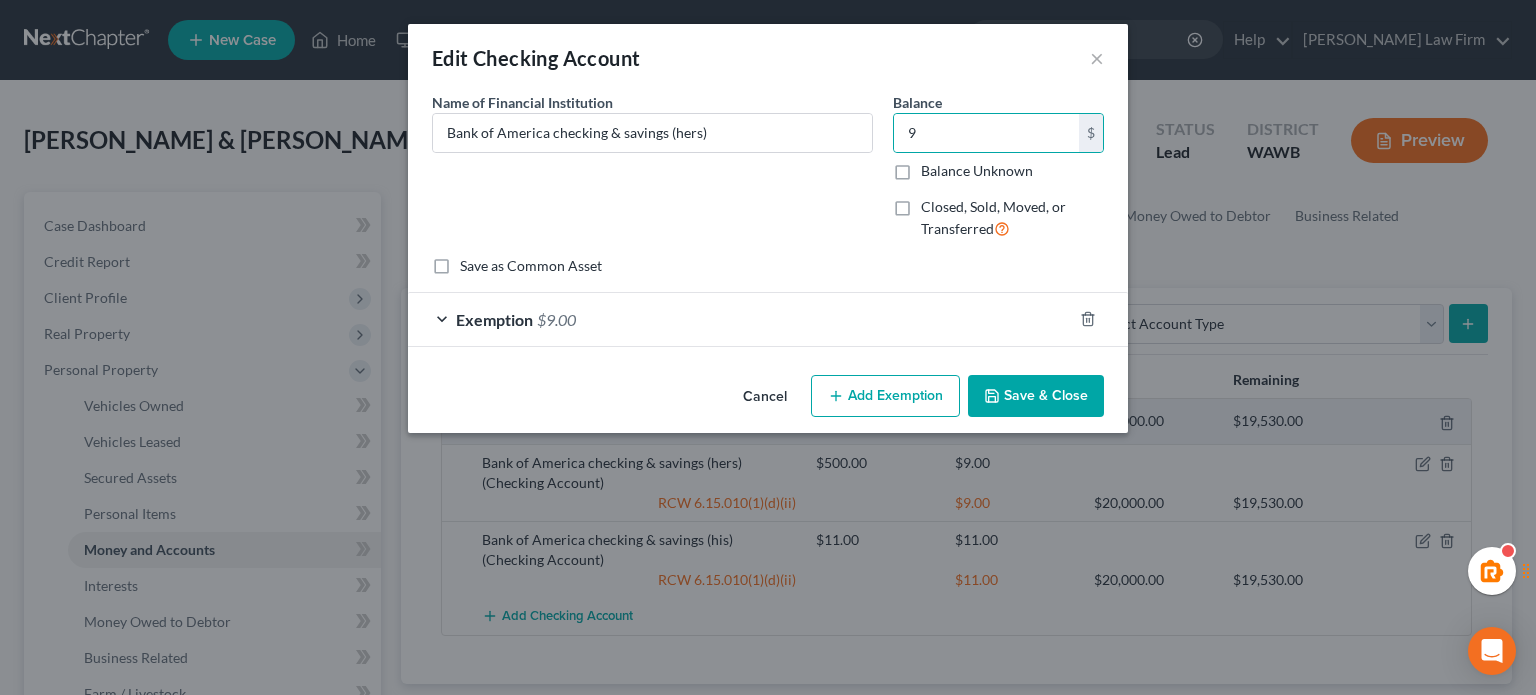 drag, startPoint x: 1004, startPoint y: 365, endPoint x: 1039, endPoint y: 412, distance: 58.60034 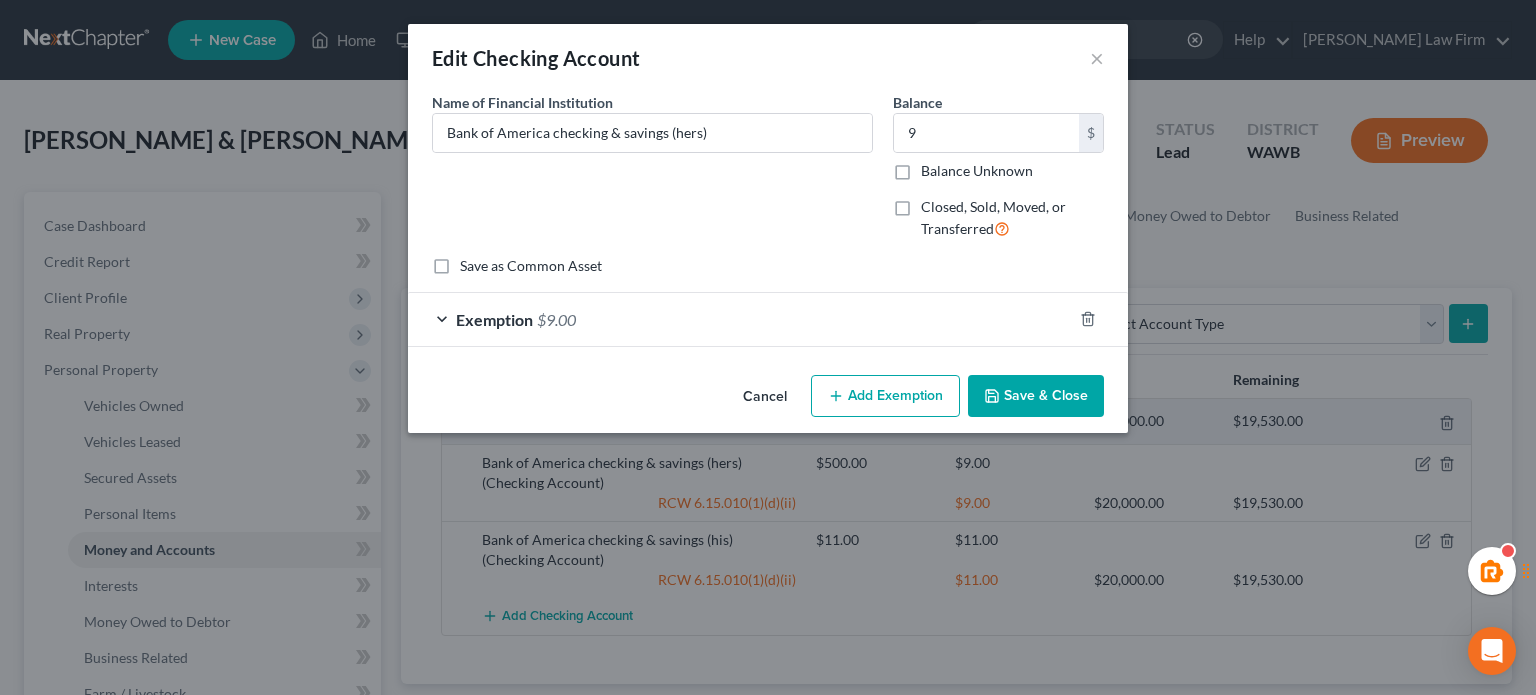 click on "Save & Close" at bounding box center (1036, 396) 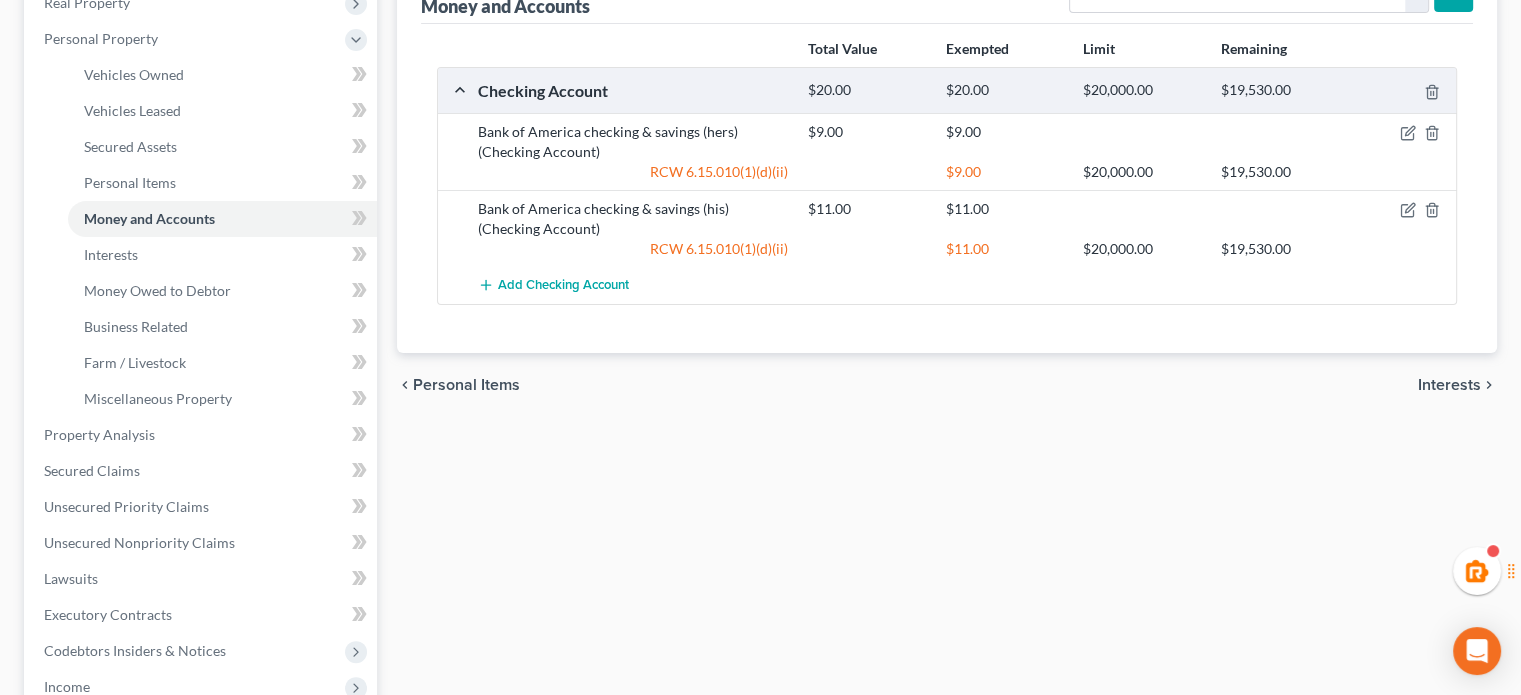scroll, scrollTop: 333, scrollLeft: 0, axis: vertical 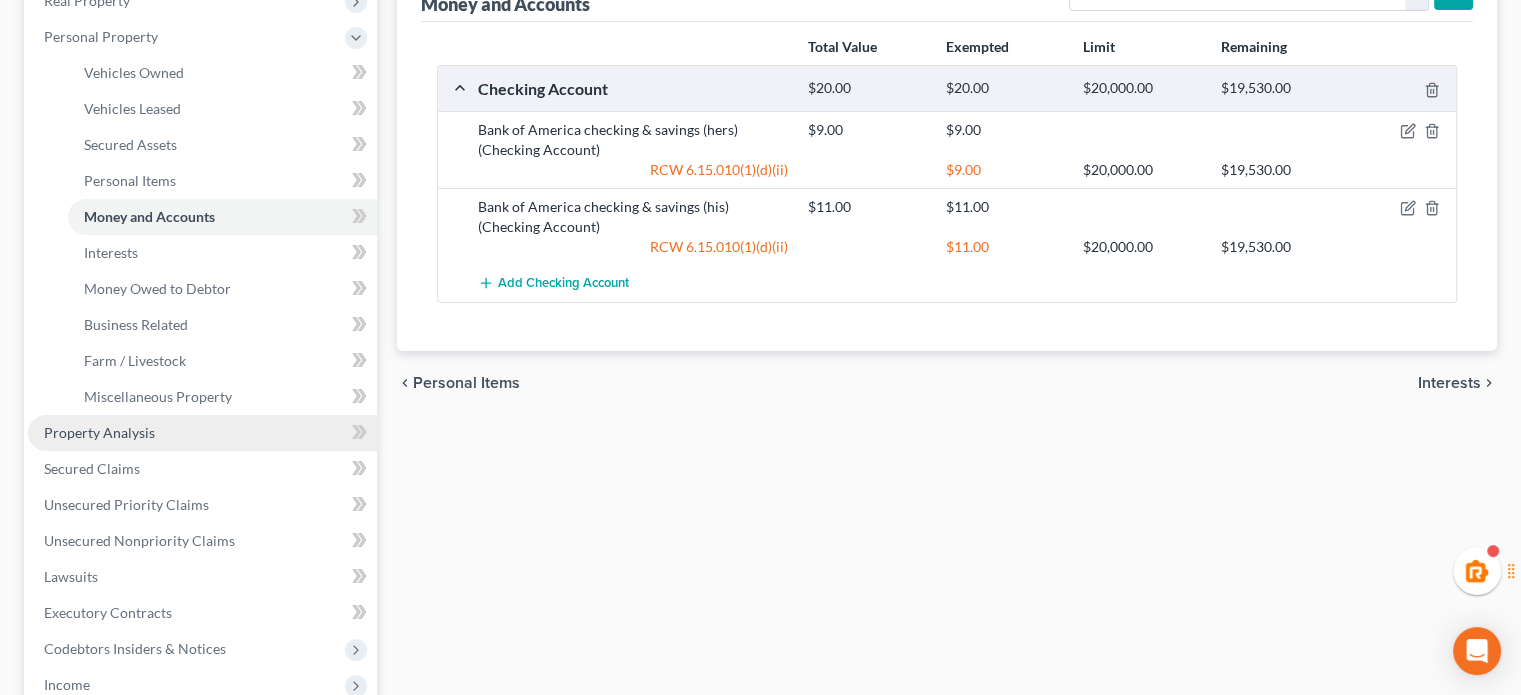 click on "Property Analysis" at bounding box center [202, 433] 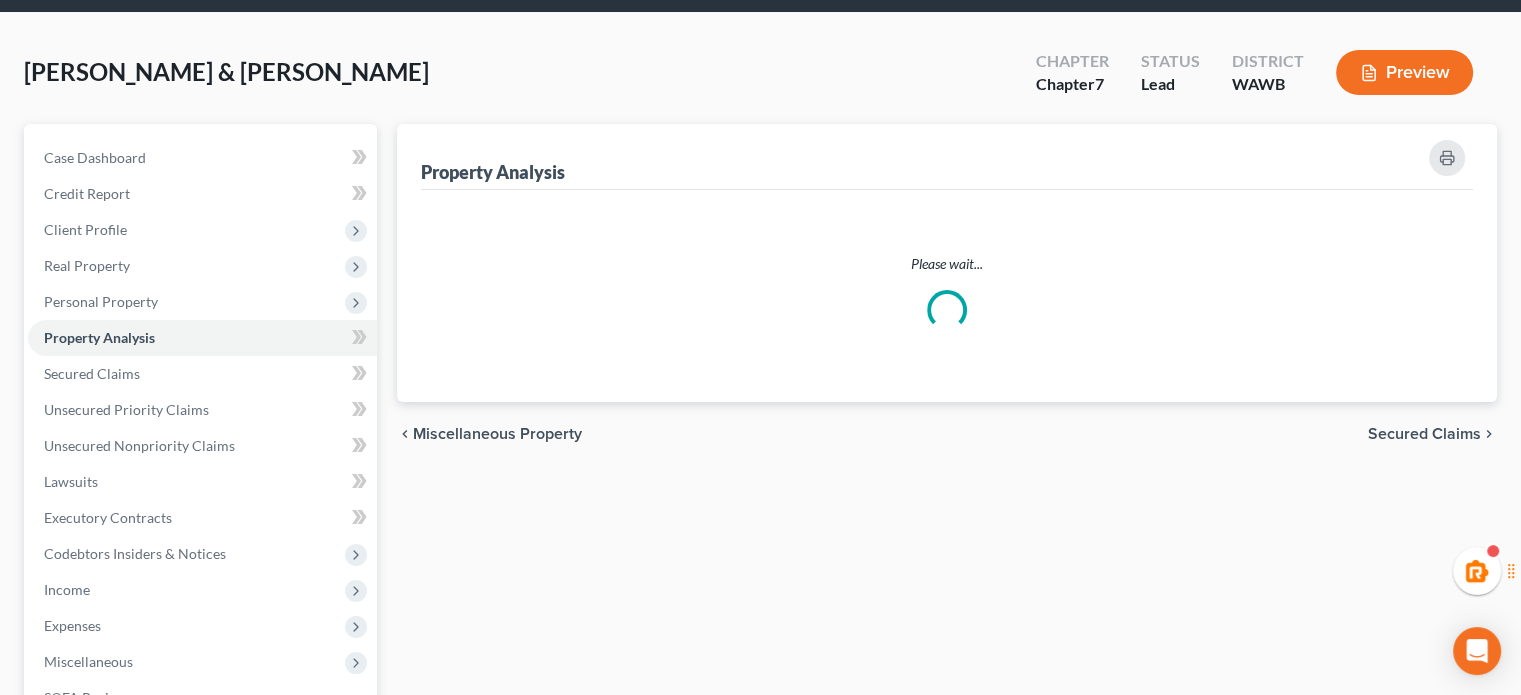 scroll, scrollTop: 0, scrollLeft: 0, axis: both 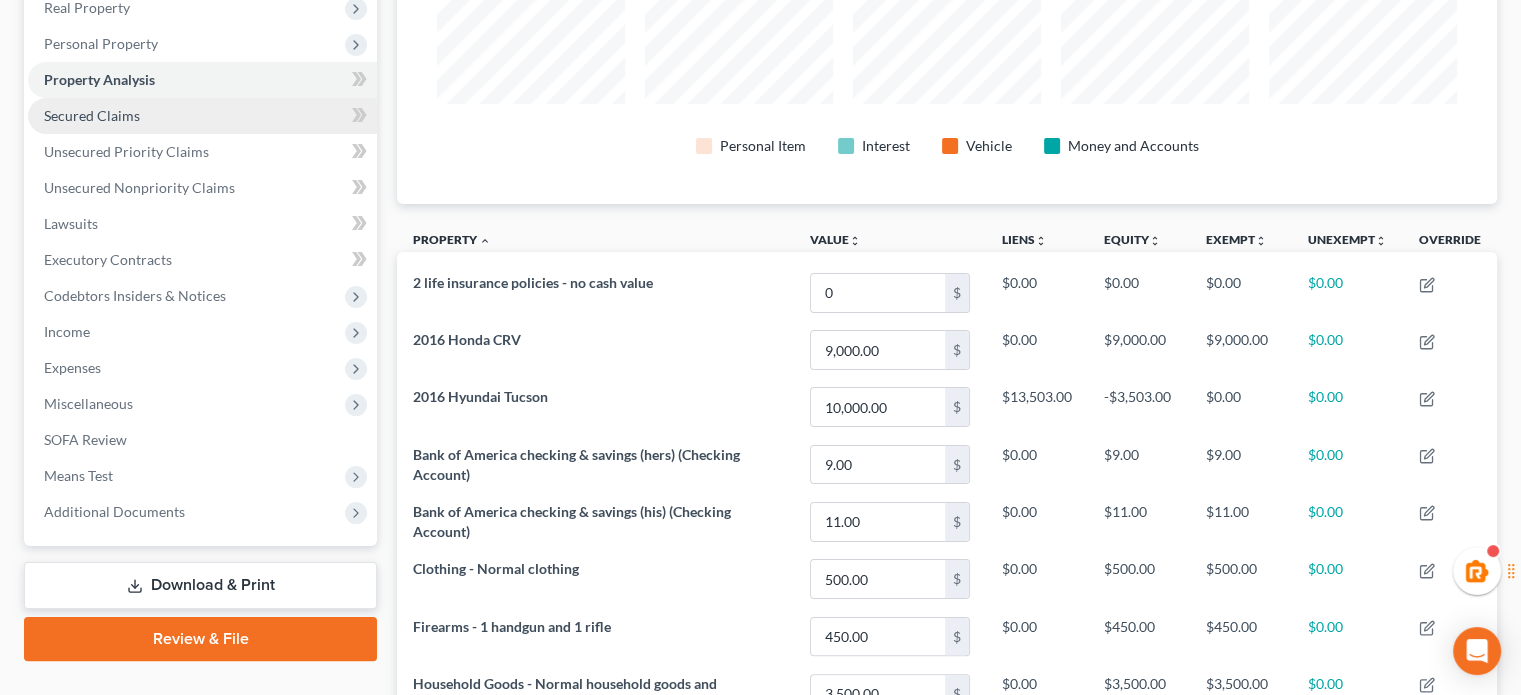 click on "Secured Claims" at bounding box center (202, 116) 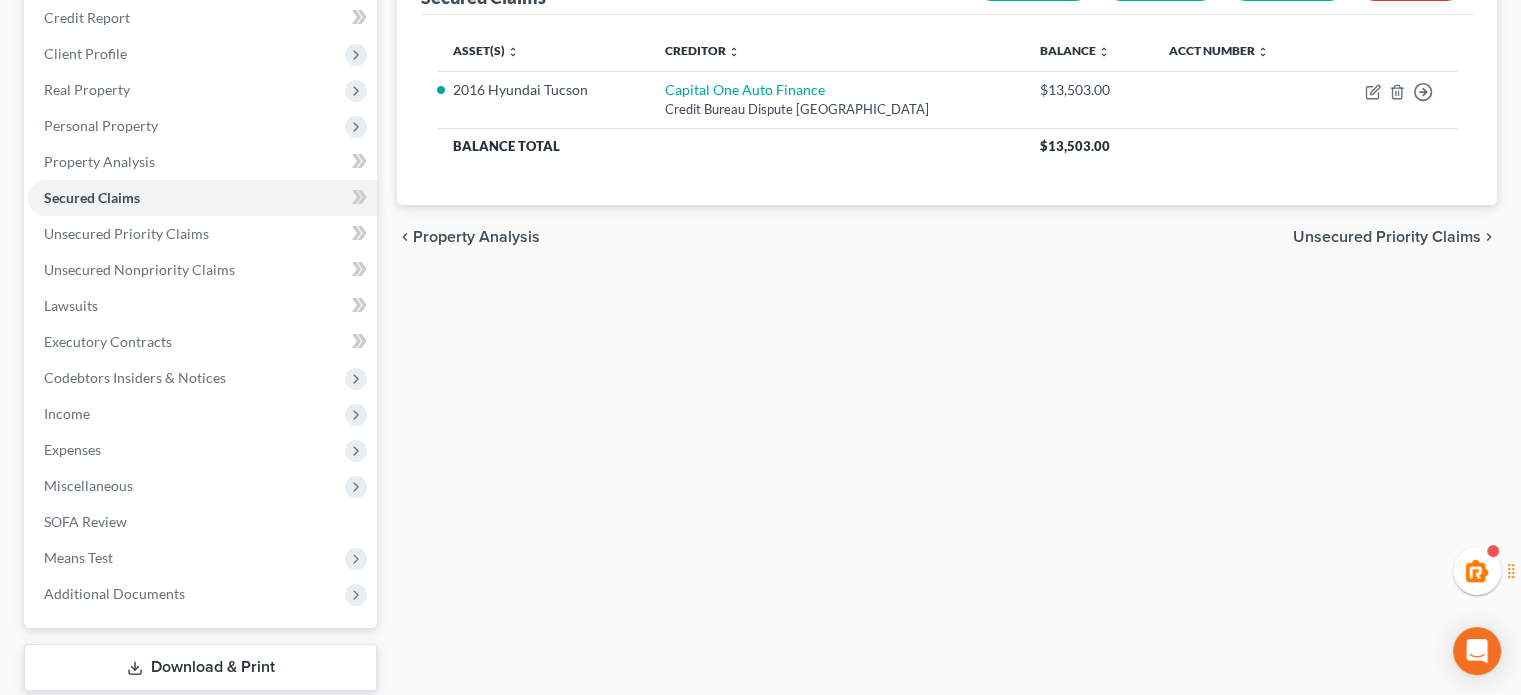 scroll, scrollTop: 86, scrollLeft: 0, axis: vertical 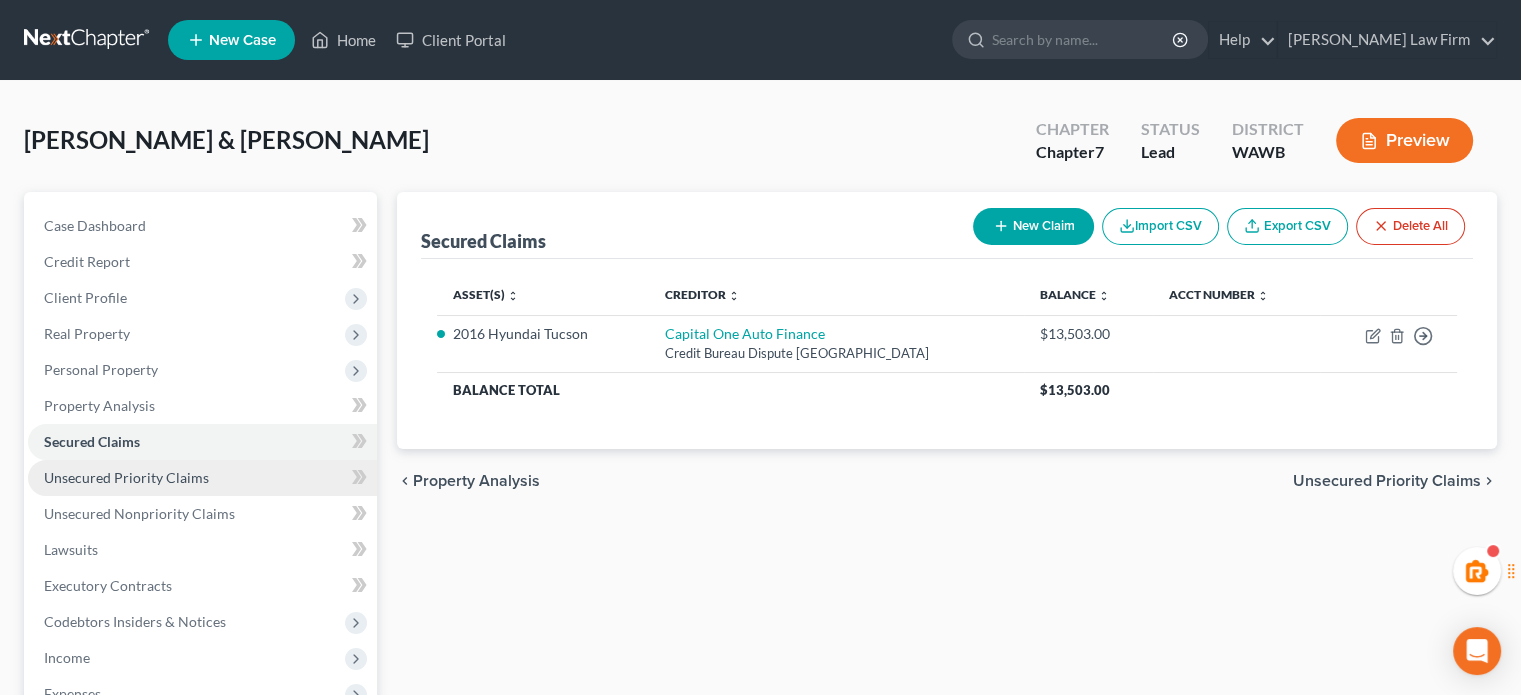 click on "Unsecured Priority Claims" at bounding box center [202, 478] 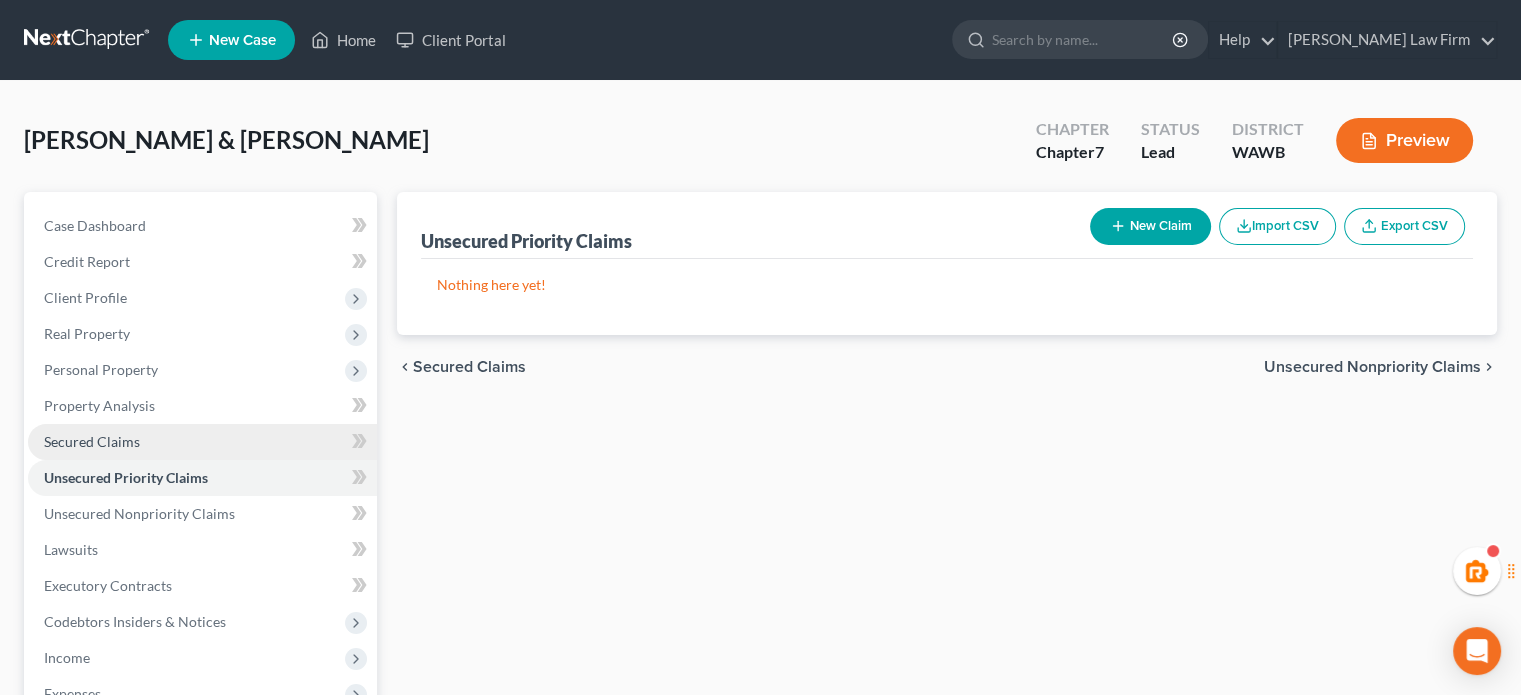 click on "Secured Claims" at bounding box center (92, 441) 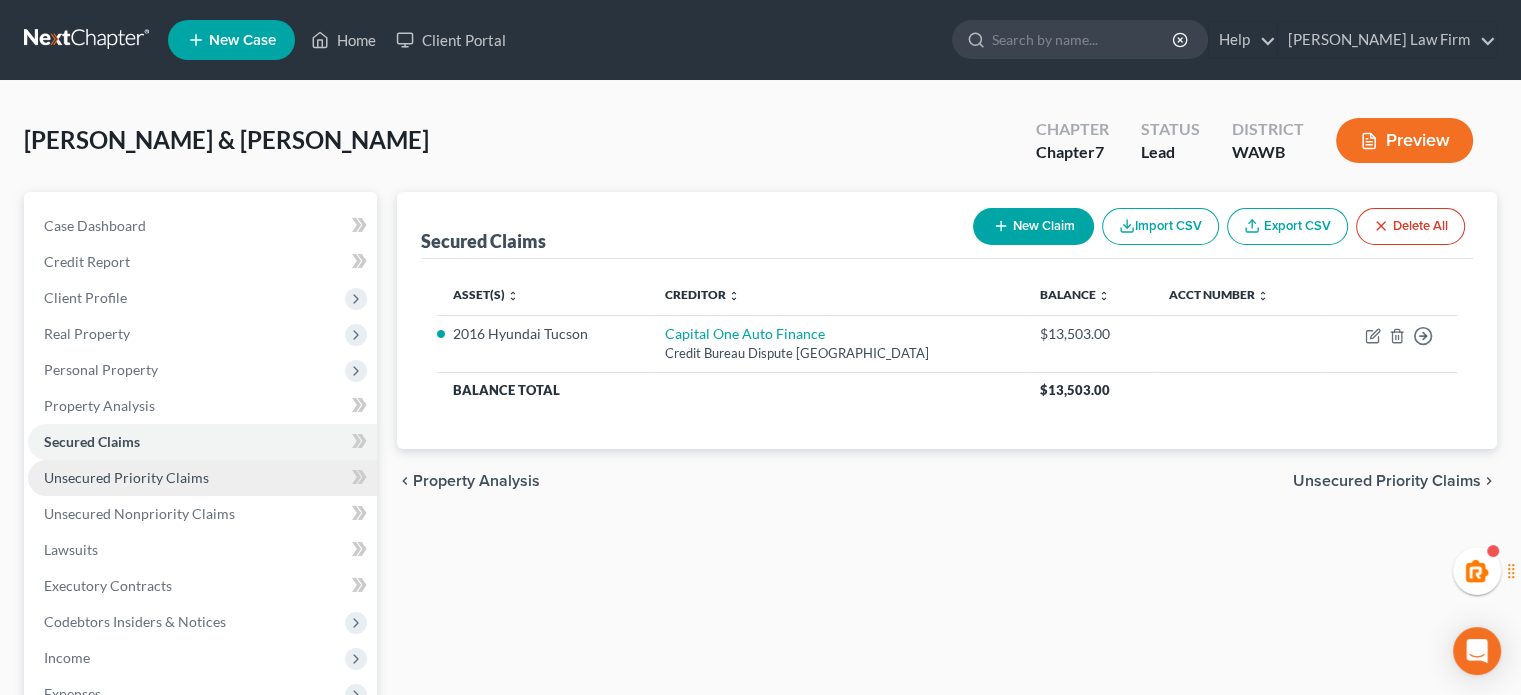 click on "Unsecured Priority Claims" at bounding box center [126, 477] 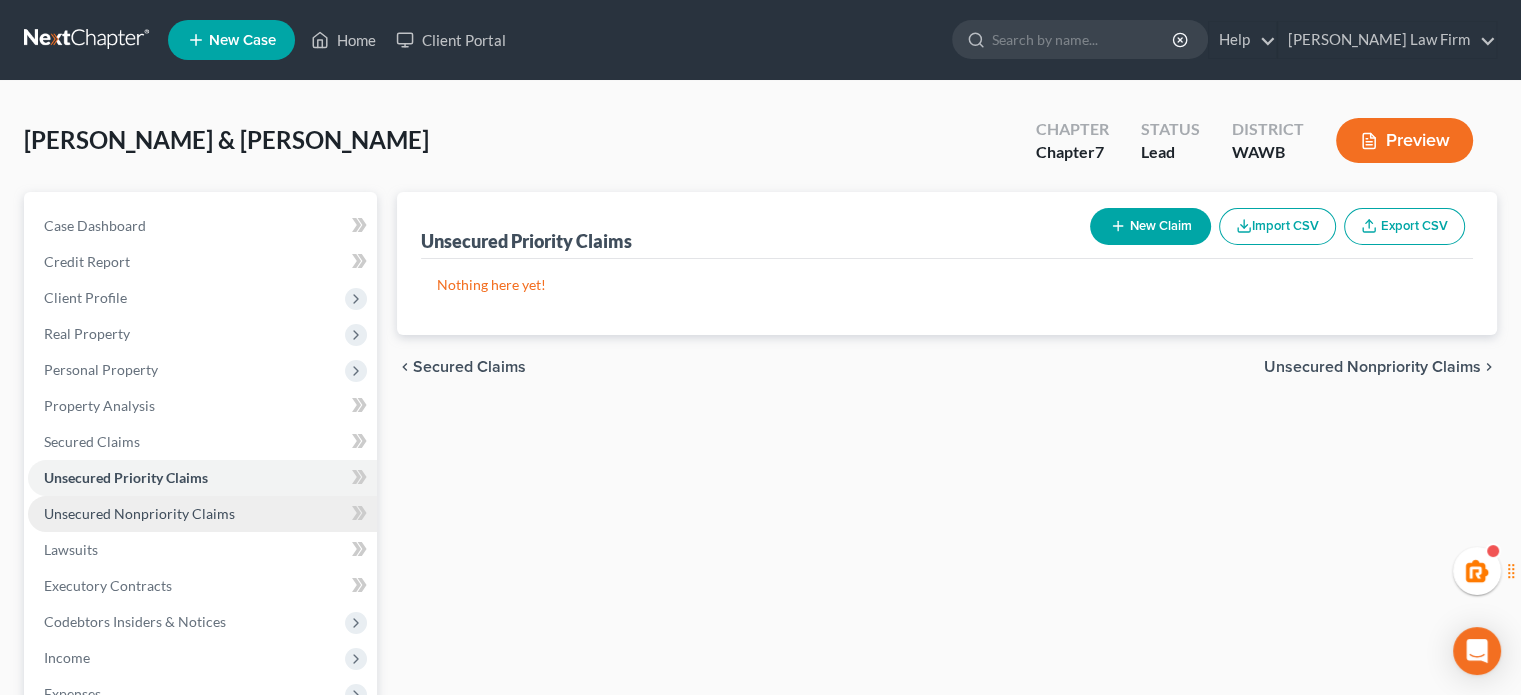 click on "Unsecured Nonpriority Claims" at bounding box center (139, 513) 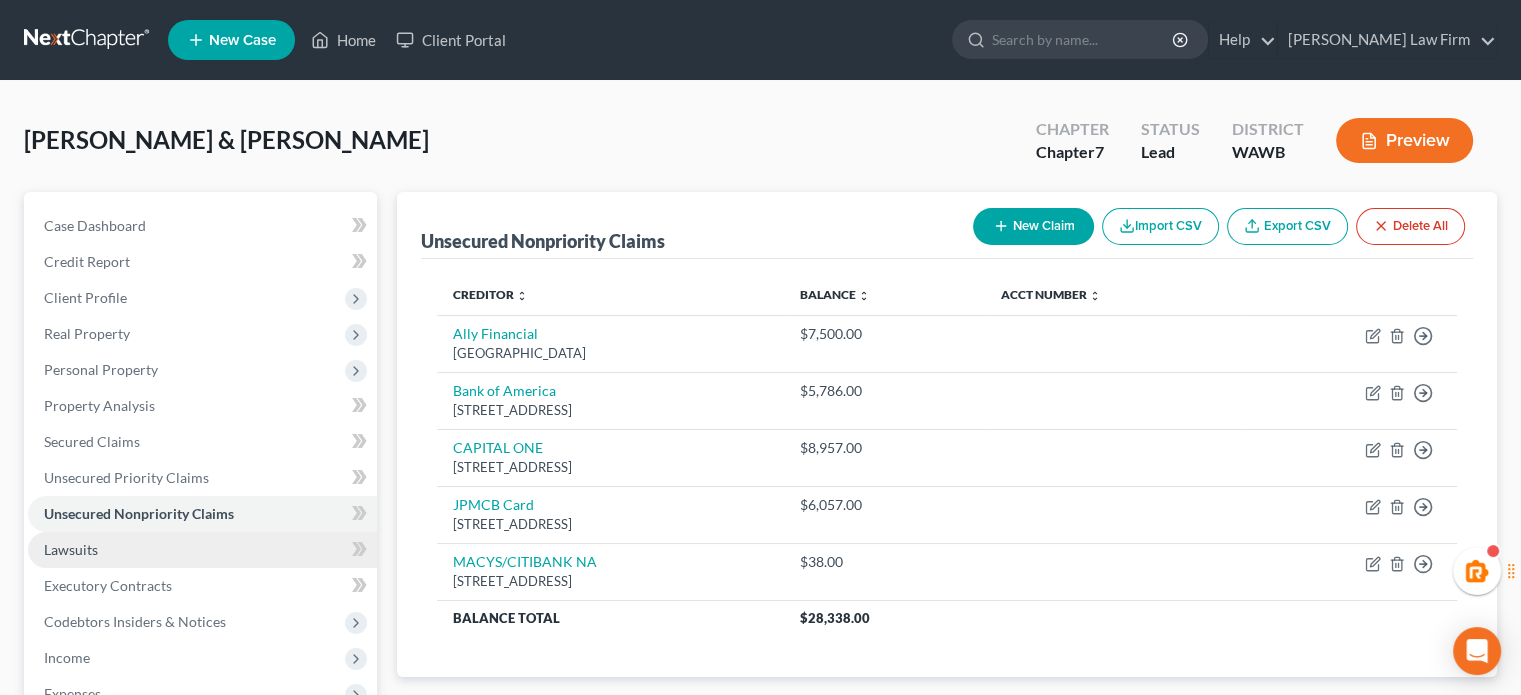 click on "Lawsuits" at bounding box center (202, 550) 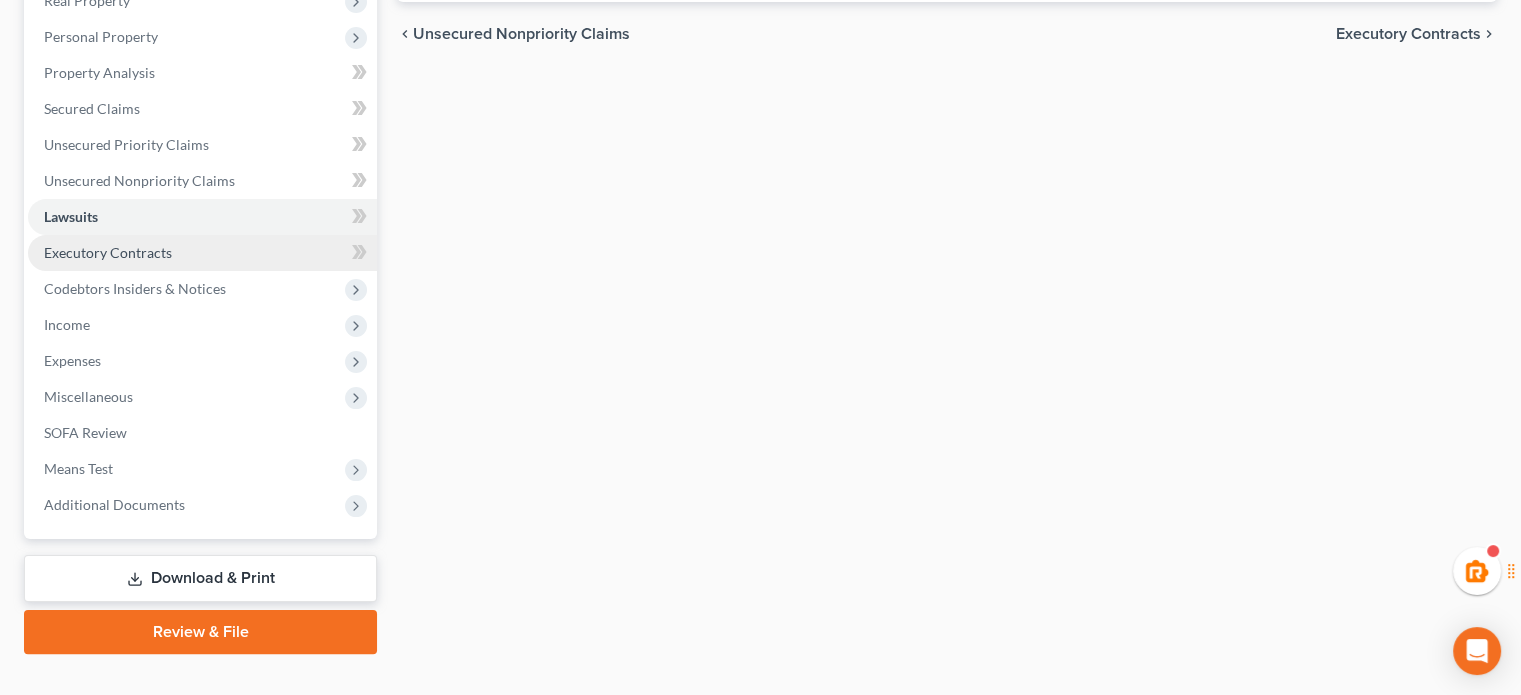 click on "Executory Contracts" at bounding box center (108, 252) 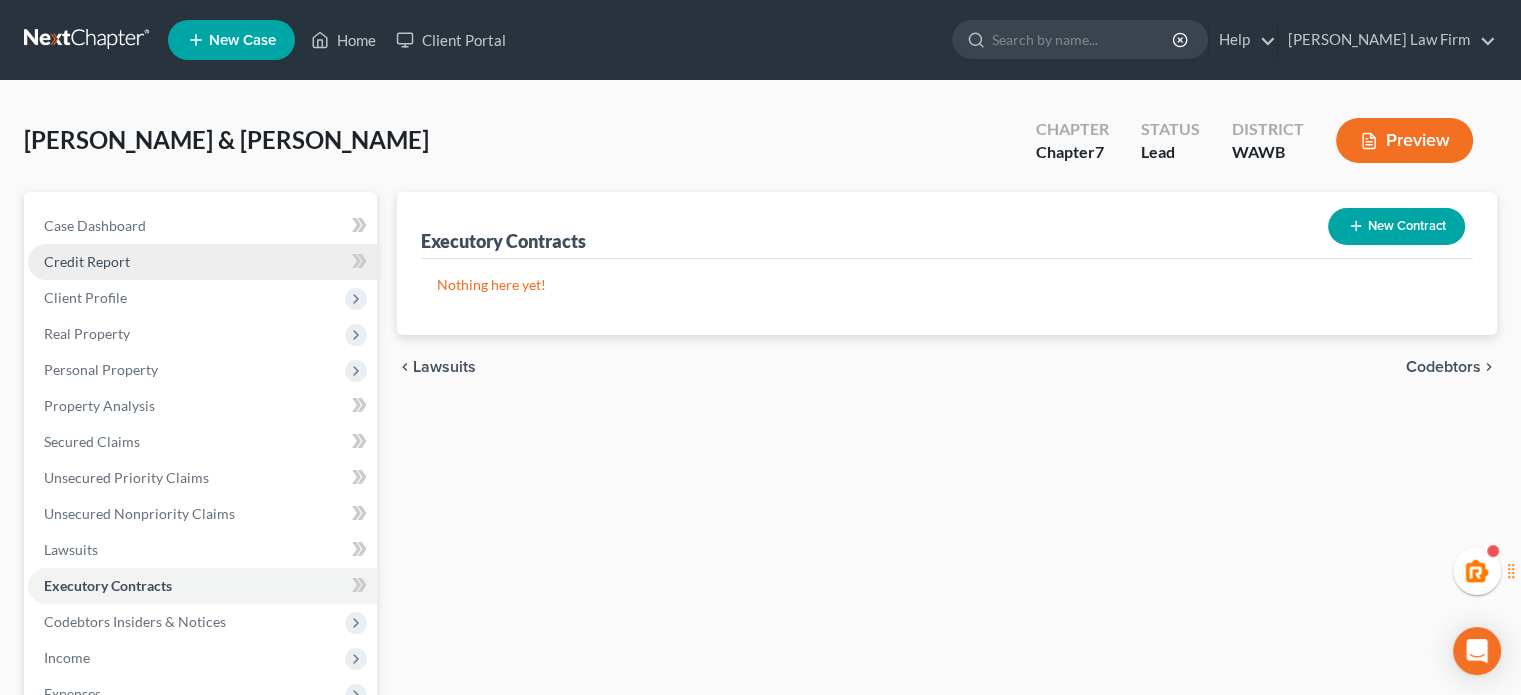 scroll, scrollTop: 333, scrollLeft: 0, axis: vertical 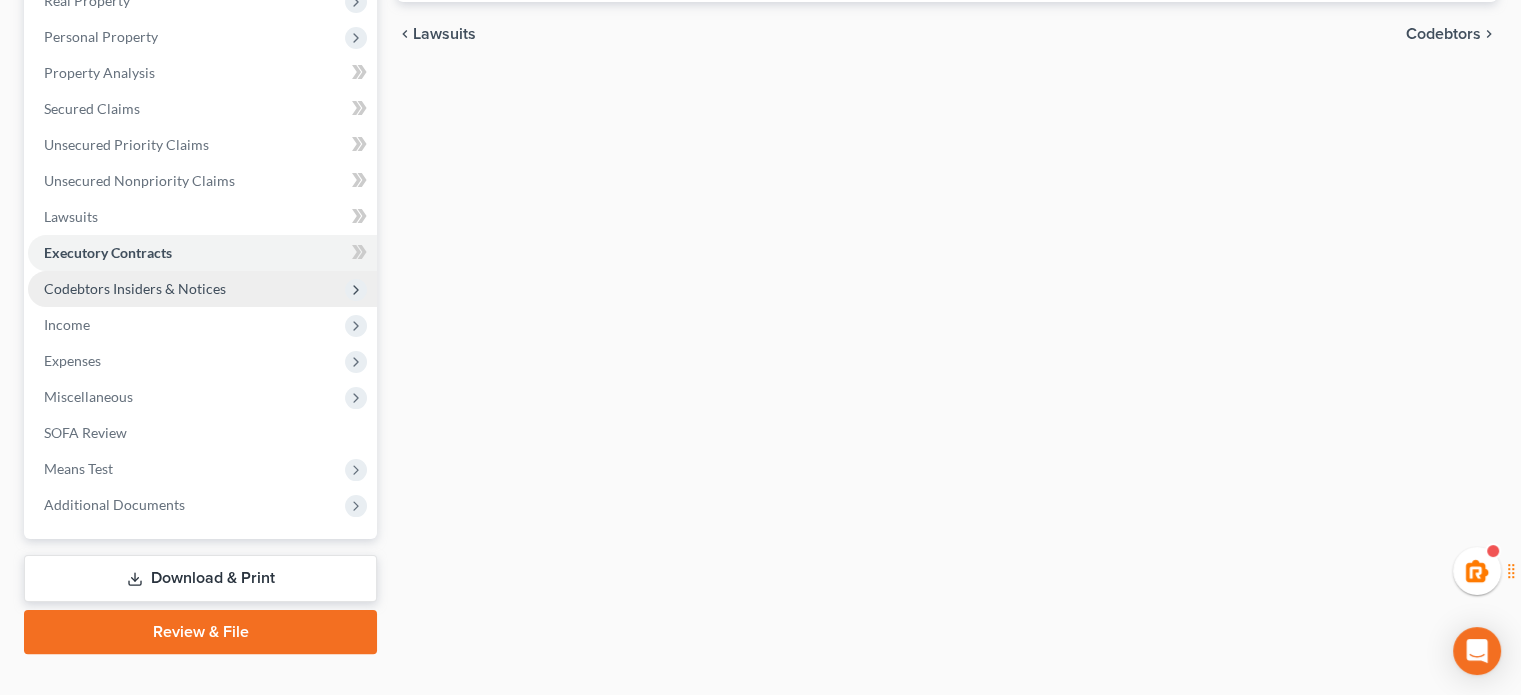 click on "Codebtors Insiders & Notices" at bounding box center (135, 288) 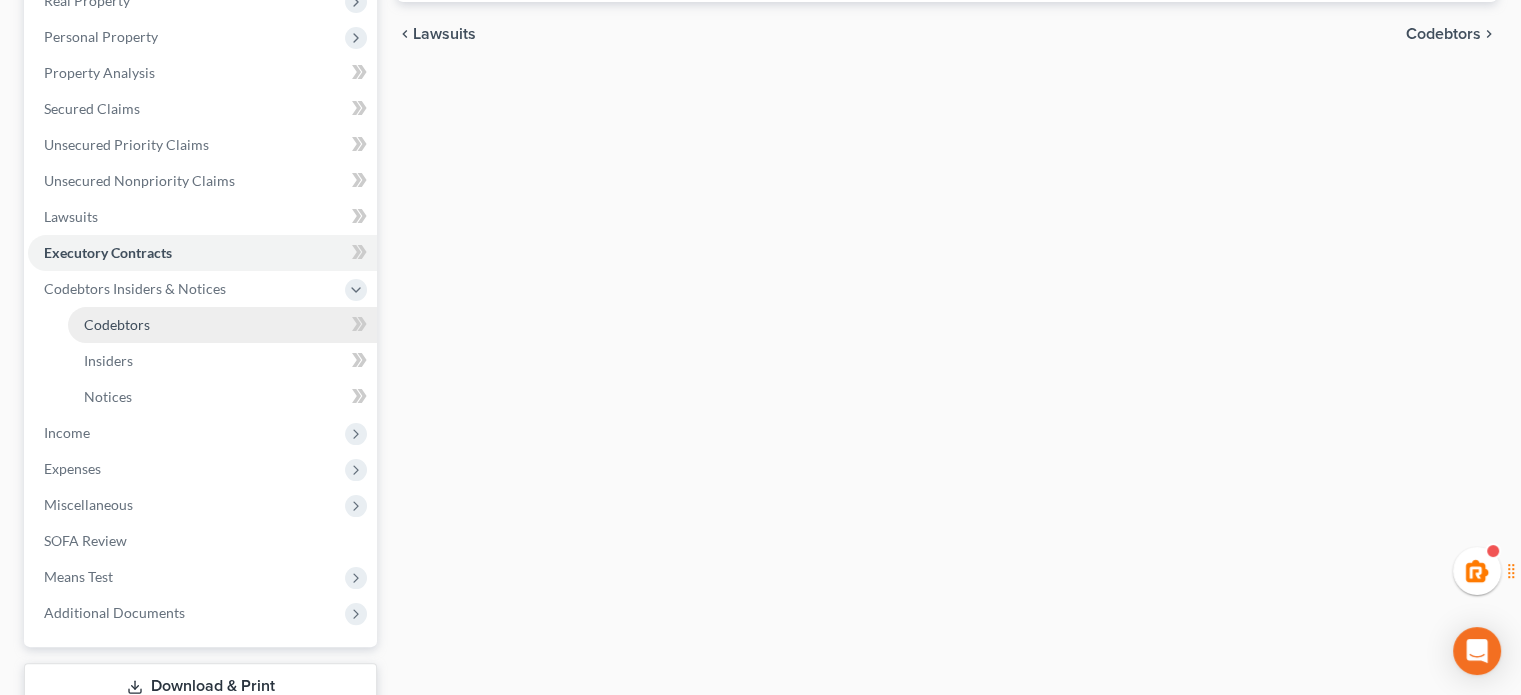 click on "Codebtors" at bounding box center [117, 324] 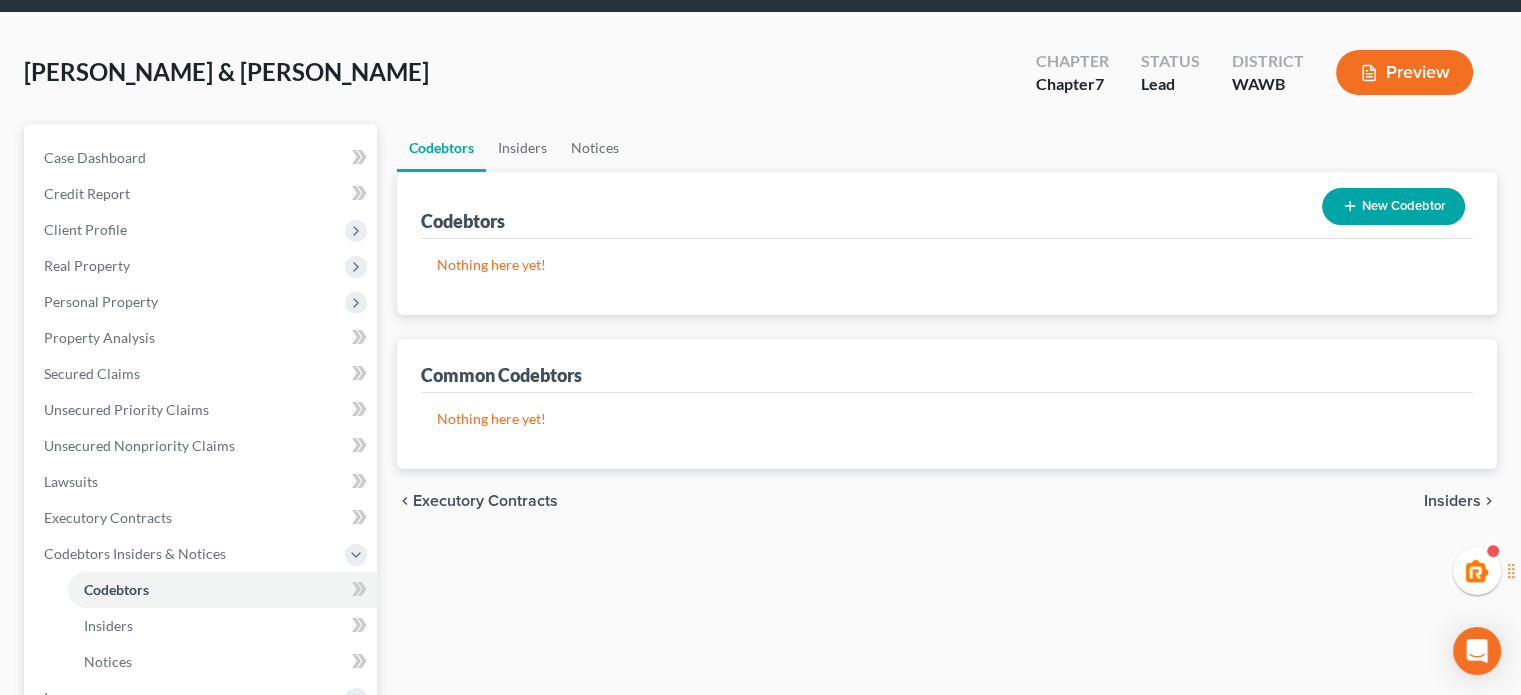 scroll, scrollTop: 0, scrollLeft: 0, axis: both 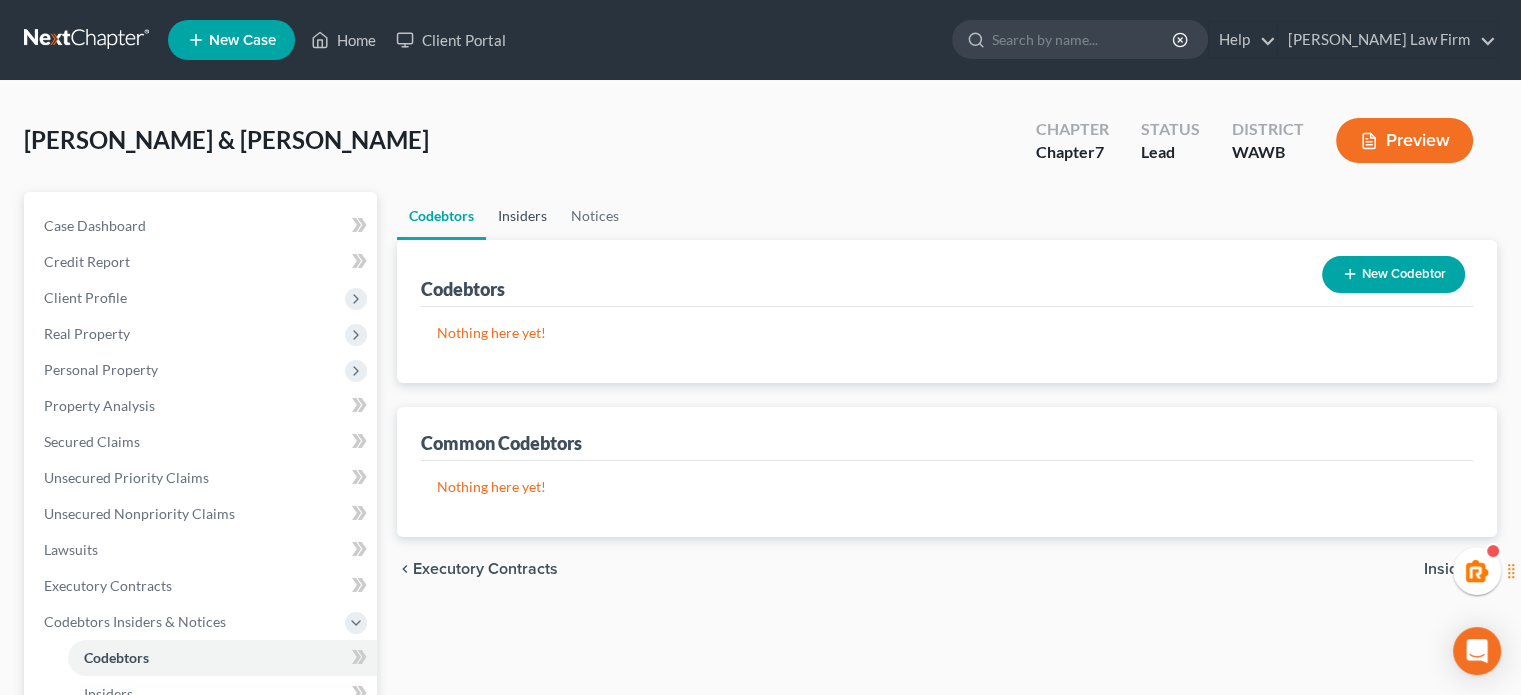 click on "Insiders" at bounding box center (522, 216) 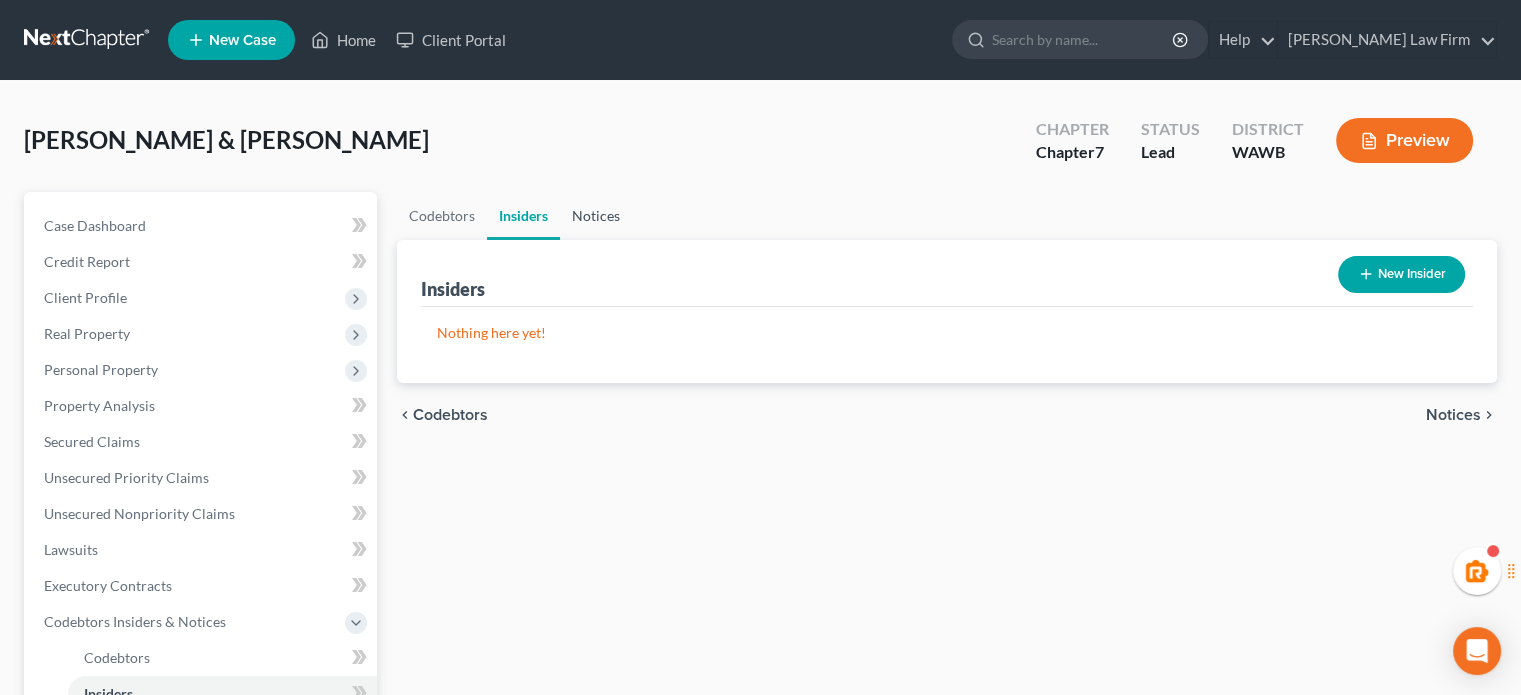 click on "Notices" at bounding box center (596, 216) 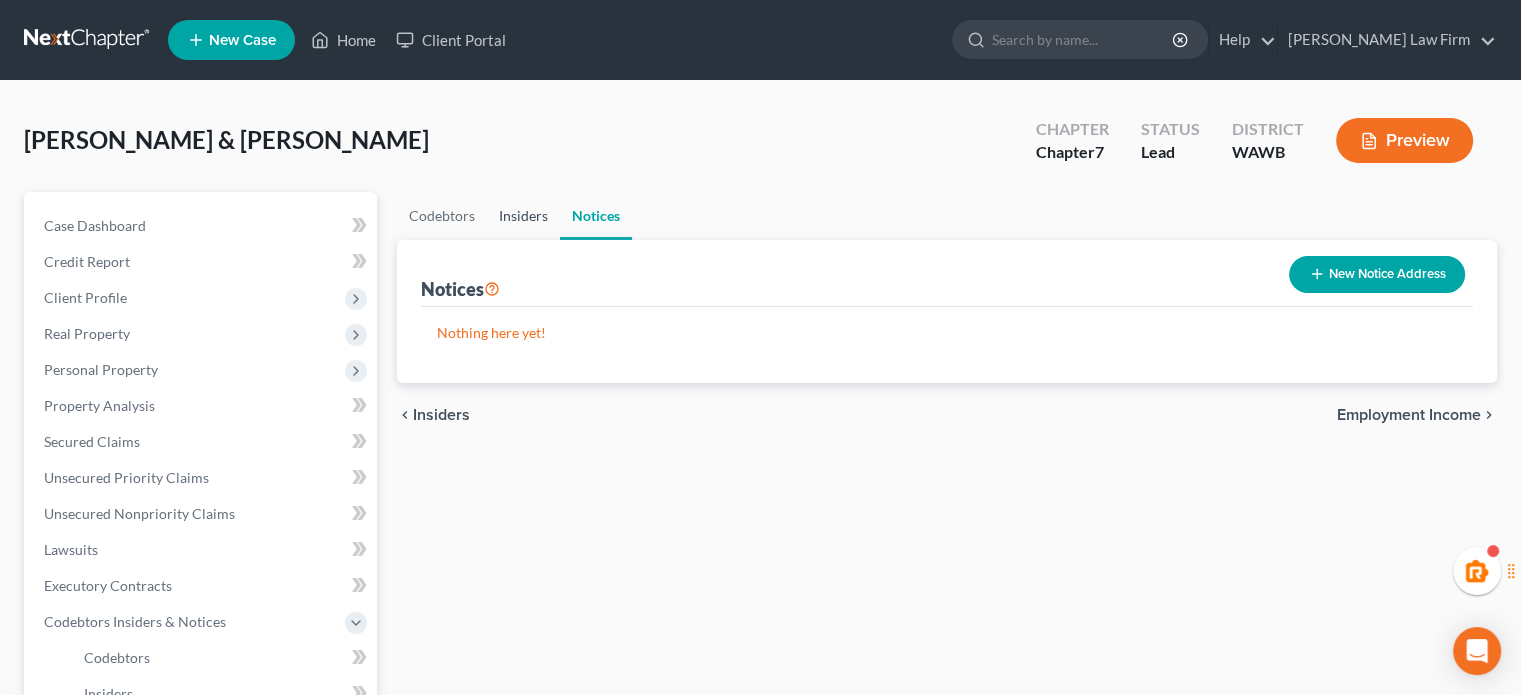click on "Insiders" at bounding box center (523, 216) 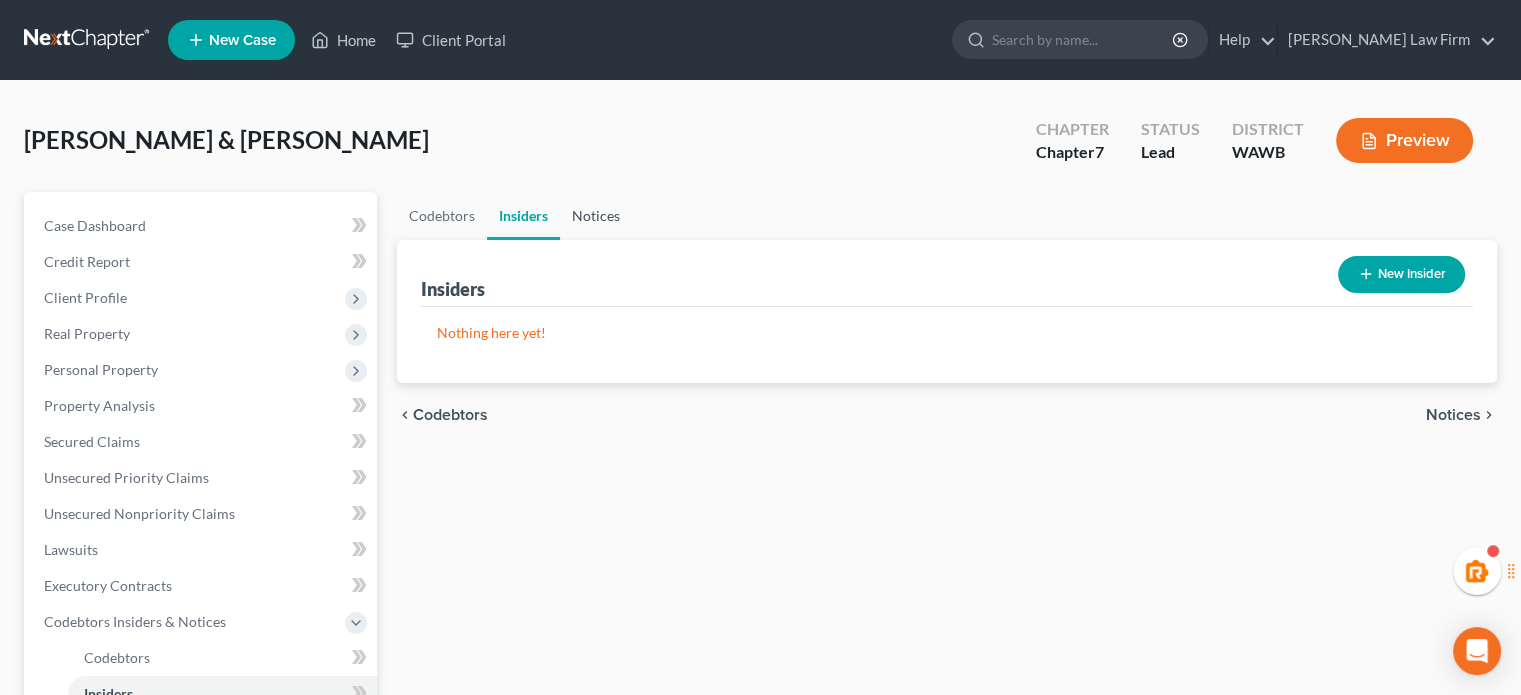 click on "Notices" at bounding box center (596, 216) 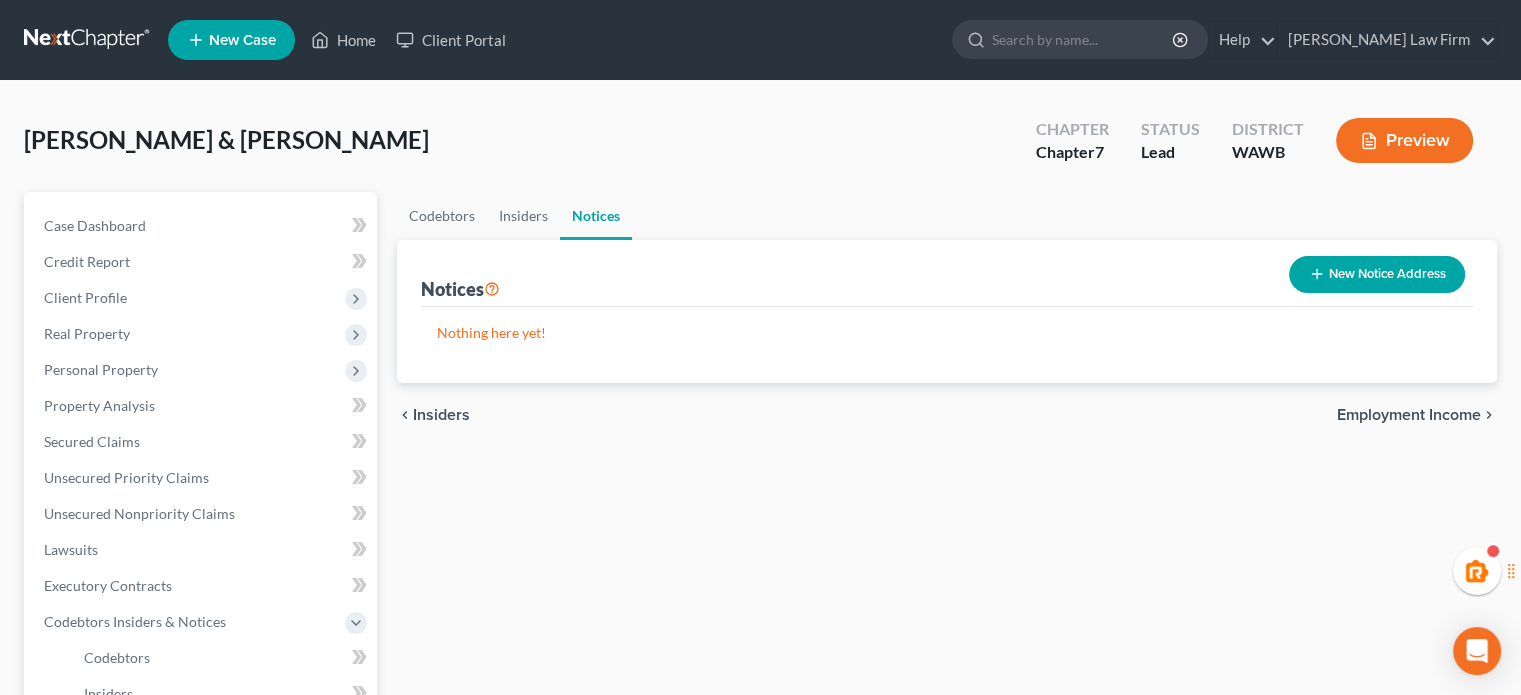 click on "Employment Income" at bounding box center [1409, 415] 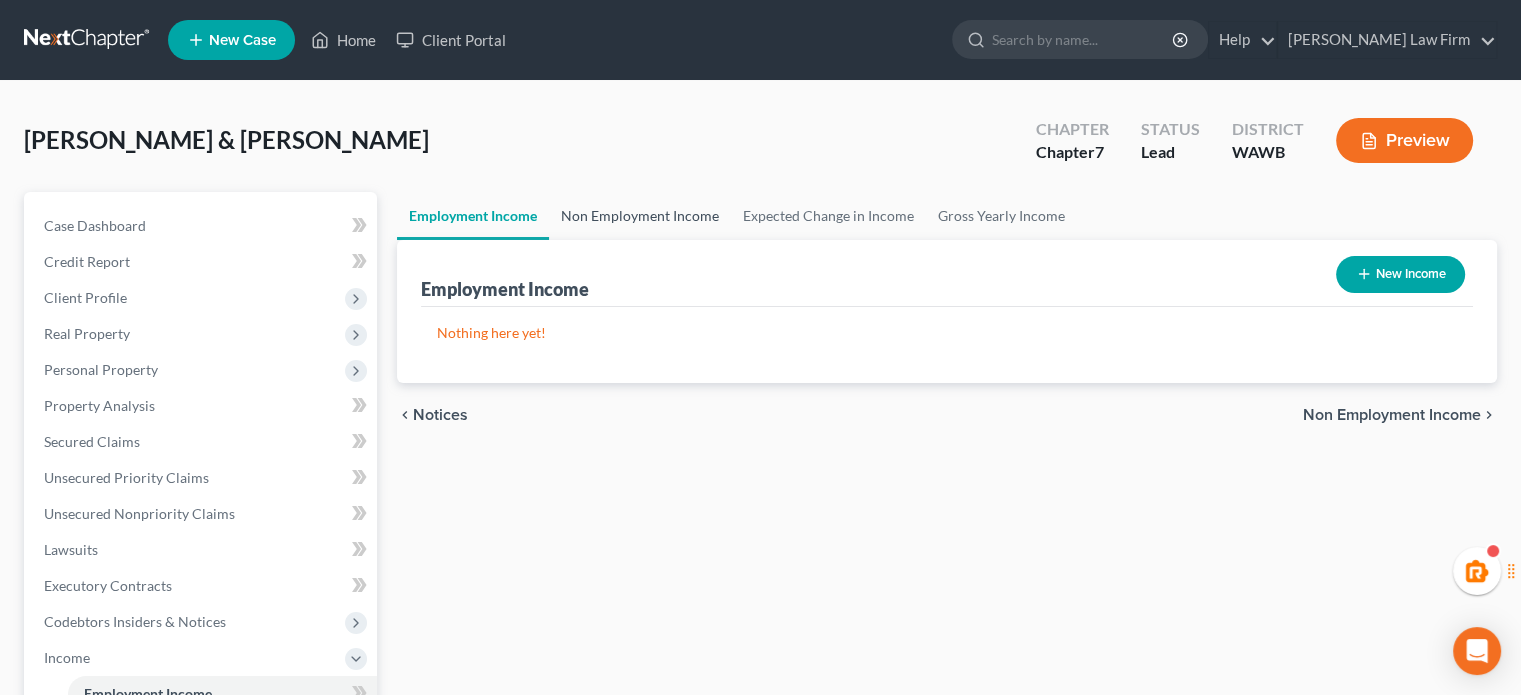 click on "Non Employment Income" at bounding box center (640, 216) 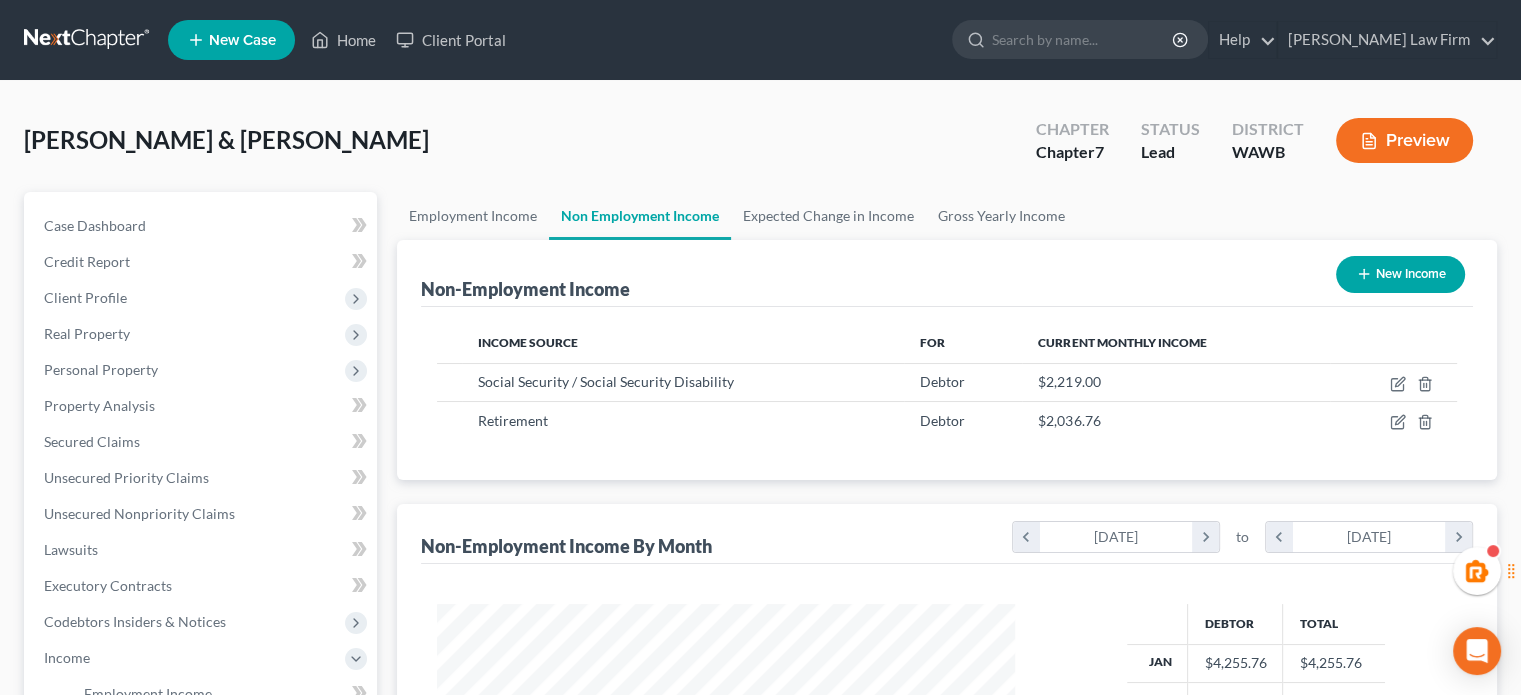 scroll, scrollTop: 999643, scrollLeft: 999381, axis: both 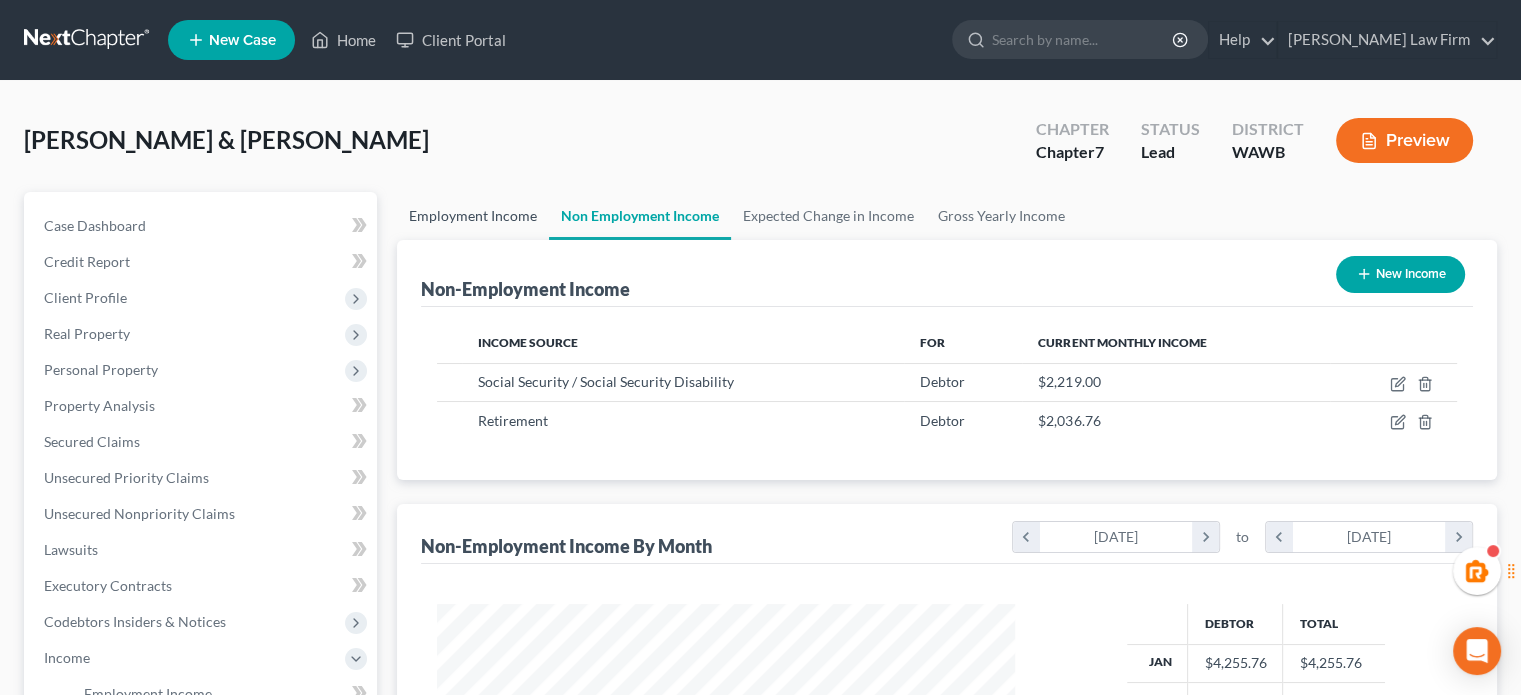 click on "Employment Income" at bounding box center [473, 216] 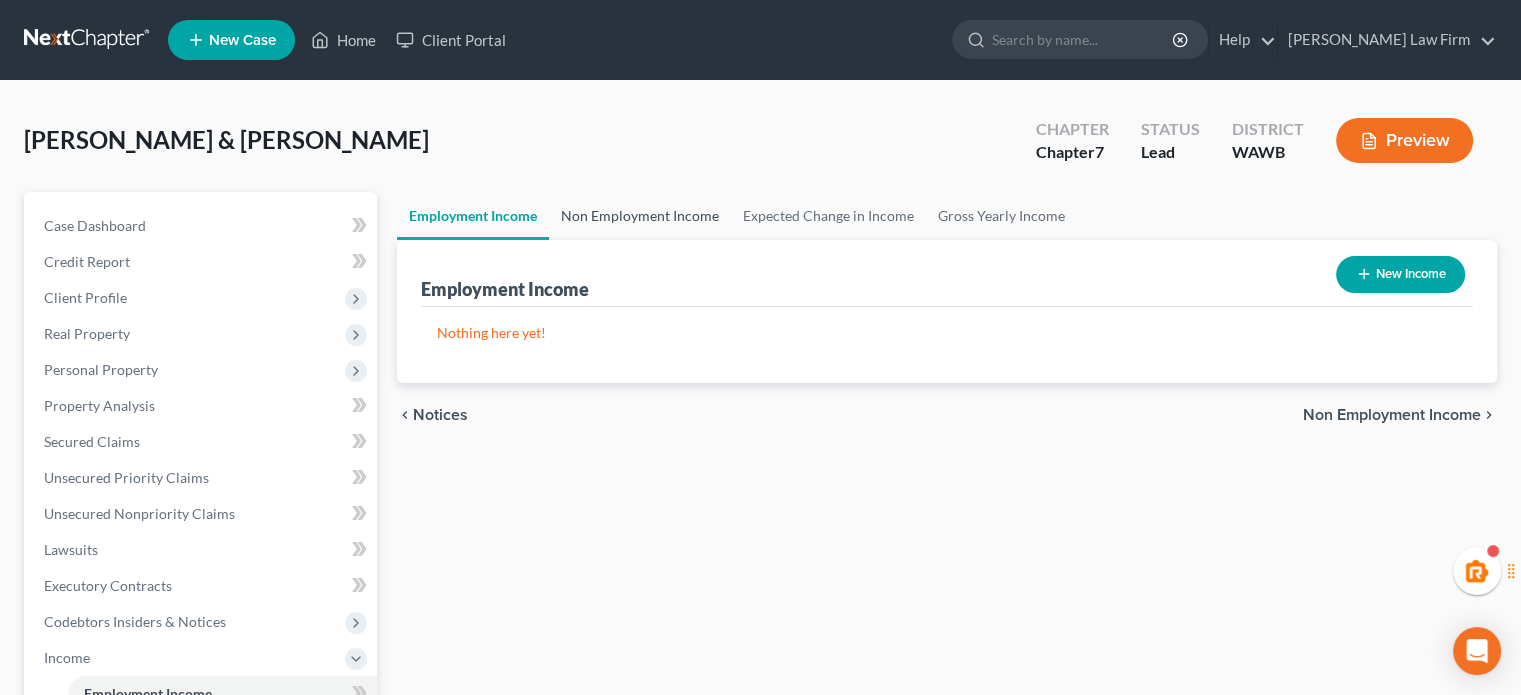 click on "Non Employment Income" at bounding box center [640, 216] 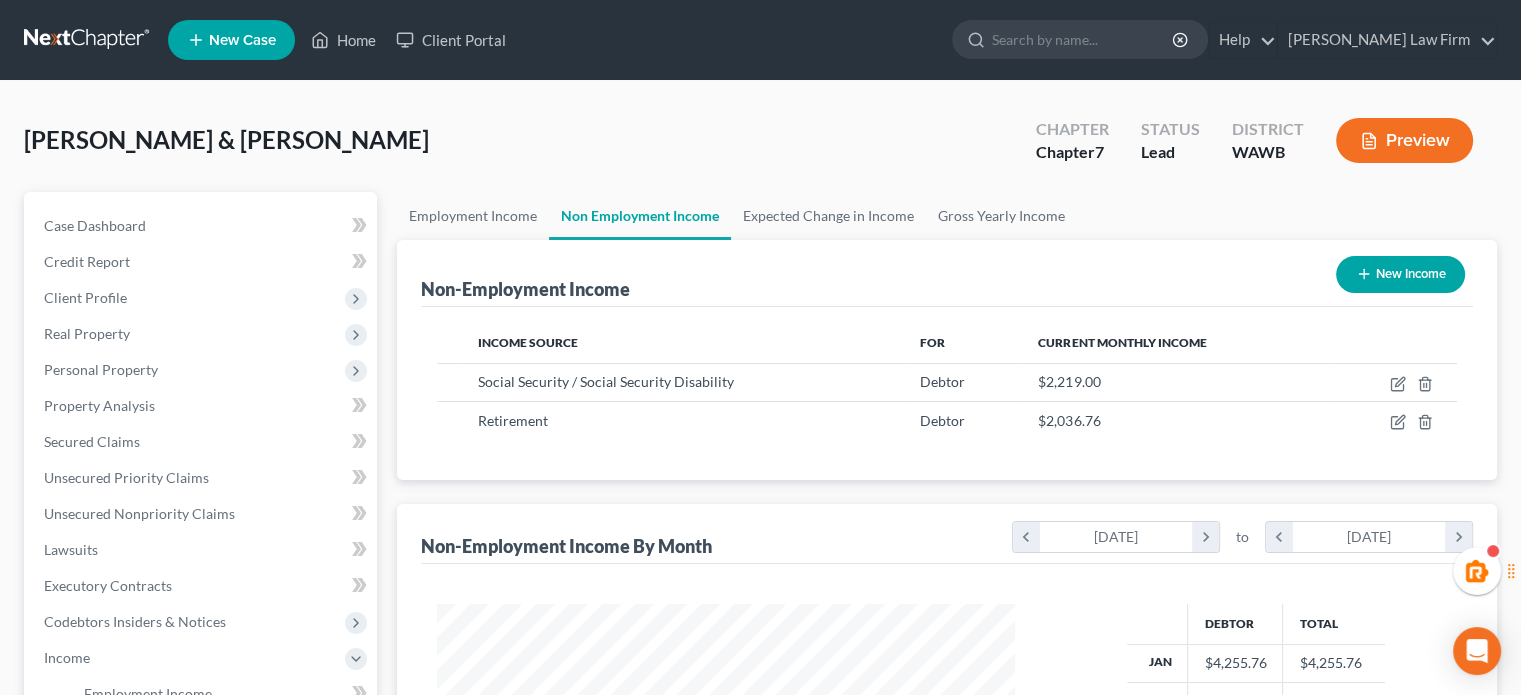 scroll, scrollTop: 999643, scrollLeft: 999381, axis: both 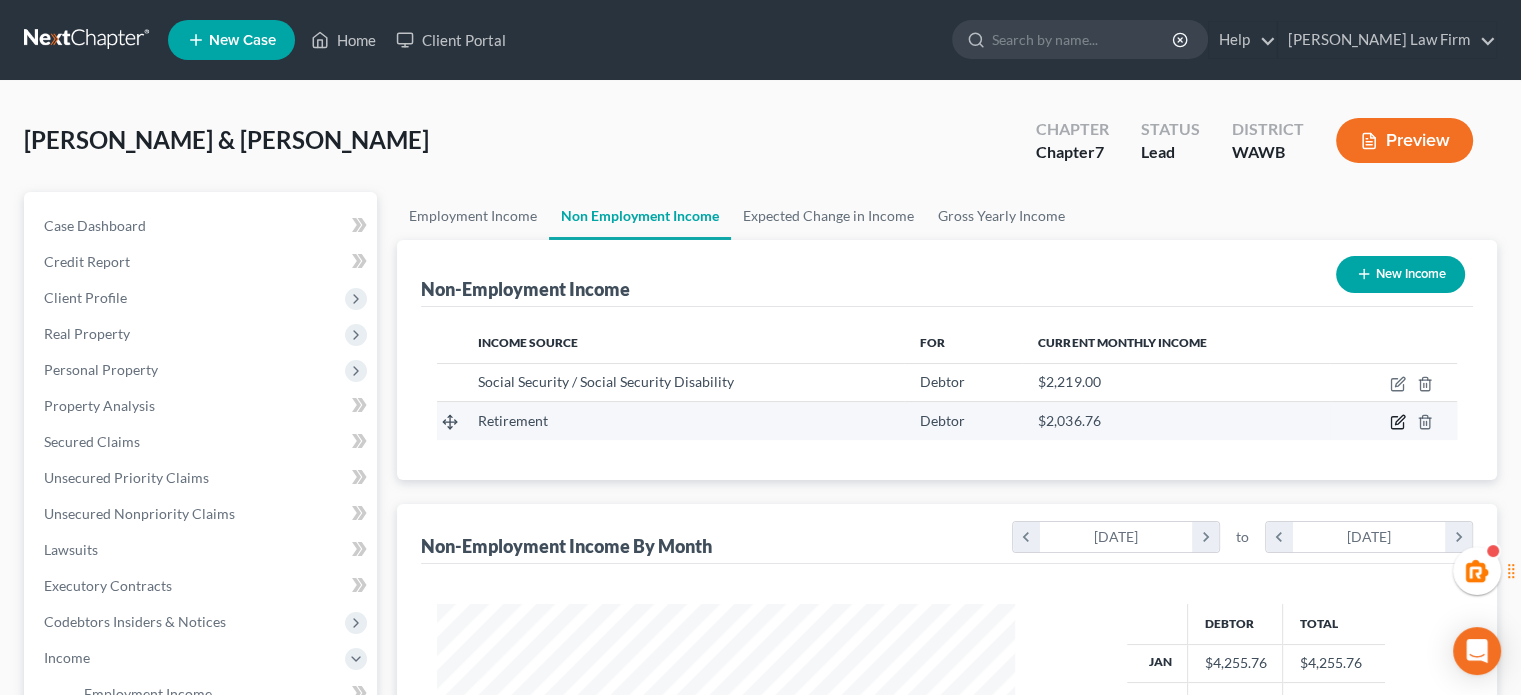 click 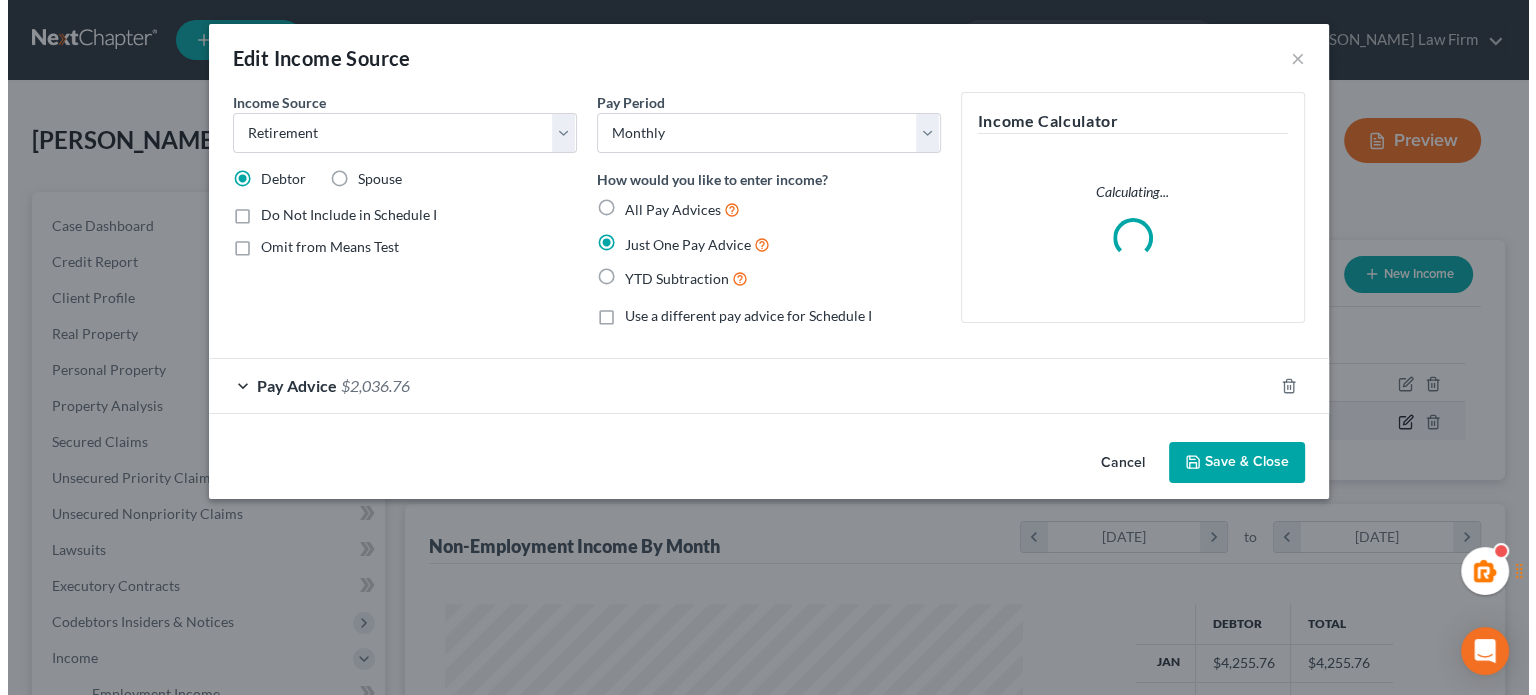 scroll, scrollTop: 999643, scrollLeft: 999375, axis: both 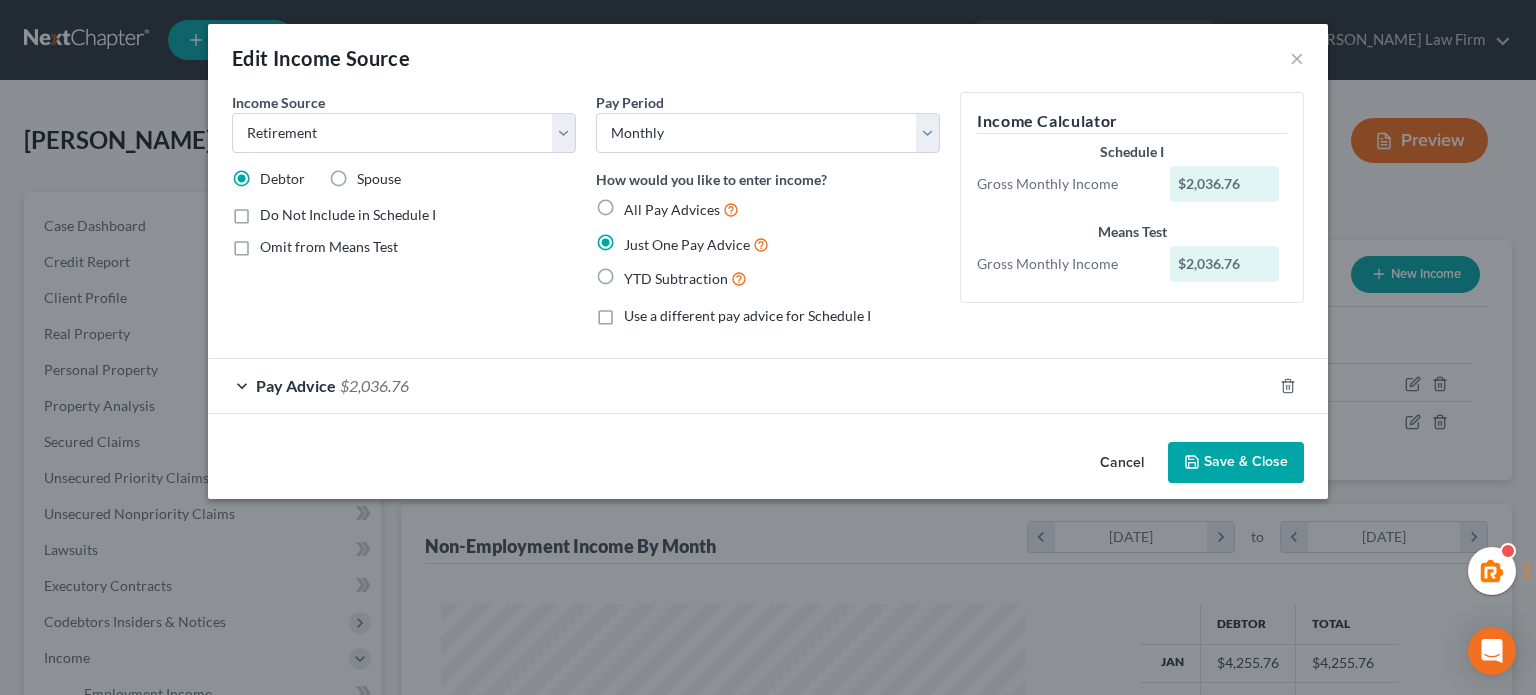 click on "Income Source
*
Select Unemployment Disability (from employer) Pension Retirement Social Security / Social Security Disability Other Government Assistance Interests, Dividends or Royalties Child / Family Support Contributions to Household Property / Rental Business, Professional or Farm Alimony / Maintenance Payments Military Disability Benefits Other Monthly Income Debtor Spouse Do Not Include in Schedule I Omit from Means Test Pay Period Select Monthly Twice Monthly Every Other Week Weekly How would you like to enter income?
All Pay Advices
Just One Pay Advice
YTD Subtraction
Use a different pay advice for Schedule I Income Calculator
Schedule I Gross Monthly Income $2,036.76 Means Test Gross Monthly Income $2,036.76
Pay Advice $2,036.76
Gross Receipts 2,036.76 $ Ordinary Business Expenses 0.00 $" at bounding box center (768, 253) 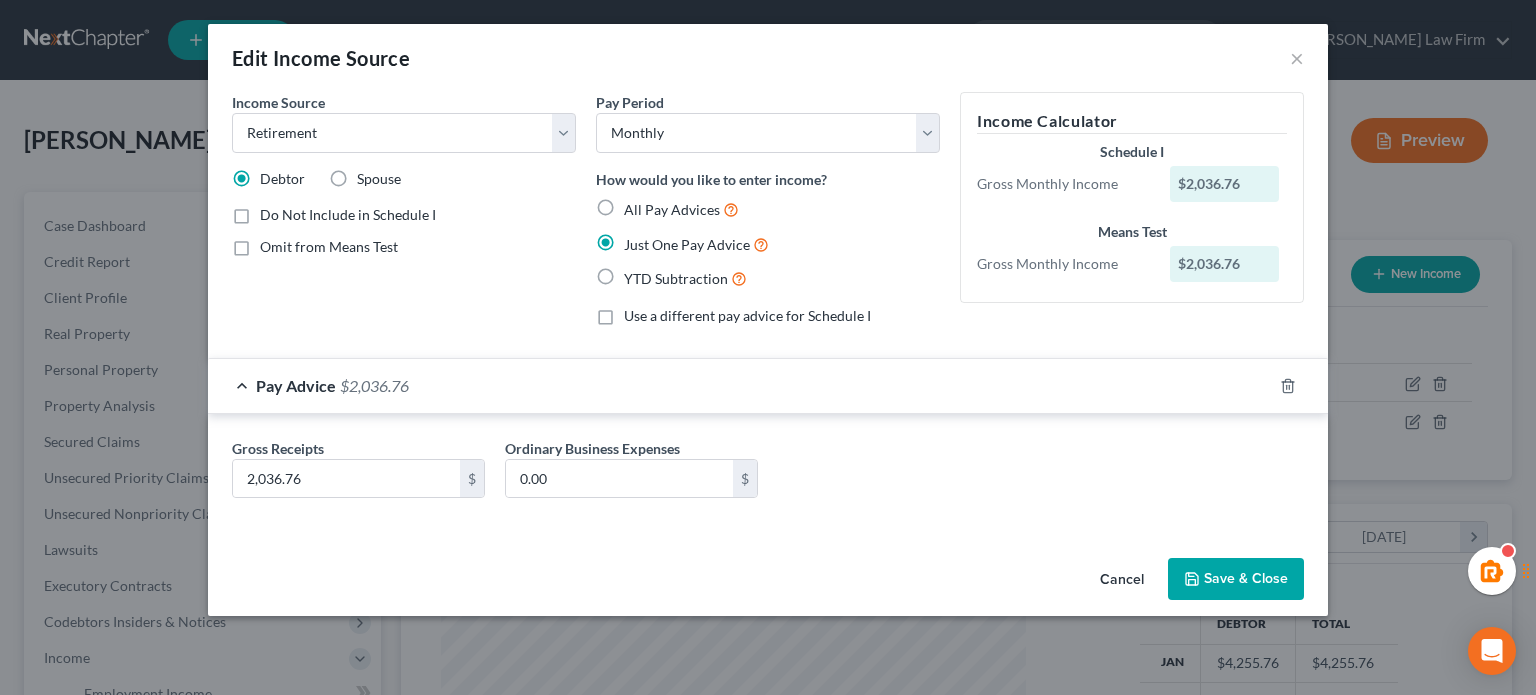 click on "Spouse" at bounding box center (379, 179) 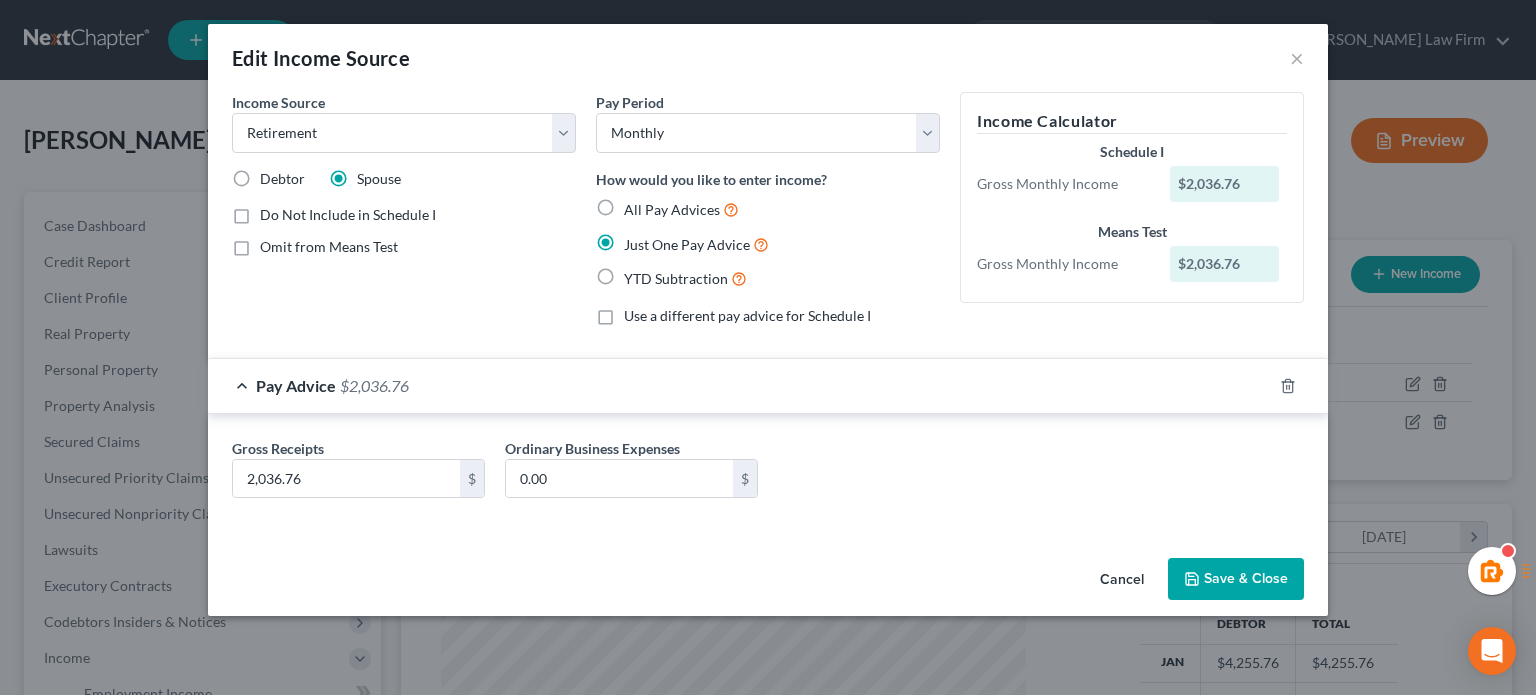 click on "Save & Close" at bounding box center [1236, 579] 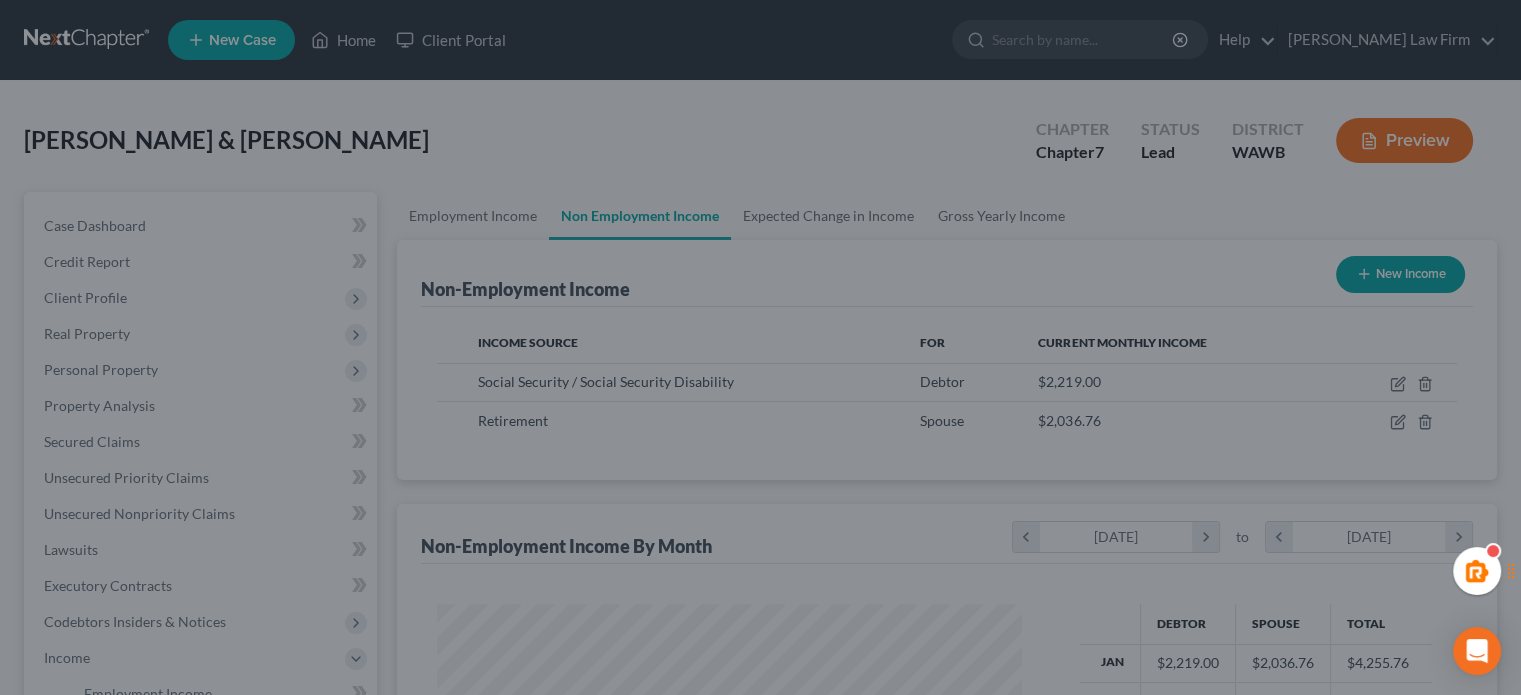 scroll, scrollTop: 356, scrollLeft: 617, axis: both 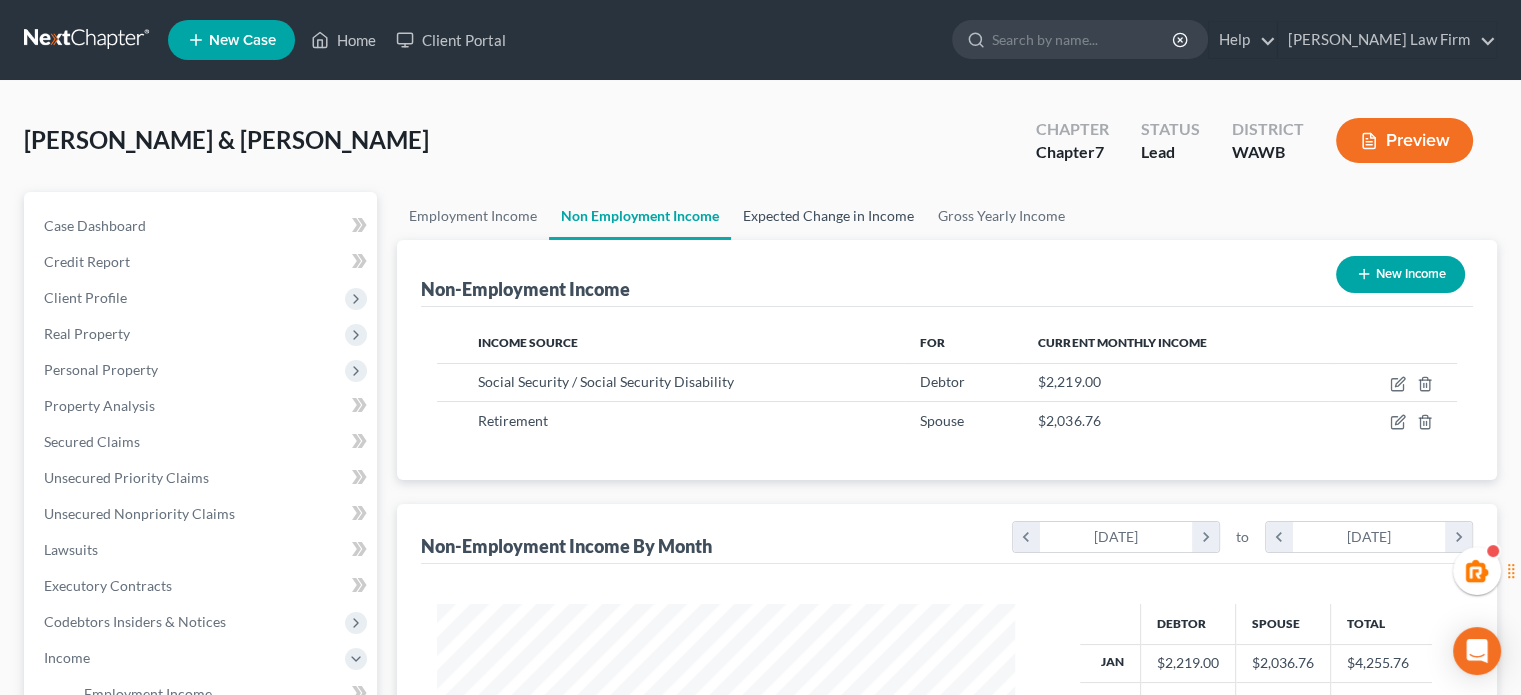 click on "Expected Change in Income" at bounding box center [828, 216] 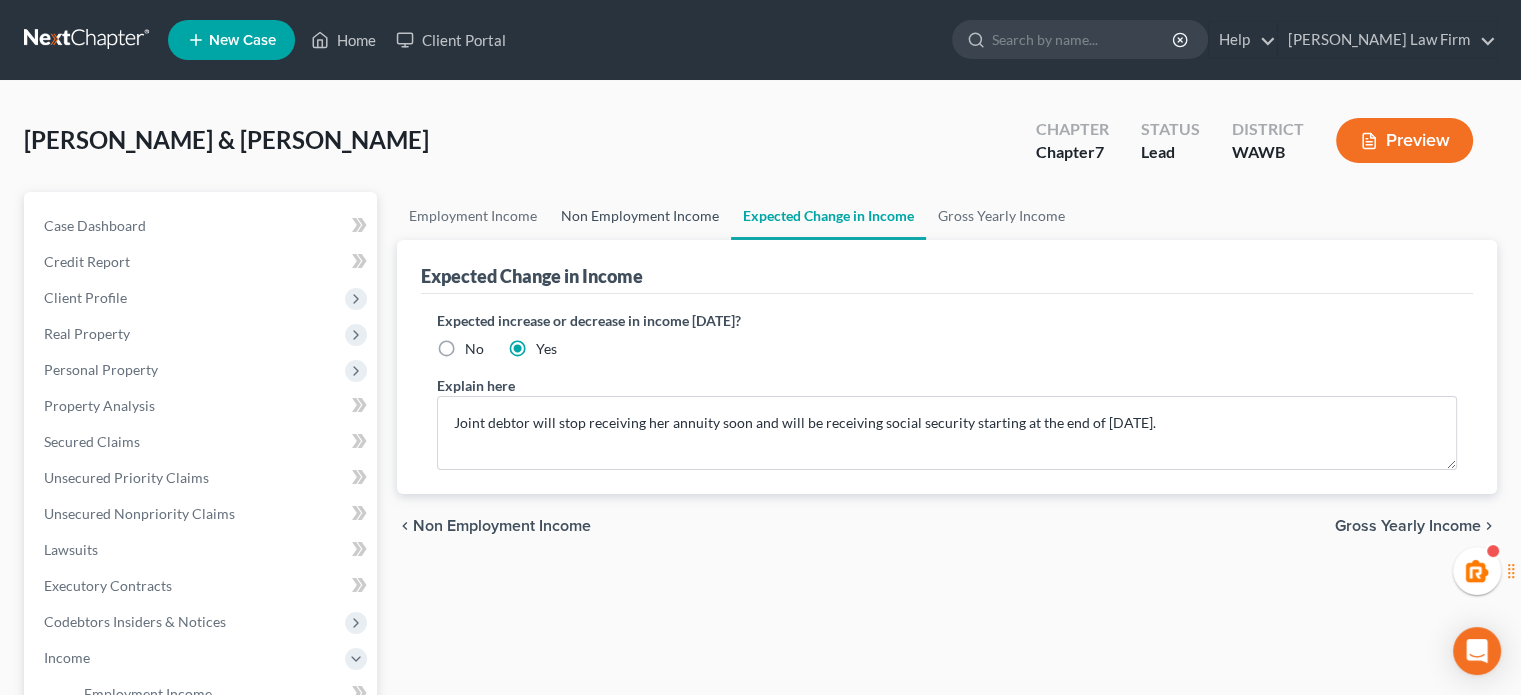 click on "Non Employment Income" at bounding box center [640, 216] 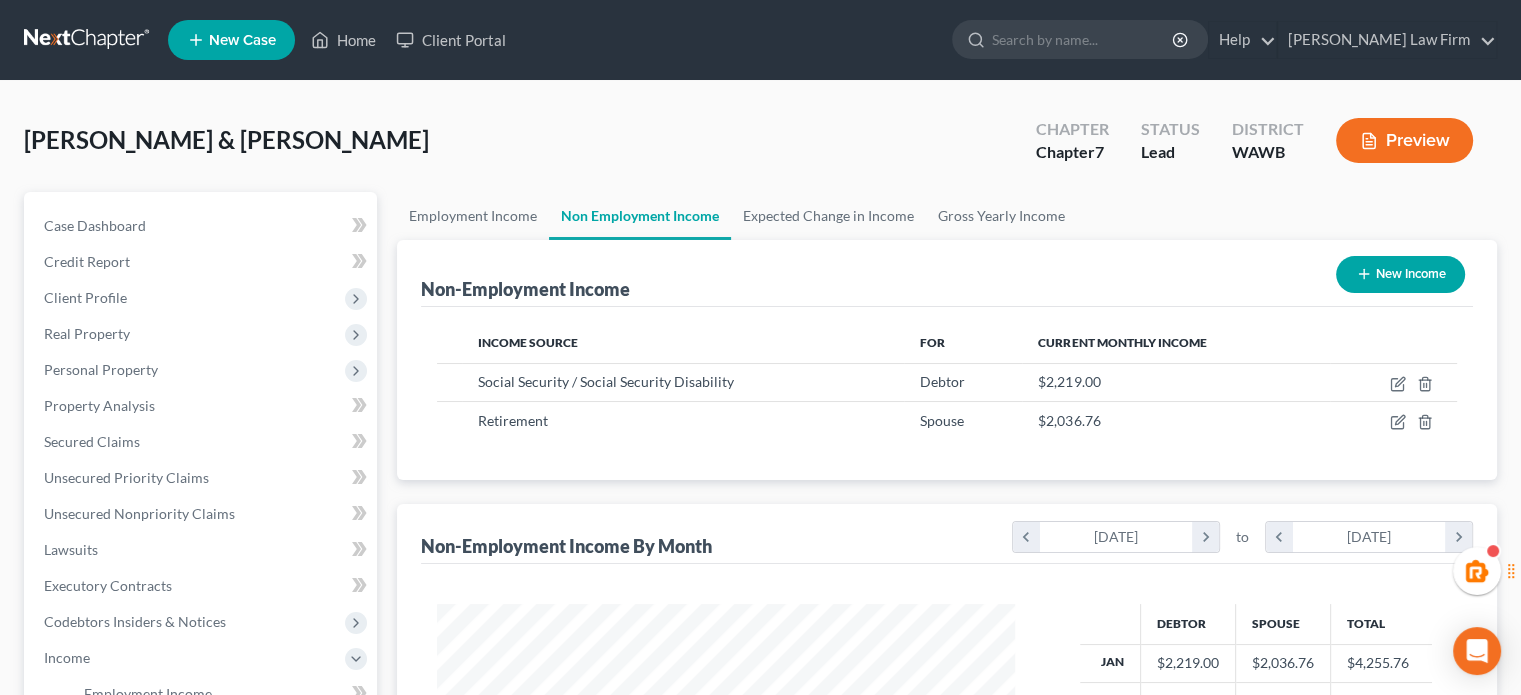 scroll, scrollTop: 999643, scrollLeft: 999381, axis: both 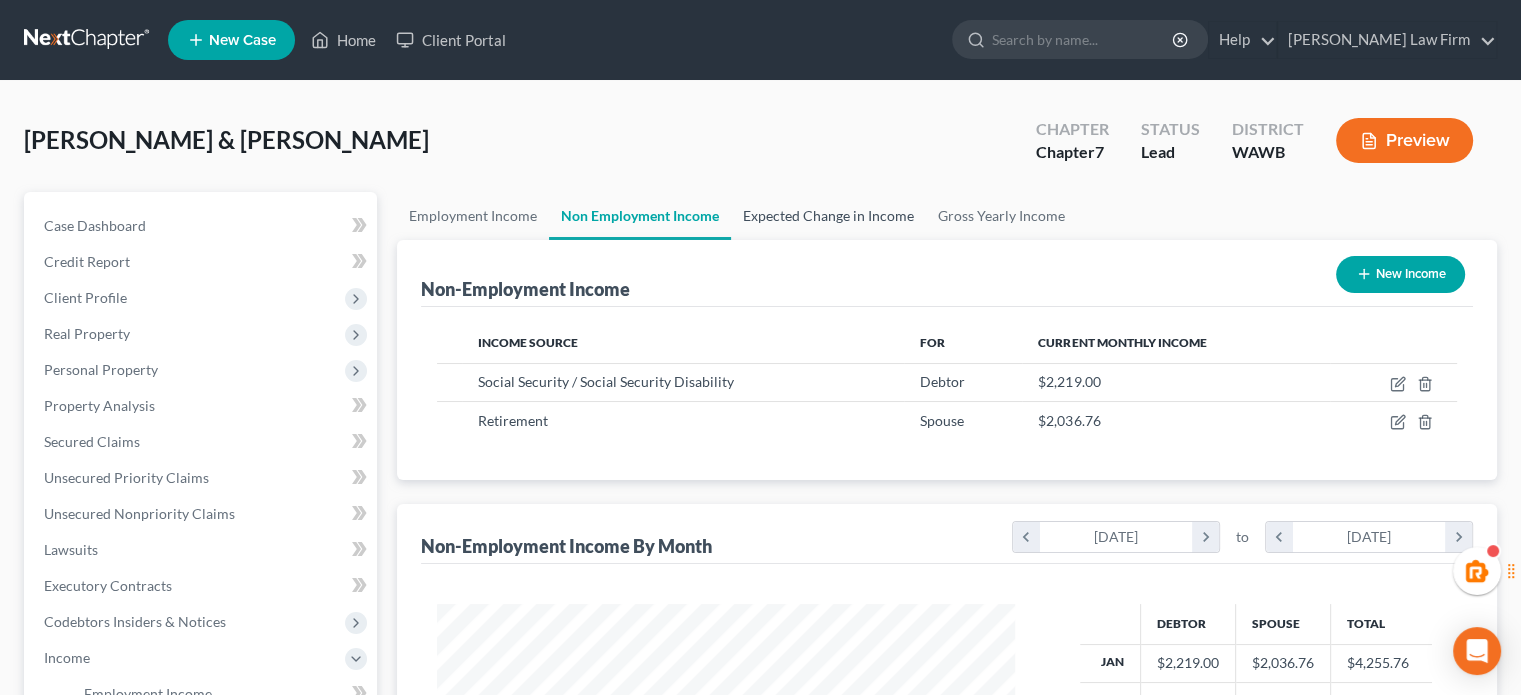 click on "Expected Change in Income" at bounding box center (828, 216) 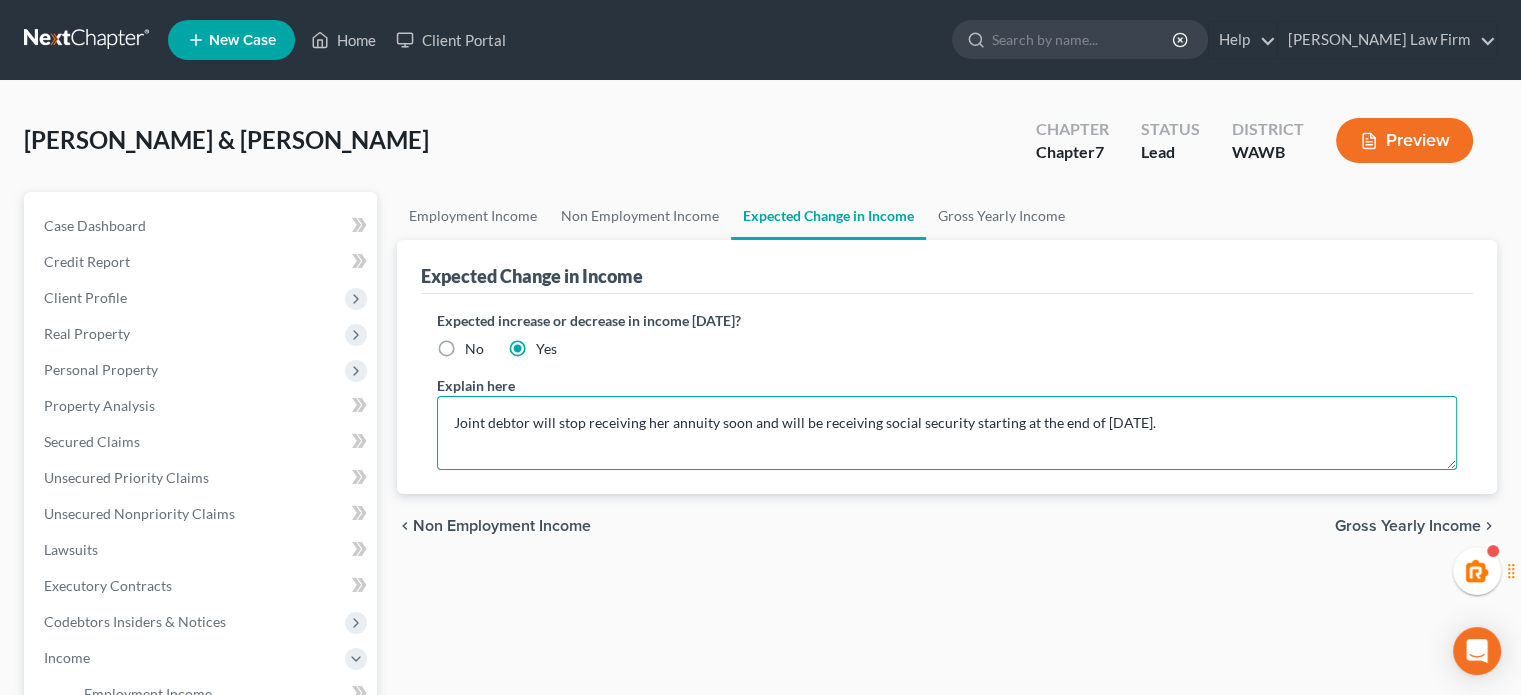 click on "Joint debtor will stop receiving her annuity soon and will be receiving social security starting at the end of July 2025." at bounding box center (947, 433) 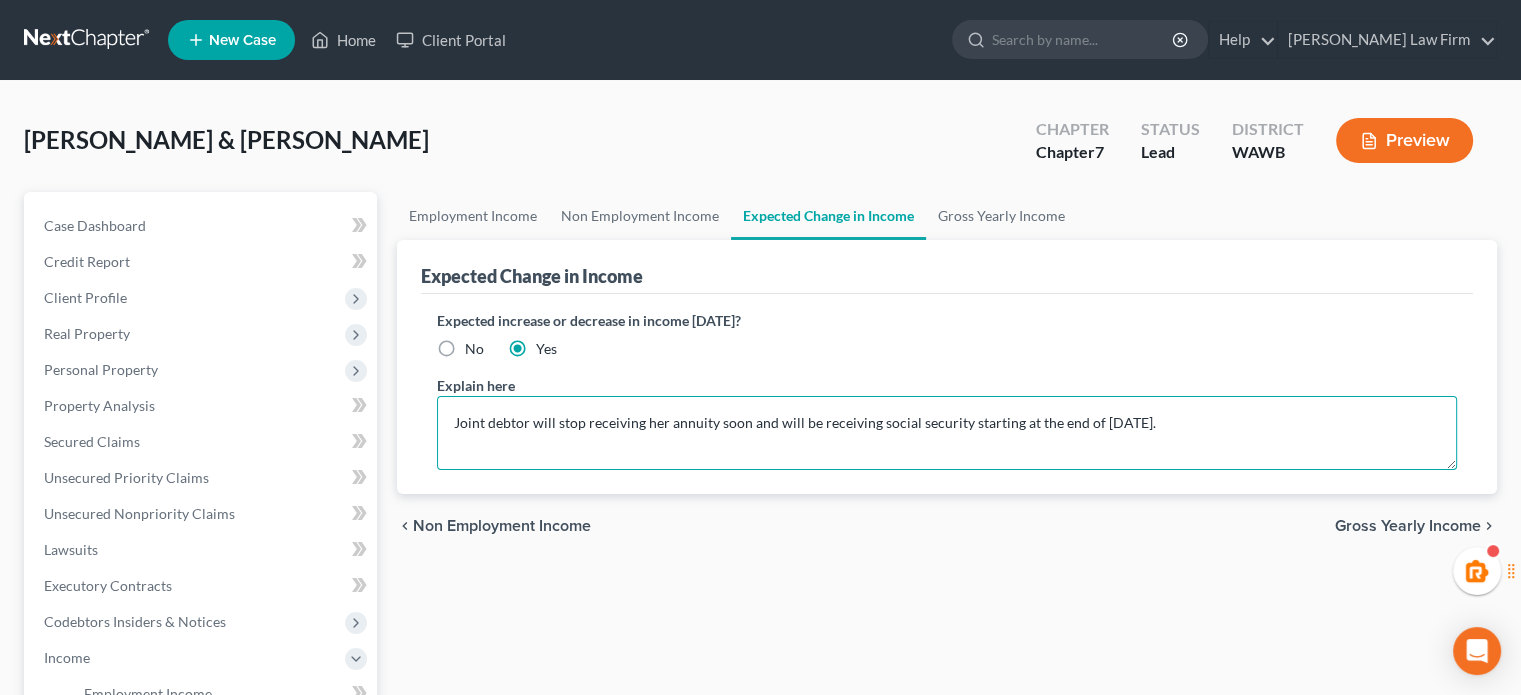drag, startPoint x: 768, startPoint y: 423, endPoint x: 552, endPoint y: 421, distance: 216.00926 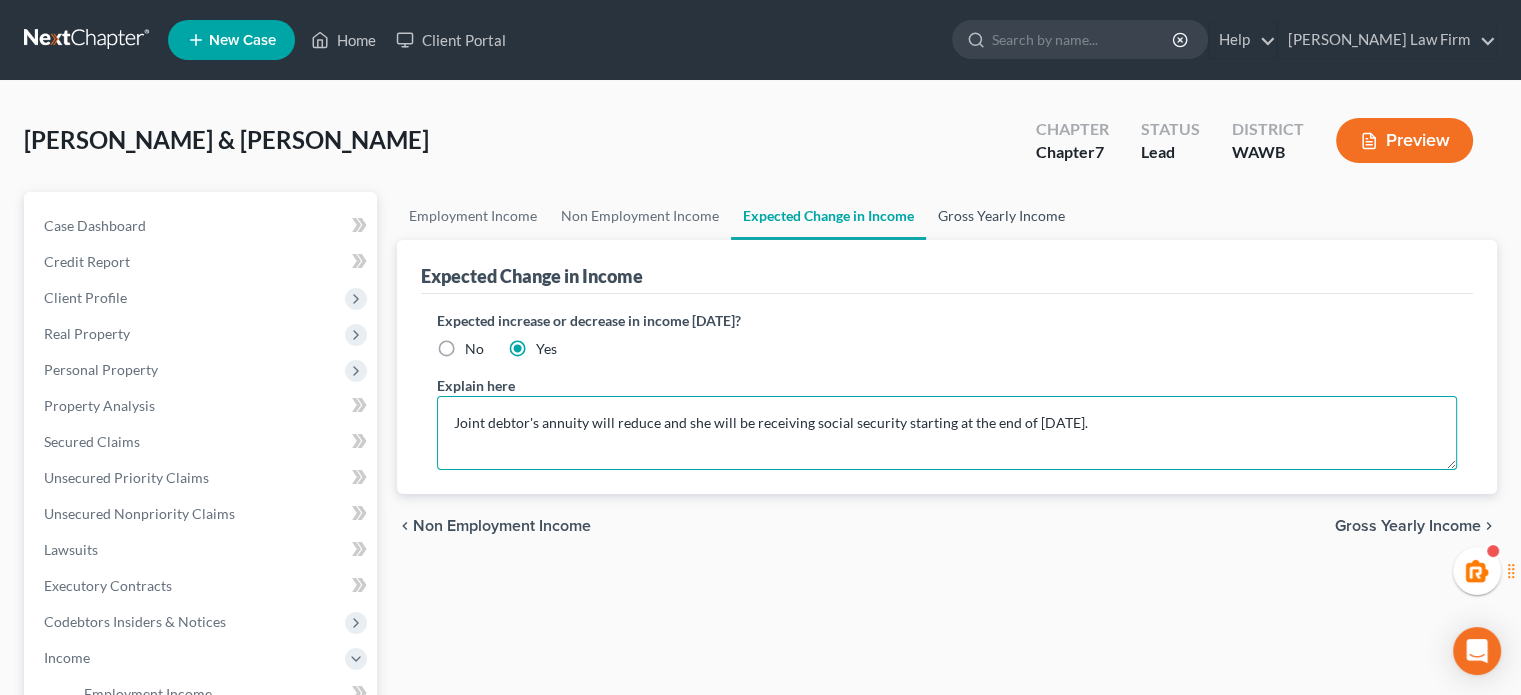 type on "Joint debtor's annuity will reduce and she will be receiving social security starting at the end of July 2025." 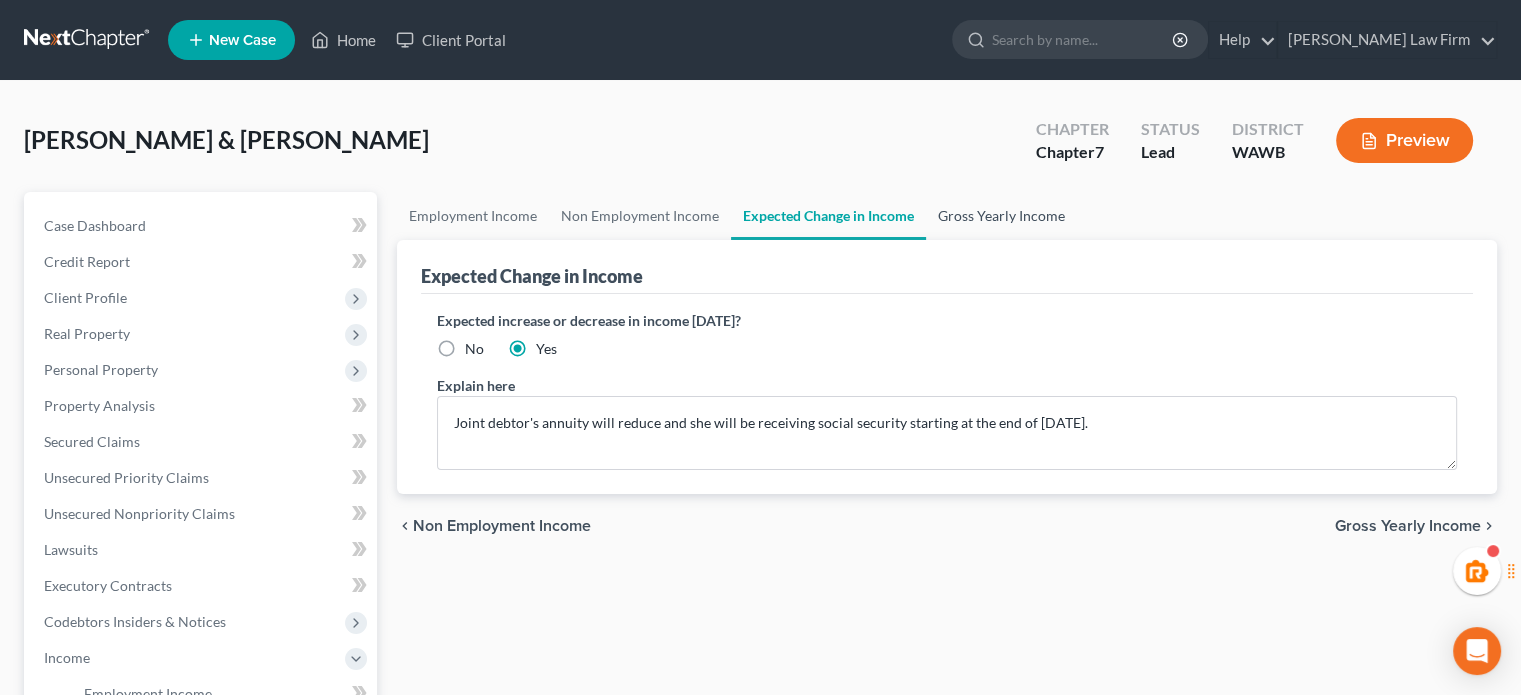 click on "Gross Yearly Income" at bounding box center [1001, 216] 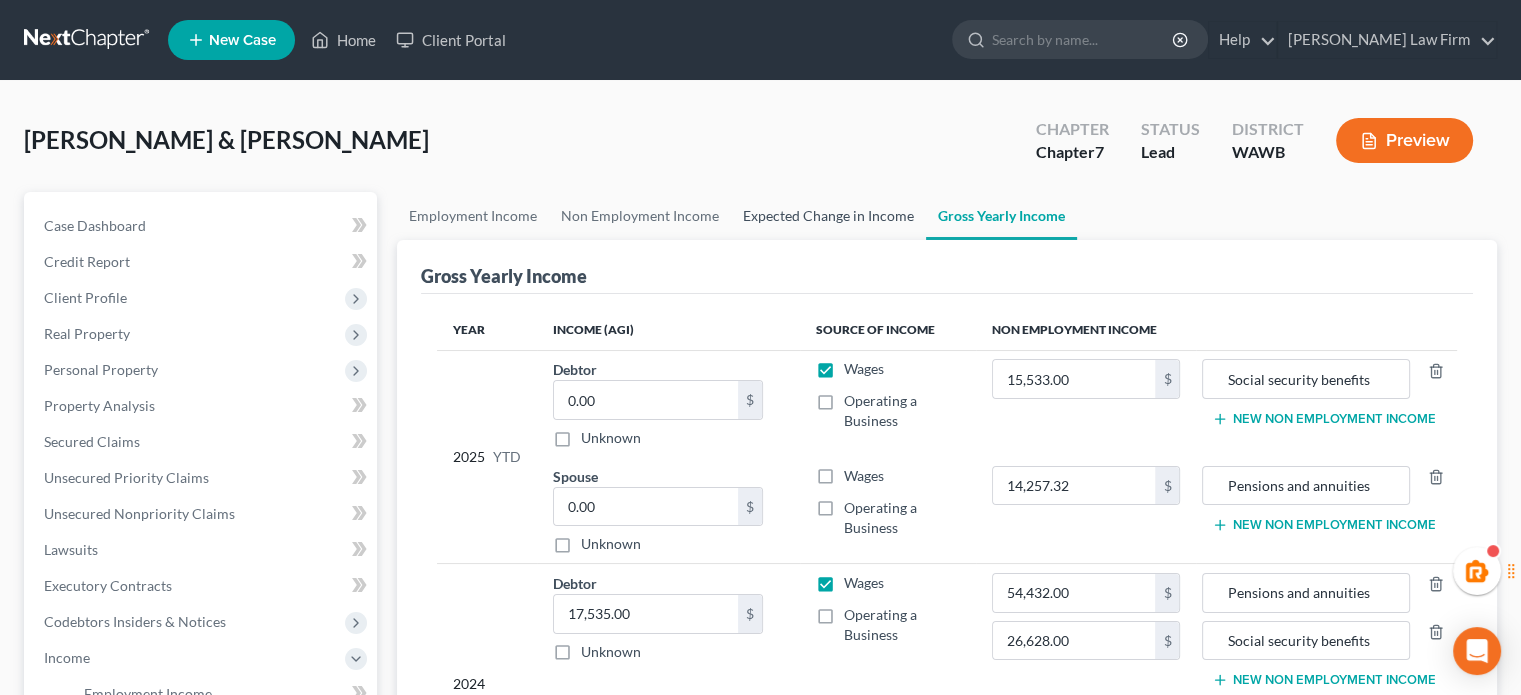 click on "Expected Change in Income" at bounding box center (828, 216) 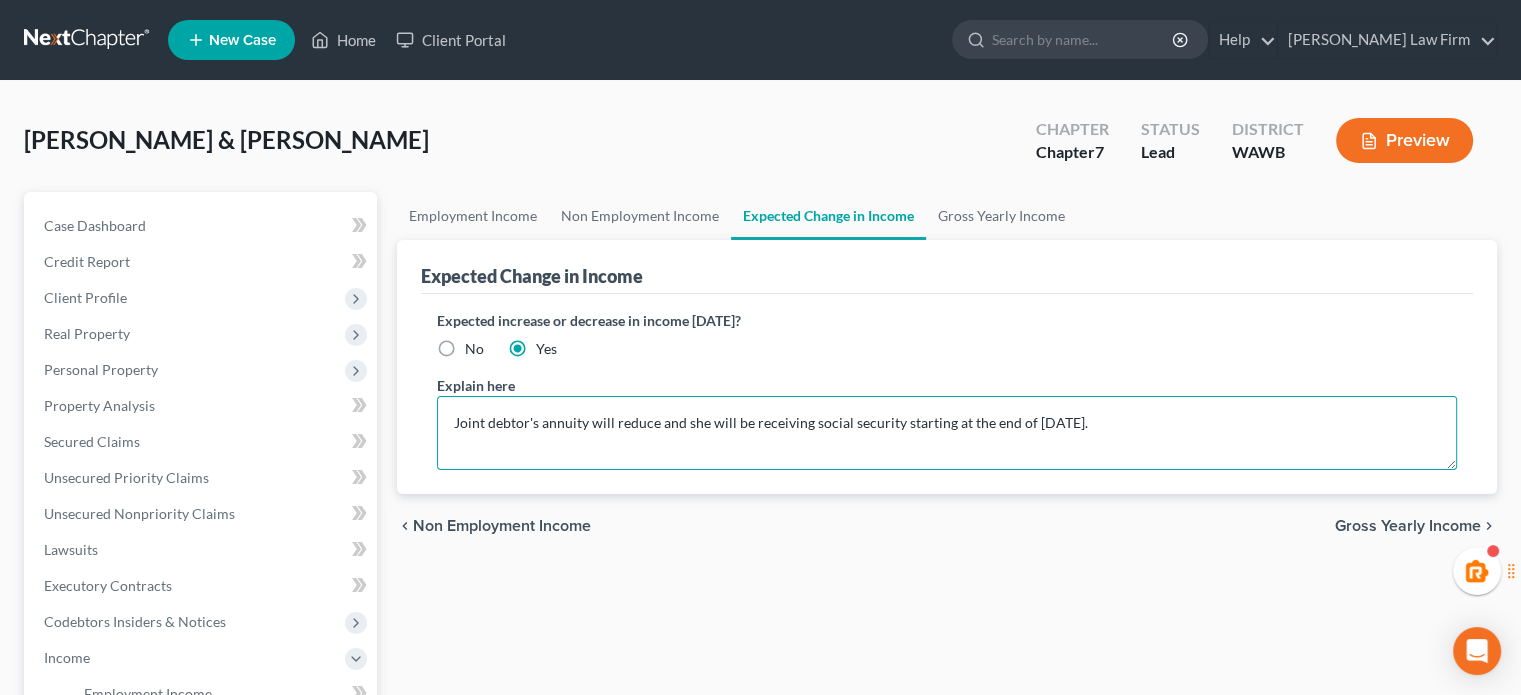 click on "Joint debtor's annuity will reduce and she will be receiving social security starting at the end of July 2025." at bounding box center [947, 433] 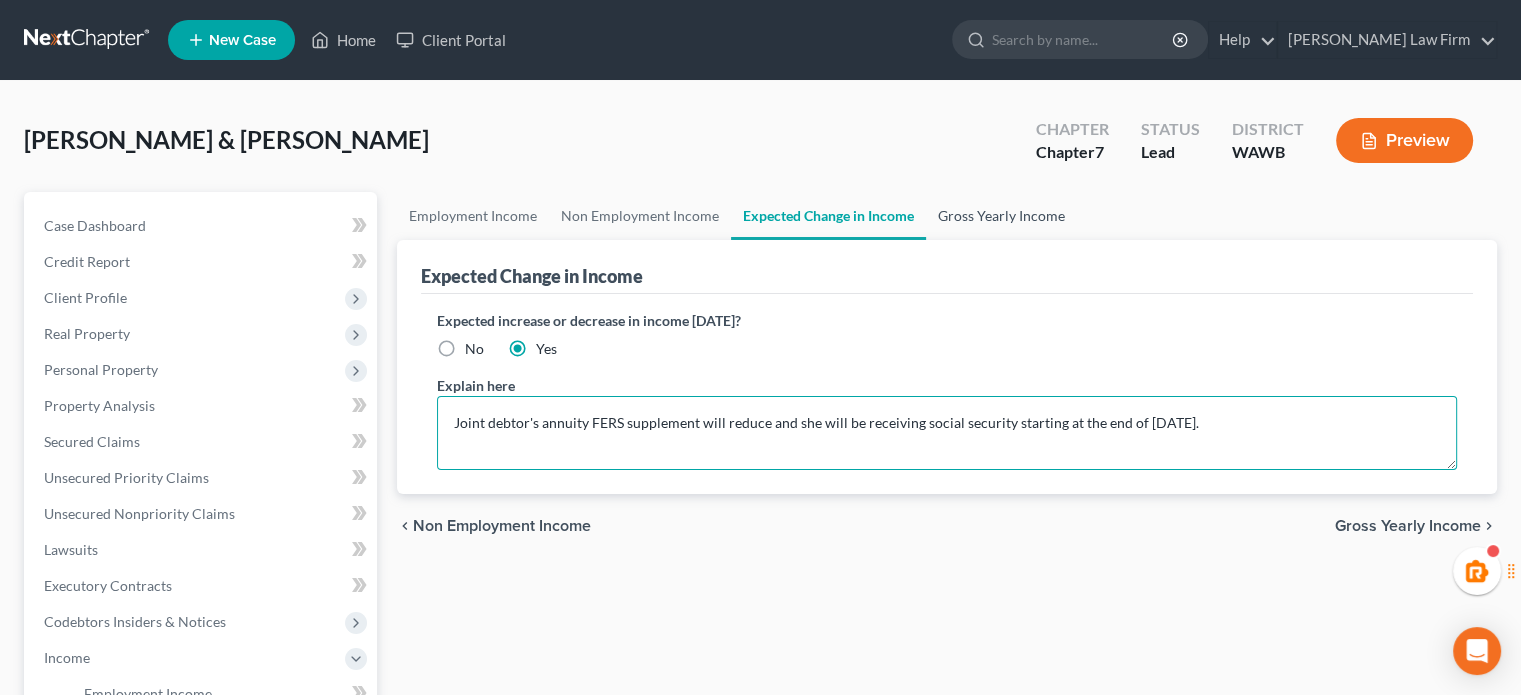 type on "Joint debtor's annuity FERS supplement will reduce and she will be receiving social security starting at the end of July 2025." 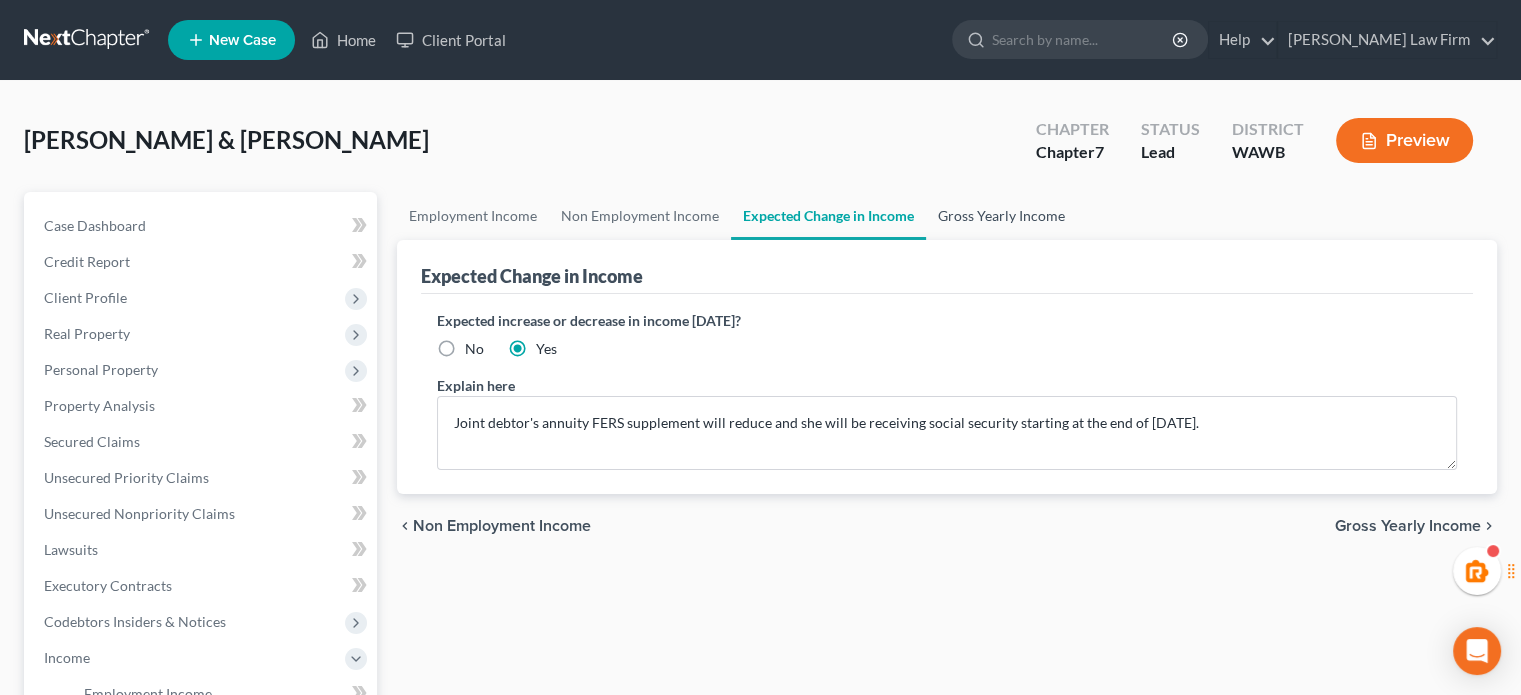 click on "Gross Yearly Income" at bounding box center [1001, 216] 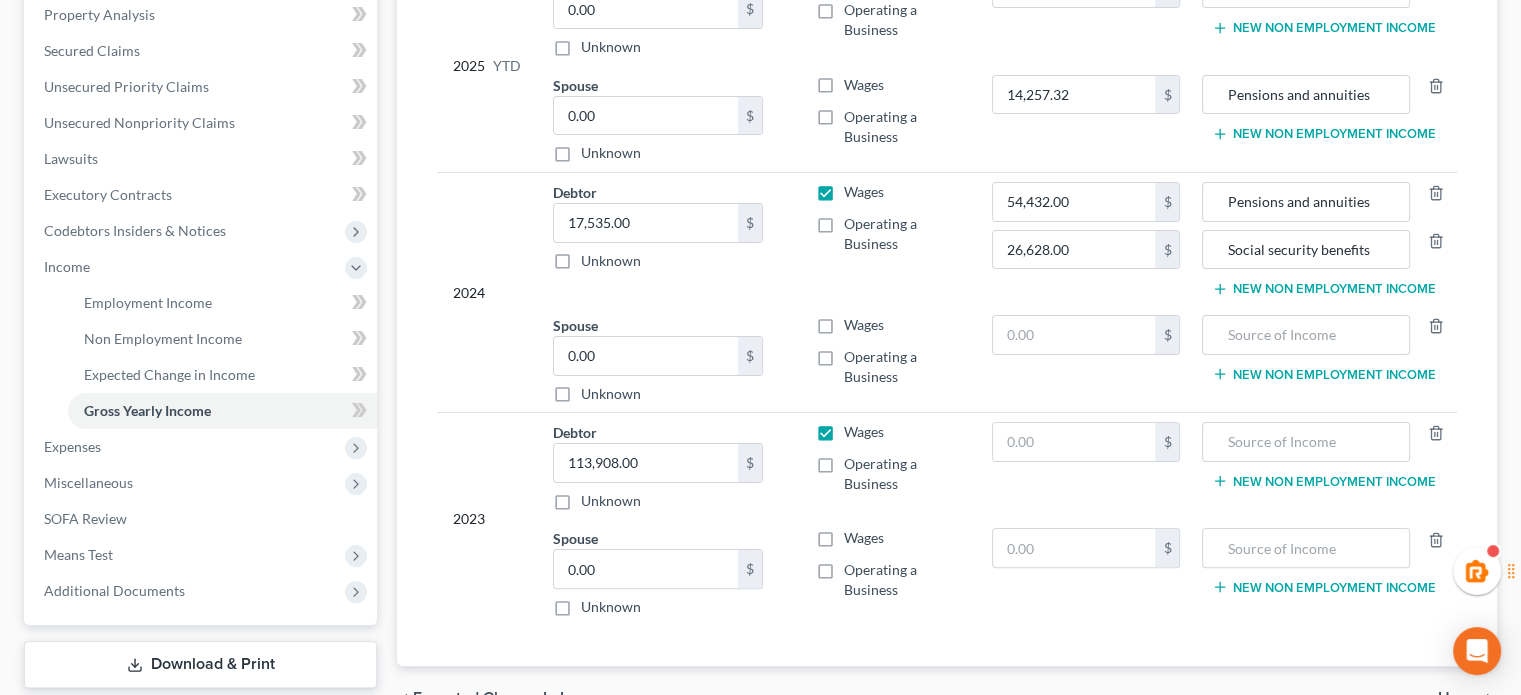 scroll, scrollTop: 510, scrollLeft: 0, axis: vertical 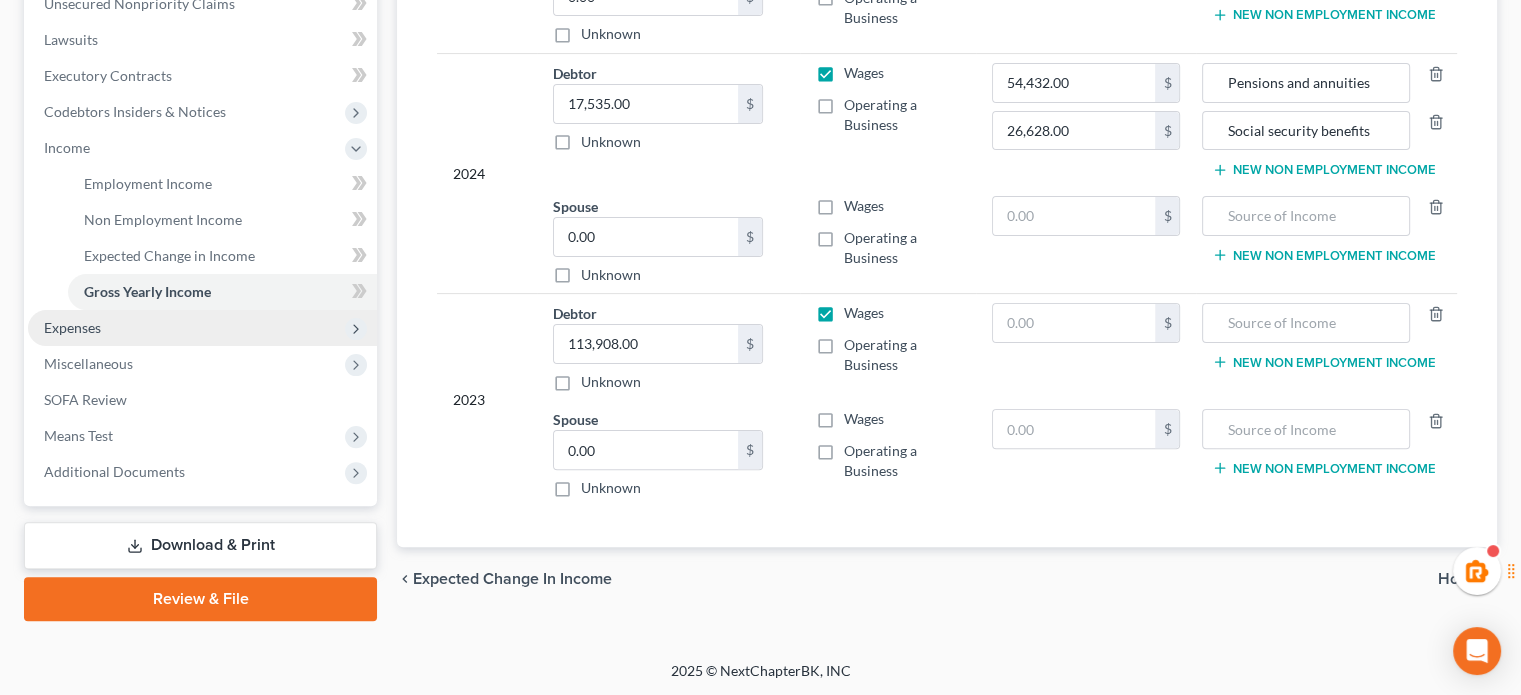 click on "Expenses" at bounding box center [202, 328] 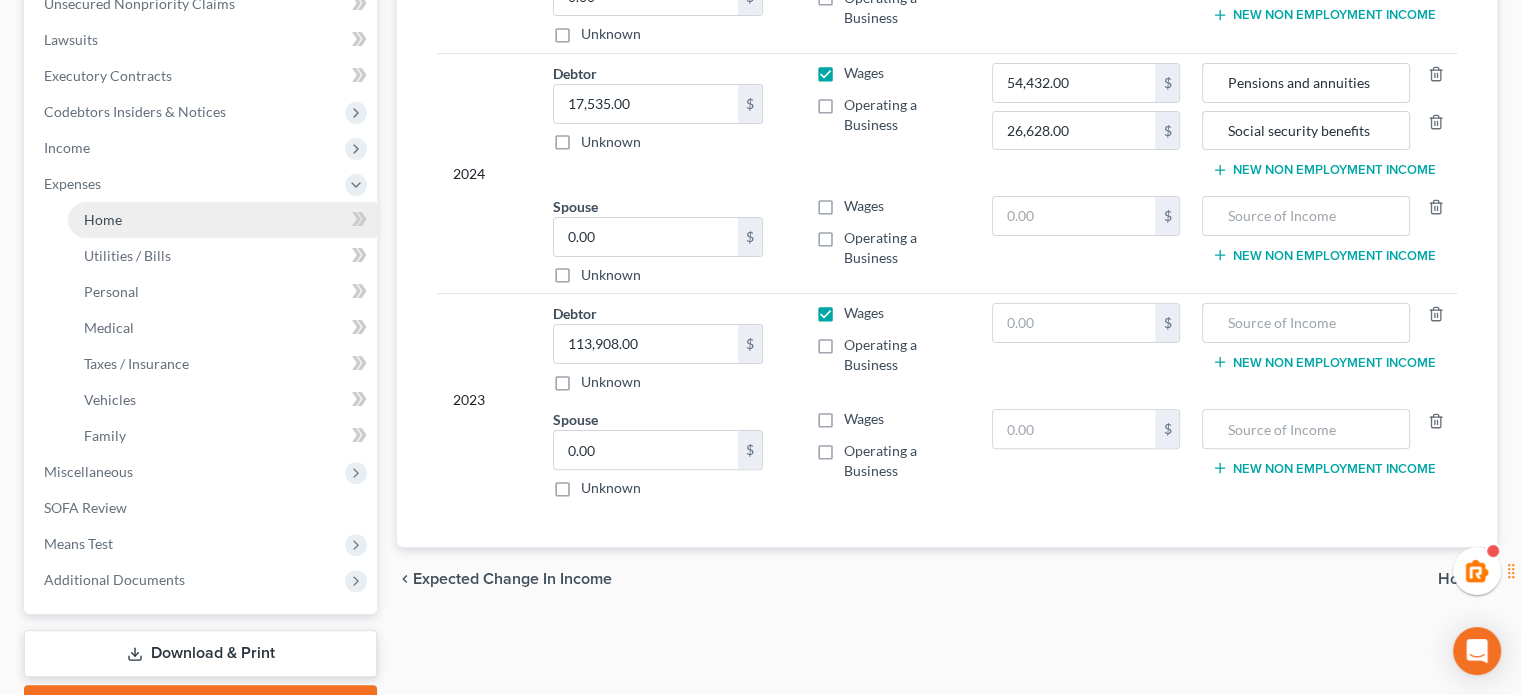 click on "Home" at bounding box center (222, 220) 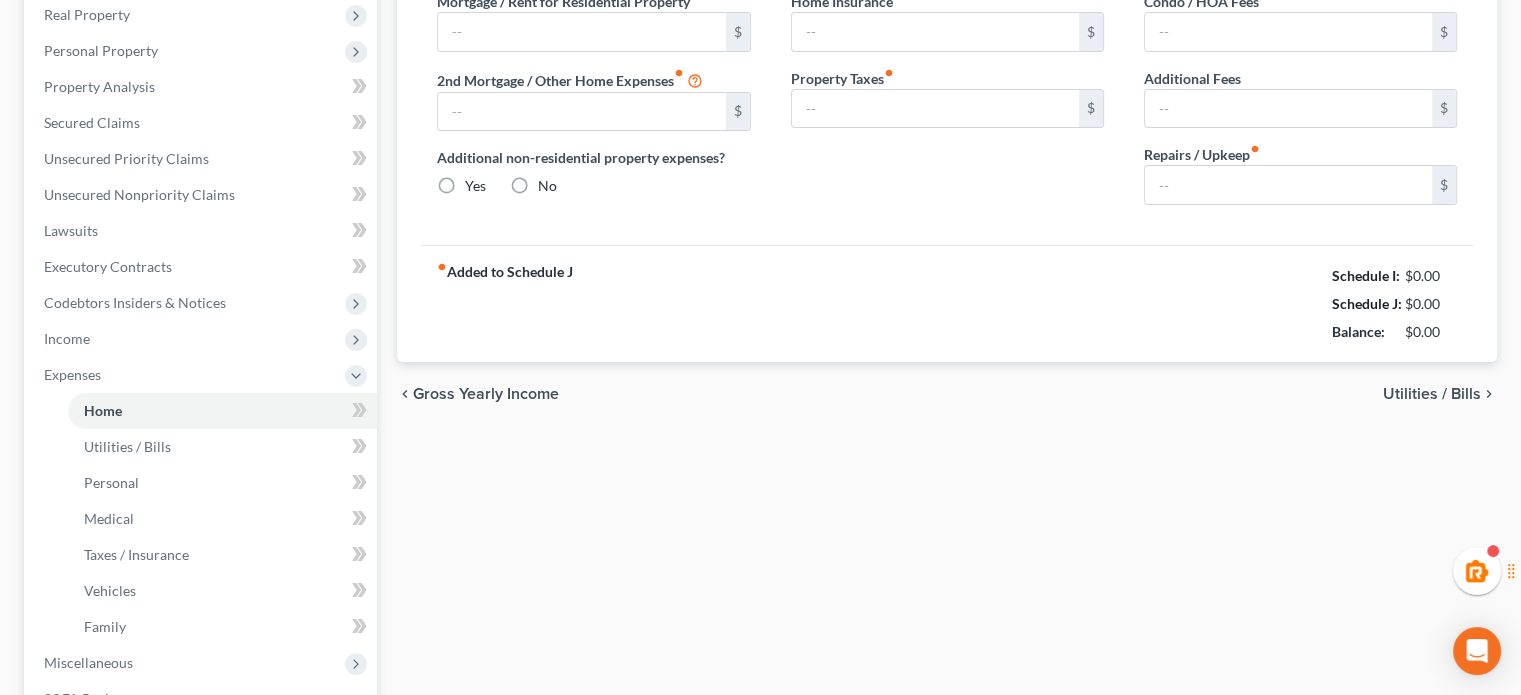 type on "1,700.00" 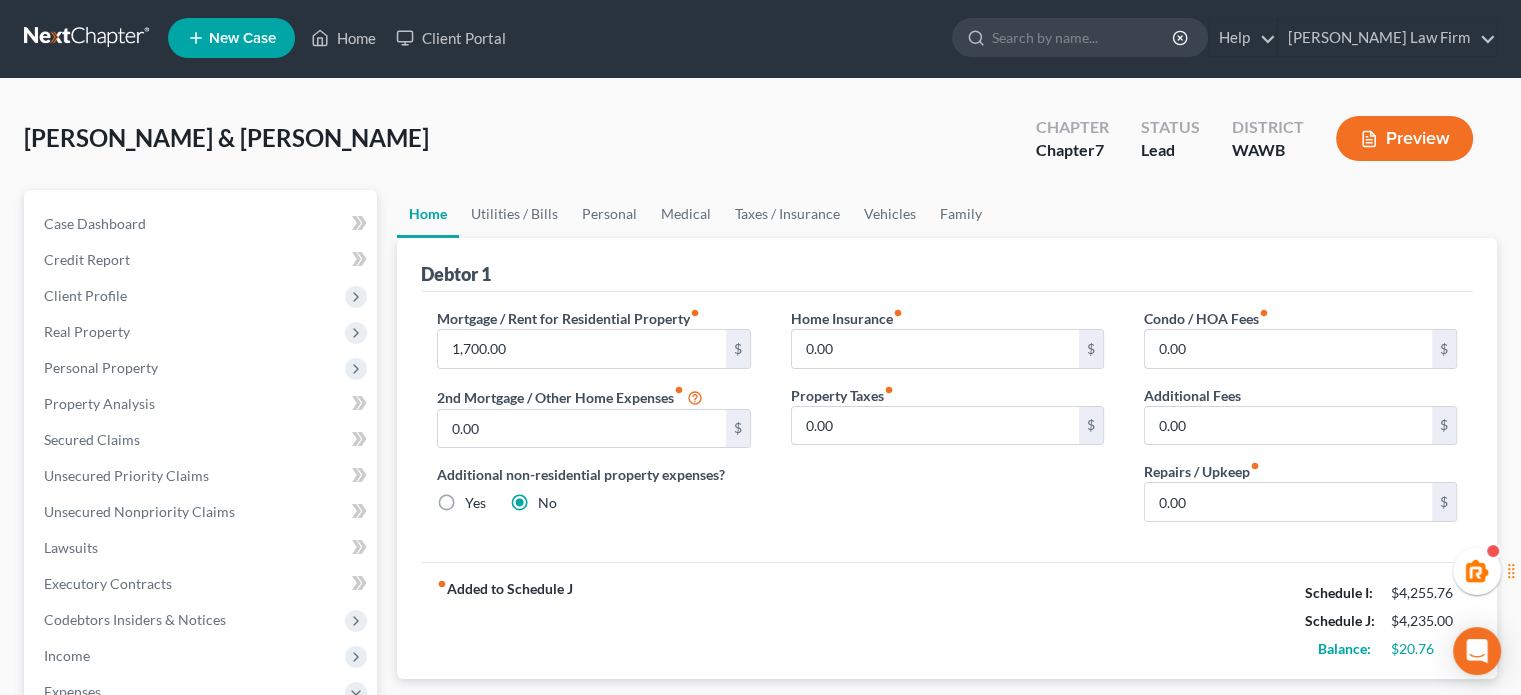 scroll, scrollTop: 0, scrollLeft: 0, axis: both 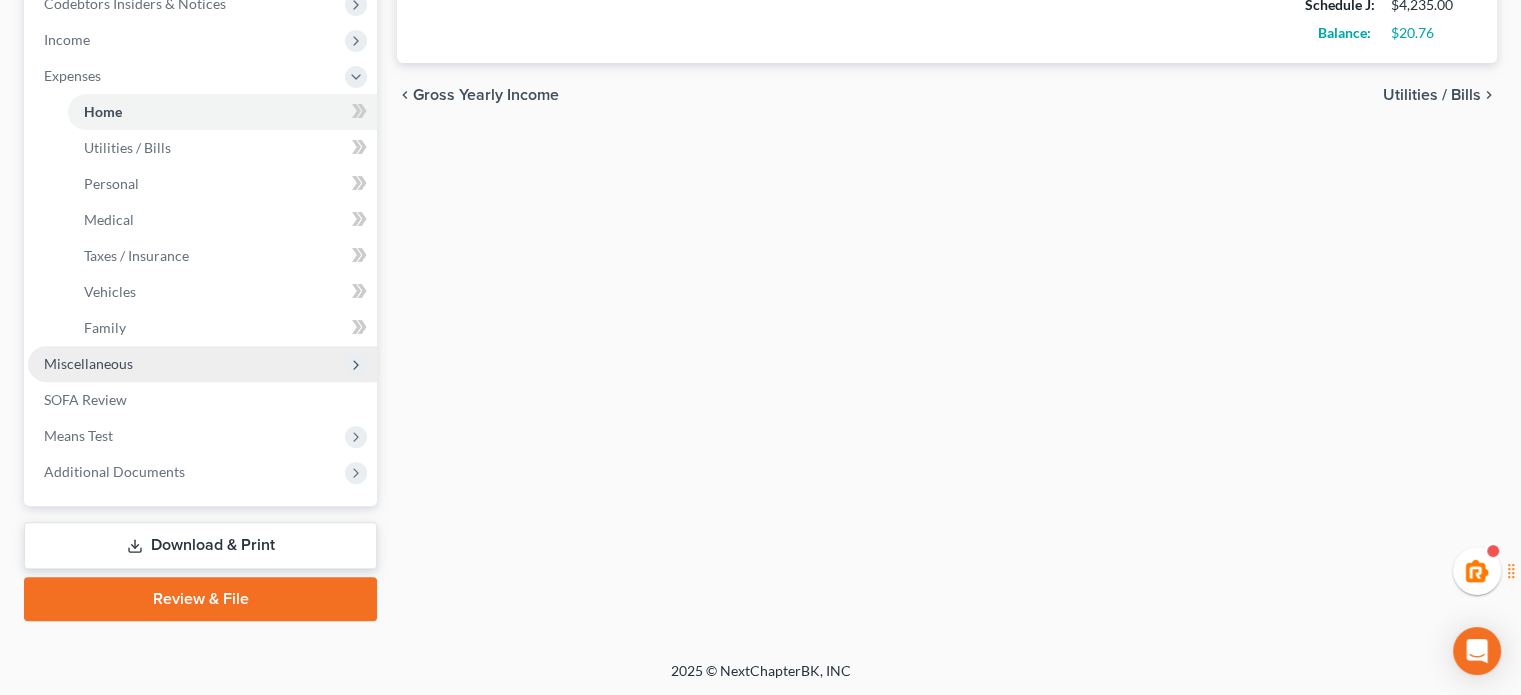 click on "Miscellaneous" at bounding box center [88, 363] 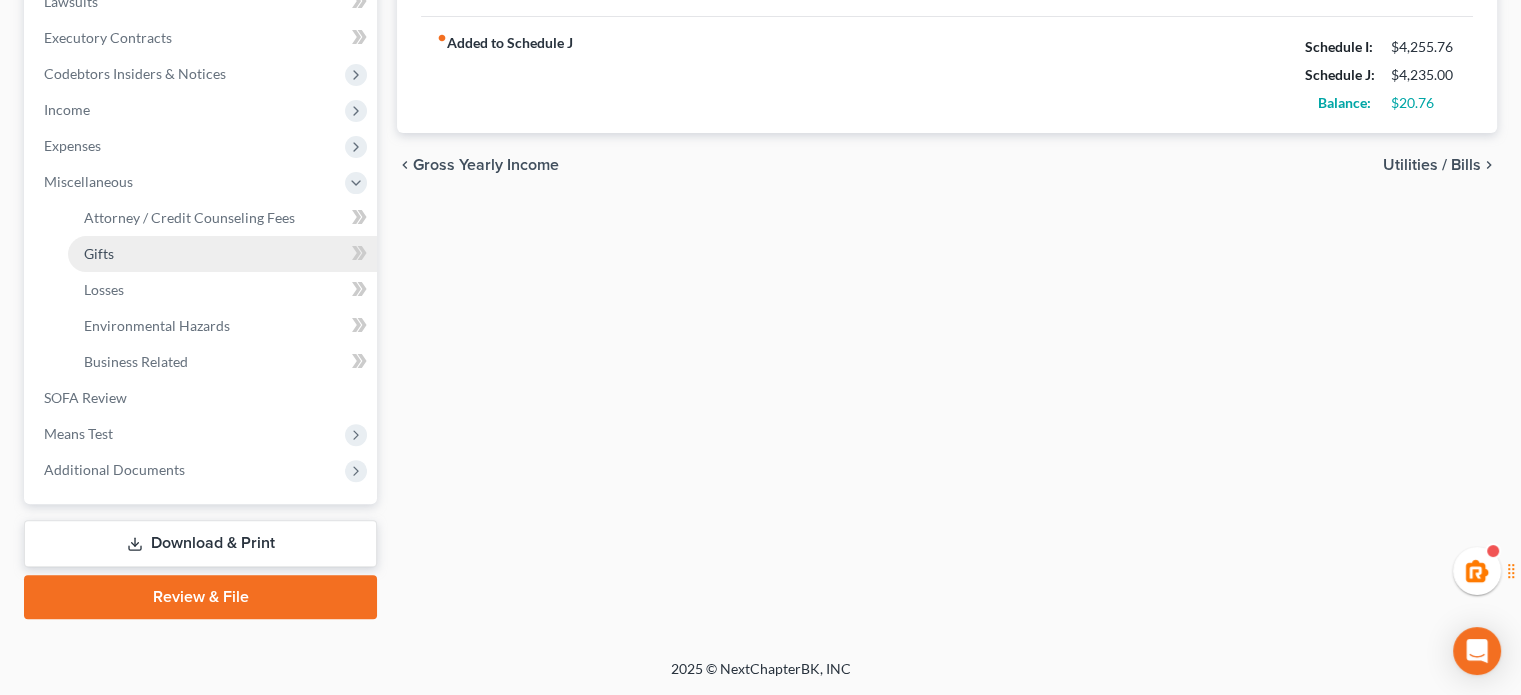 scroll, scrollTop: 546, scrollLeft: 0, axis: vertical 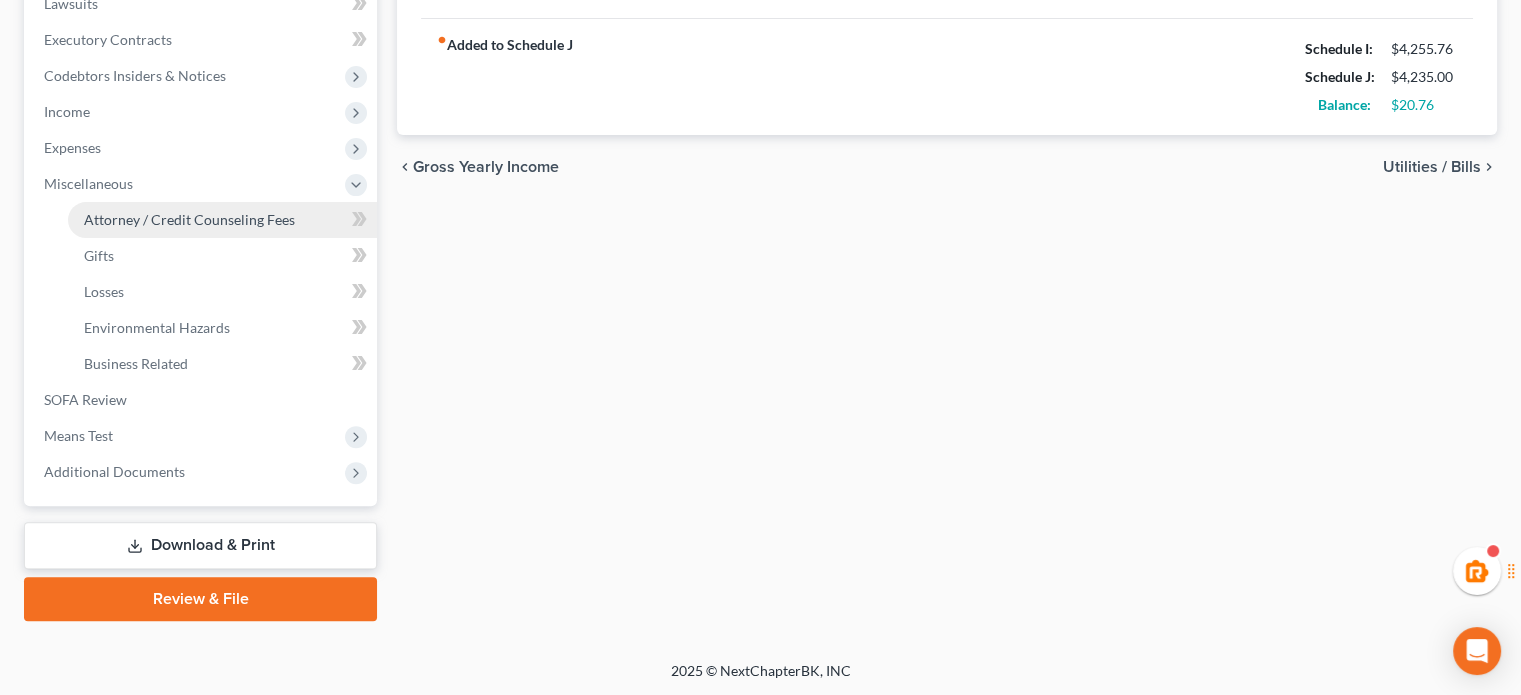 click on "Attorney / Credit Counseling Fees" at bounding box center [222, 220] 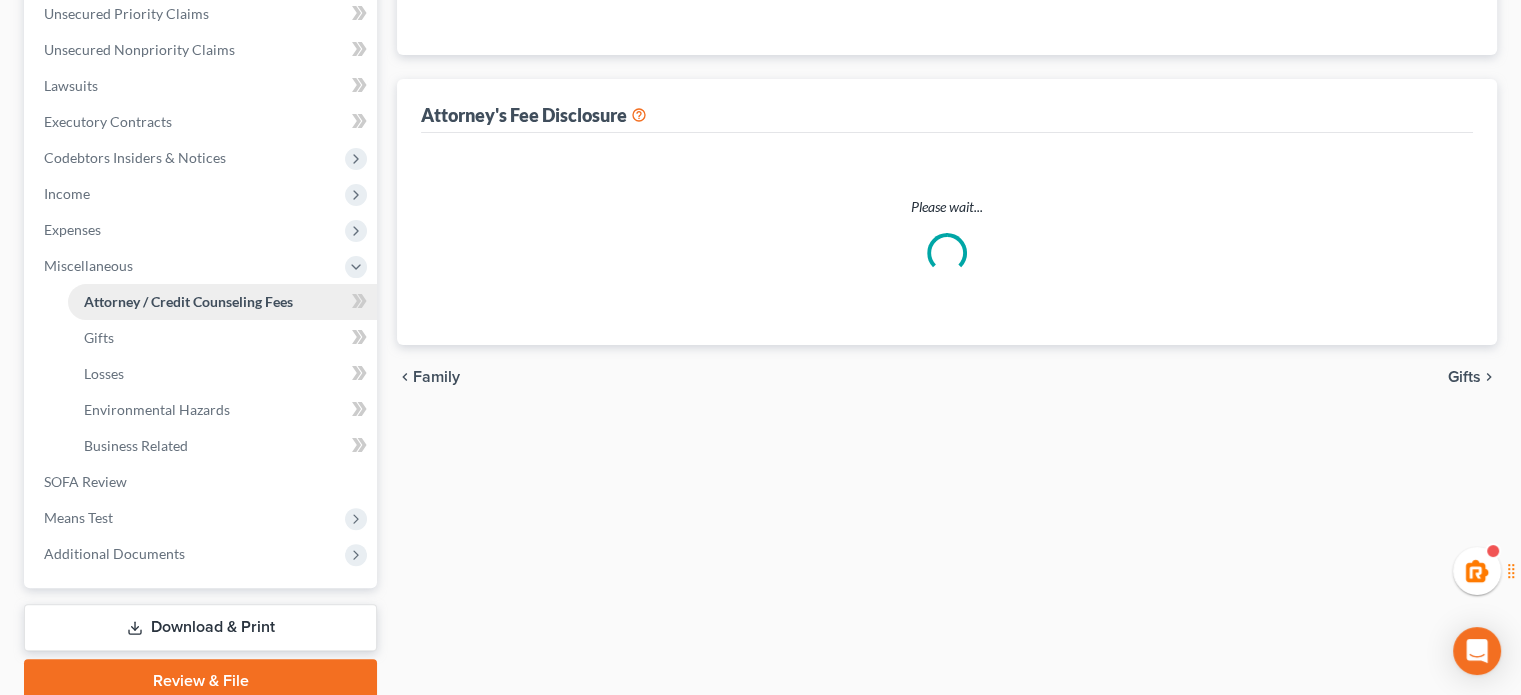 select on "1" 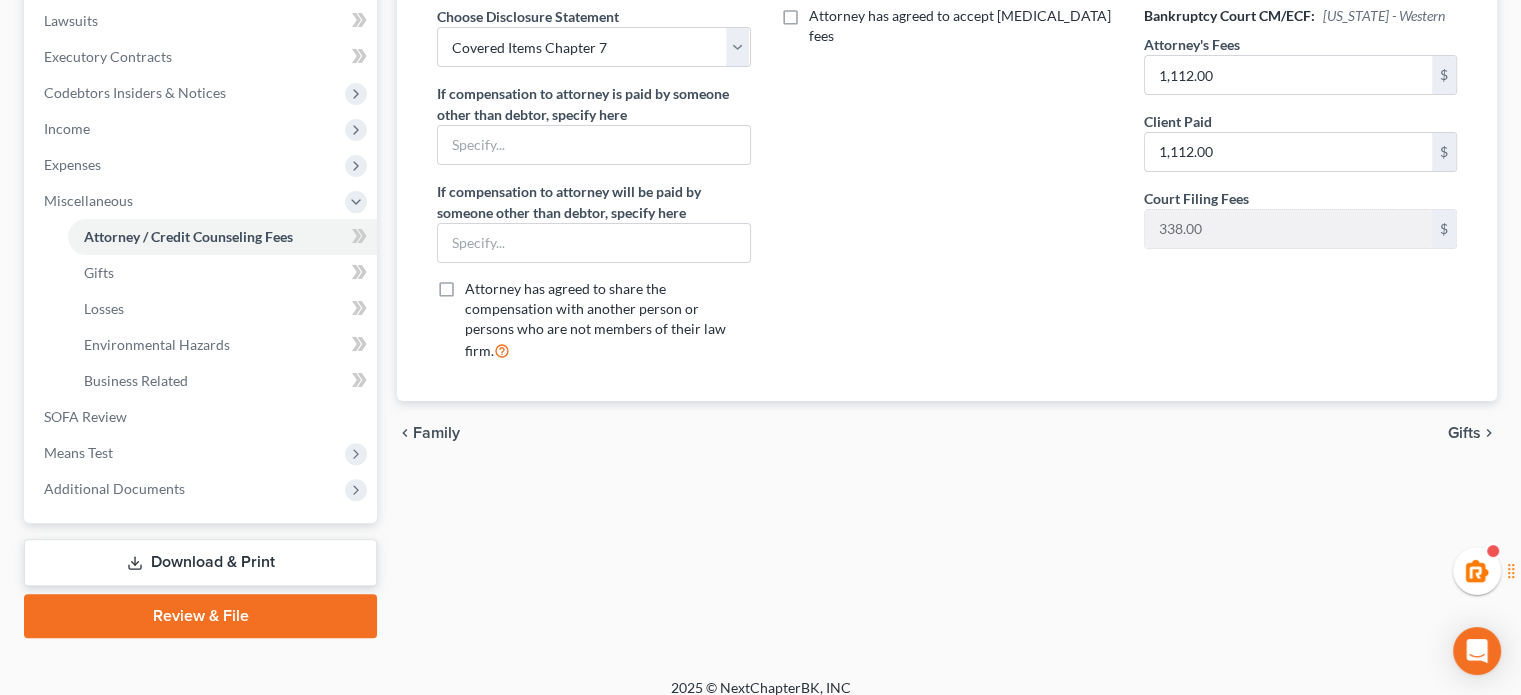 scroll, scrollTop: 546, scrollLeft: 0, axis: vertical 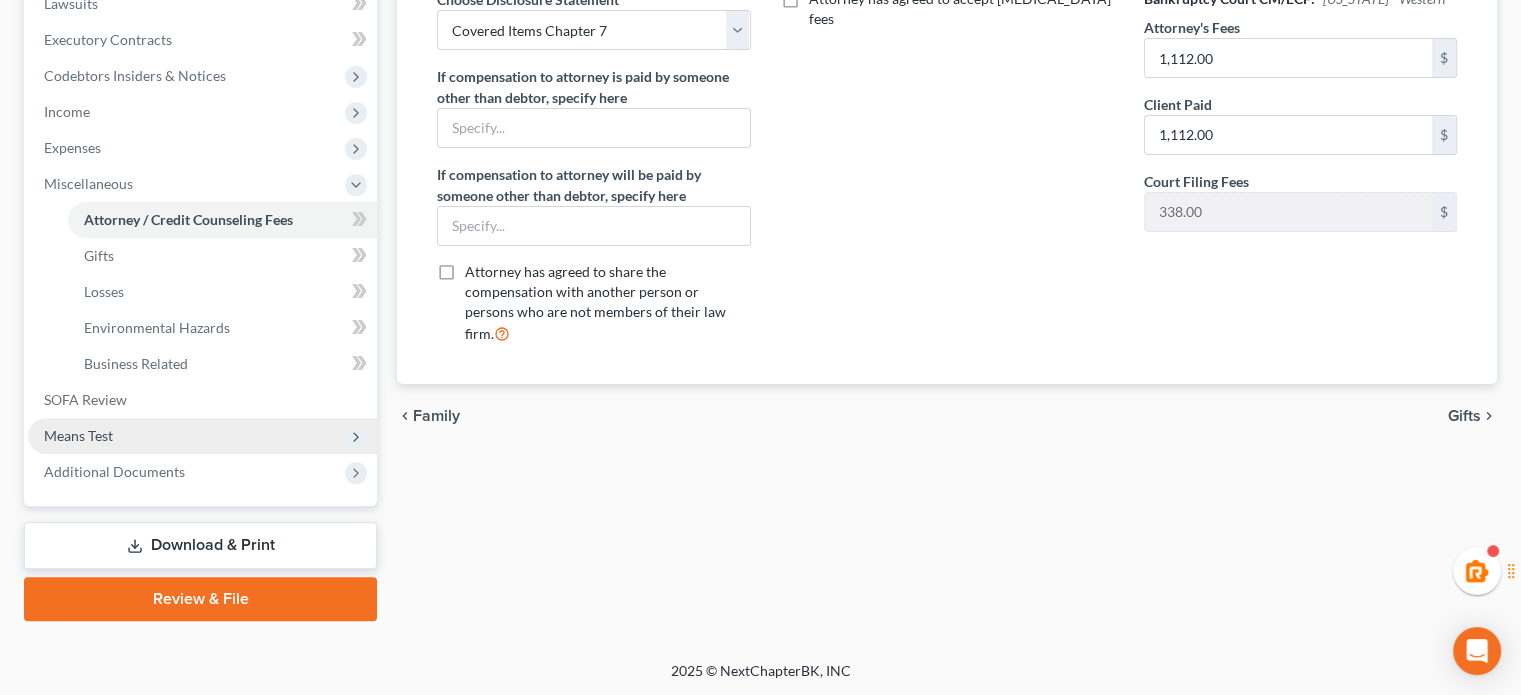 click on "Means Test" at bounding box center (202, 436) 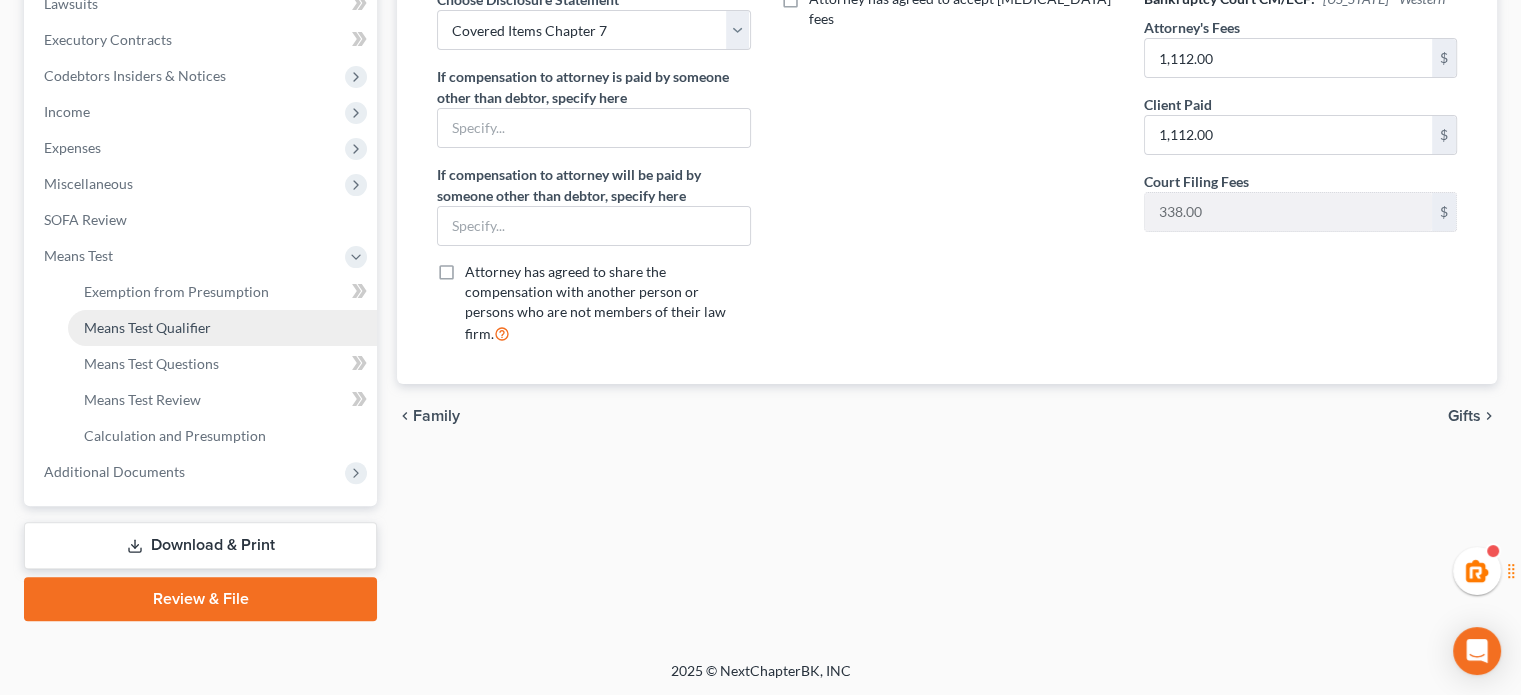 click on "Means Test Qualifier" at bounding box center [147, 327] 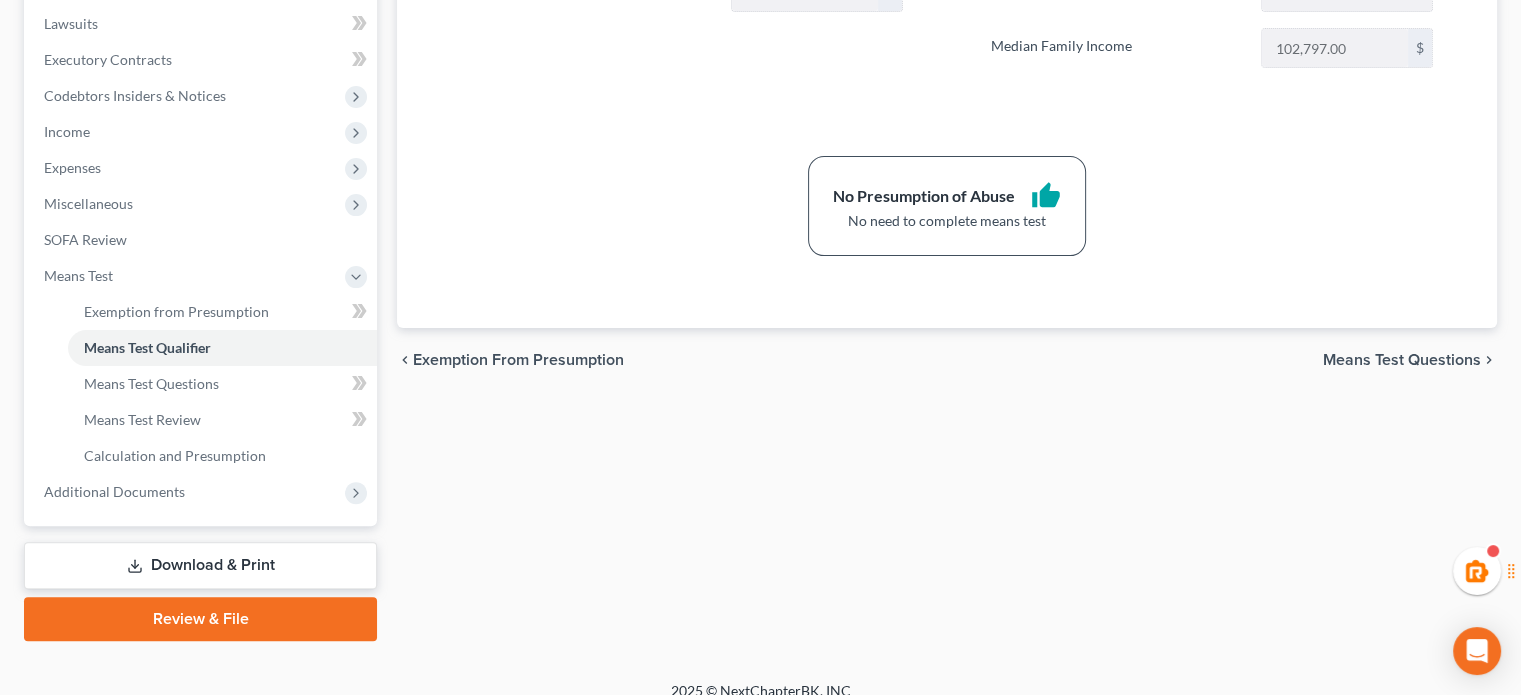 scroll, scrollTop: 546, scrollLeft: 0, axis: vertical 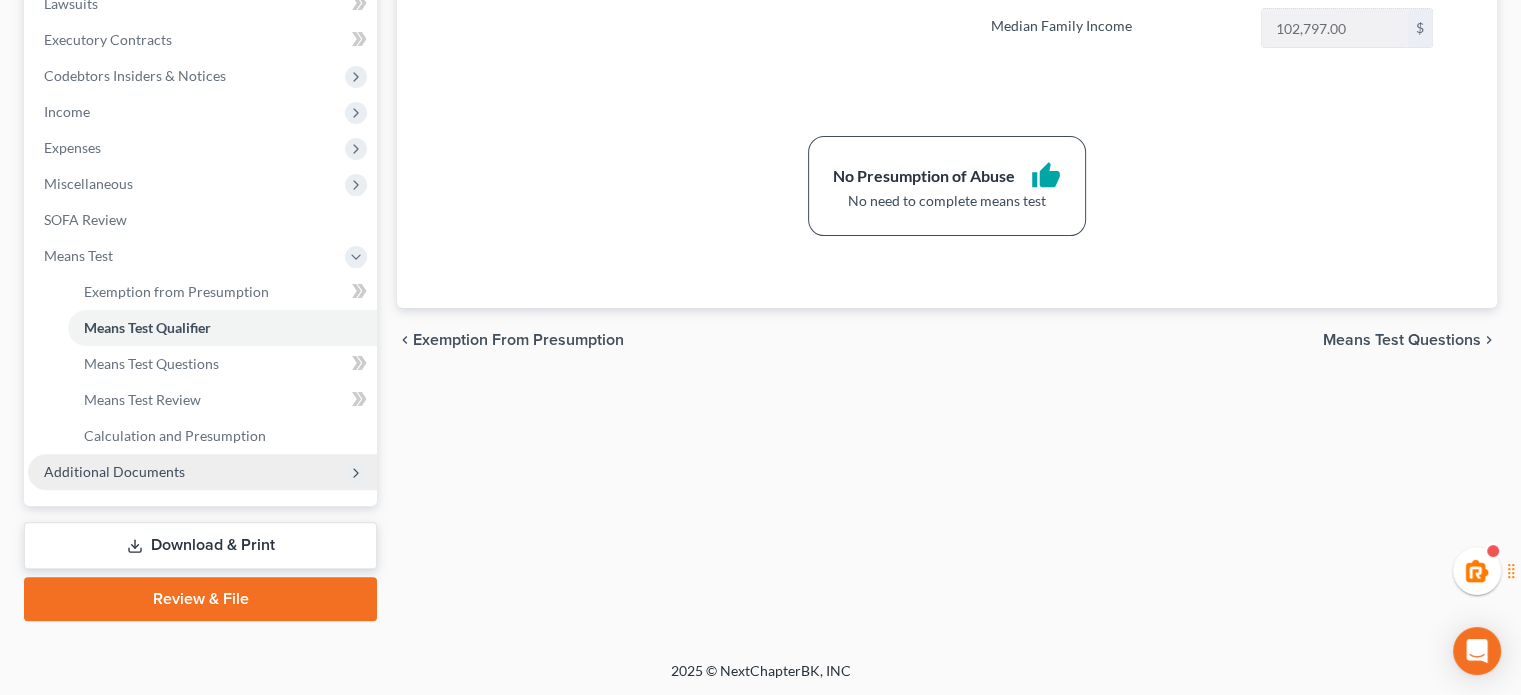 click on "Additional Documents" at bounding box center [114, 471] 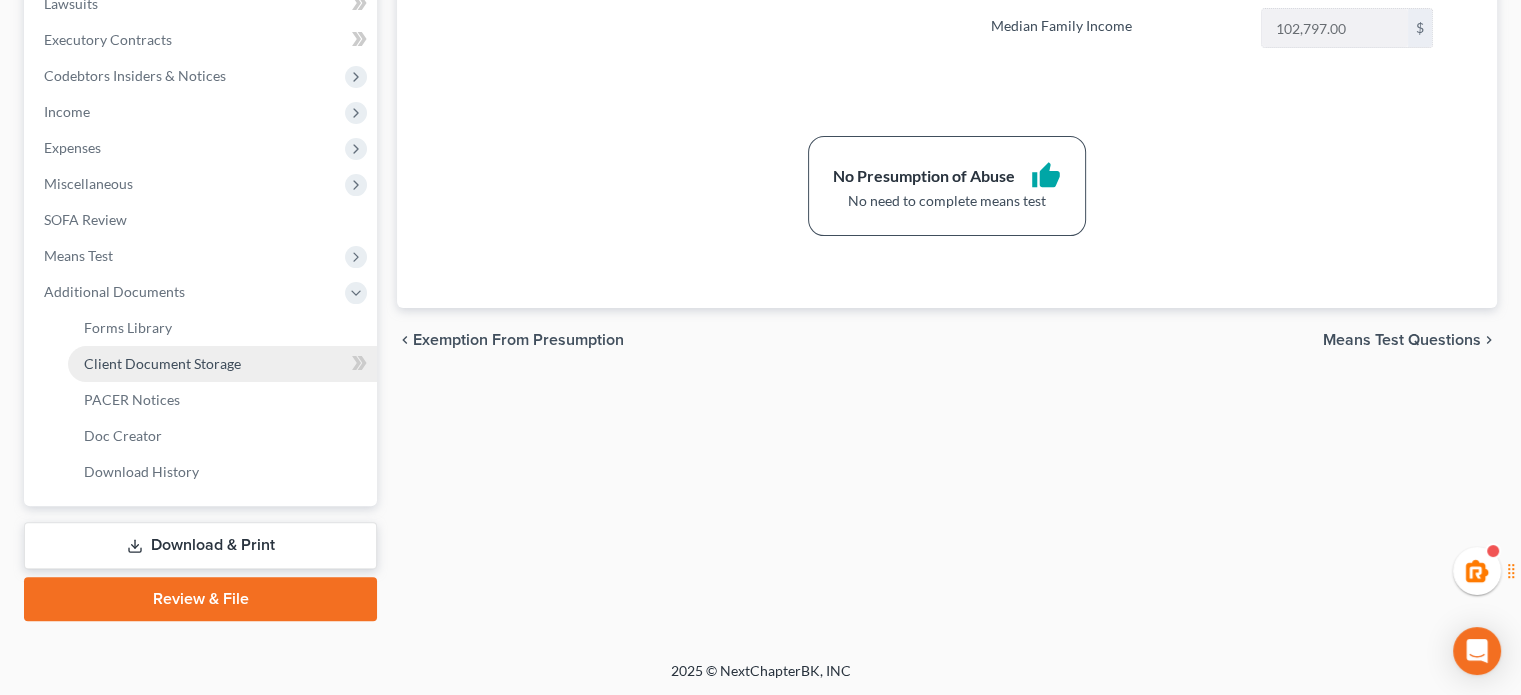 click on "Client Document Storage" at bounding box center [162, 363] 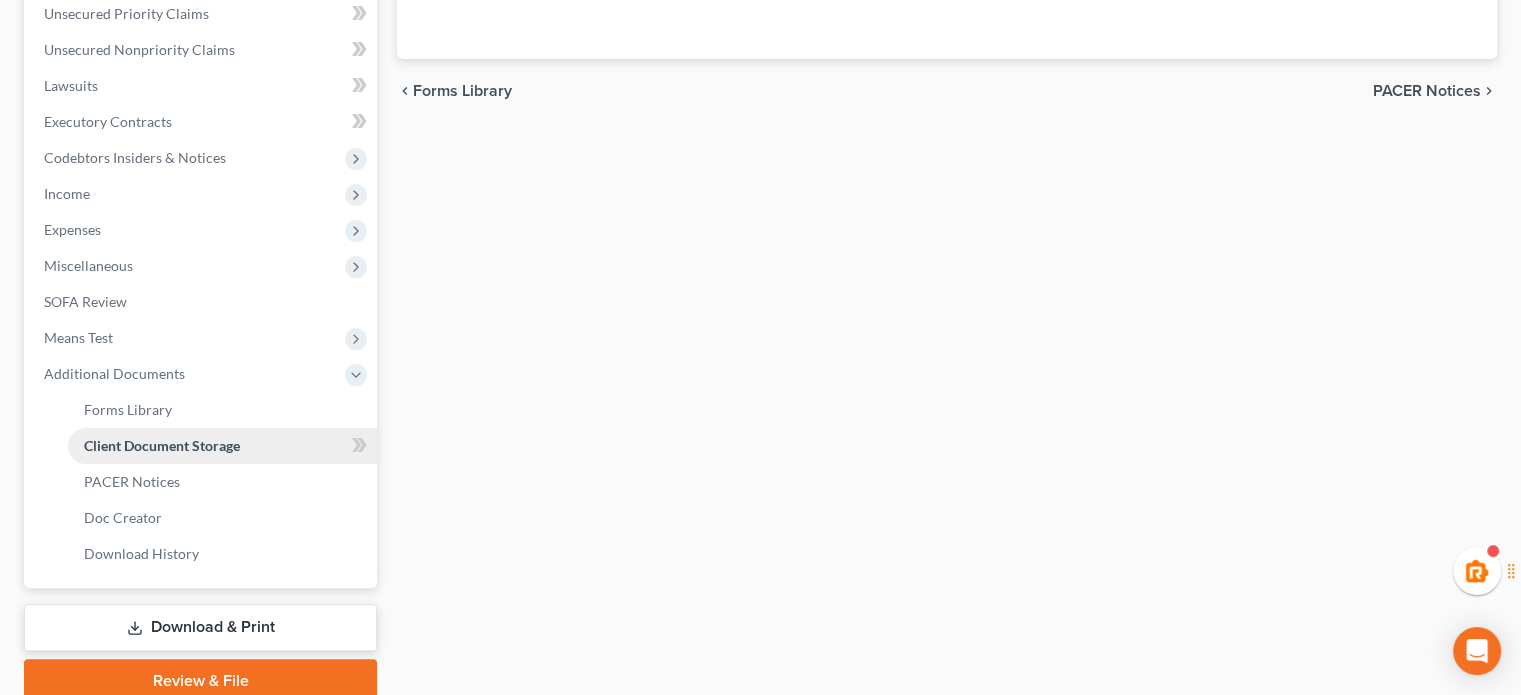 select on "1" 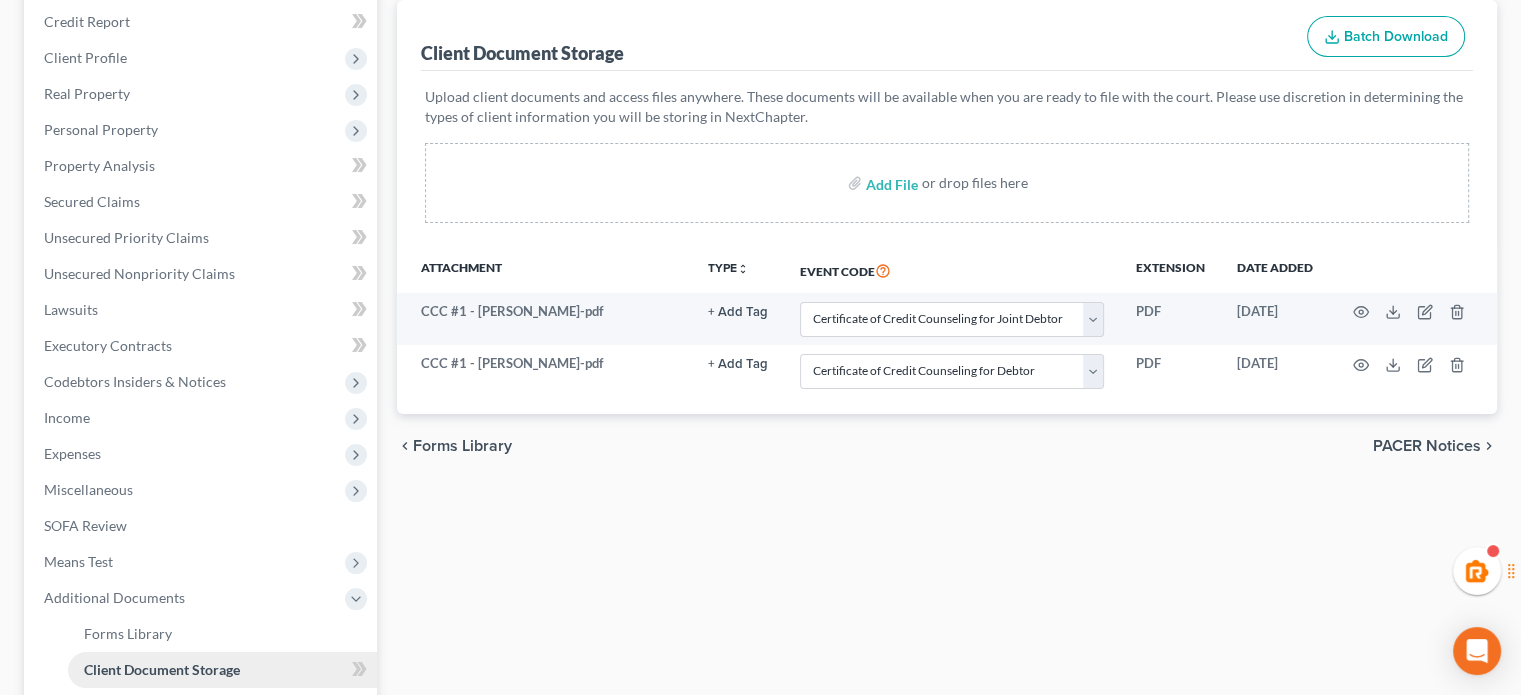 scroll, scrollTop: 0, scrollLeft: 0, axis: both 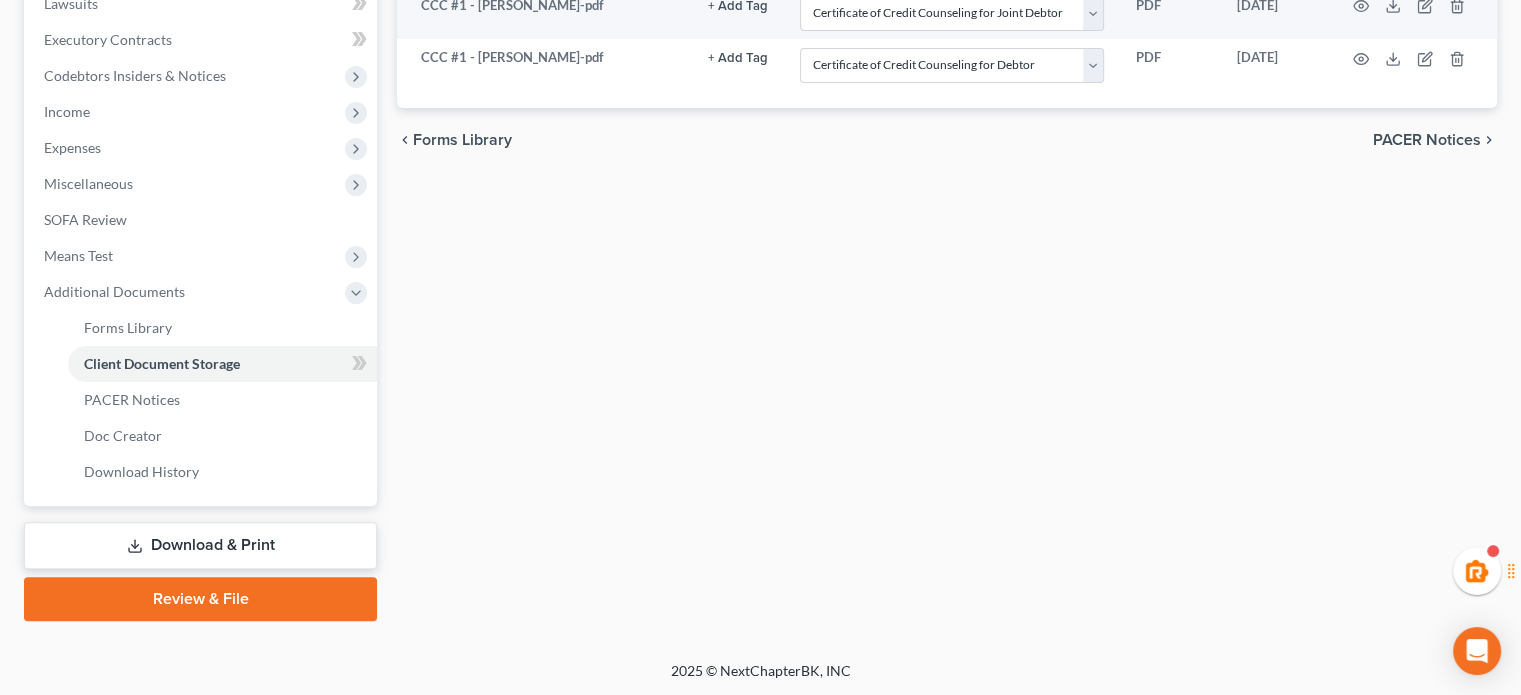 click on "Download & Print" at bounding box center (200, 545) 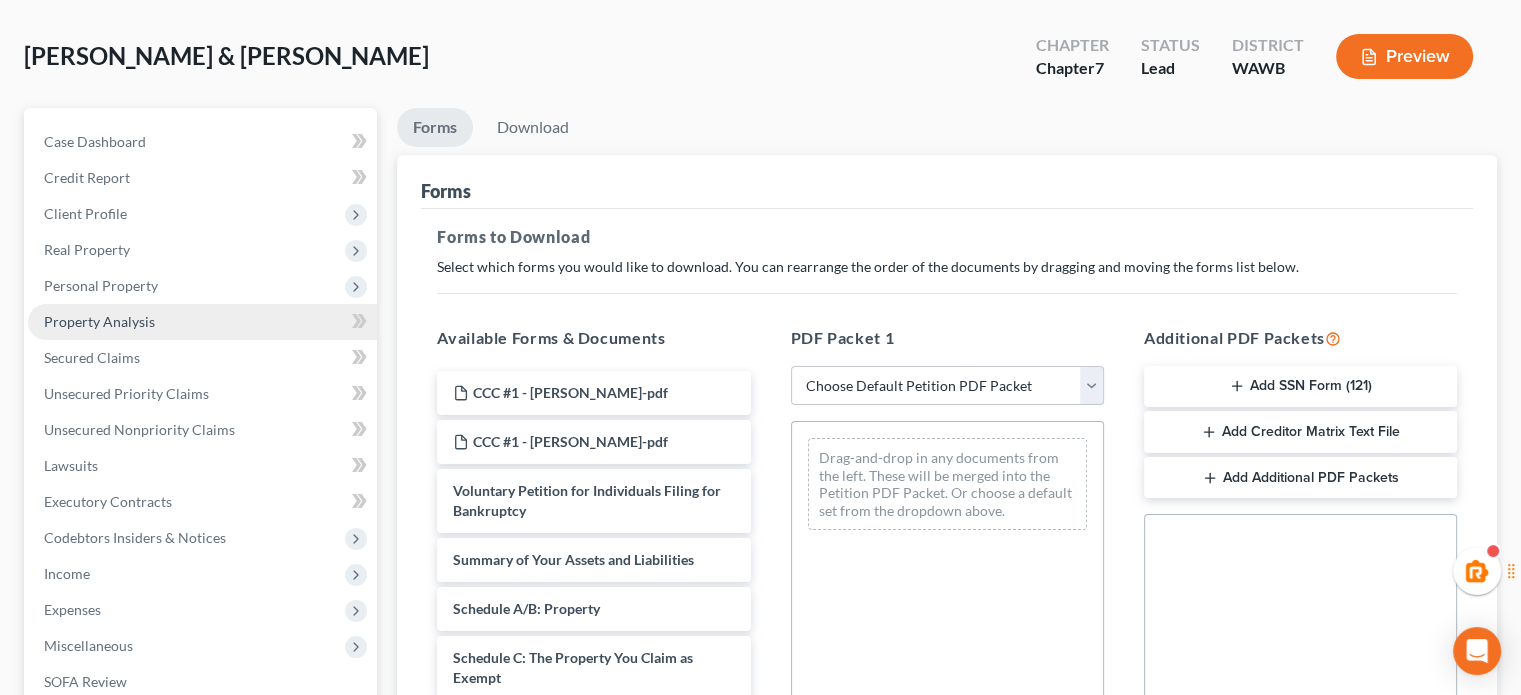 scroll, scrollTop: 0, scrollLeft: 0, axis: both 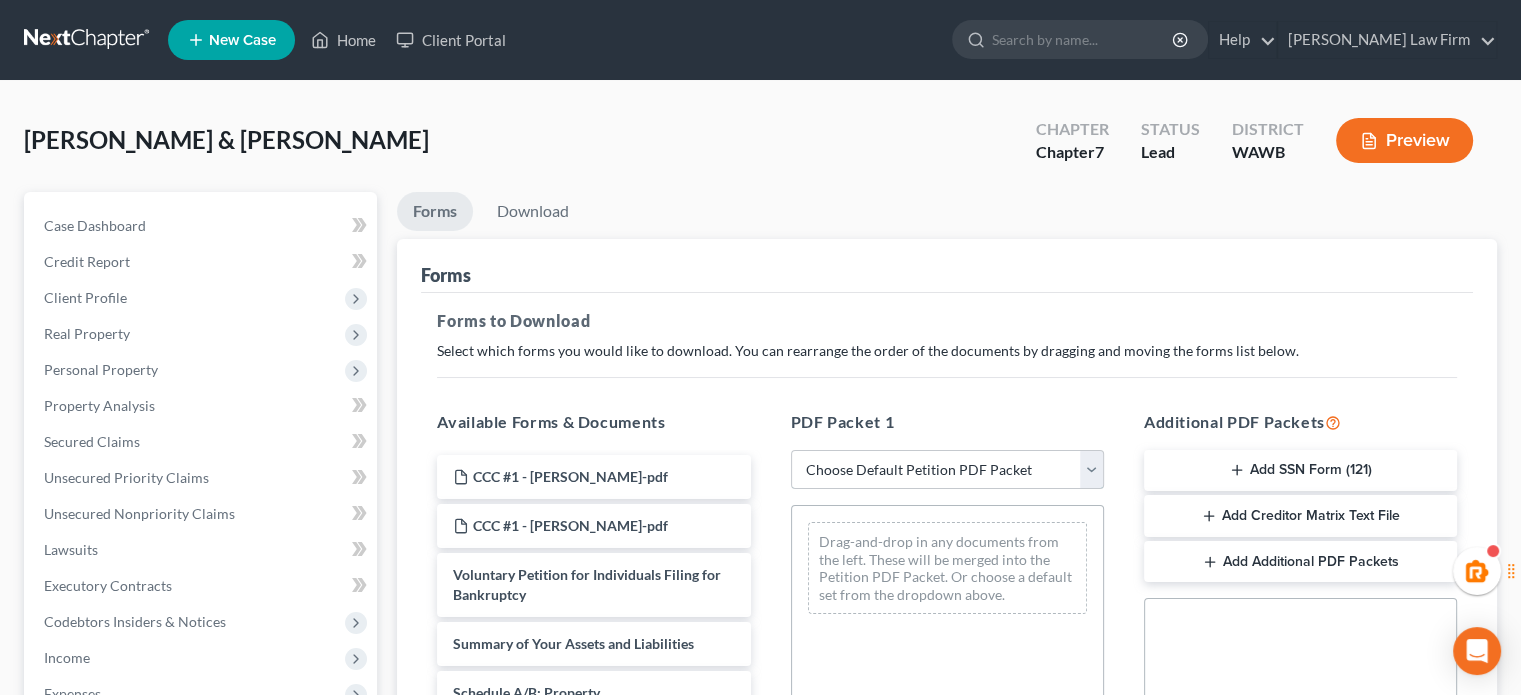 drag, startPoint x: 945, startPoint y: 465, endPoint x: 944, endPoint y: 483, distance: 18.027756 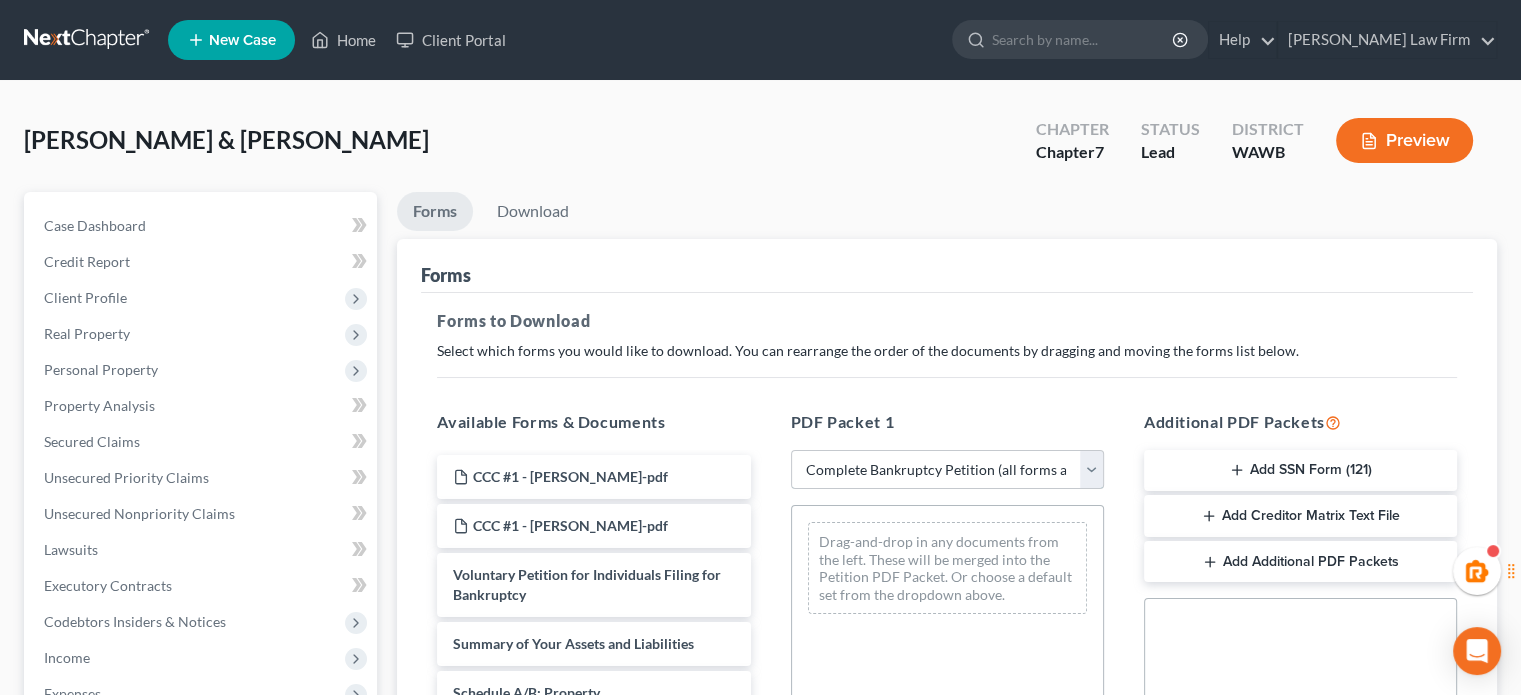 click on "Choose Default Petition PDF Packet Complete Bankruptcy Petition (all forms and schedules) Emergency Filing Forms (Petition and Creditor List Only) Amended Forms Signature Pages Only" at bounding box center (947, 470) 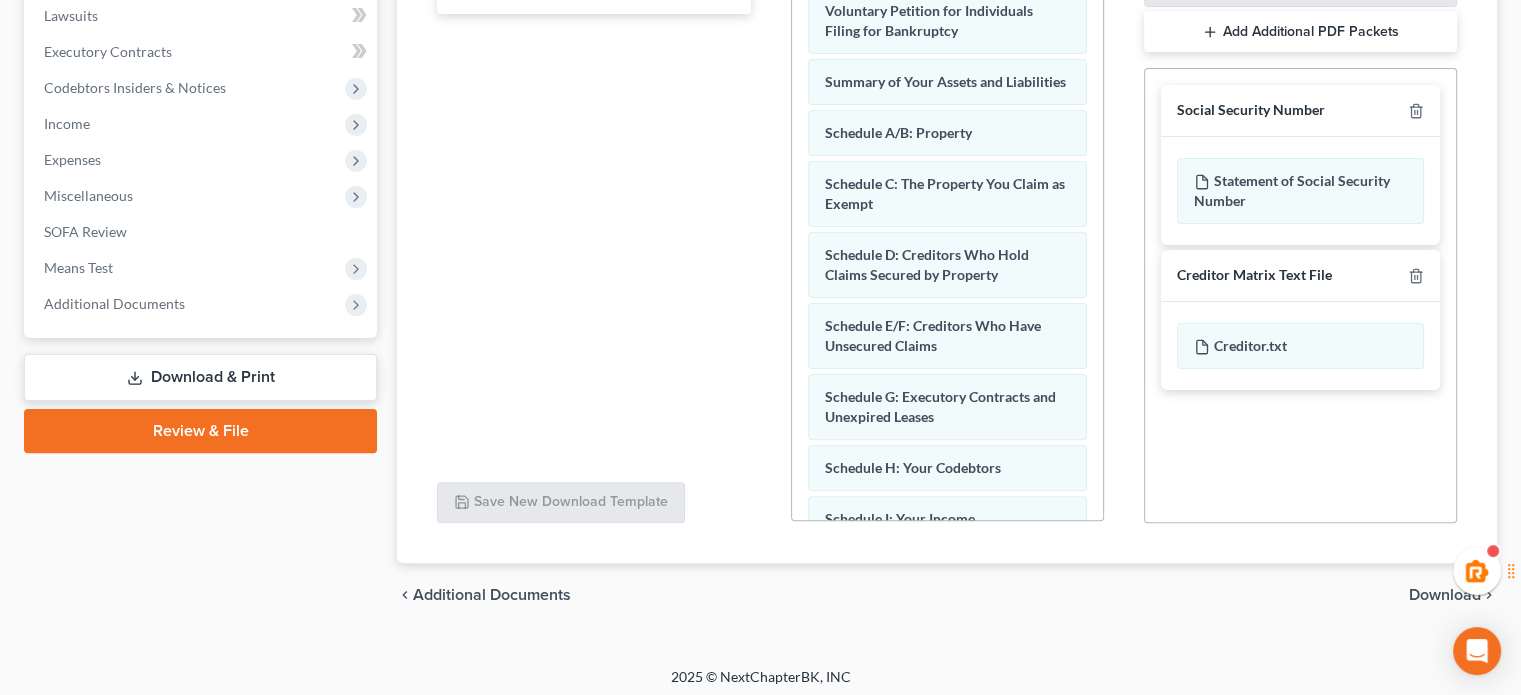 scroll, scrollTop: 540, scrollLeft: 0, axis: vertical 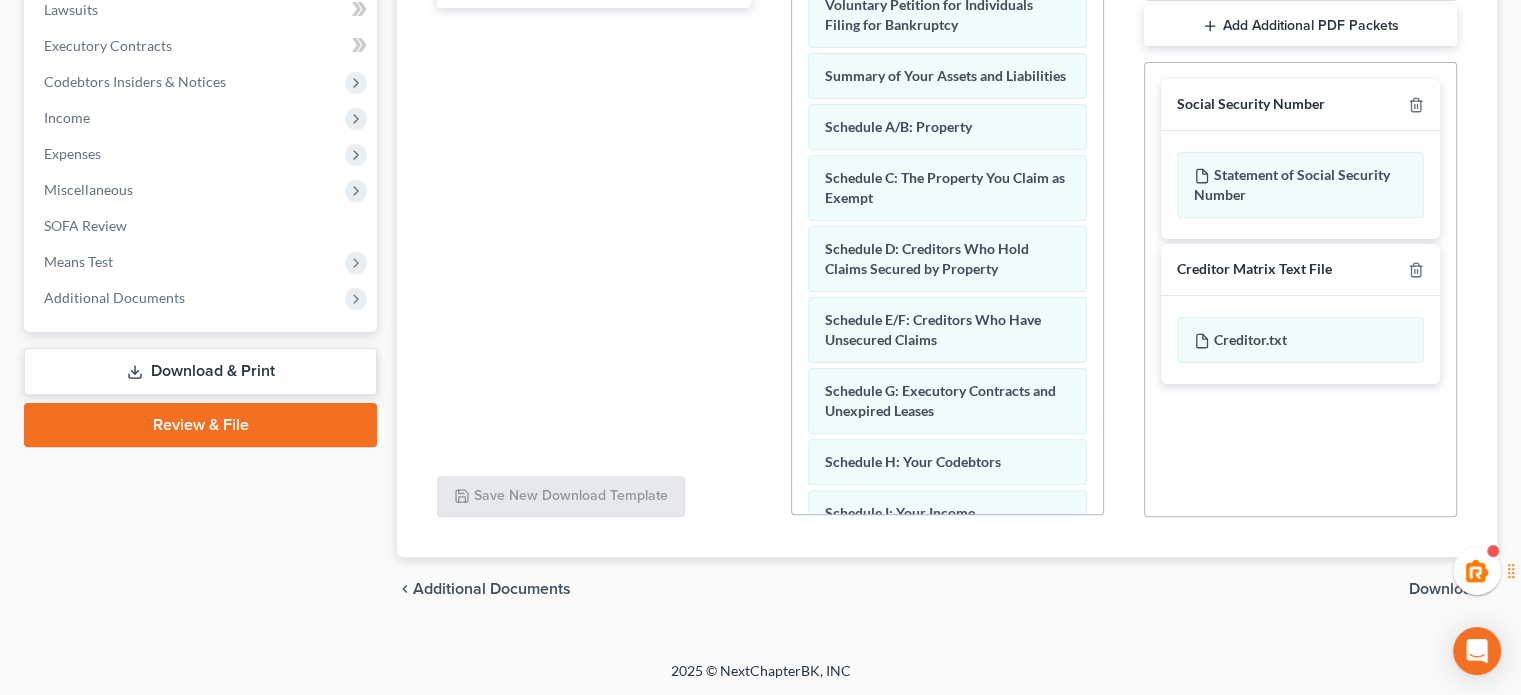 click on "chevron_left   Additional Documents Download   chevron_right" at bounding box center (947, 589) 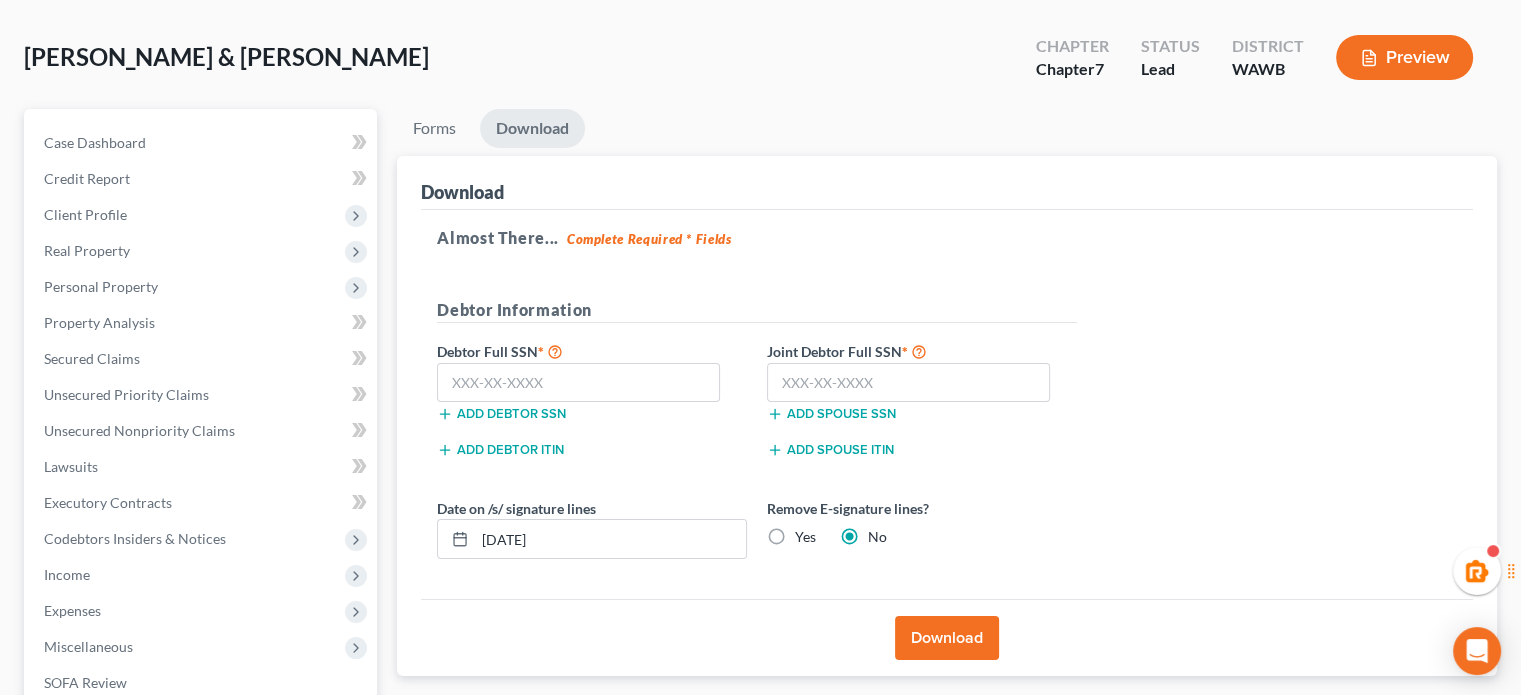 scroll, scrollTop: 32, scrollLeft: 0, axis: vertical 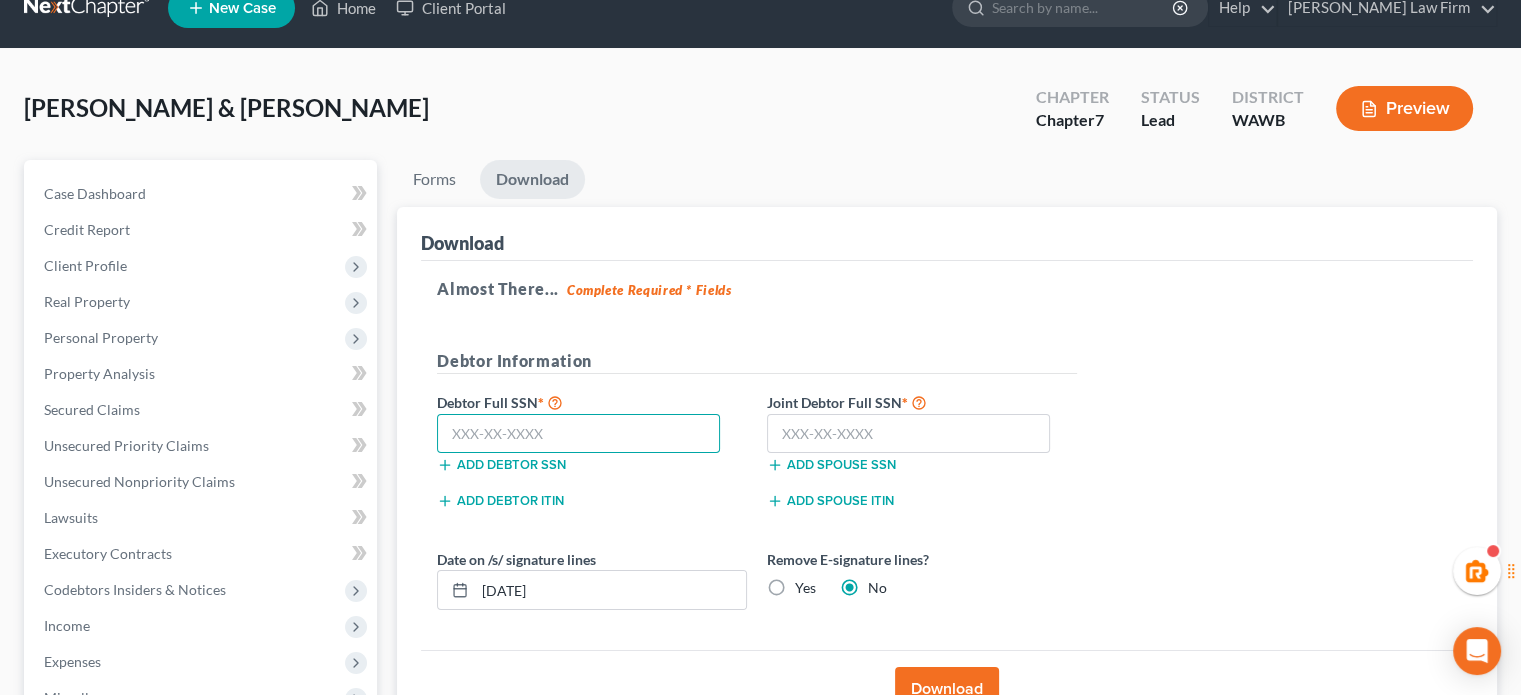 click at bounding box center [578, 434] 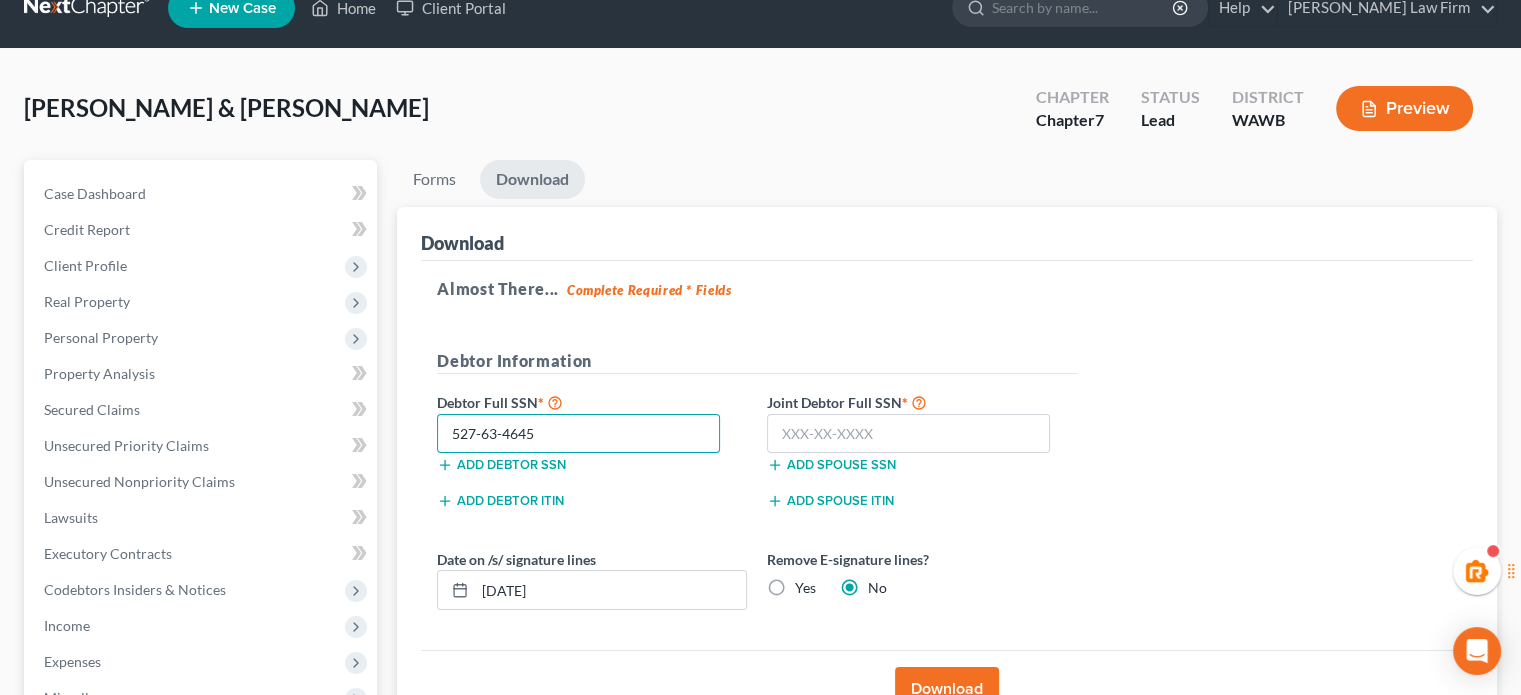 type on "527-63-4645" 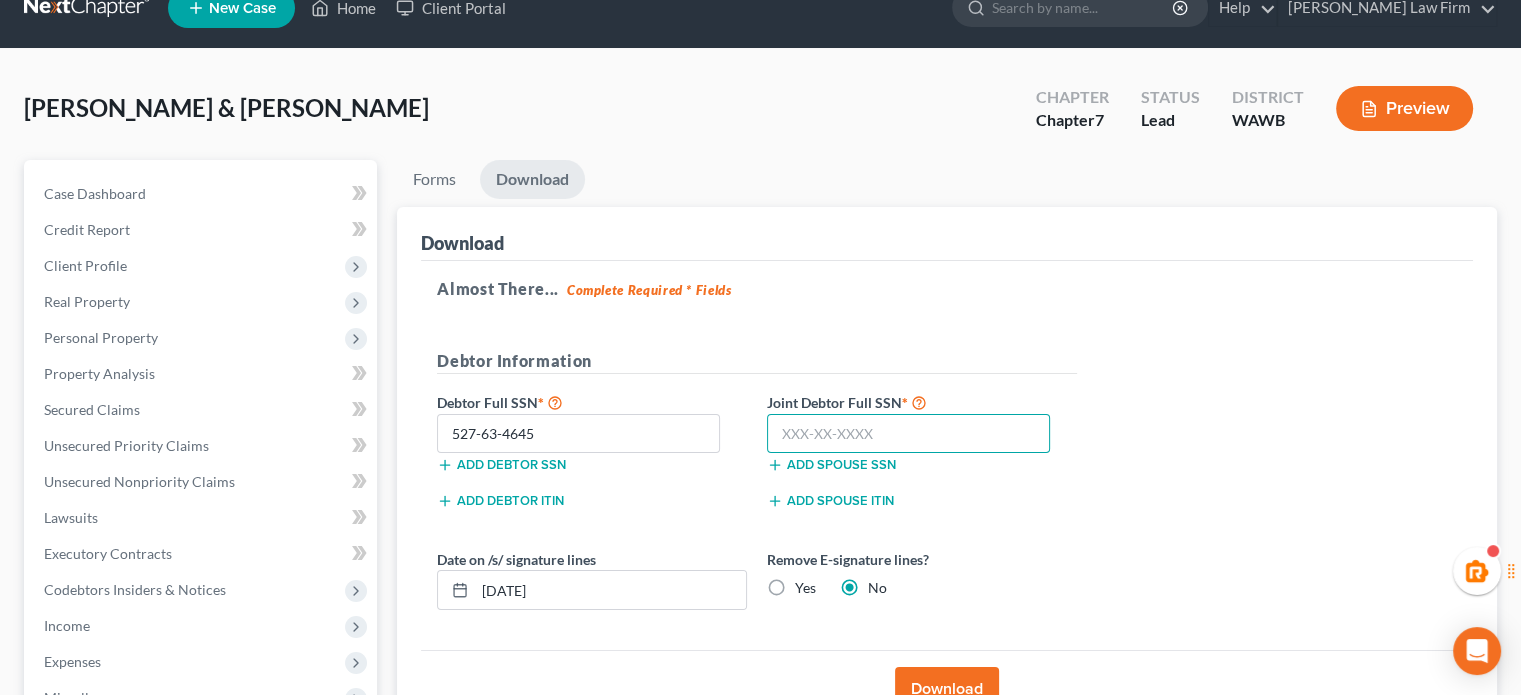 click at bounding box center [908, 434] 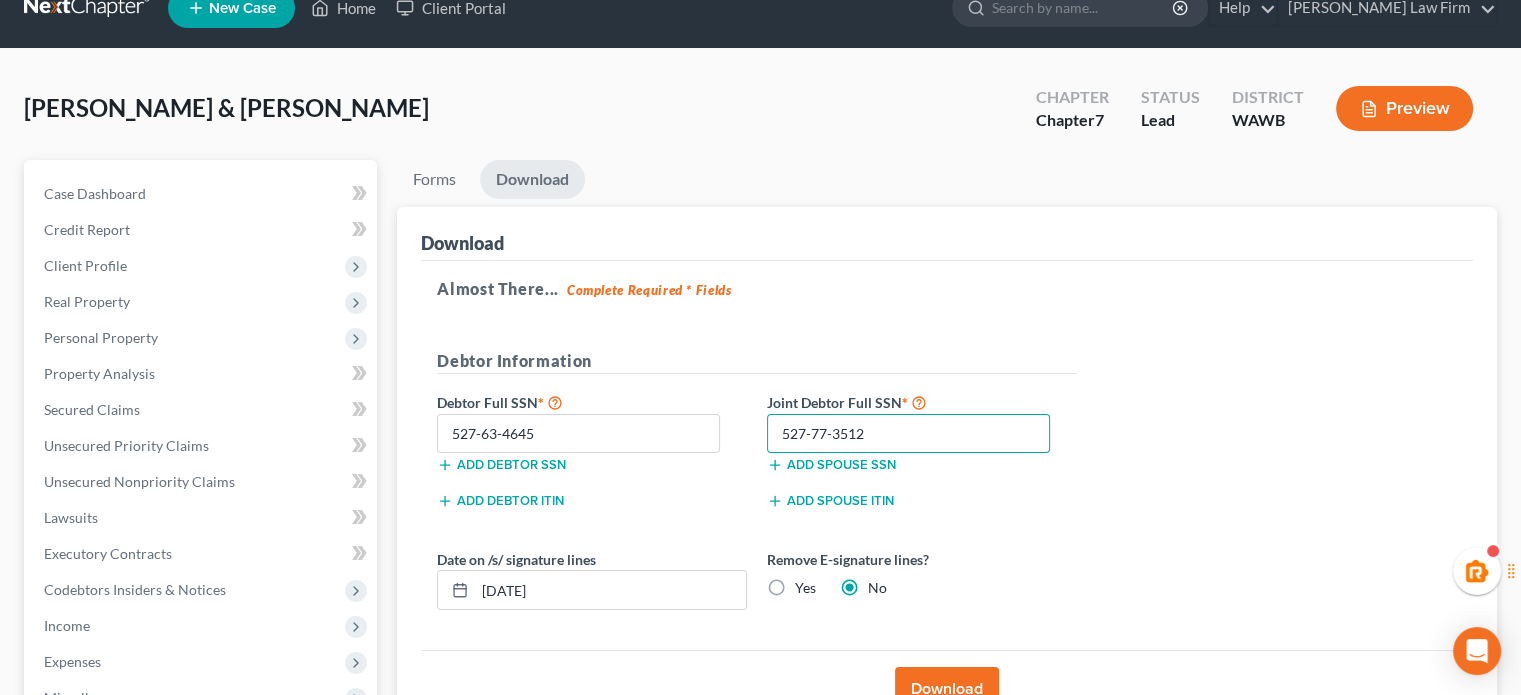 type on "527-77-3512" 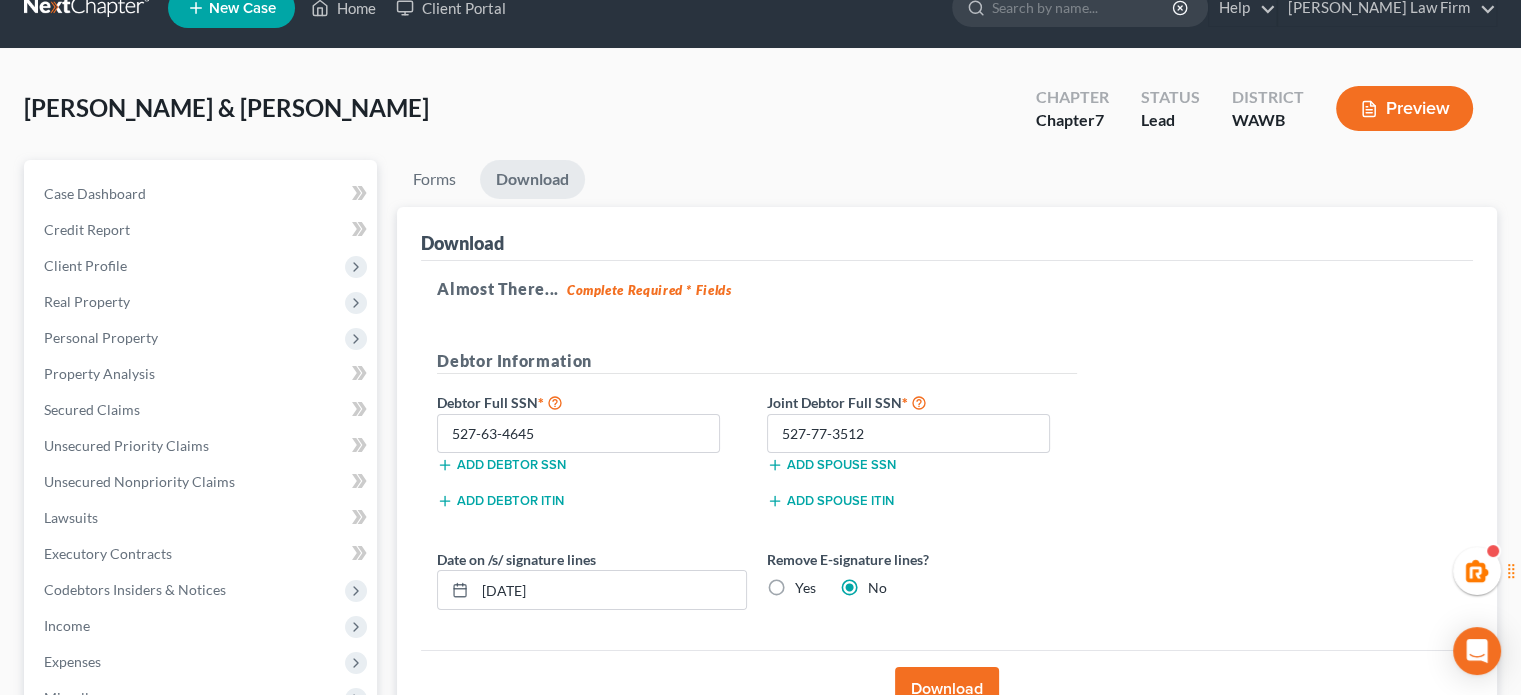 click on "Download" at bounding box center [947, 689] 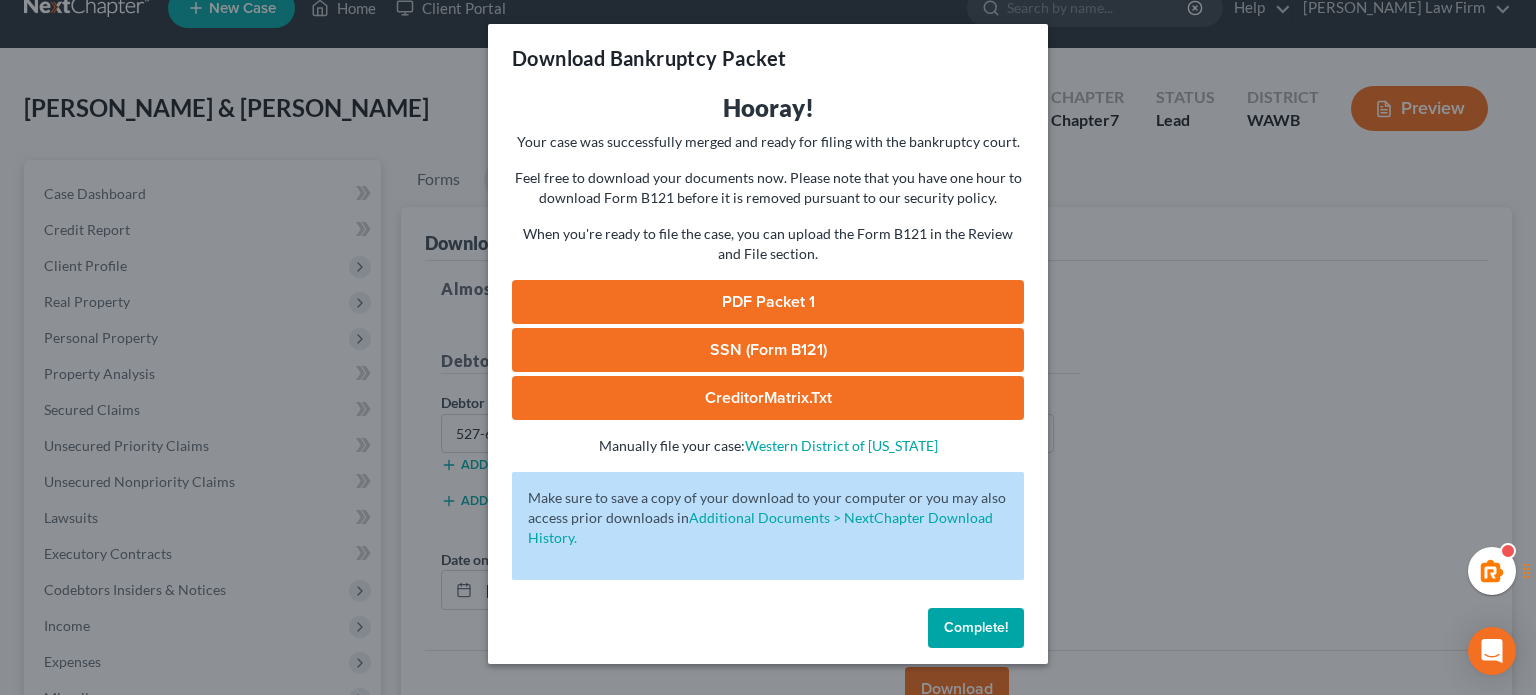 click on "PDF Packet 1" at bounding box center [768, 302] 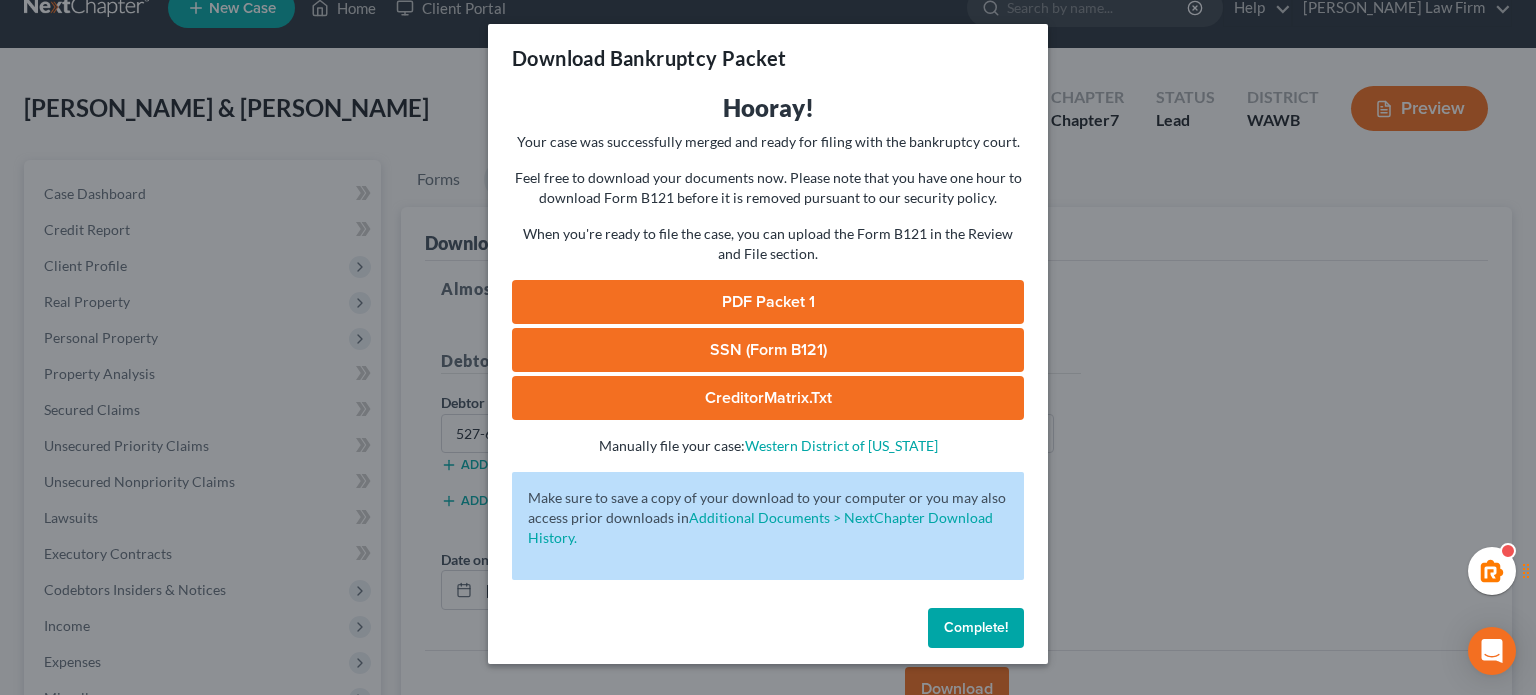 click on "SSN (Form B121)" at bounding box center [768, 350] 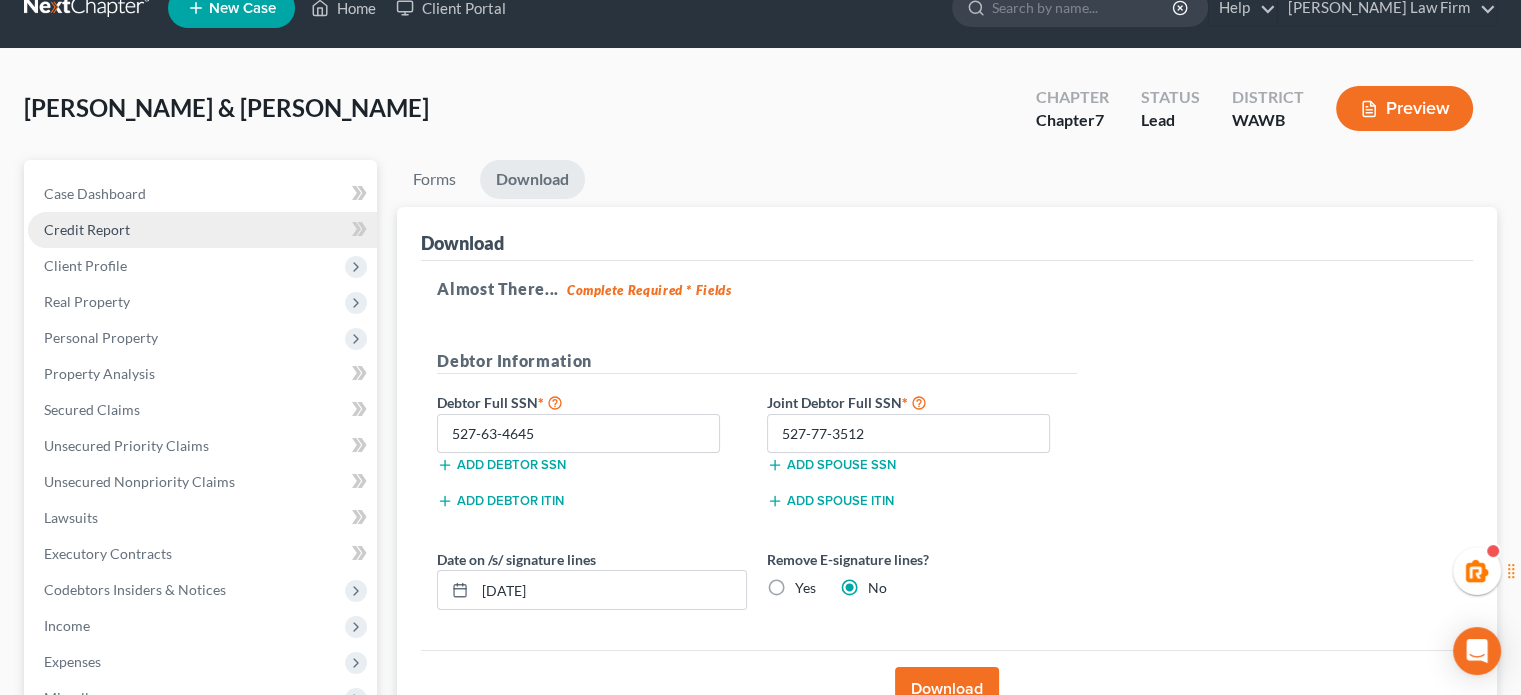 click on "Credit Report" at bounding box center (202, 230) 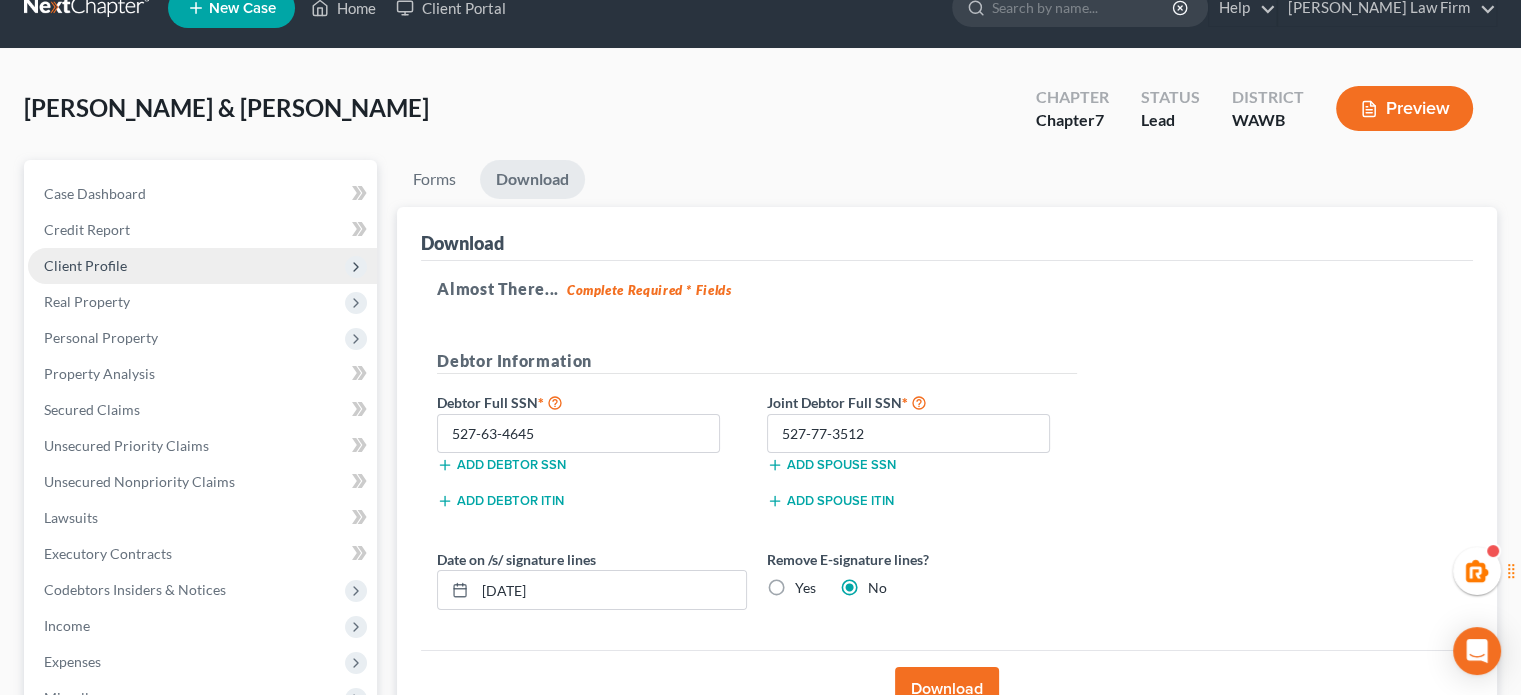 click on "Client Profile" at bounding box center (85, 265) 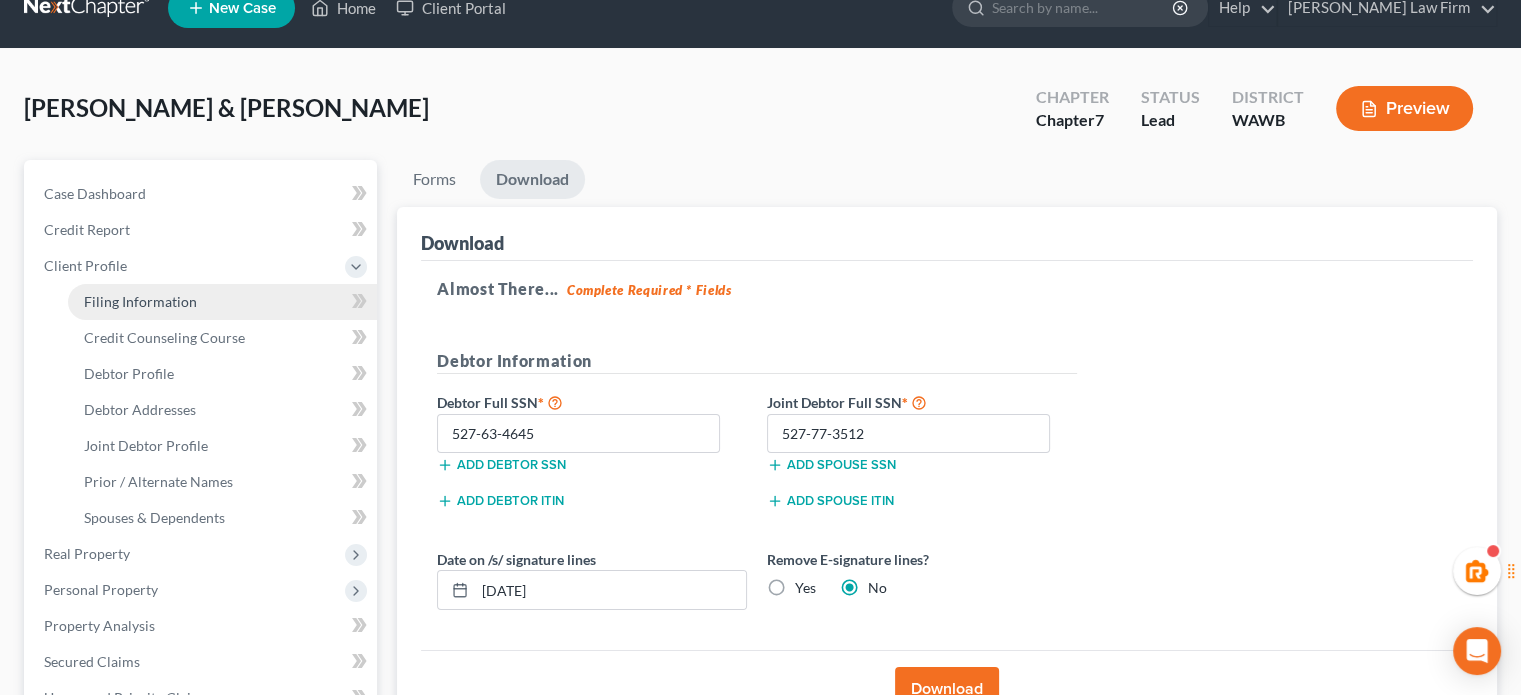 drag, startPoint x: 126, startPoint y: 287, endPoint x: 145, endPoint y: 299, distance: 22.472204 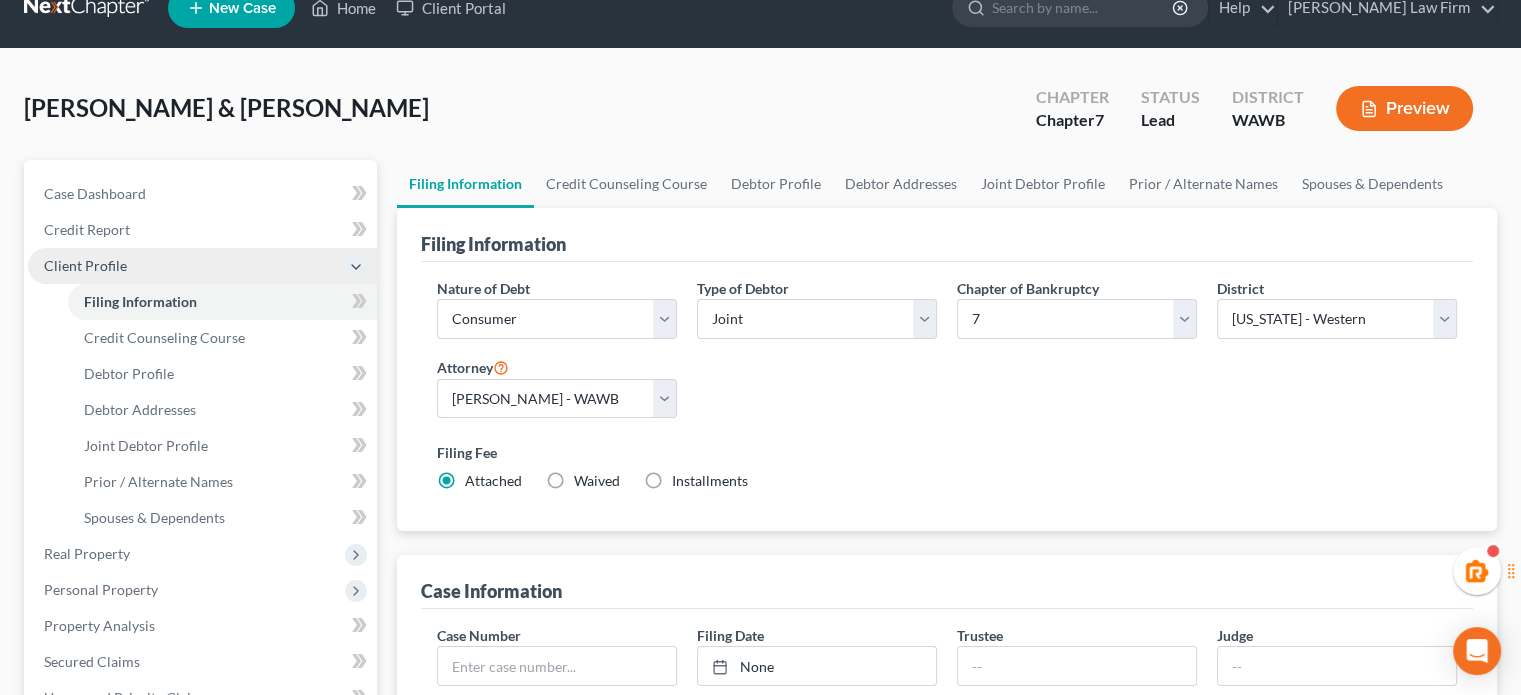 scroll, scrollTop: 0, scrollLeft: 0, axis: both 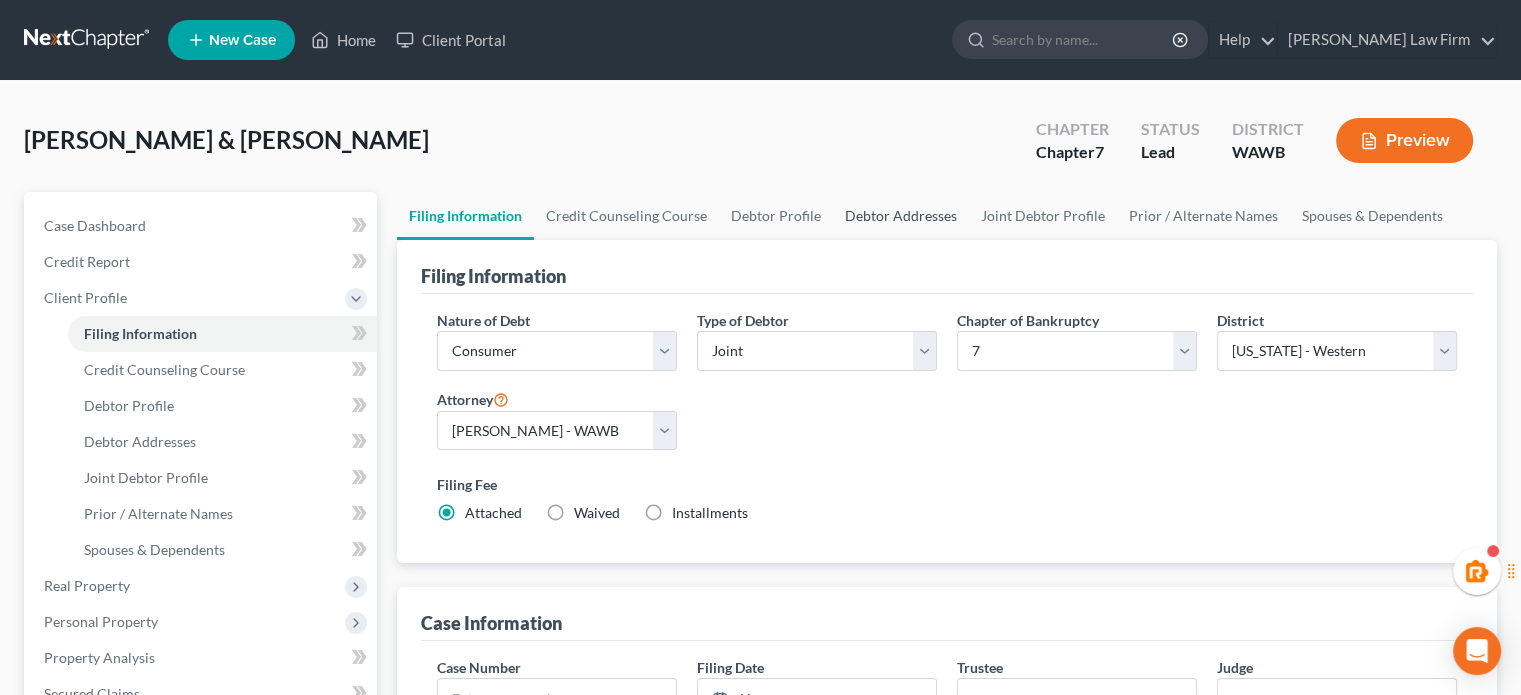 click on "Debtor Addresses" at bounding box center [901, 216] 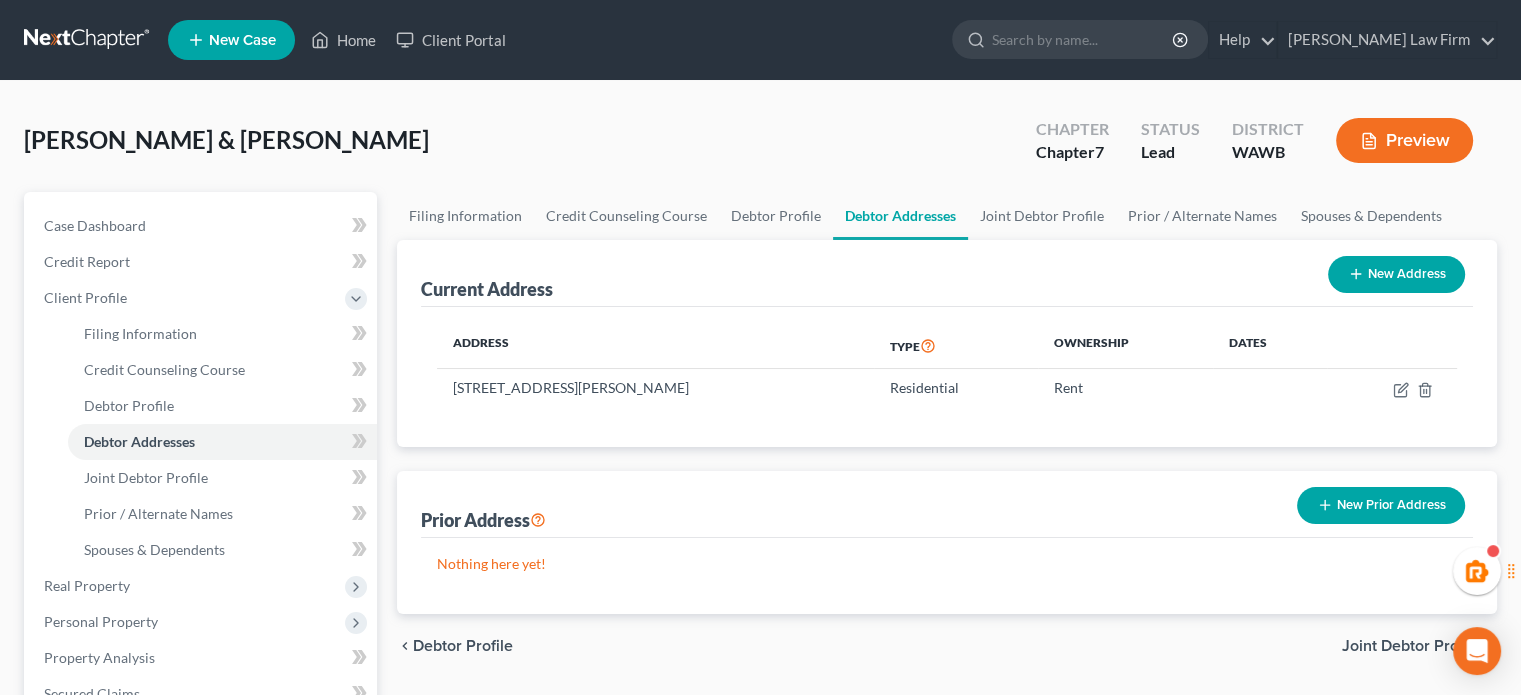 click on "Neely, John & Madden, Kelly Upgraded Chapter Chapter  7 Status Lead District WAWB Preview" at bounding box center (760, 148) 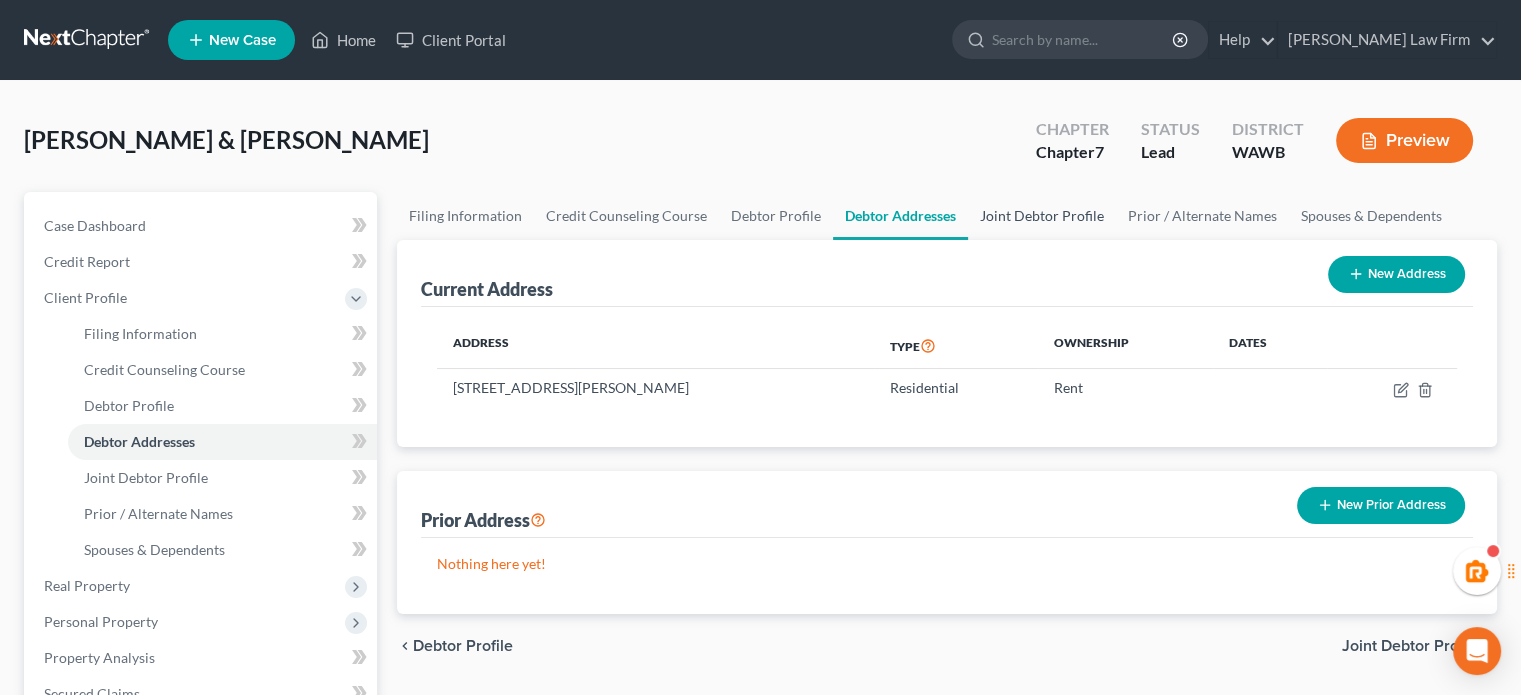 click on "Joint Debtor Profile" at bounding box center (1042, 216) 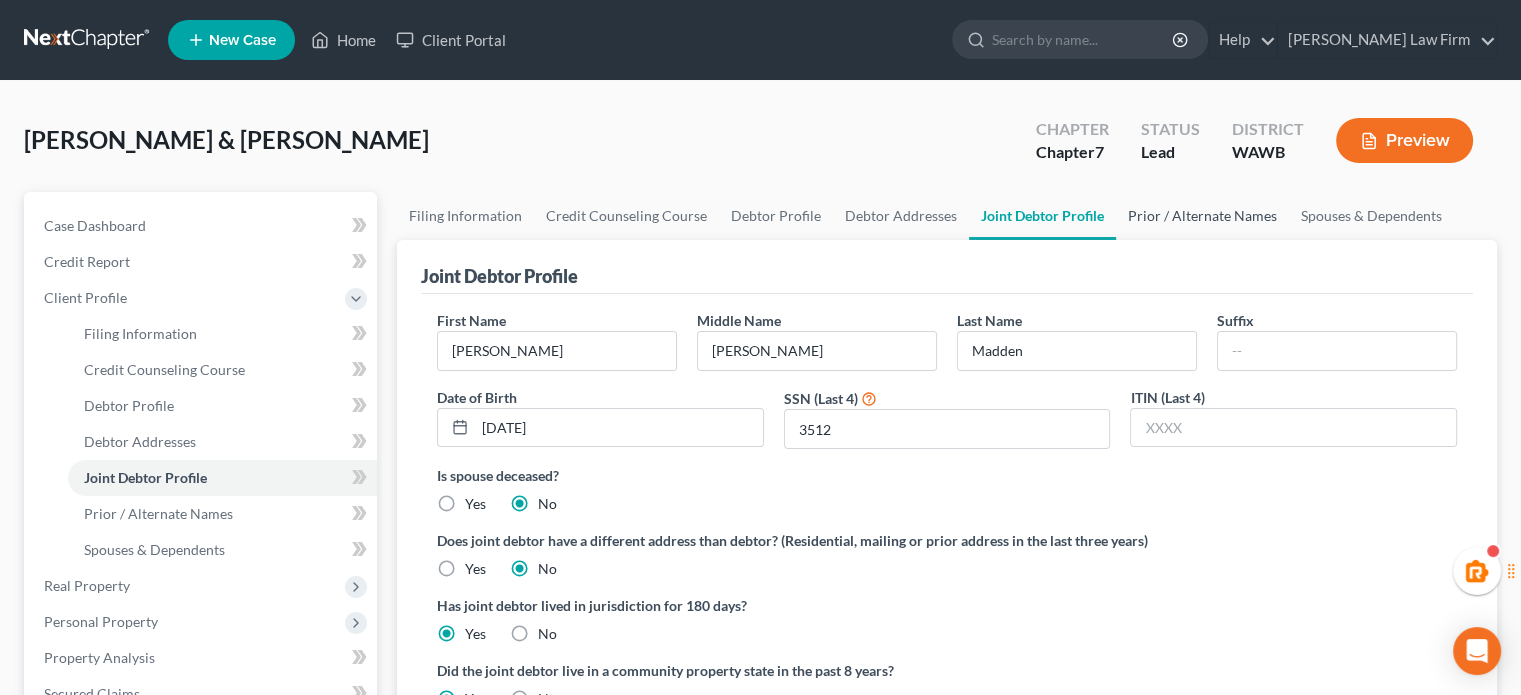 click on "Prior / Alternate Names" at bounding box center [1202, 216] 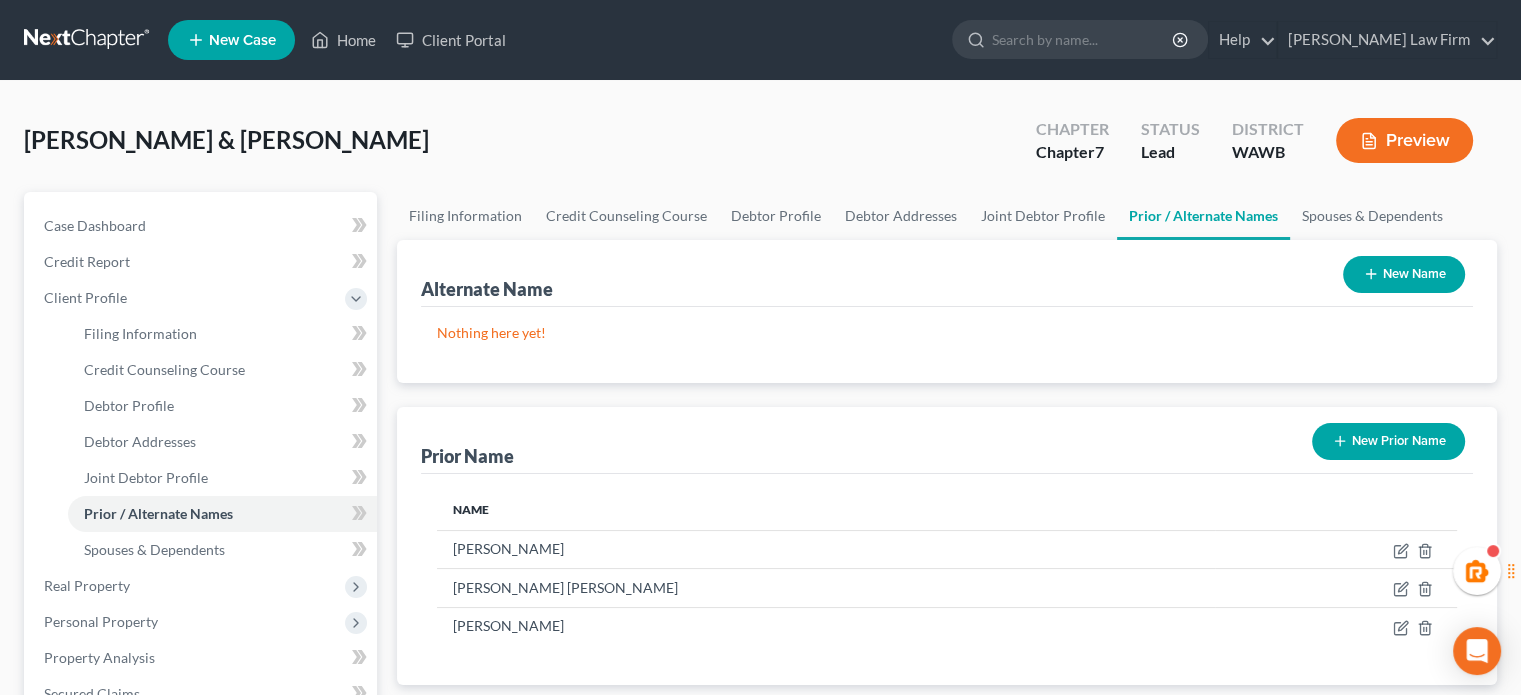 click on "New Name" at bounding box center (1404, 274) 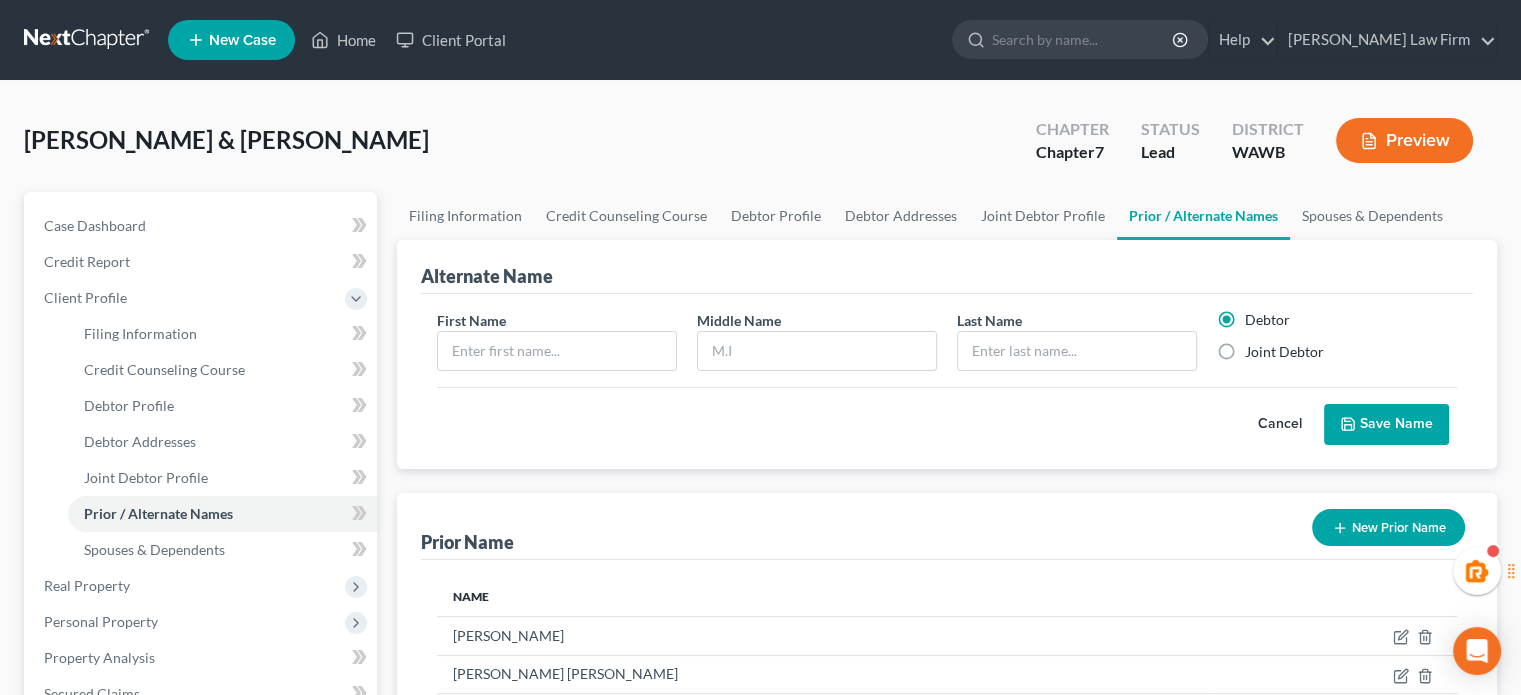 click on "Joint Debtor" at bounding box center [1284, 352] 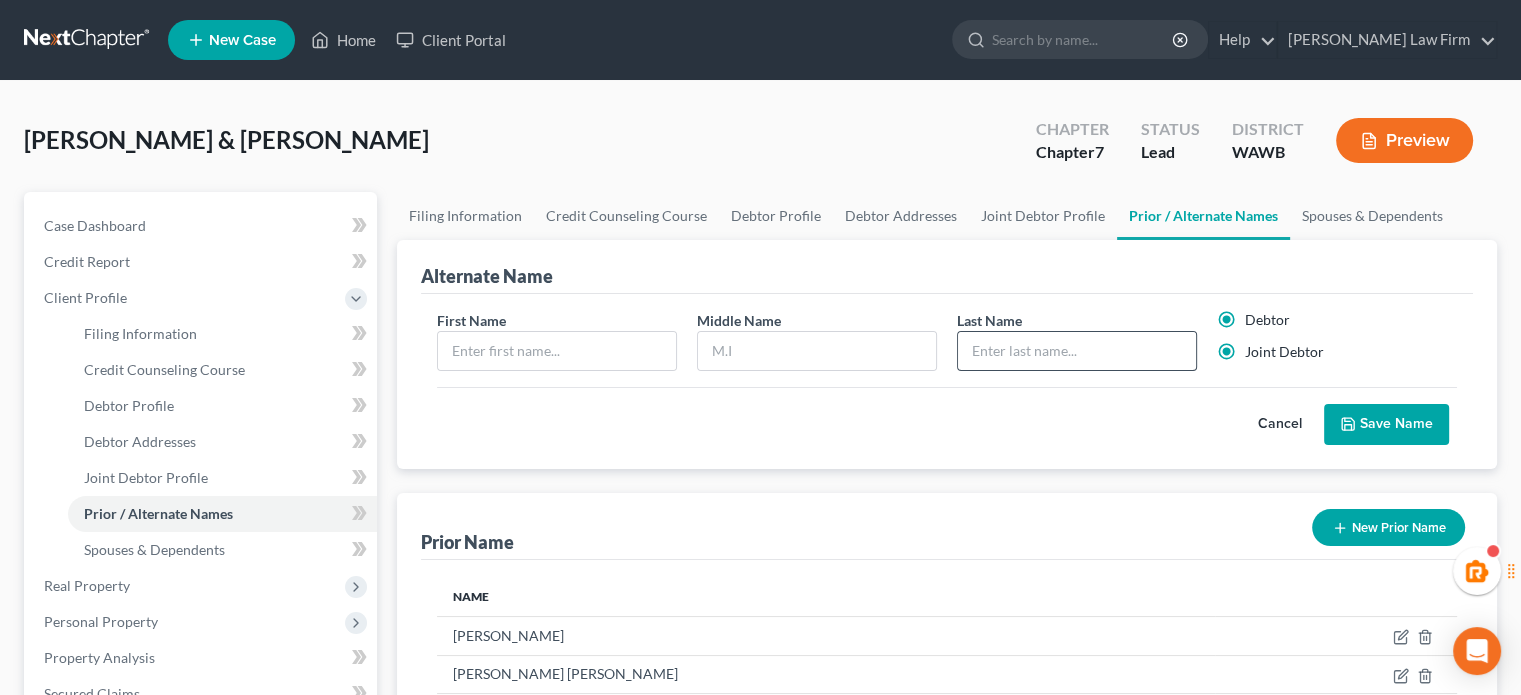 radio on "false" 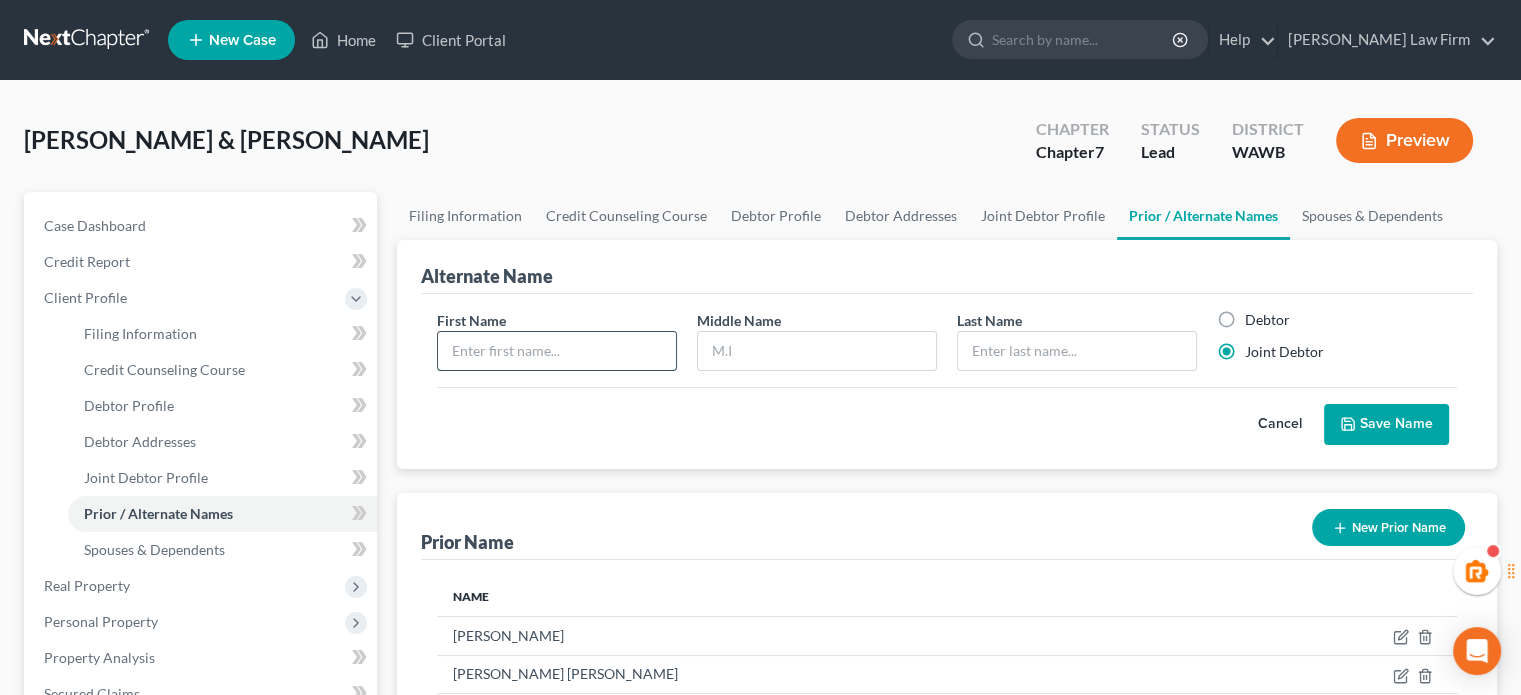 click at bounding box center [557, 351] 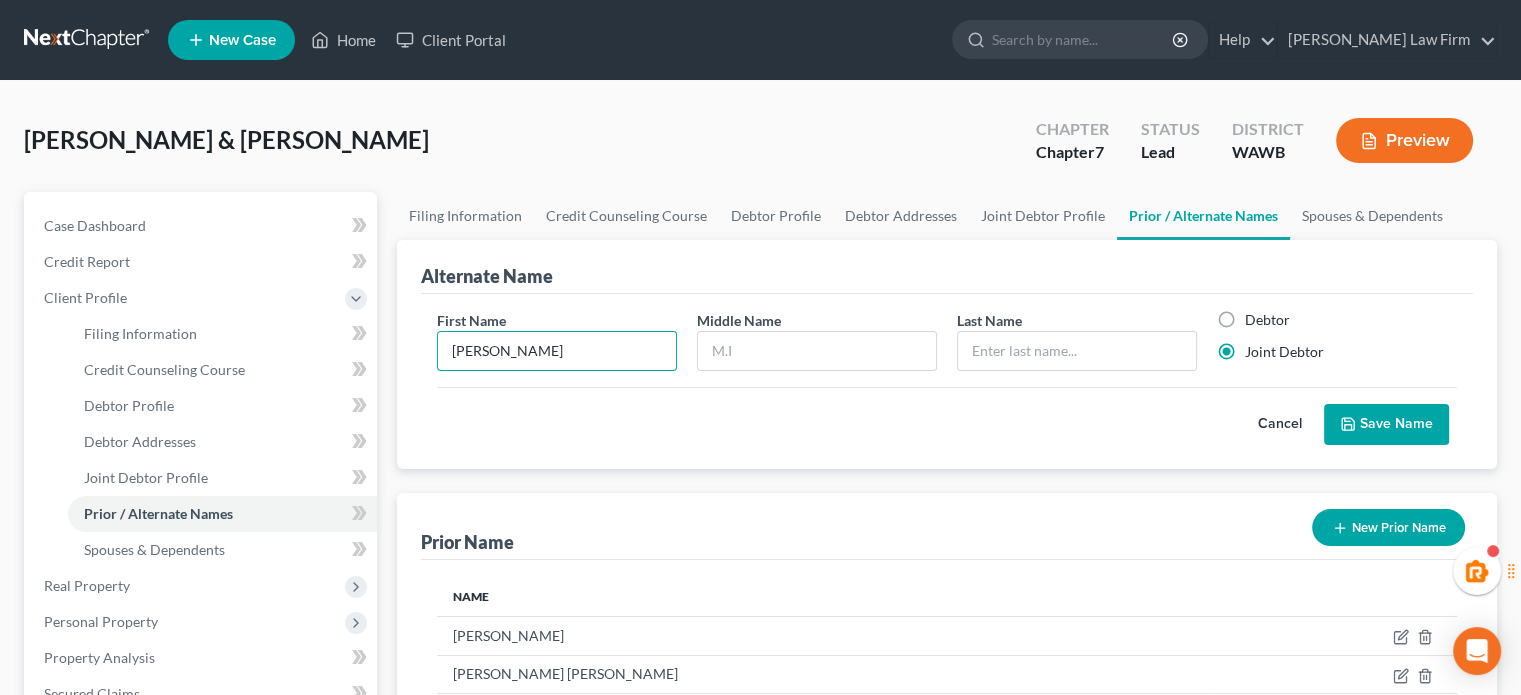 type on "Kelly" 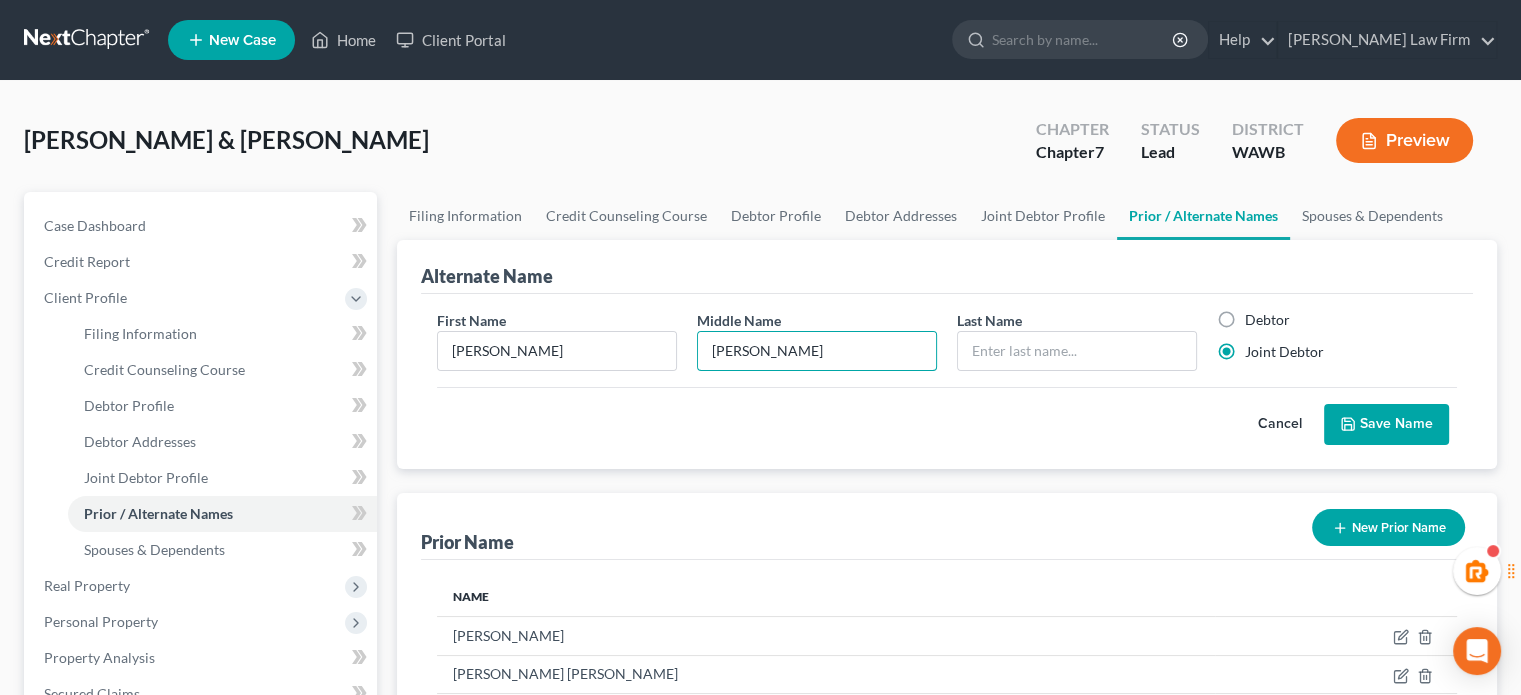 type on "Ann" 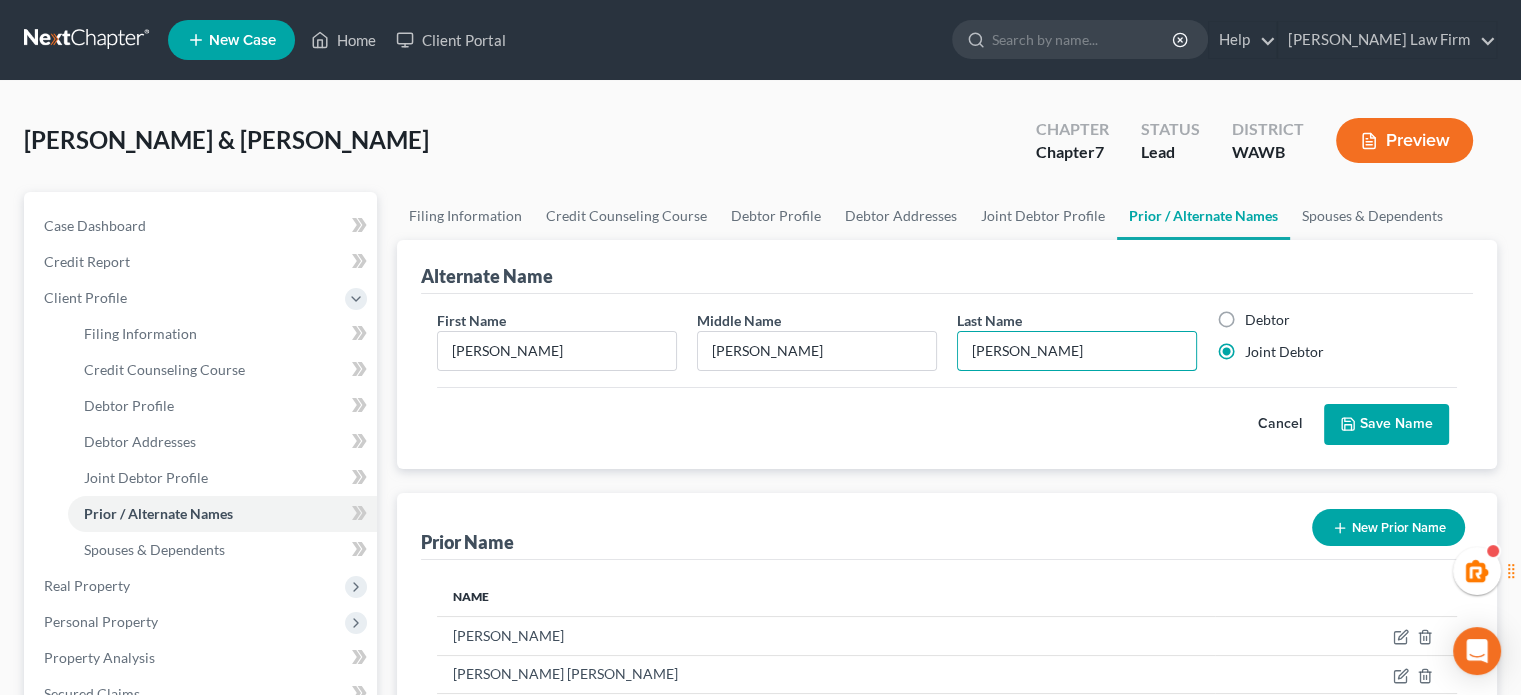 type on "Neely" 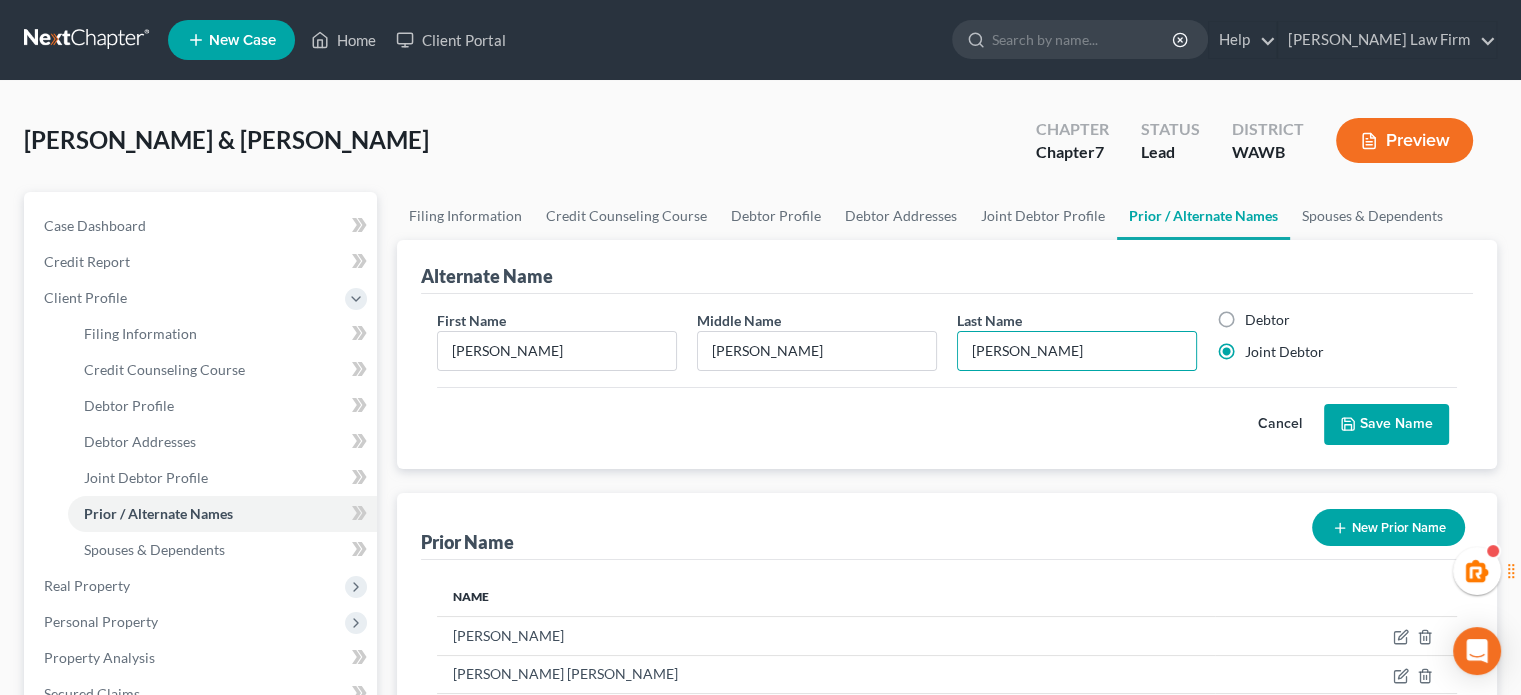 click on "Save Name" at bounding box center (1386, 425) 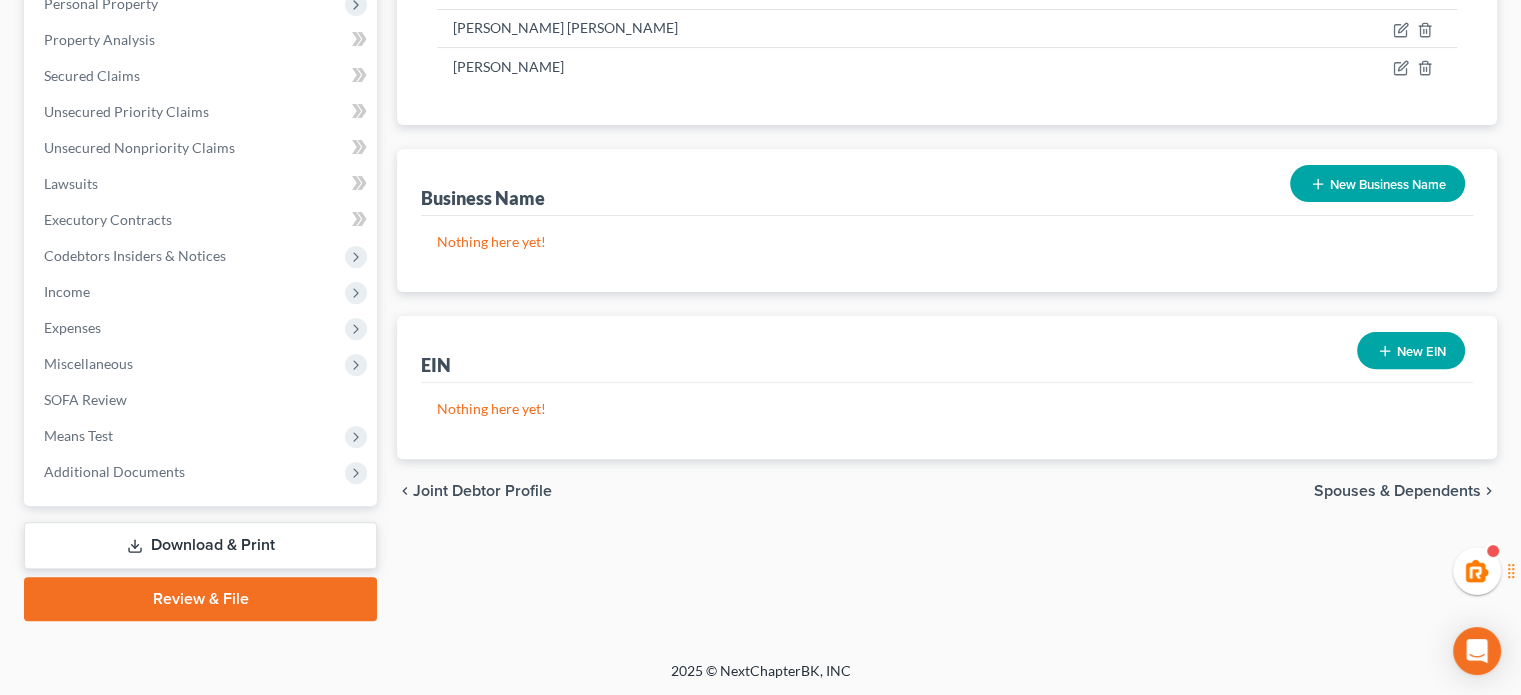 scroll, scrollTop: 0, scrollLeft: 0, axis: both 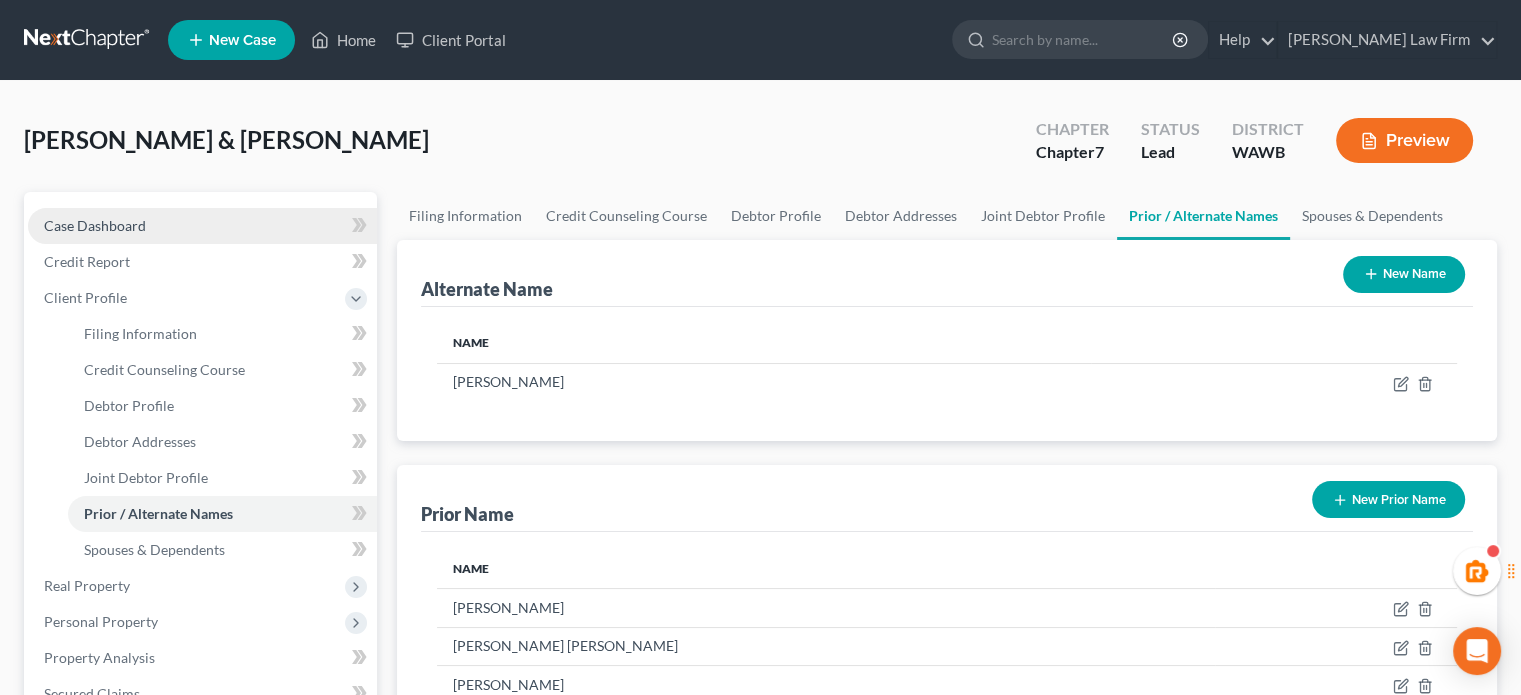 click on "Case Dashboard" at bounding box center [202, 226] 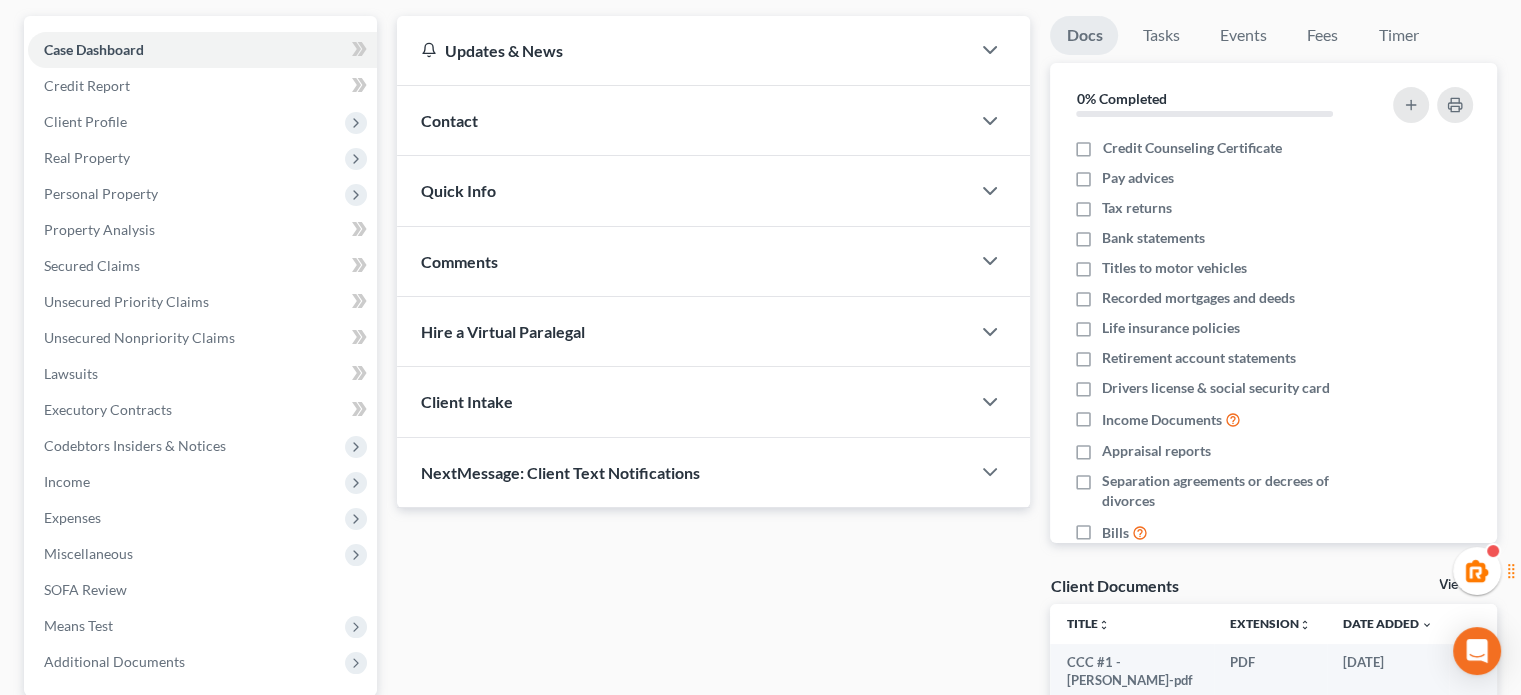 scroll, scrollTop: 366, scrollLeft: 0, axis: vertical 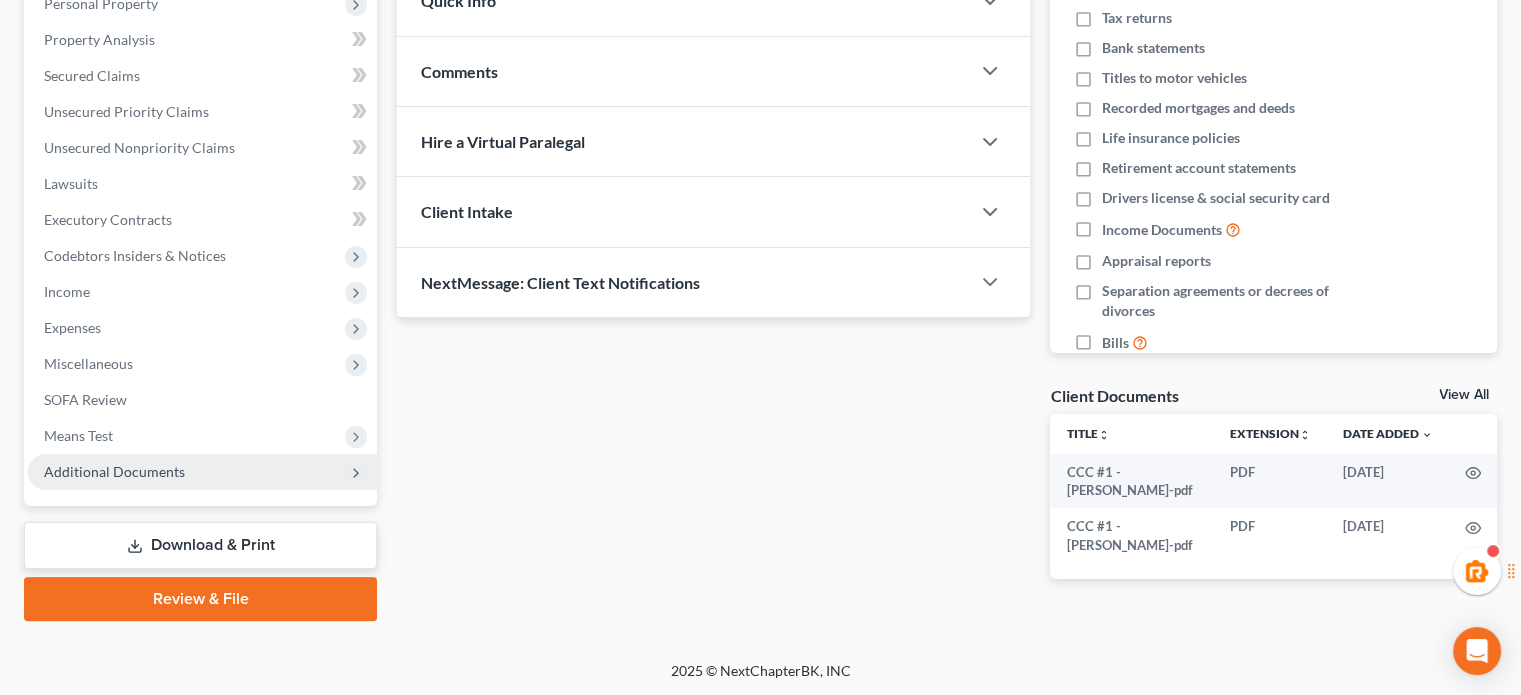 click on "Additional Documents" at bounding box center (114, 471) 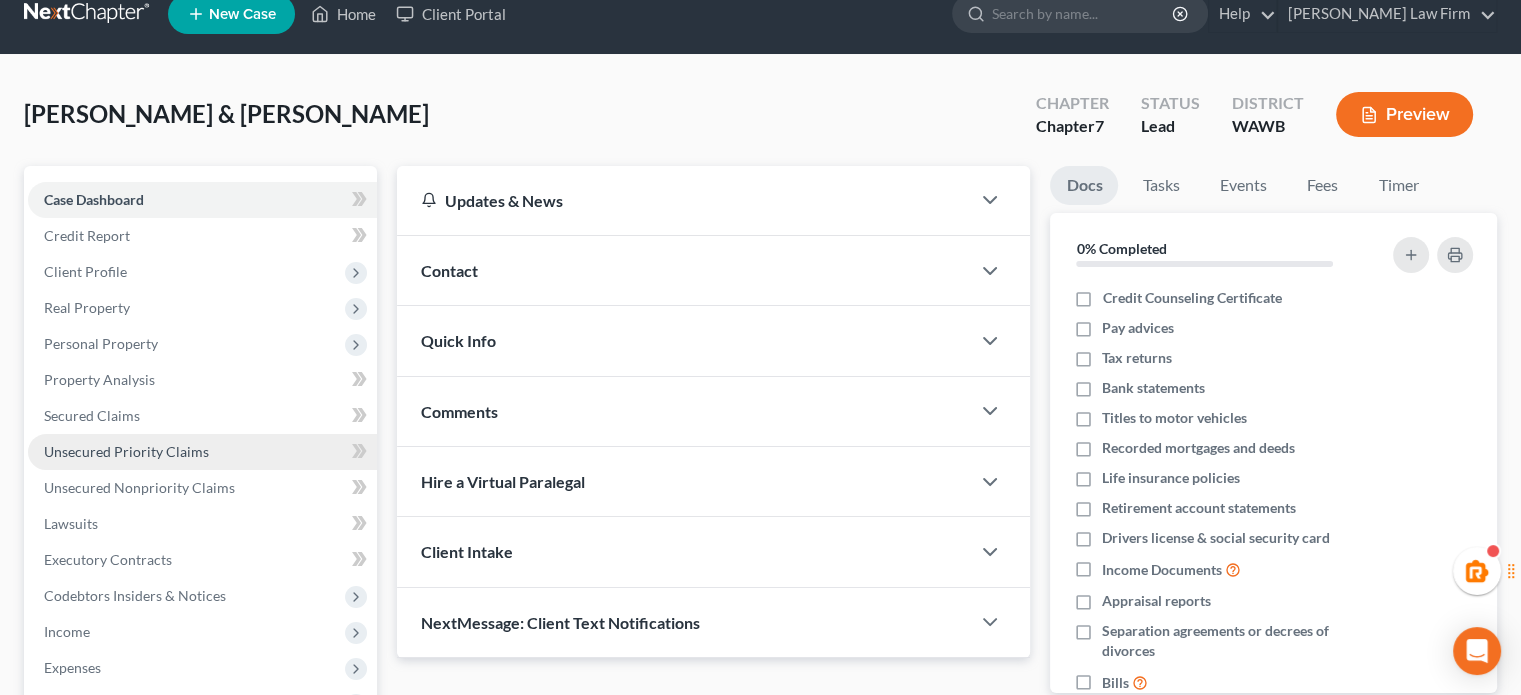 scroll, scrollTop: 0, scrollLeft: 0, axis: both 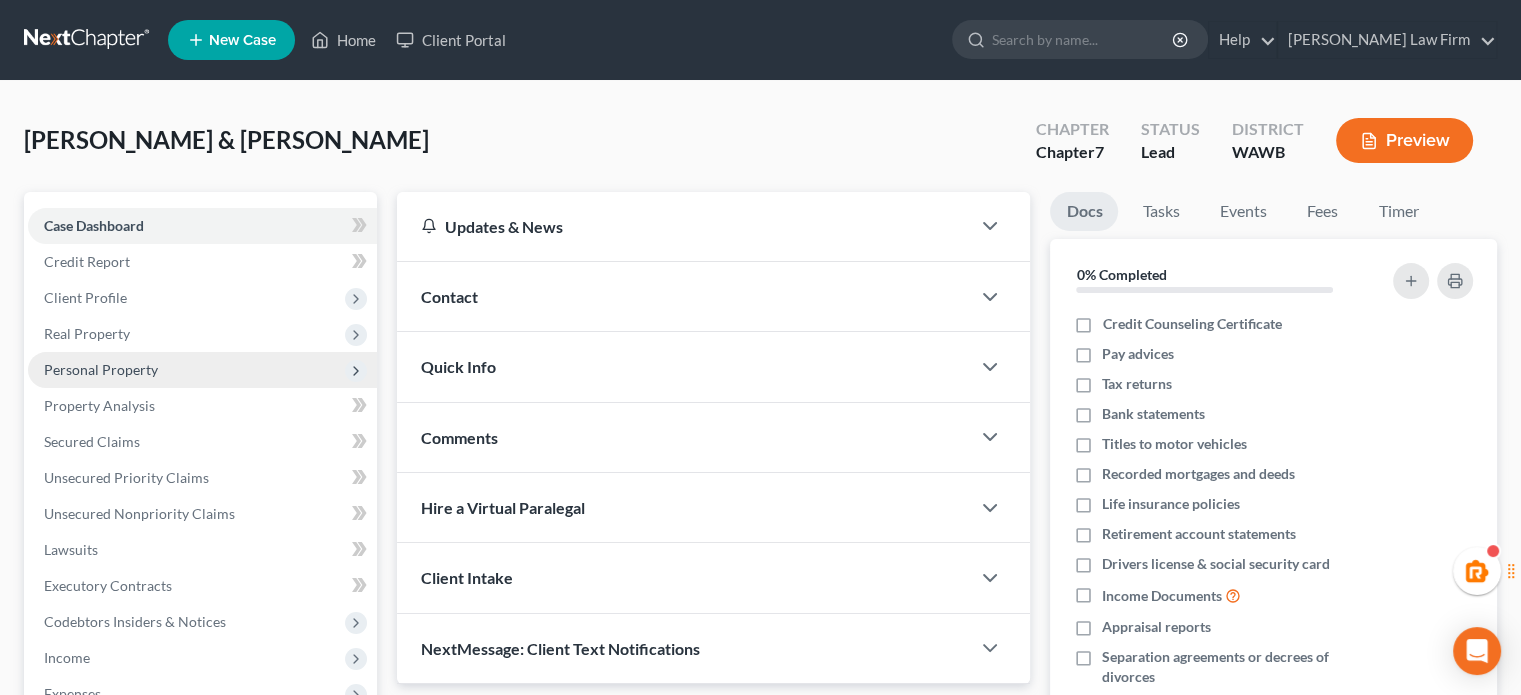 click on "Personal Property" at bounding box center (202, 370) 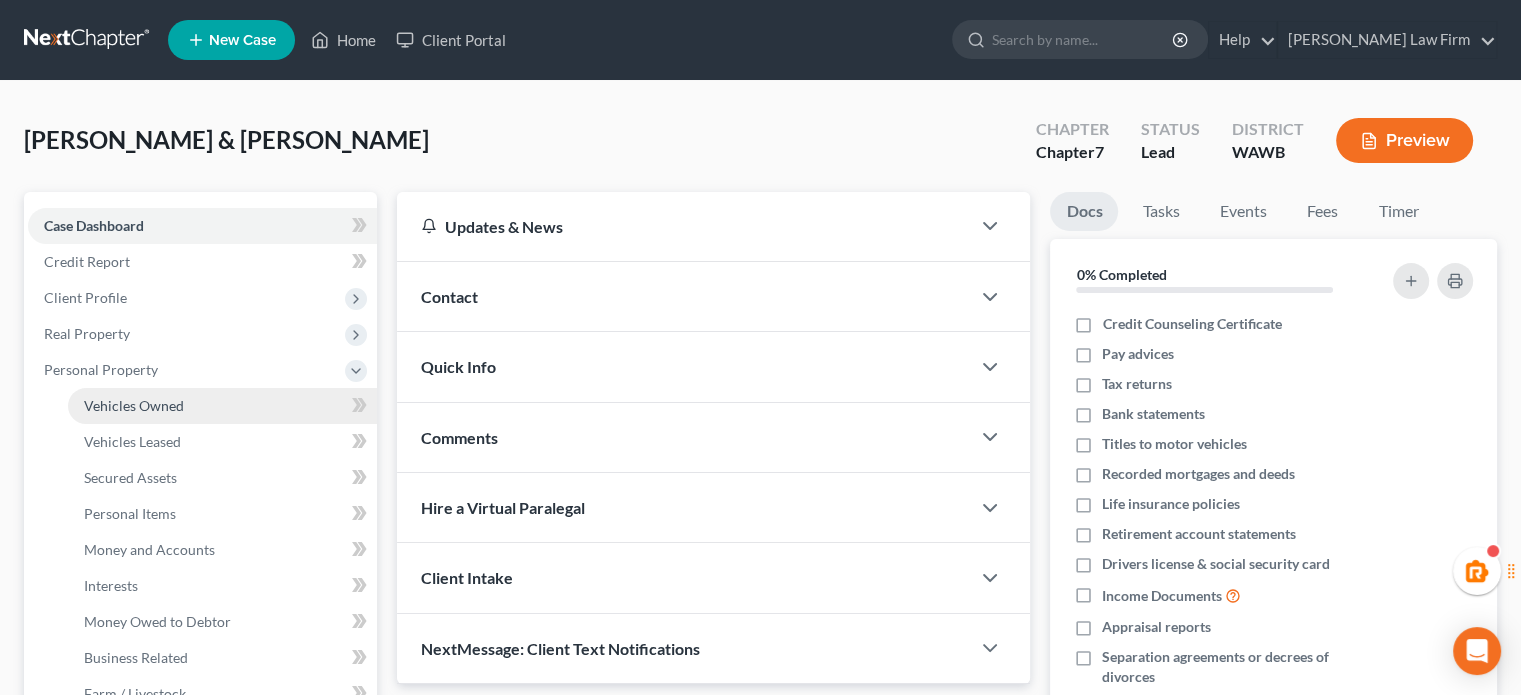 drag, startPoint x: 147, startPoint y: 402, endPoint x: 240, endPoint y: 405, distance: 93.04838 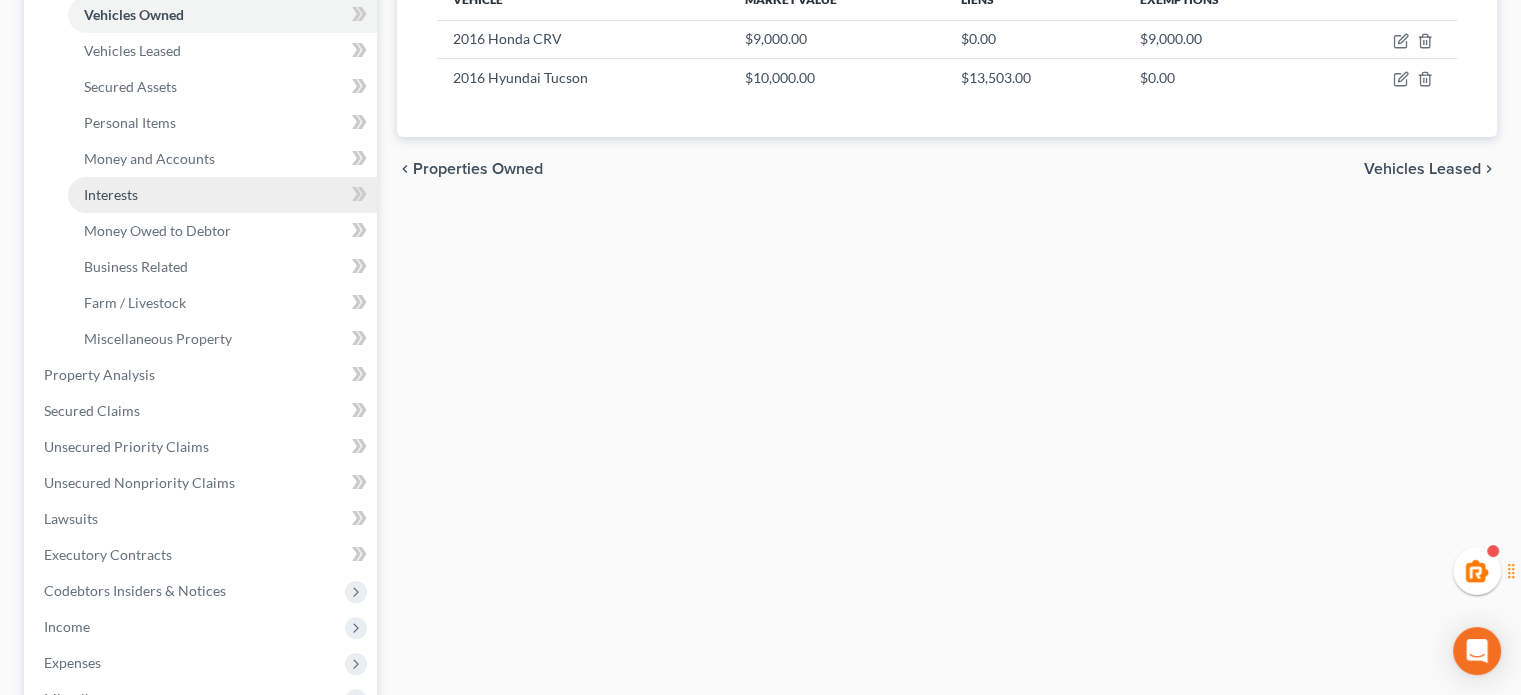 scroll, scrollTop: 333, scrollLeft: 0, axis: vertical 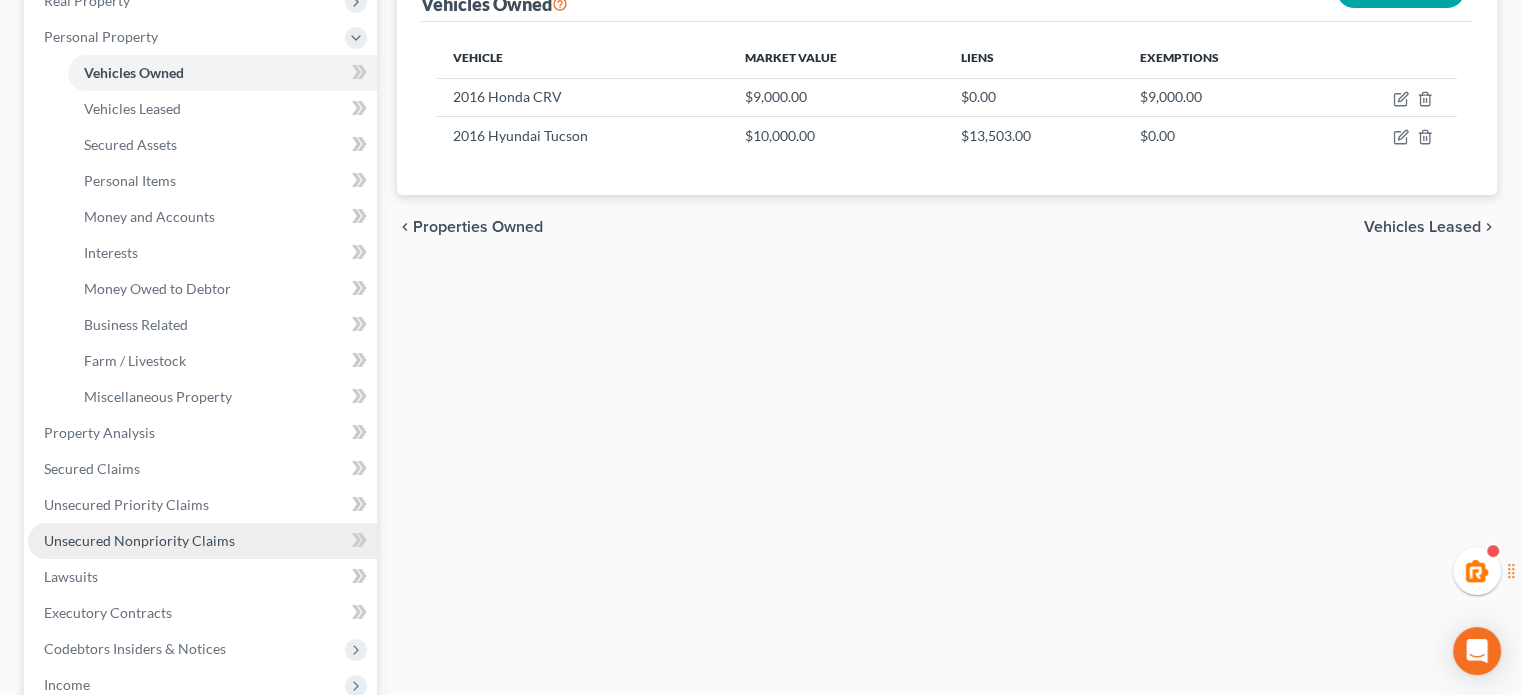 click on "Unsecured Nonpriority Claims" at bounding box center [139, 540] 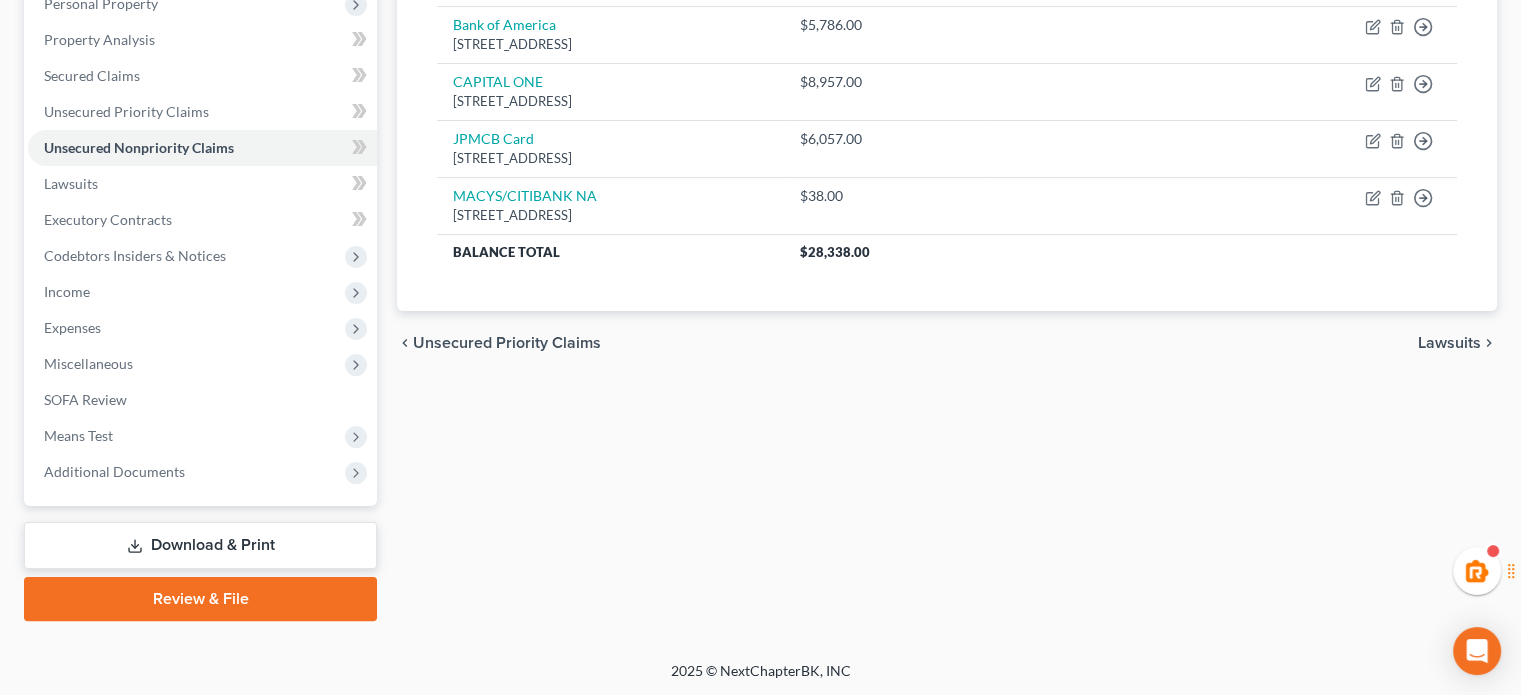 scroll, scrollTop: 0, scrollLeft: 0, axis: both 